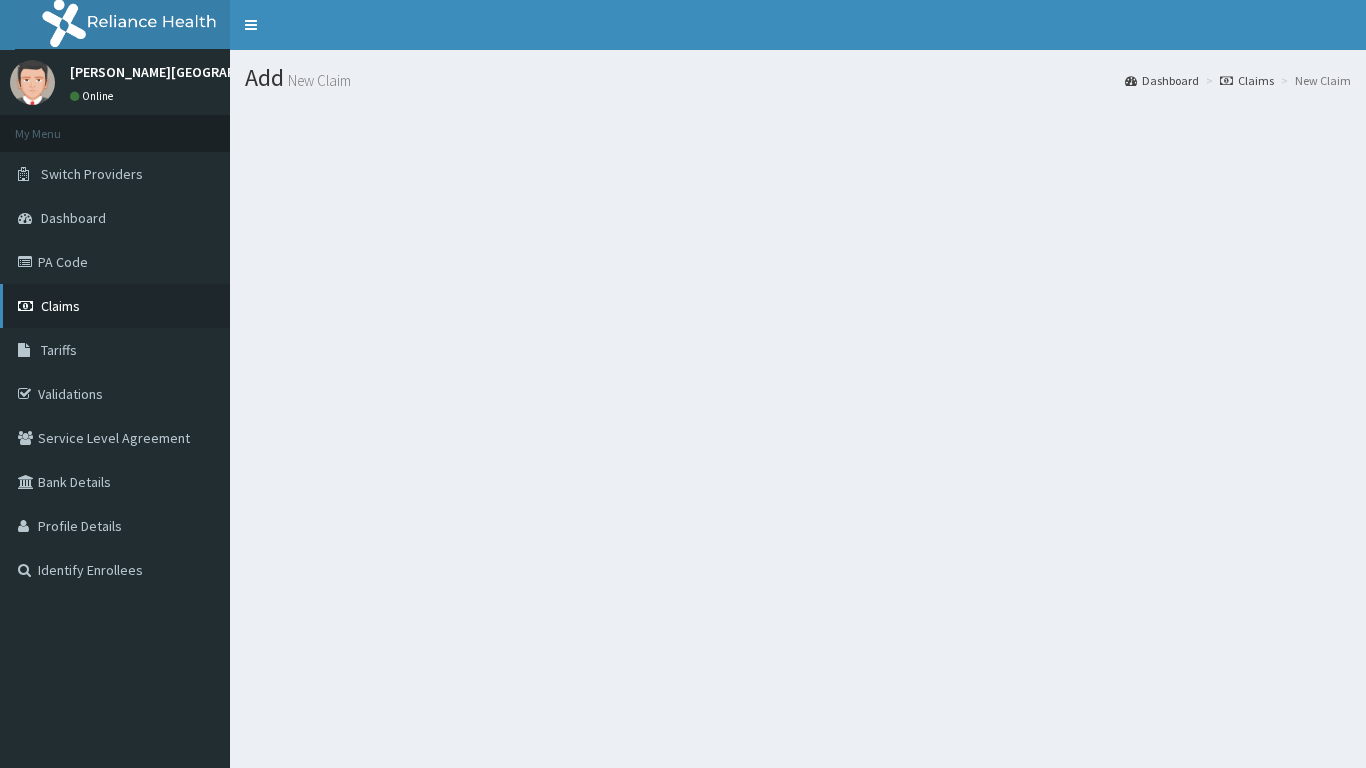 scroll, scrollTop: 0, scrollLeft: 0, axis: both 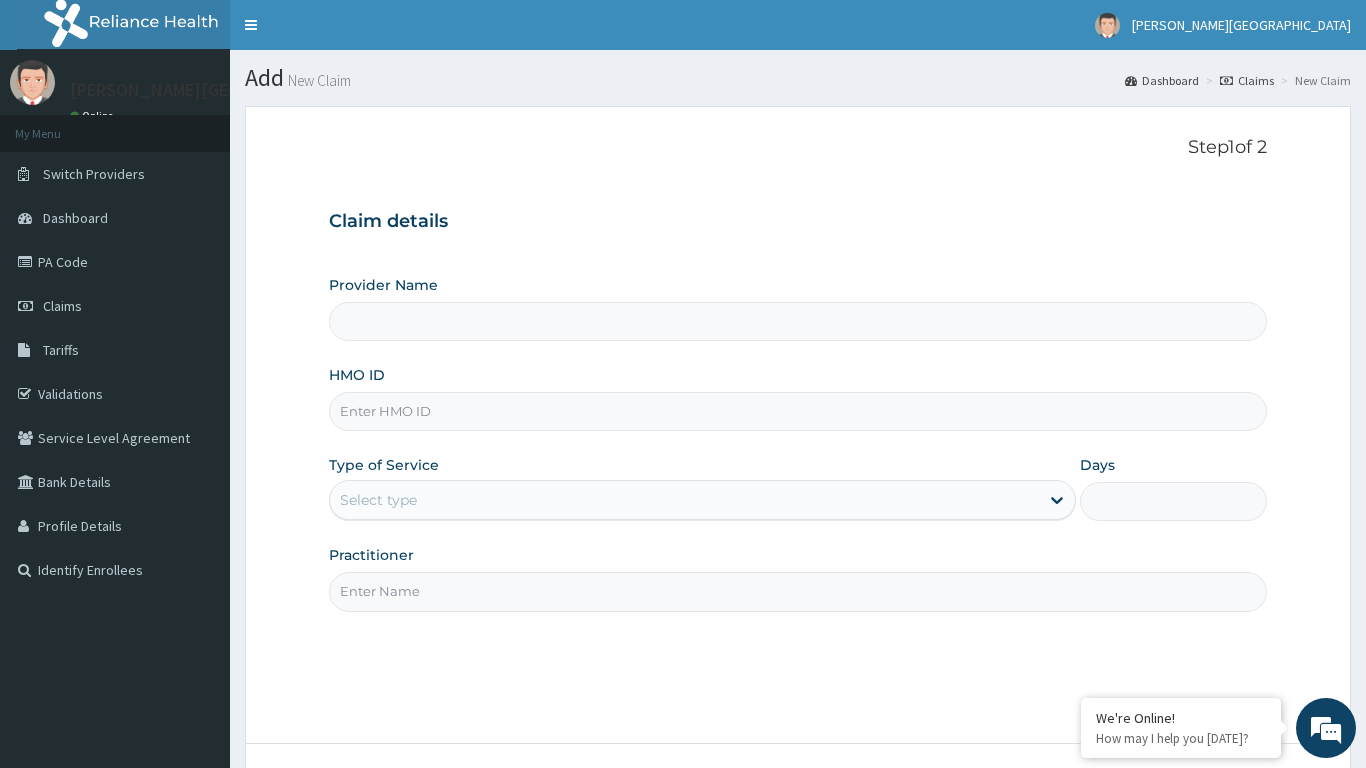 click on "Provider Name" at bounding box center (798, 321) 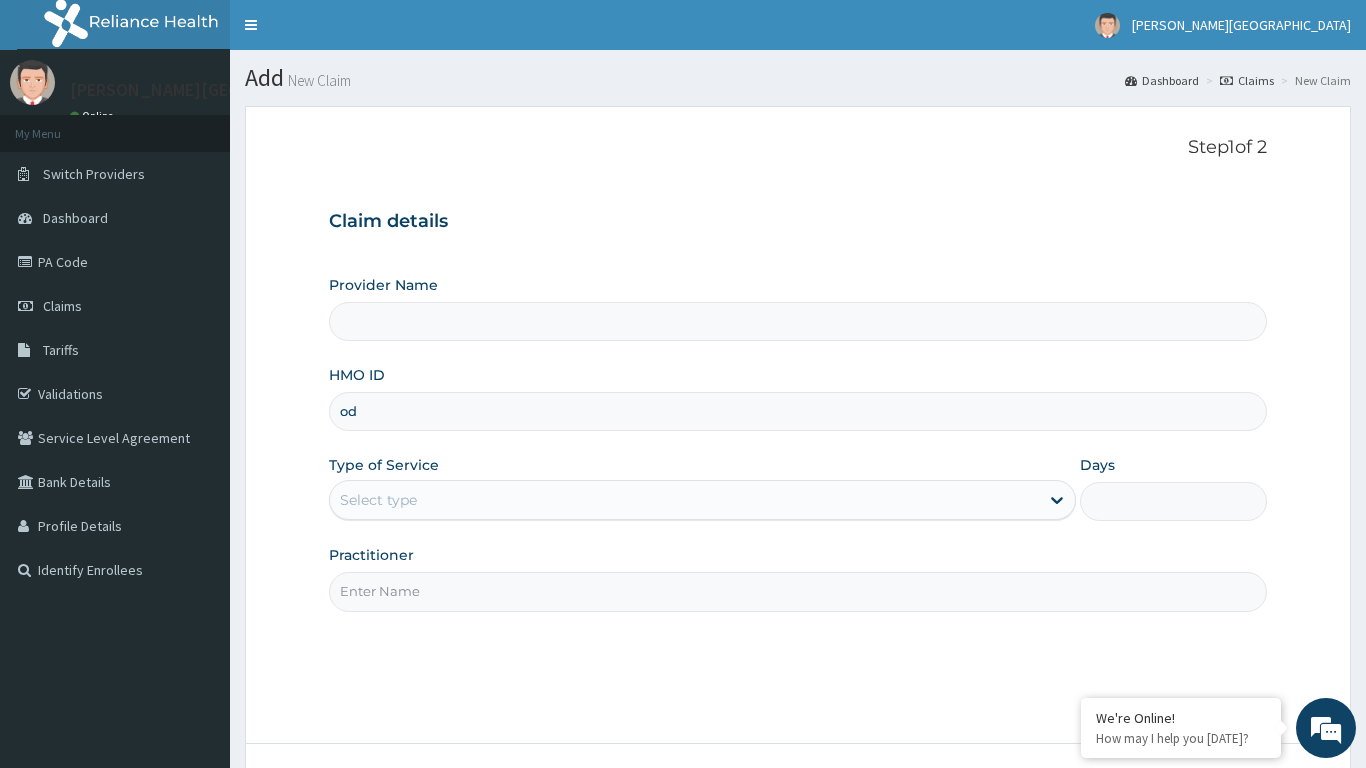 type on "odr" 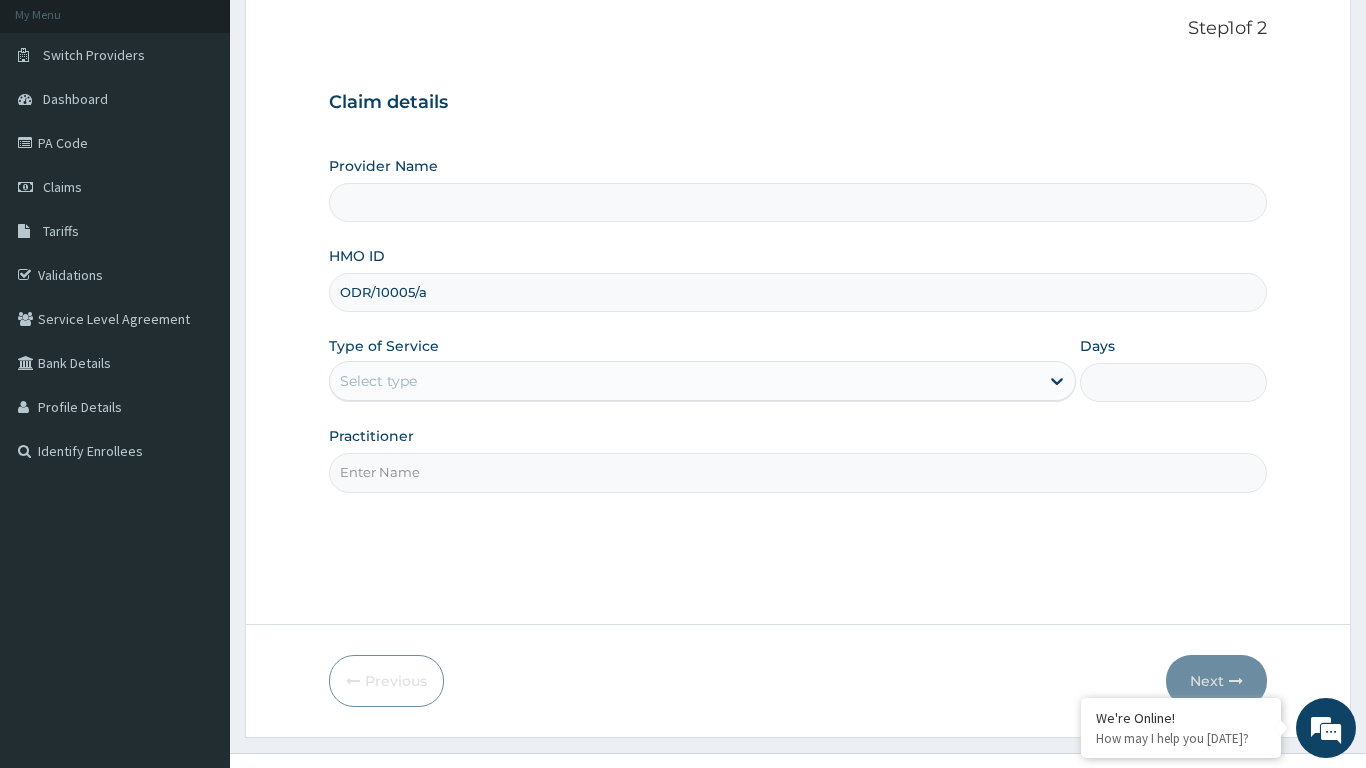 scroll, scrollTop: 155, scrollLeft: 0, axis: vertical 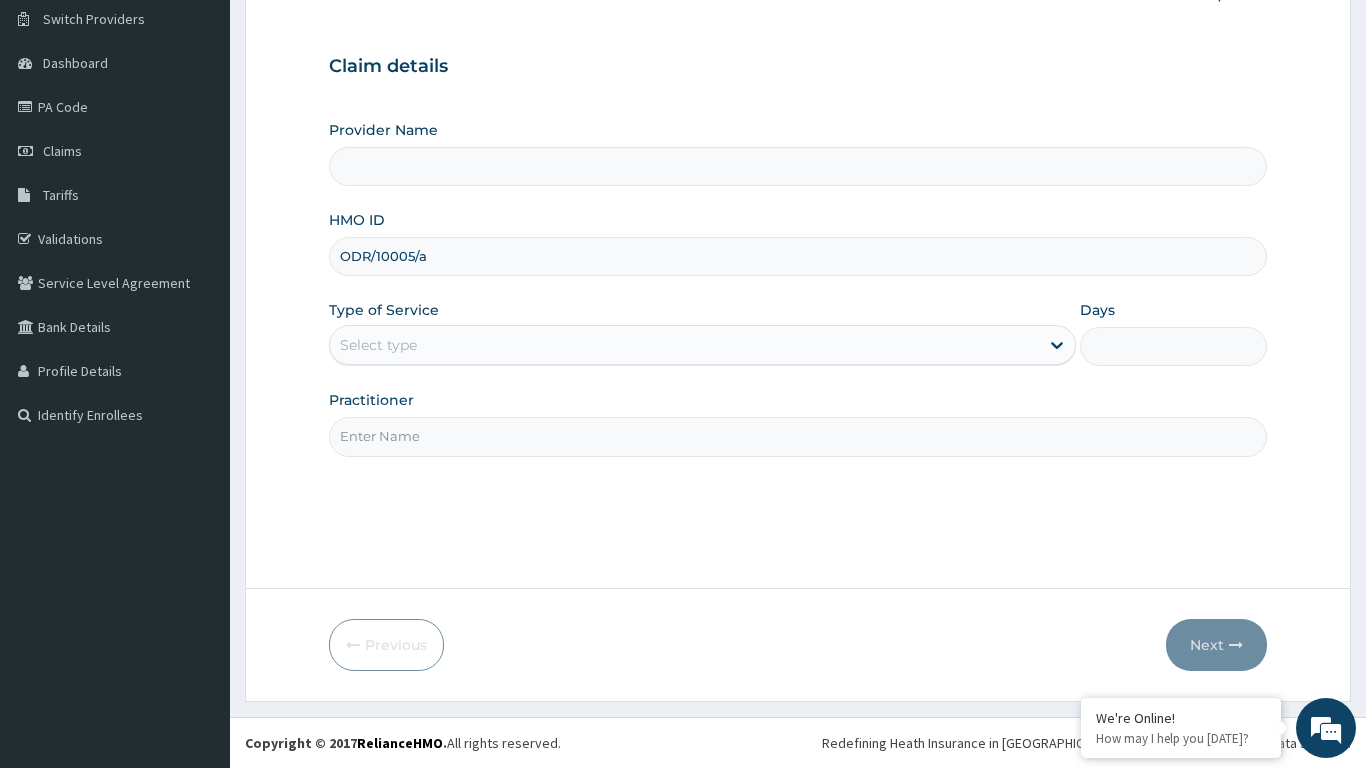type on "ODR/10005/a" 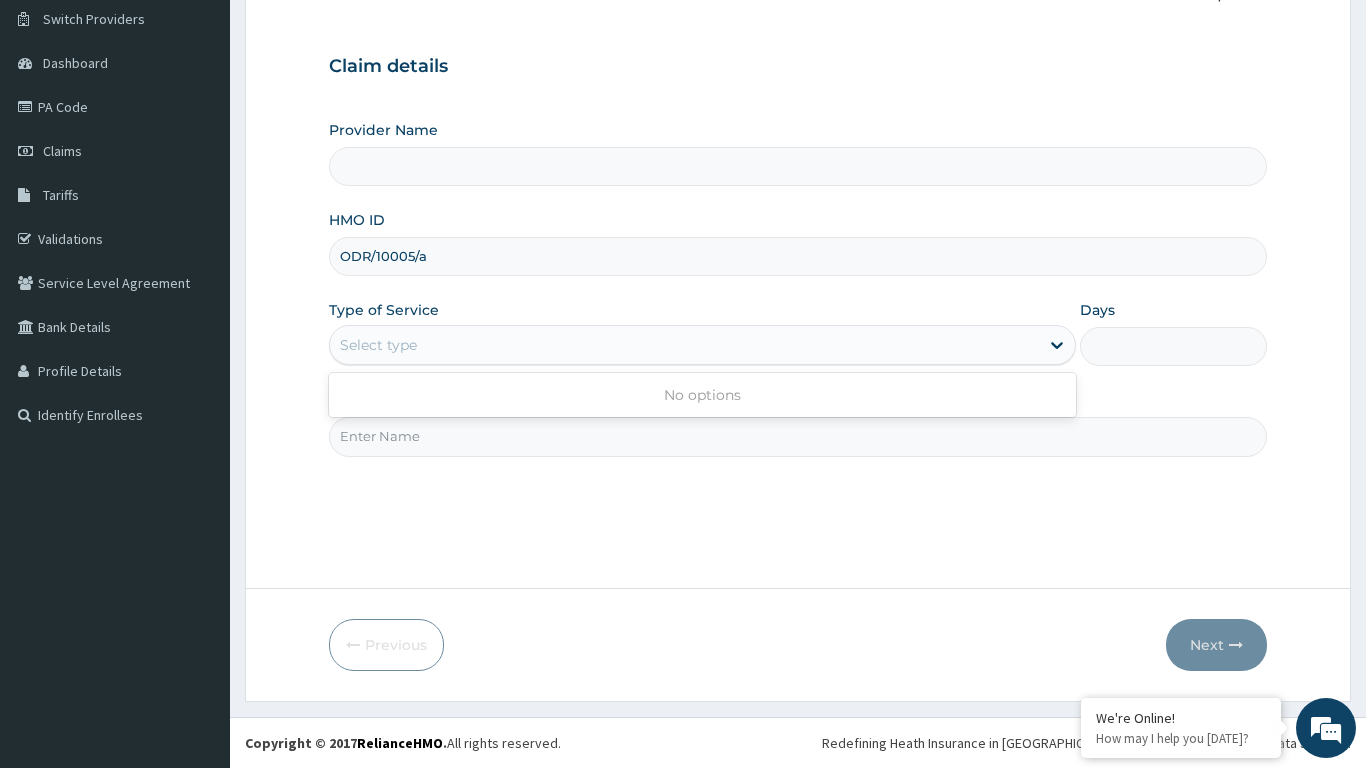 click on "Select type" at bounding box center (685, 345) 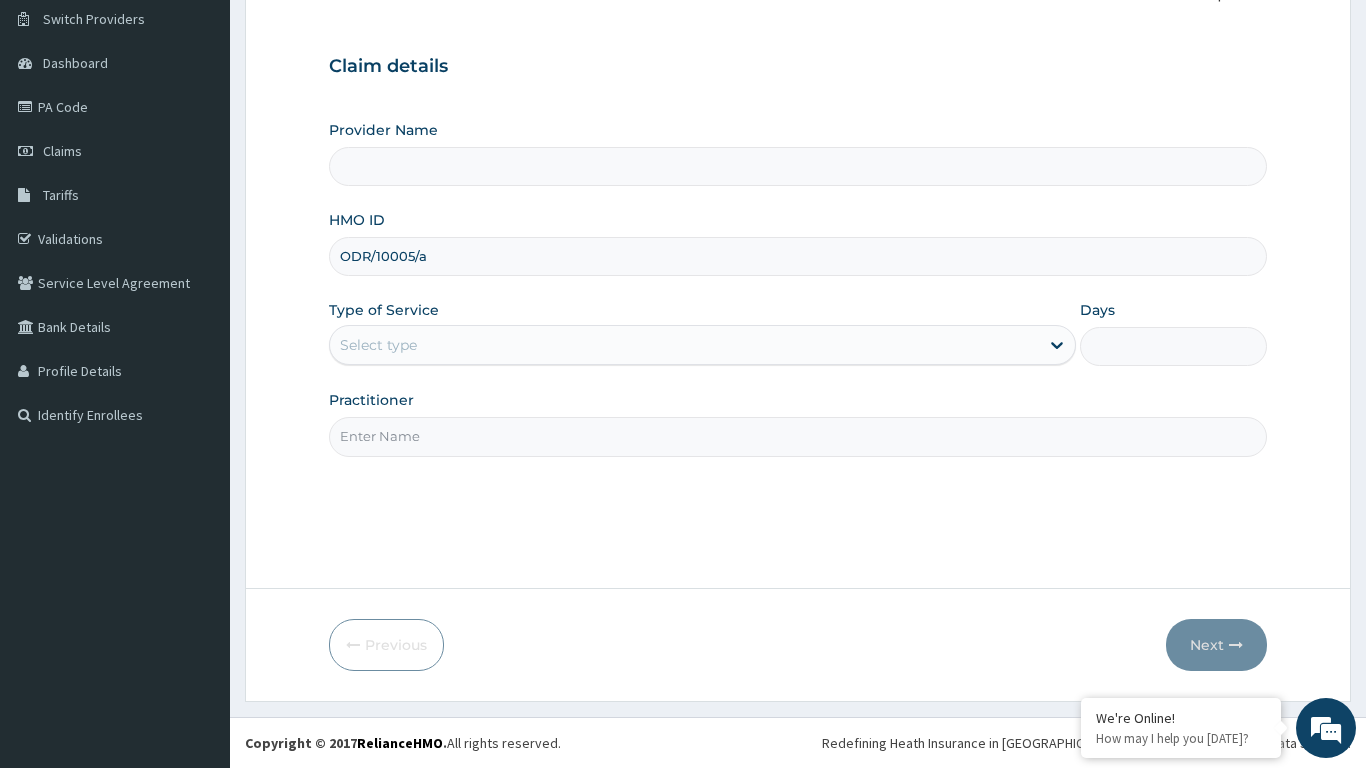 scroll, scrollTop: 0, scrollLeft: 0, axis: both 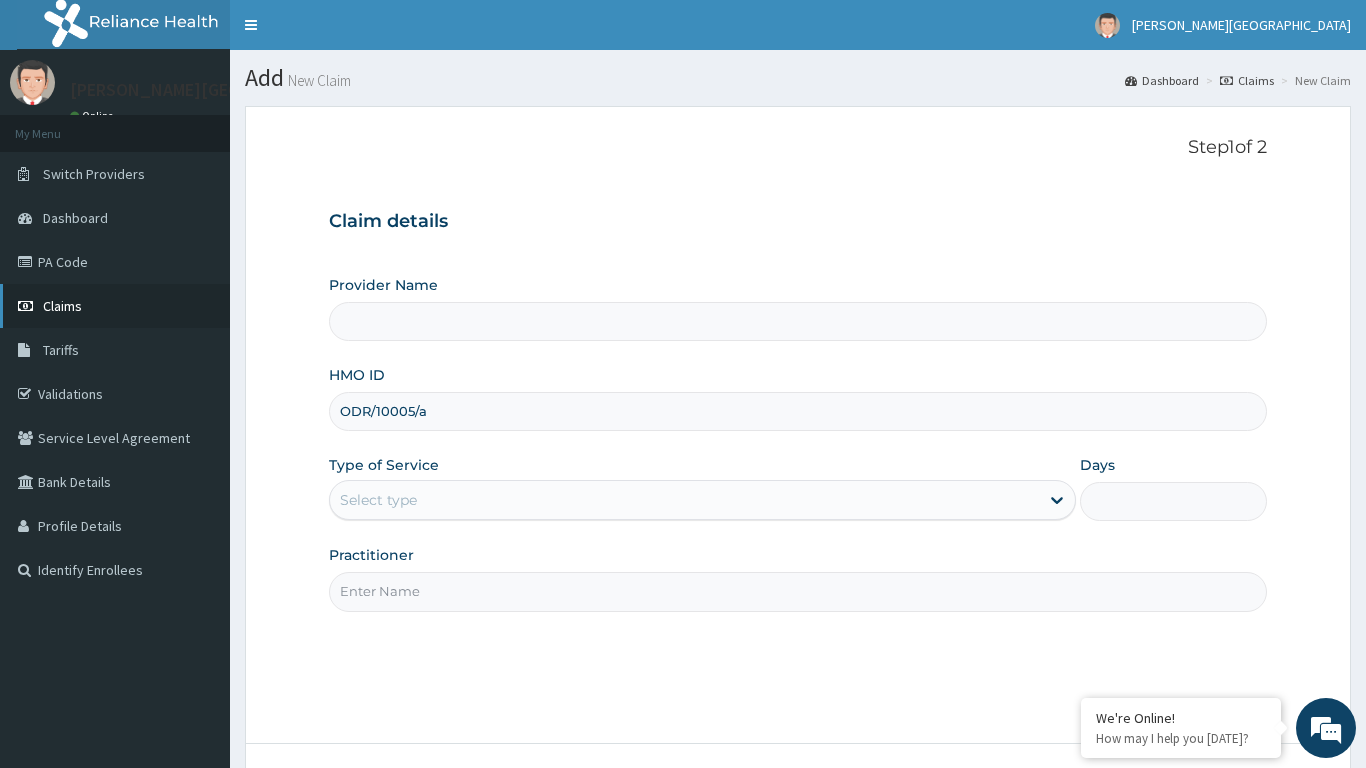 click on "Claims" at bounding box center (115, 306) 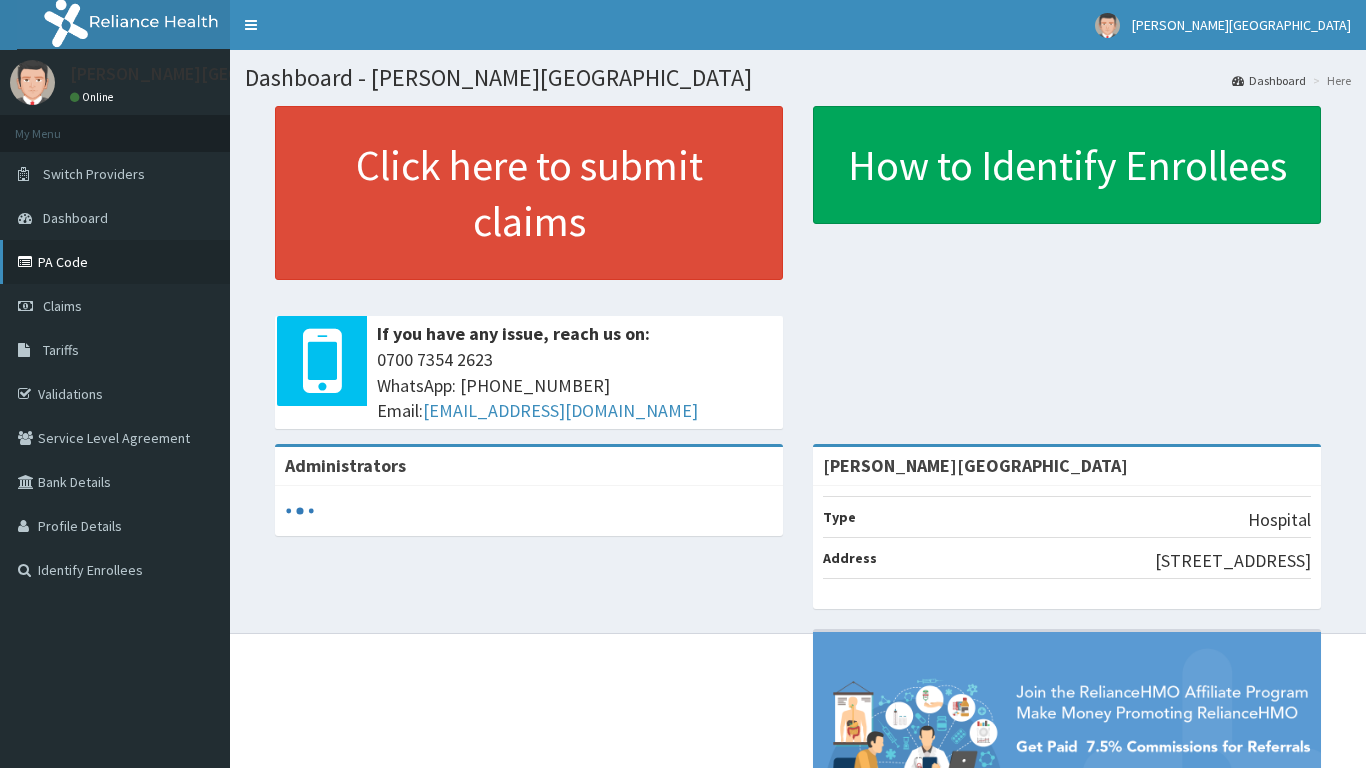 scroll, scrollTop: 0, scrollLeft: 0, axis: both 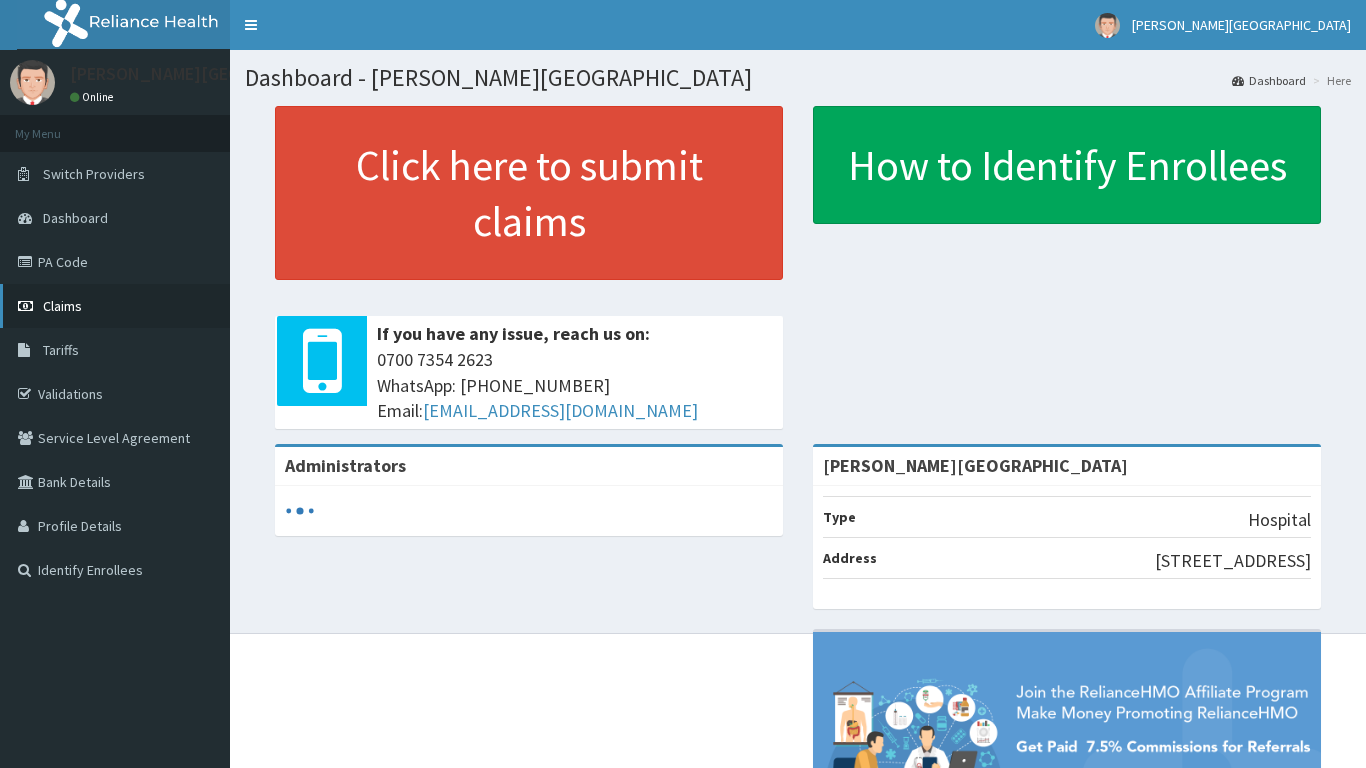 click on "Claims" at bounding box center [115, 306] 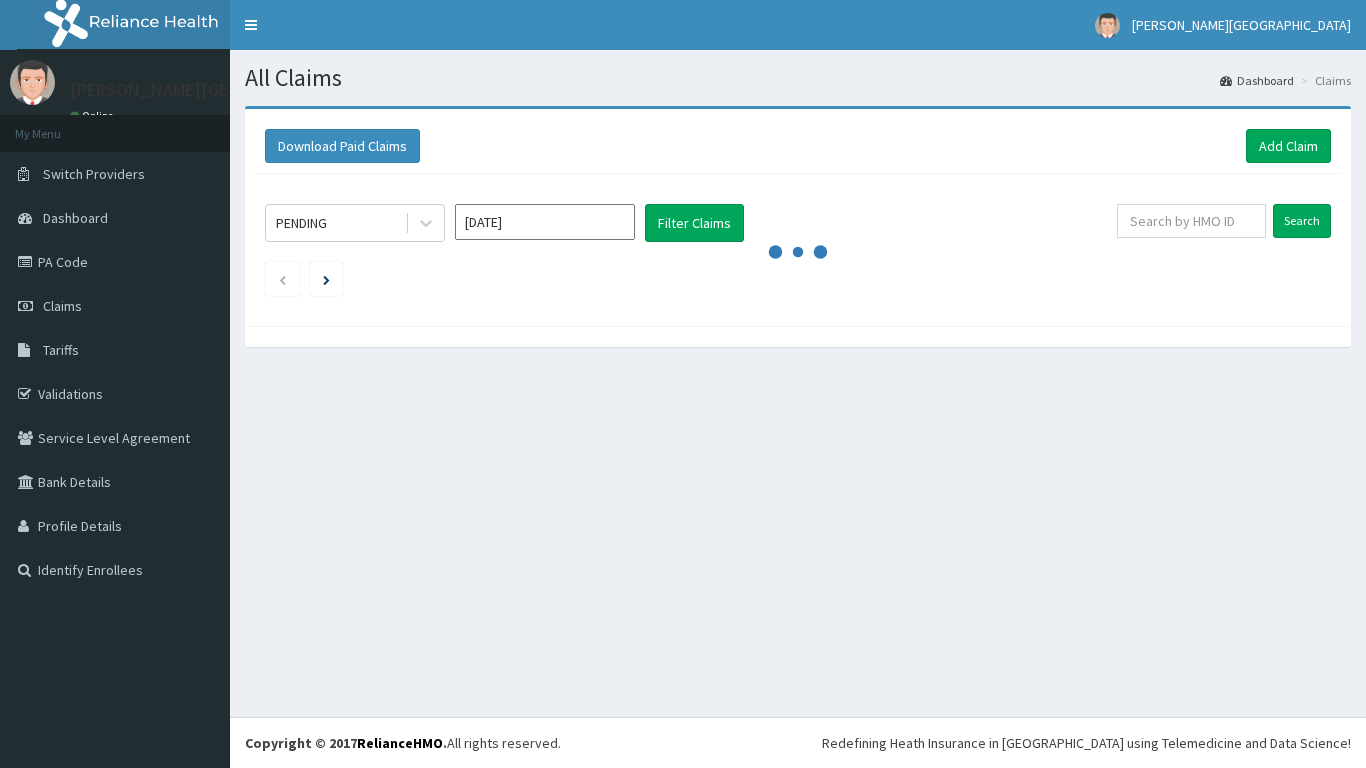 scroll, scrollTop: 0, scrollLeft: 0, axis: both 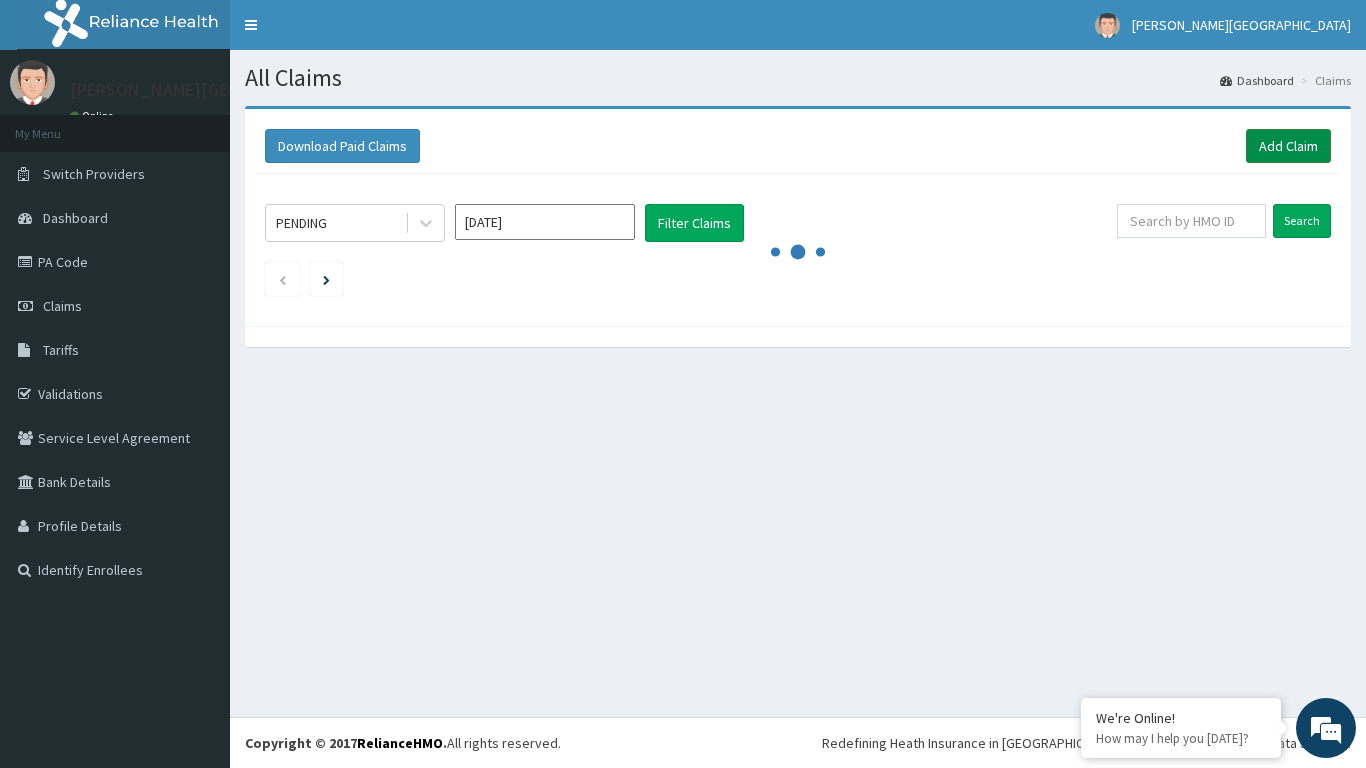 click on "Add Claim" at bounding box center (1288, 146) 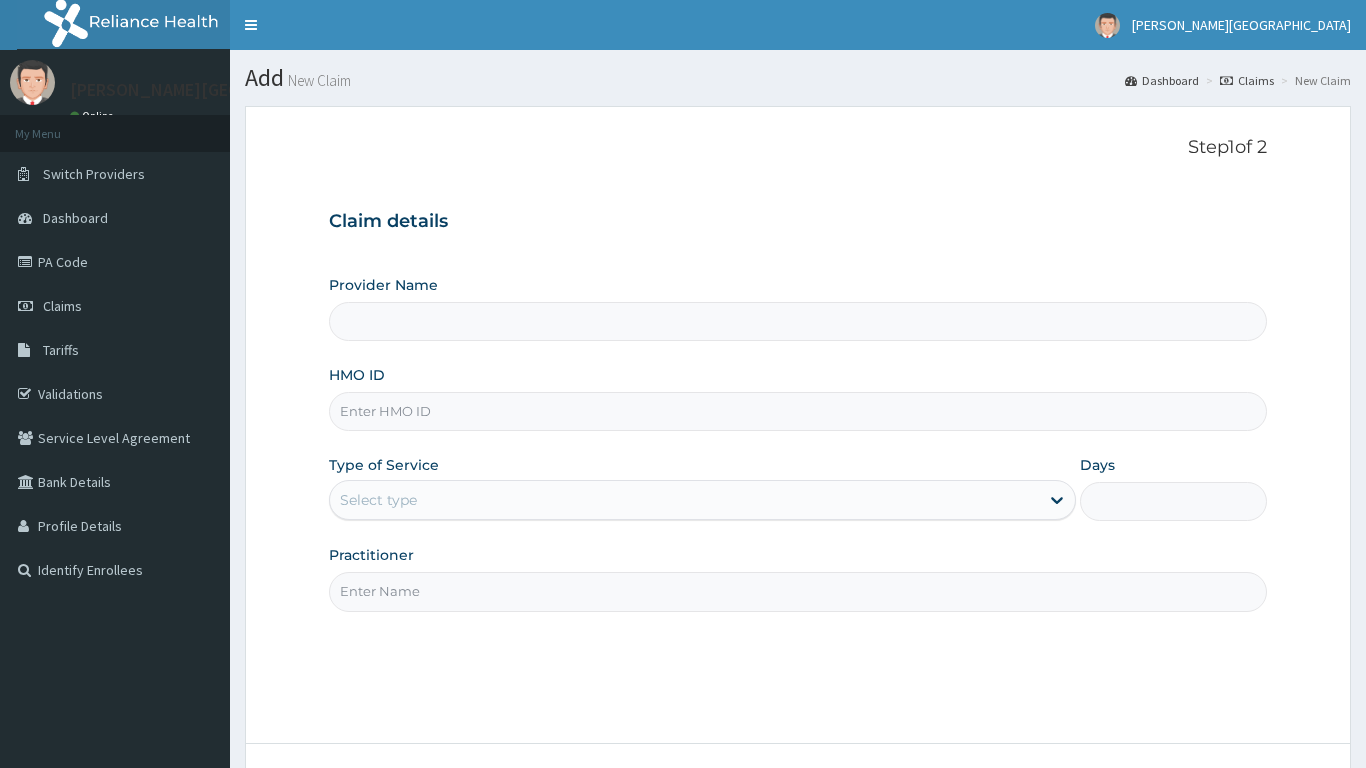 scroll, scrollTop: 0, scrollLeft: 0, axis: both 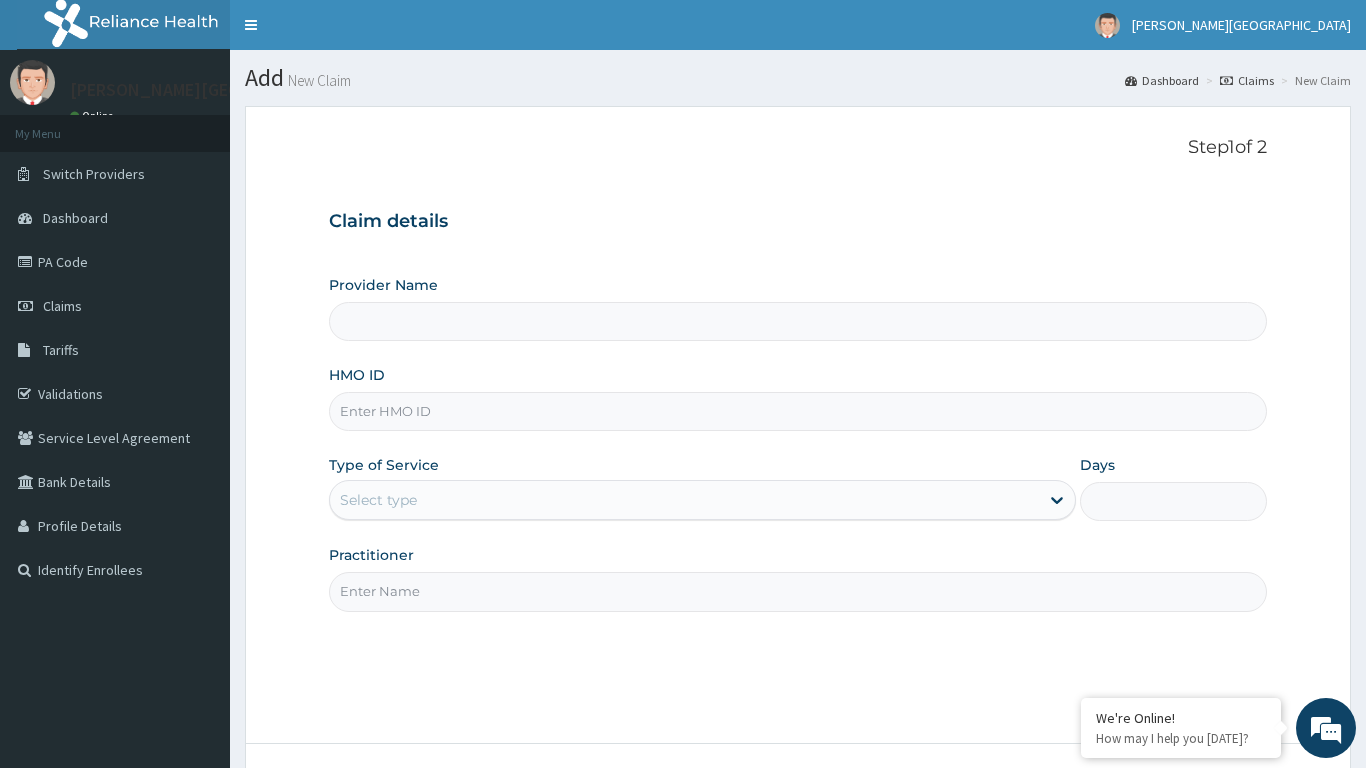 type on "[PERSON_NAME][GEOGRAPHIC_DATA]" 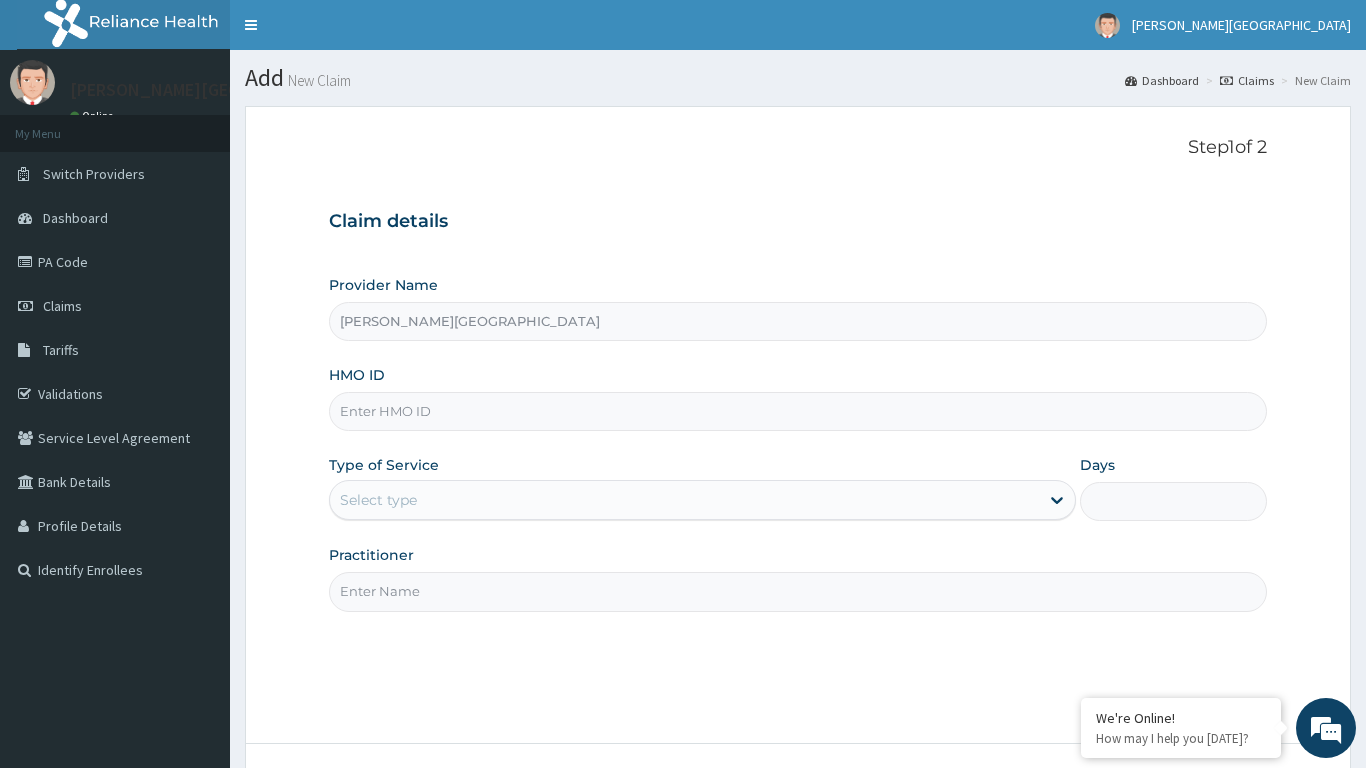 scroll, scrollTop: 0, scrollLeft: 0, axis: both 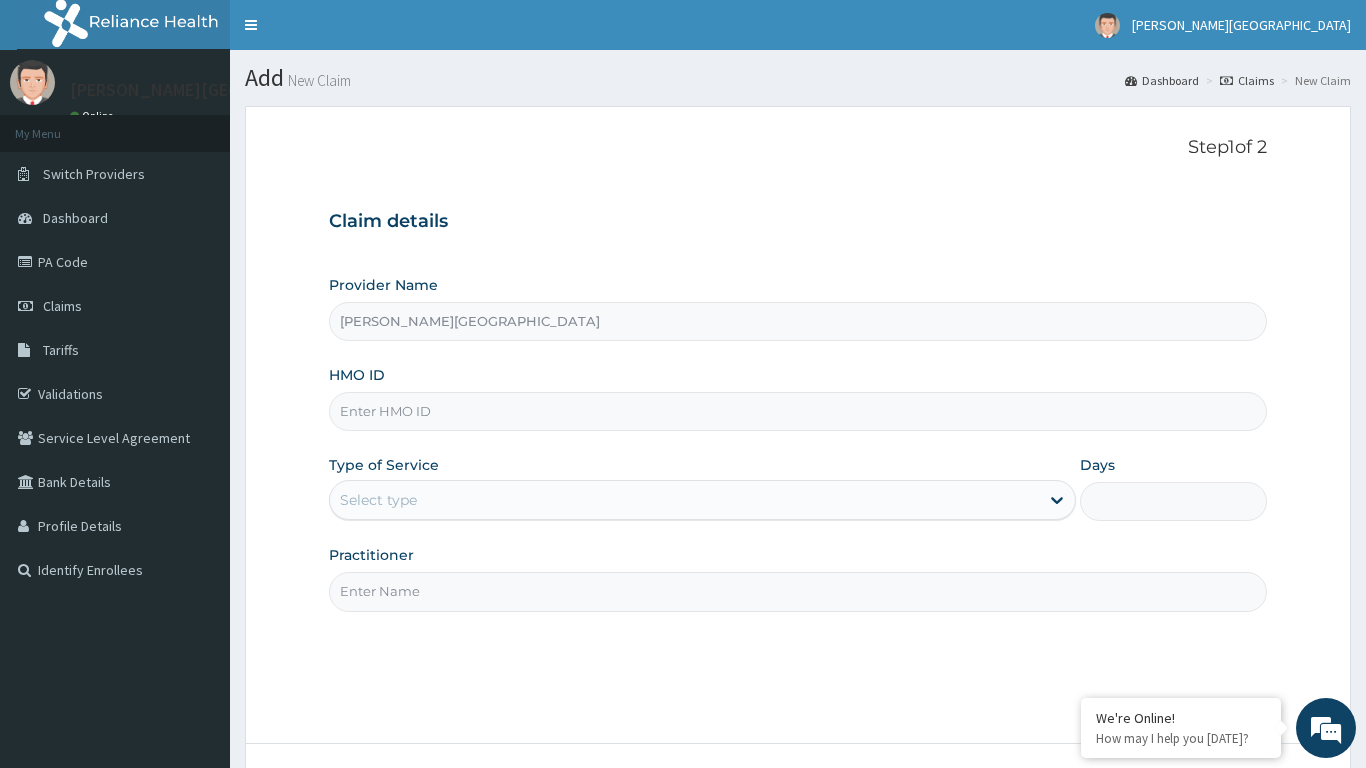 click on "HMO ID" at bounding box center [798, 411] 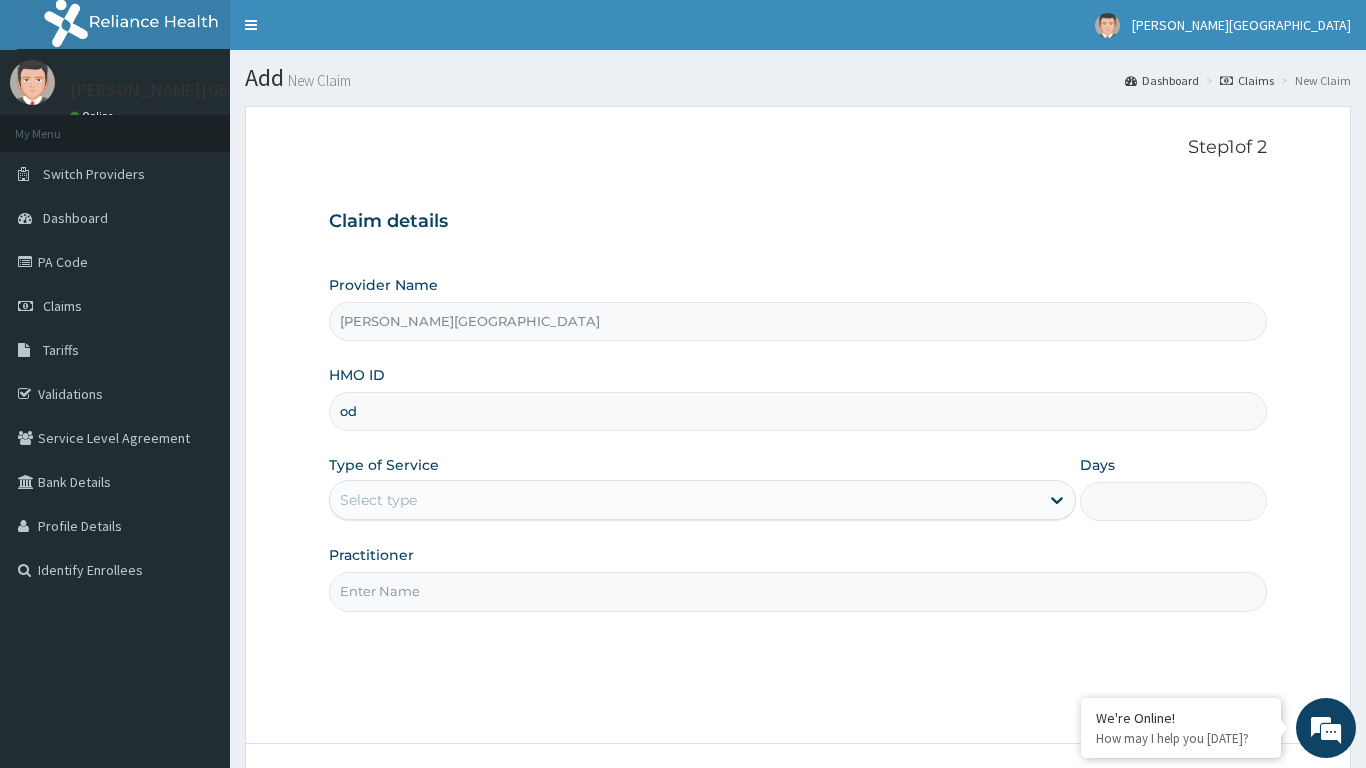 type on "odr" 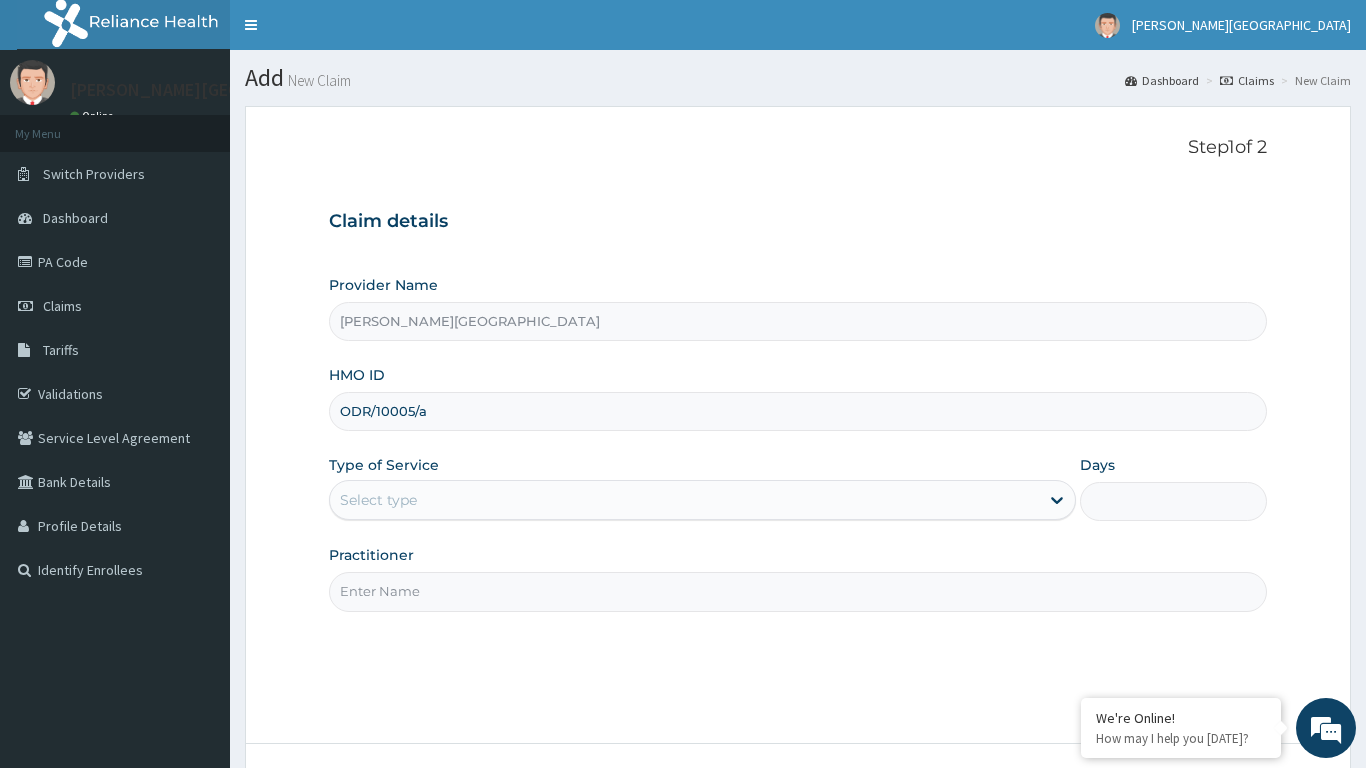 type on "ODR/10005/a" 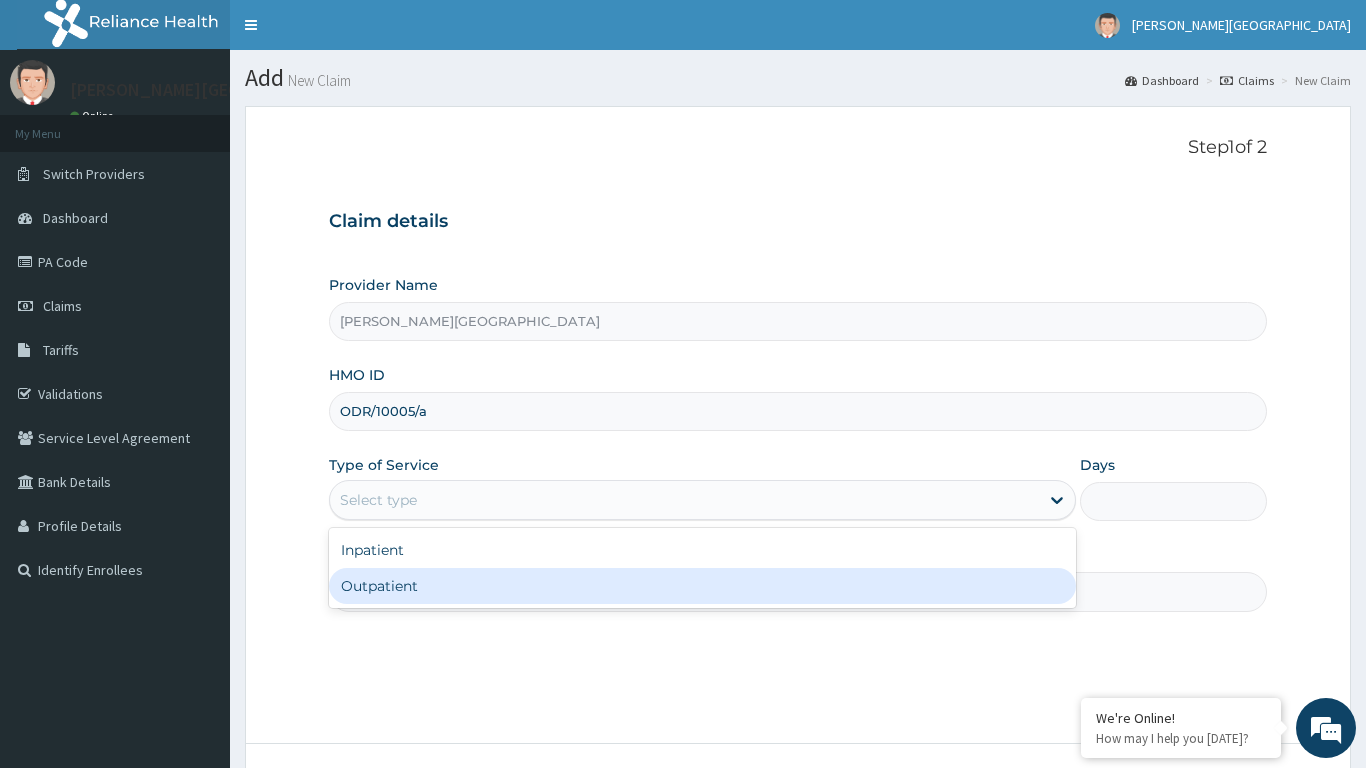 click on "Outpatient" at bounding box center [703, 586] 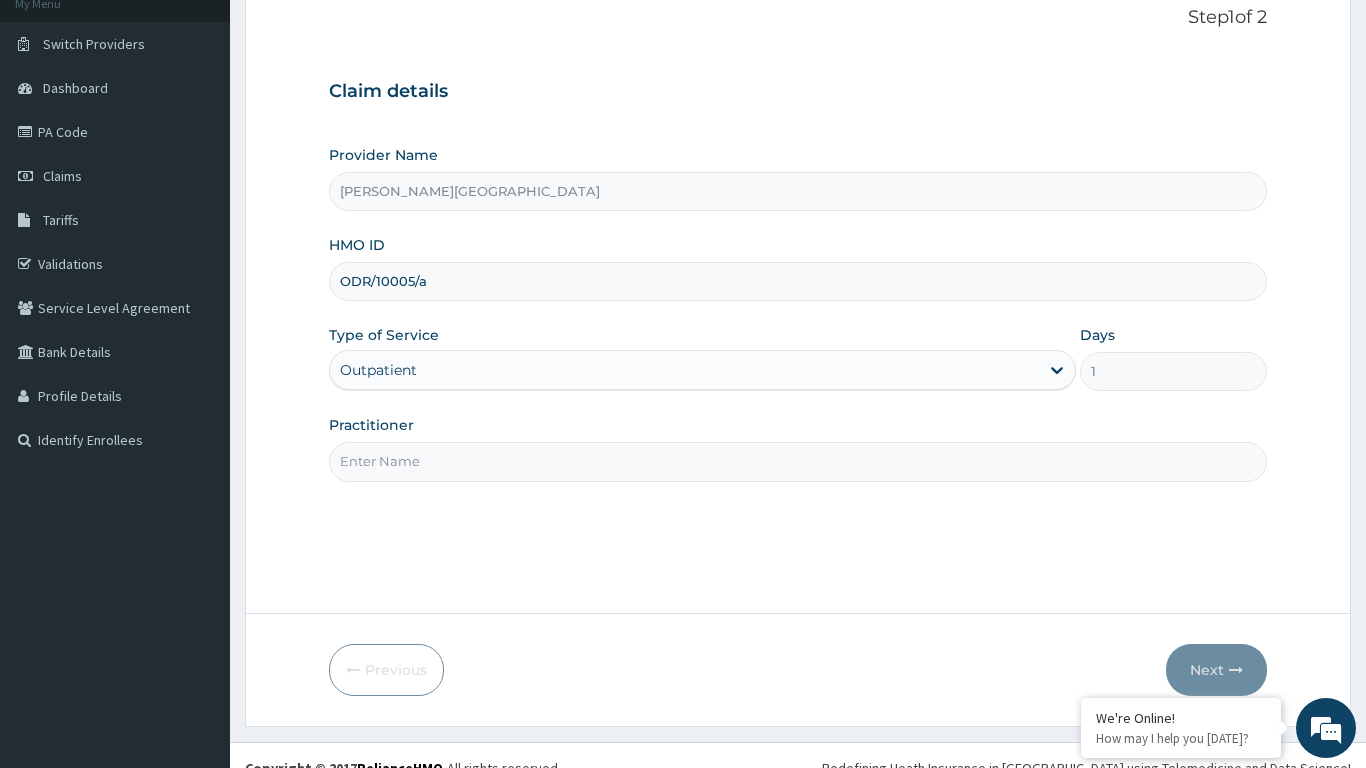 scroll, scrollTop: 155, scrollLeft: 0, axis: vertical 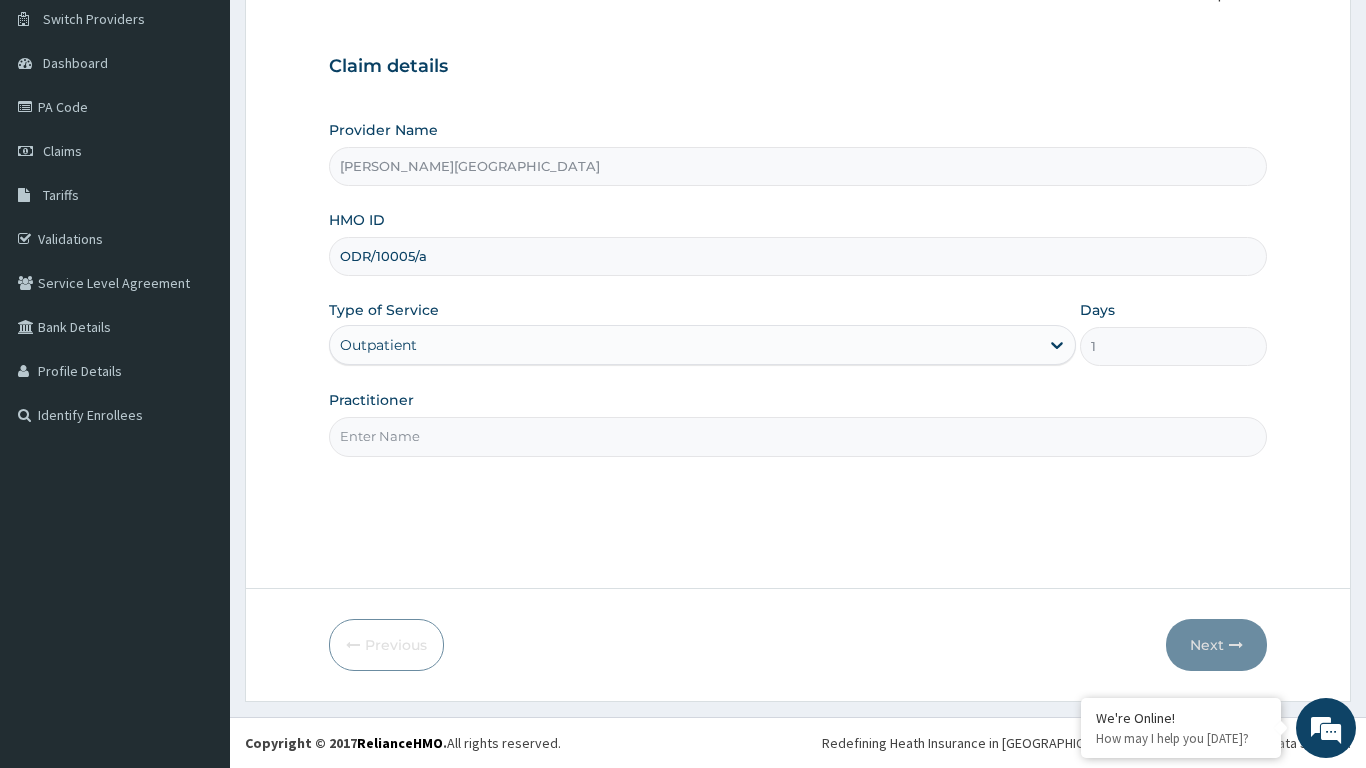 click on "Practitioner" at bounding box center [798, 436] 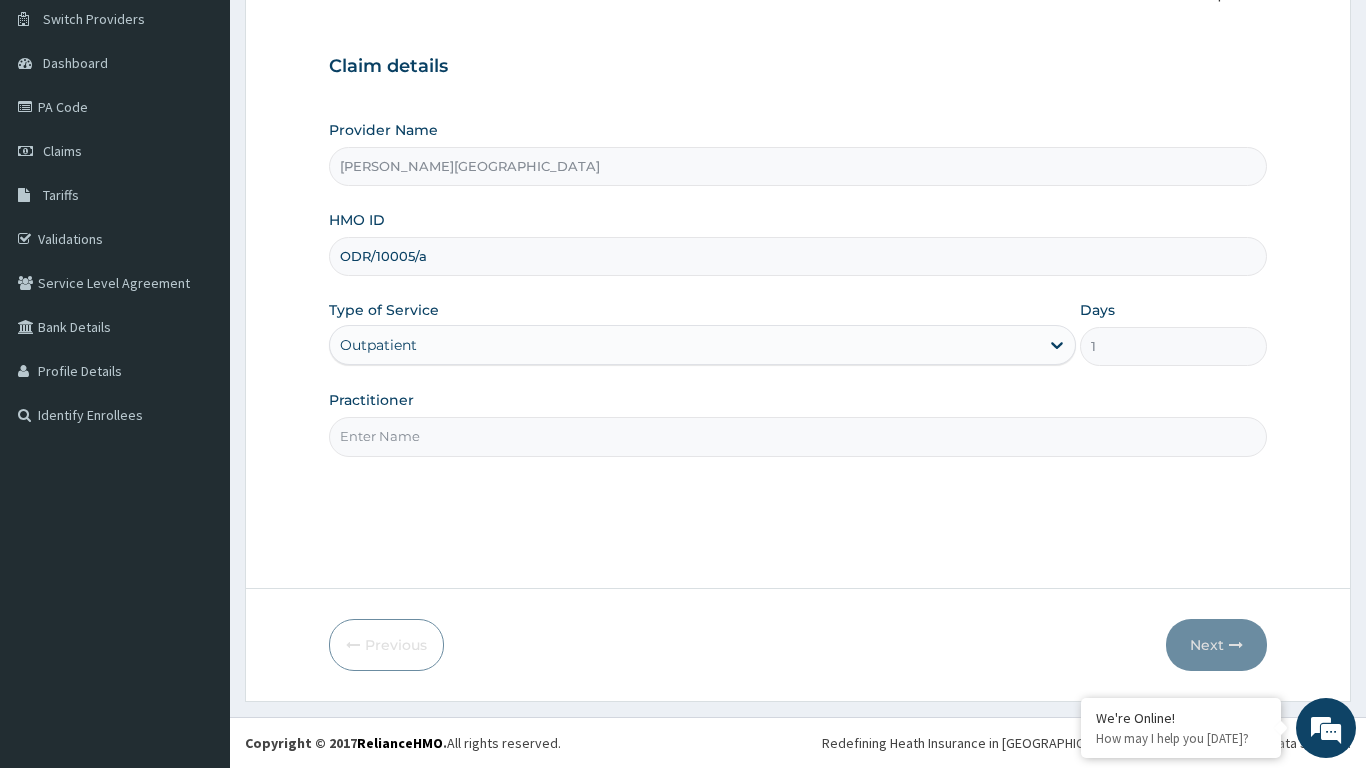 type on "DR. CHIKE" 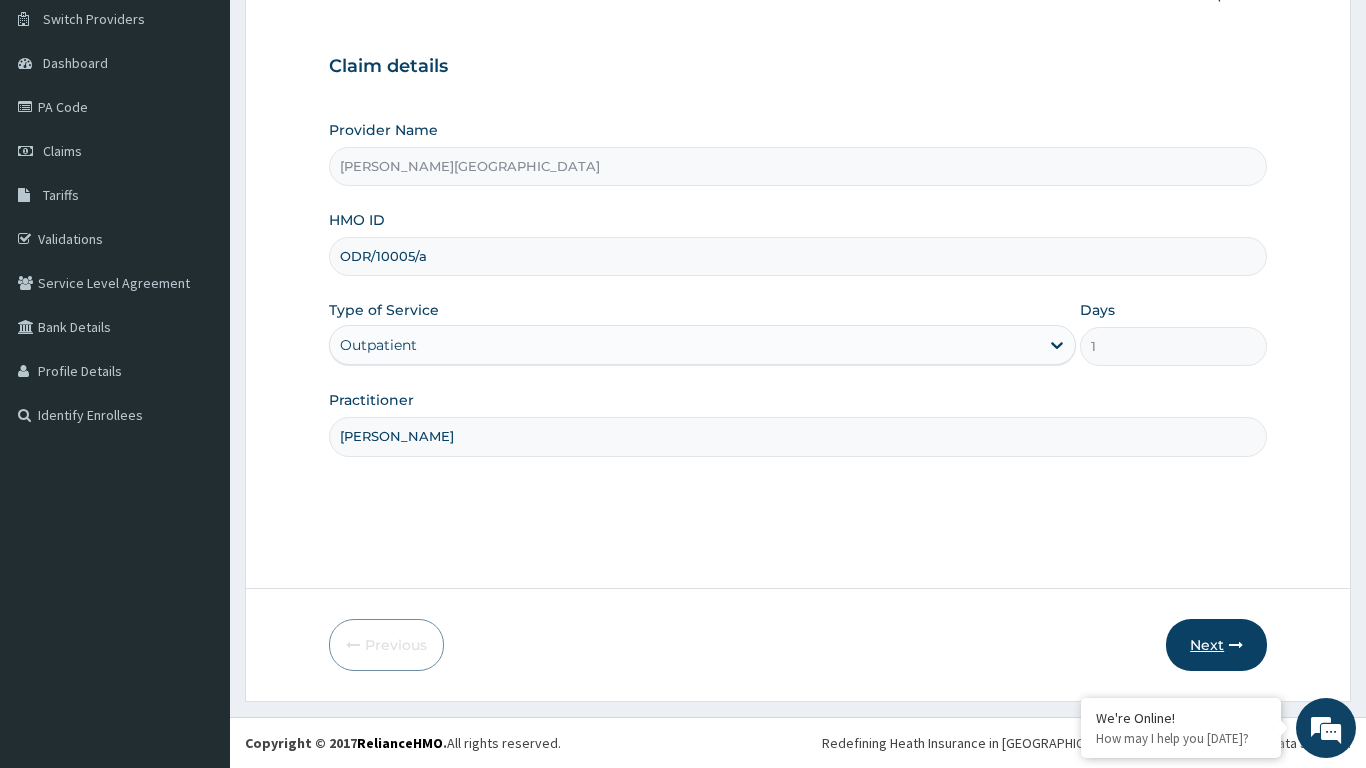 click on "Next" at bounding box center (1216, 645) 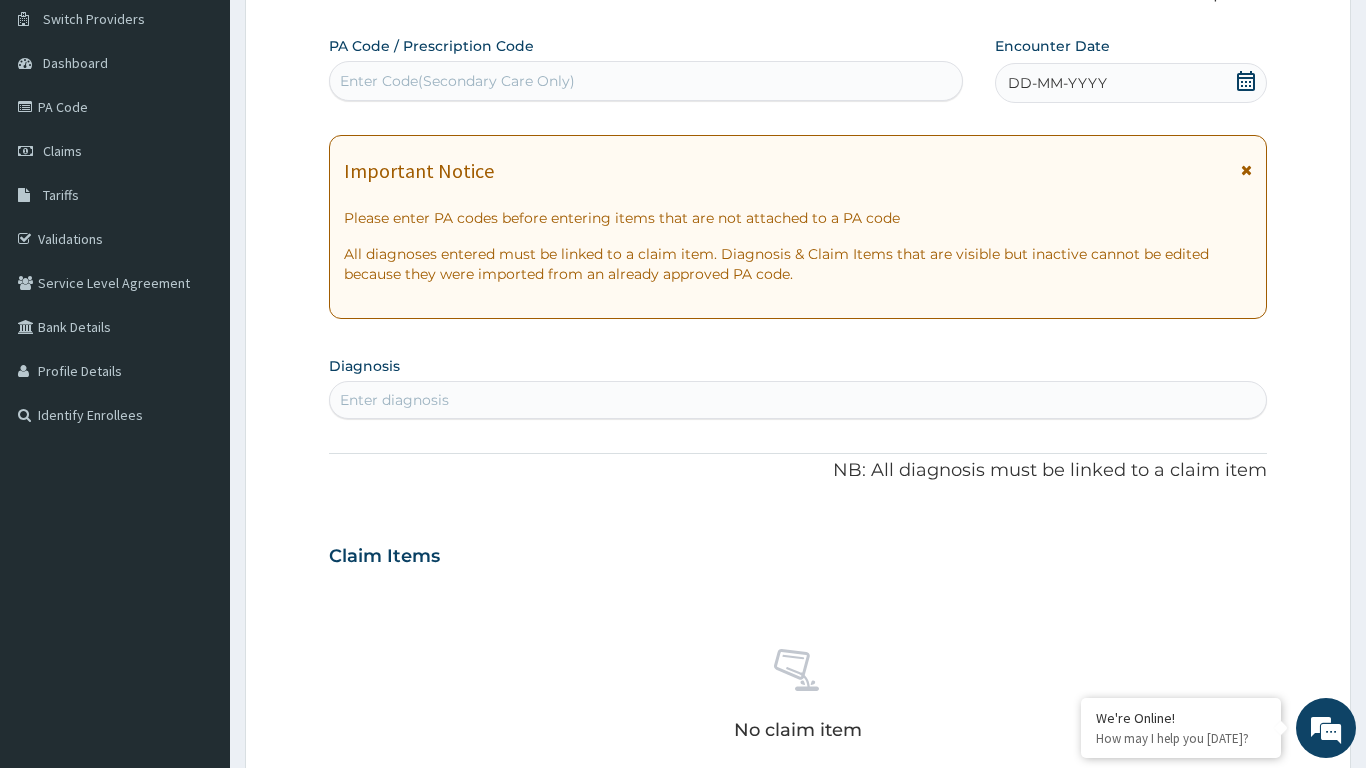 click at bounding box center (1246, 170) 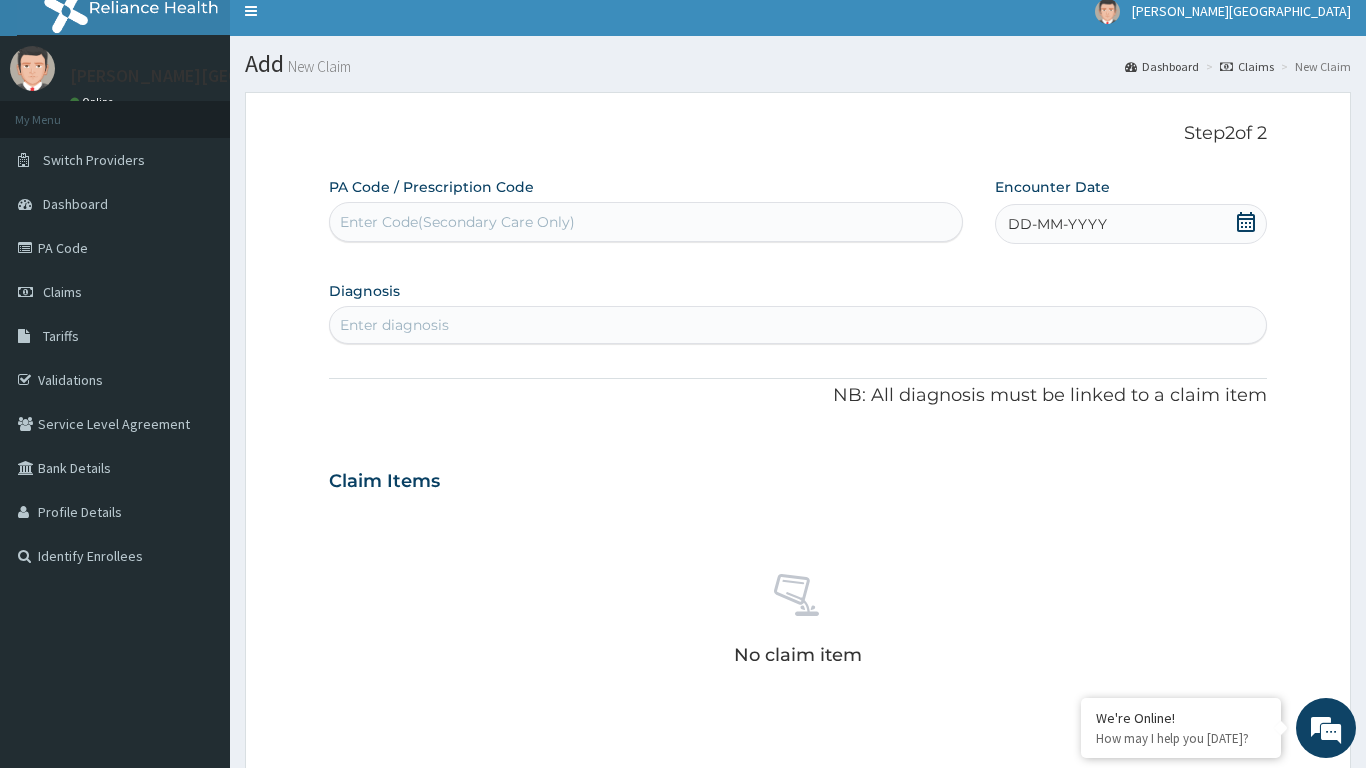scroll, scrollTop: 0, scrollLeft: 0, axis: both 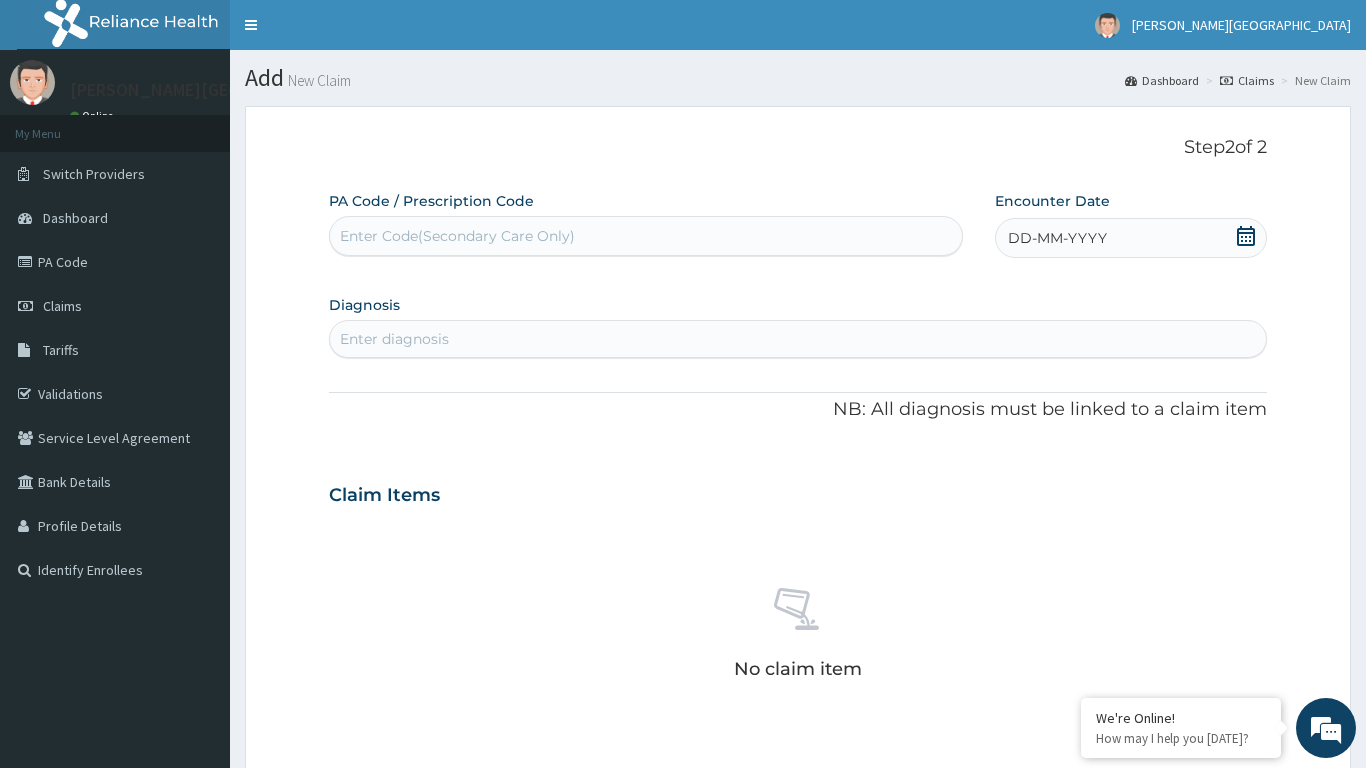 click on "Enter Code(Secondary Care Only)" at bounding box center [646, 236] 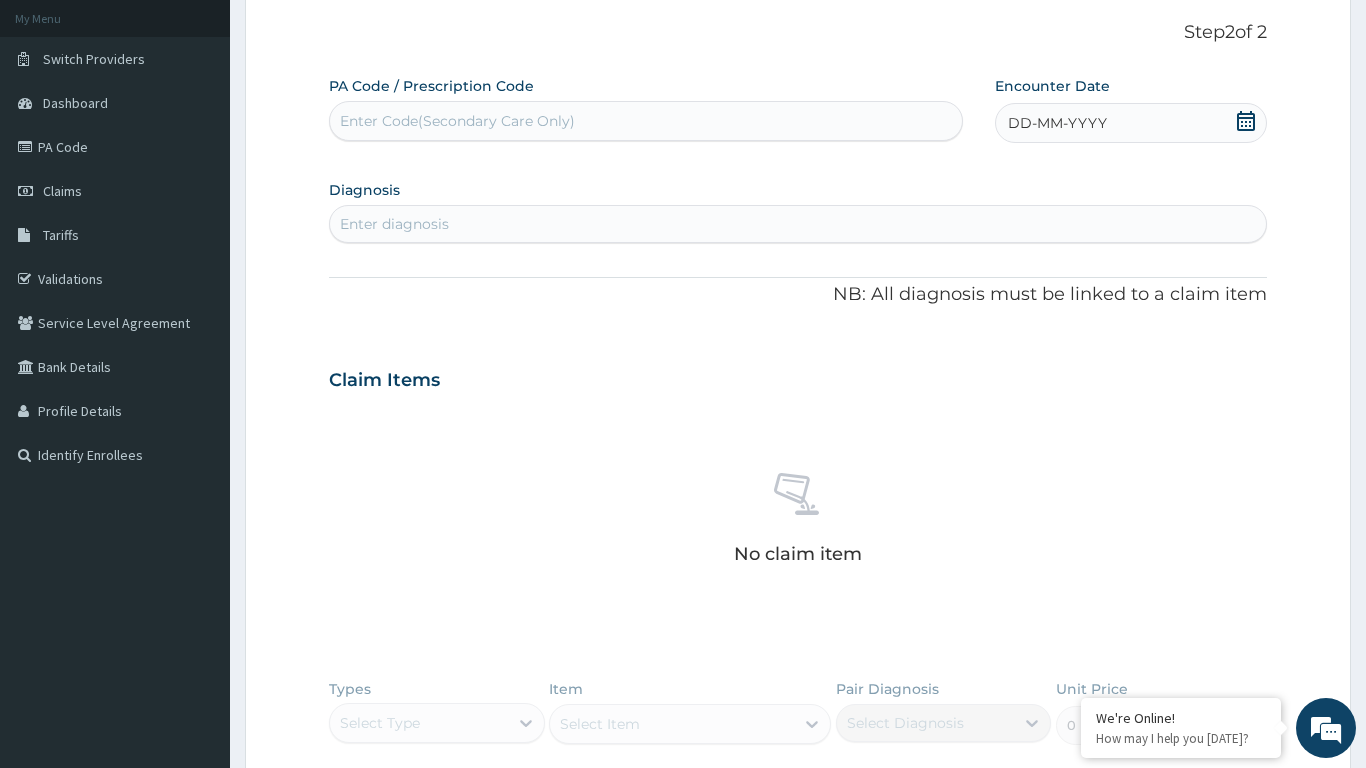 scroll, scrollTop: 0, scrollLeft: 0, axis: both 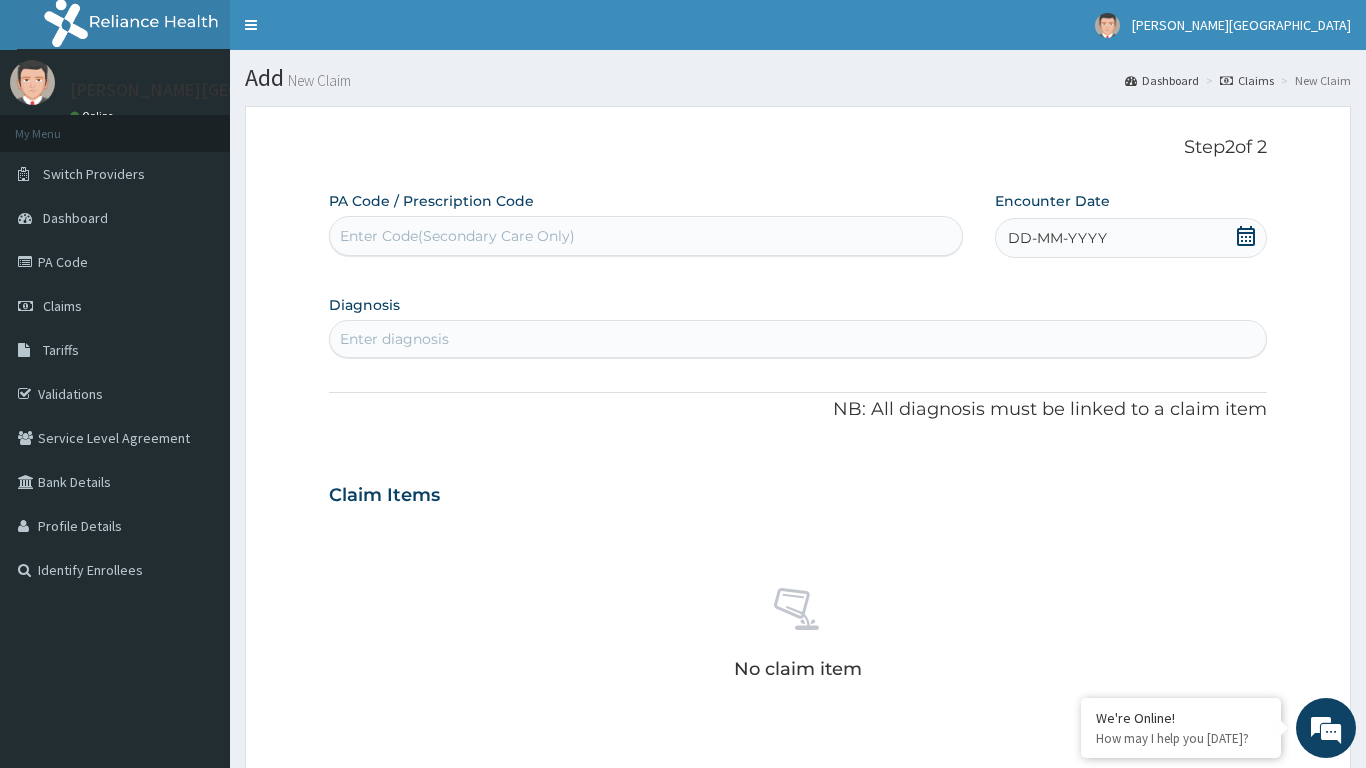 click 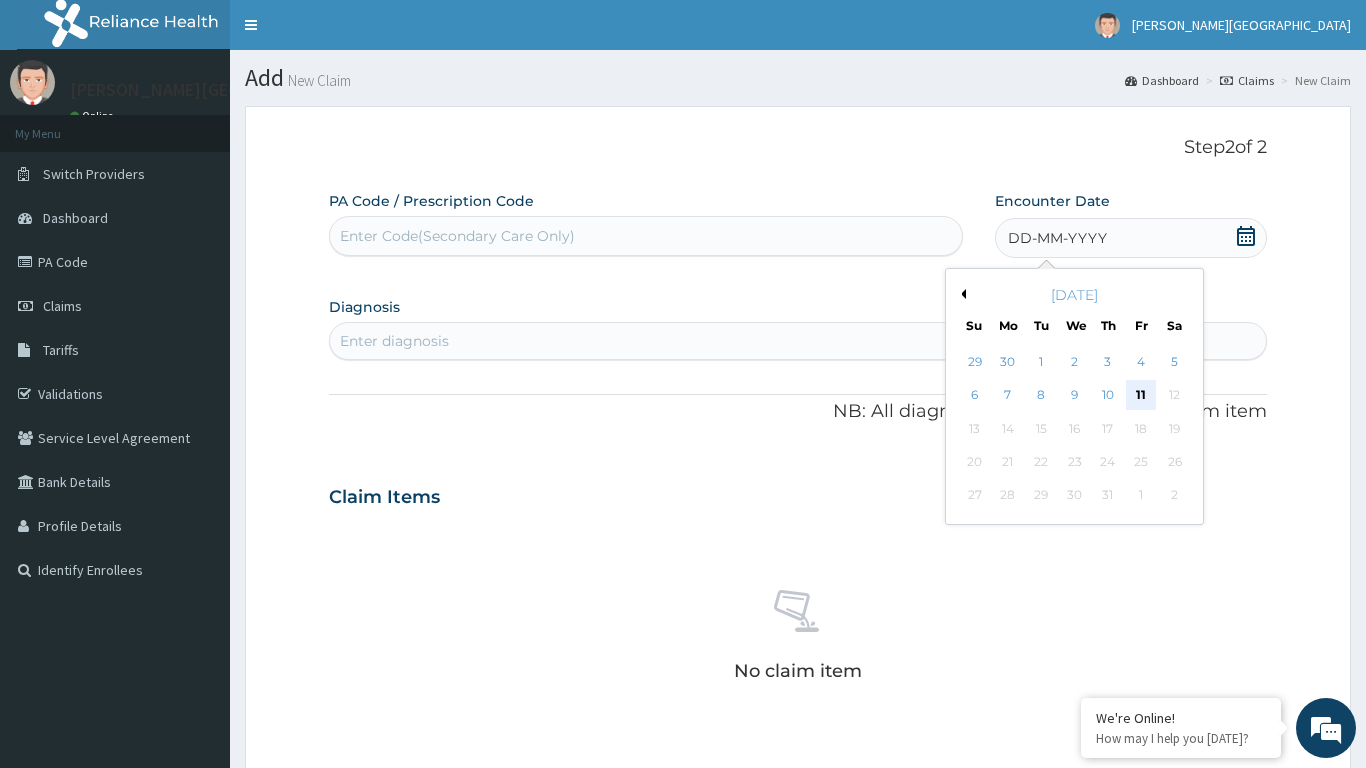 click on "11" at bounding box center [1141, 396] 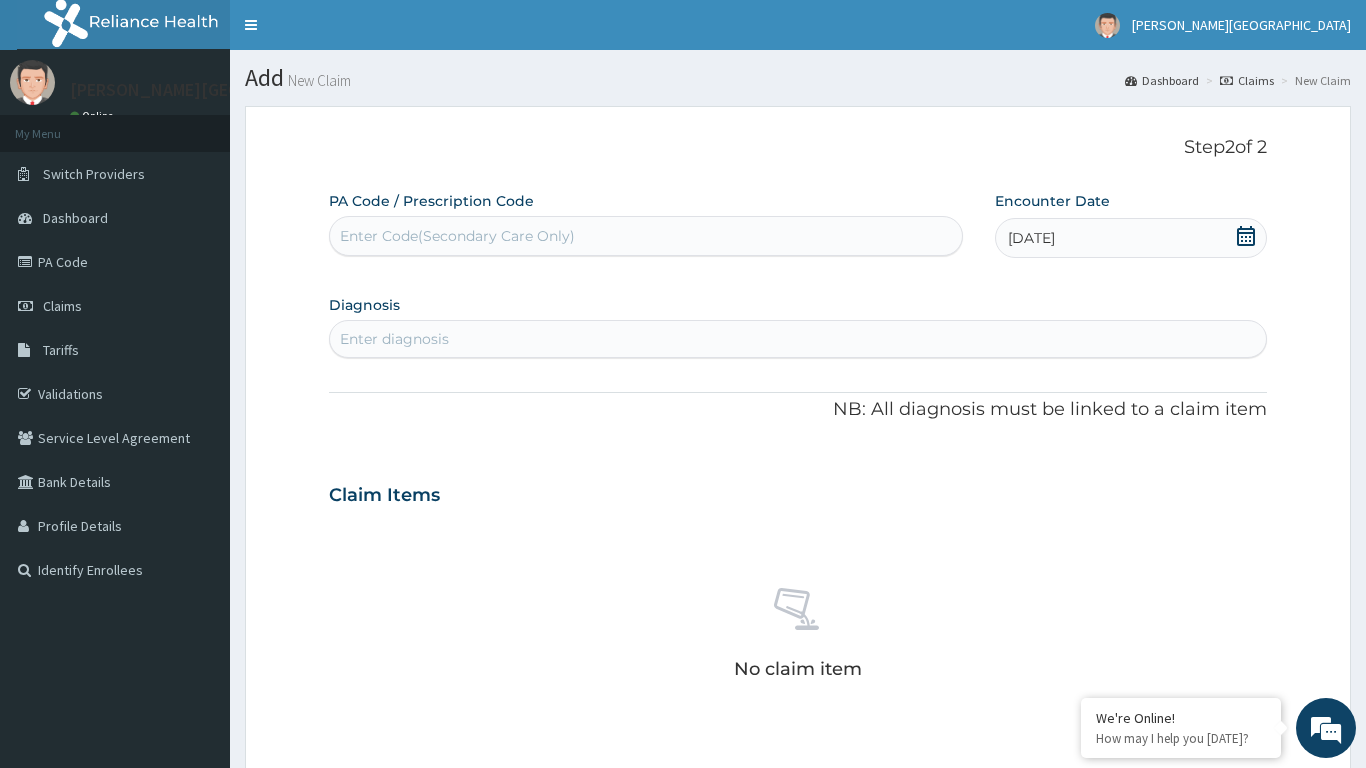click on "Enter diagnosis" at bounding box center [798, 339] 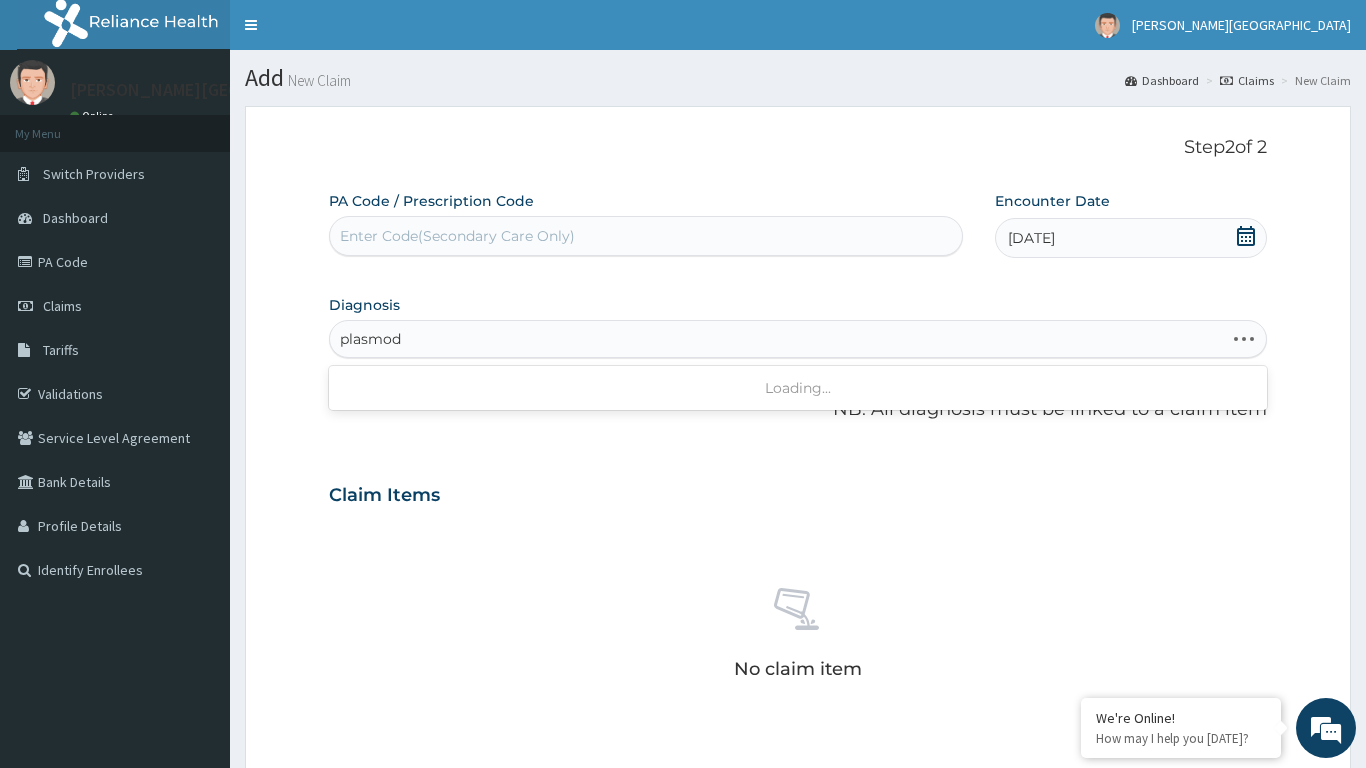 type on "plasmodi" 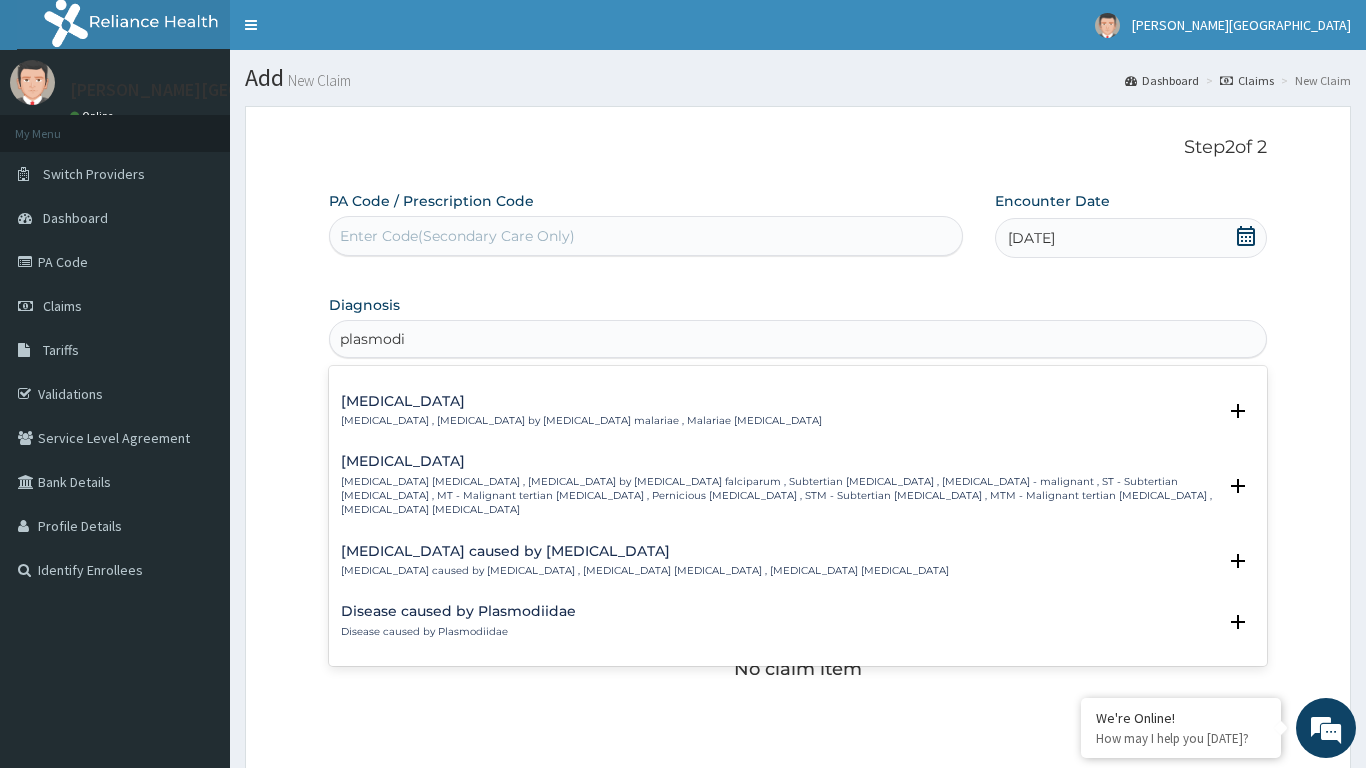 scroll, scrollTop: 188, scrollLeft: 0, axis: vertical 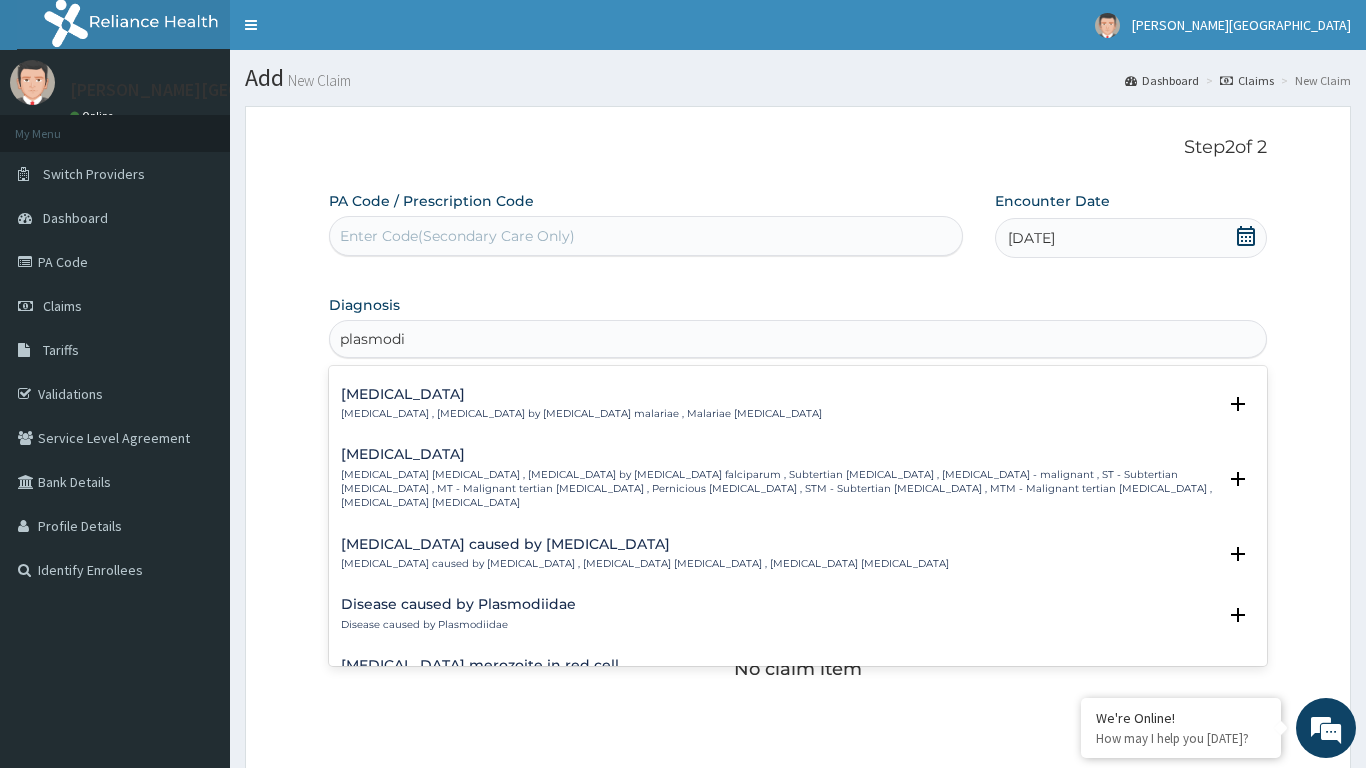 click on "[MEDICAL_DATA] [MEDICAL_DATA] , [MEDICAL_DATA] by [MEDICAL_DATA] falciparum , Subtertian [MEDICAL_DATA] , [MEDICAL_DATA] - malignant , ST - Subtertian [MEDICAL_DATA] , MT - Malignant tertian [MEDICAL_DATA] , Pernicious [MEDICAL_DATA] , STM - Subtertian [MEDICAL_DATA] , MTM - Malignant tertian [MEDICAL_DATA] , [MEDICAL_DATA] [MEDICAL_DATA]" at bounding box center (778, 489) 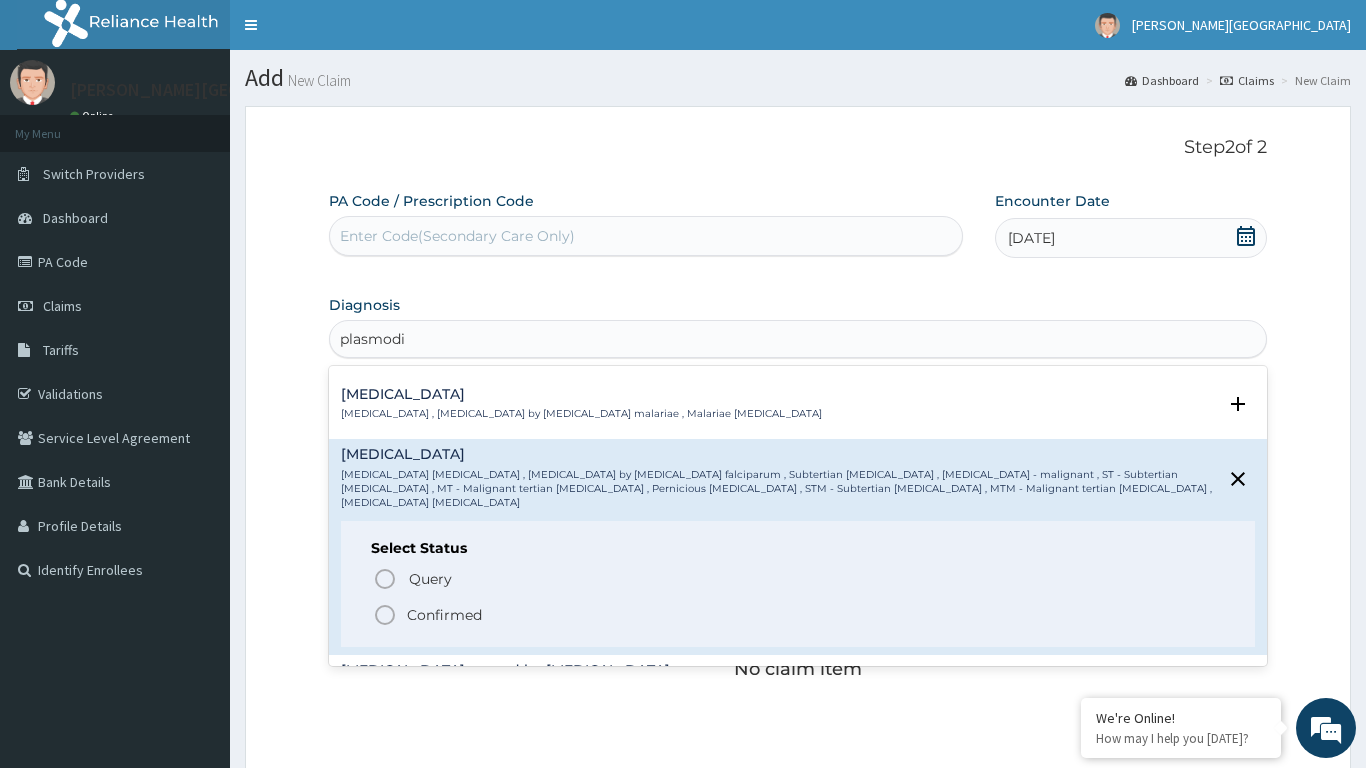 click 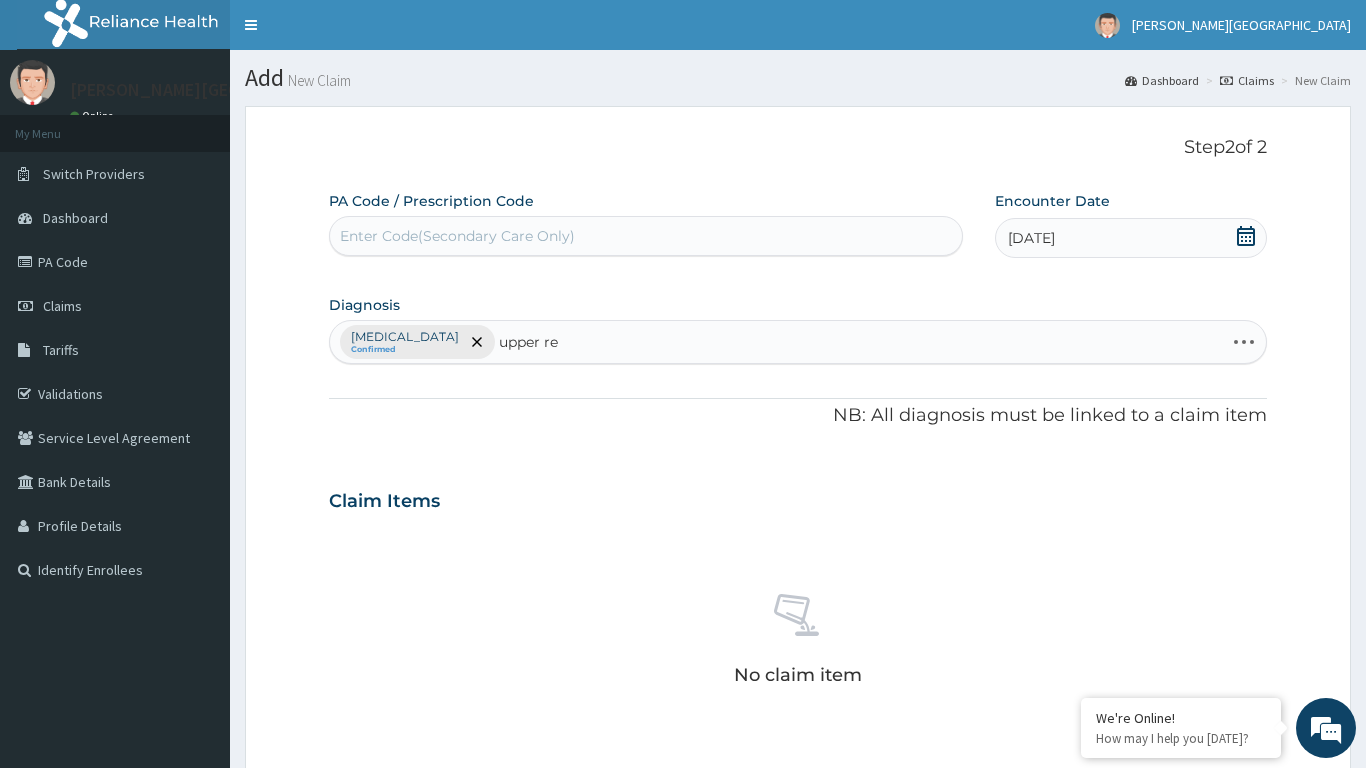 type on "upper res" 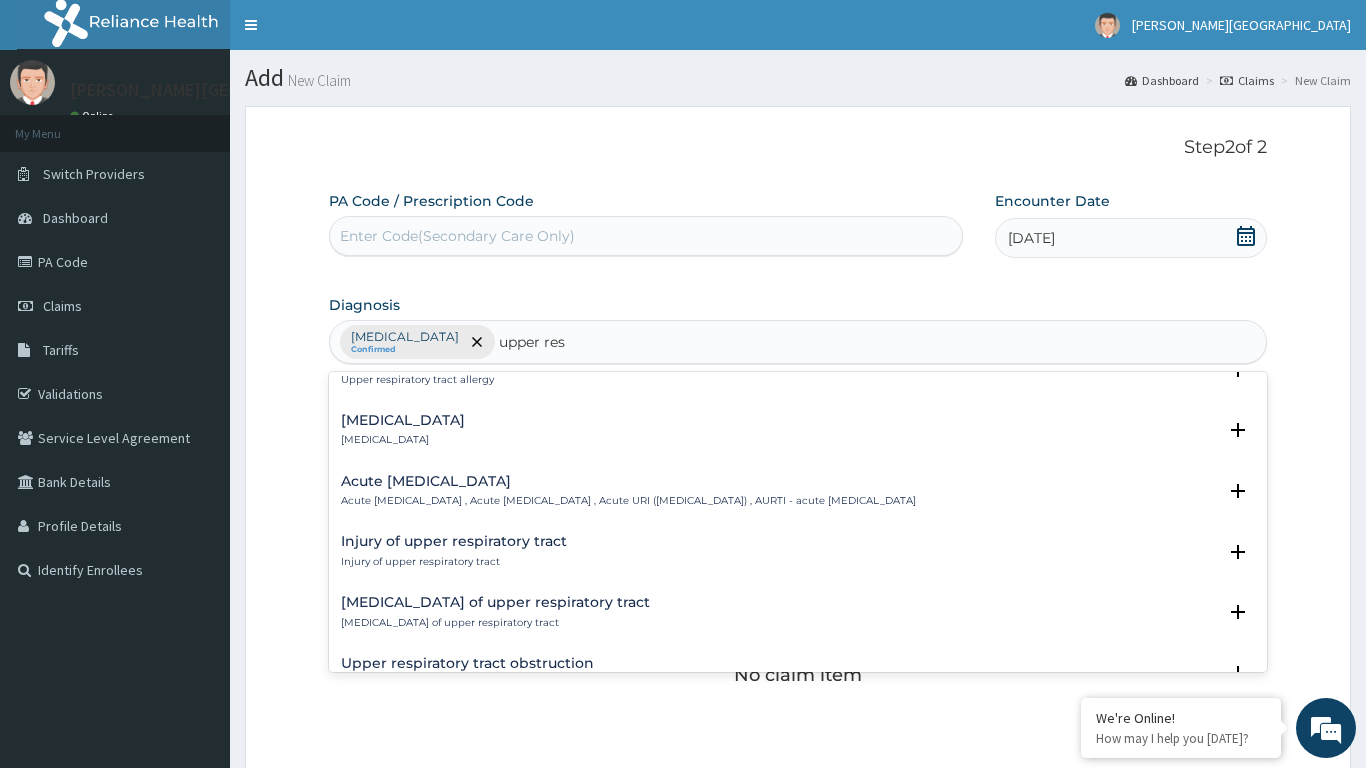 scroll, scrollTop: 155, scrollLeft: 0, axis: vertical 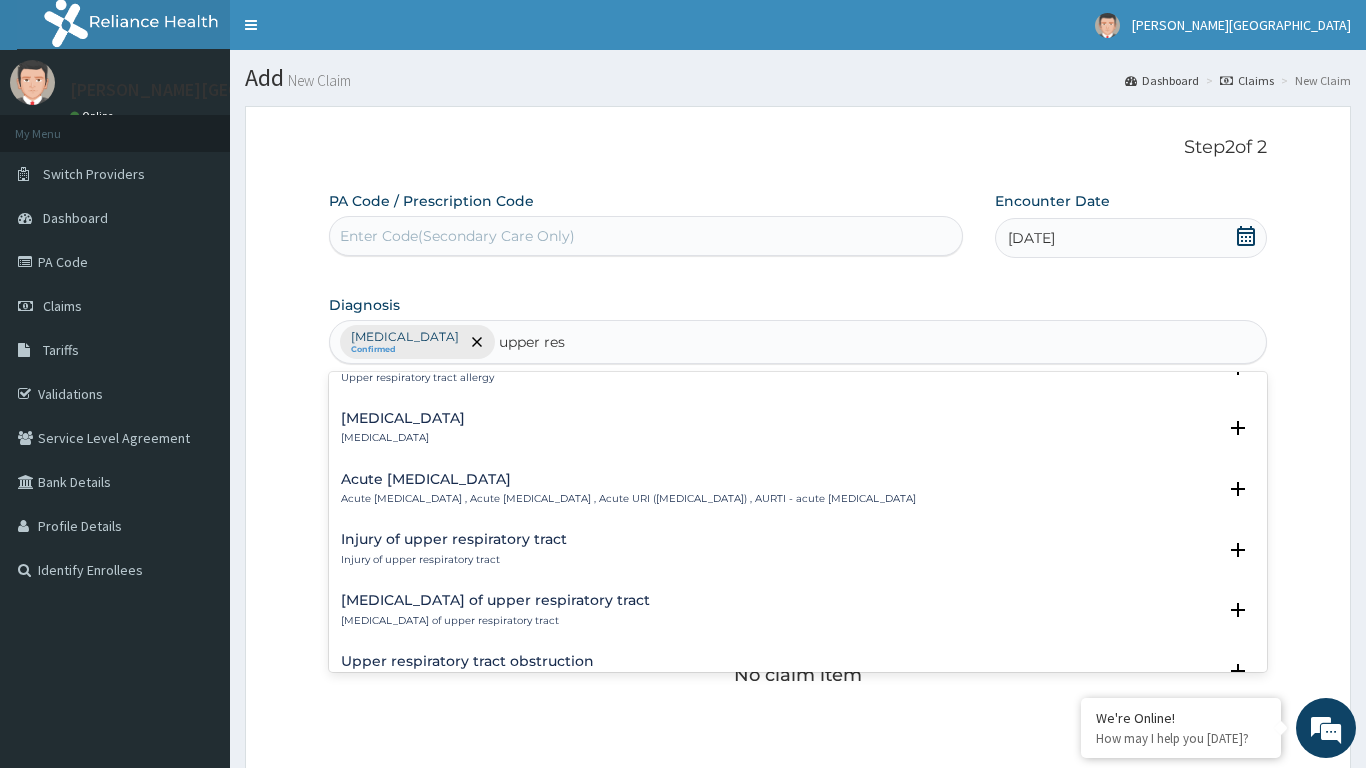 click on "Acute upper respiratory infection" at bounding box center [628, 479] 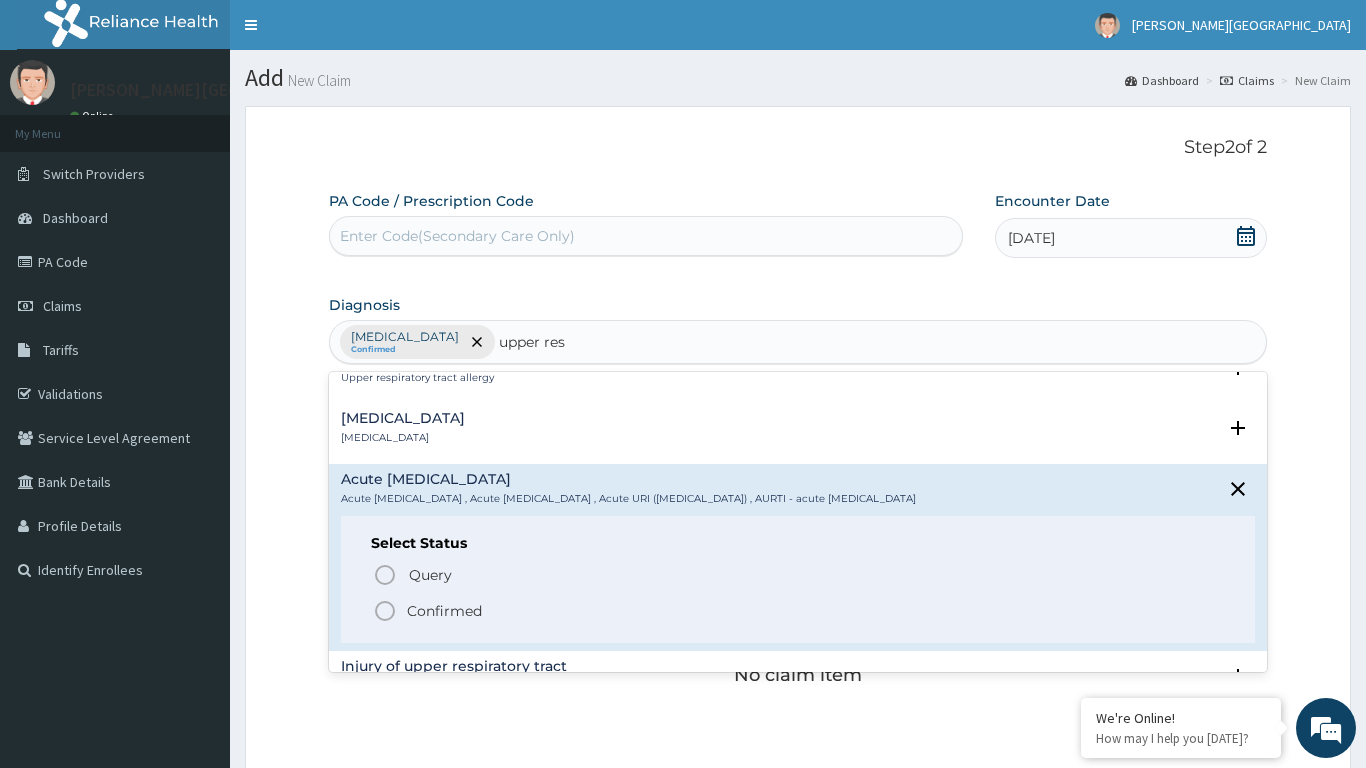 click 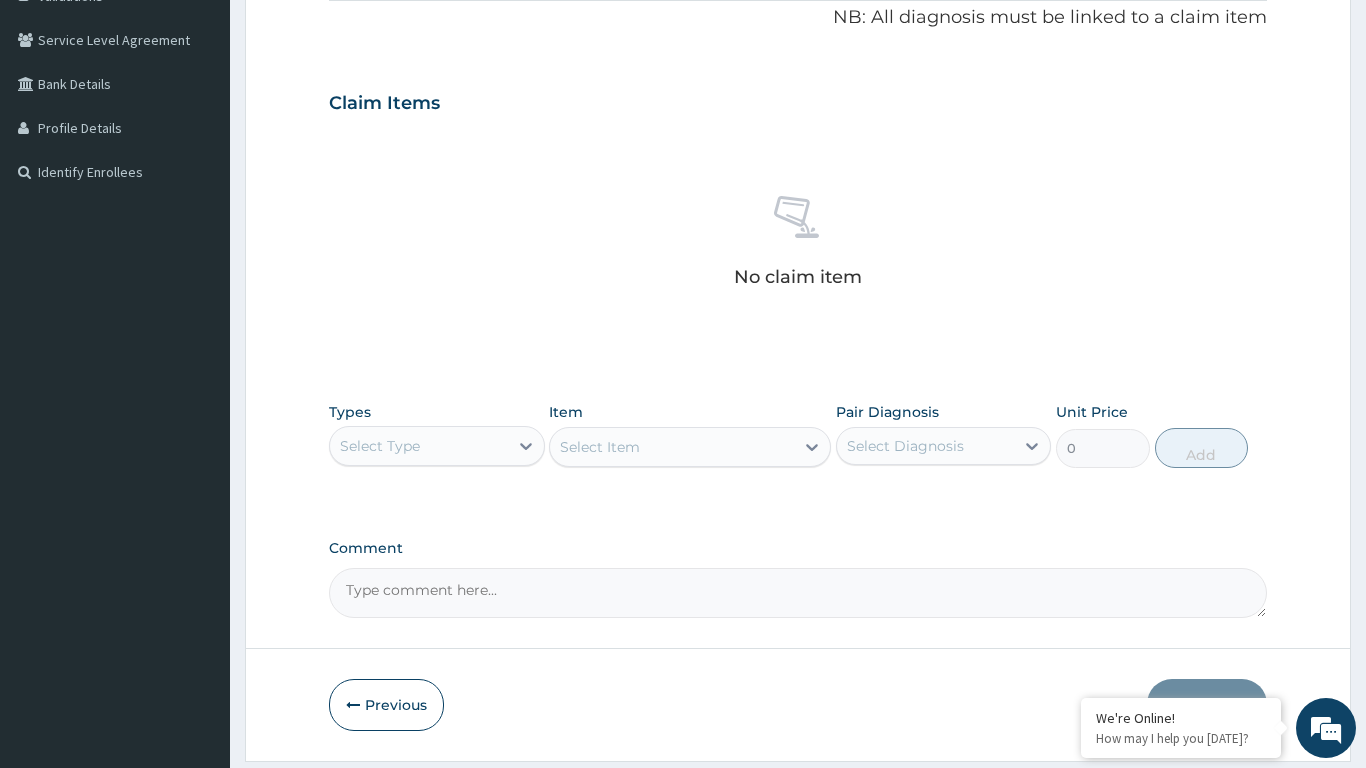 scroll, scrollTop: 399, scrollLeft: 0, axis: vertical 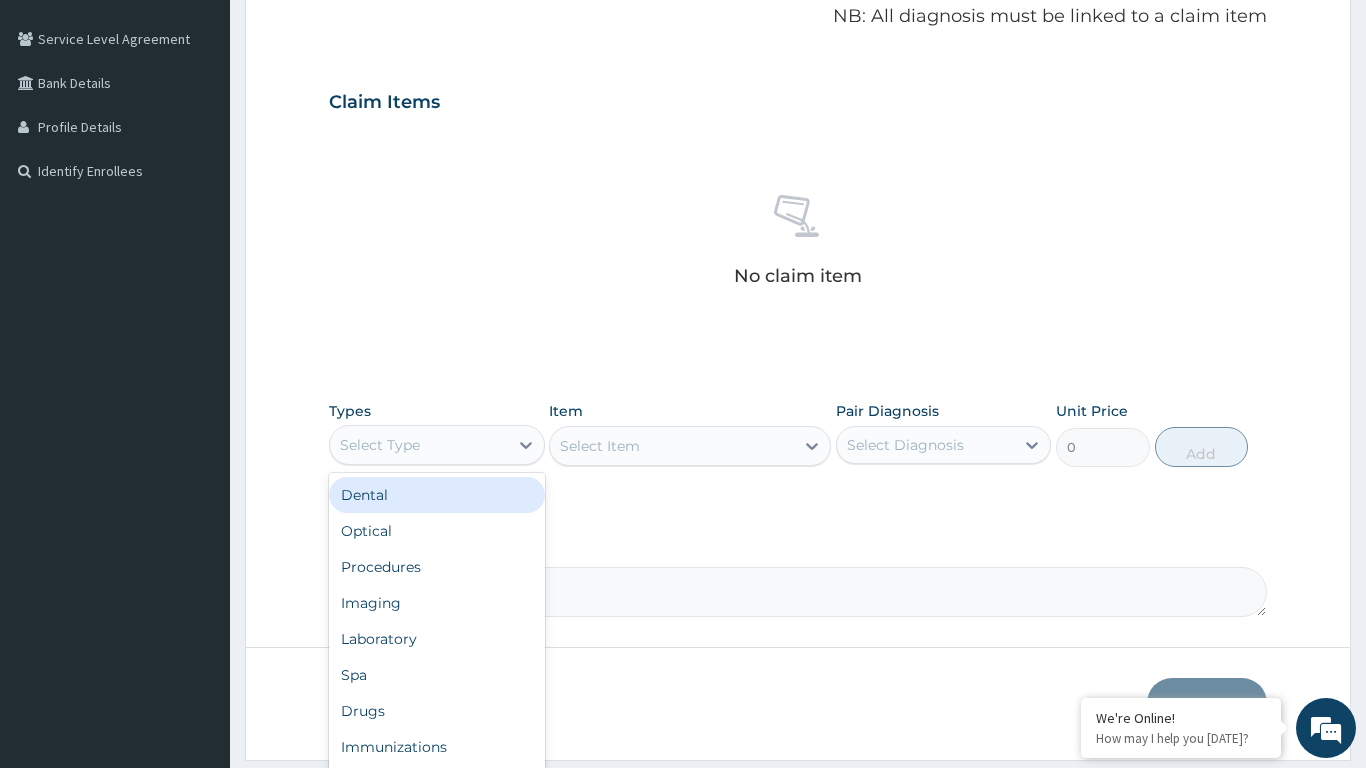 click on "Procedures" at bounding box center (437, 567) 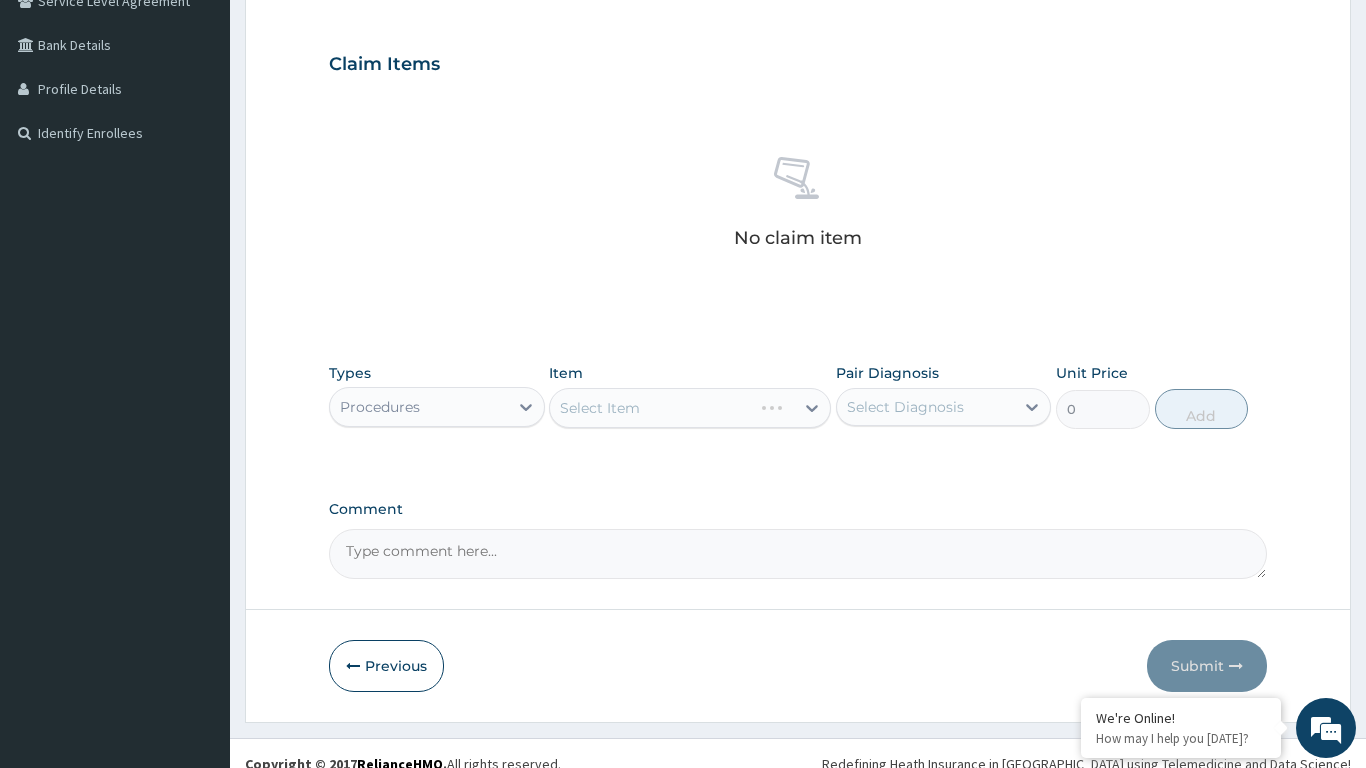 scroll, scrollTop: 458, scrollLeft: 0, axis: vertical 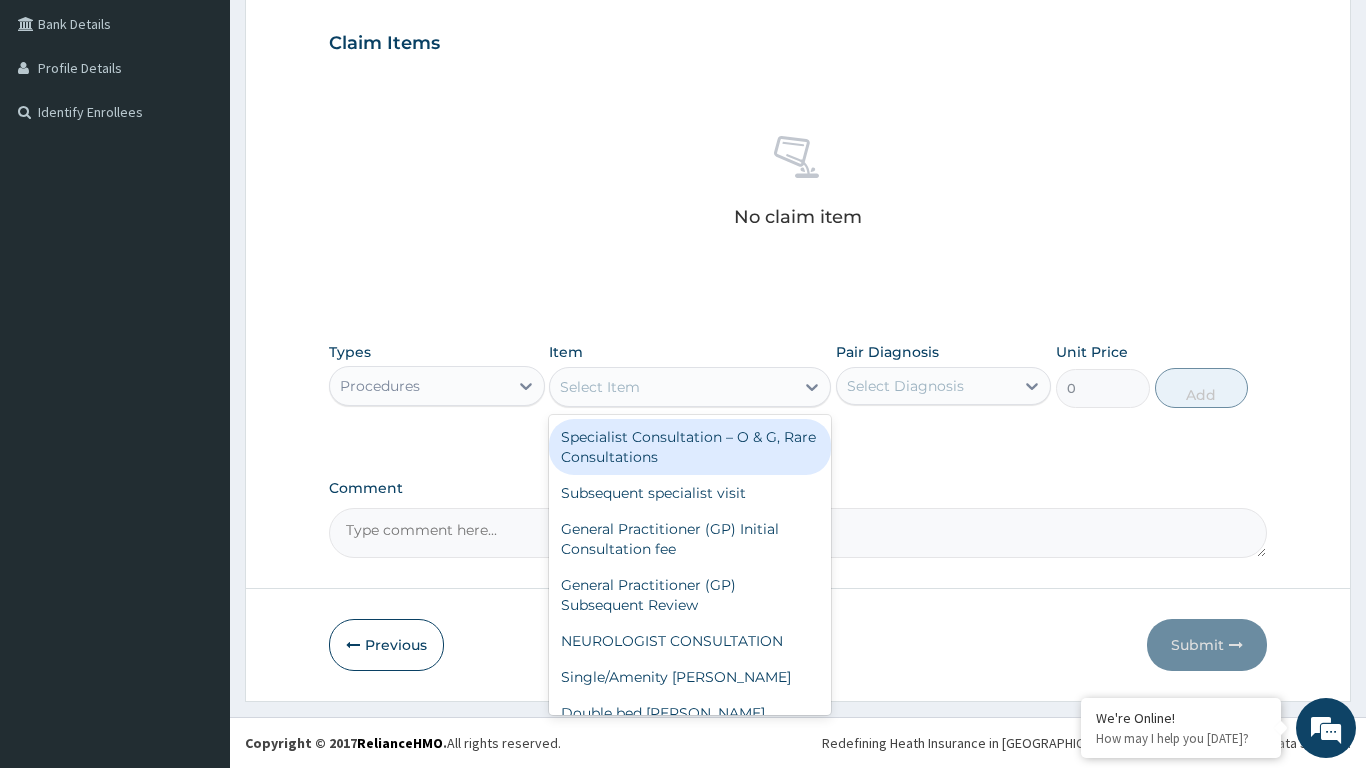 click on "General Practitioner (GP) Initial Consultation fee" at bounding box center (690, 539) 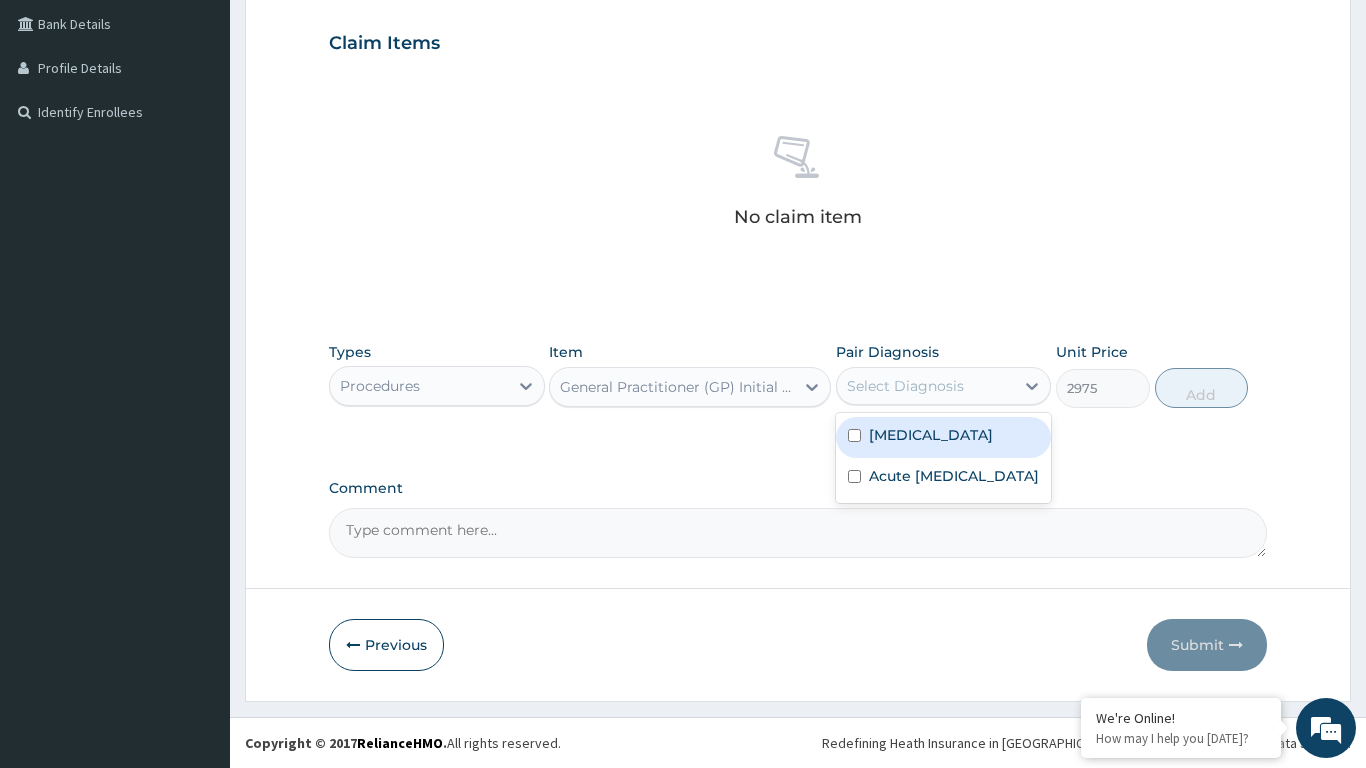 click at bounding box center [854, 435] 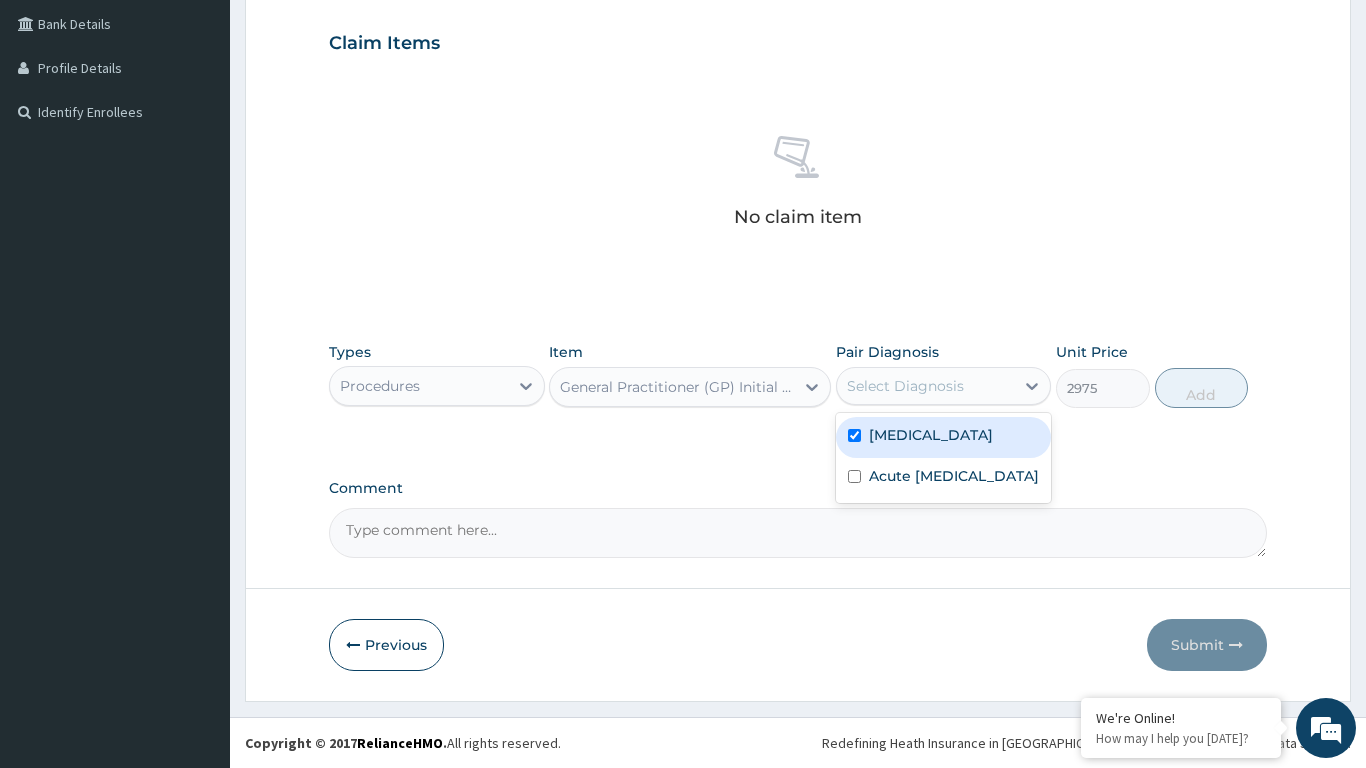 checkbox on "true" 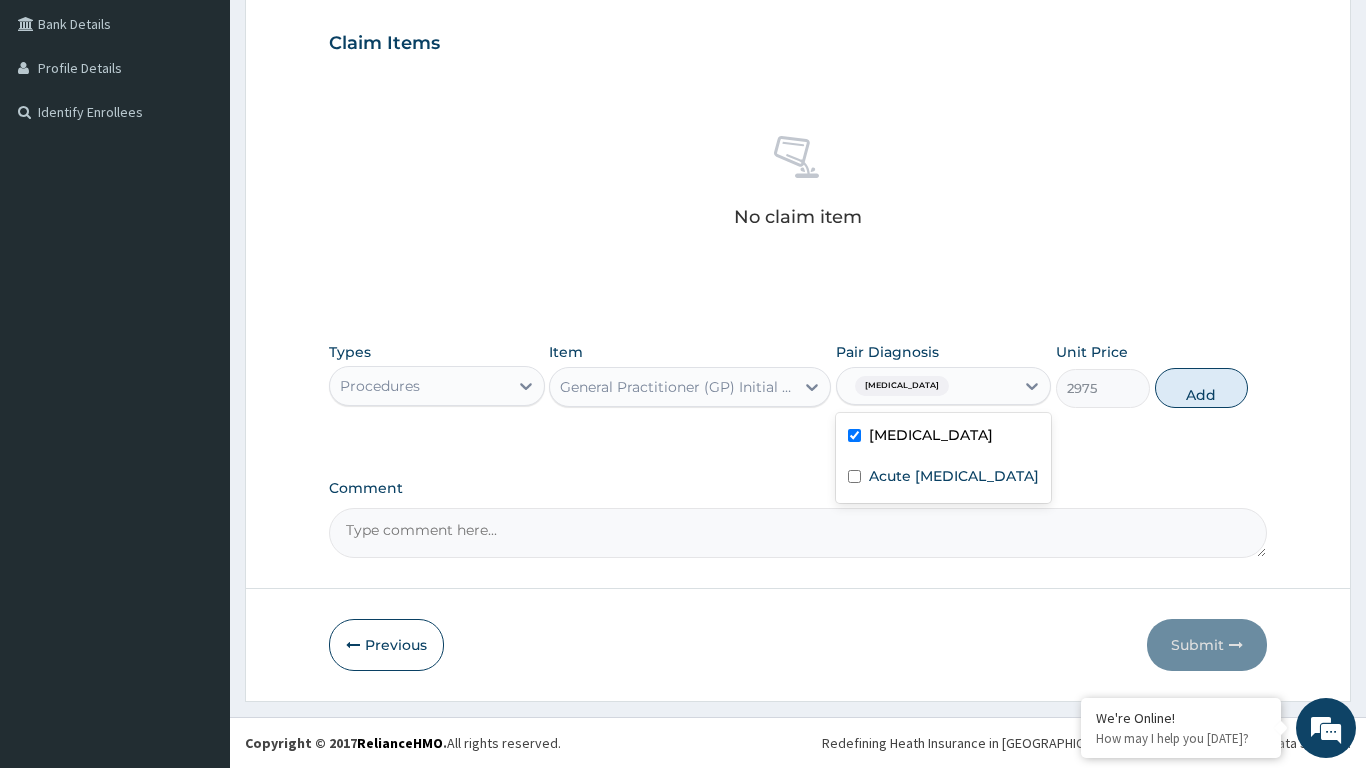 click at bounding box center (854, 476) 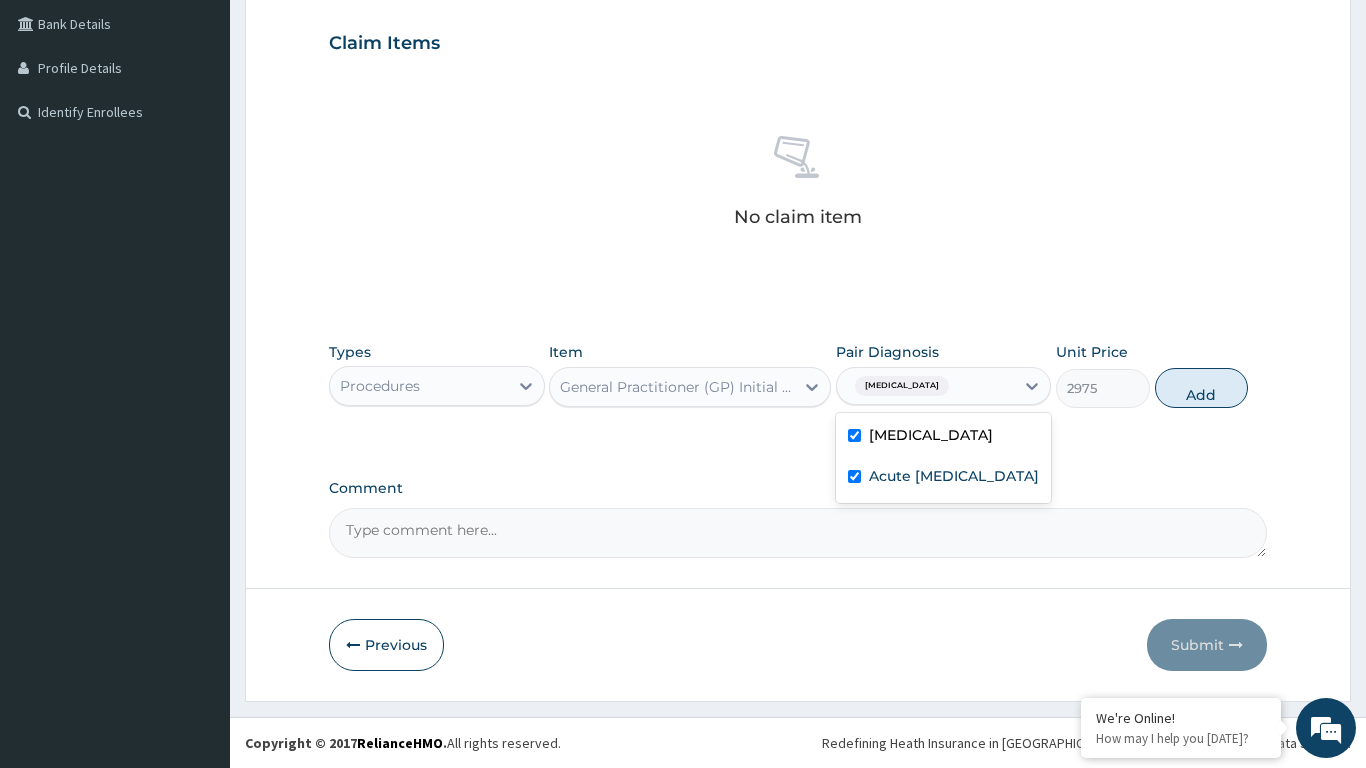 checkbox on "true" 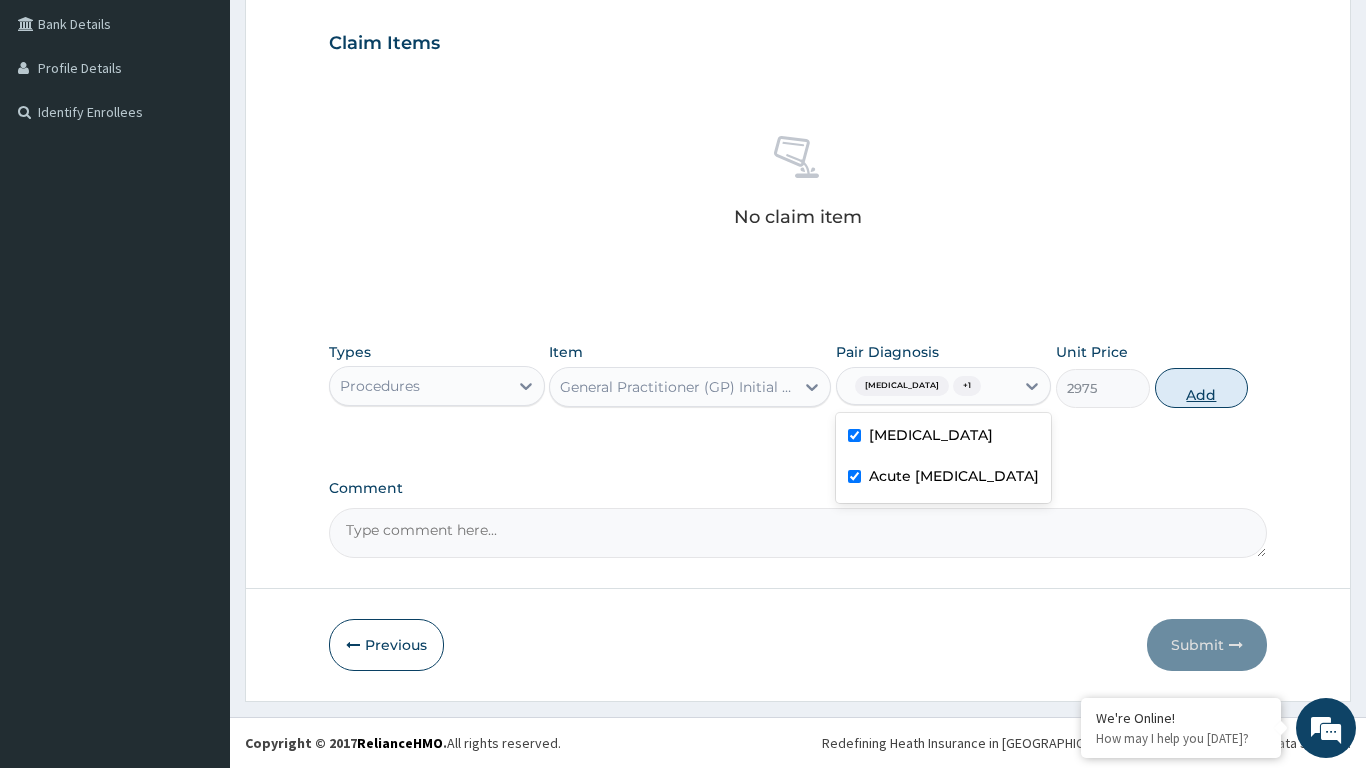 click on "Add" at bounding box center (1202, 388) 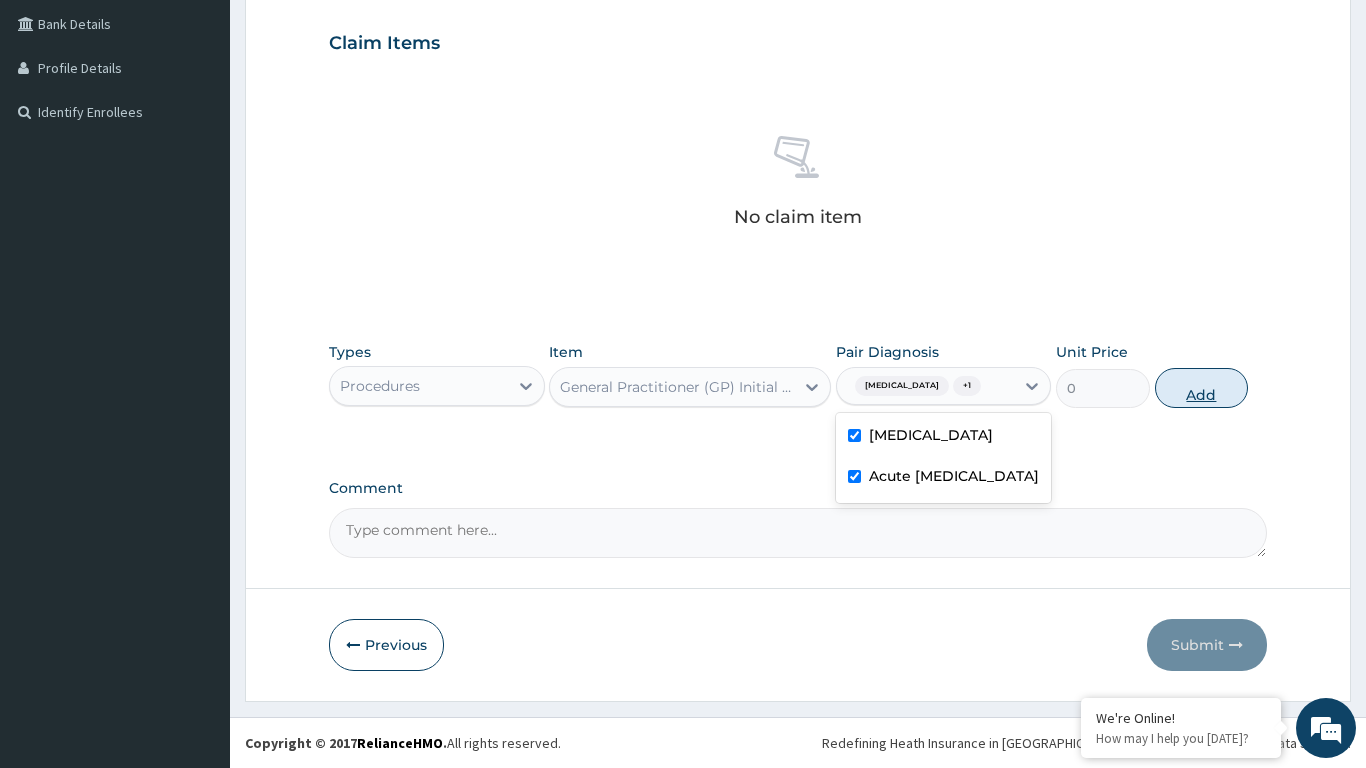 scroll, scrollTop: 371, scrollLeft: 0, axis: vertical 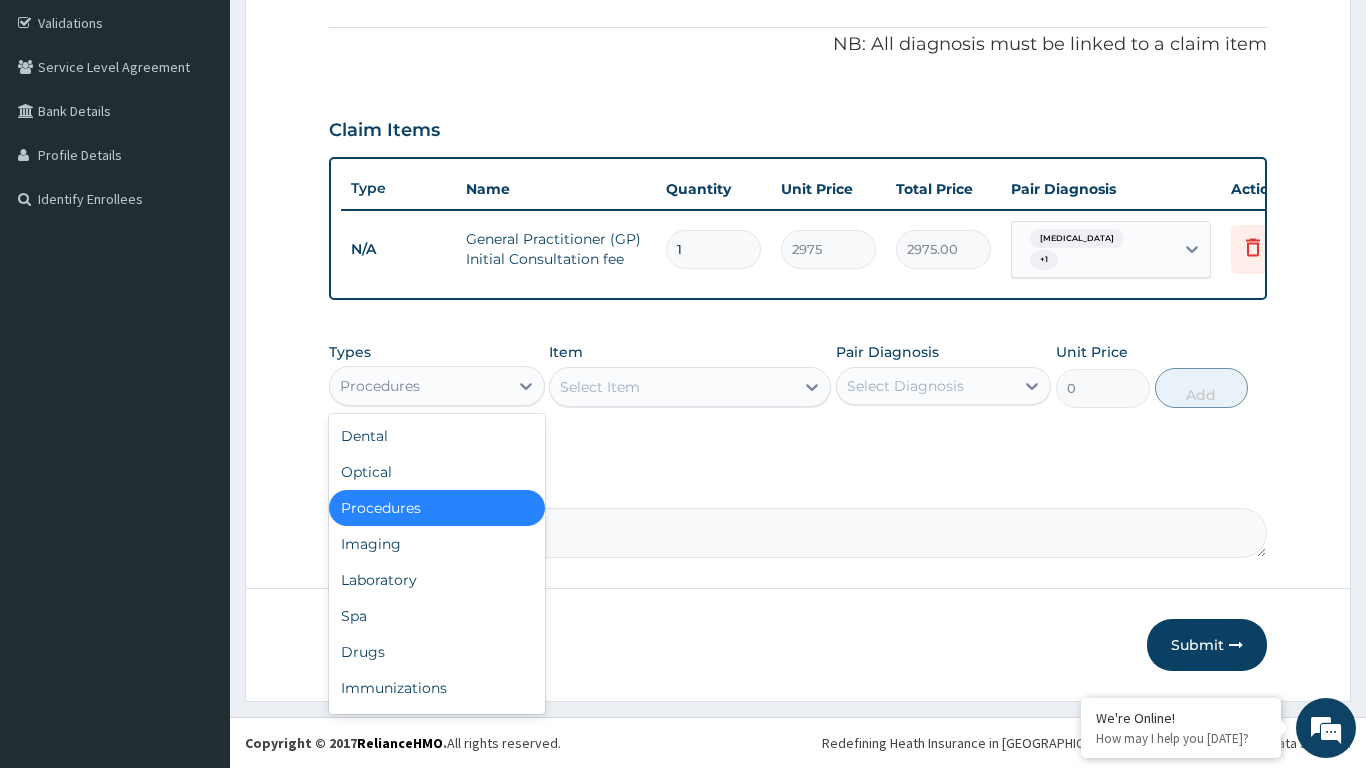 click on "Drugs" at bounding box center [437, 652] 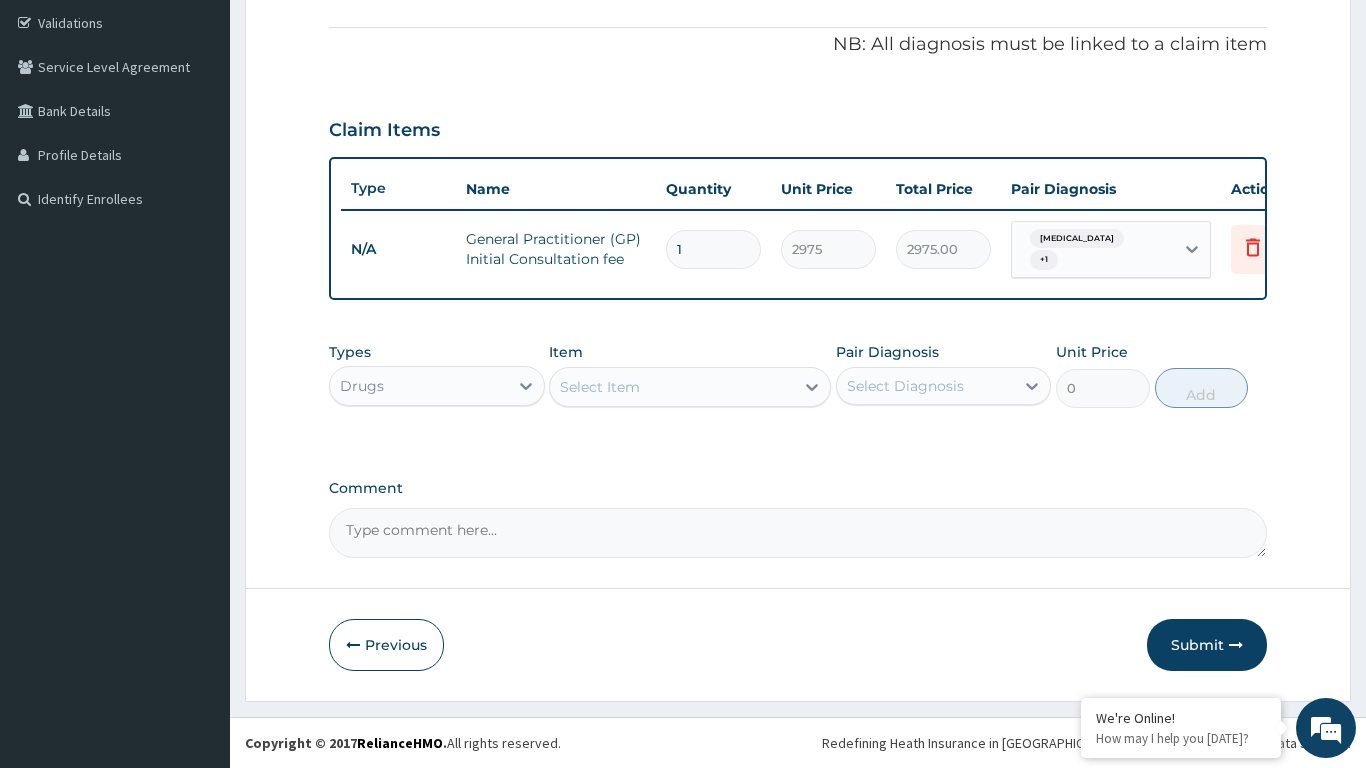 click on "Drugs" at bounding box center [419, 386] 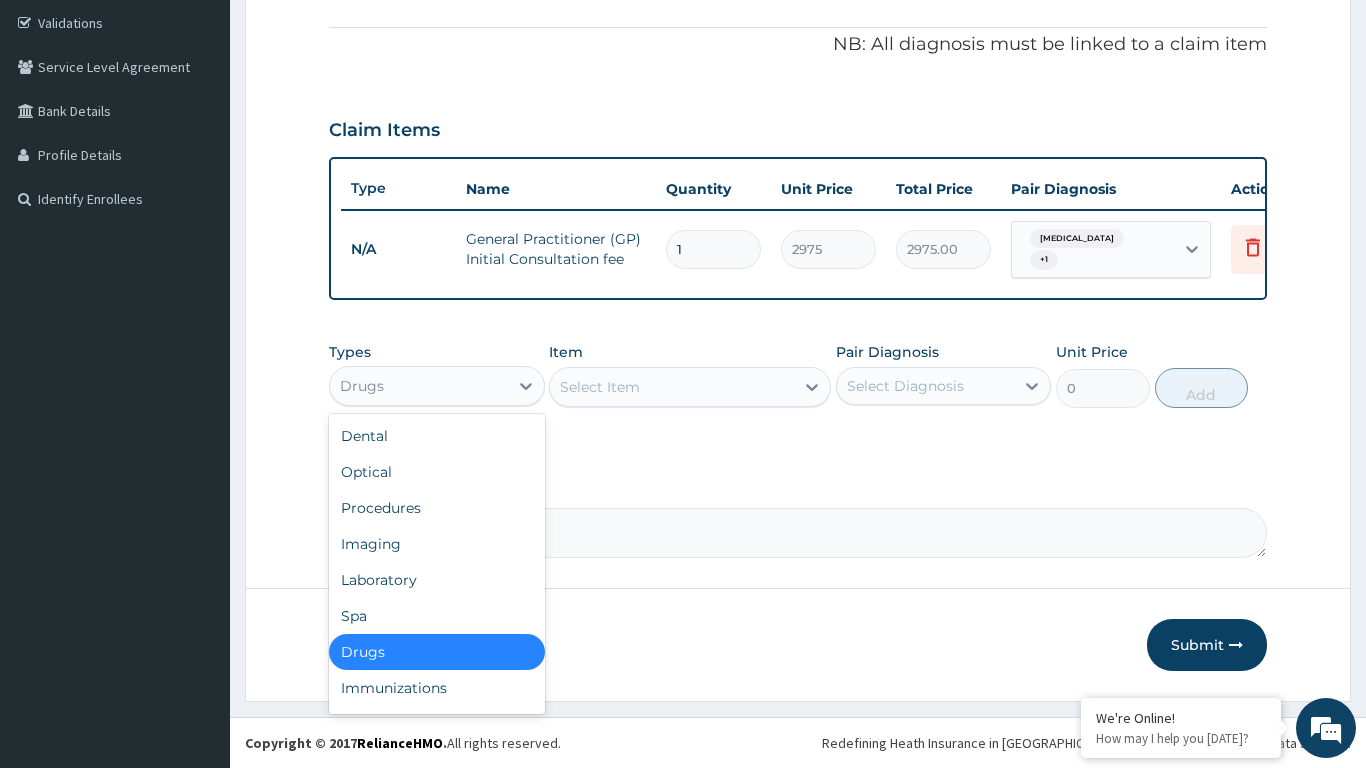 click on "Select Item" at bounding box center (672, 387) 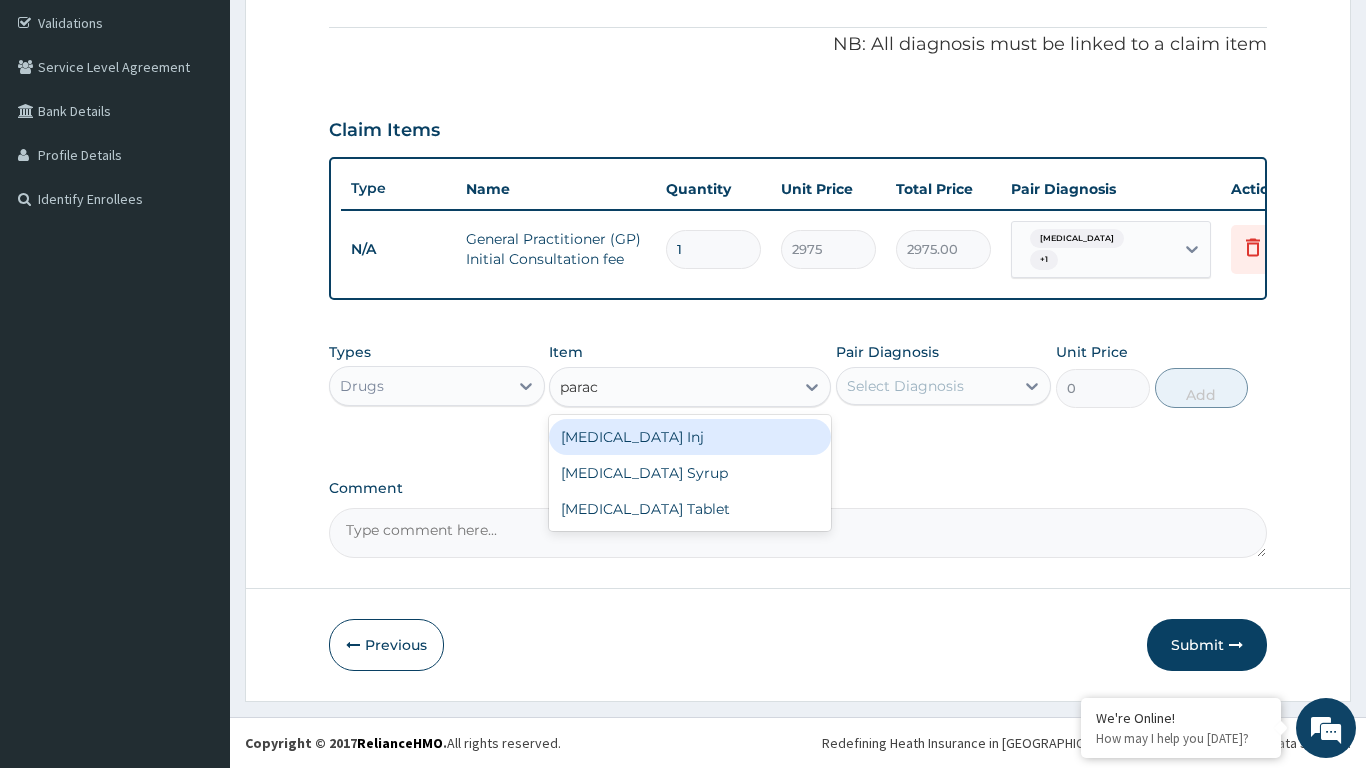 type on "parace" 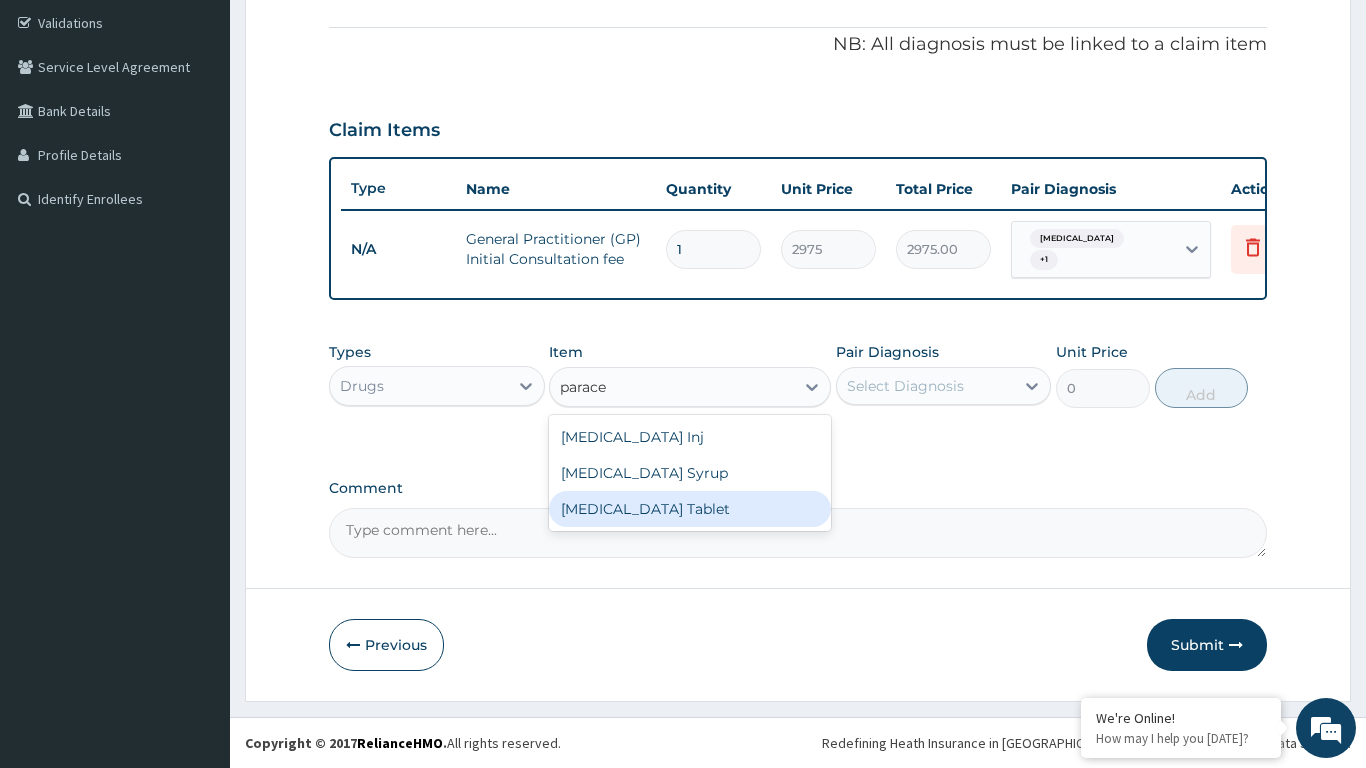 click on "[MEDICAL_DATA] Tablet" at bounding box center (690, 509) 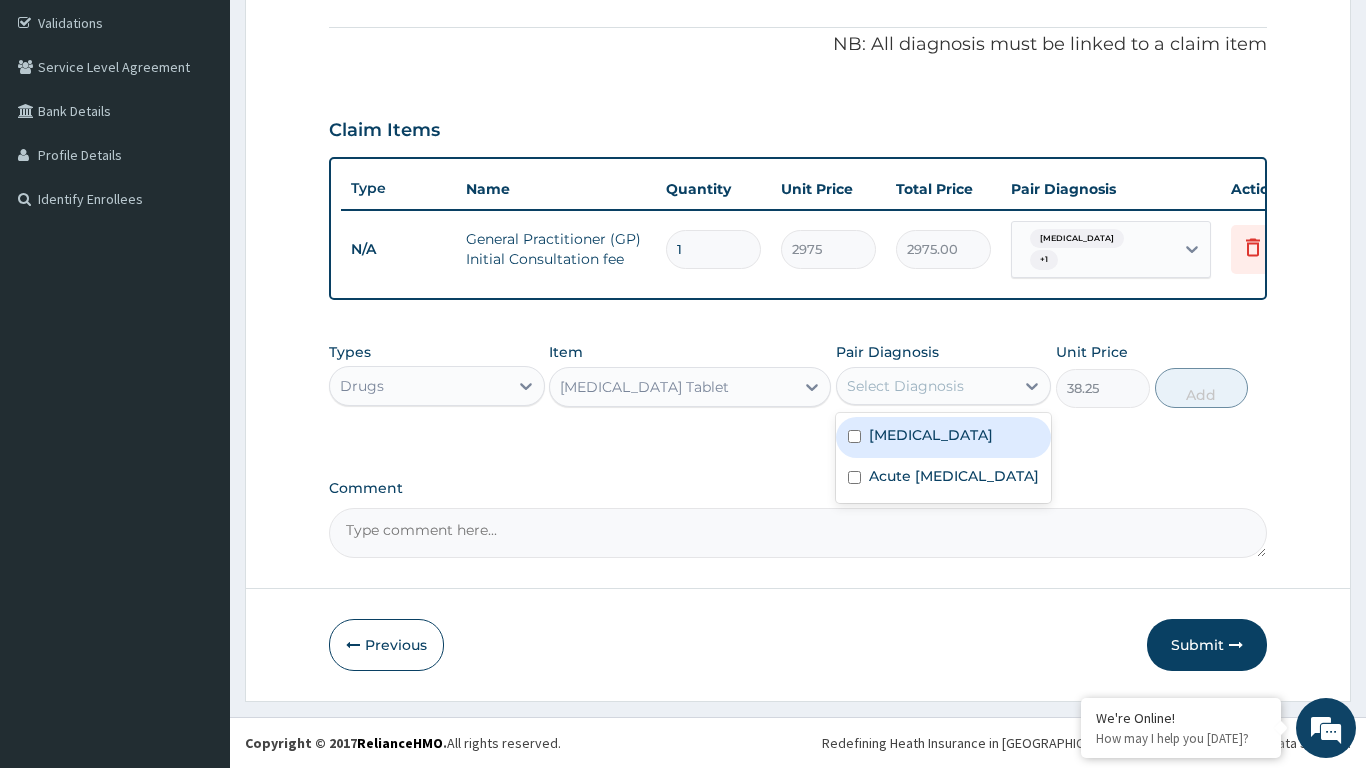 click at bounding box center (854, 436) 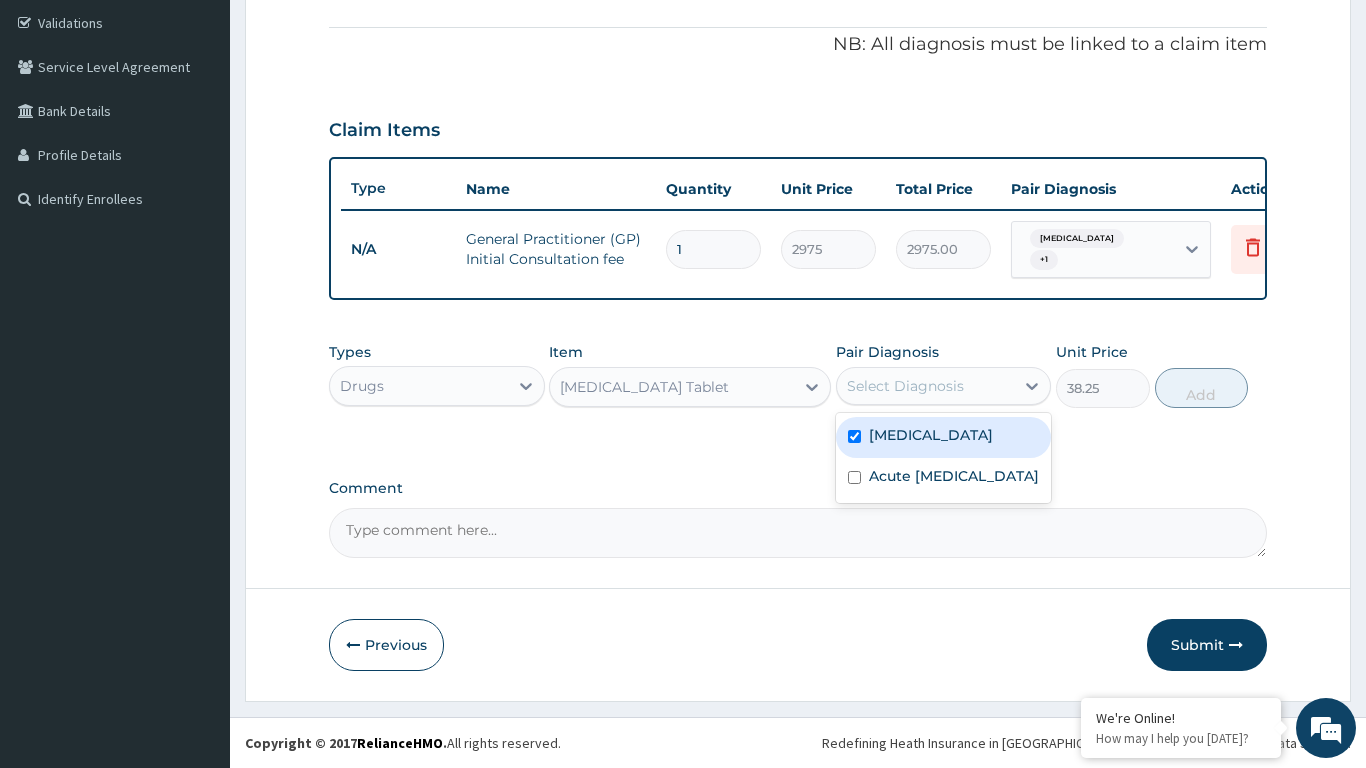 checkbox on "true" 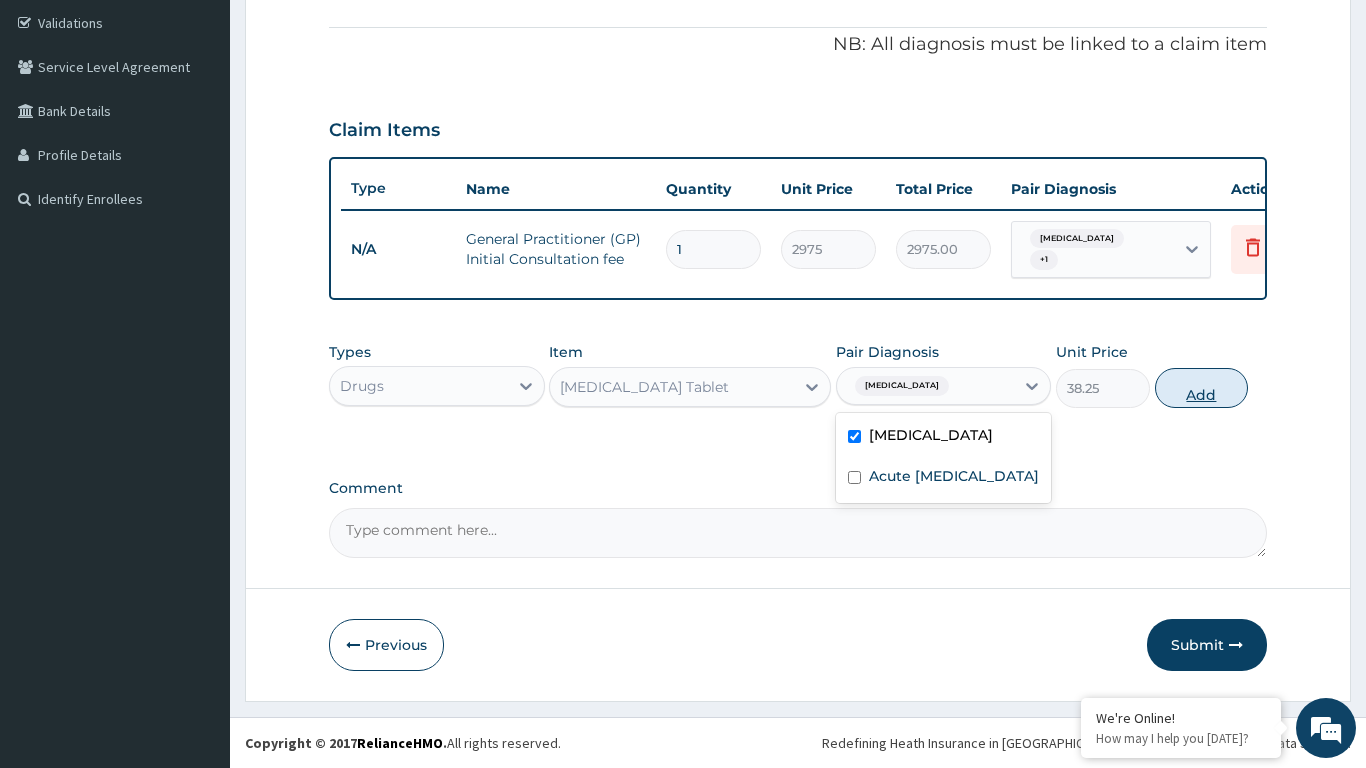 click on "Add" at bounding box center [1202, 388] 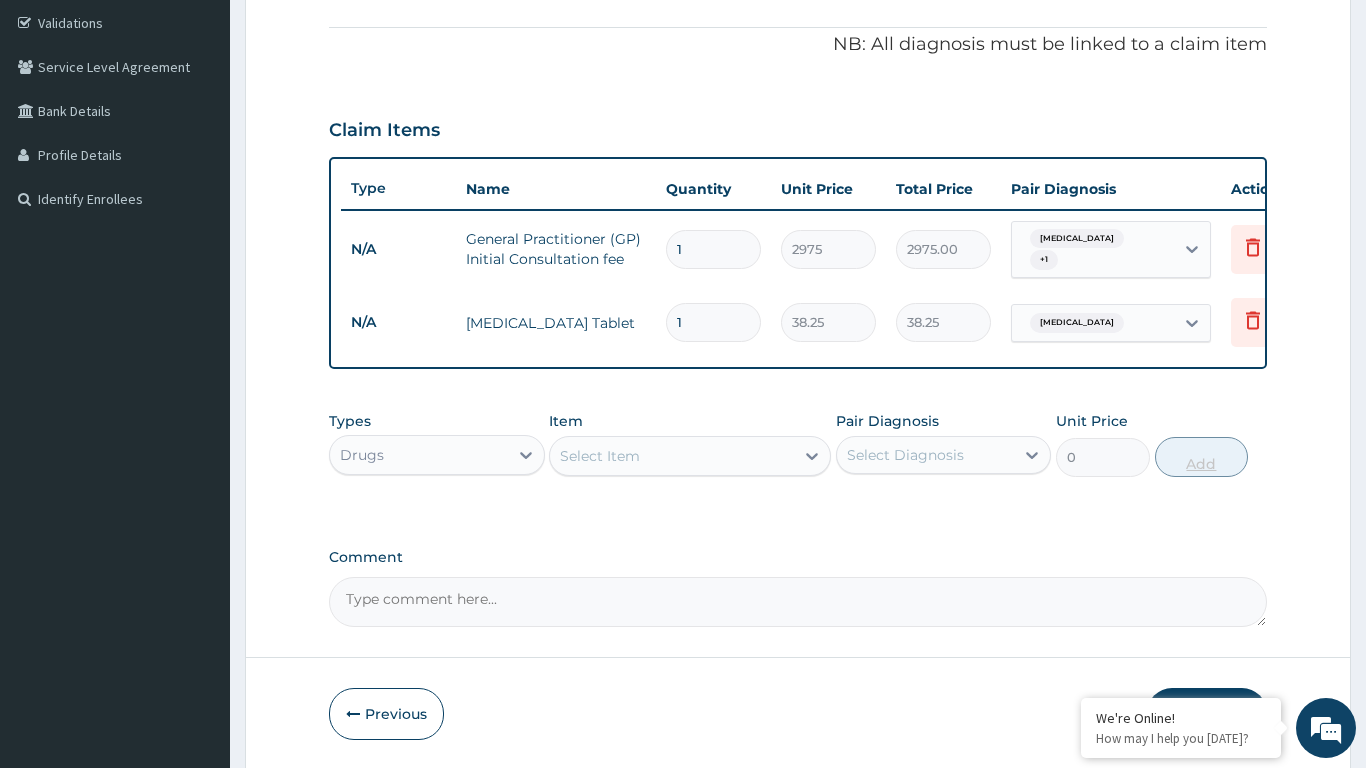 type on "18" 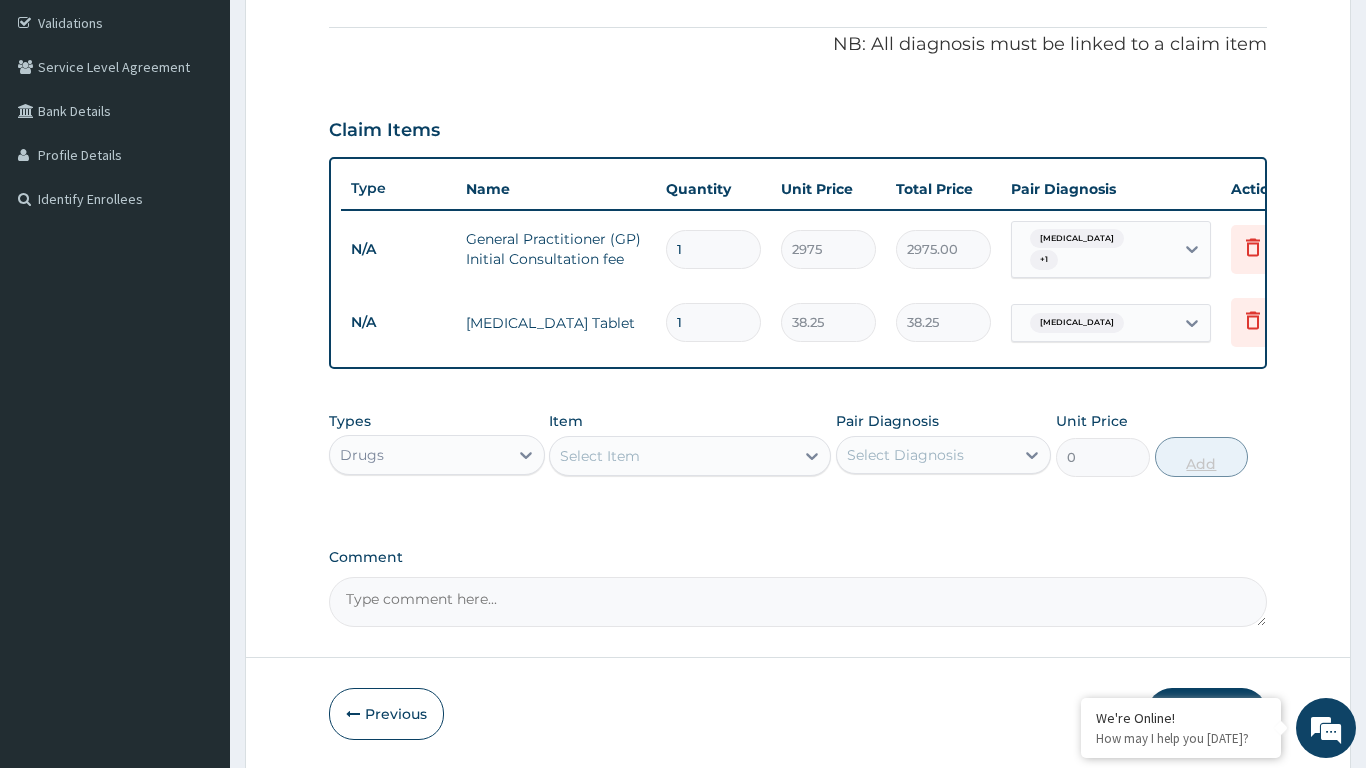 type on "688.50" 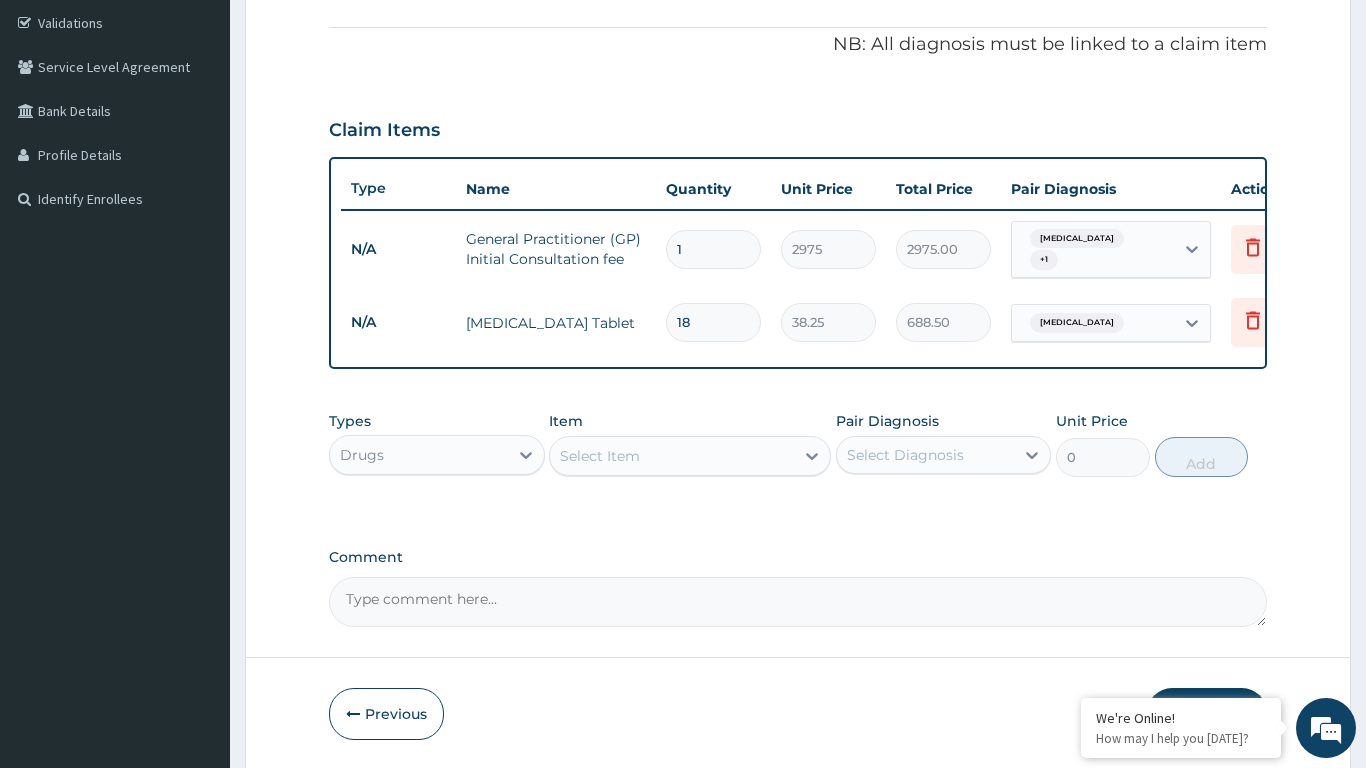 type on "18" 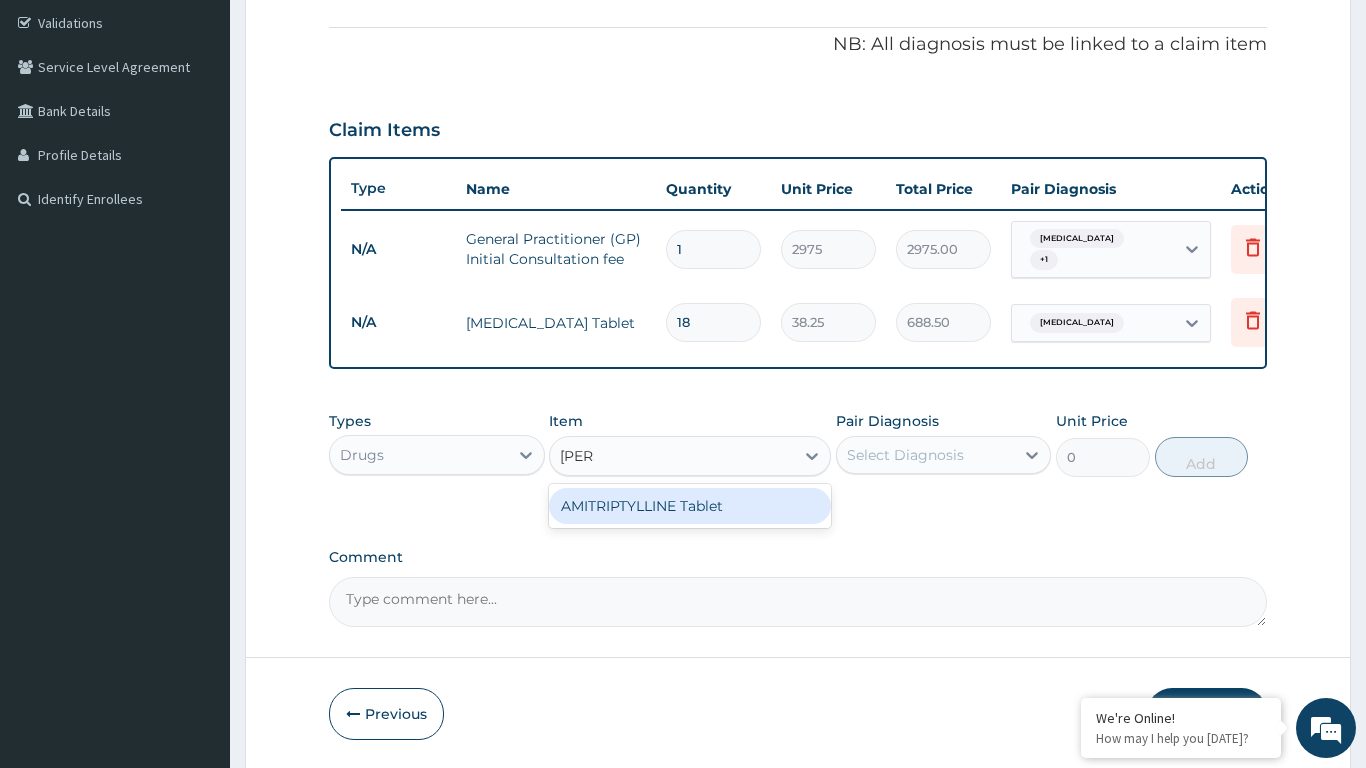 type on "amitr" 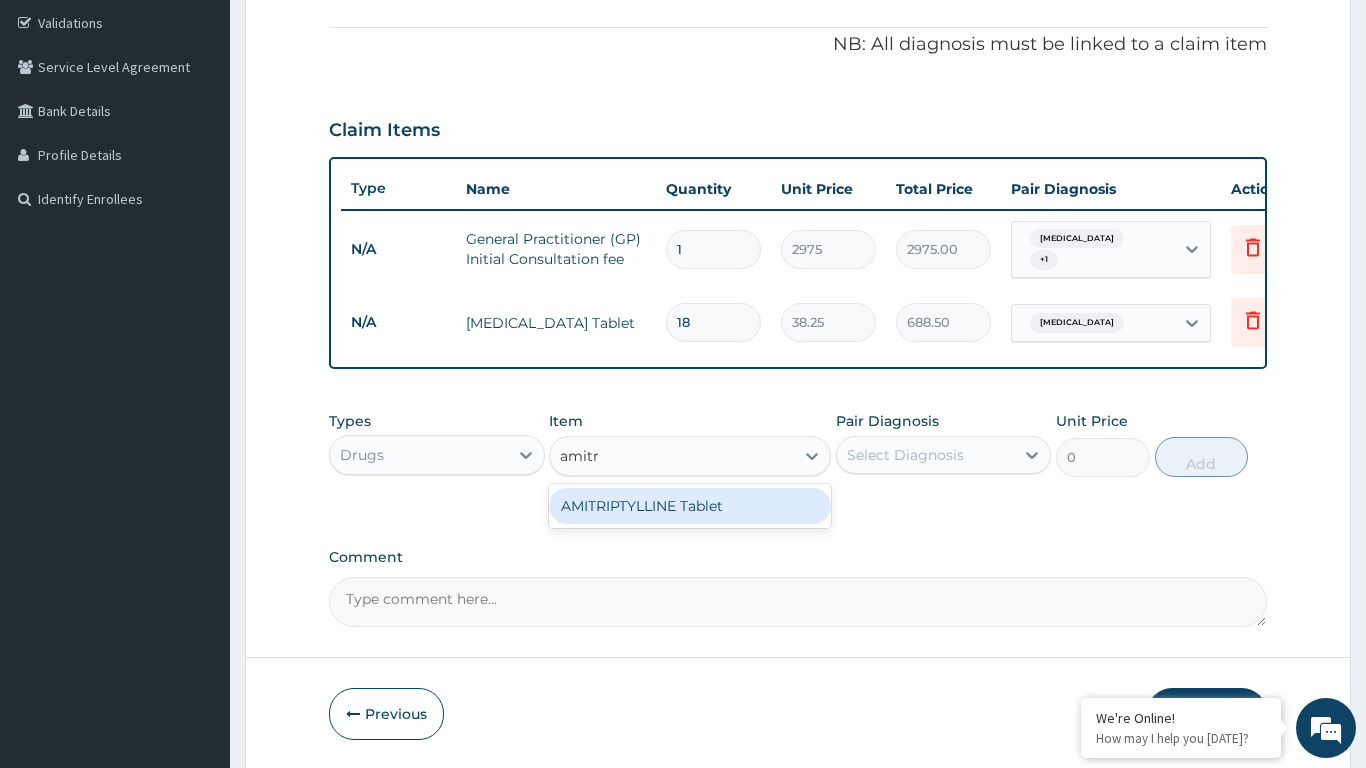 click on "AMITRIPTYLLINE  Tablet" at bounding box center (690, 506) 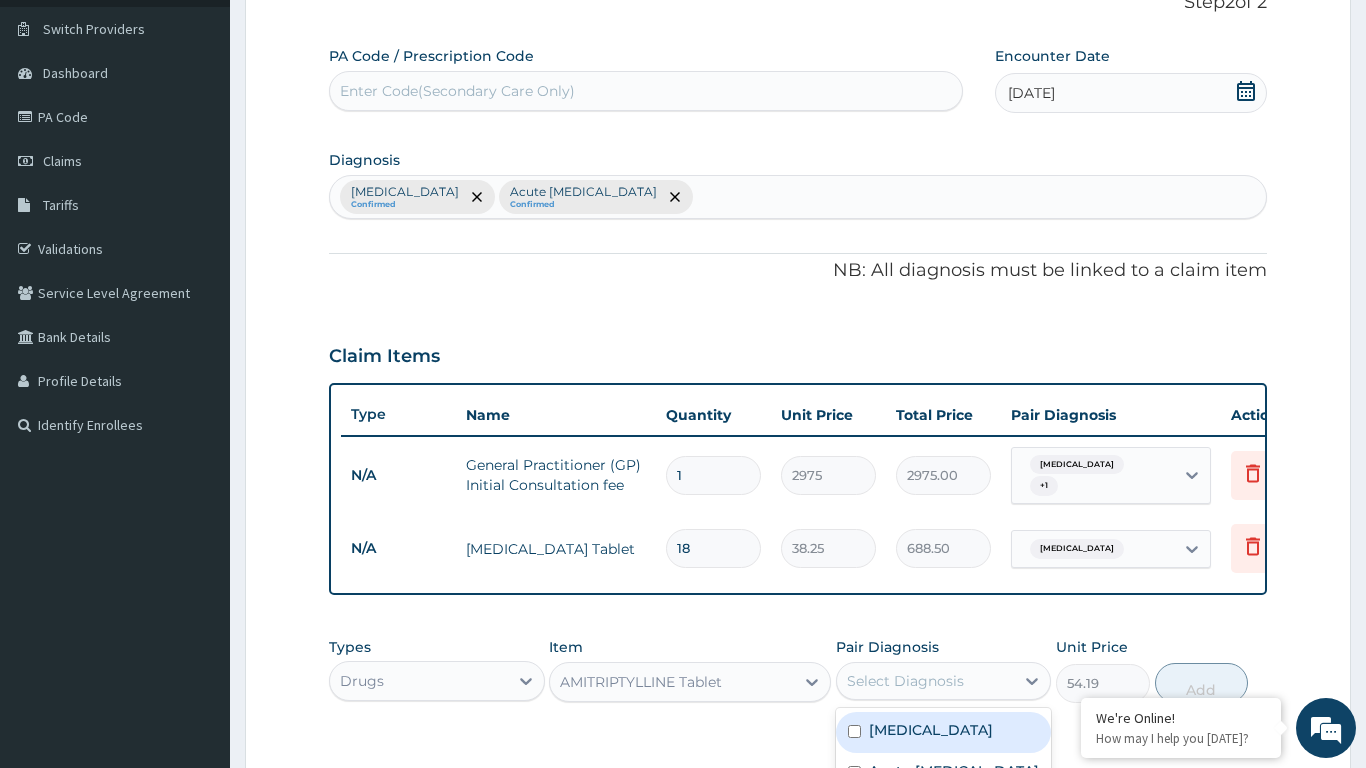 scroll, scrollTop: 130, scrollLeft: 0, axis: vertical 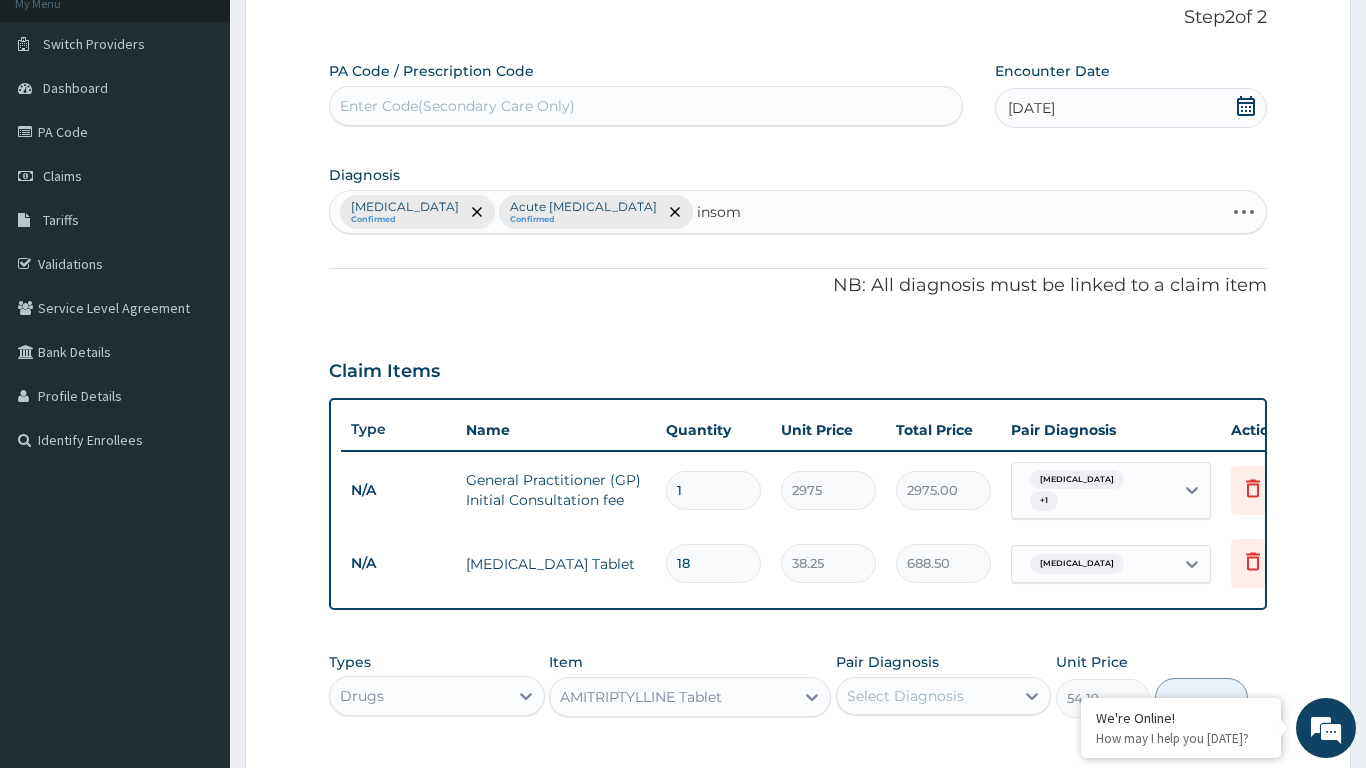 type on "insomn" 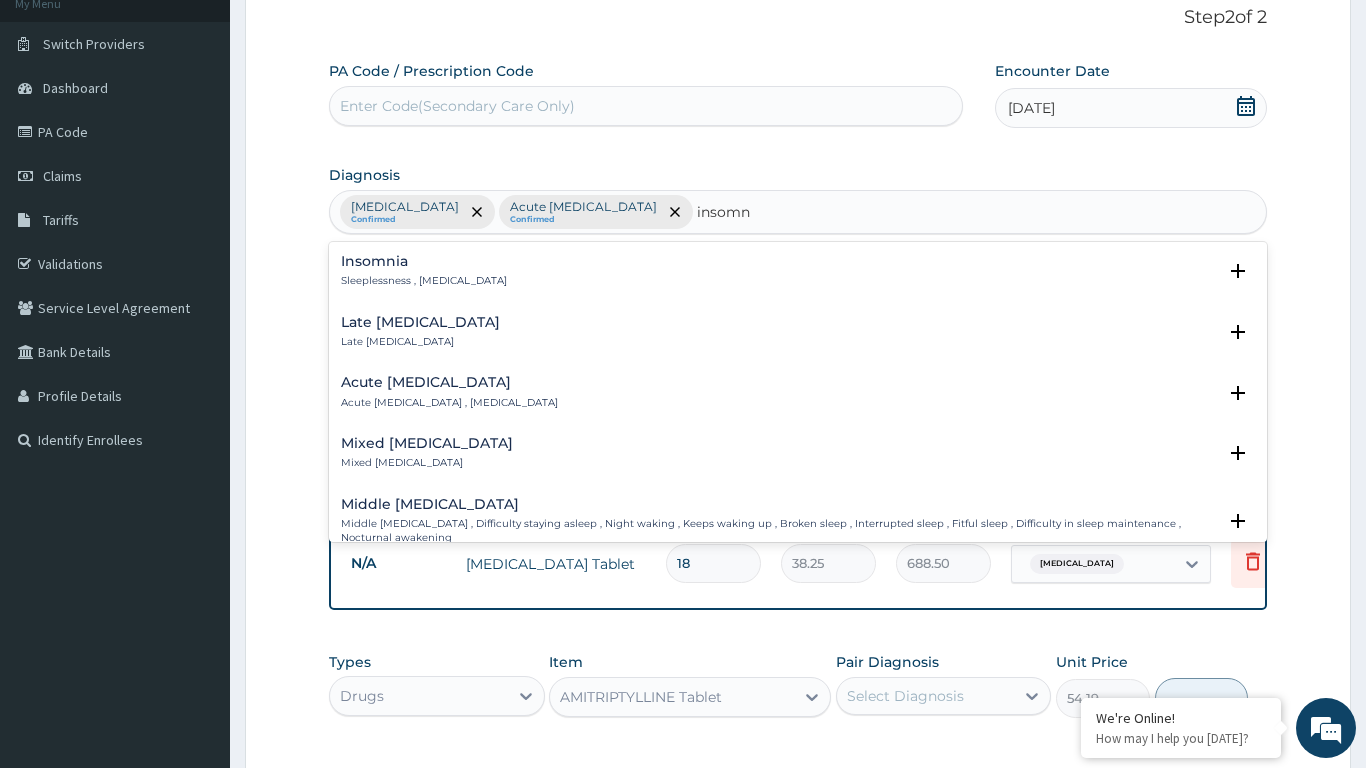 click on "Acute insomnia" at bounding box center [449, 382] 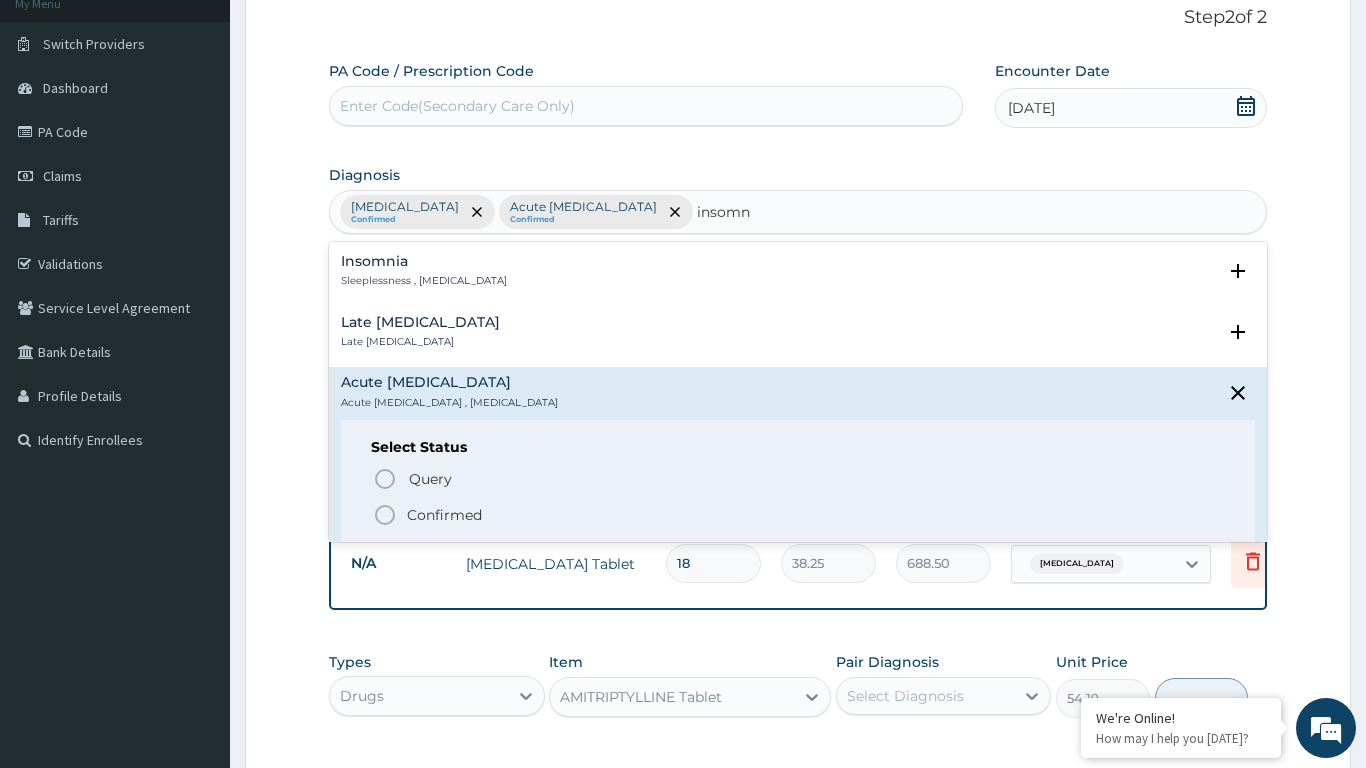 click 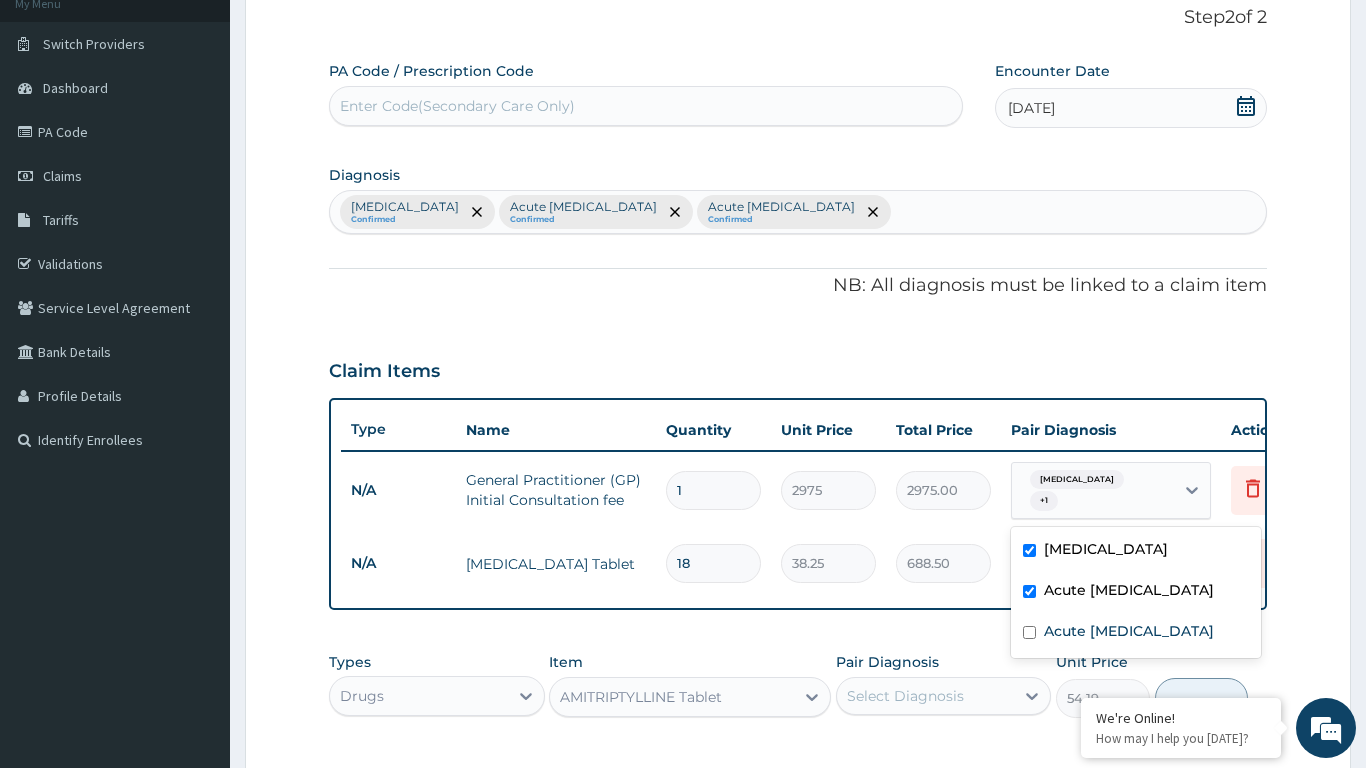 click at bounding box center [1029, 632] 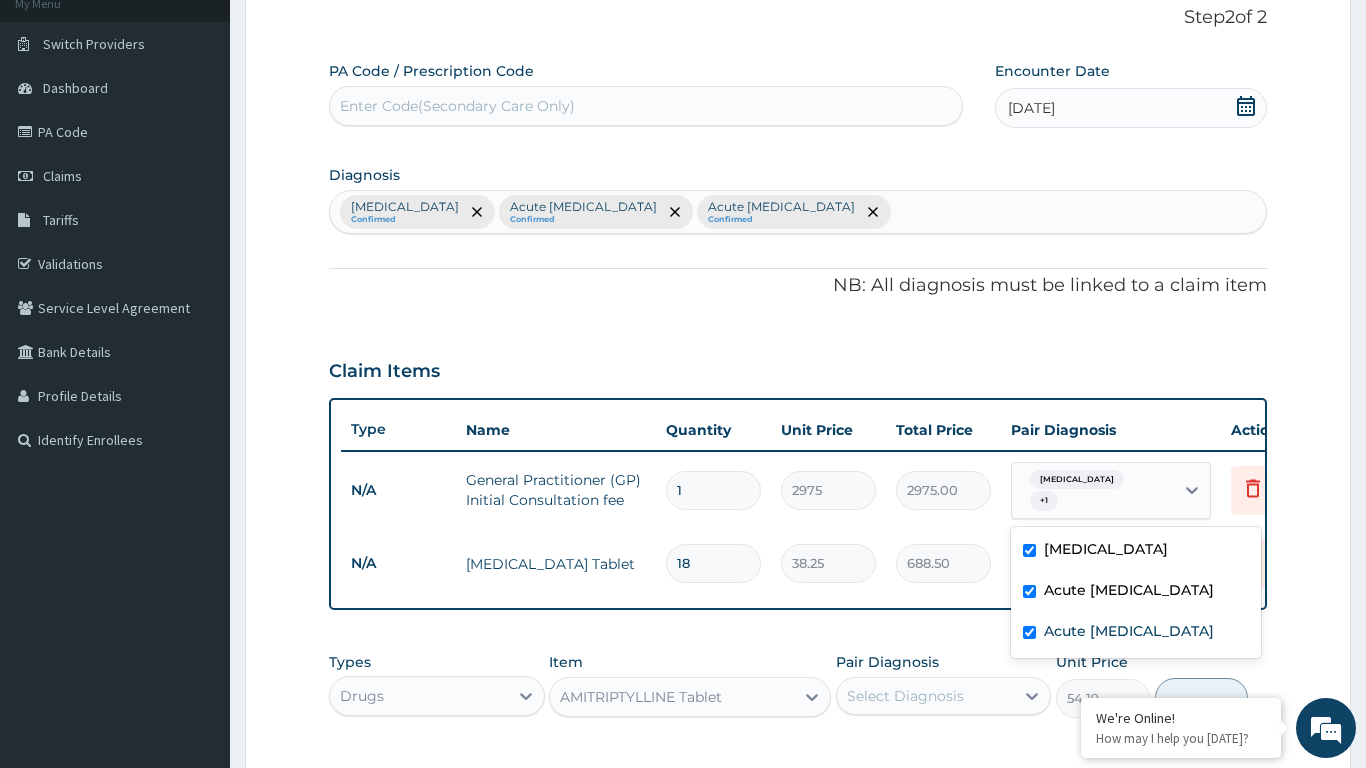 checkbox on "true" 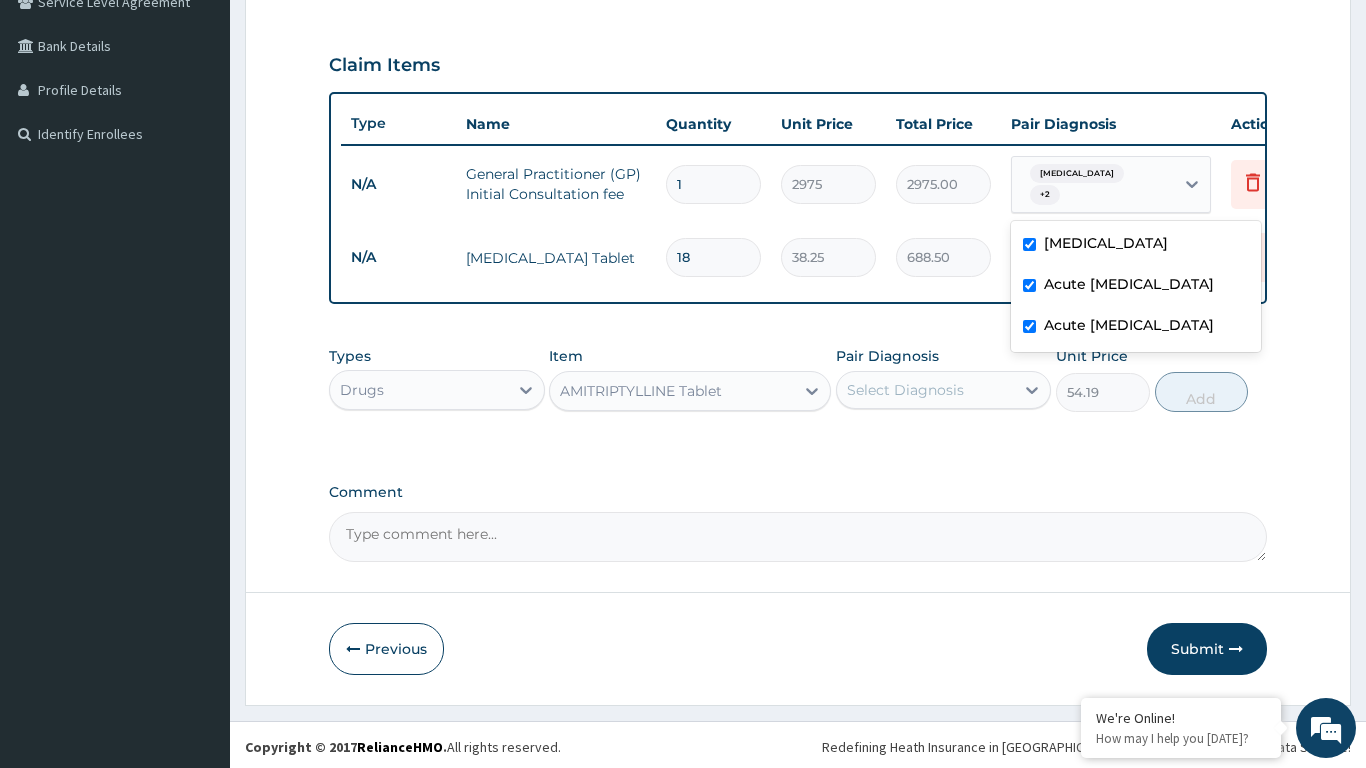 scroll, scrollTop: 440, scrollLeft: 0, axis: vertical 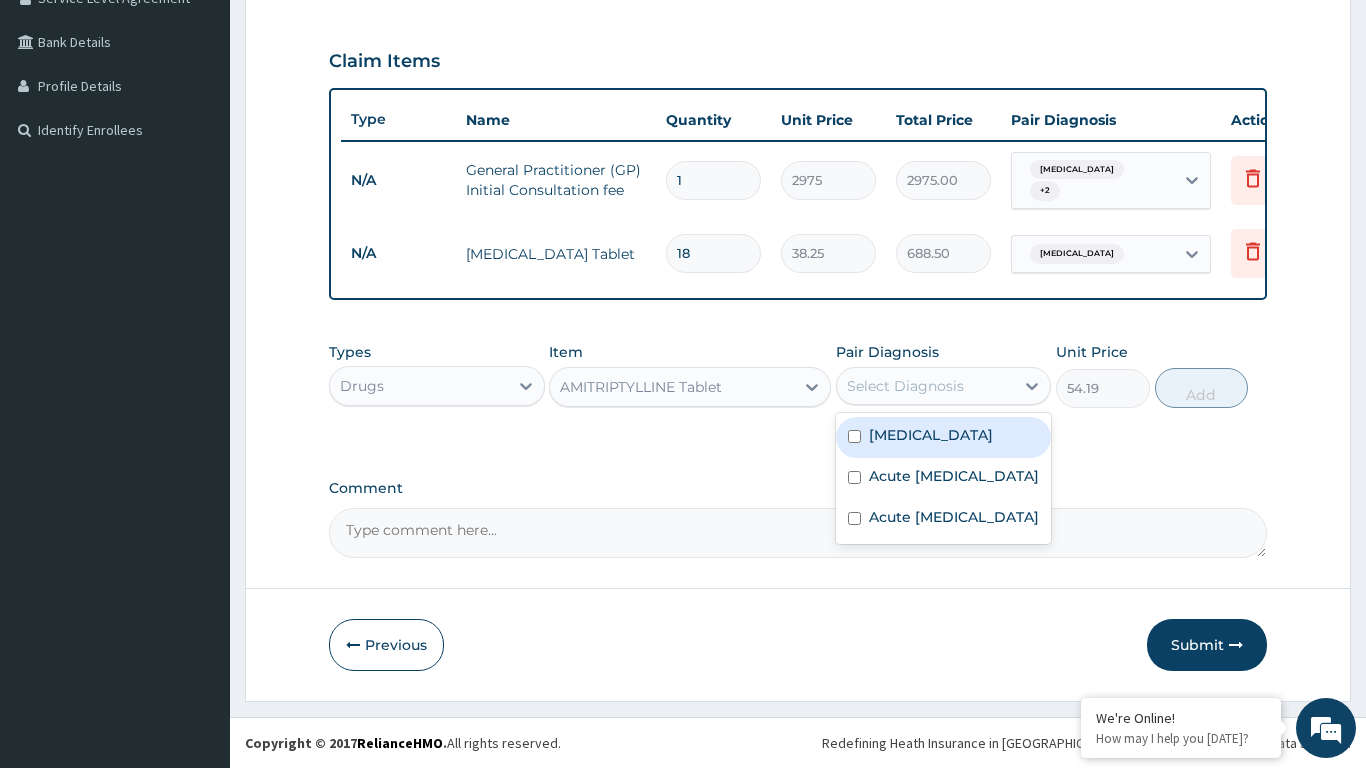 click at bounding box center [854, 518] 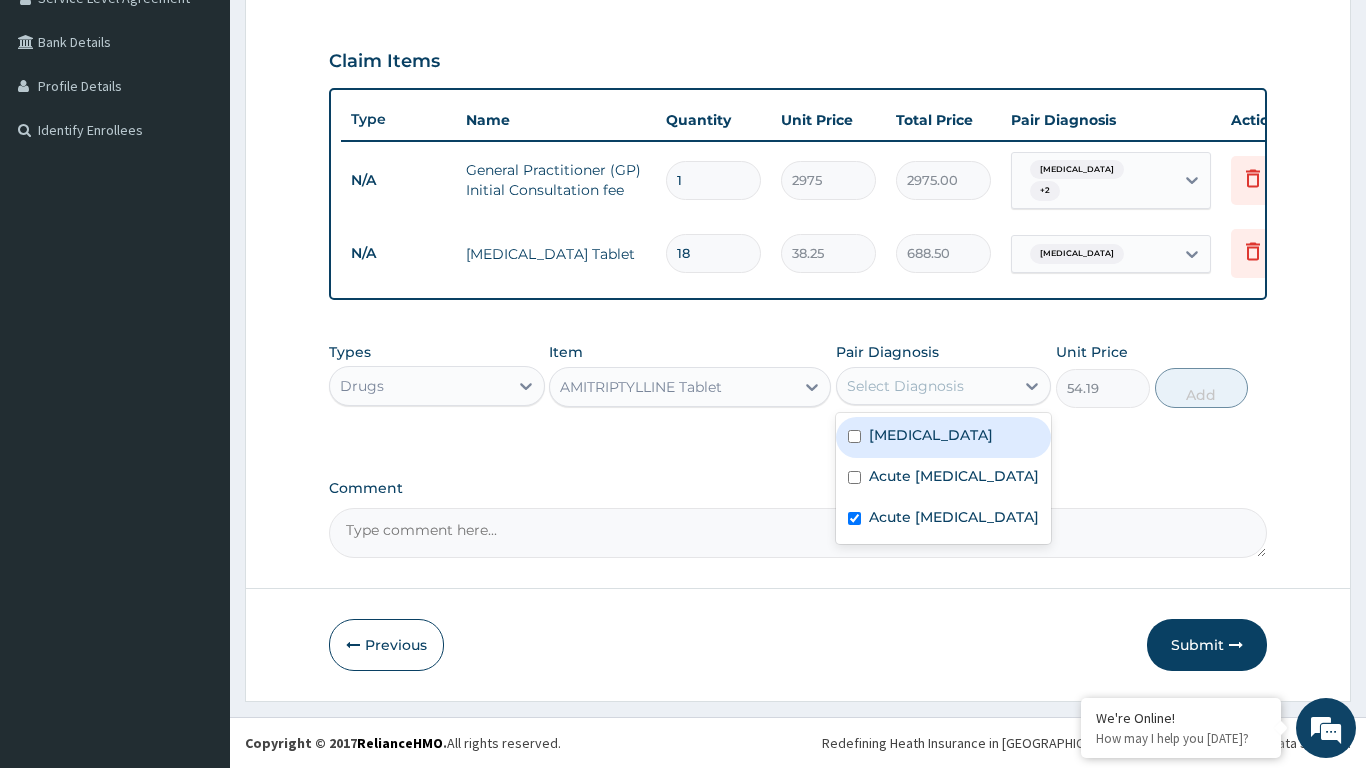 checkbox on "true" 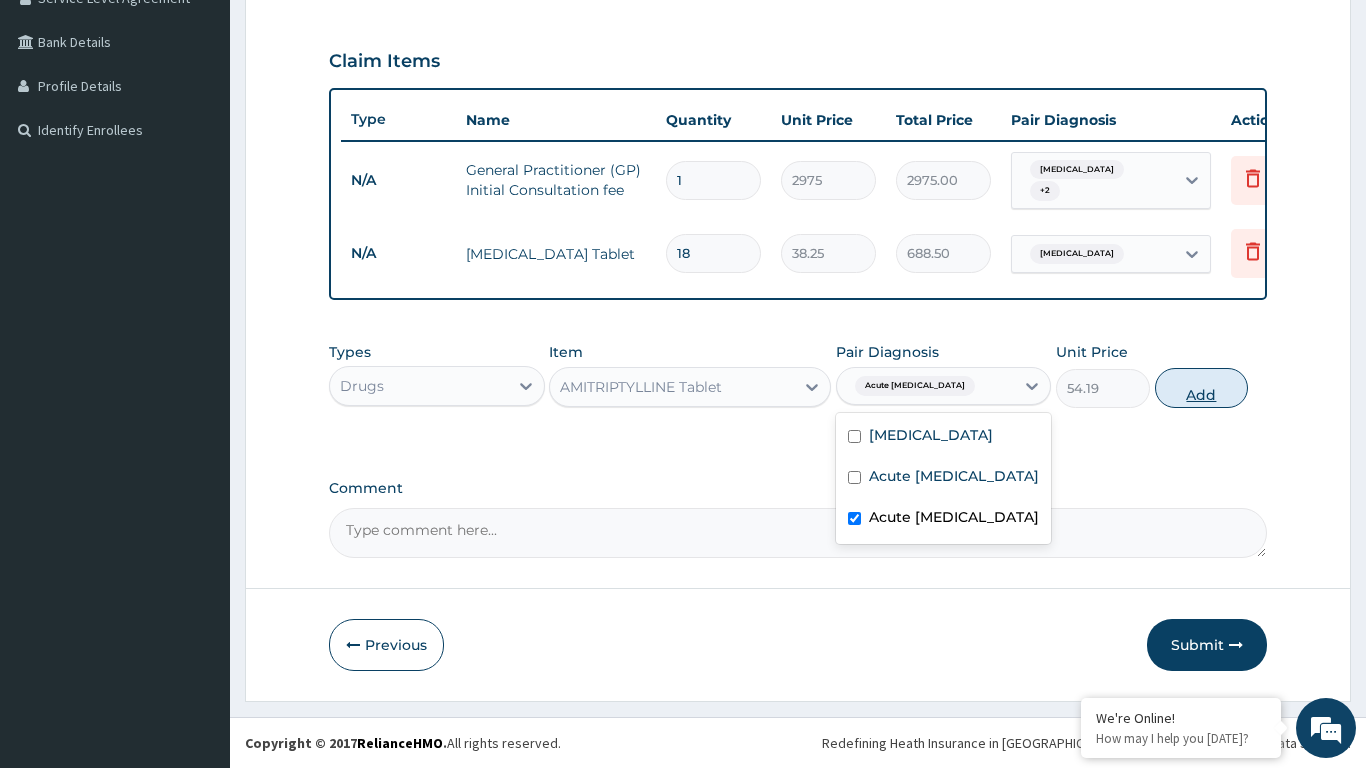 click on "Add" at bounding box center [1202, 388] 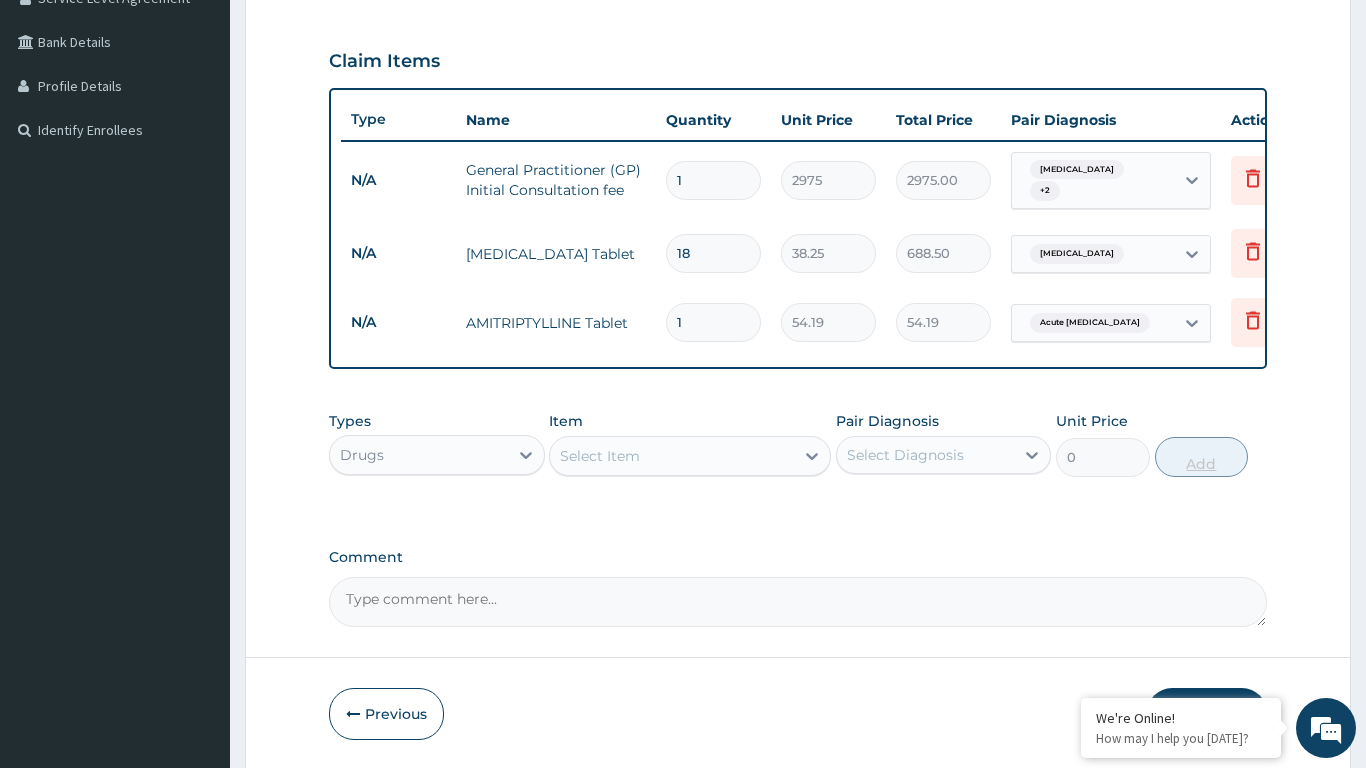 type 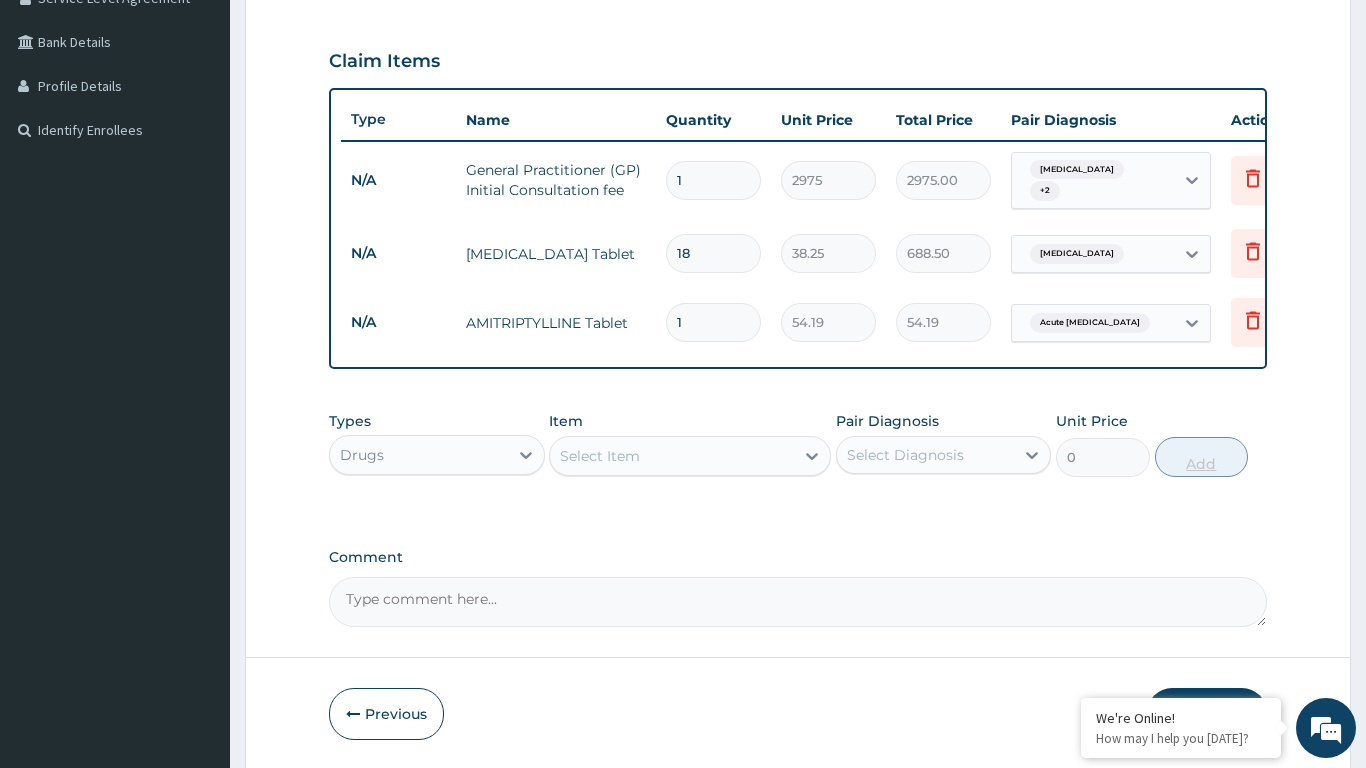 type on "0.00" 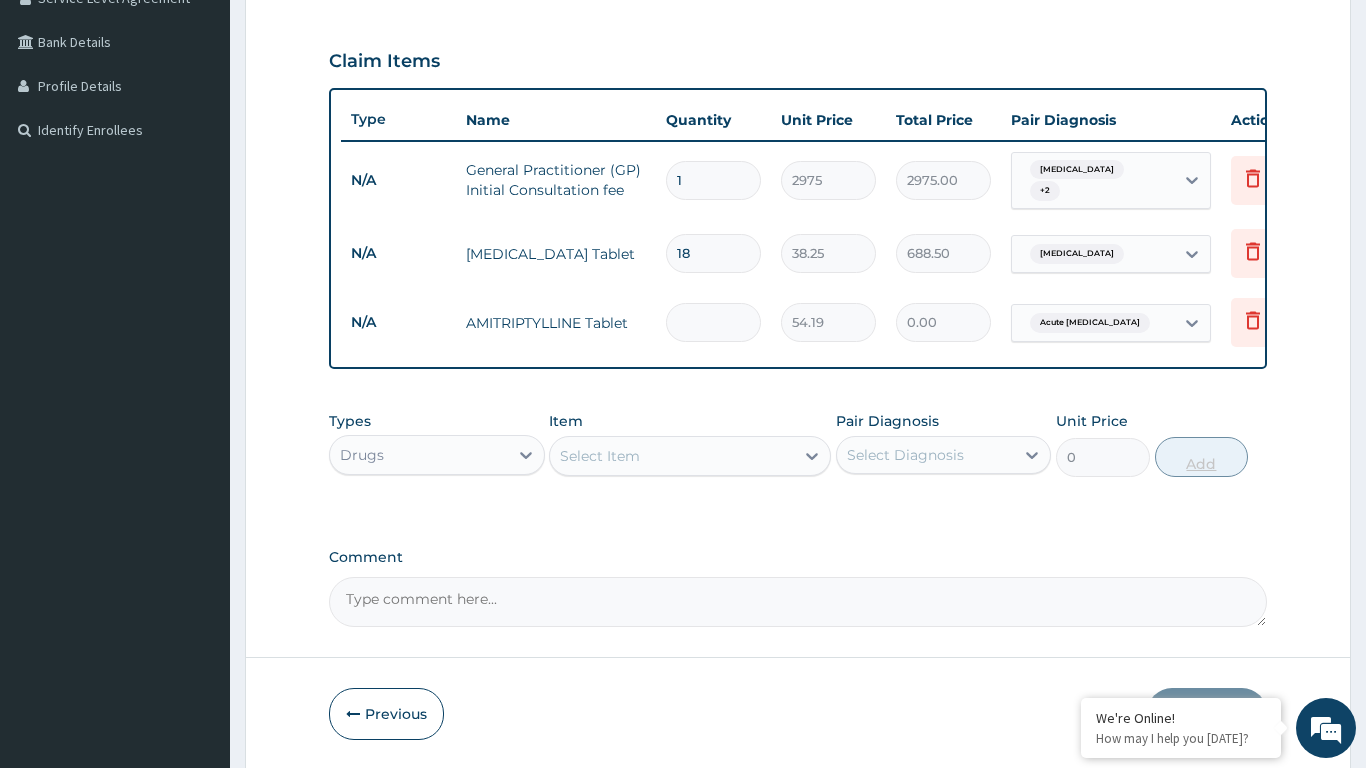 type on "5" 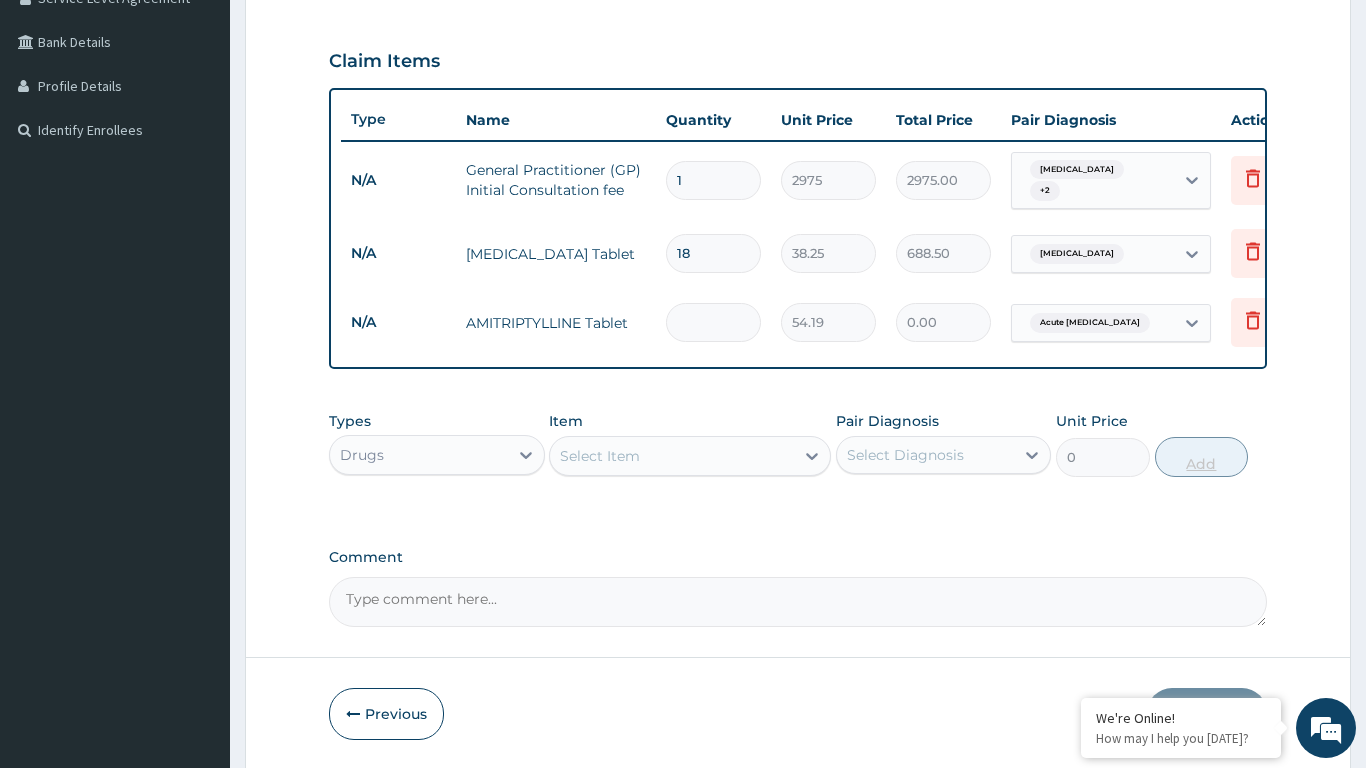 type on "270.95" 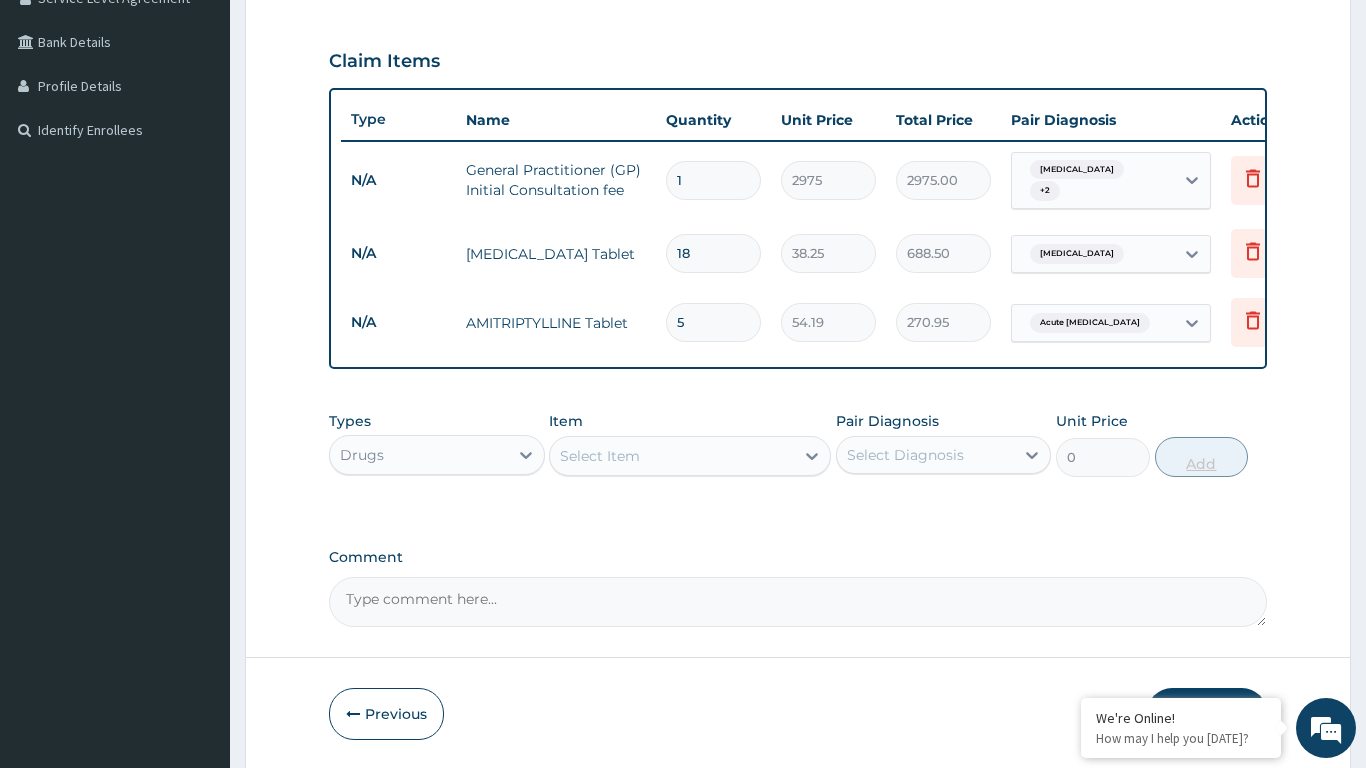 scroll, scrollTop: 509, scrollLeft: 0, axis: vertical 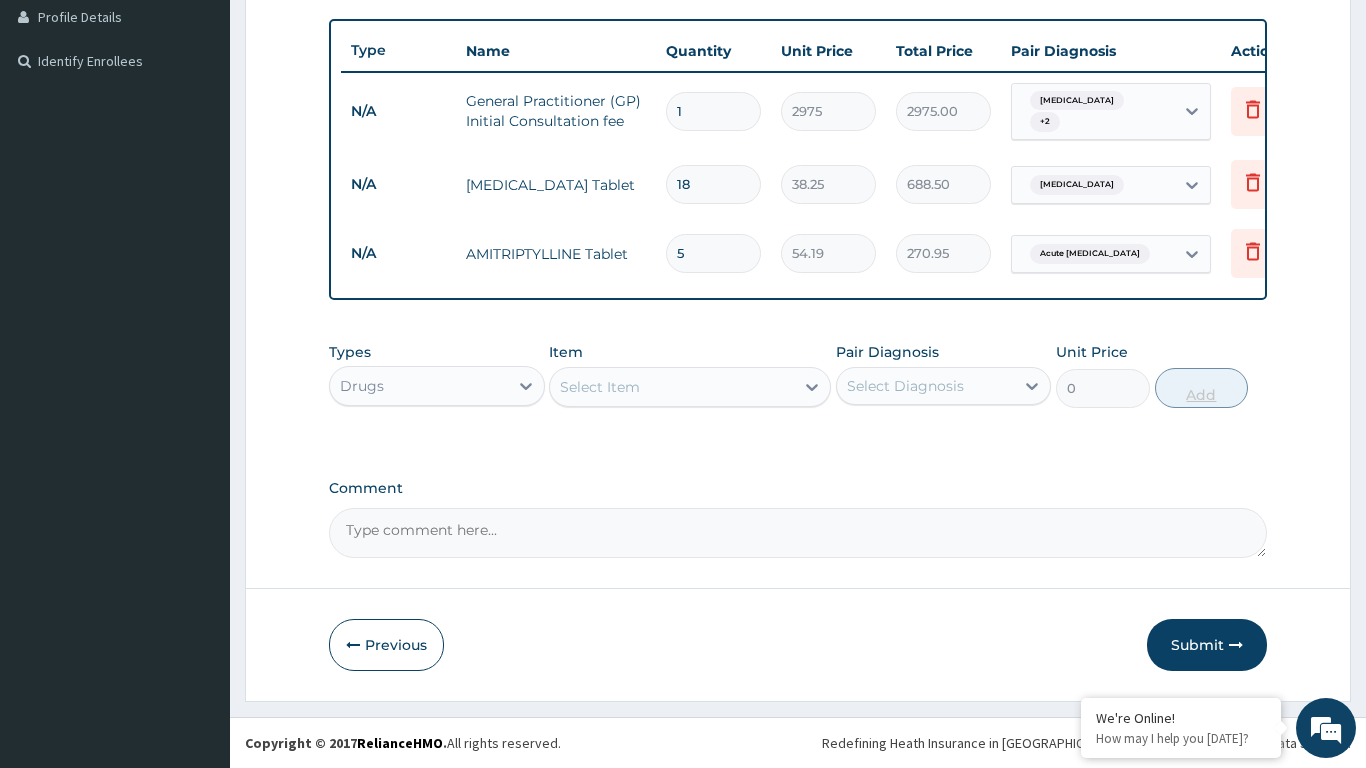 type on "5" 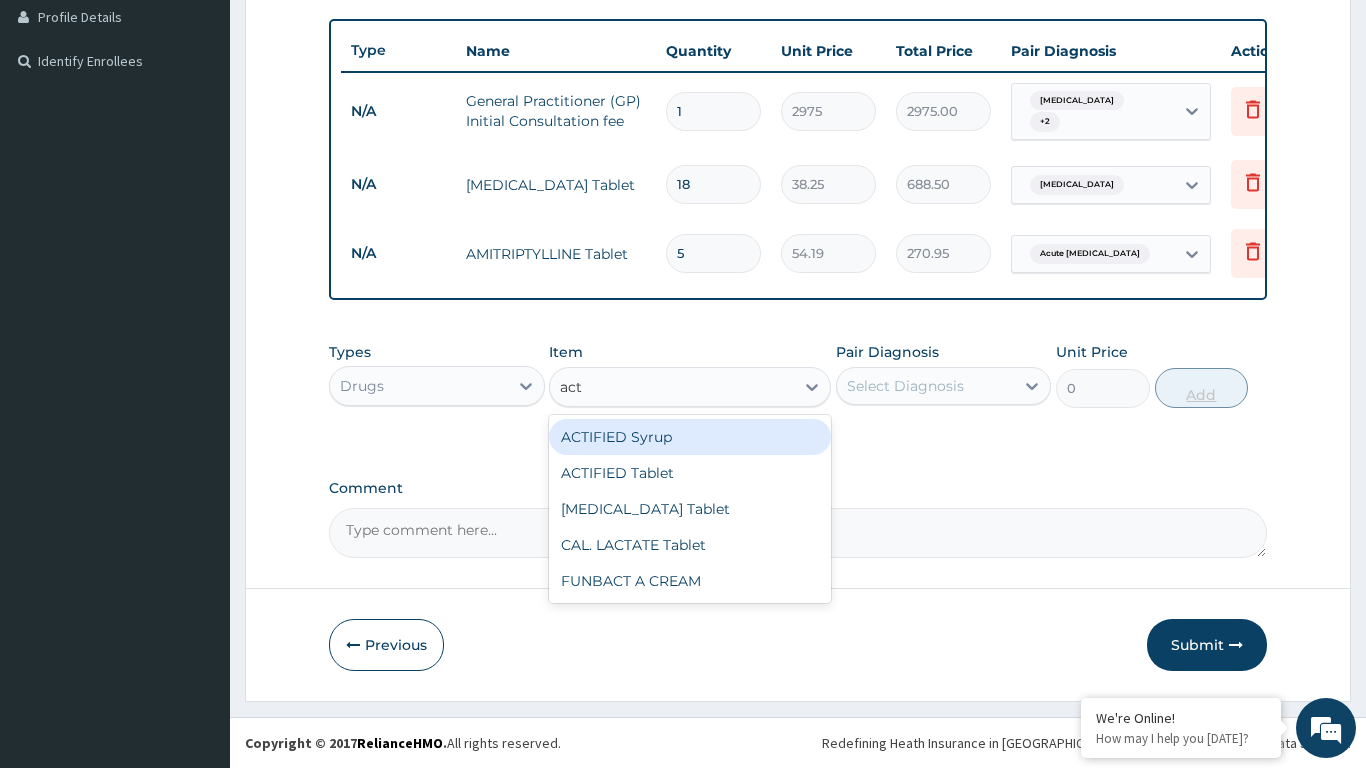type on "acti" 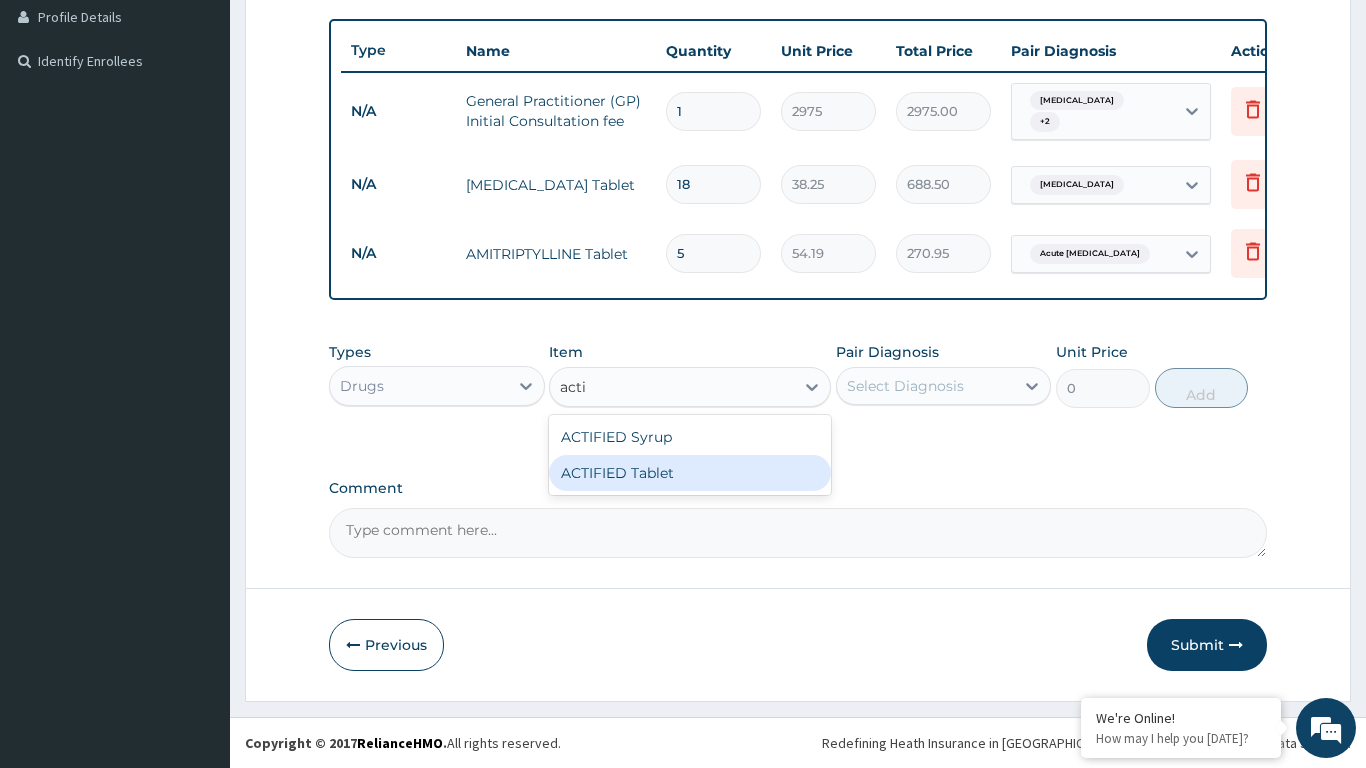 click on "ACTIFIED  Tablet" at bounding box center [690, 473] 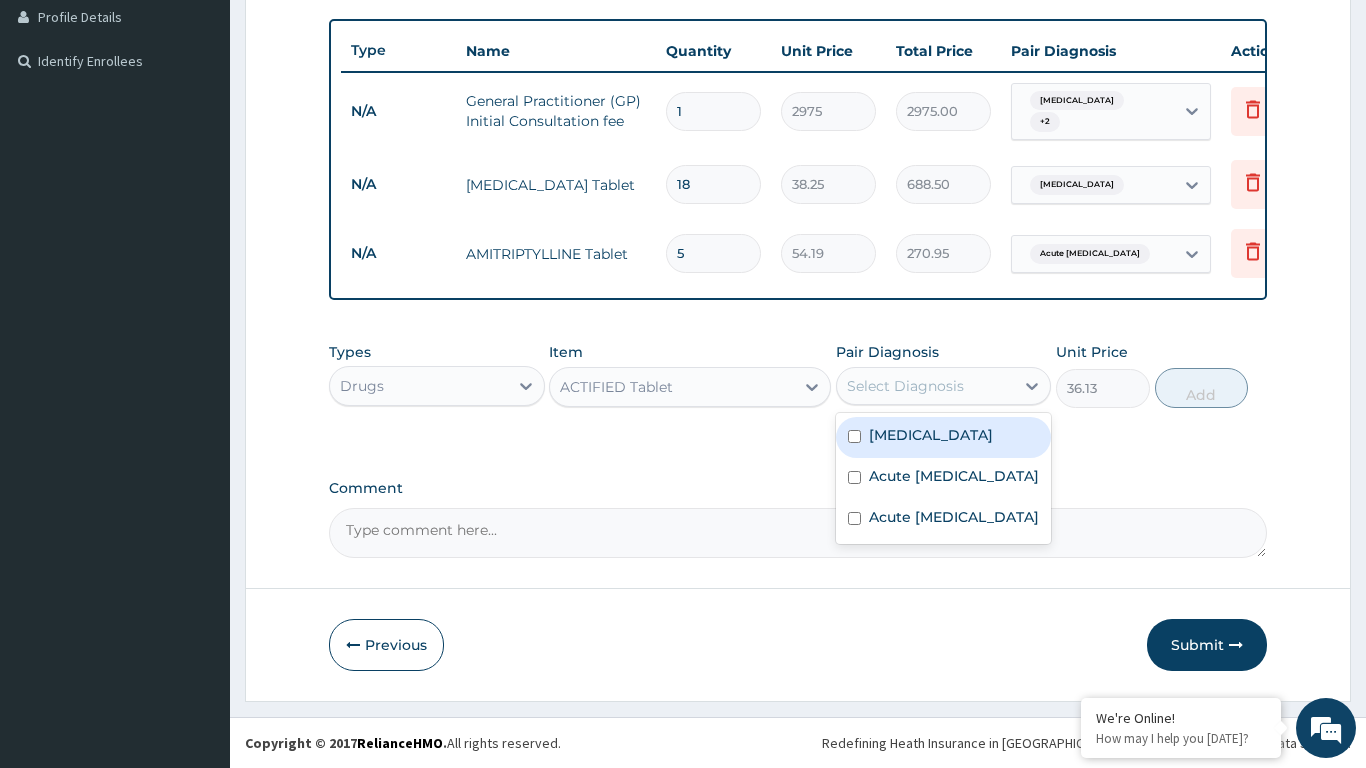 click at bounding box center [854, 518] 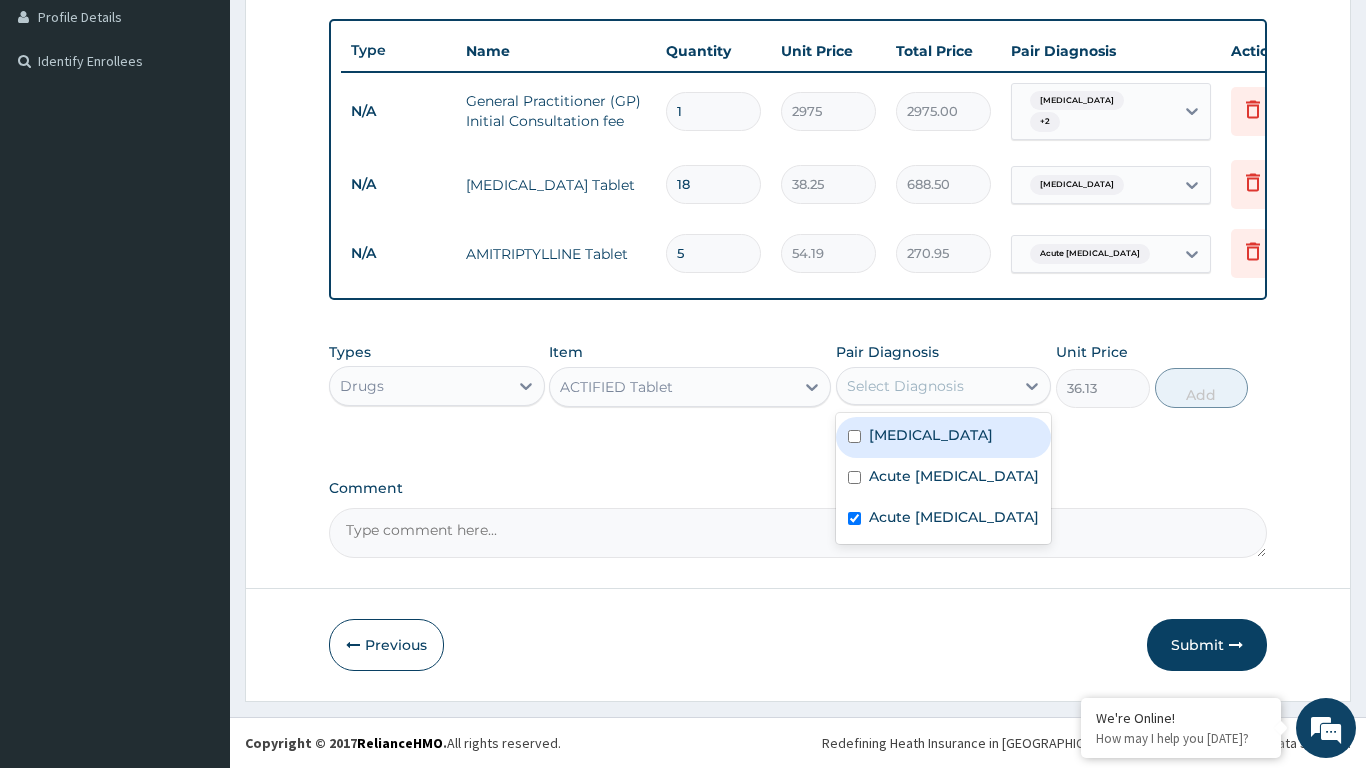 checkbox on "true" 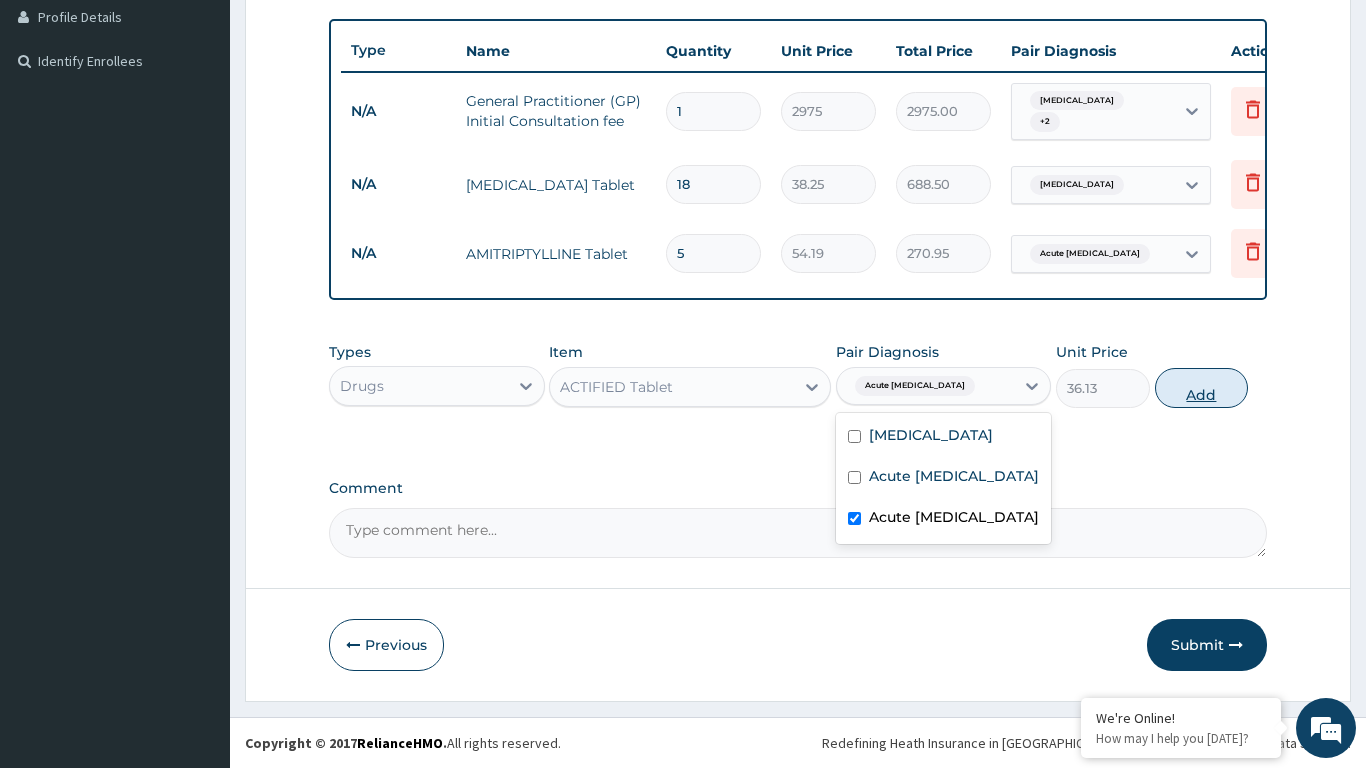 click on "Add" at bounding box center [1202, 388] 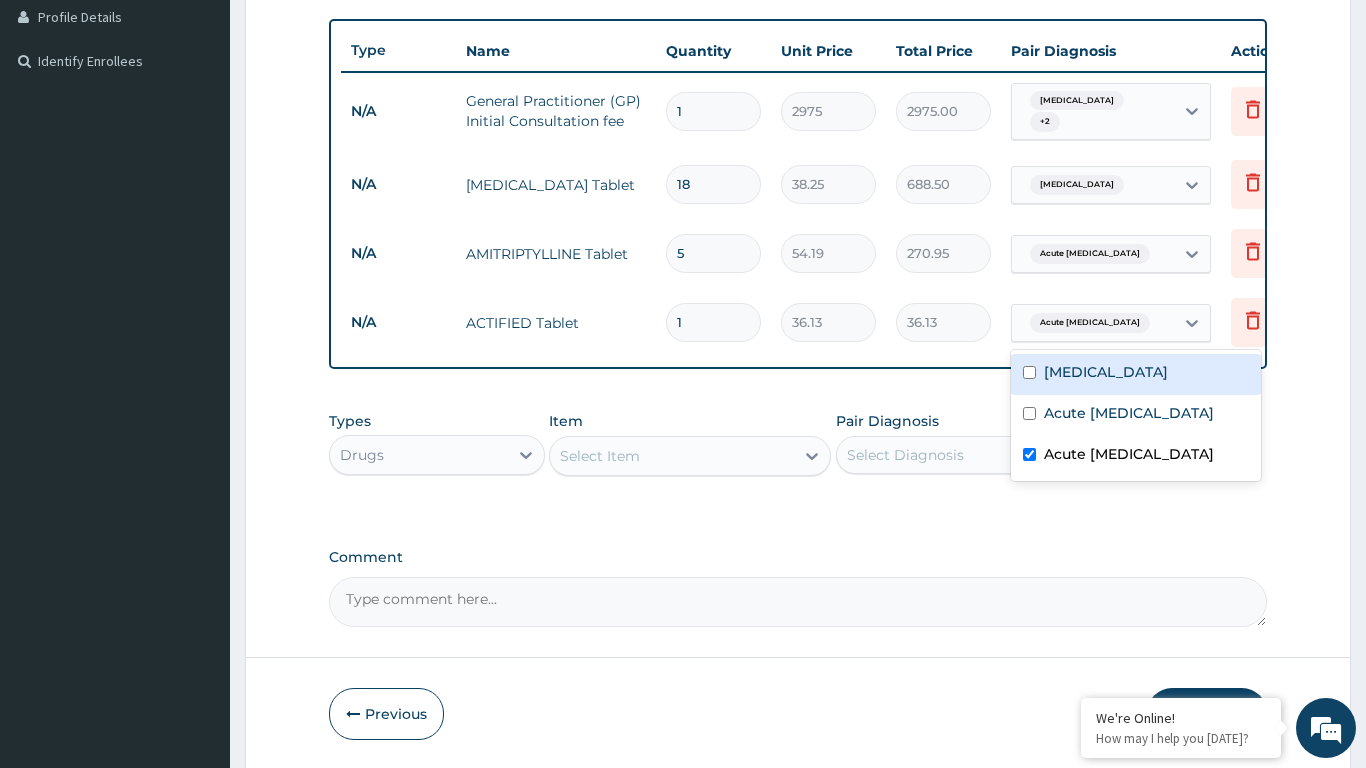click at bounding box center (1029, 413) 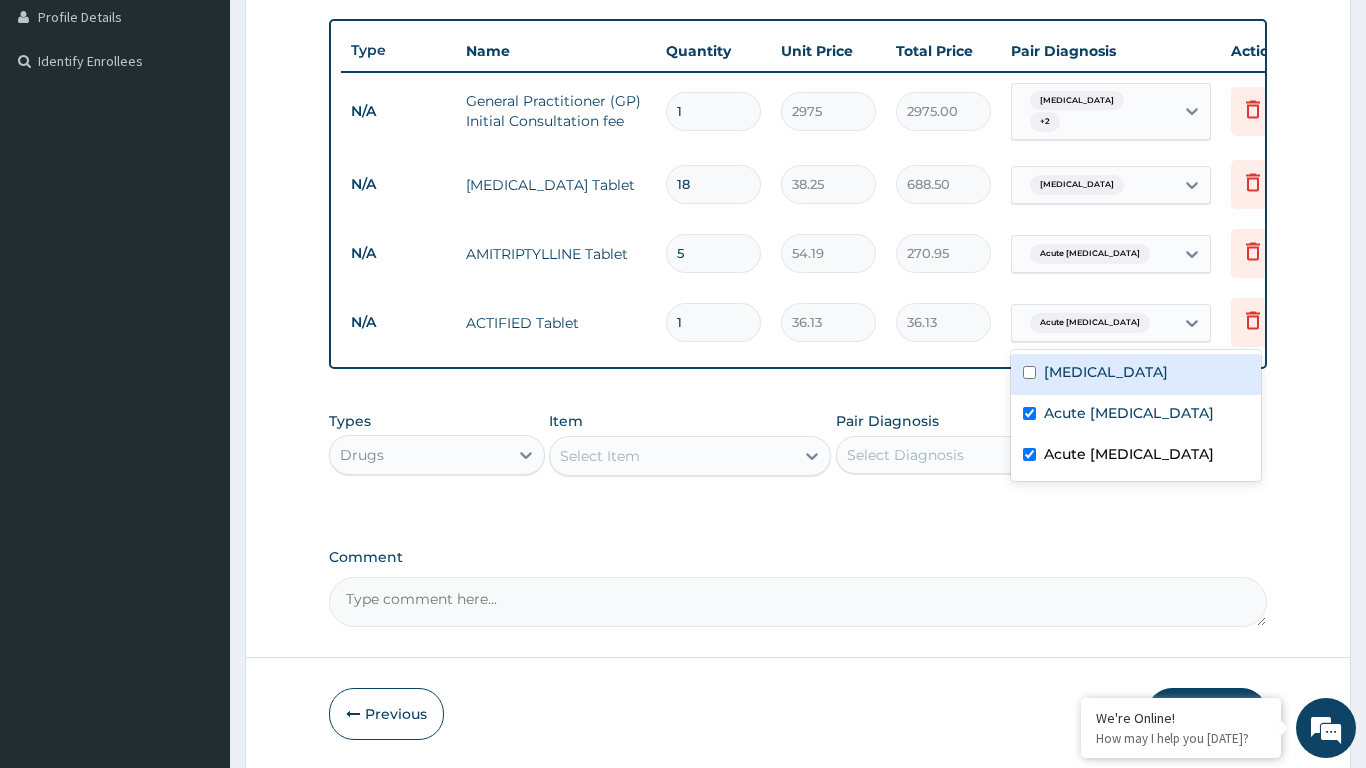 checkbox on "true" 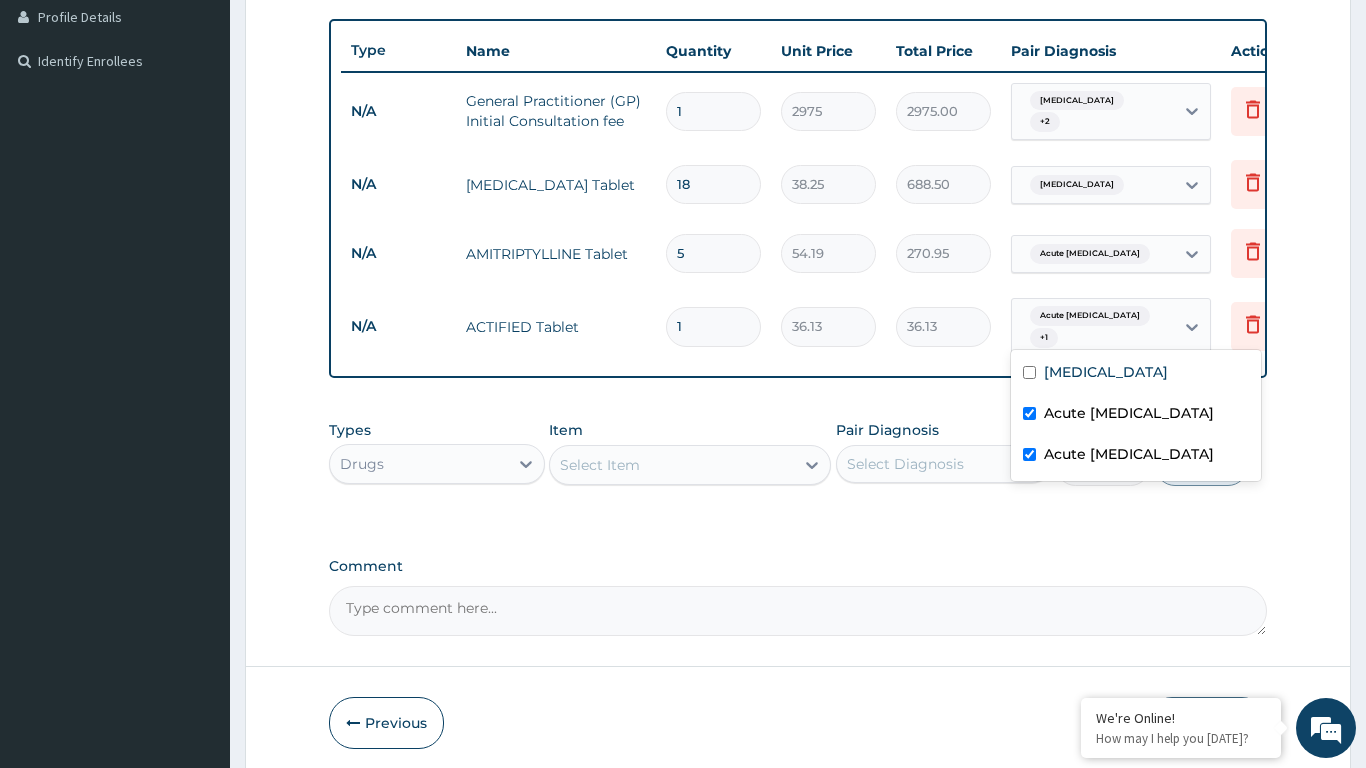 click on "Acute insomnia" at bounding box center (1129, 454) 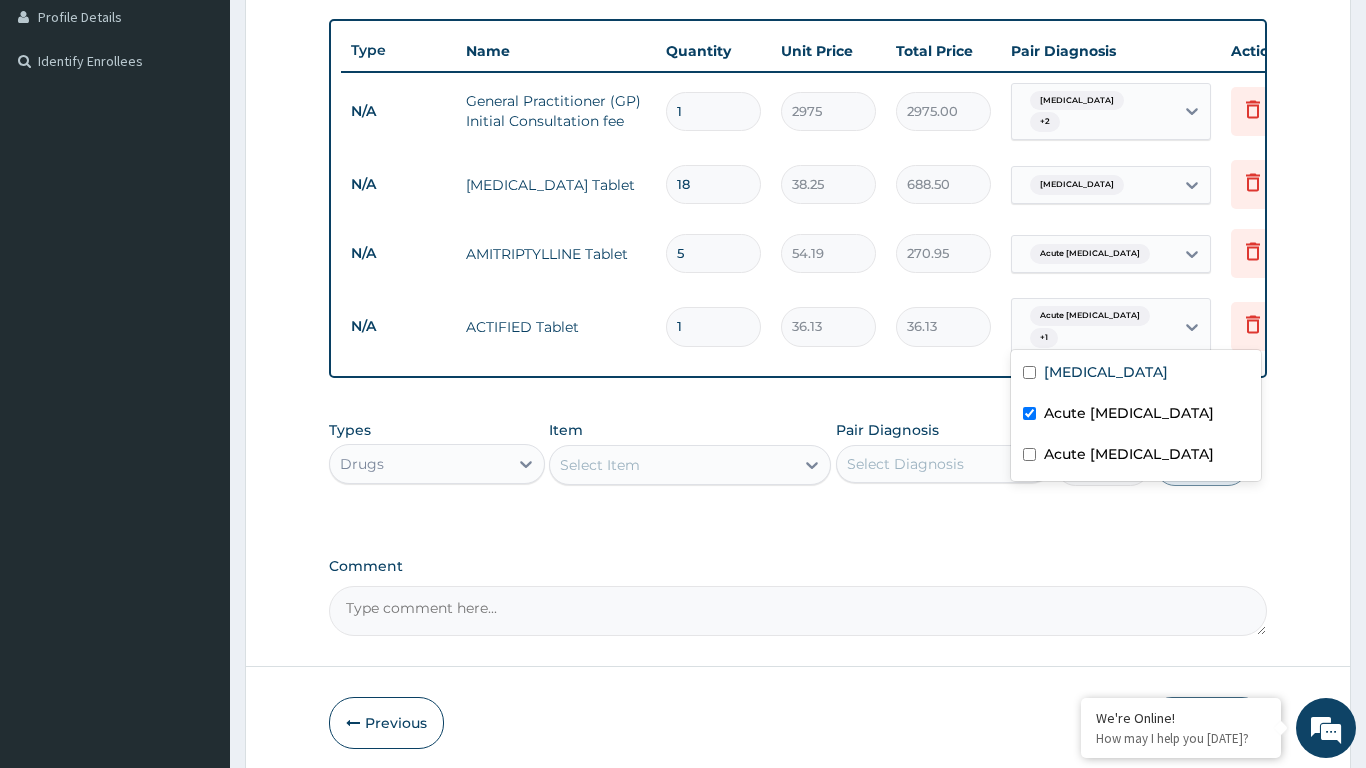 checkbox on "false" 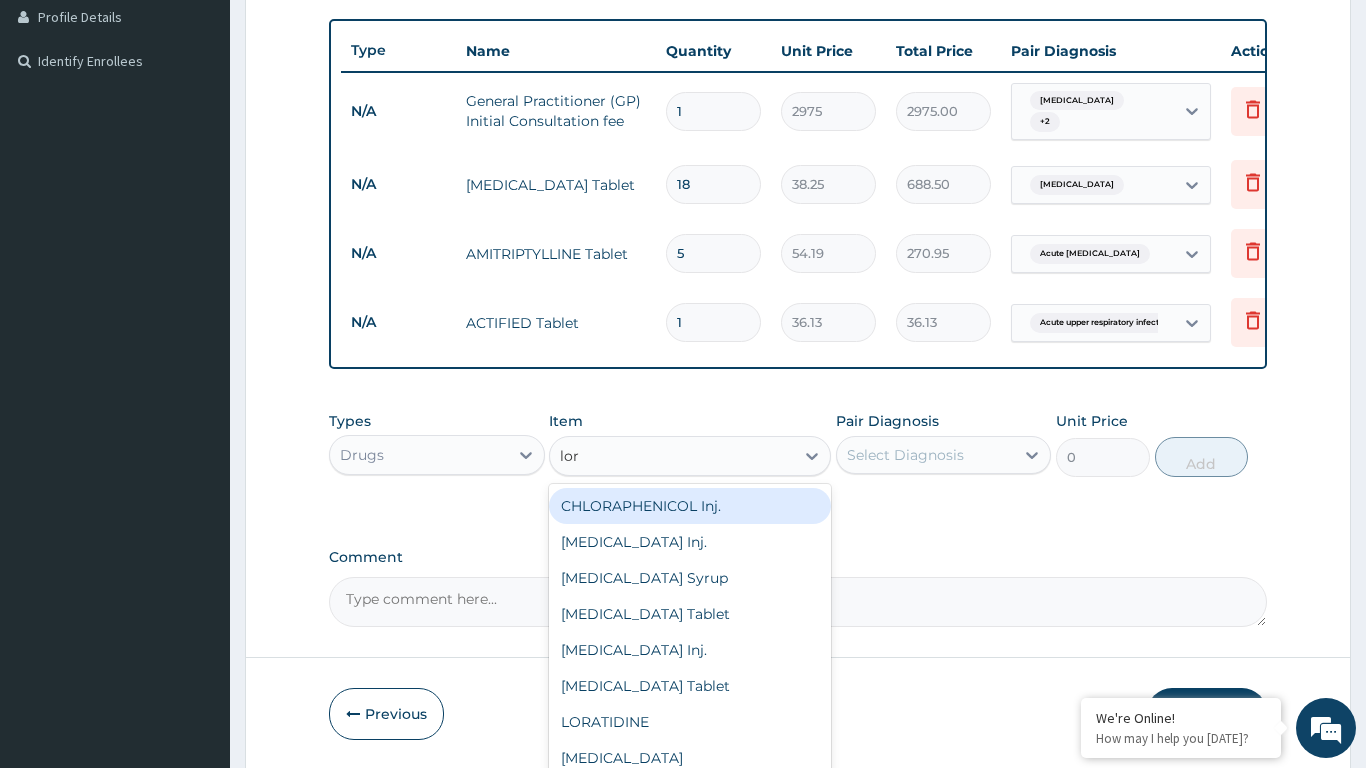 type on "lora" 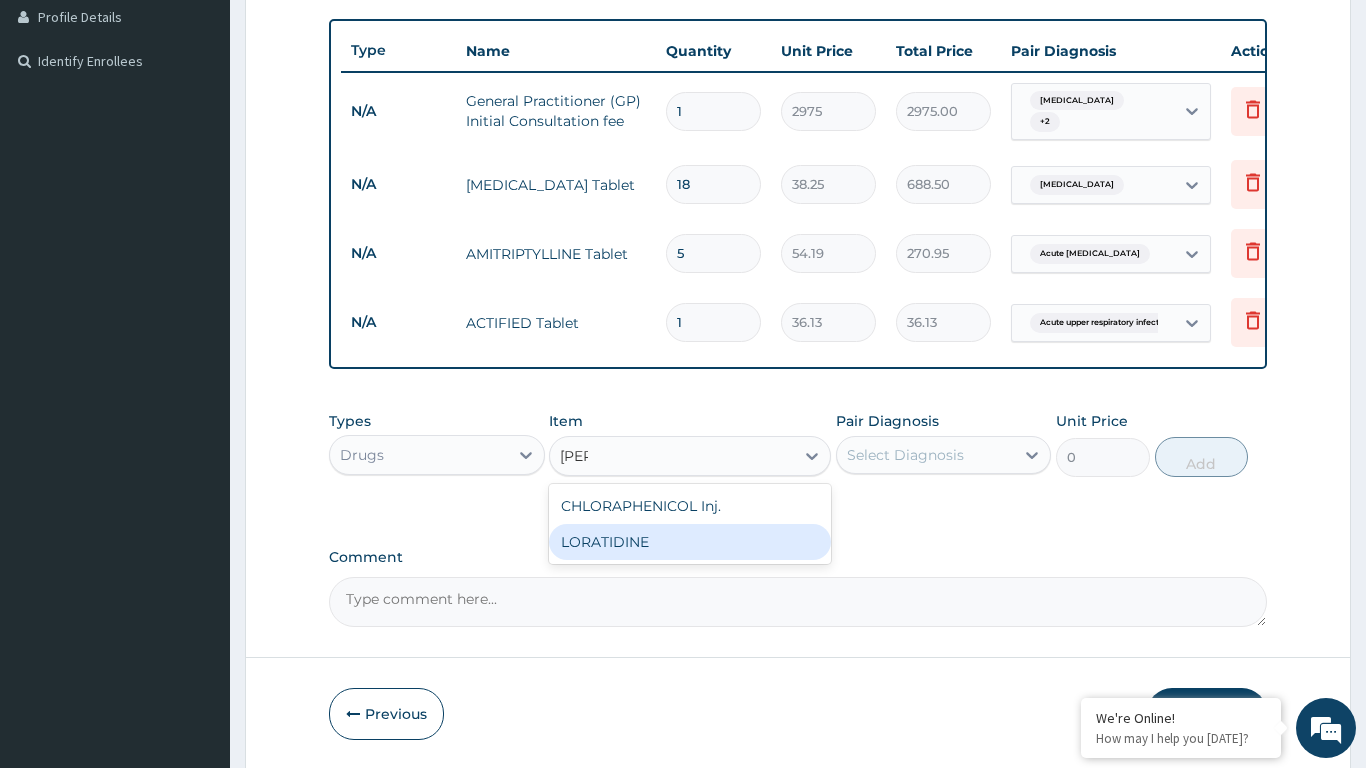click on "LORATIDINE" at bounding box center (690, 542) 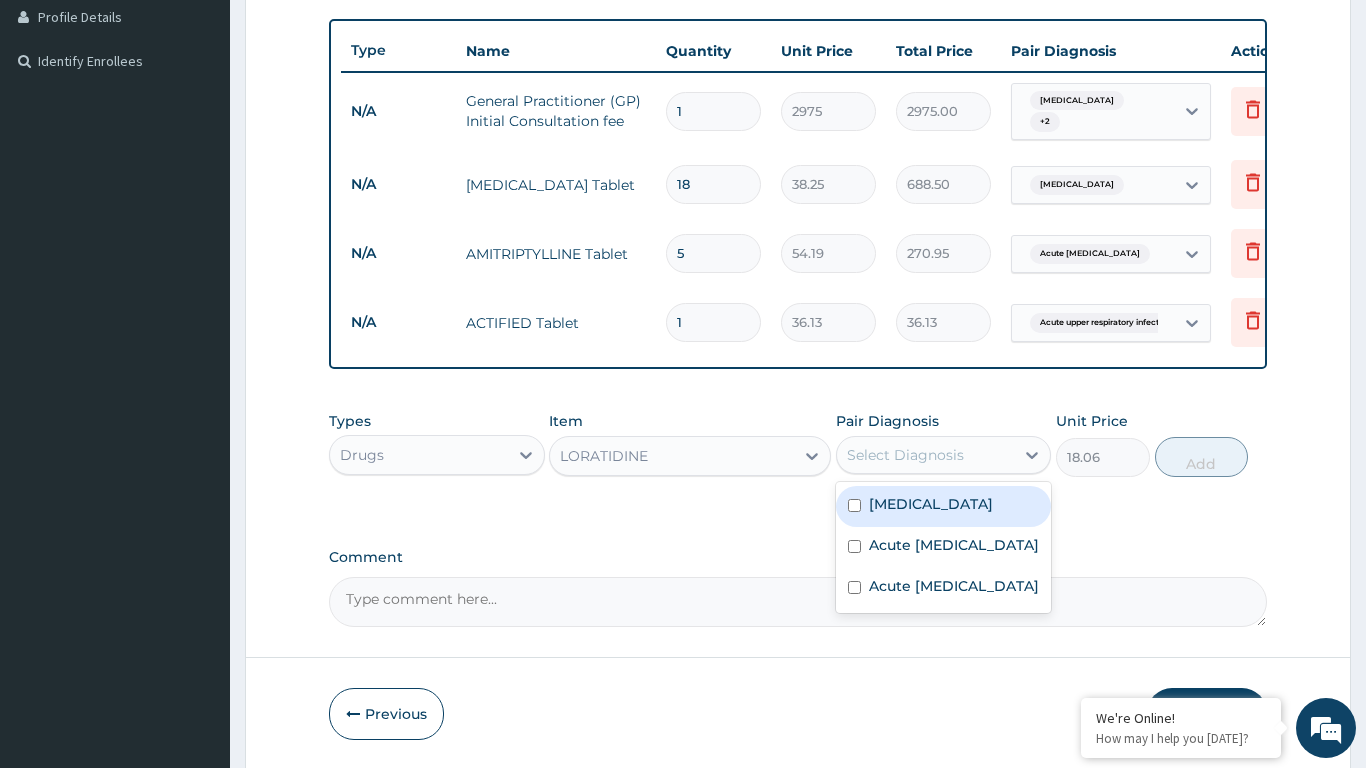 click at bounding box center (854, 546) 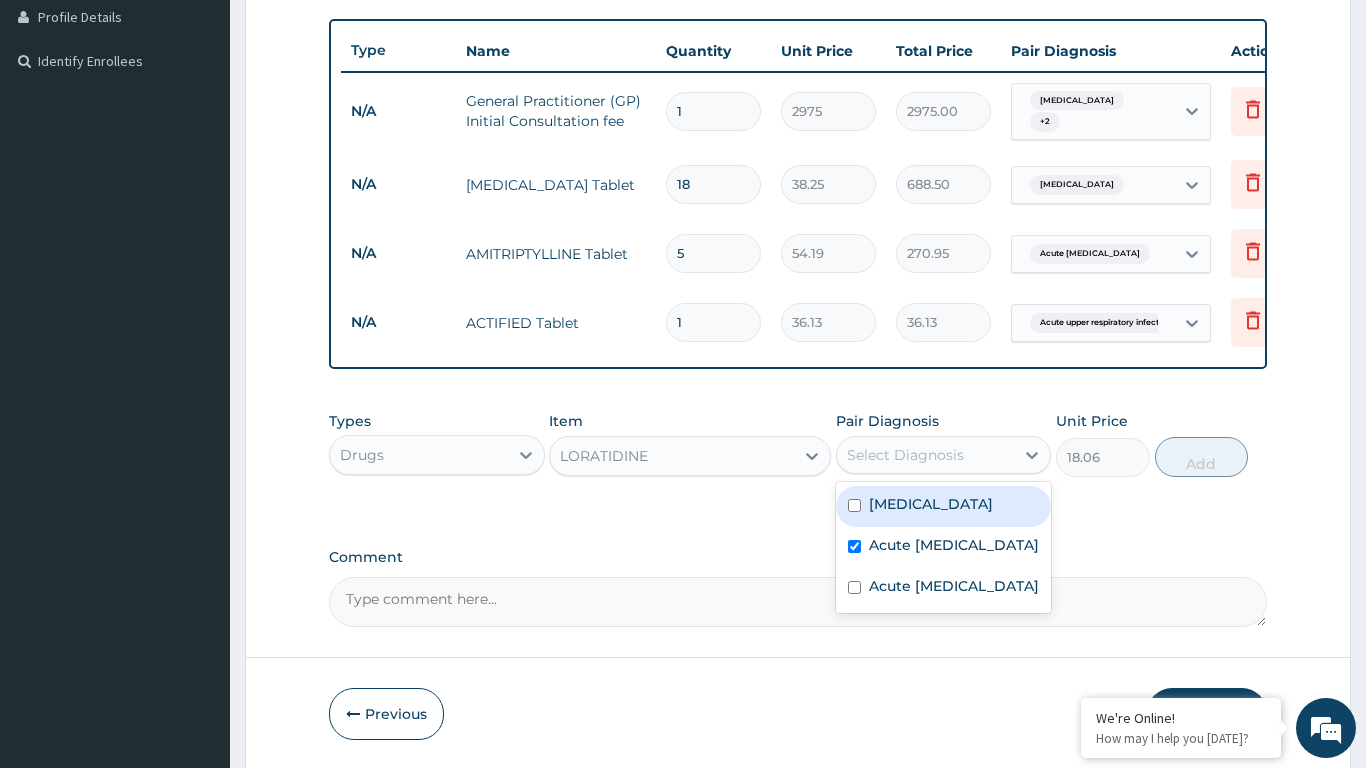 checkbox on "true" 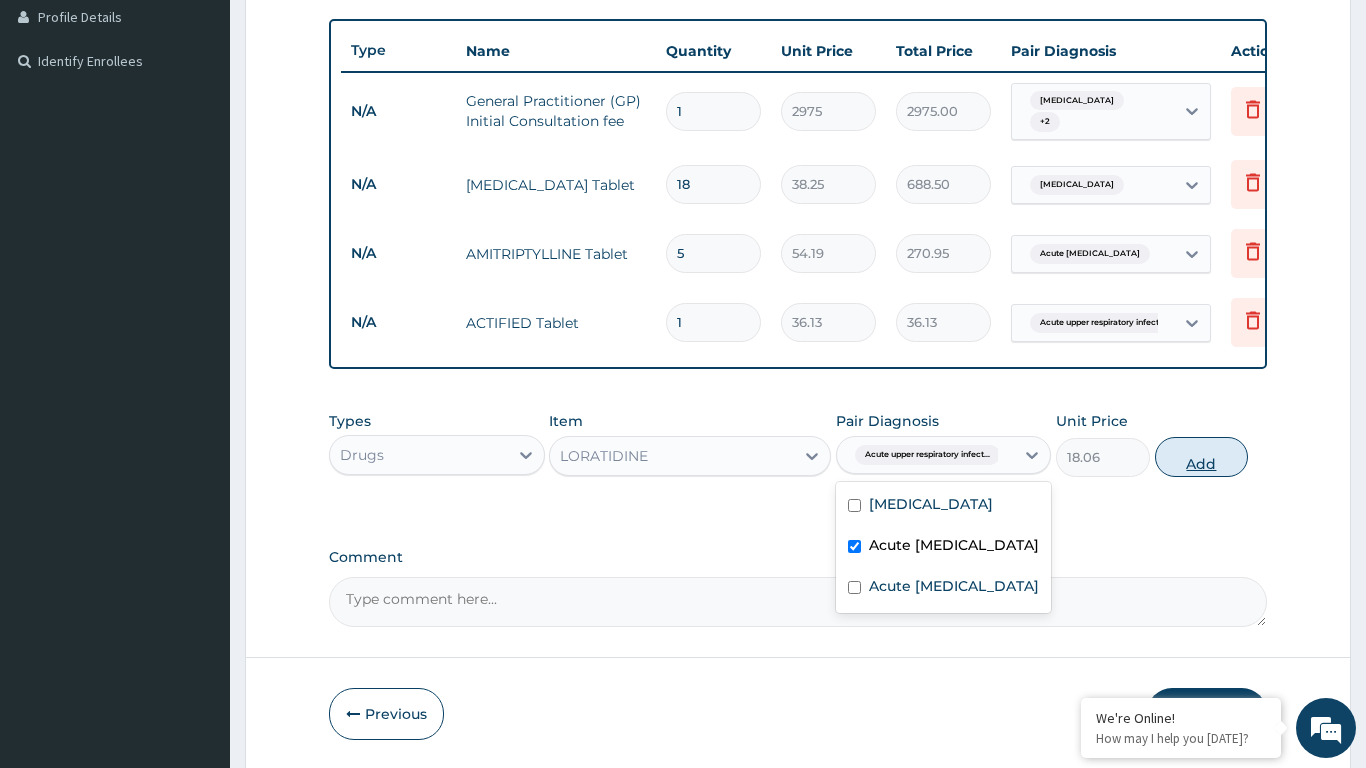 click on "Add" at bounding box center [1202, 457] 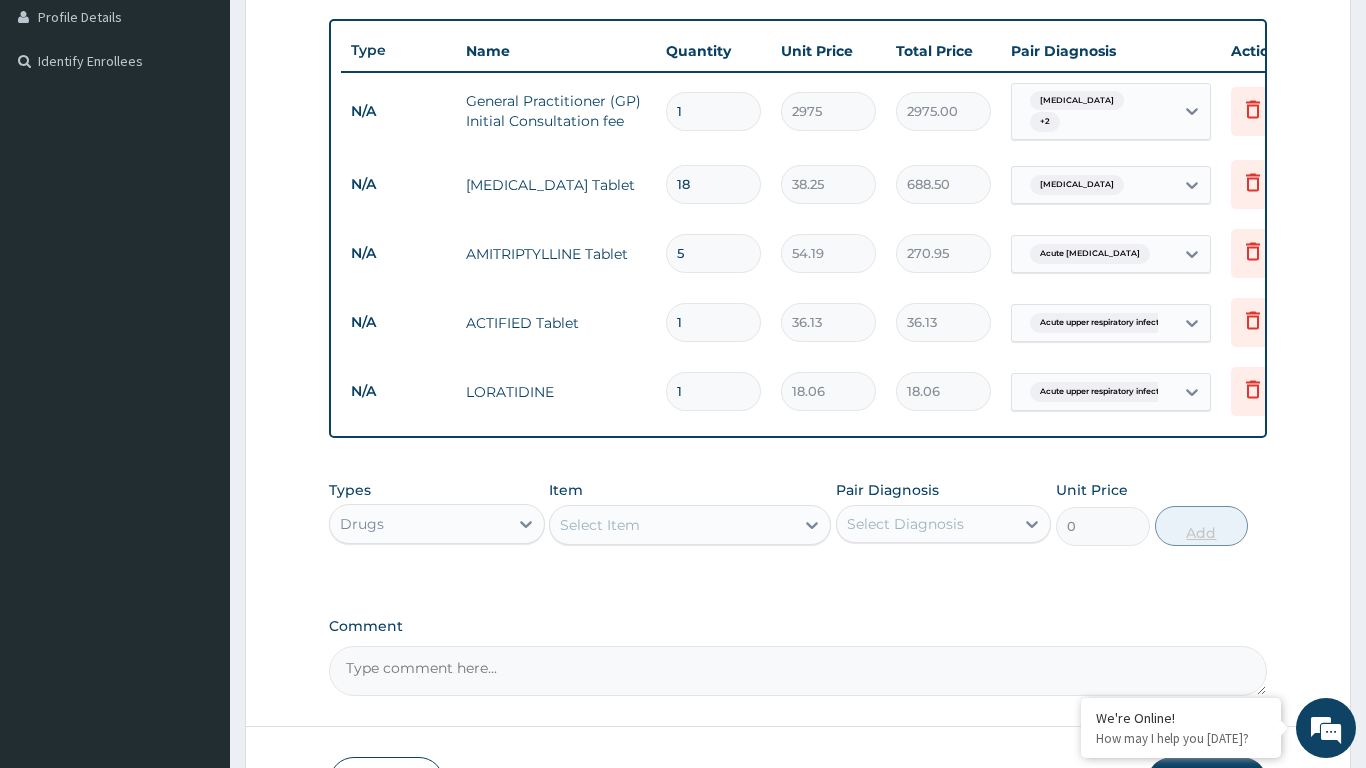type 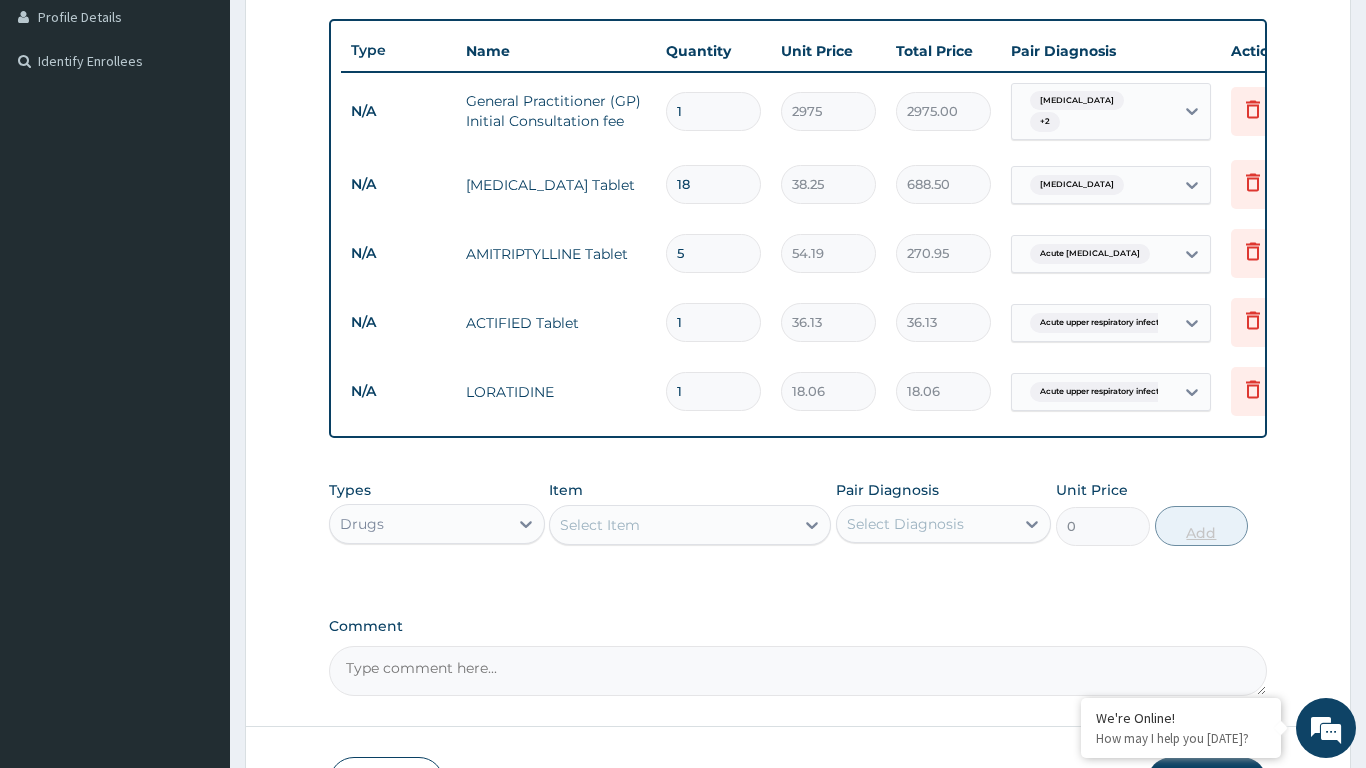 type on "0.00" 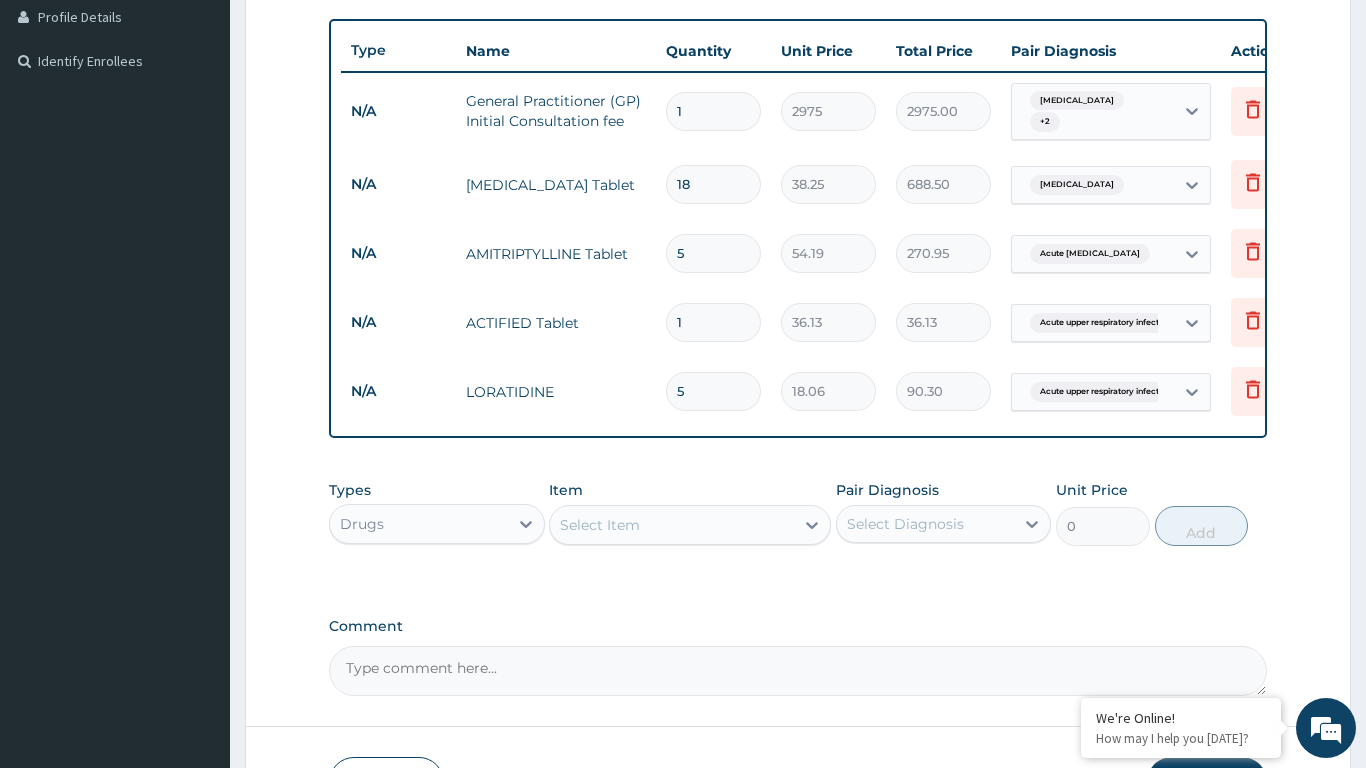 type on "5" 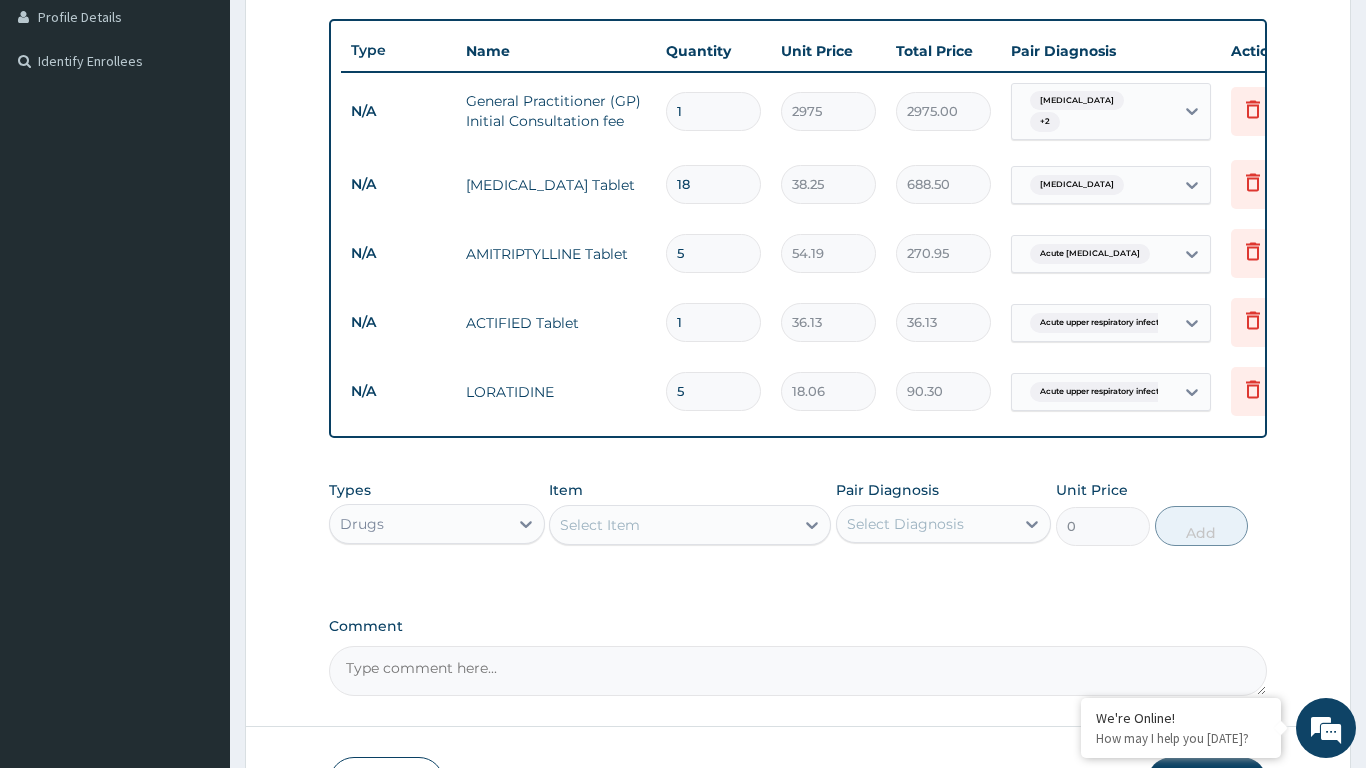 type 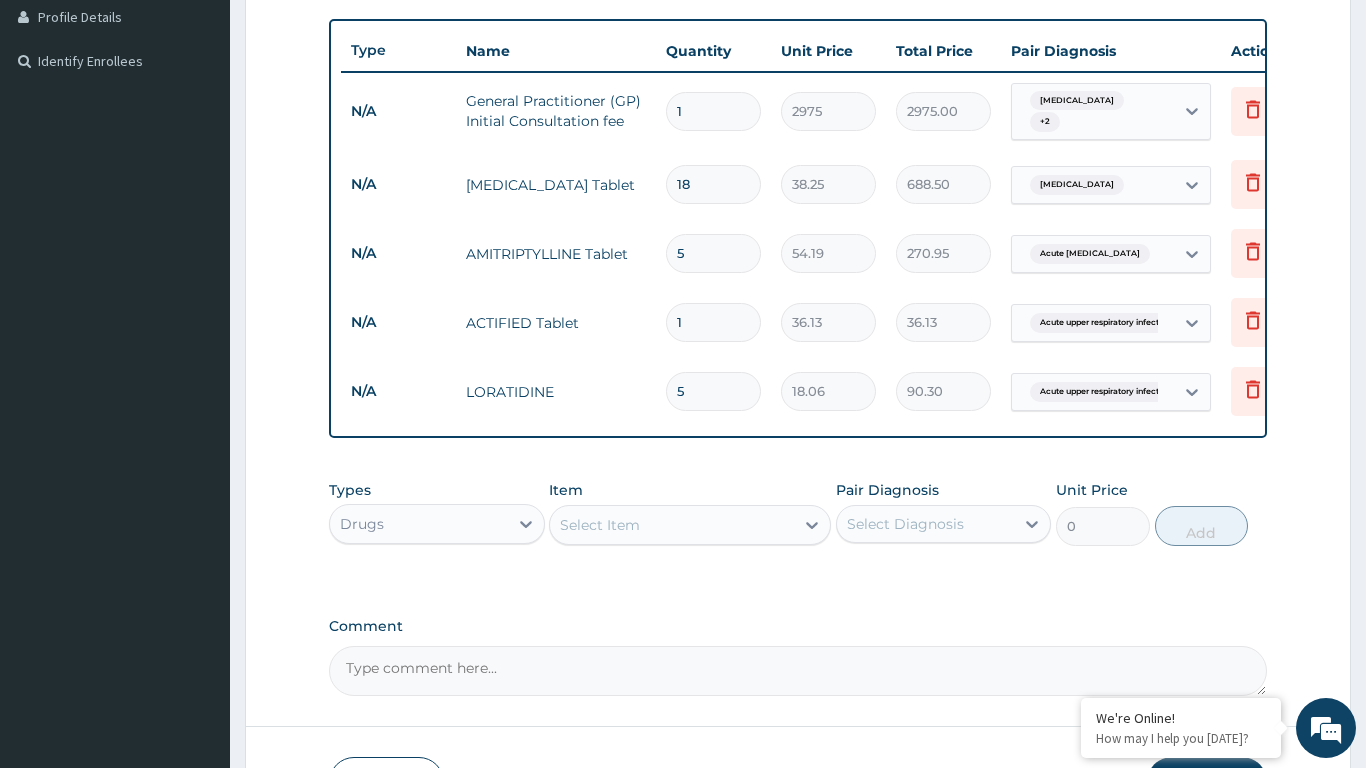type on "0.00" 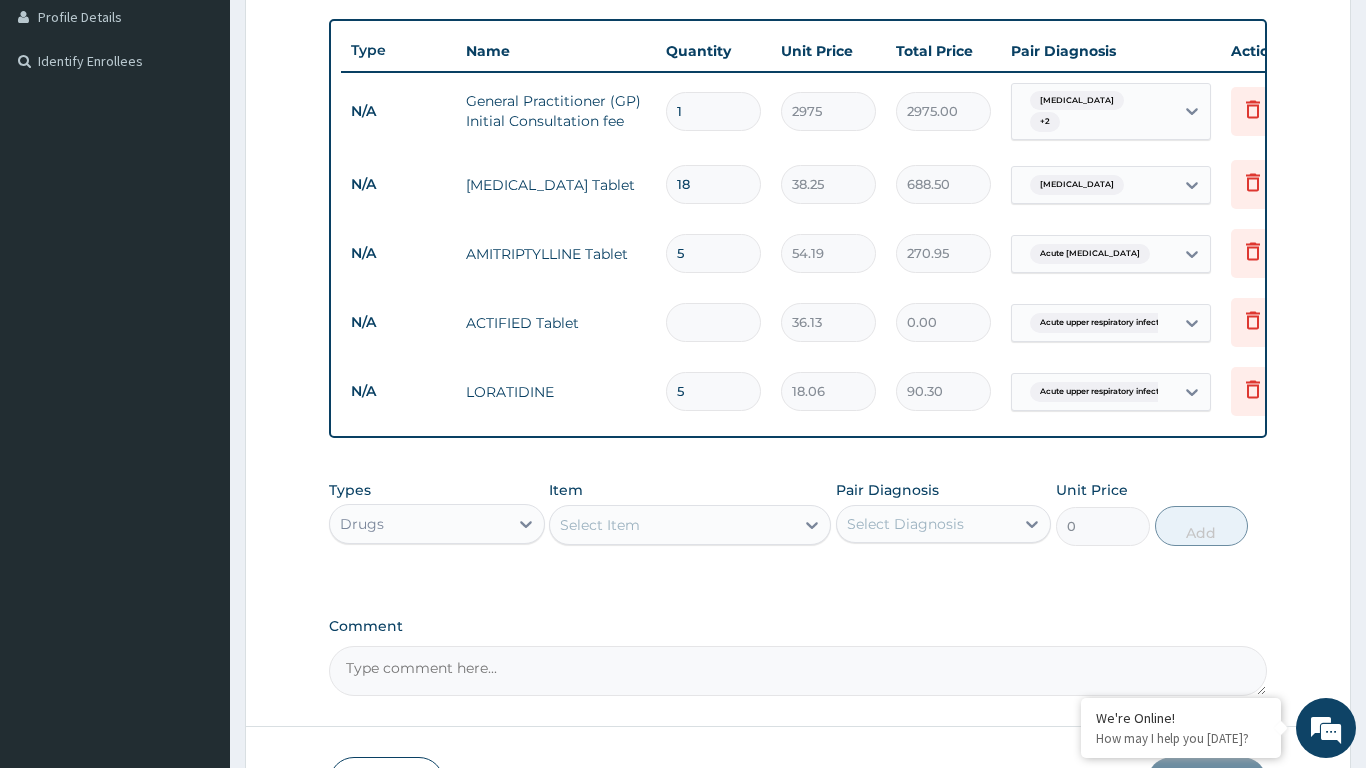 type on "2" 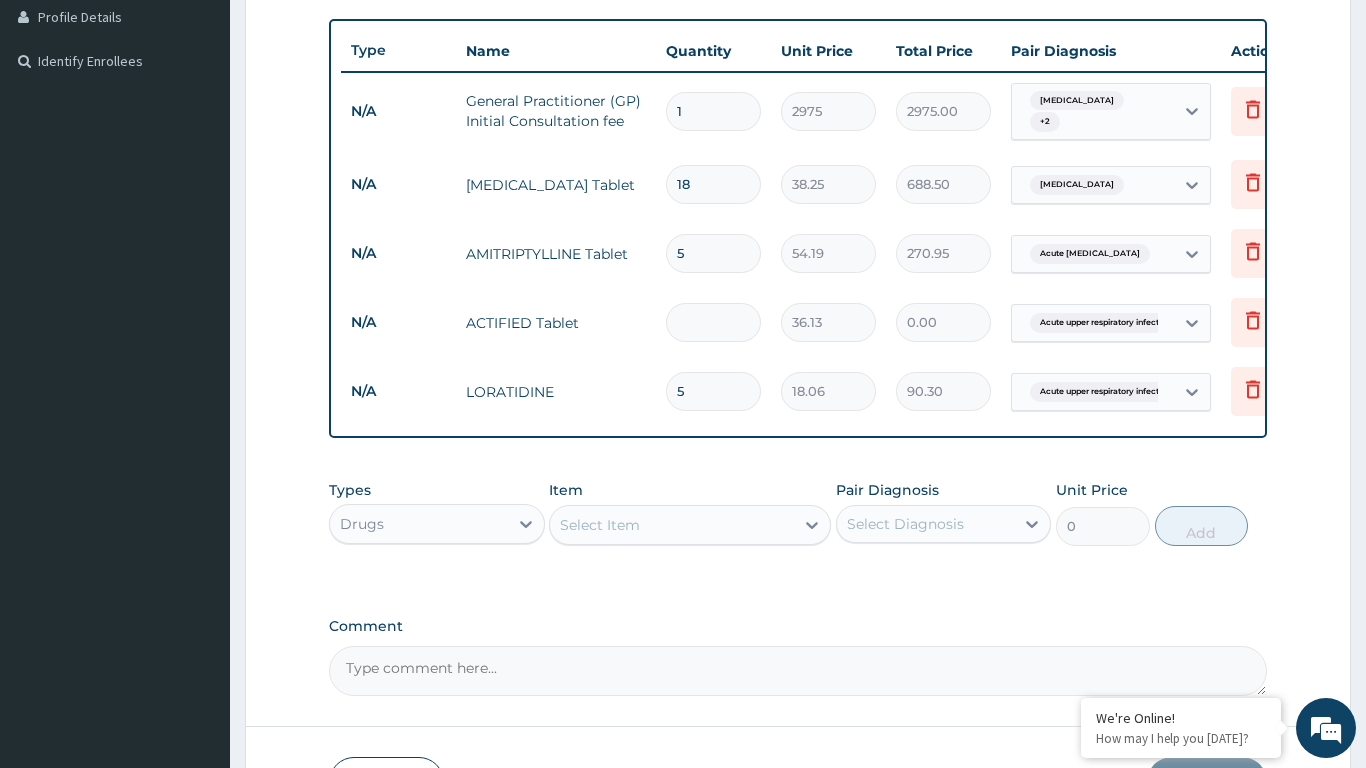 type on "72.26" 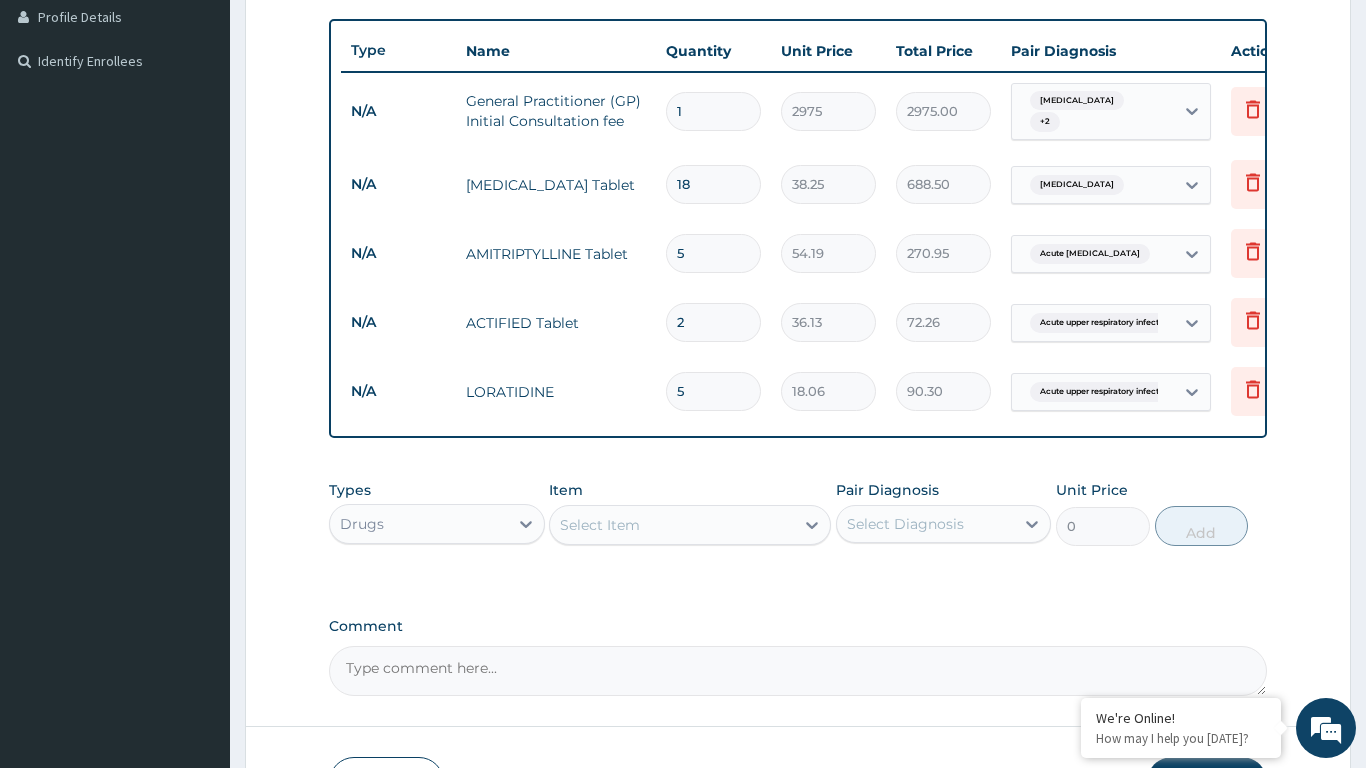 type on "2" 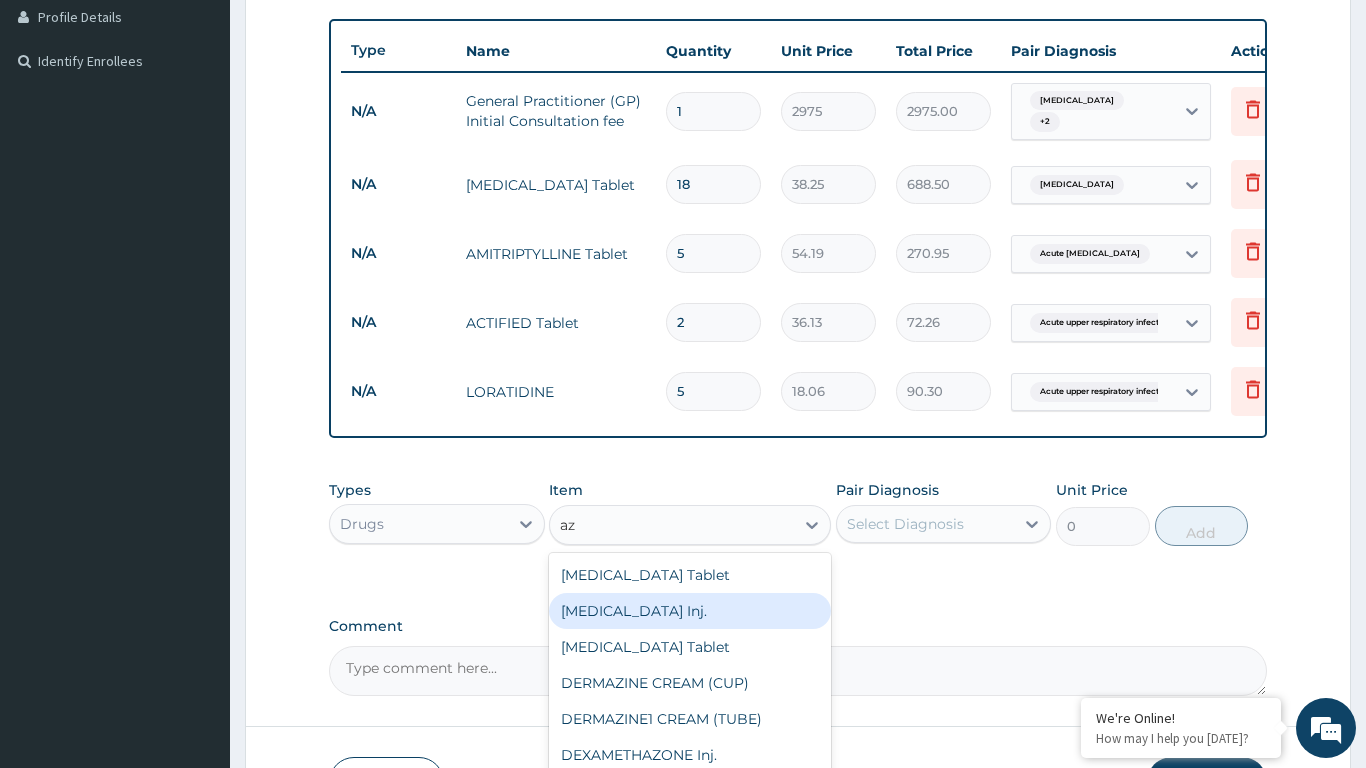type on "a" 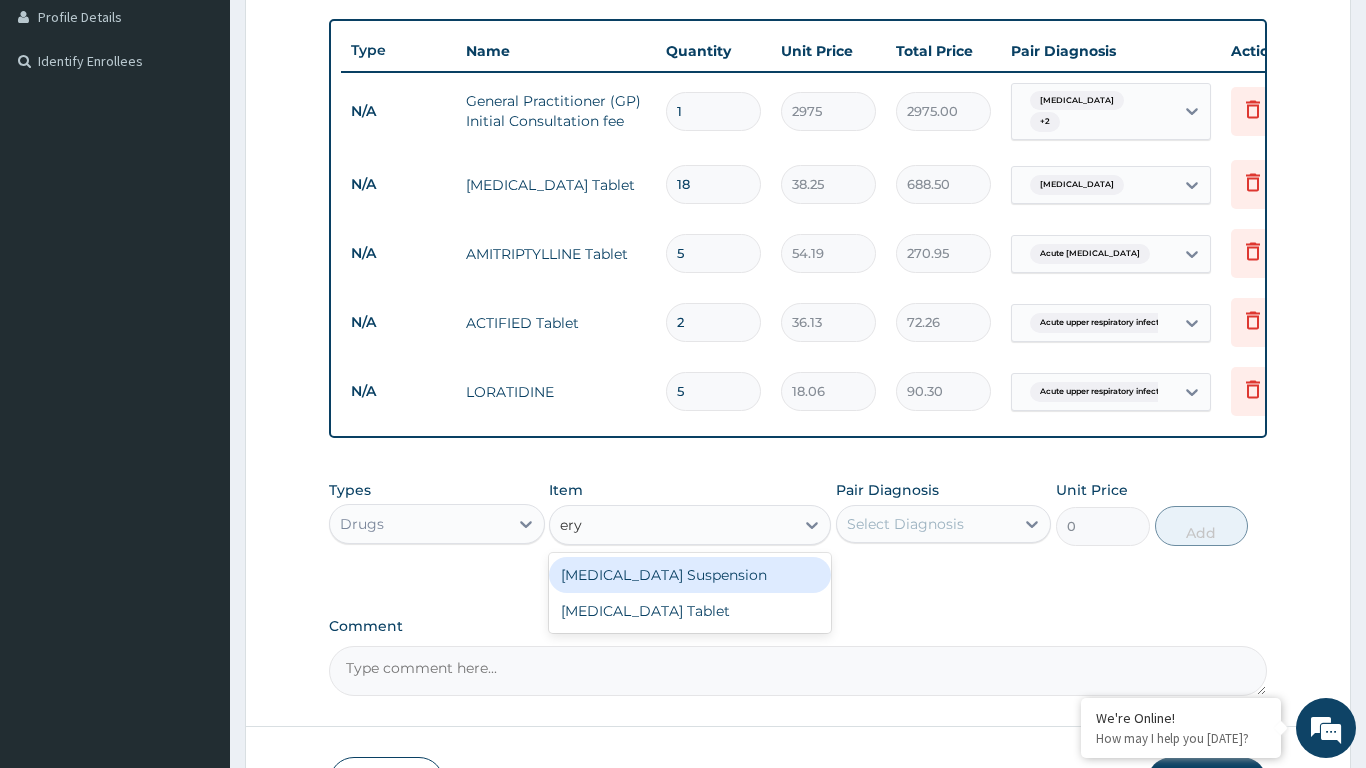 type on "eryt" 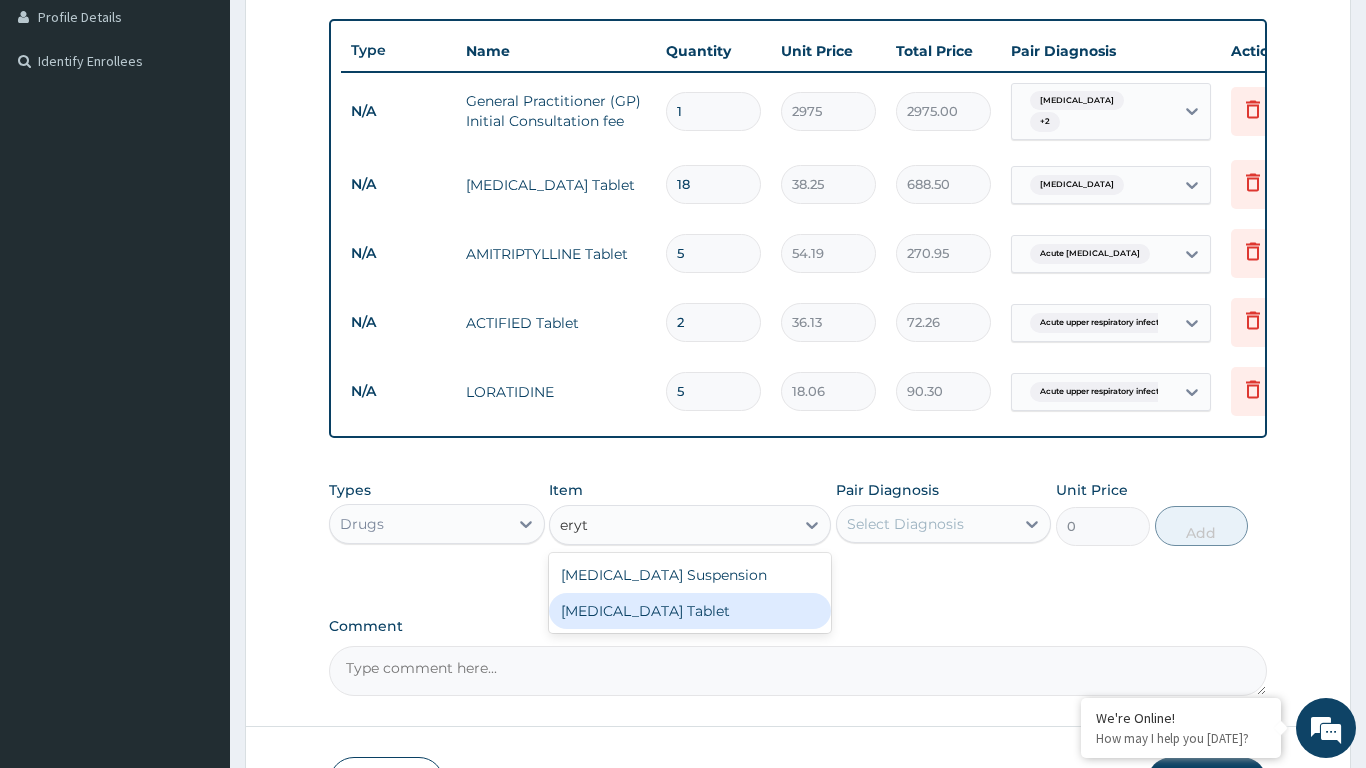 click on "[MEDICAL_DATA]  Tablet" at bounding box center [690, 611] 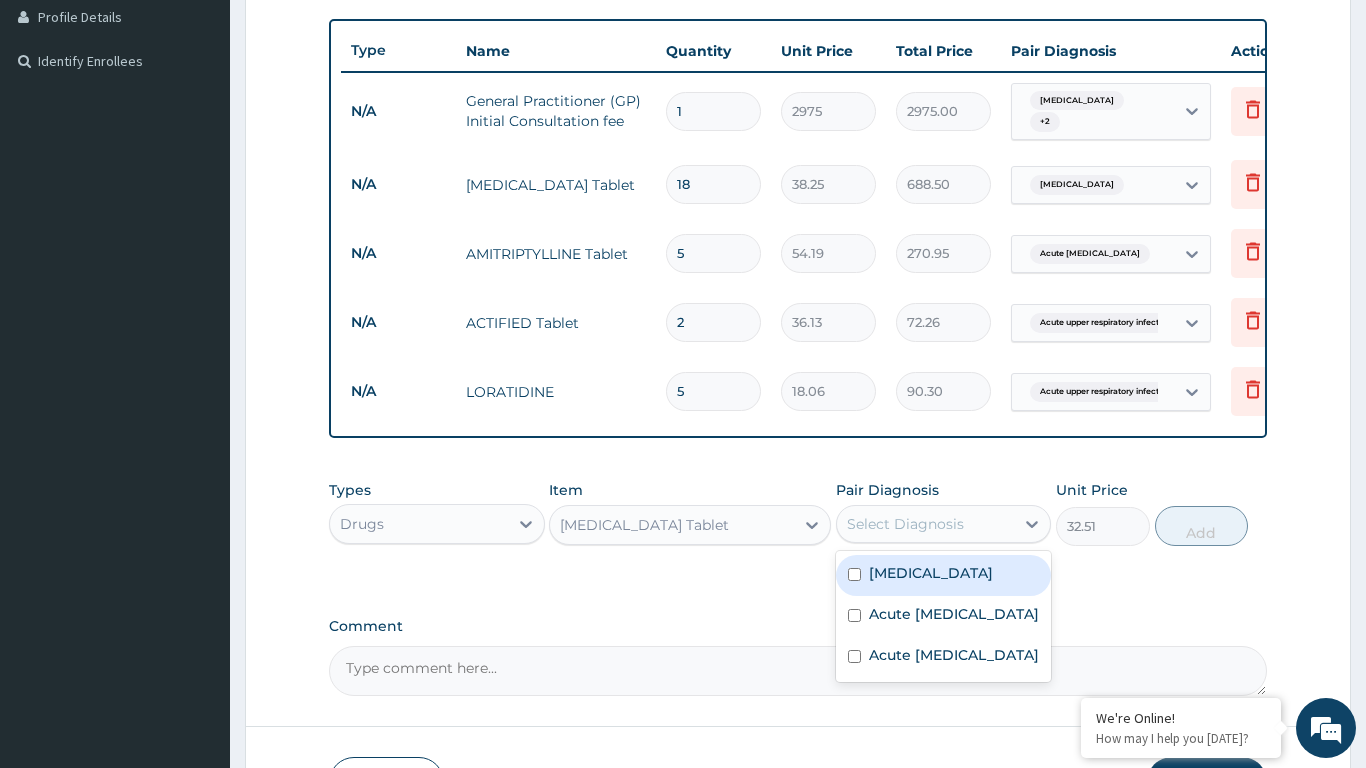 click on "Acute [MEDICAL_DATA]" at bounding box center (954, 614) 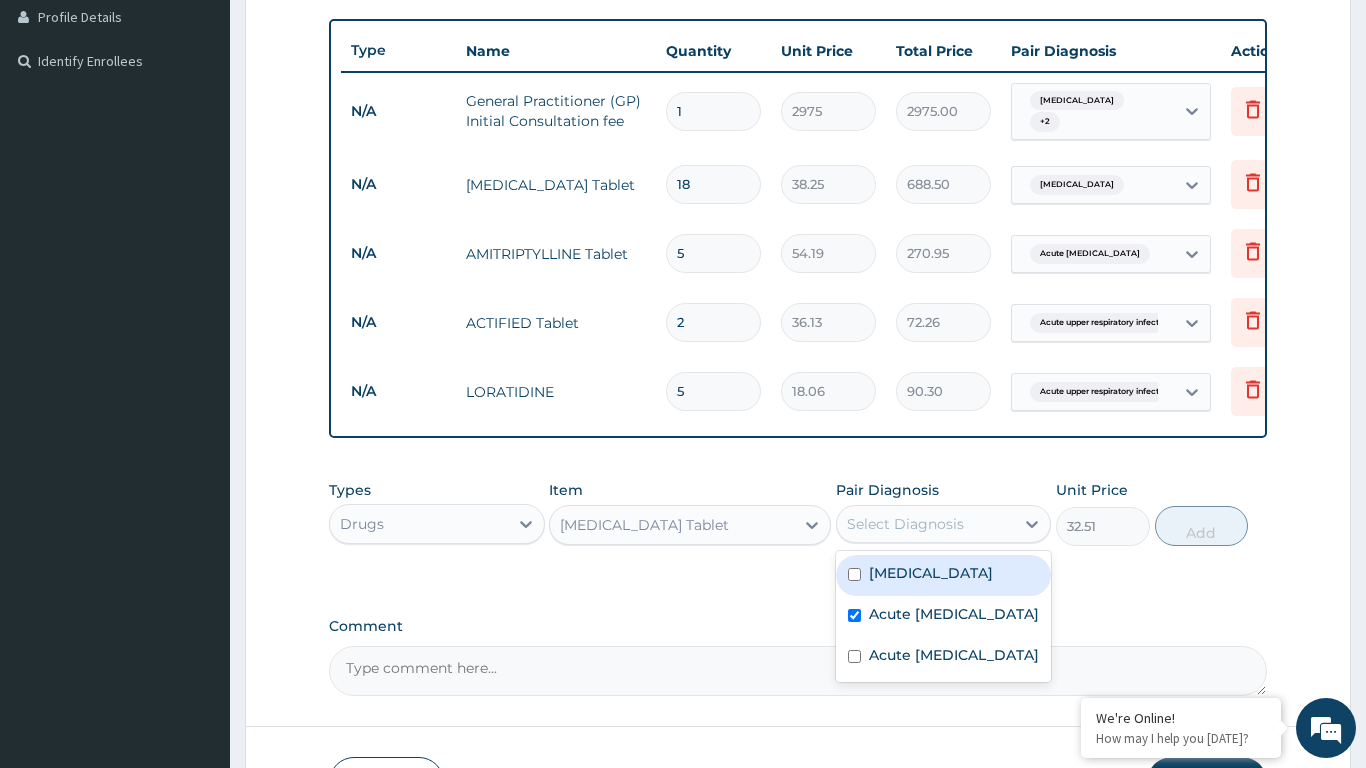 checkbox on "true" 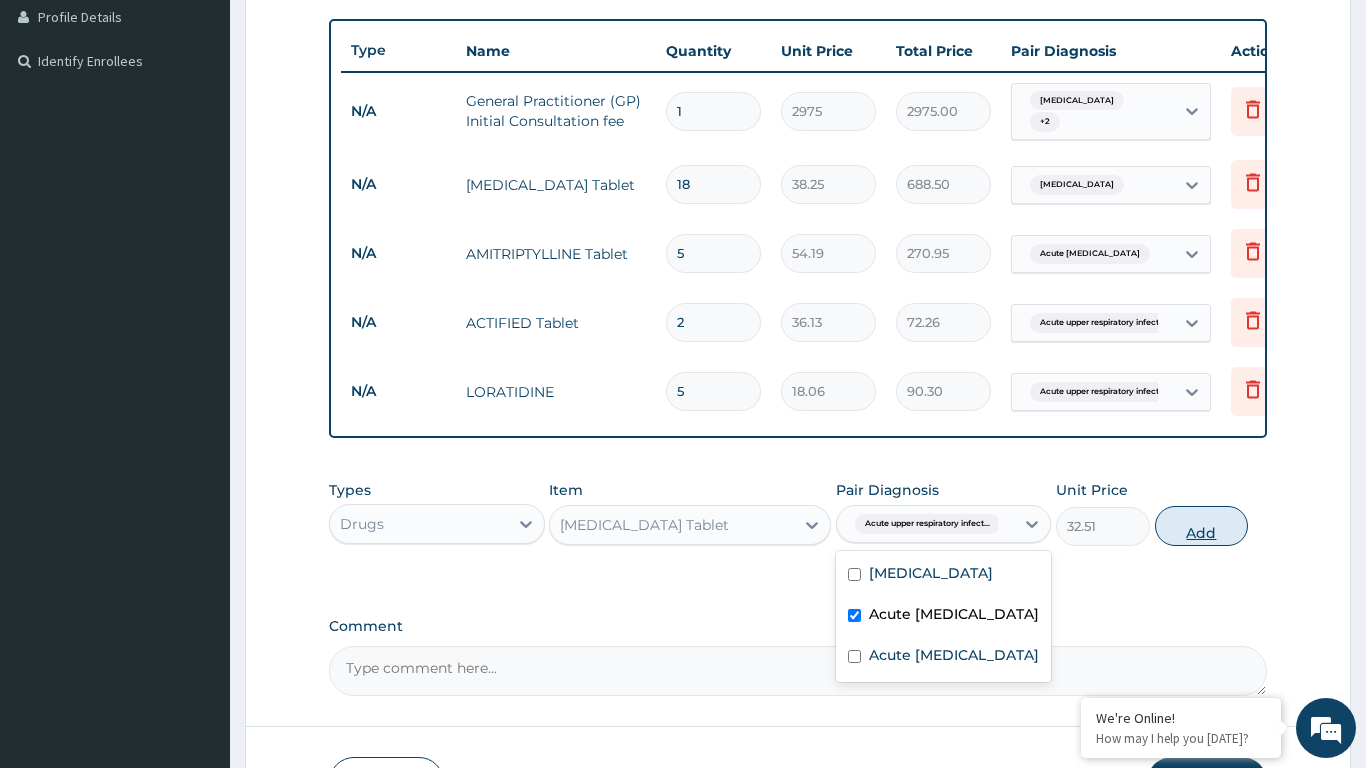 click on "Add" at bounding box center (1202, 526) 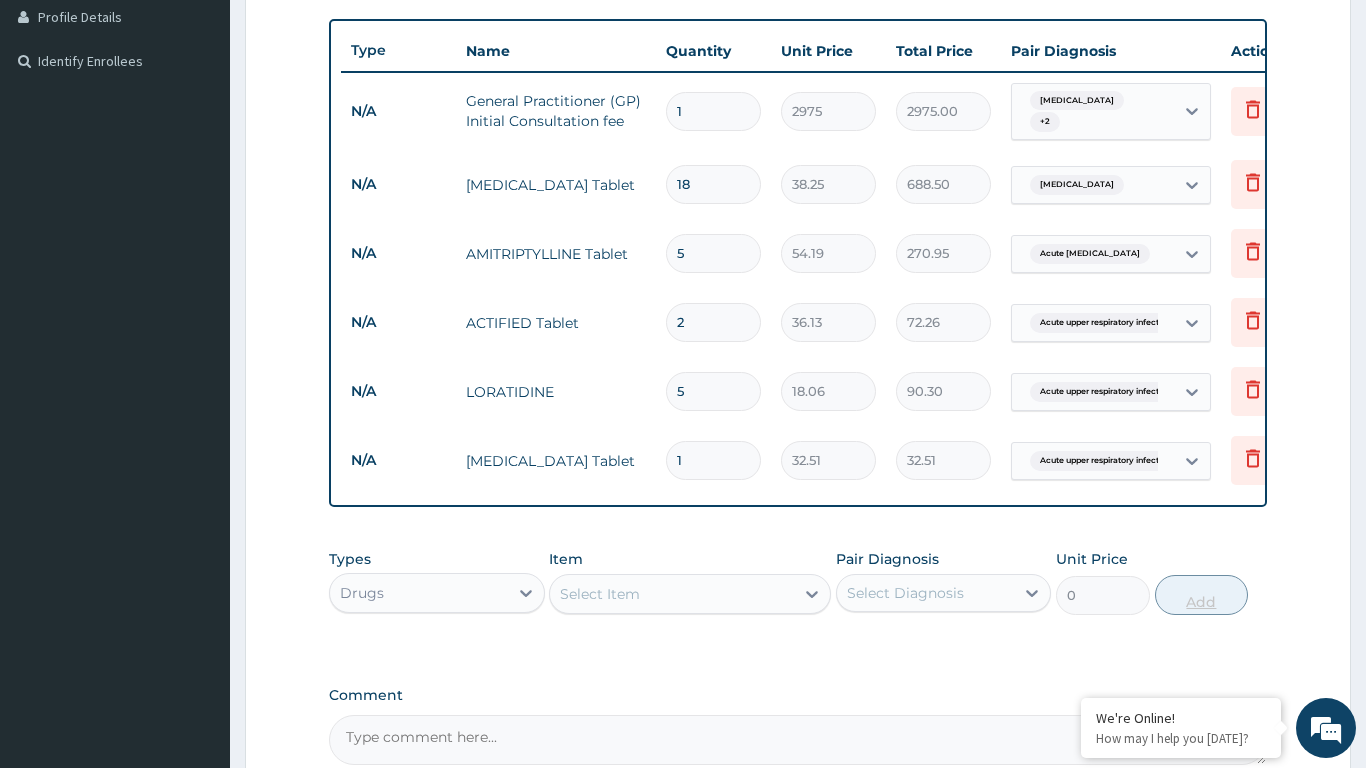 type on "10" 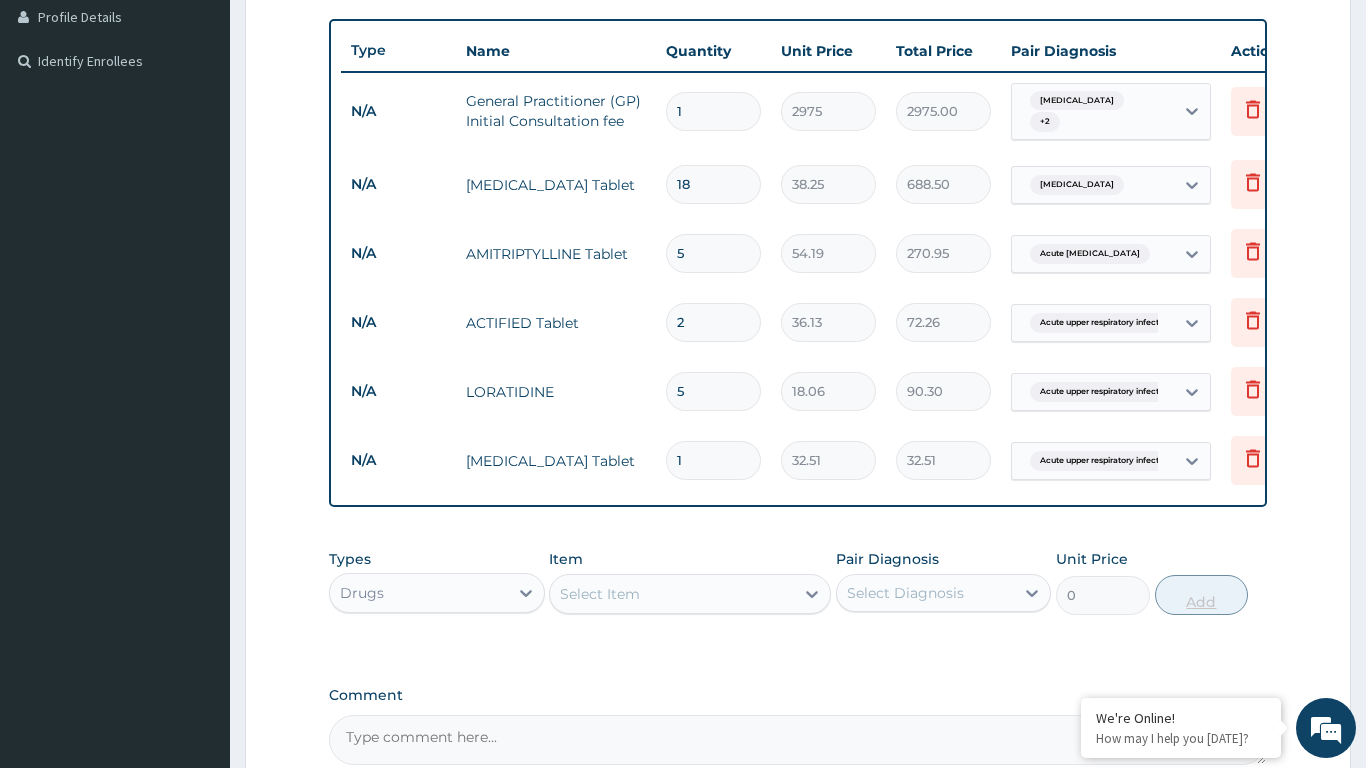 type on "325.10" 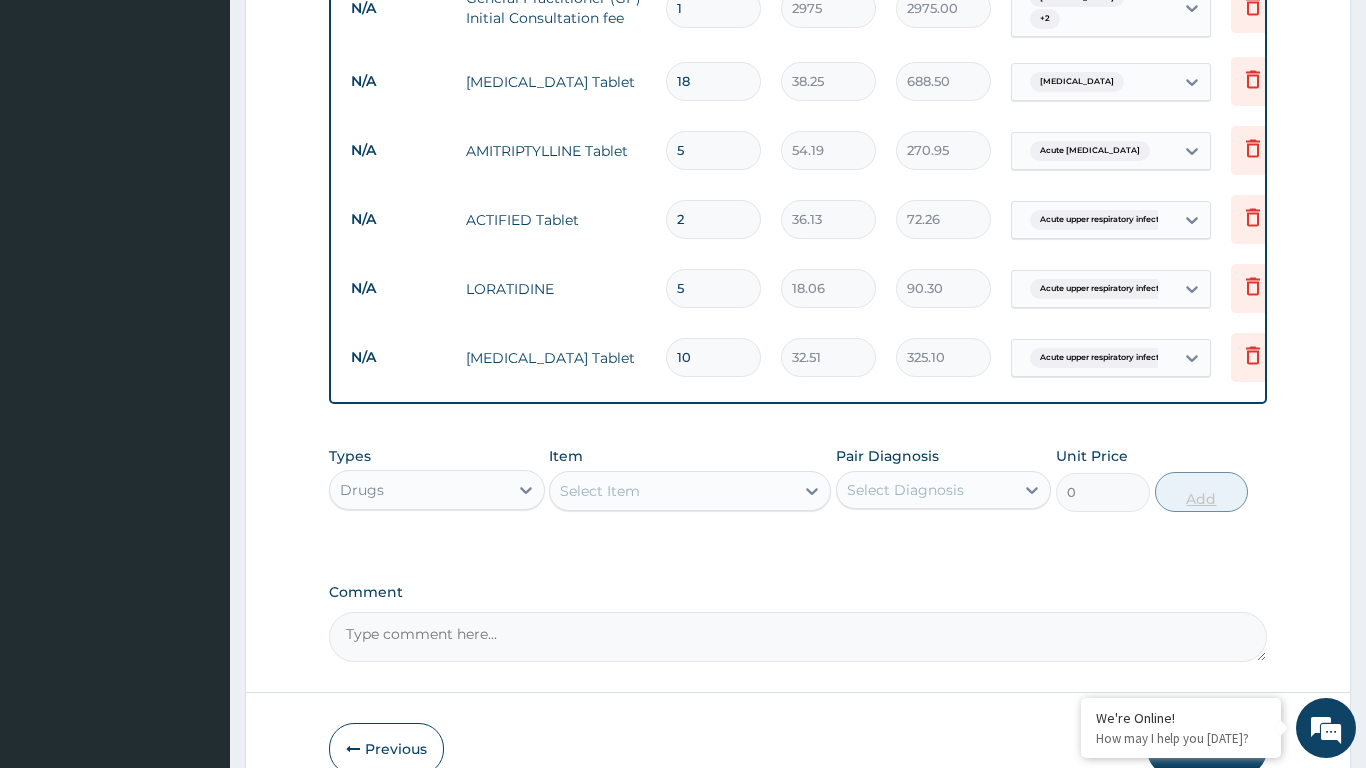 scroll, scrollTop: 716, scrollLeft: 0, axis: vertical 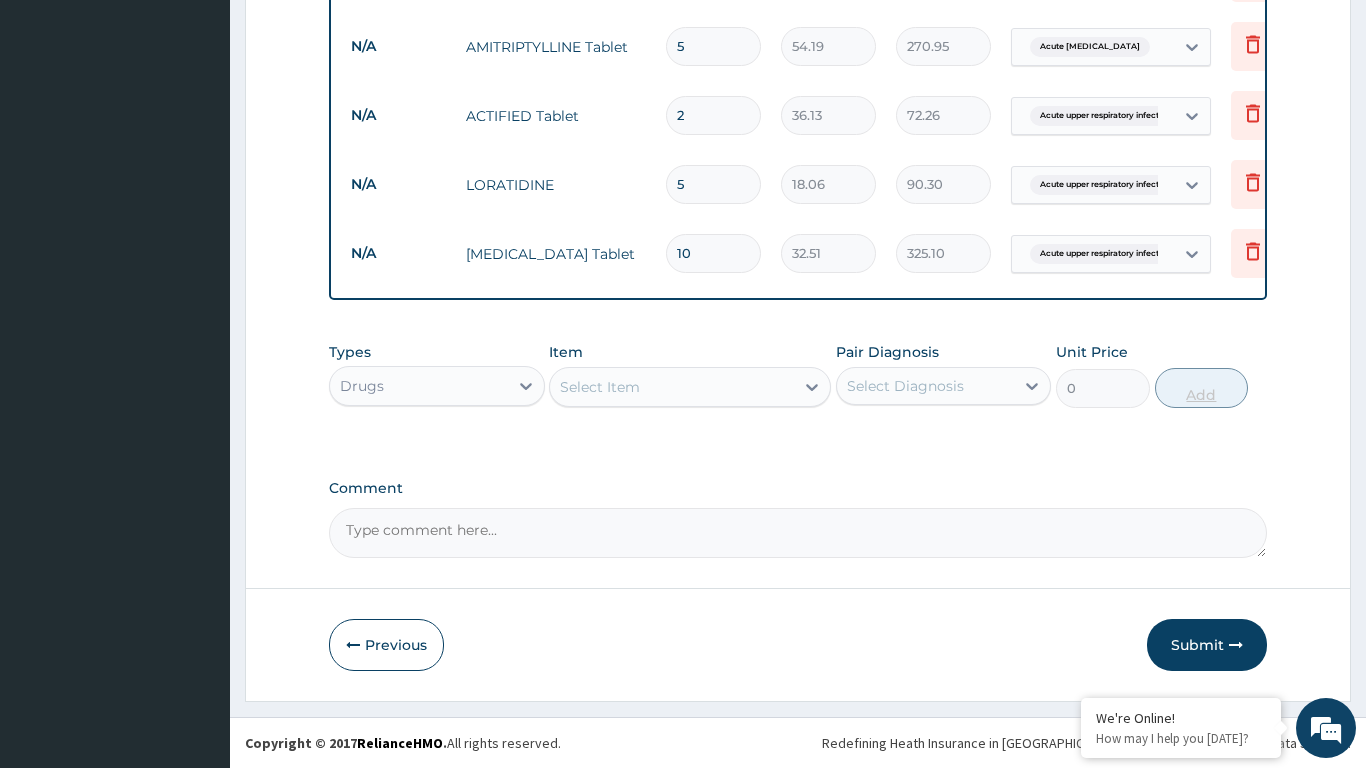 type on "10" 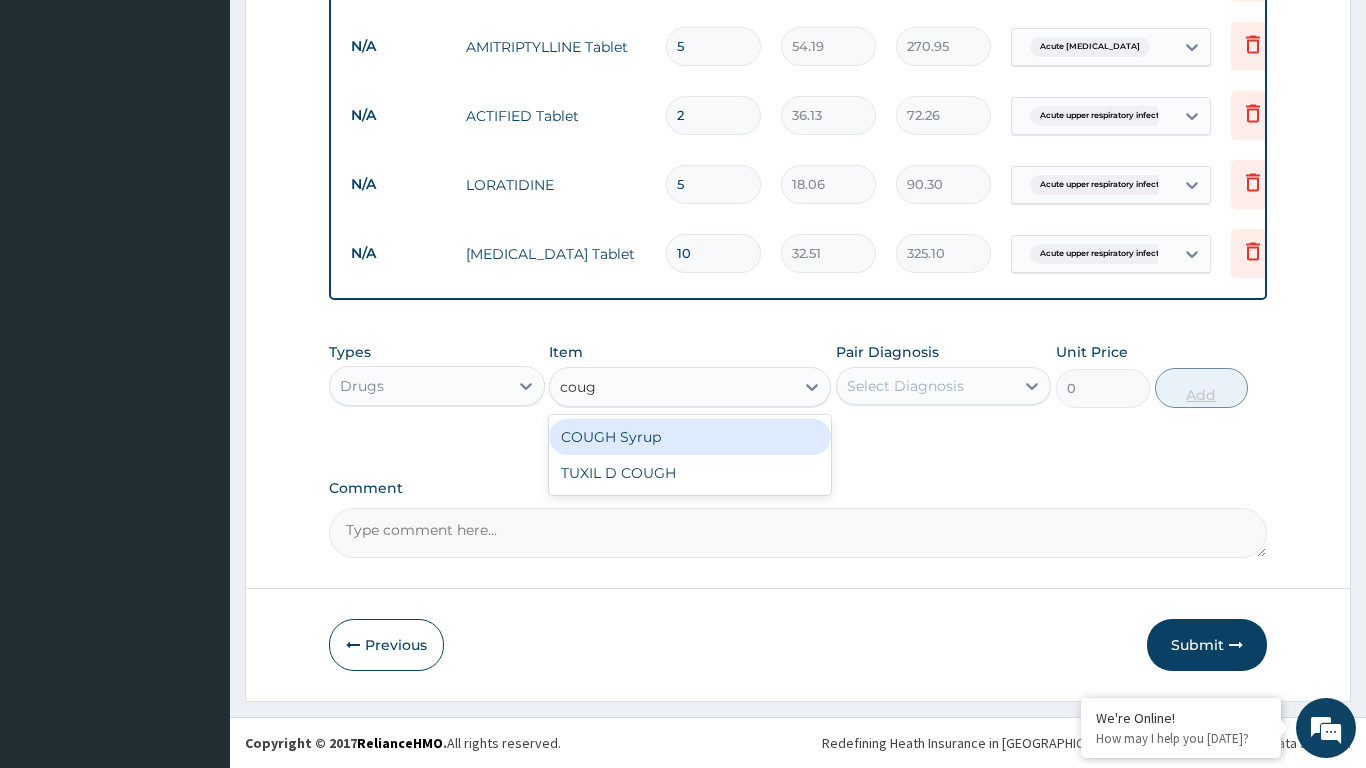 type on "cough" 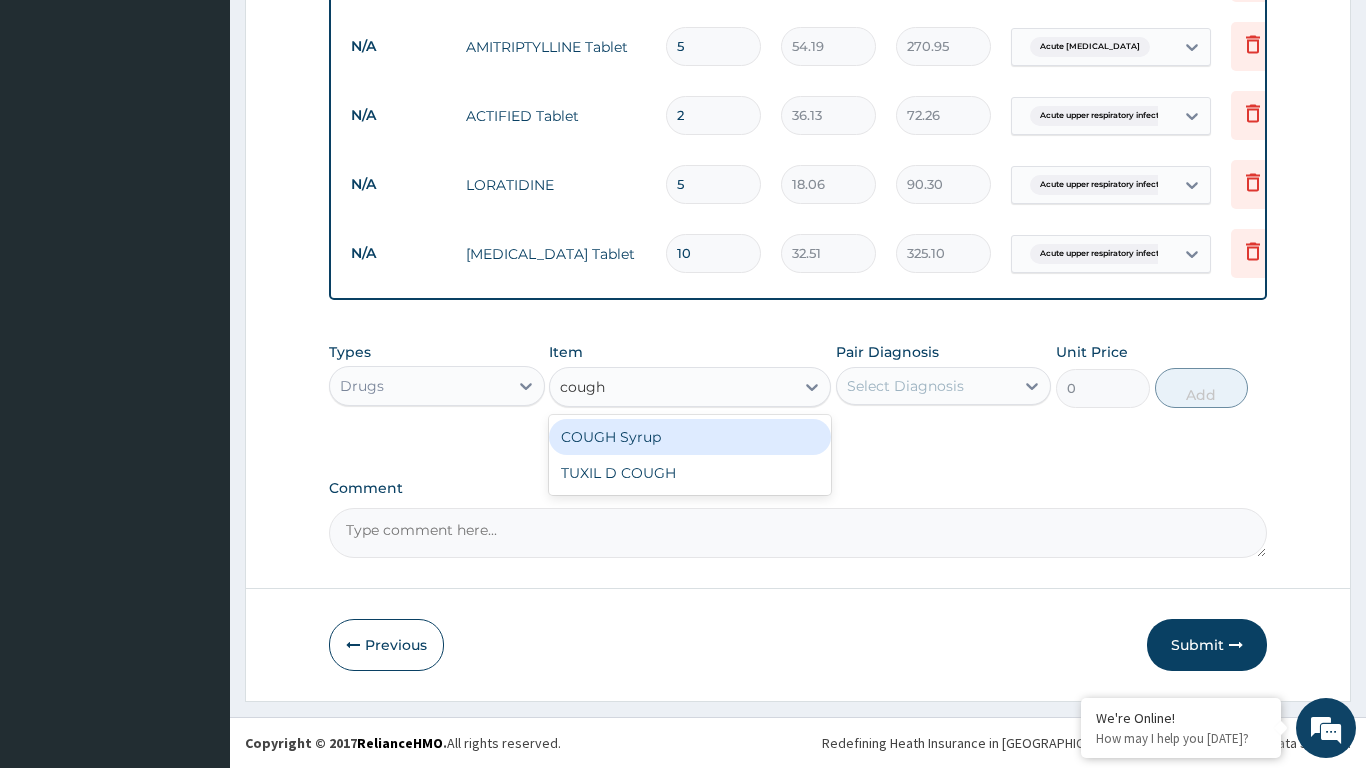 click on "COUGH Syrup" at bounding box center (690, 437) 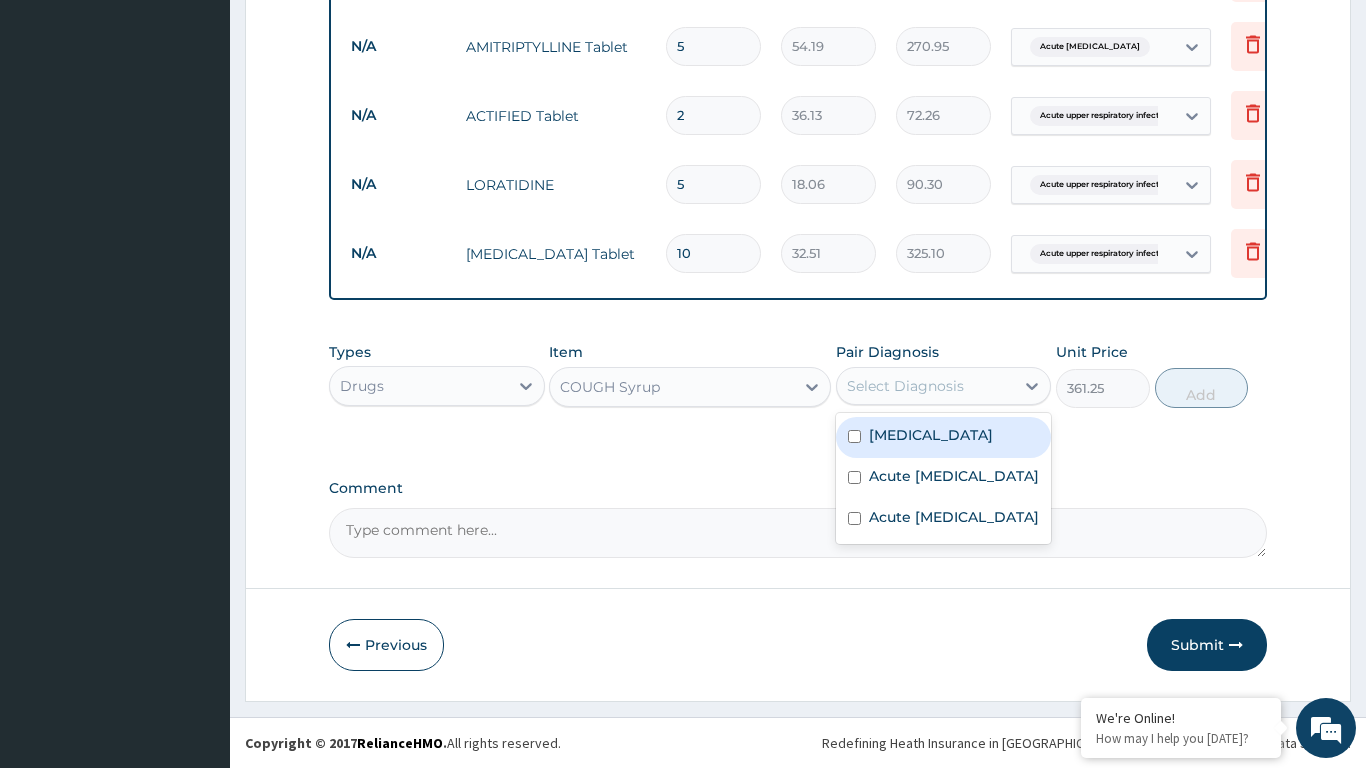click on "Acute [MEDICAL_DATA]" at bounding box center [954, 476] 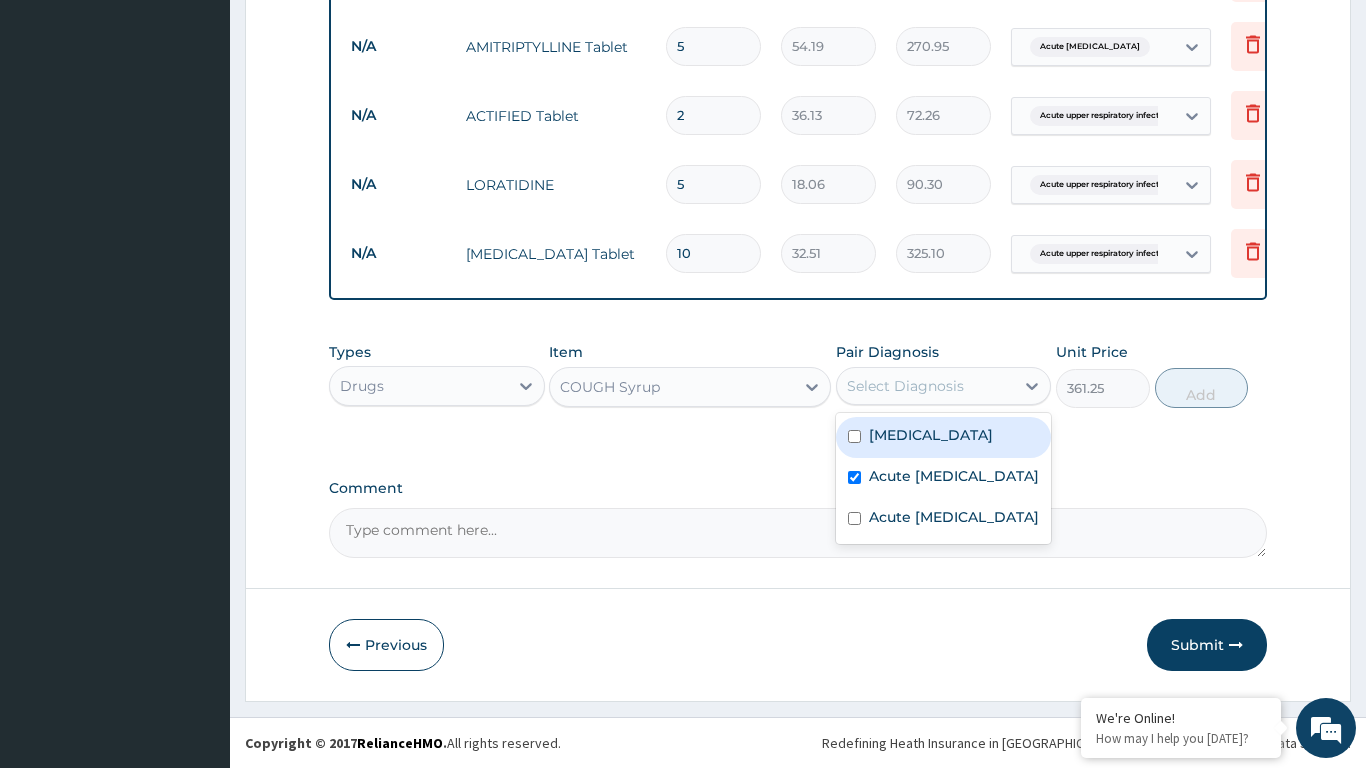 checkbox on "true" 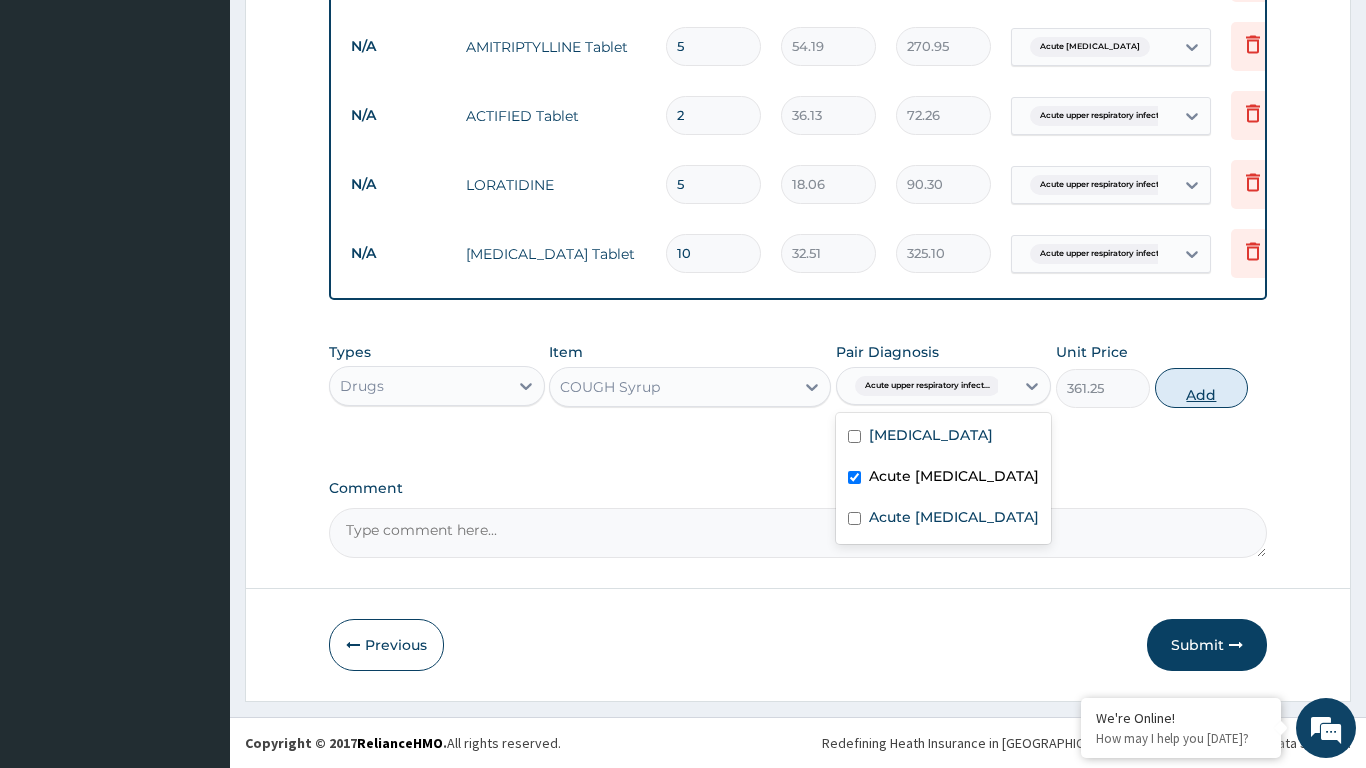 click on "Add" at bounding box center [1202, 388] 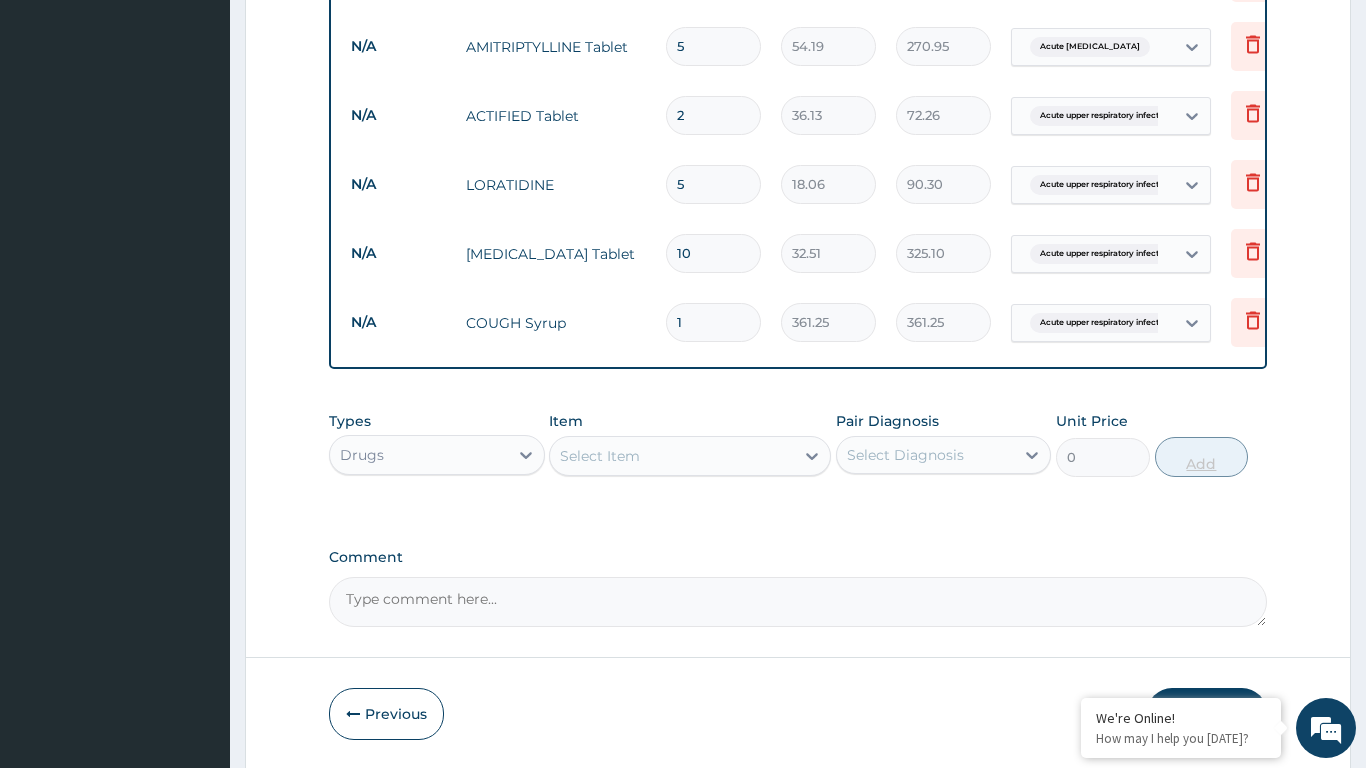 scroll, scrollTop: 785, scrollLeft: 0, axis: vertical 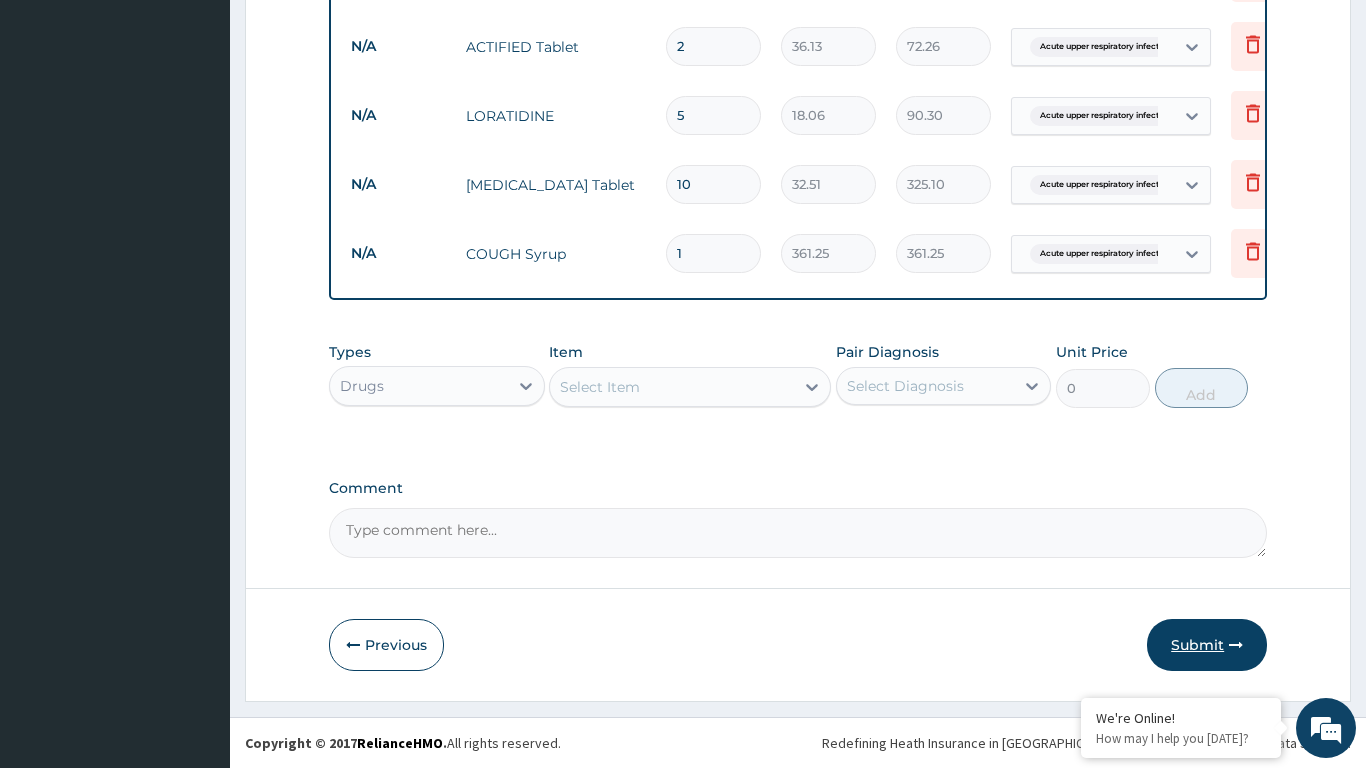 click on "Submit" at bounding box center [1207, 645] 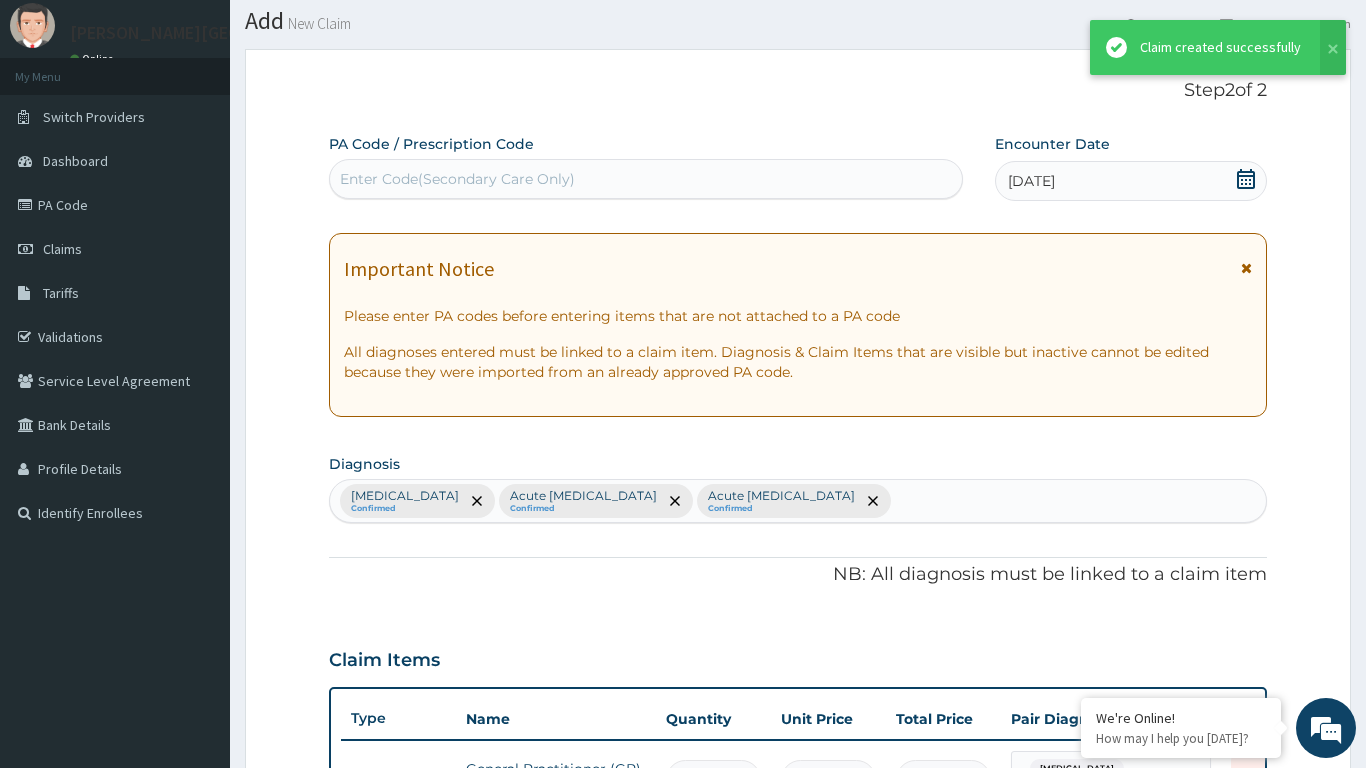 scroll, scrollTop: 785, scrollLeft: 0, axis: vertical 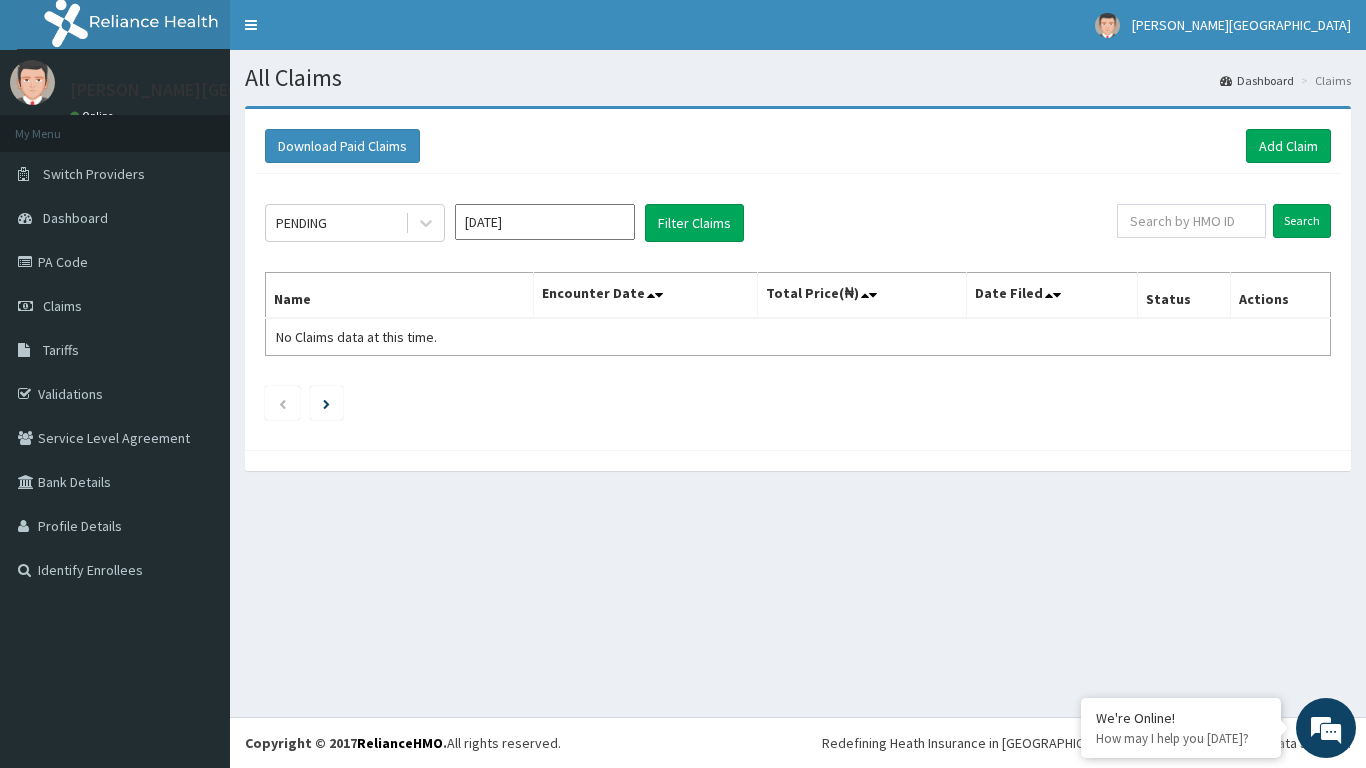click on "Toggle navigation
Aruna Ogun Memorial Speiclist Hospital Aruna Ogun Memorial Speiclist Hospital - arunaogunspechosp@yahoo.com Member since  October 24, 2021 at 1:31:50 AM   Profile Sign out" at bounding box center [798, 25] 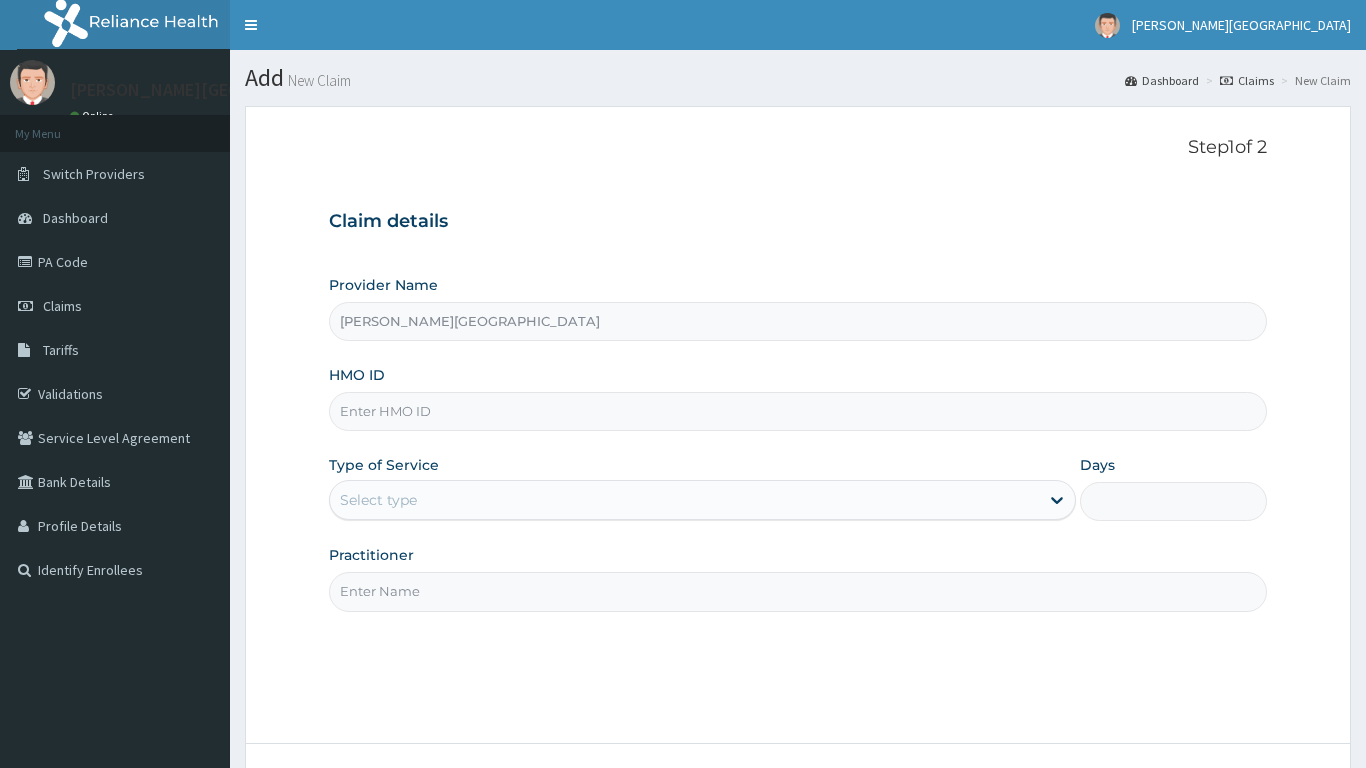 scroll, scrollTop: 0, scrollLeft: 0, axis: both 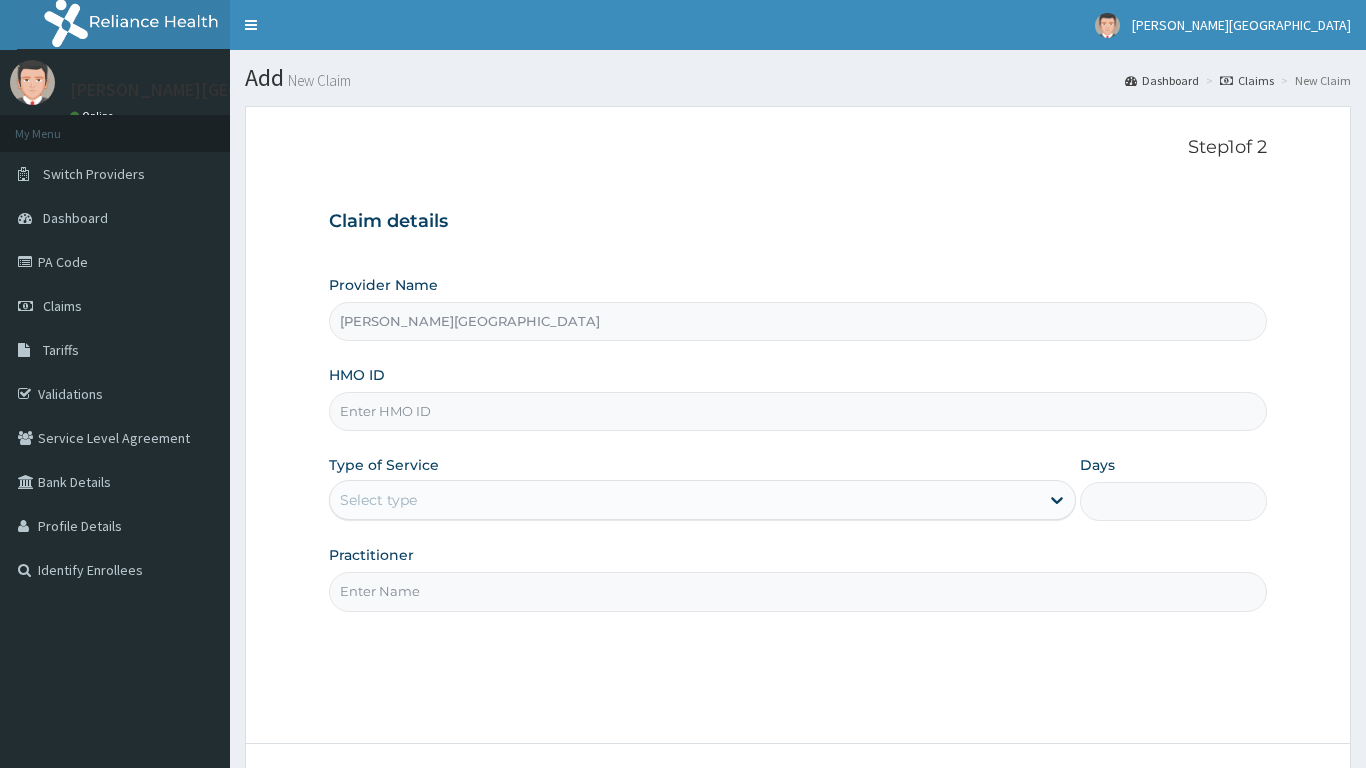 click on "HMO ID" at bounding box center [798, 411] 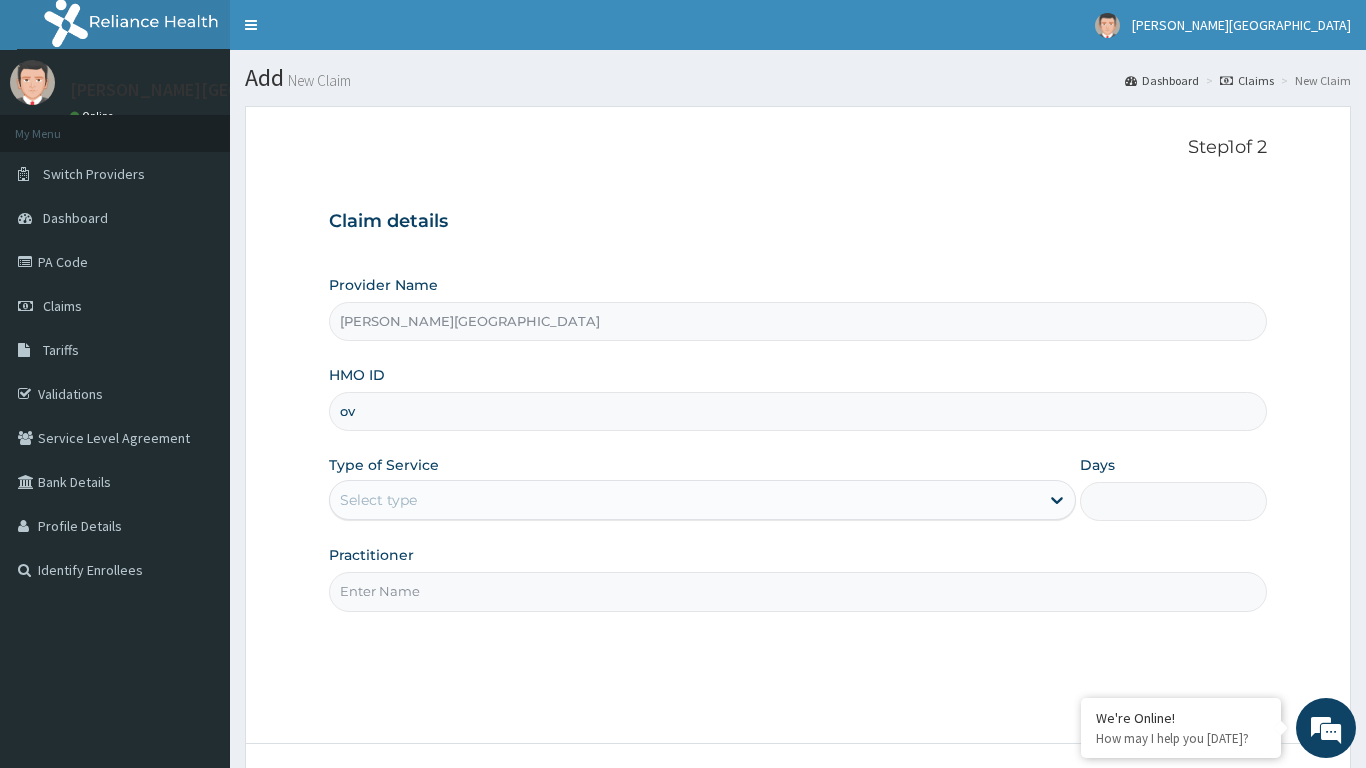 type on "ovl" 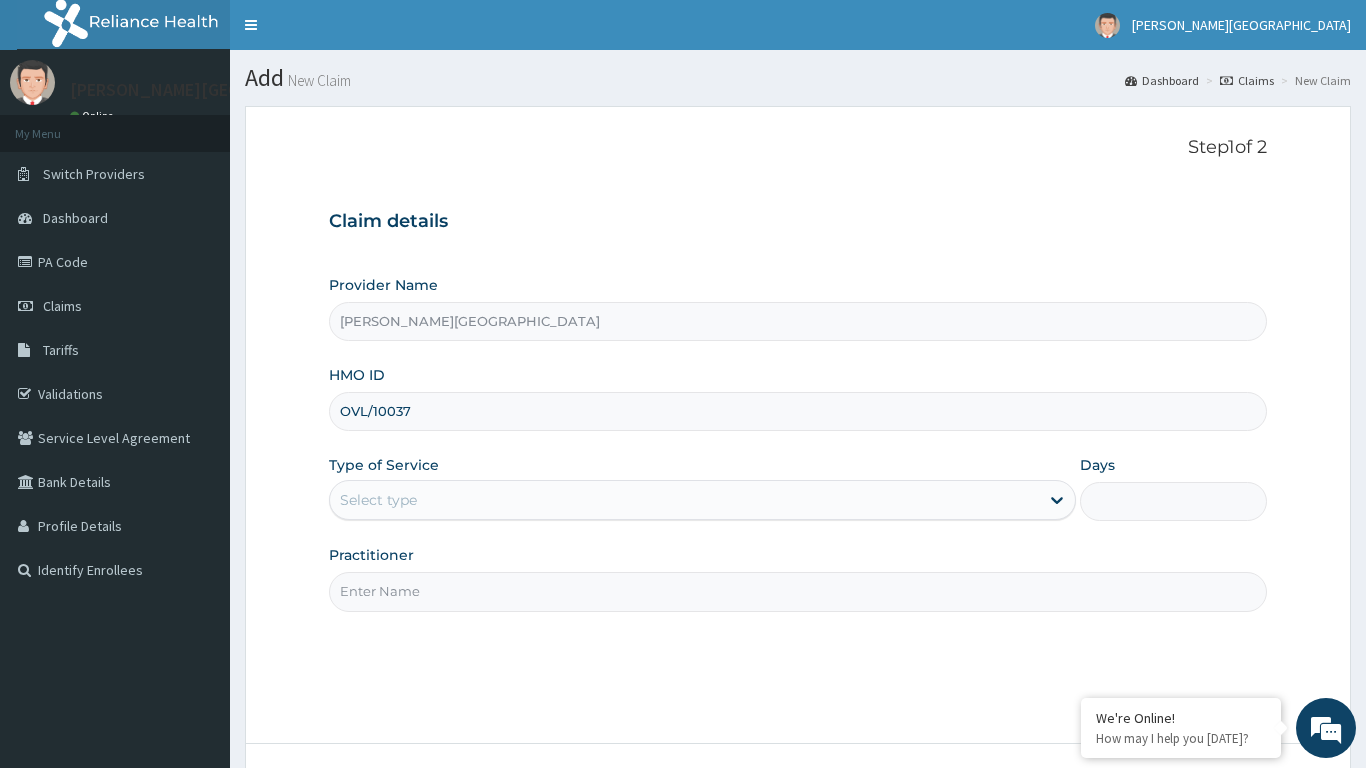 scroll, scrollTop: 0, scrollLeft: 0, axis: both 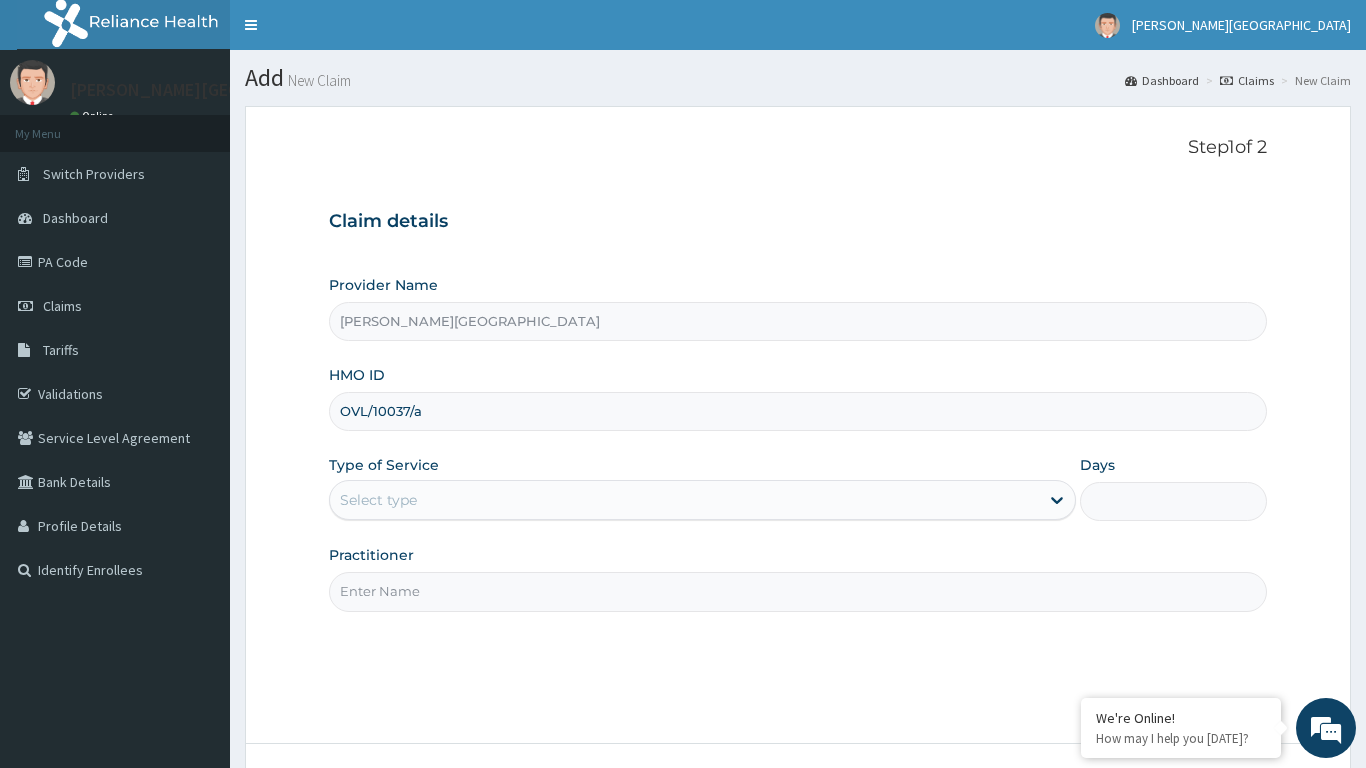 type on "OVL/10037/a" 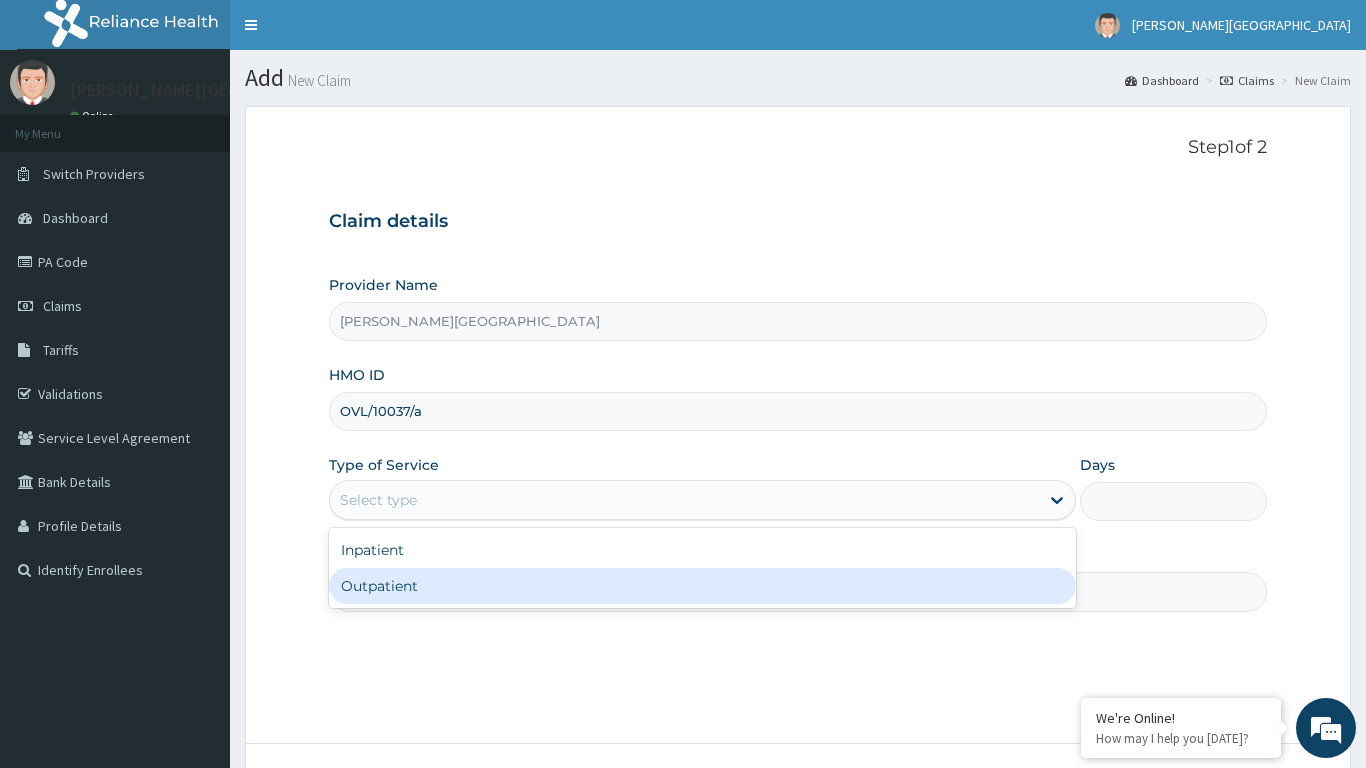 click on "Outpatient" at bounding box center (703, 586) 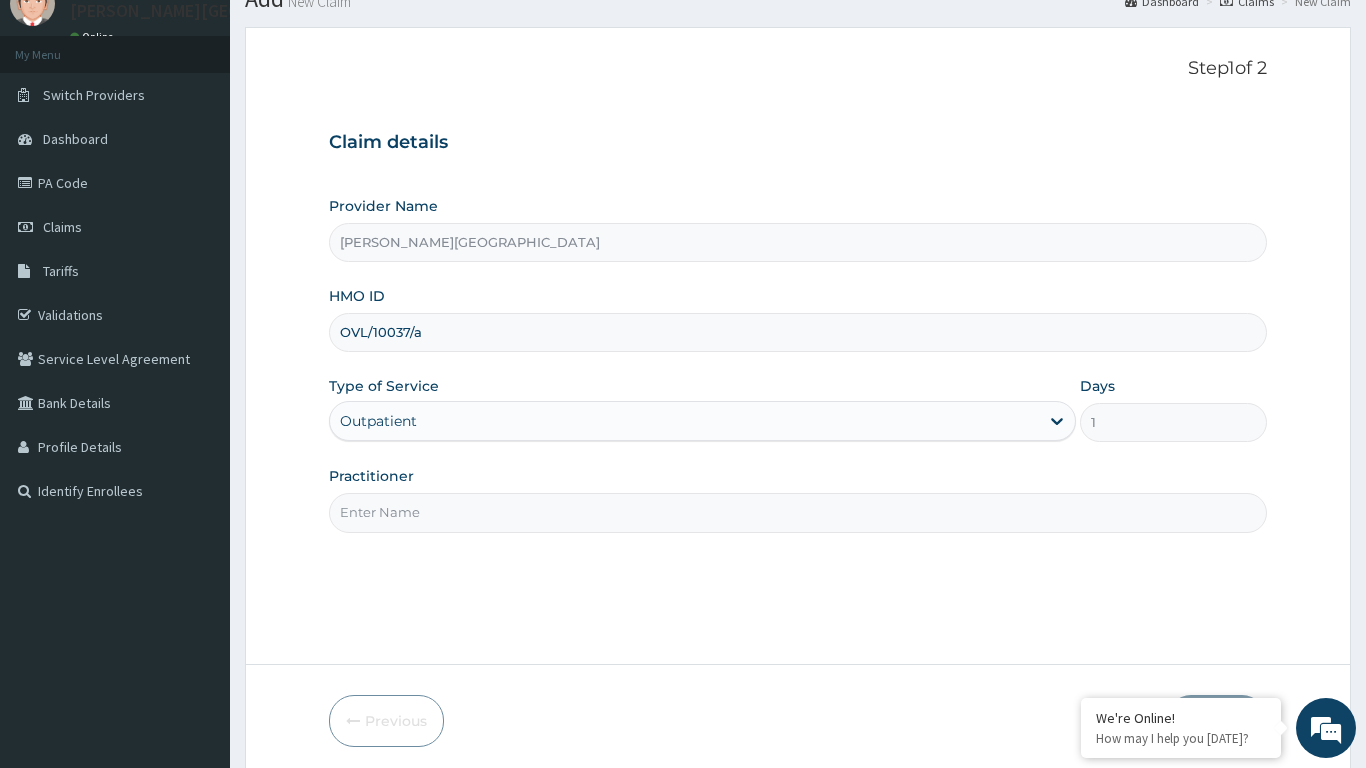scroll, scrollTop: 155, scrollLeft: 0, axis: vertical 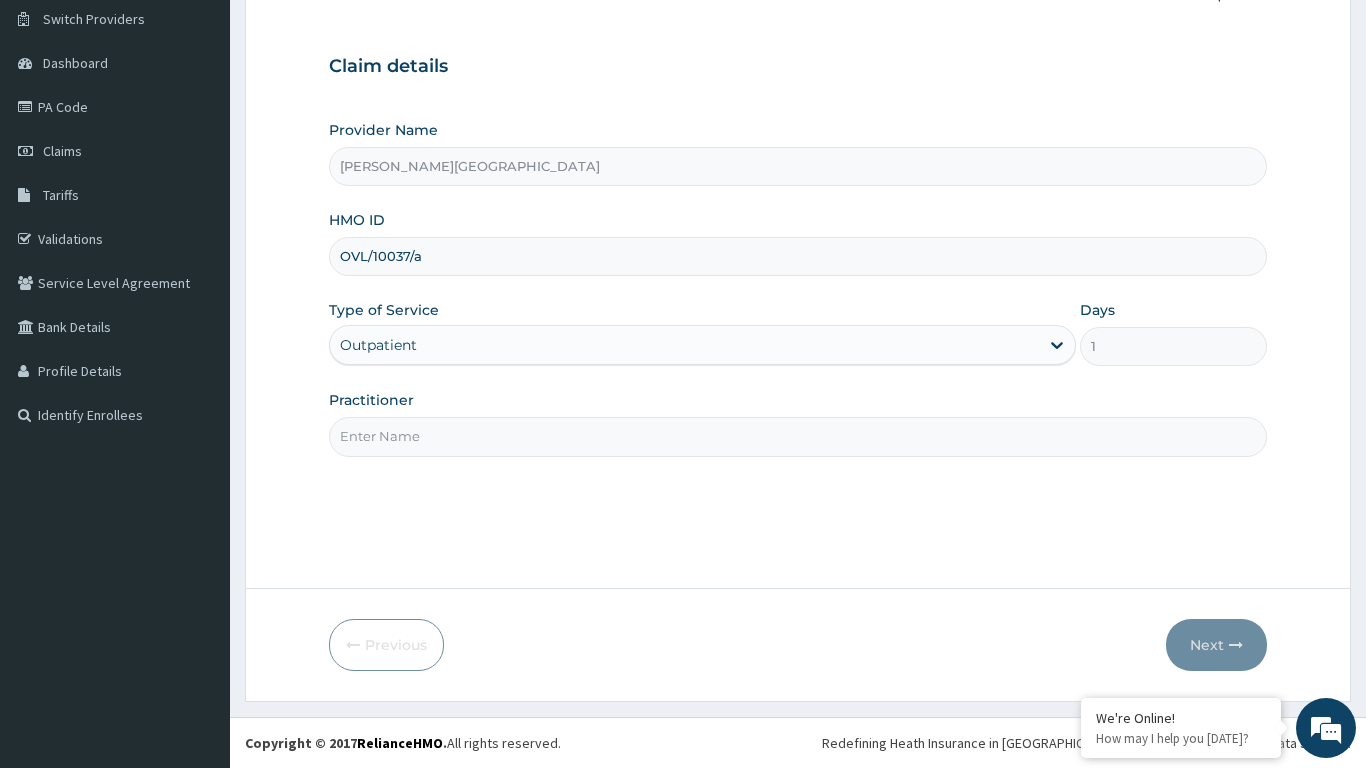 click on "Practitioner" at bounding box center [798, 436] 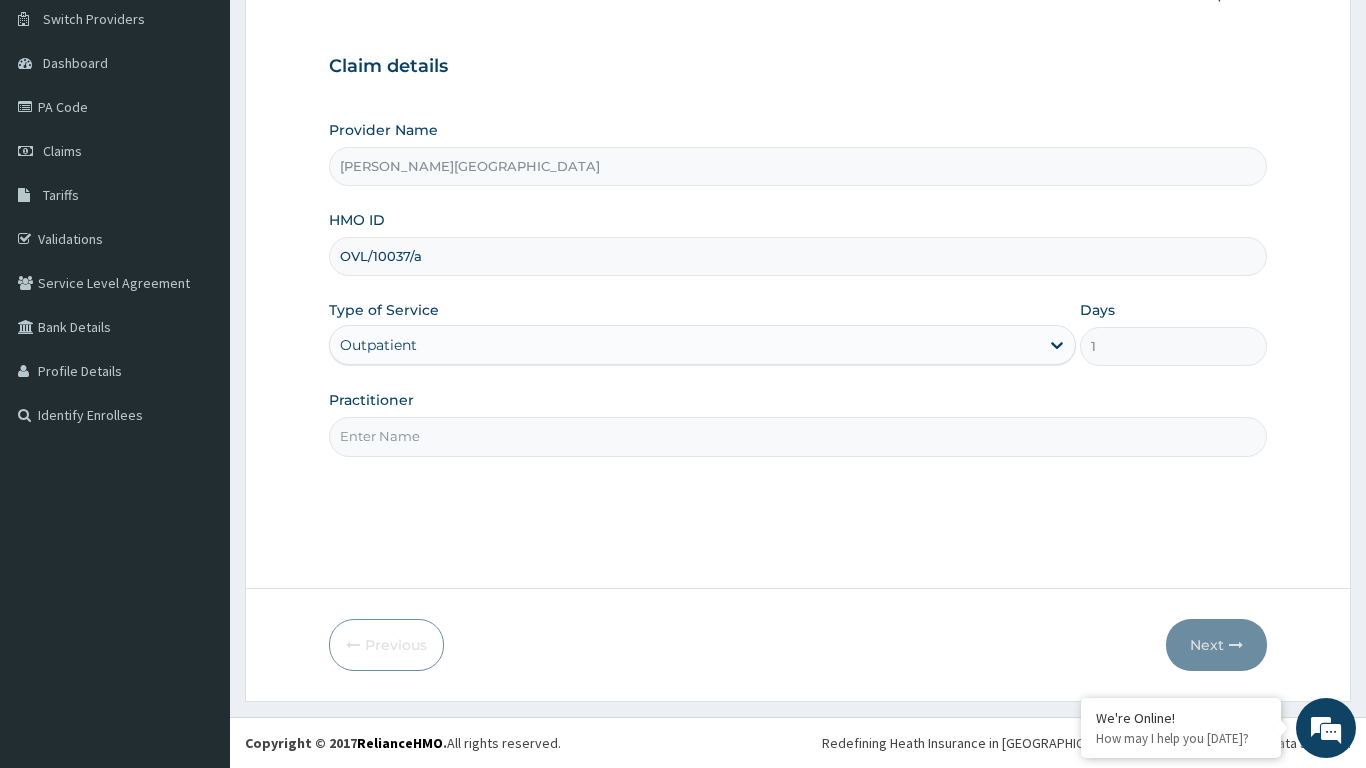 type on "[PERSON_NAME]" 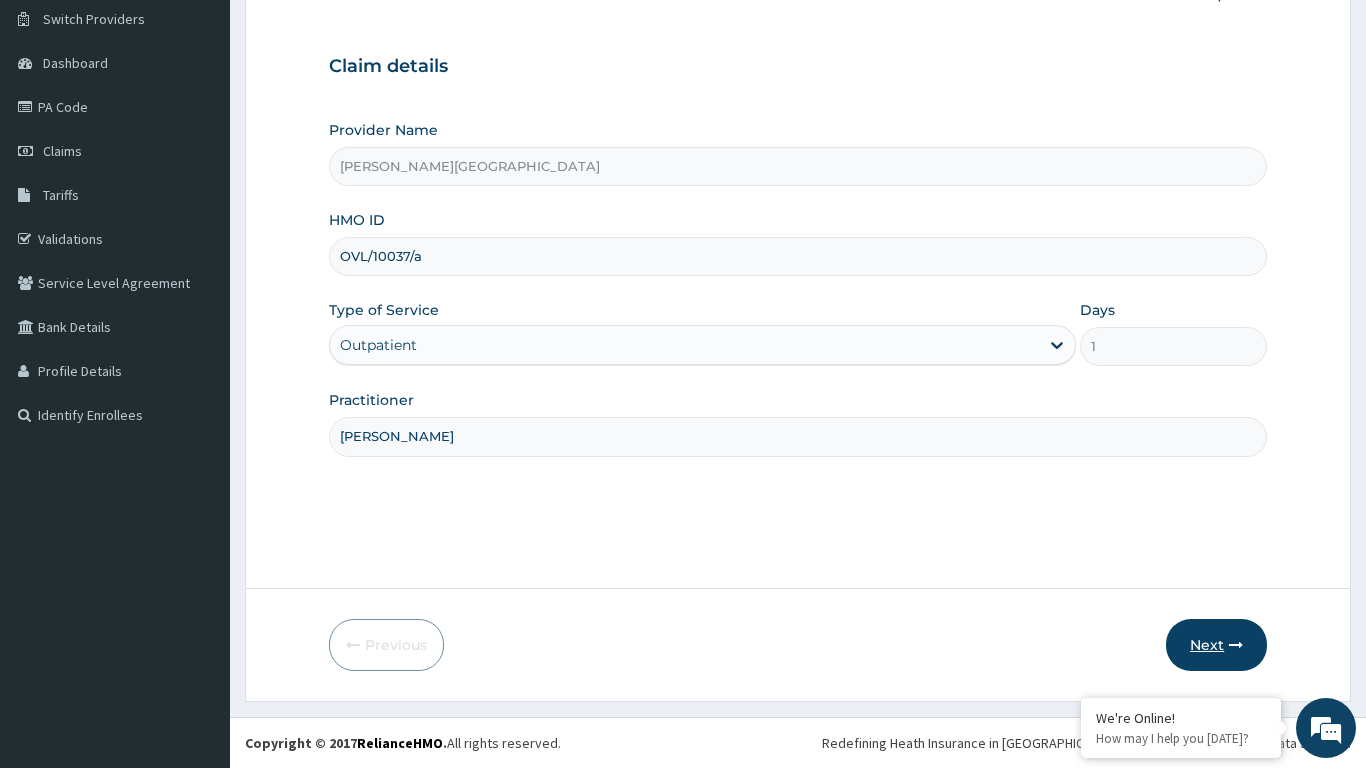 click on "Next" at bounding box center (1216, 645) 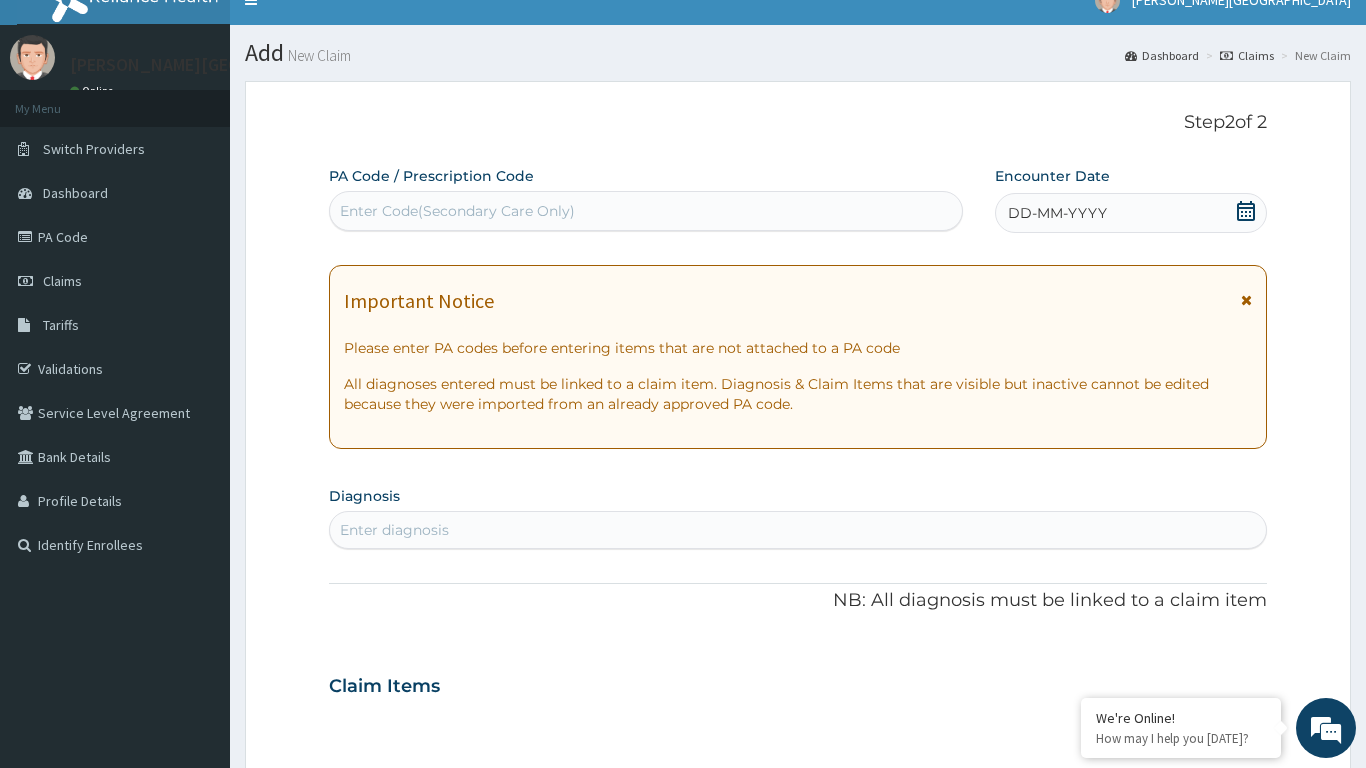 scroll, scrollTop: 0, scrollLeft: 0, axis: both 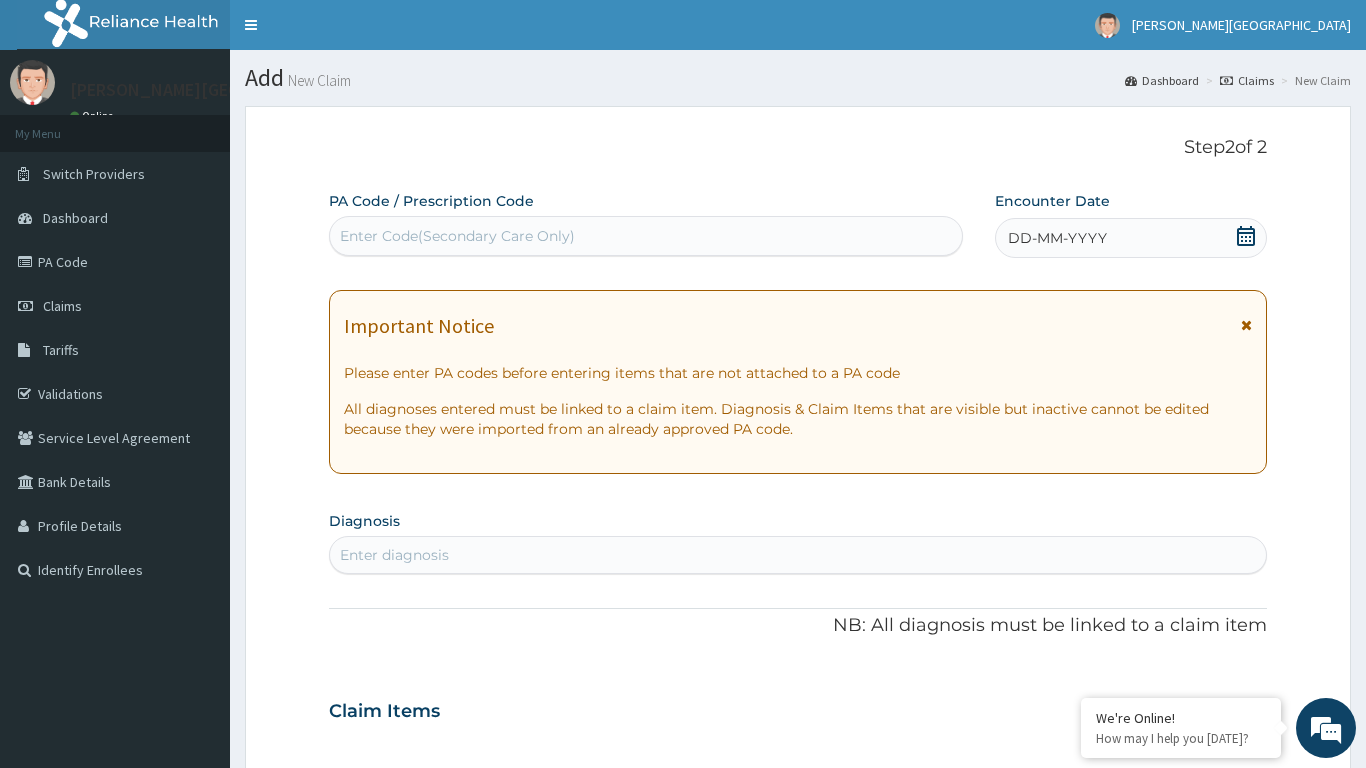 click at bounding box center (1246, 325) 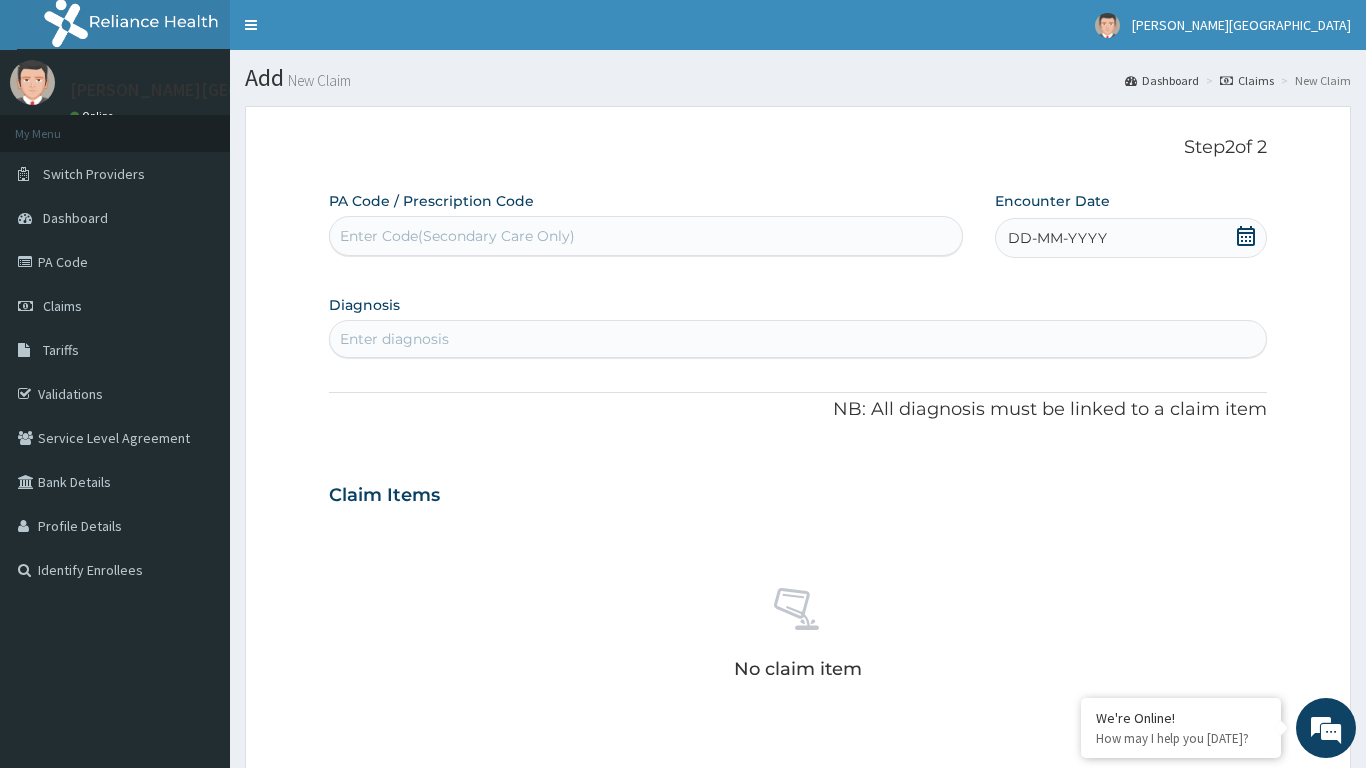 click 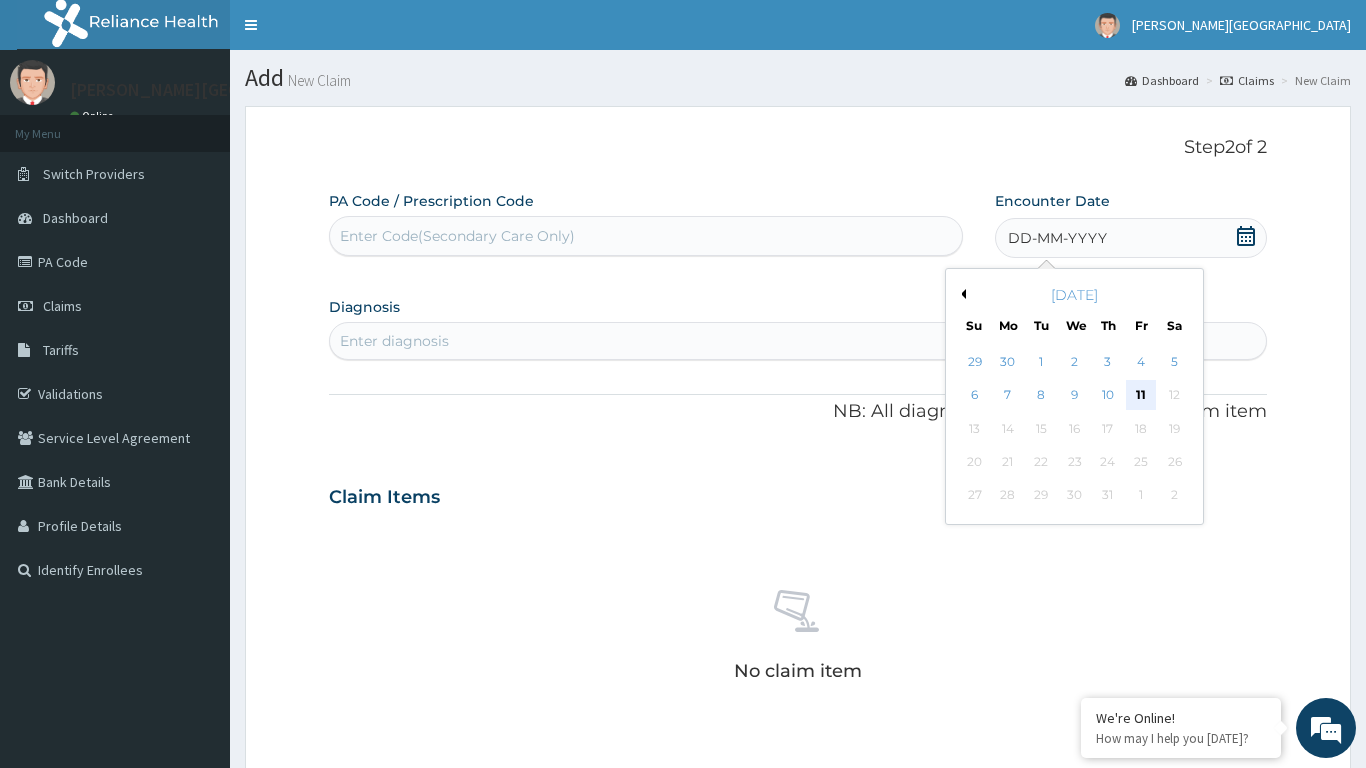 click on "11" at bounding box center (1141, 396) 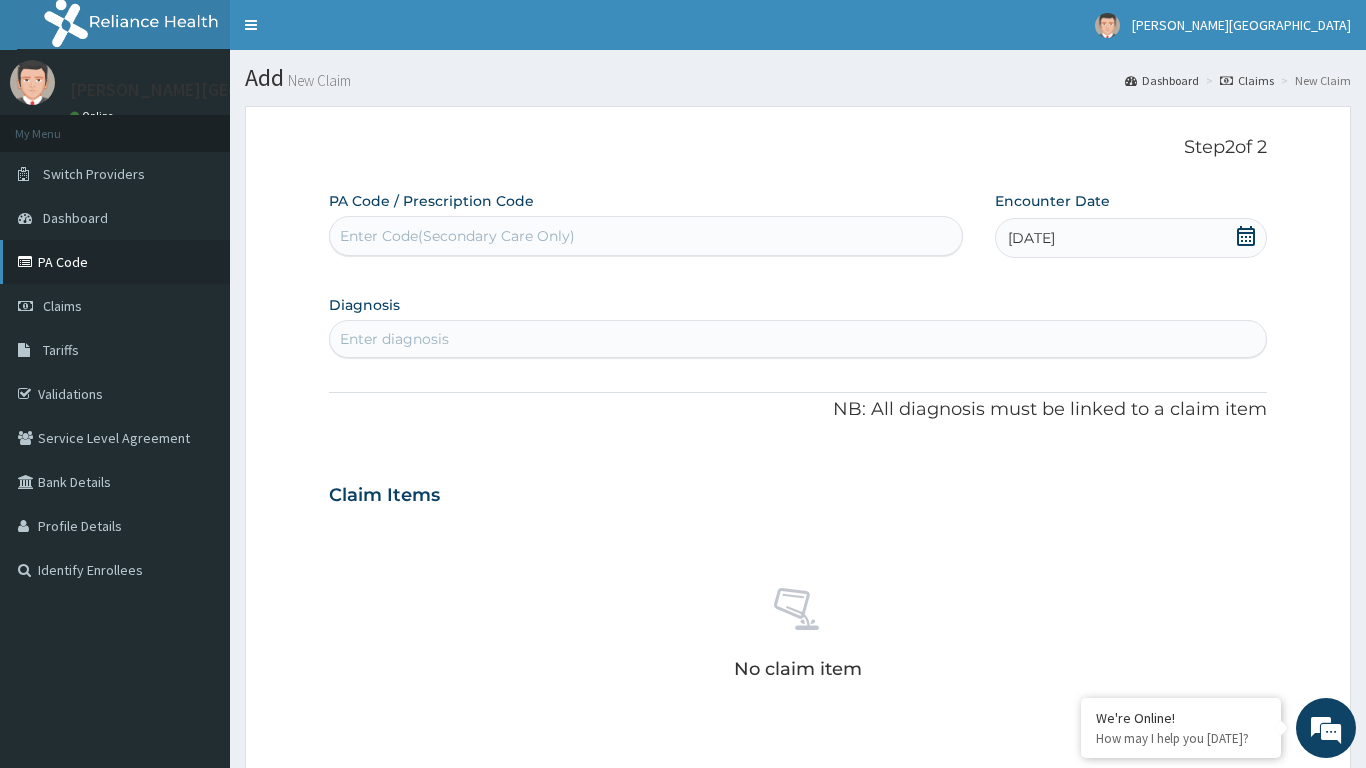 click on "PA Code" at bounding box center (115, 262) 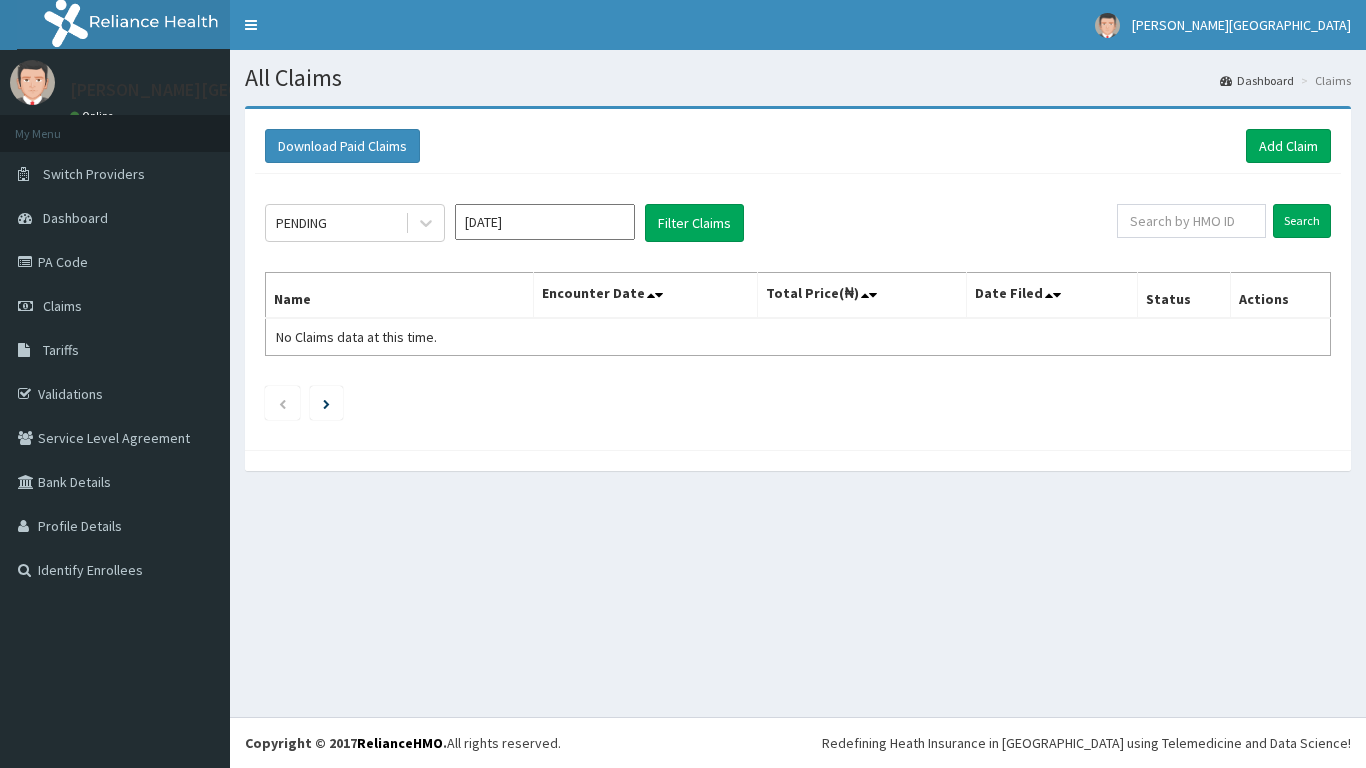scroll, scrollTop: 0, scrollLeft: 0, axis: both 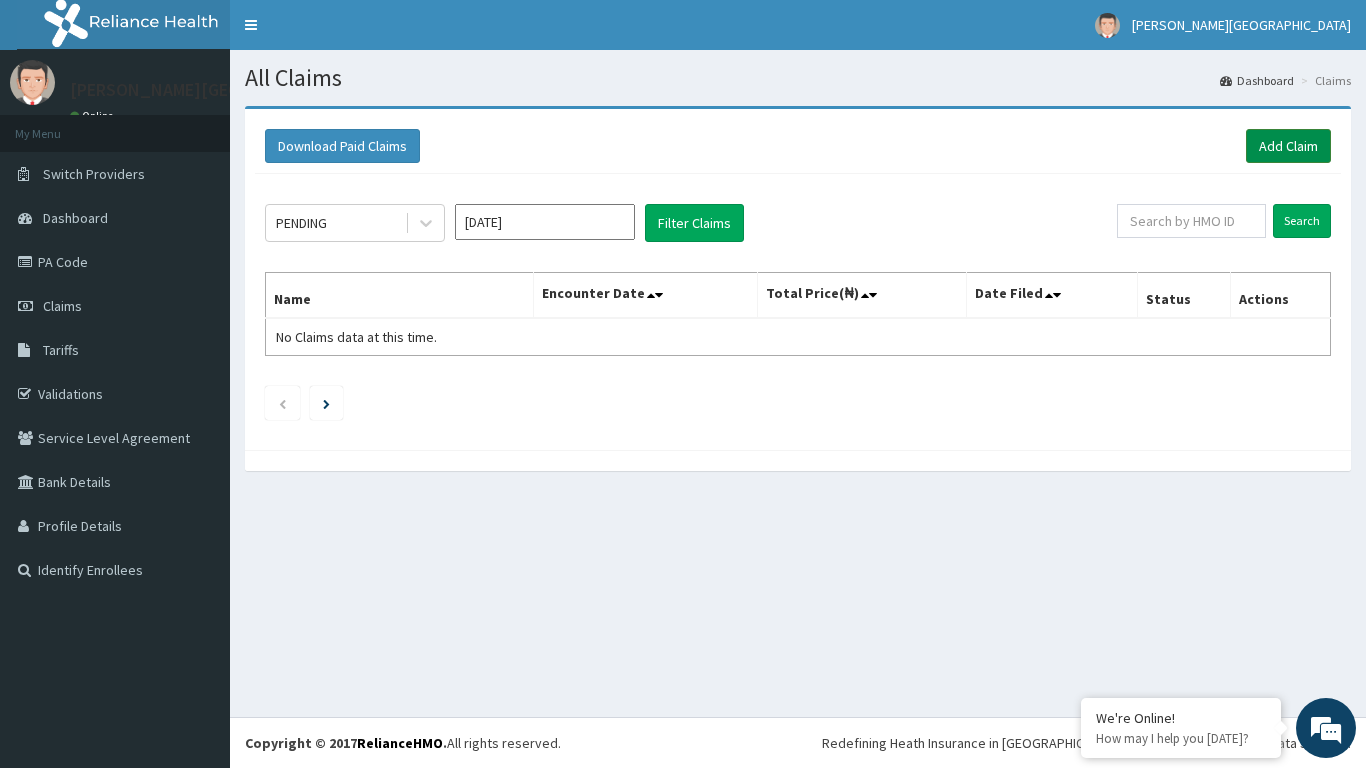 click on "Add Claim" at bounding box center [1288, 146] 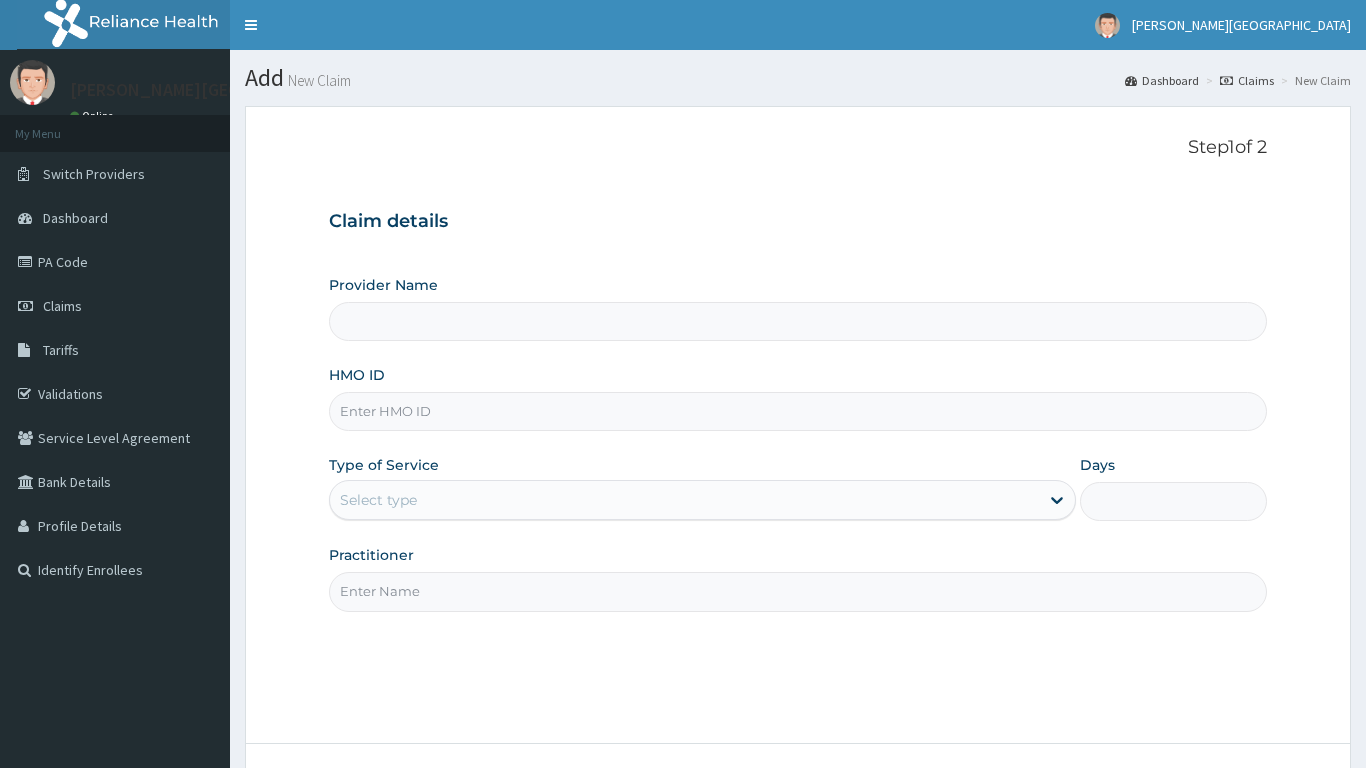 scroll, scrollTop: 0, scrollLeft: 0, axis: both 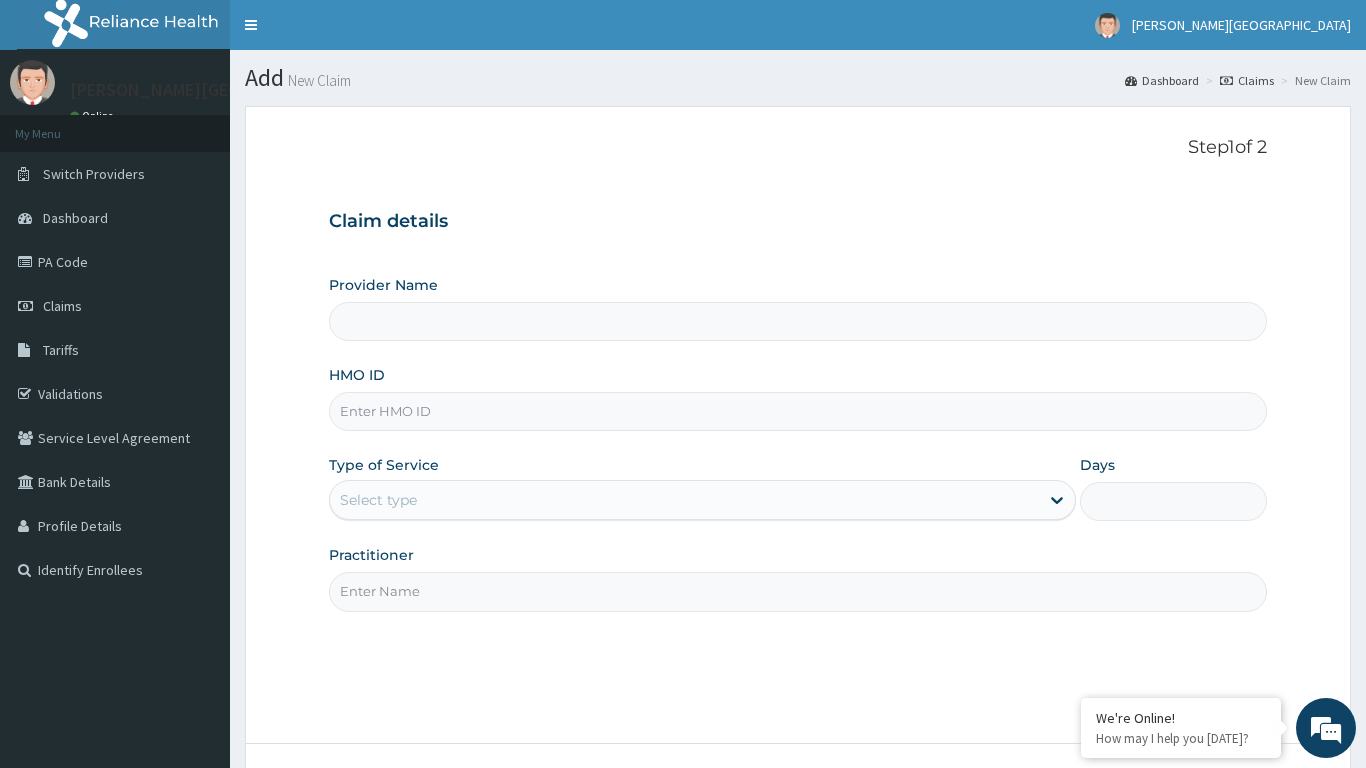 type on "[PERSON_NAME][GEOGRAPHIC_DATA]" 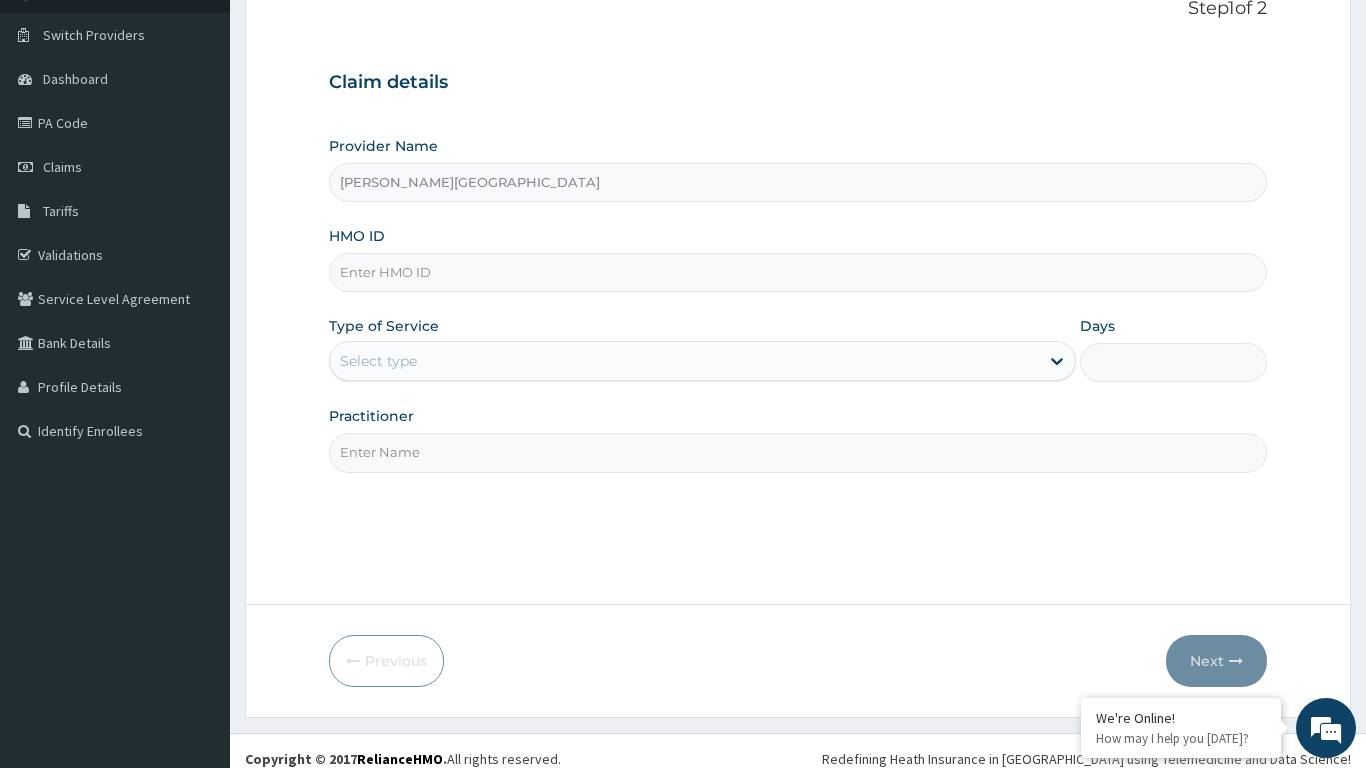 scroll, scrollTop: 155, scrollLeft: 0, axis: vertical 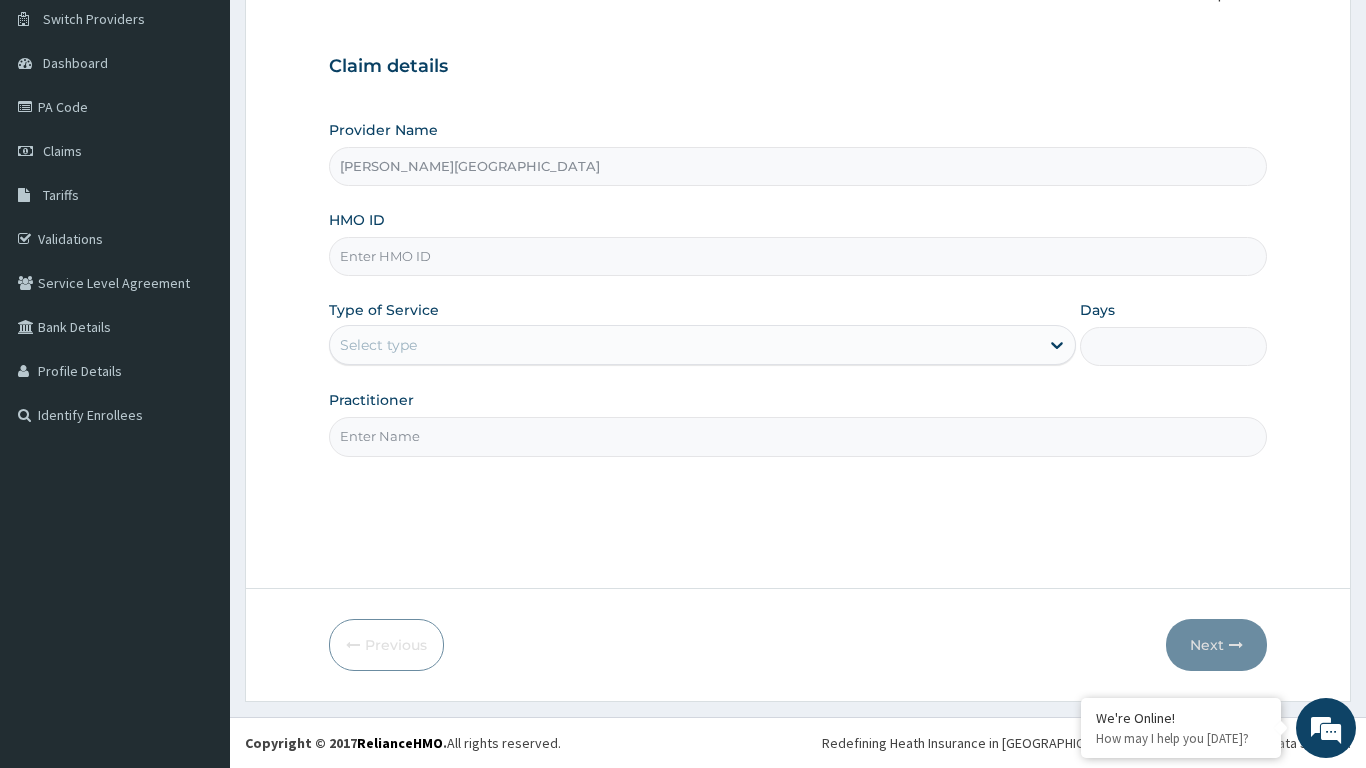 click on "HMO ID" at bounding box center [798, 256] 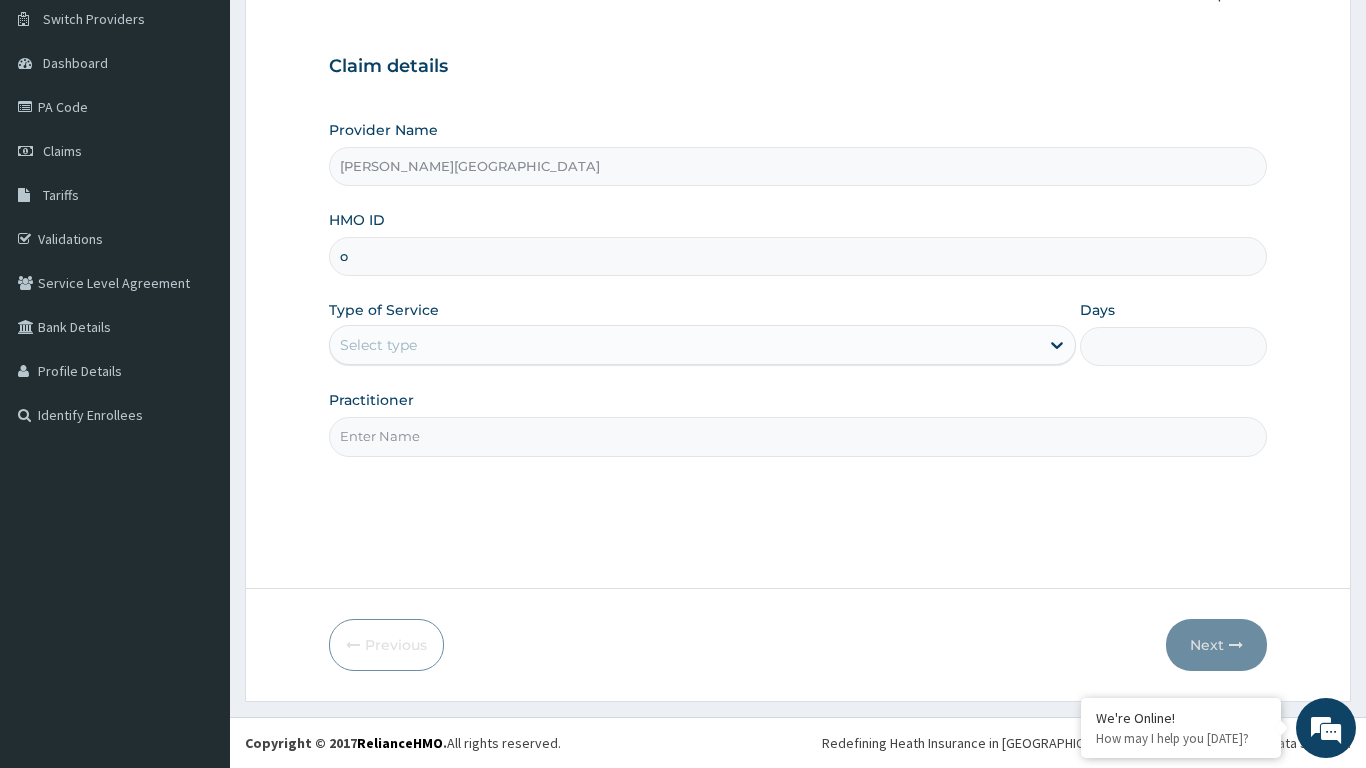 scroll, scrollTop: 0, scrollLeft: 0, axis: both 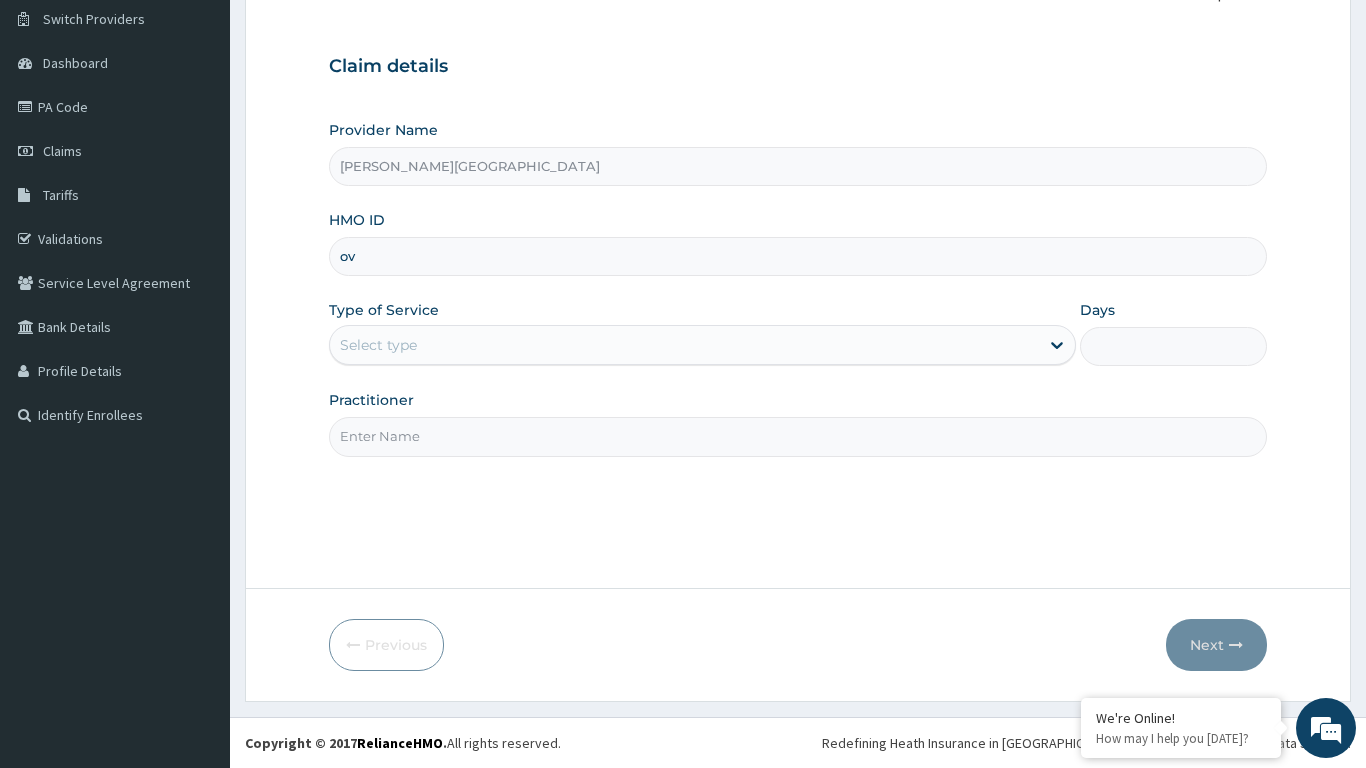 type on "ovl" 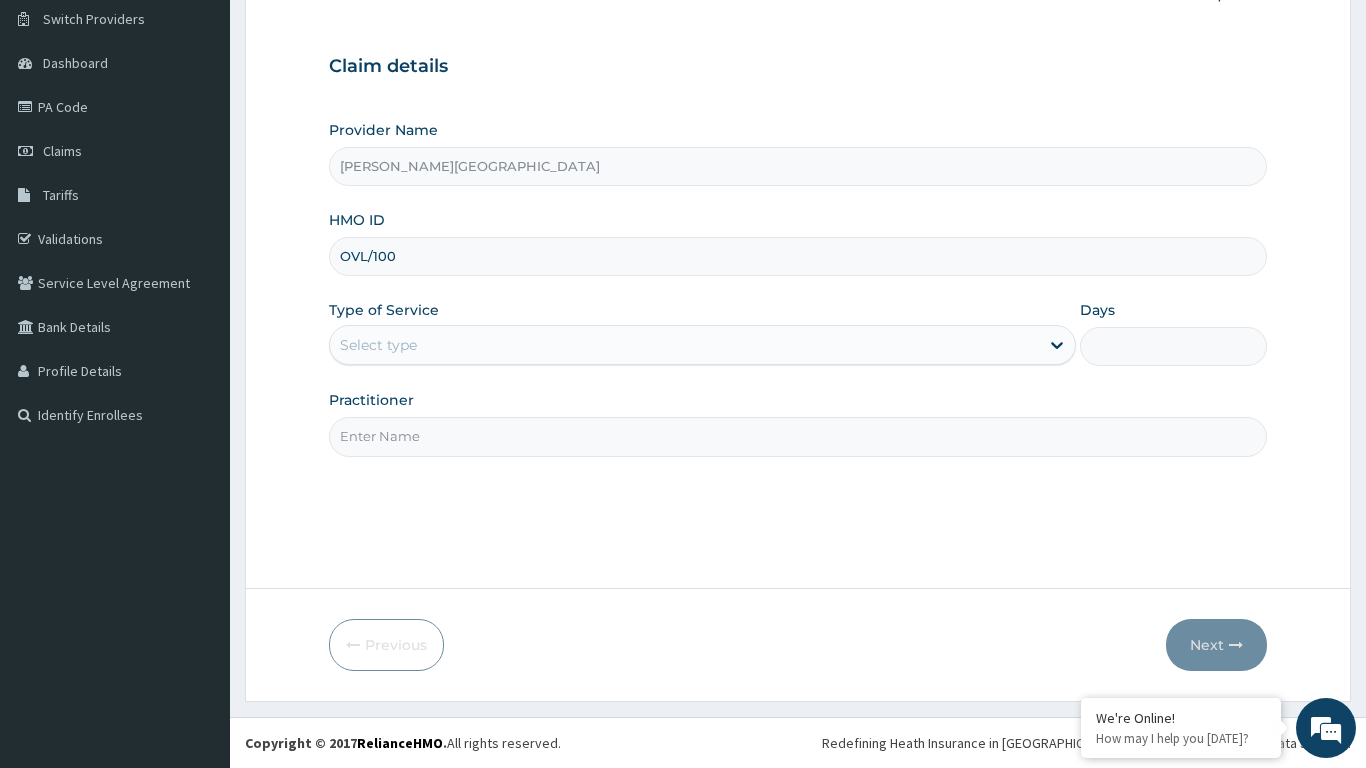 type on "OVL/10037/A" 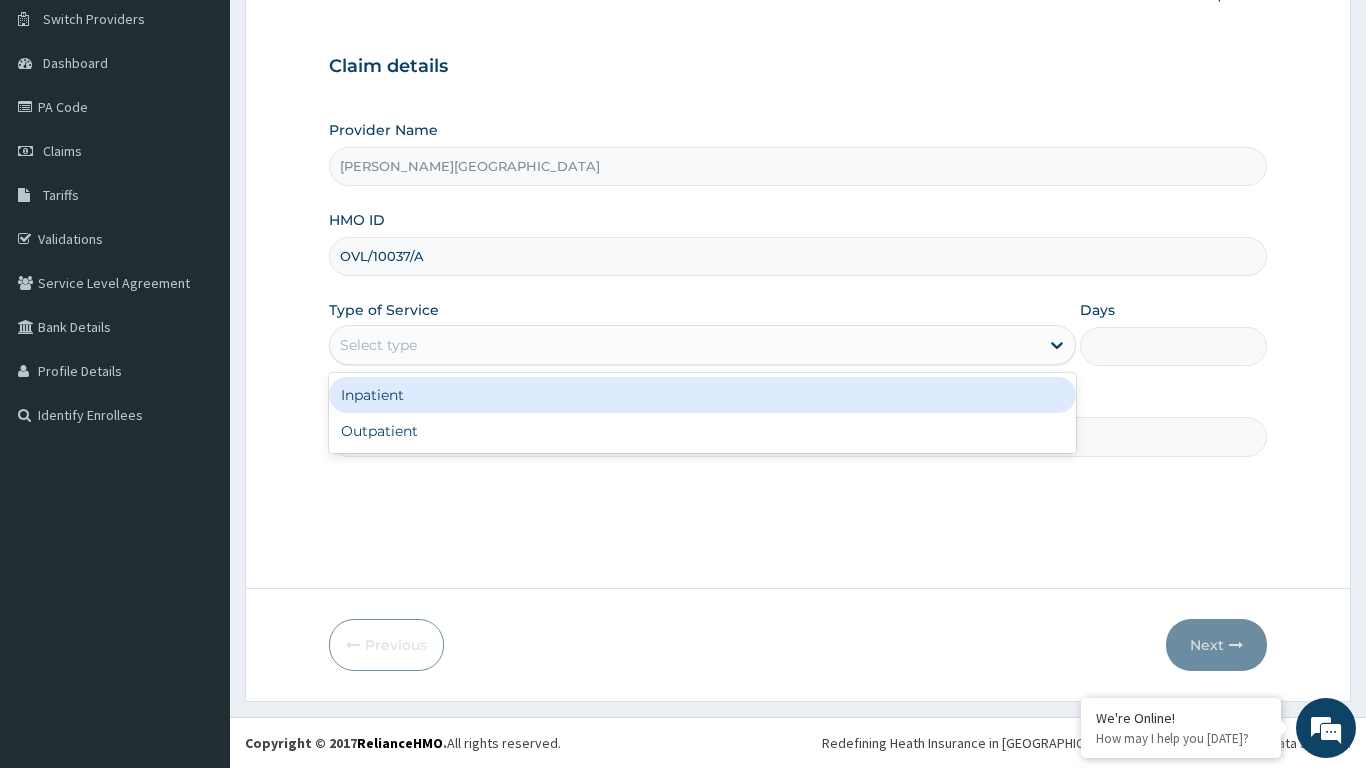 click on "Outpatient" at bounding box center [703, 431] 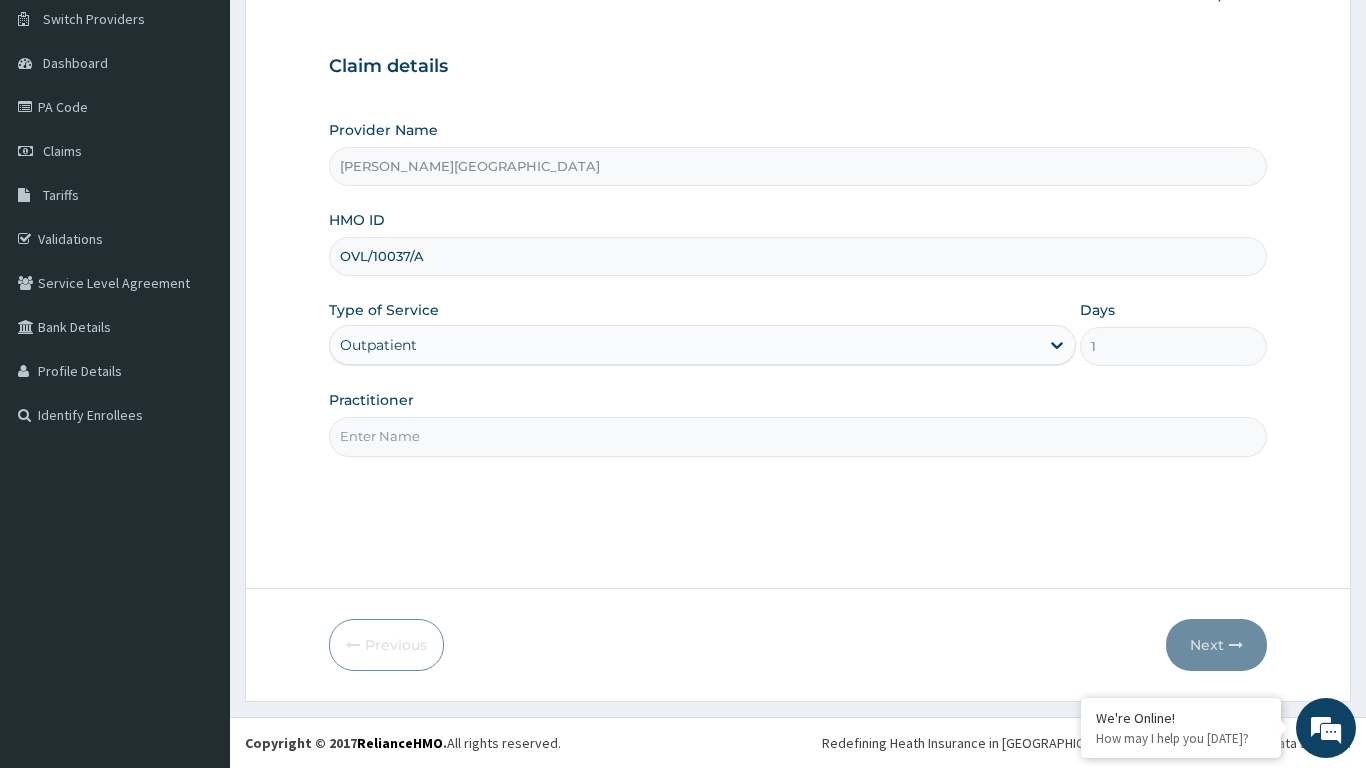 click on "Practitioner" at bounding box center (798, 436) 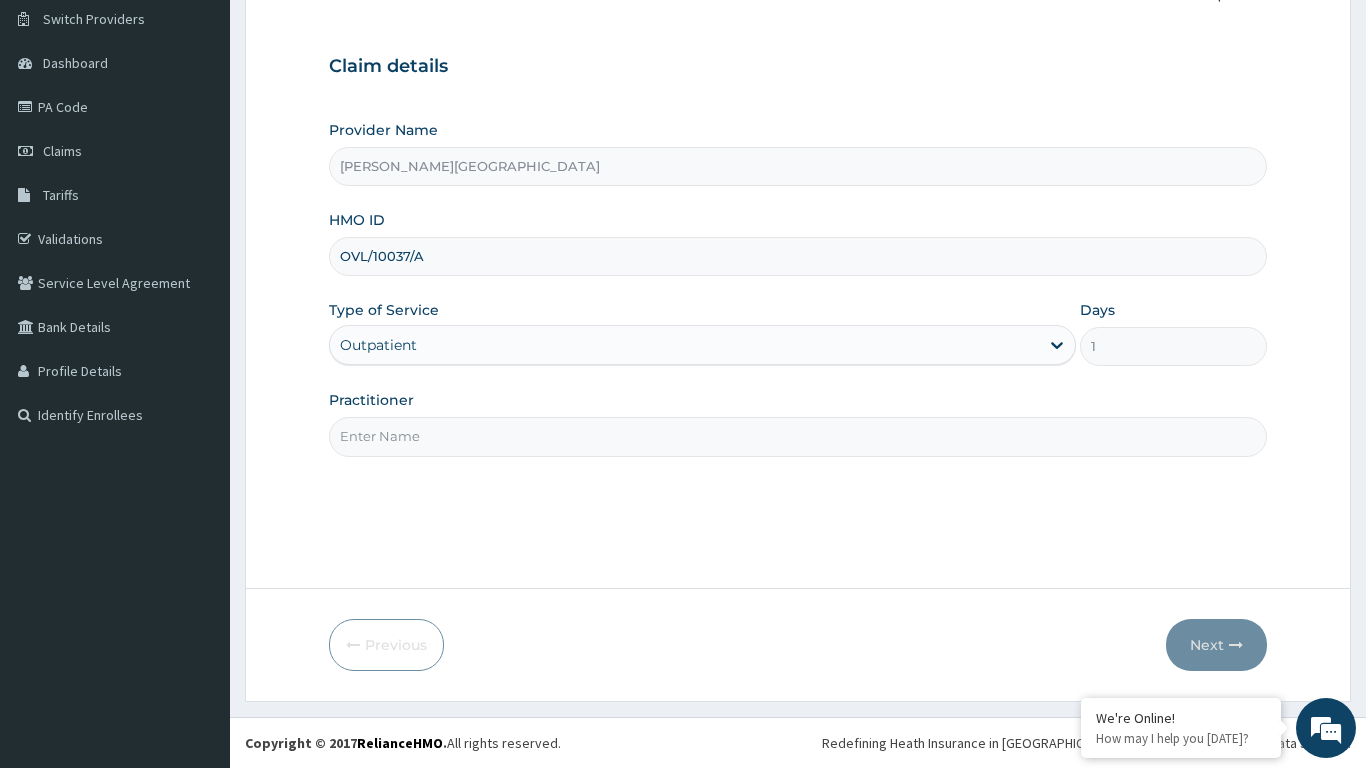type on "DR. CHIKE" 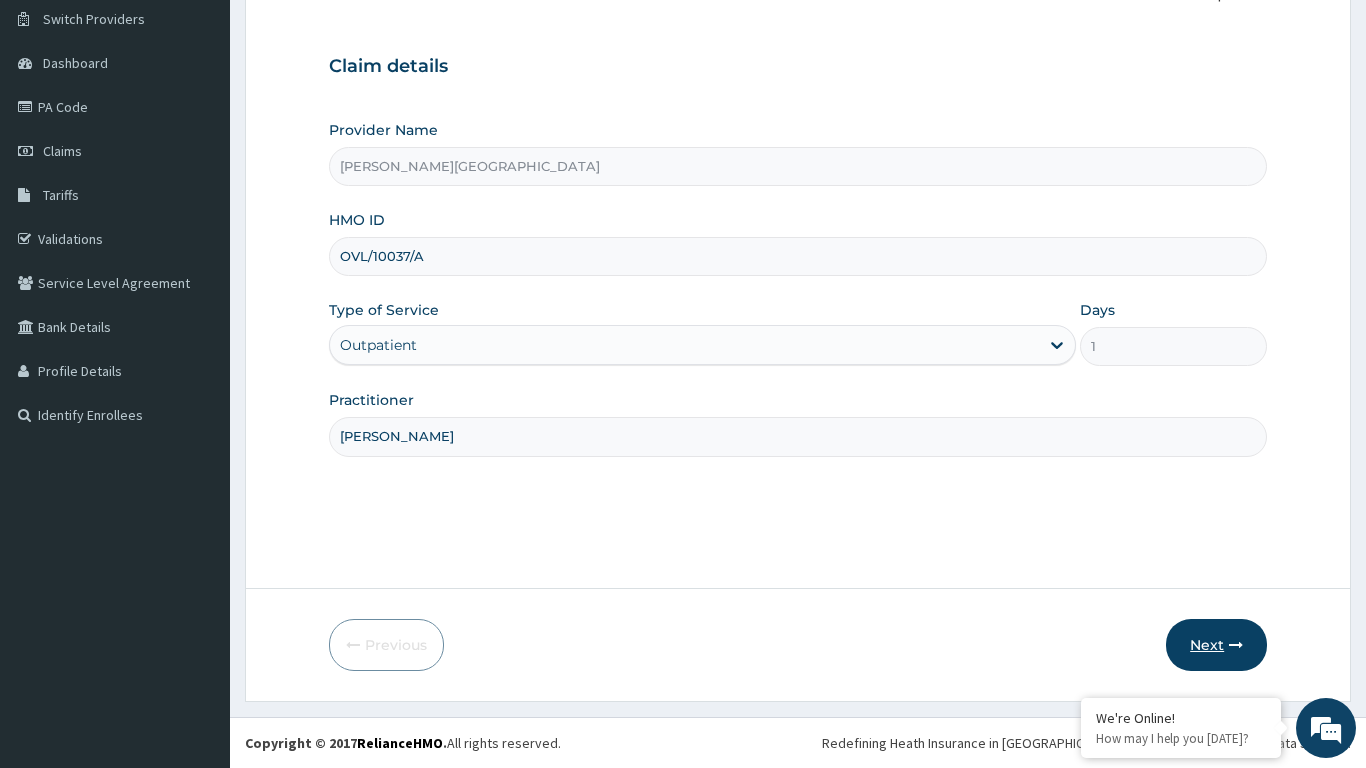 click on "Next" at bounding box center (1216, 645) 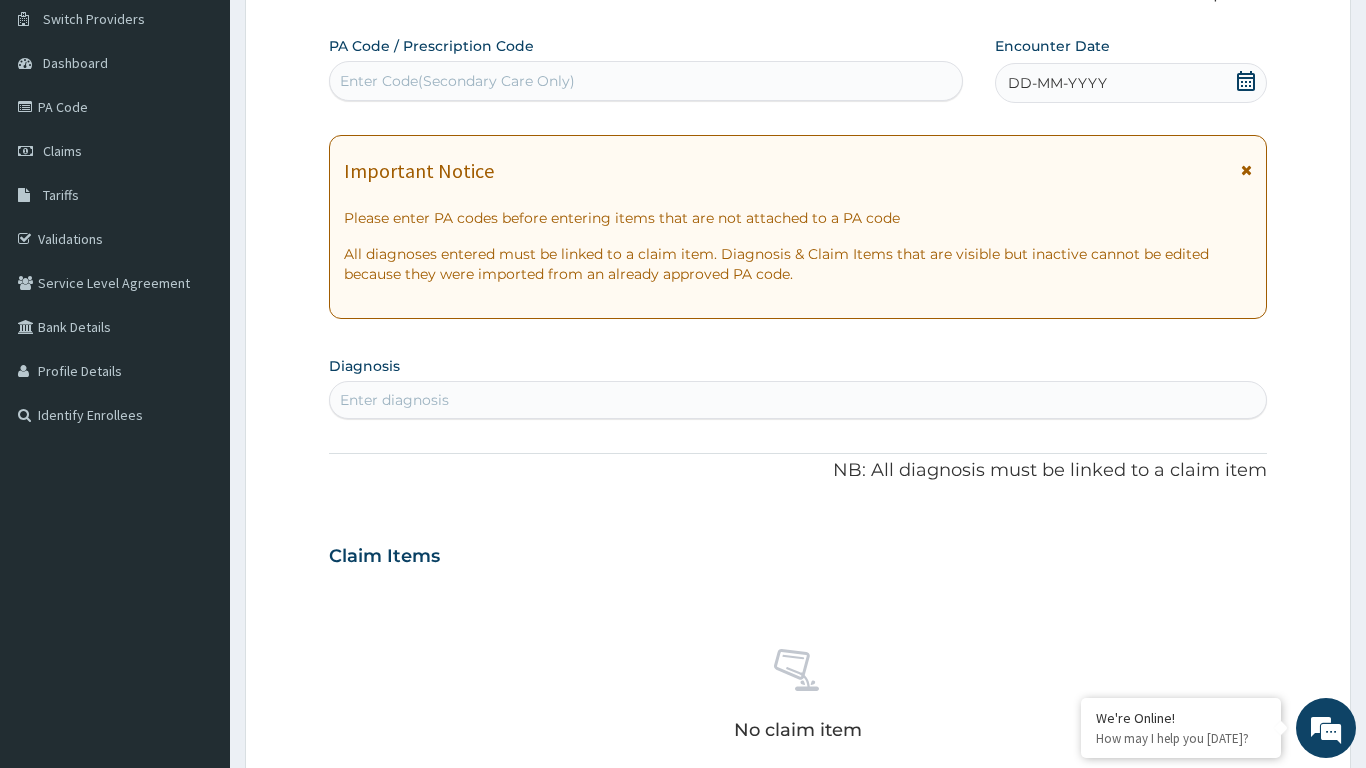 click at bounding box center (1246, 170) 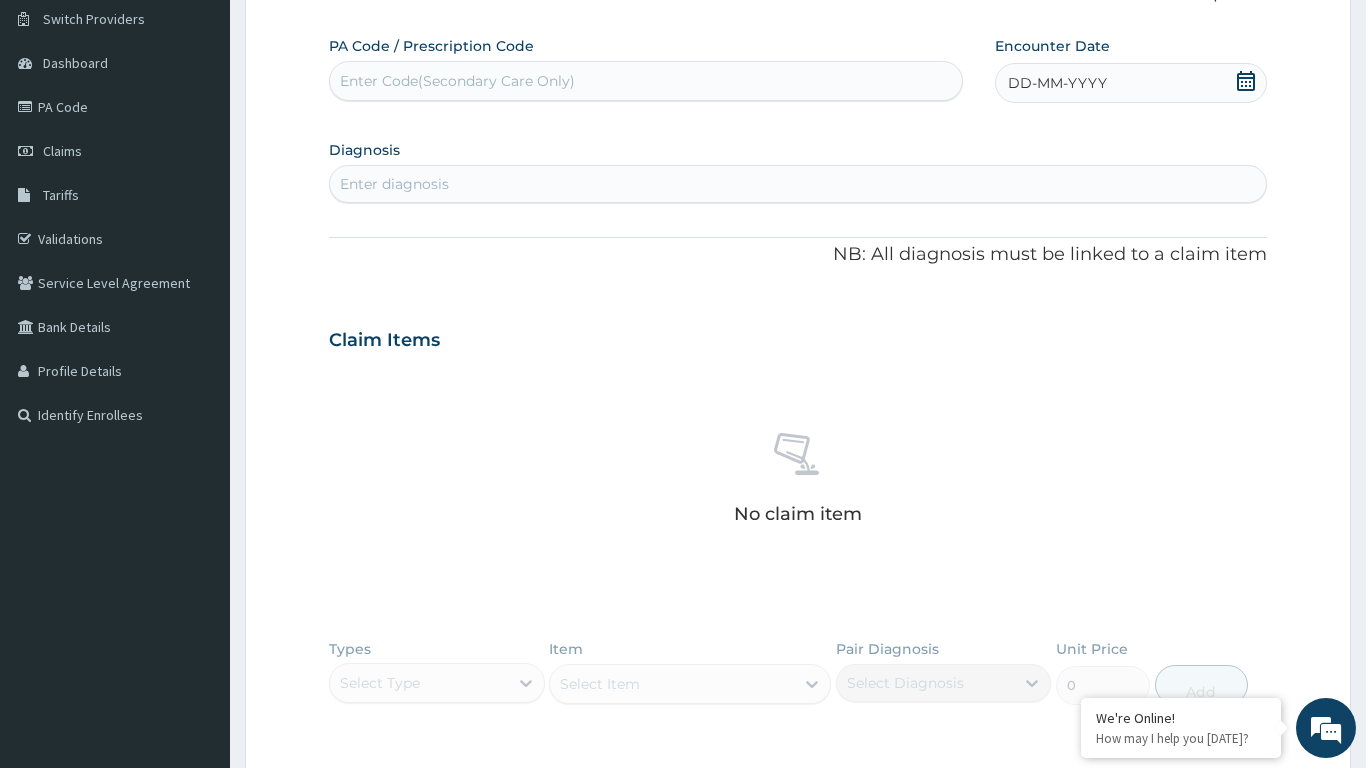 click on "Enter Code(Secondary Care Only)" at bounding box center [646, 81] 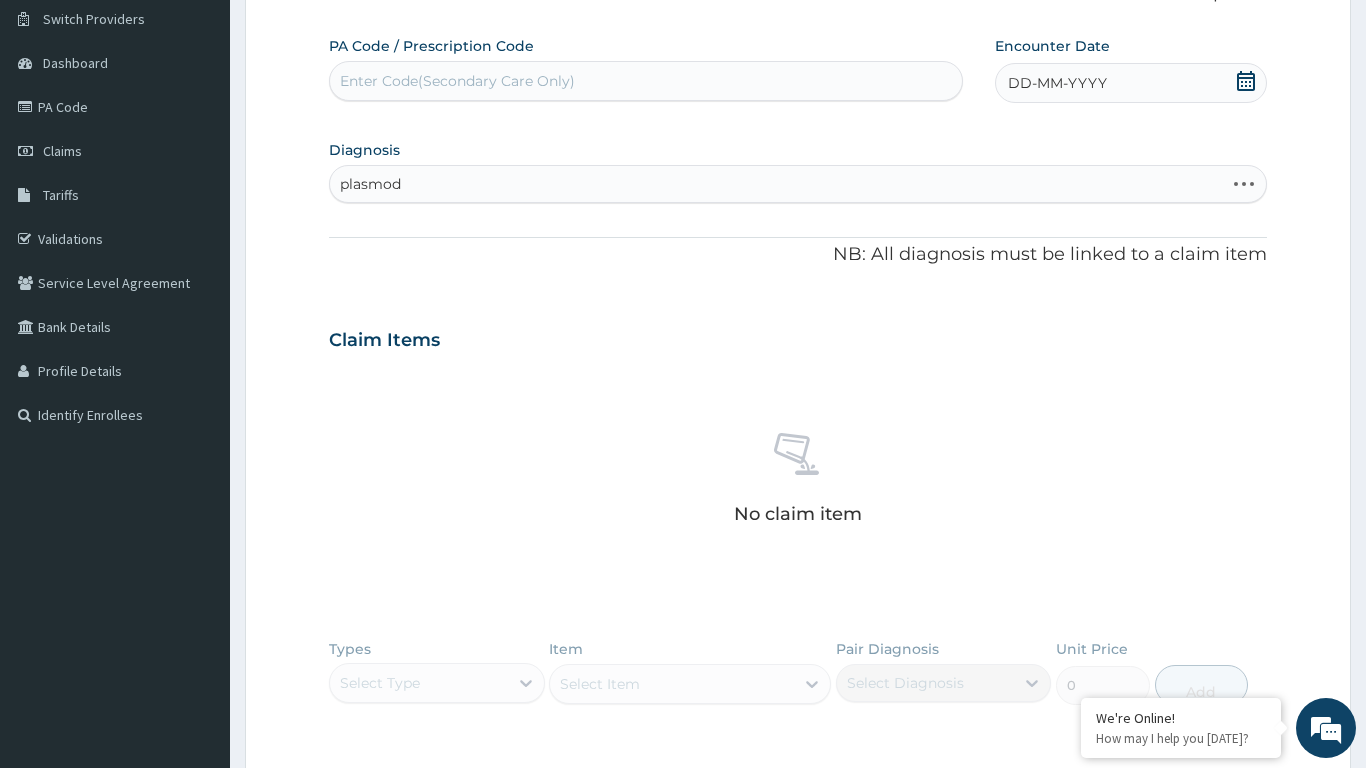 type on "plasmodi" 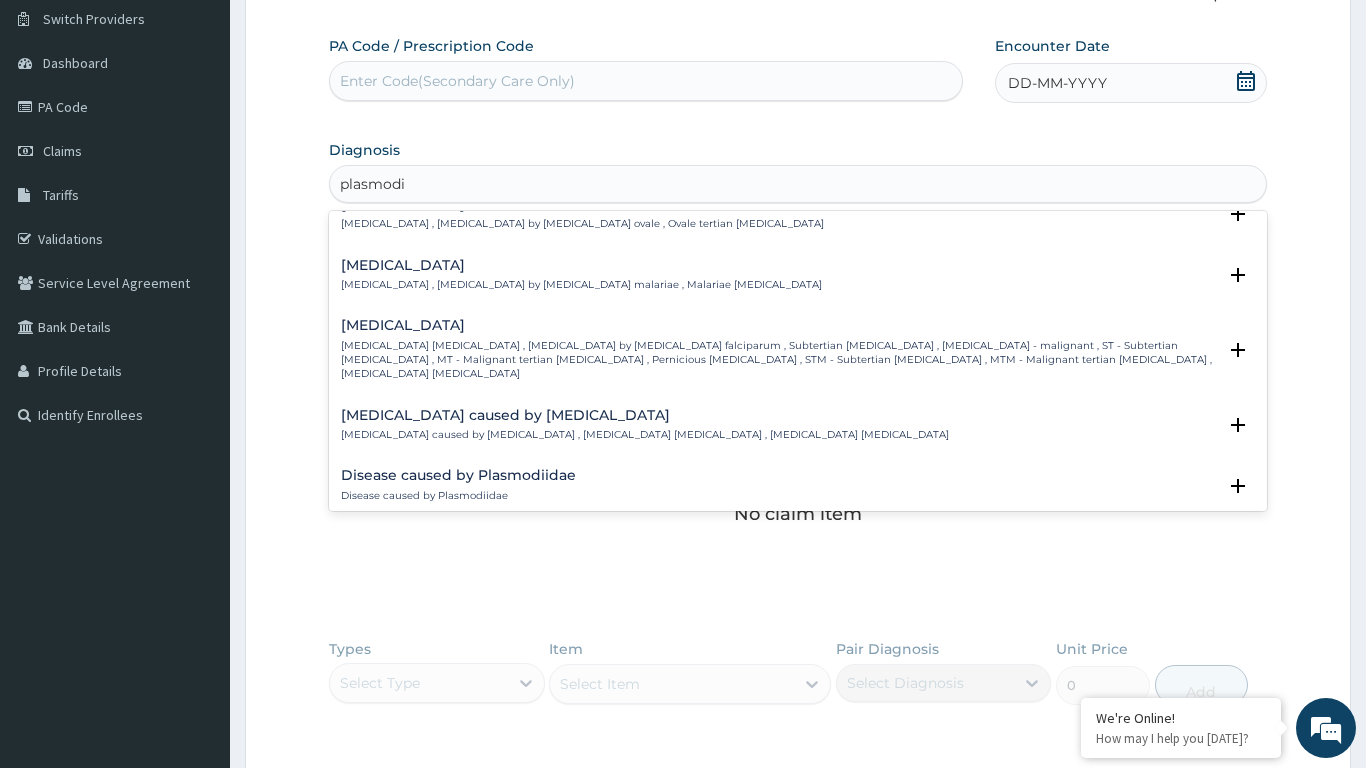 scroll, scrollTop: 167, scrollLeft: 0, axis: vertical 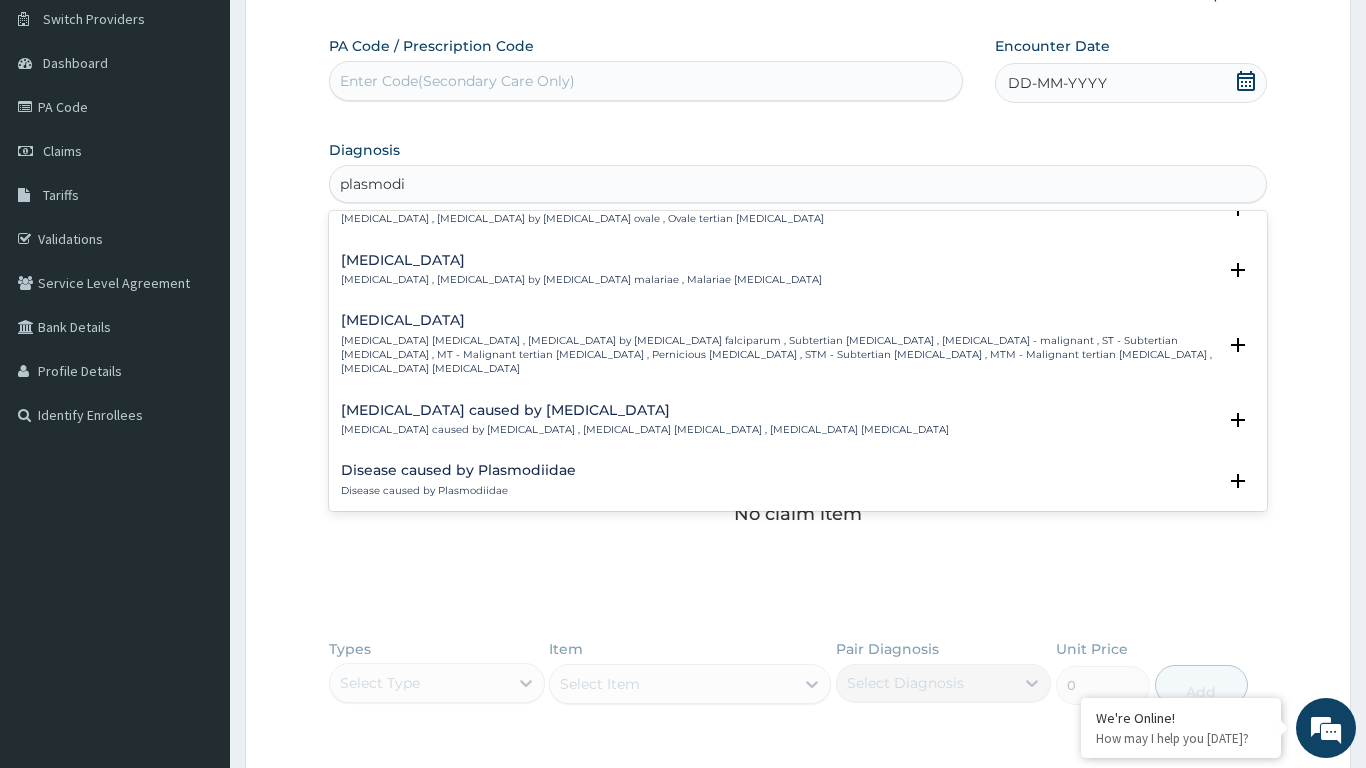 click on "[MEDICAL_DATA] [MEDICAL_DATA] , [MEDICAL_DATA] by [MEDICAL_DATA] falciparum , Subtertian [MEDICAL_DATA] , [MEDICAL_DATA] - malignant , ST - Subtertian [MEDICAL_DATA] , MT - Malignant tertian [MEDICAL_DATA] , Pernicious [MEDICAL_DATA] , STM - Subtertian [MEDICAL_DATA] , MTM - Malignant tertian [MEDICAL_DATA] , [MEDICAL_DATA] [MEDICAL_DATA]" at bounding box center (778, 355) 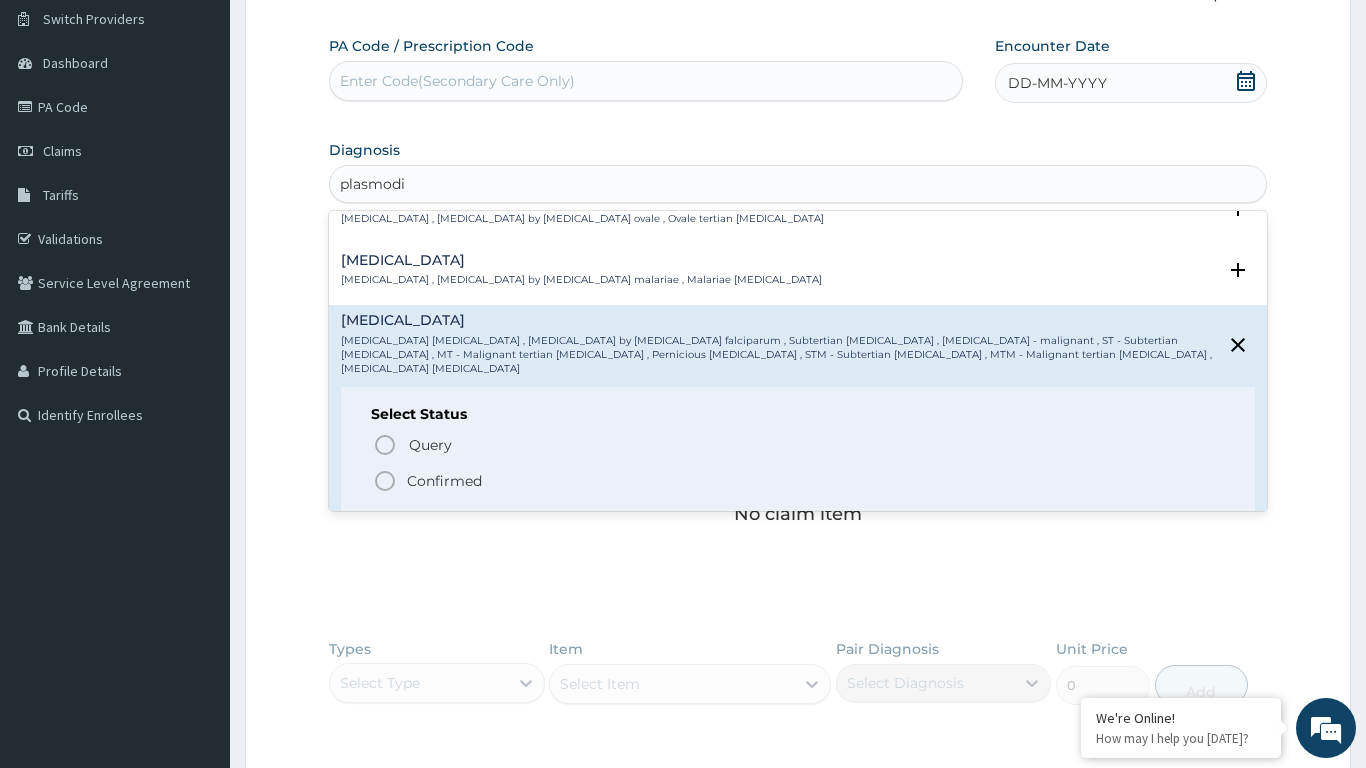 click 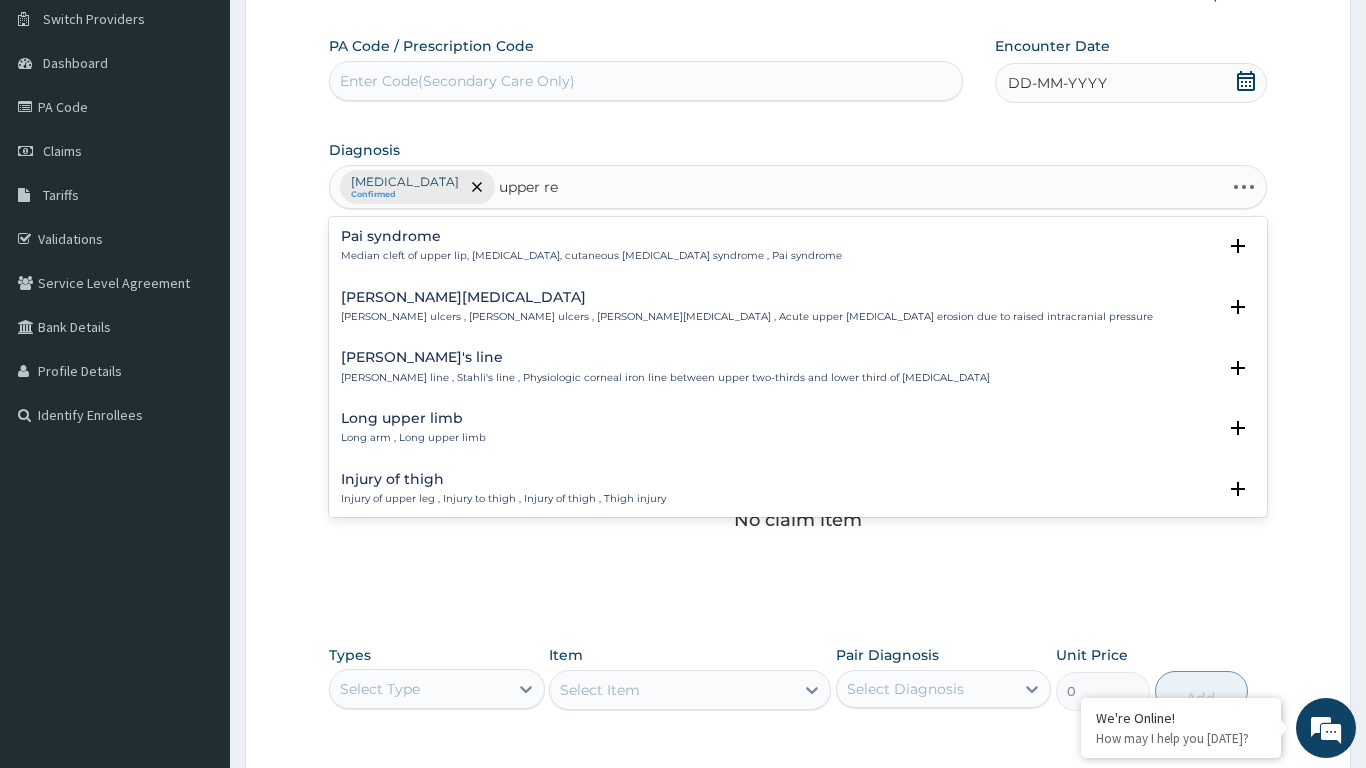 type on "upper res" 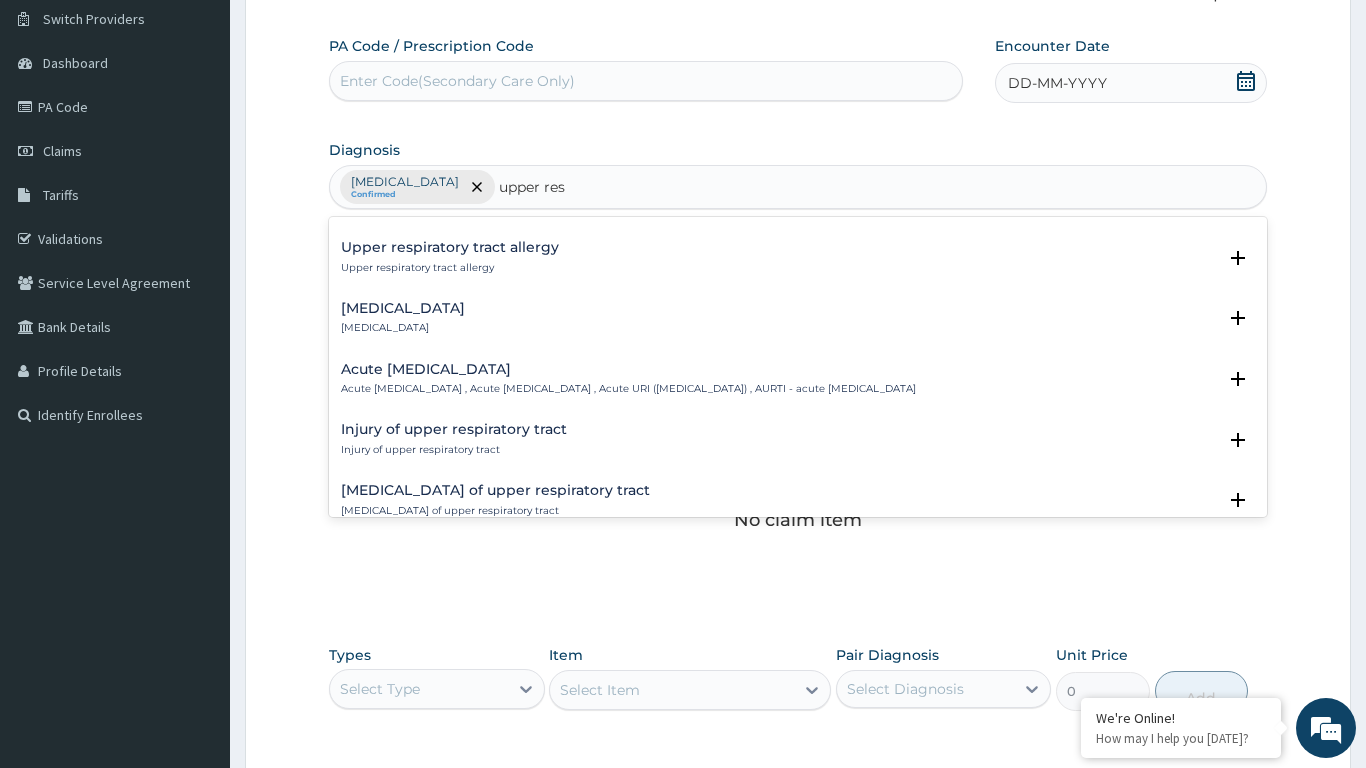 scroll, scrollTop: 114, scrollLeft: 0, axis: vertical 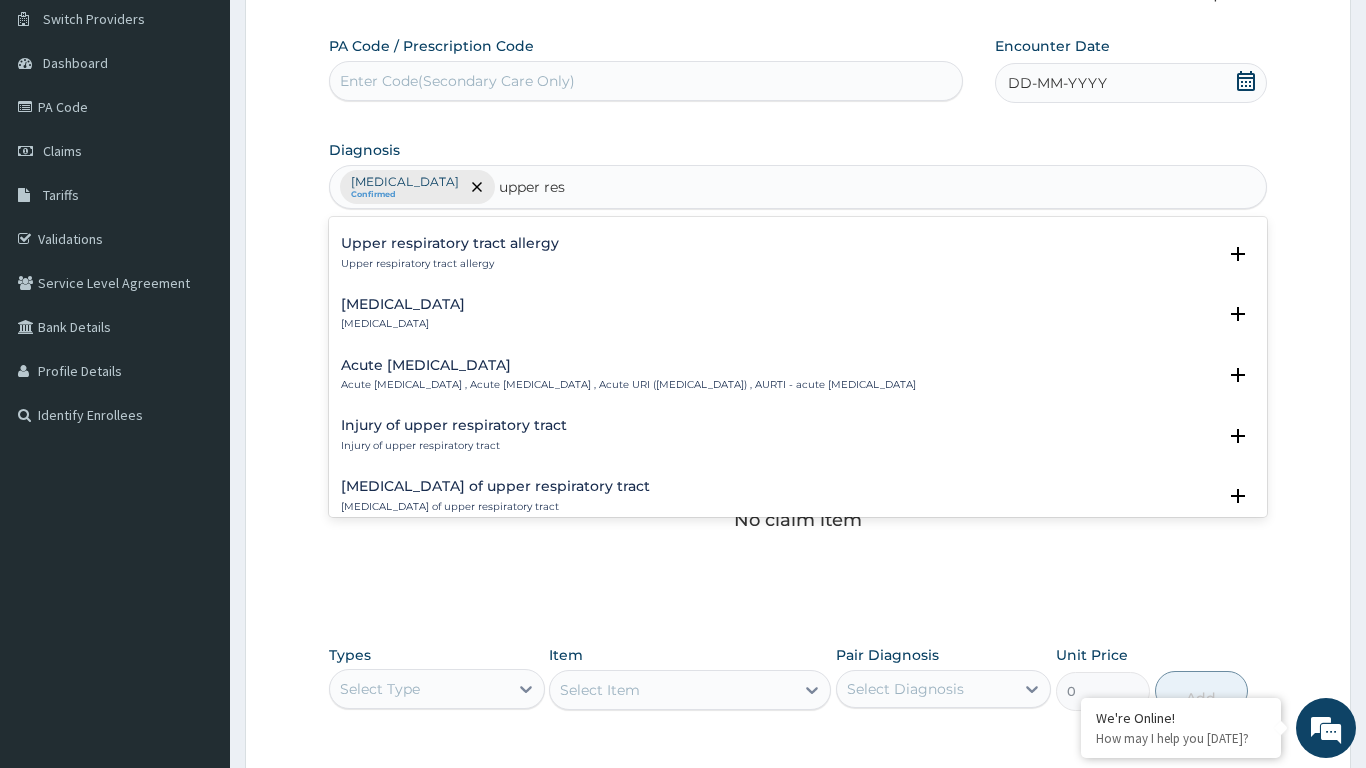 click on "Acute [MEDICAL_DATA] , Acute [MEDICAL_DATA] , Acute URI ([MEDICAL_DATA]) , AURTI - acute [MEDICAL_DATA]" at bounding box center [628, 385] 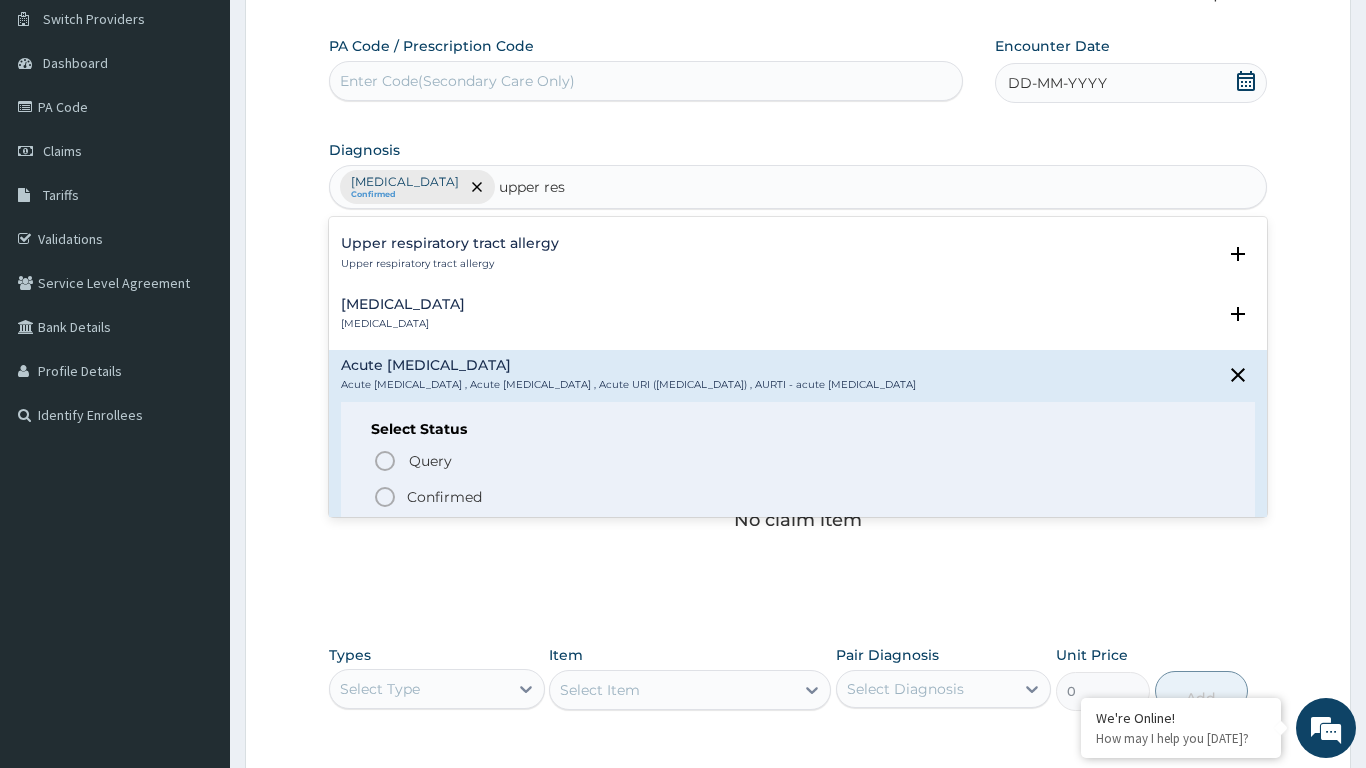 click 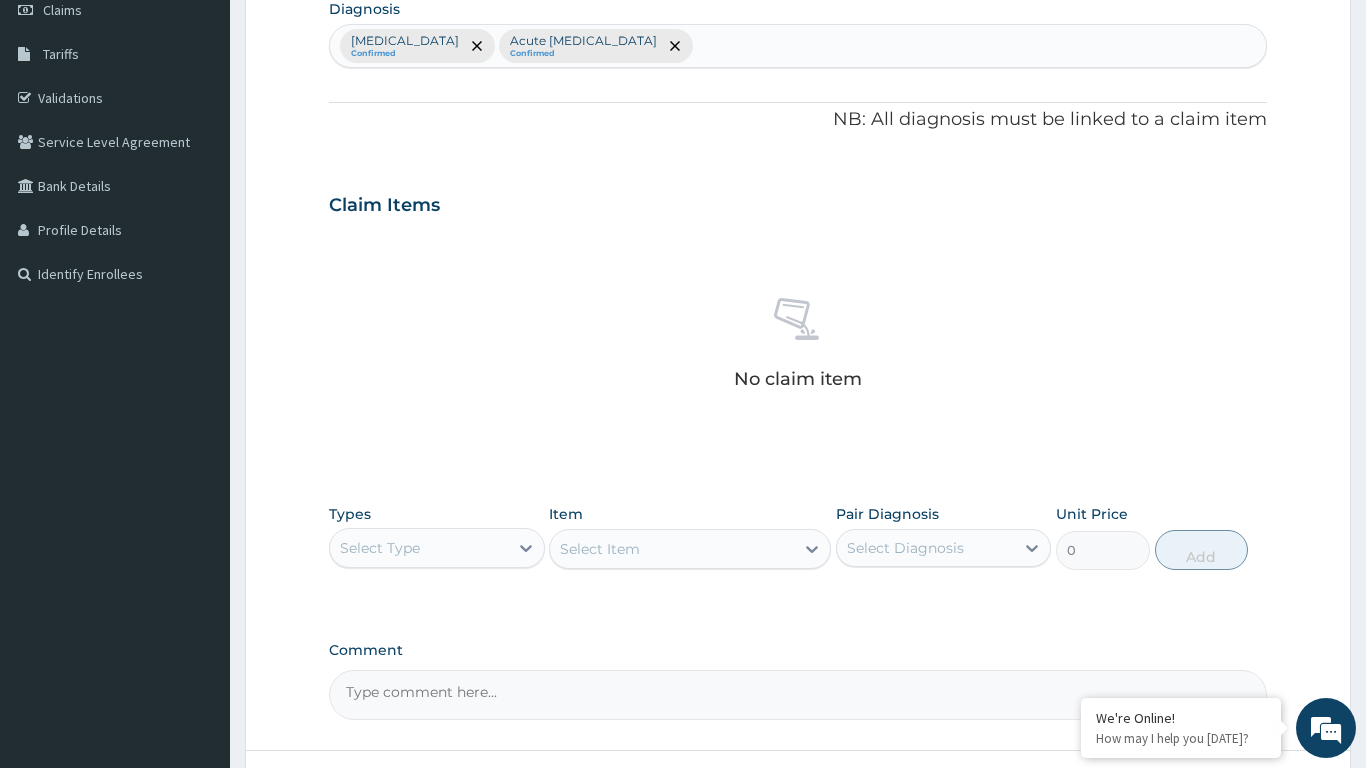 scroll, scrollTop: 458, scrollLeft: 0, axis: vertical 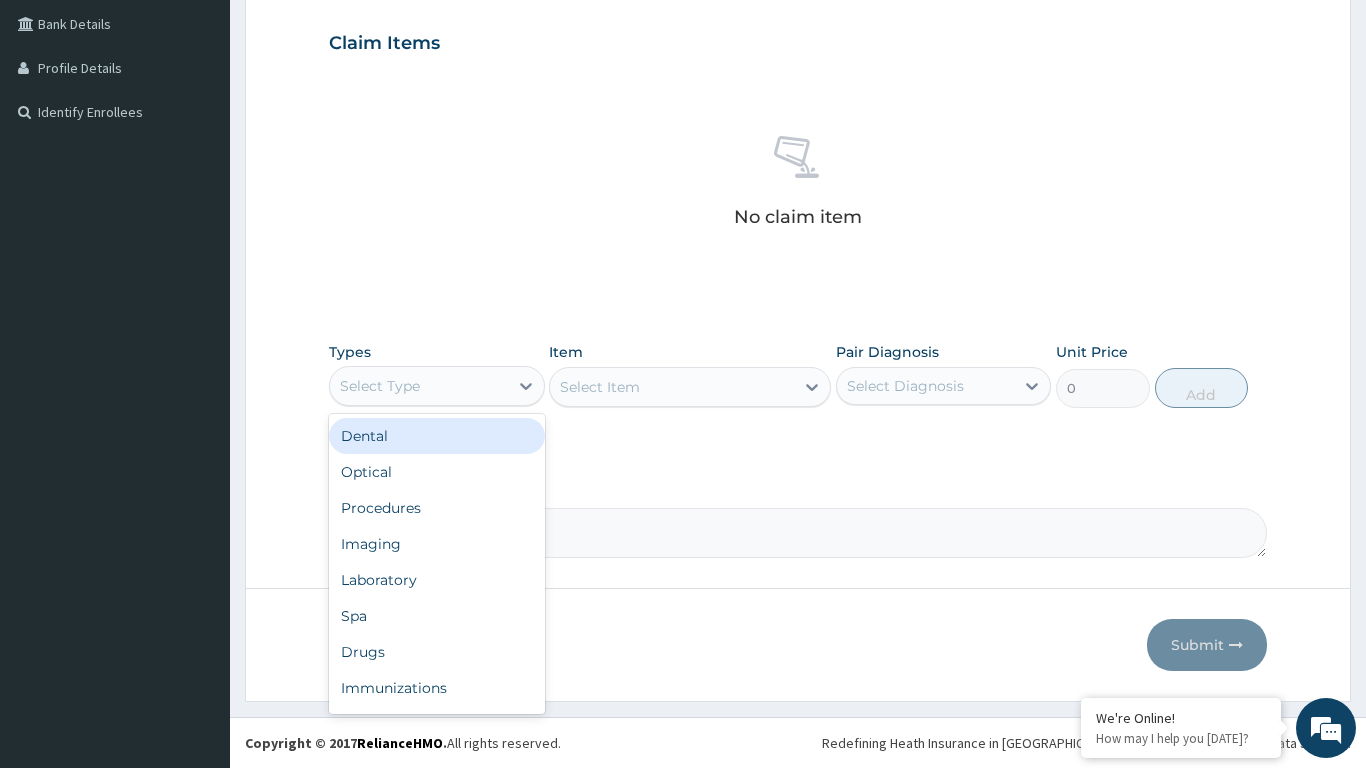 click on "Procedures" at bounding box center [437, 508] 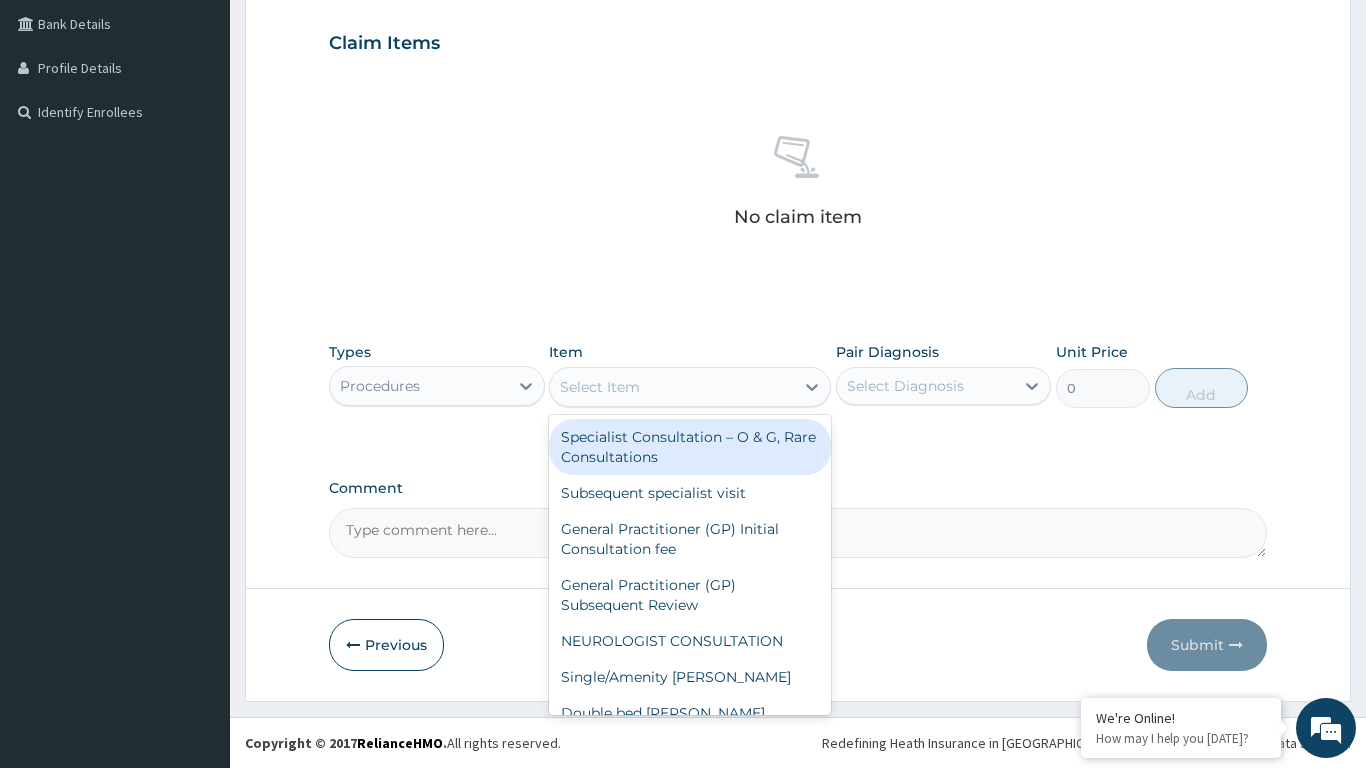 click on "General Practitioner (GP) Initial Consultation fee" at bounding box center (690, 539) 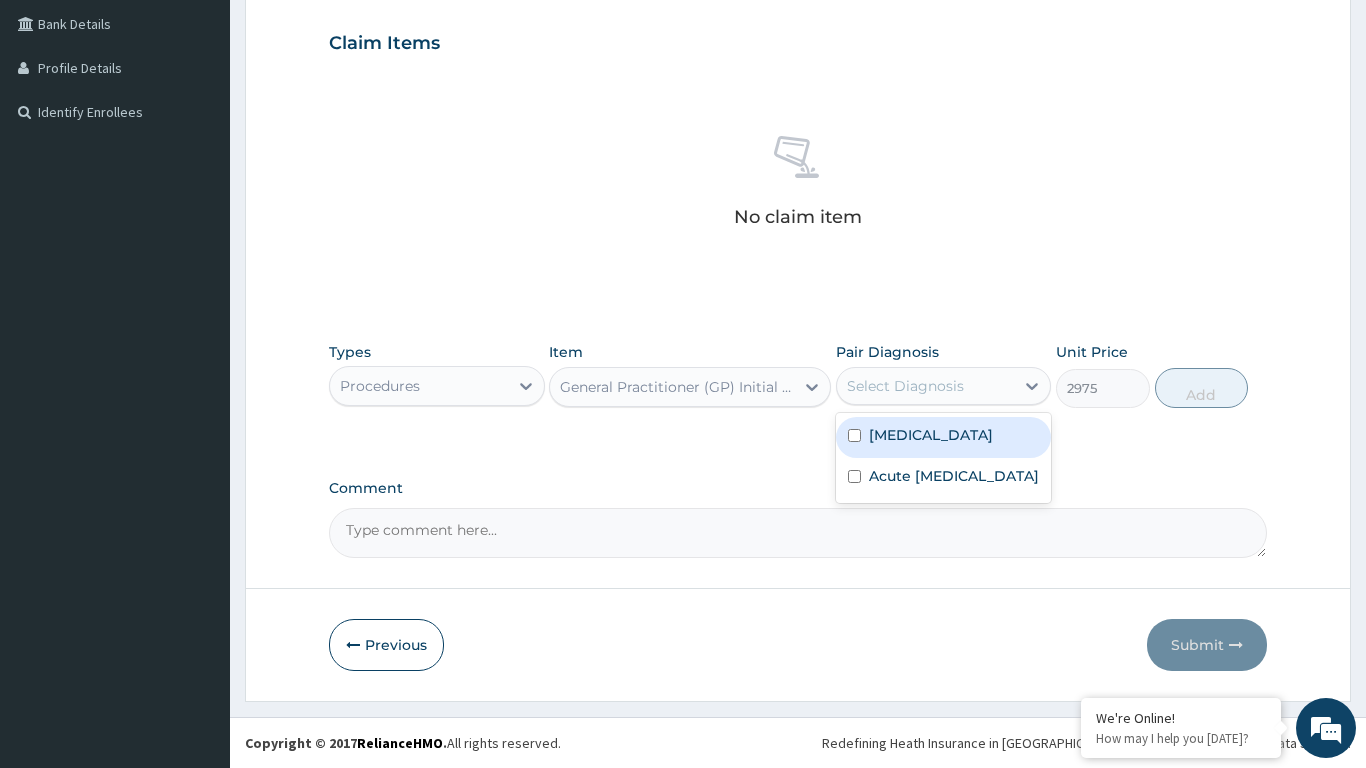 click on "[MEDICAL_DATA]" at bounding box center [931, 435] 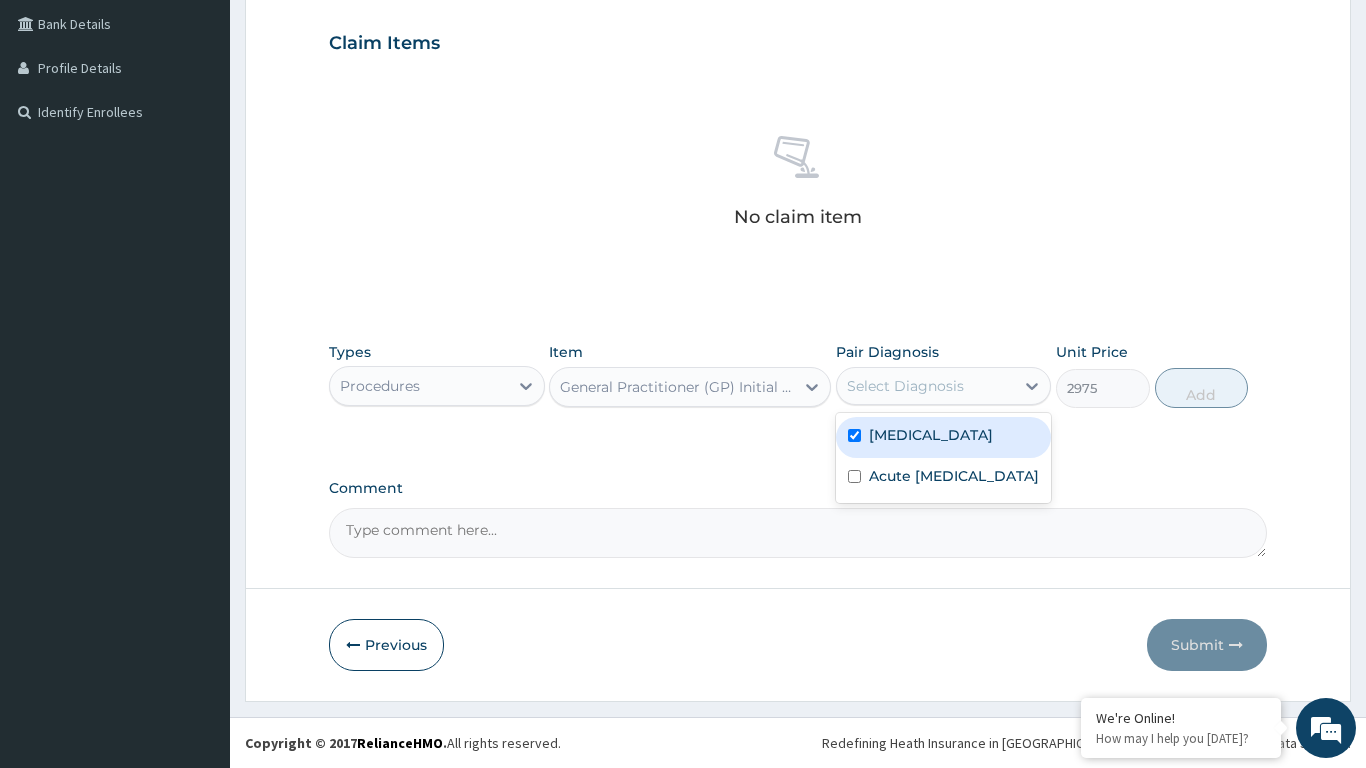 checkbox on "true" 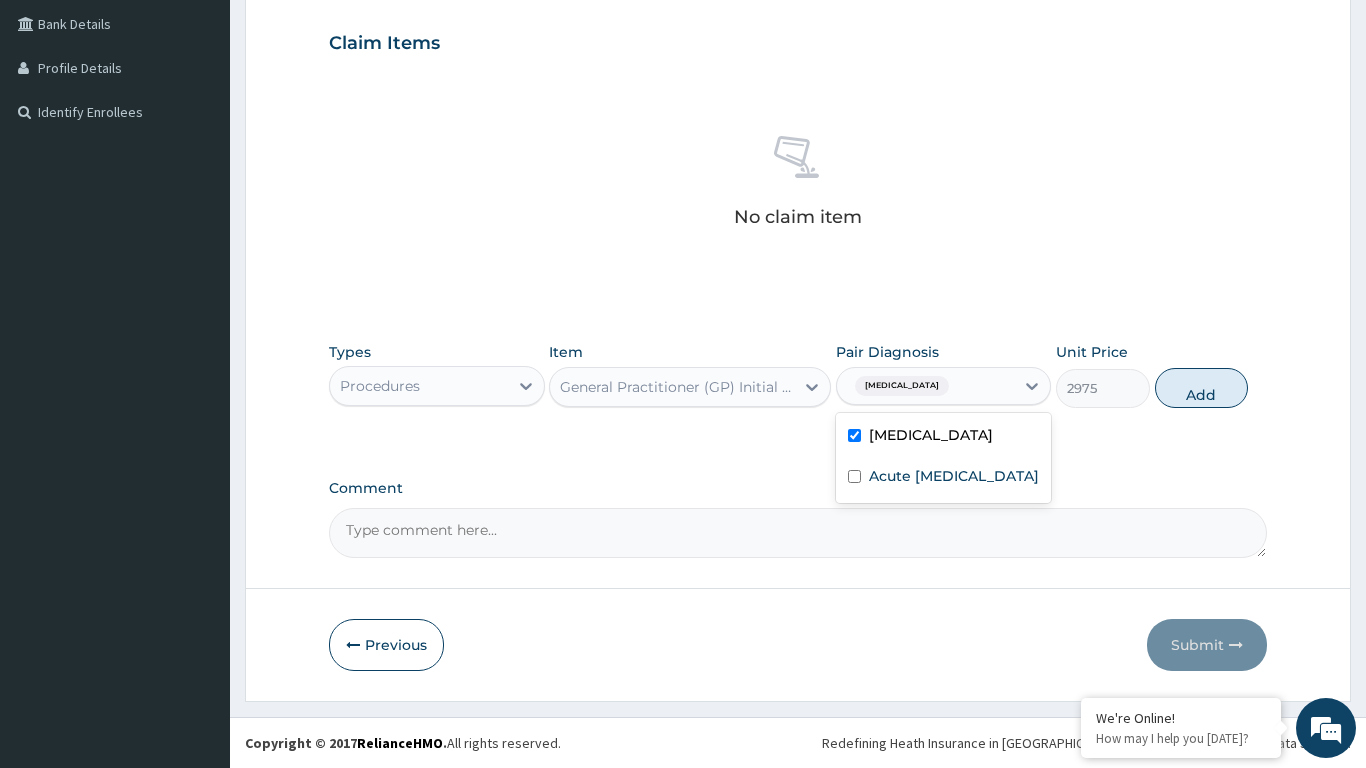 click at bounding box center (854, 476) 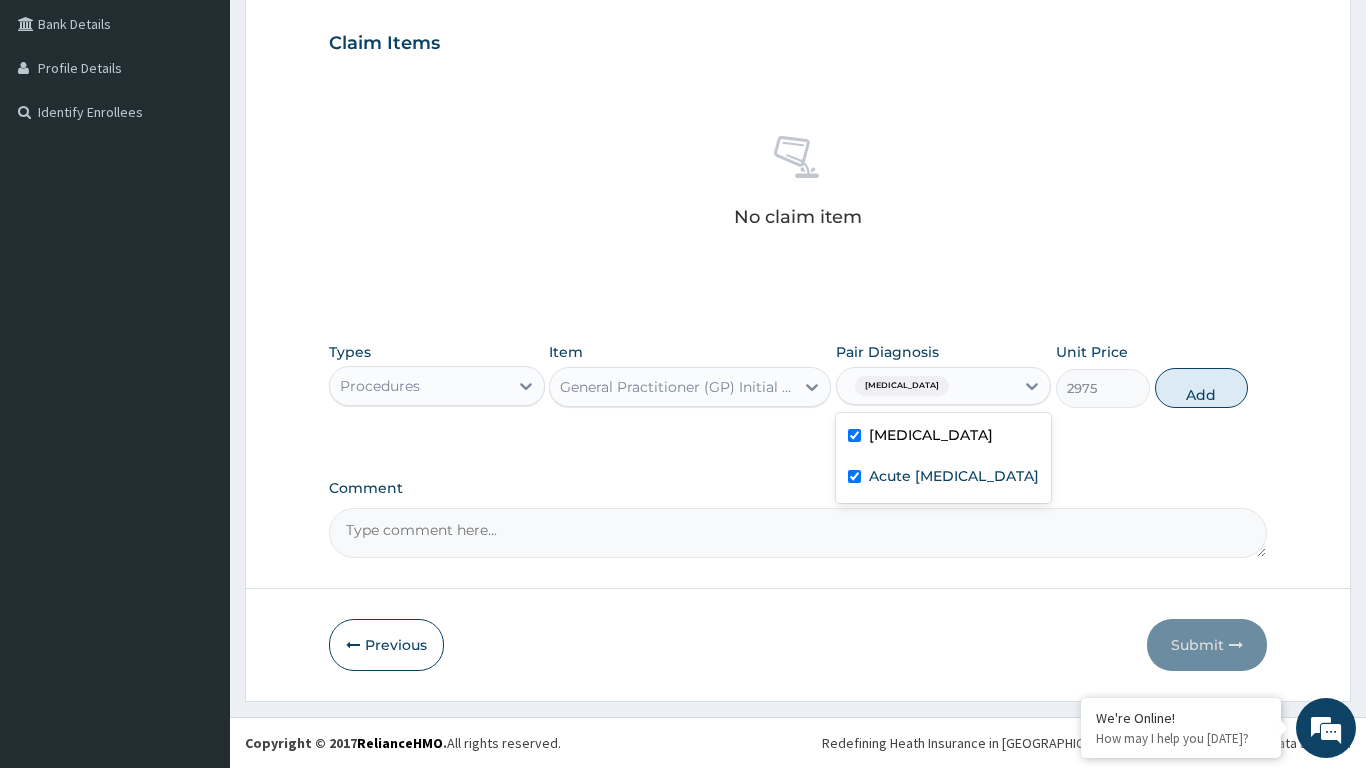 checkbox on "true" 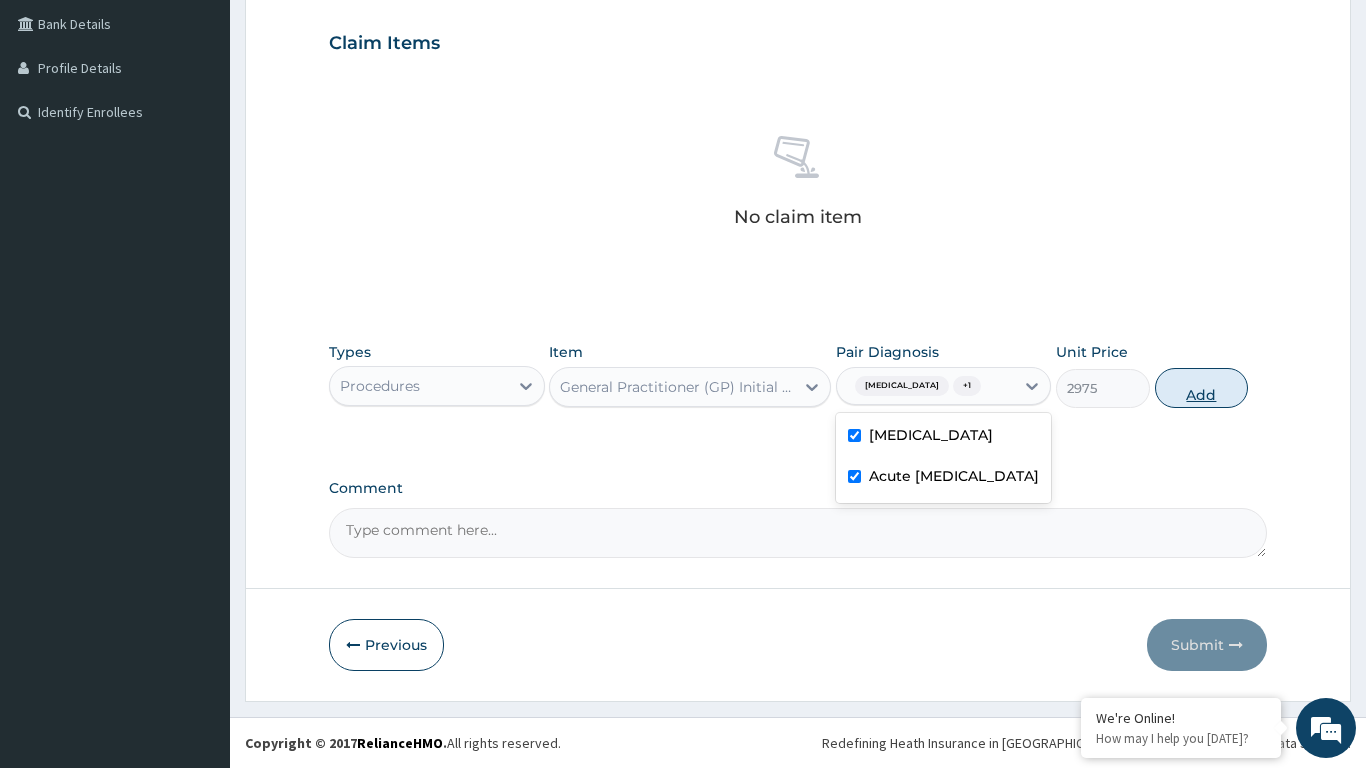 click on "Add" at bounding box center [1202, 388] 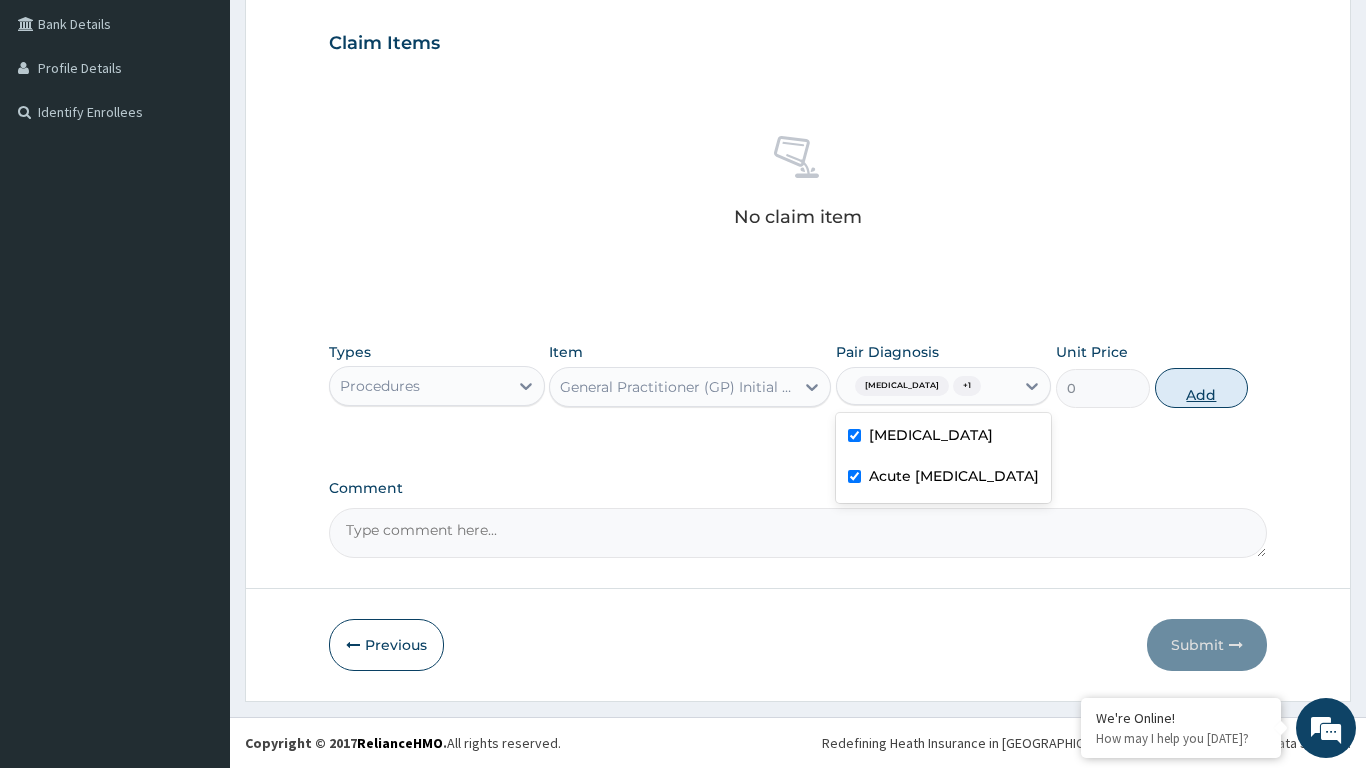 scroll, scrollTop: 371, scrollLeft: 0, axis: vertical 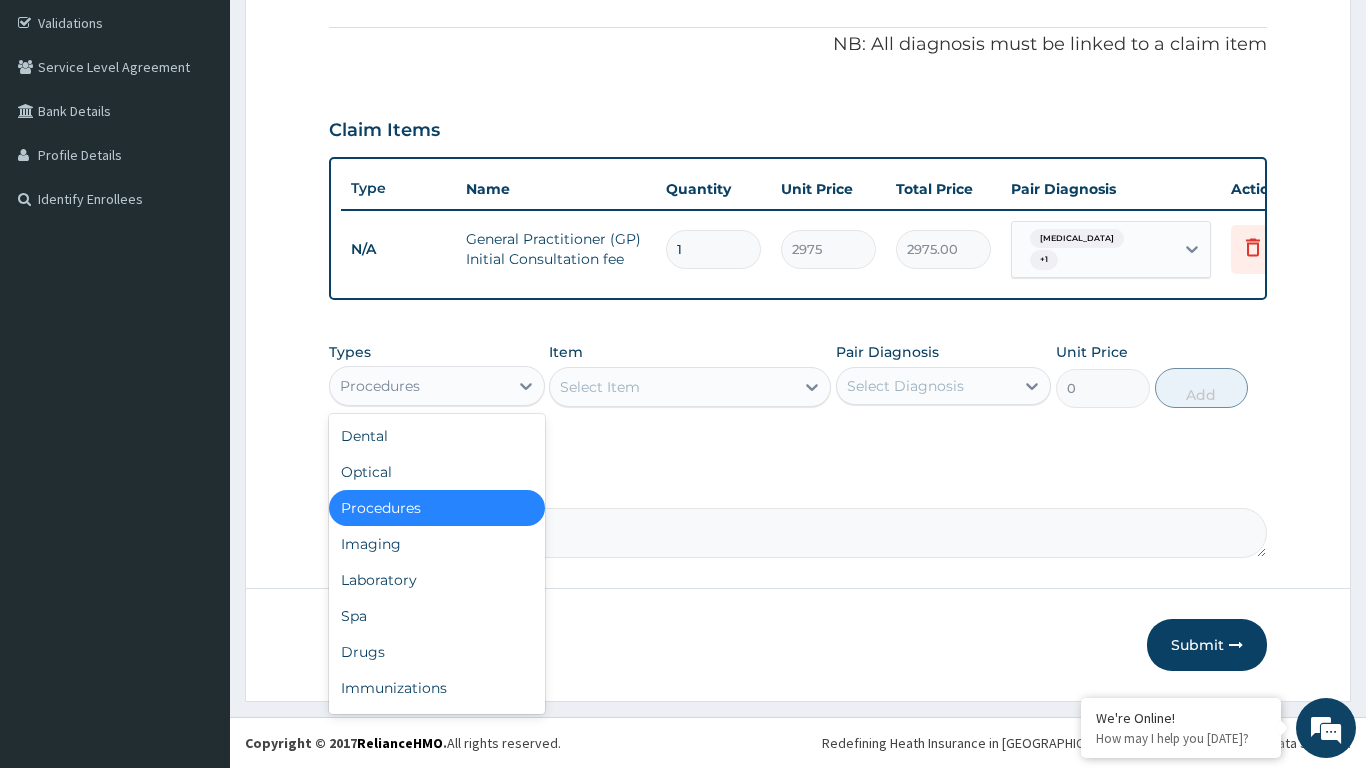 click on "Drugs" at bounding box center [437, 652] 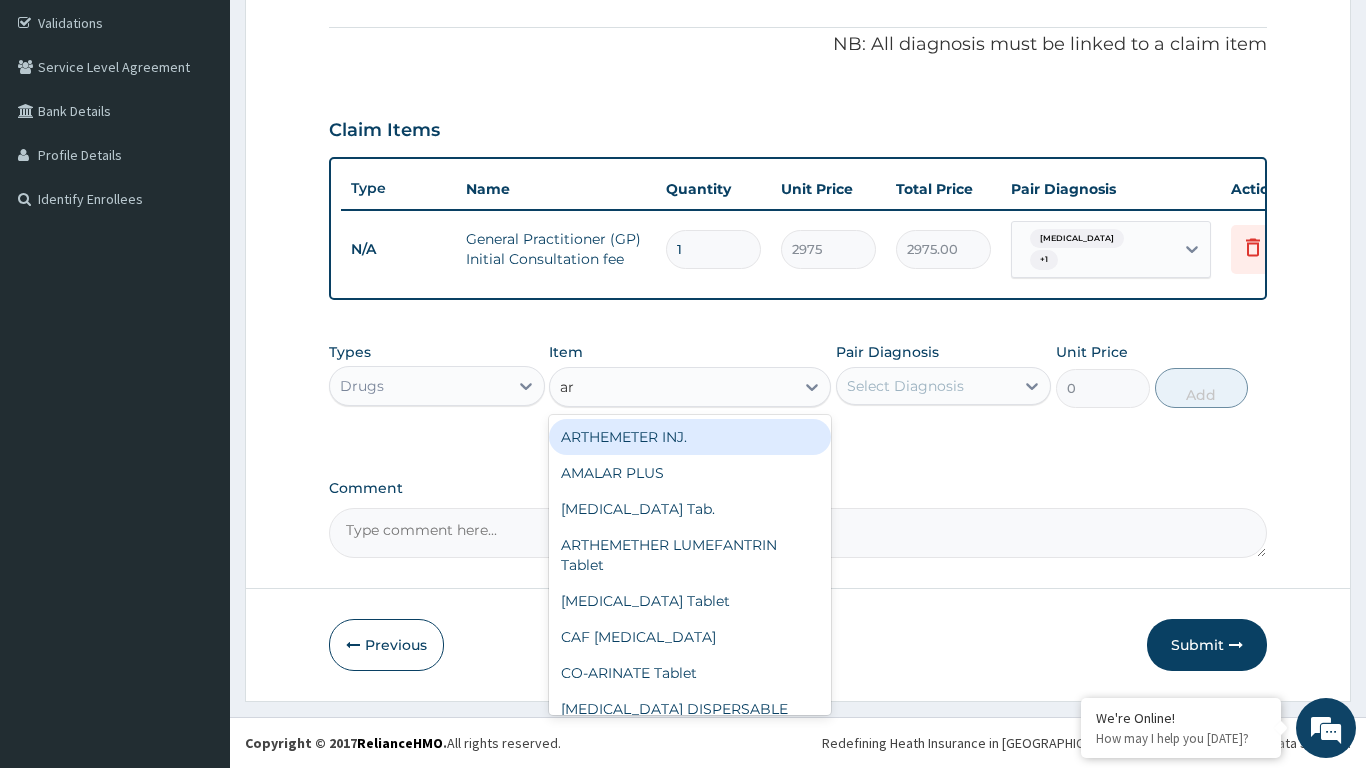 type on "art" 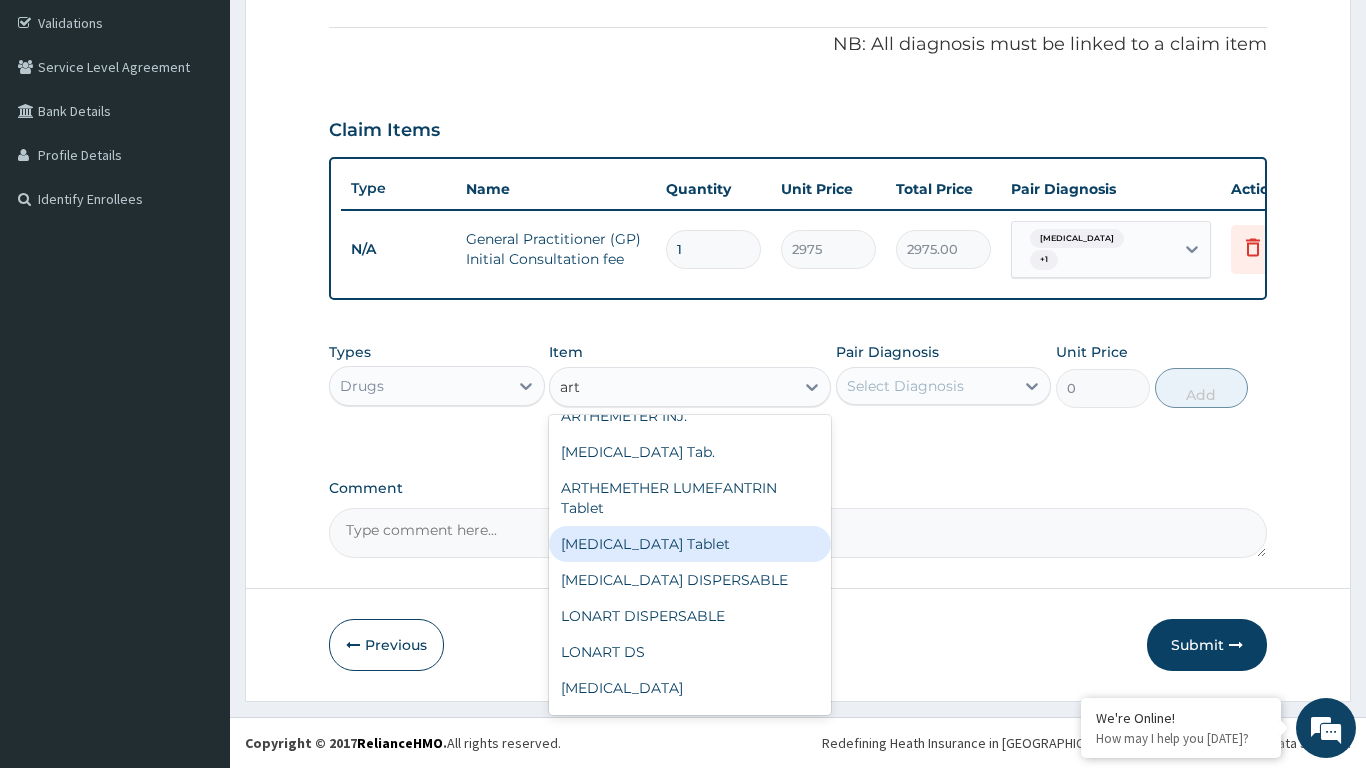 scroll, scrollTop: 0, scrollLeft: 0, axis: both 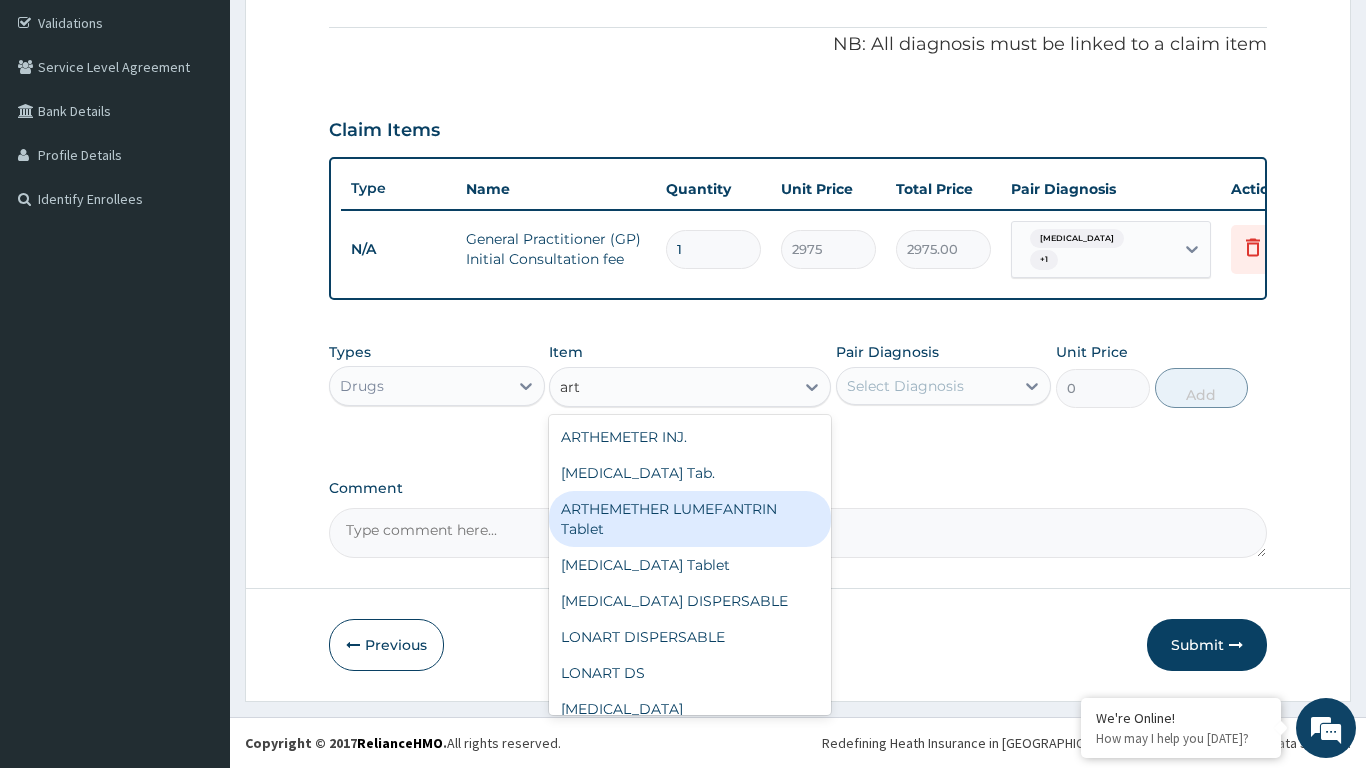 click on "ARTHEMETHER LUMEFANTRIN   Tablet" at bounding box center (690, 519) 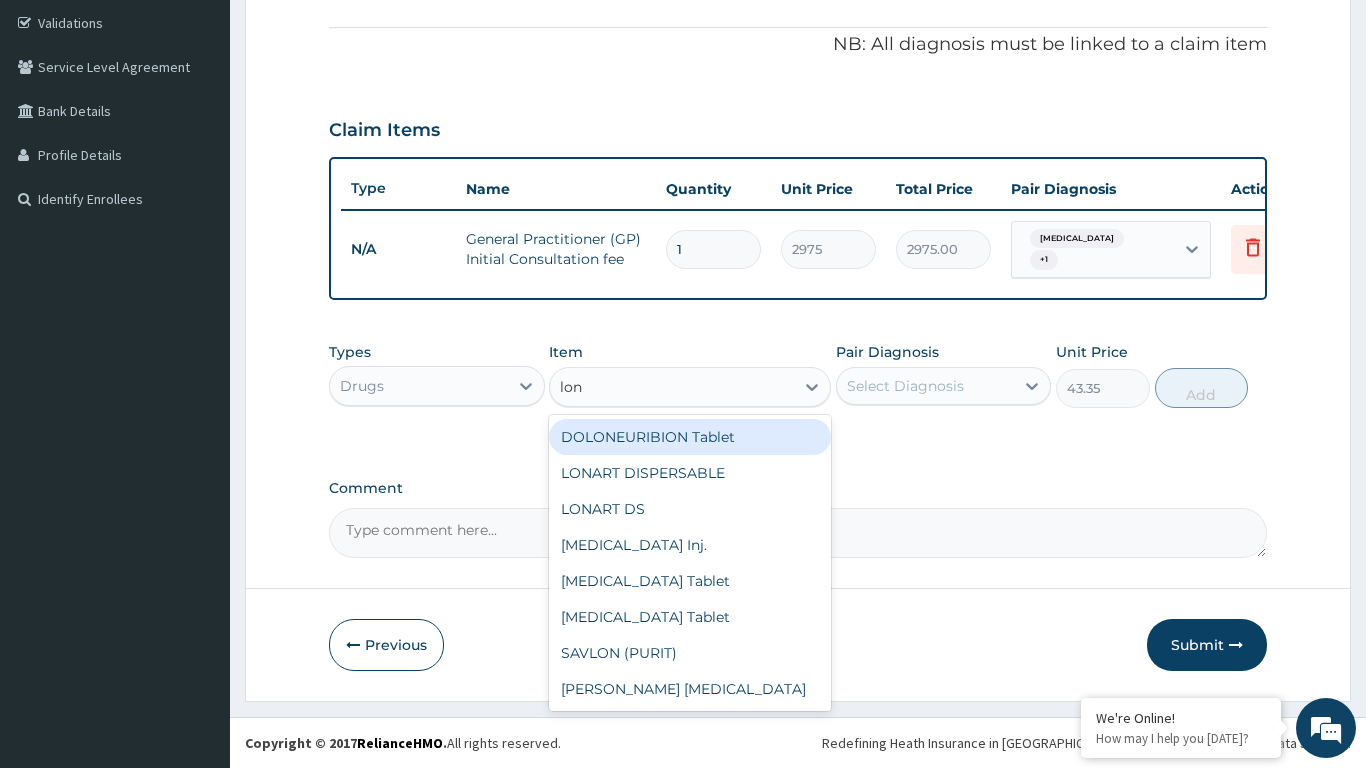 scroll, scrollTop: 0, scrollLeft: 0, axis: both 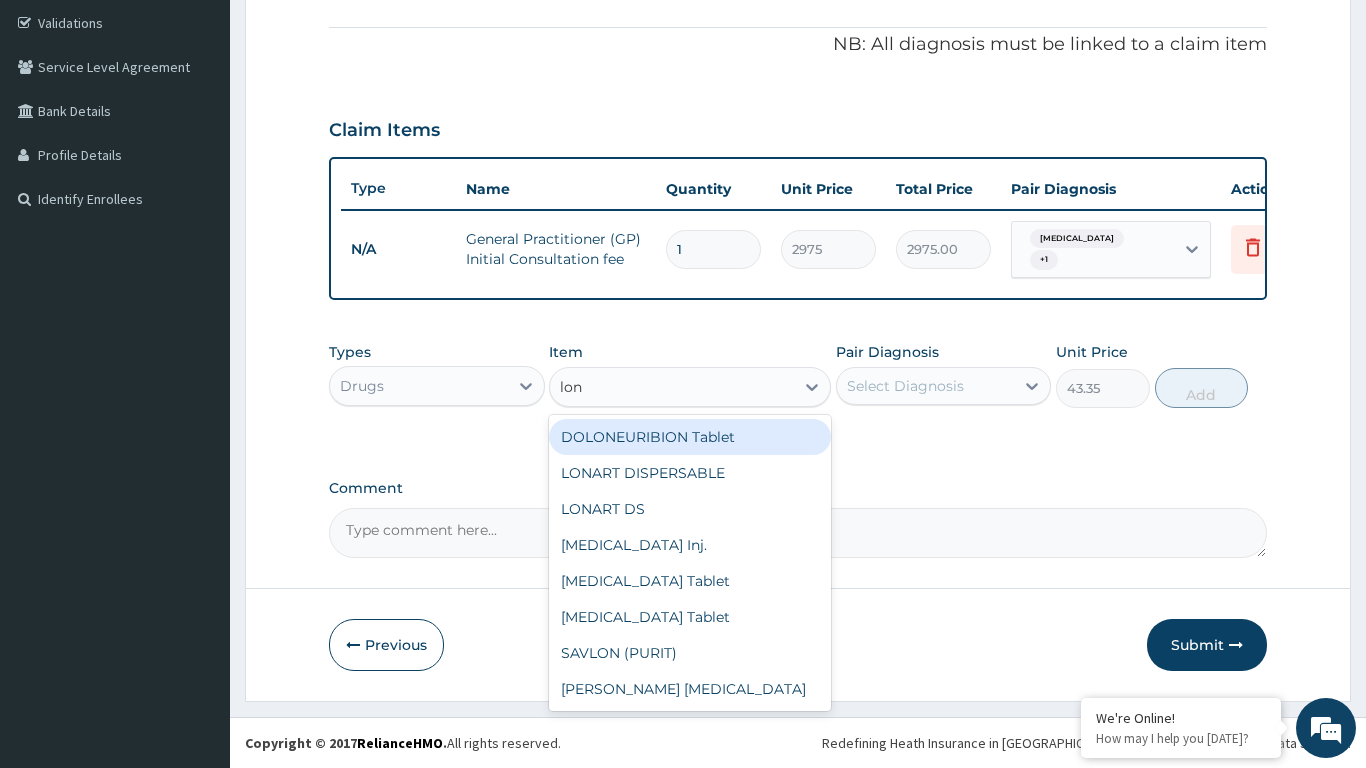 type on "[PERSON_NAME]" 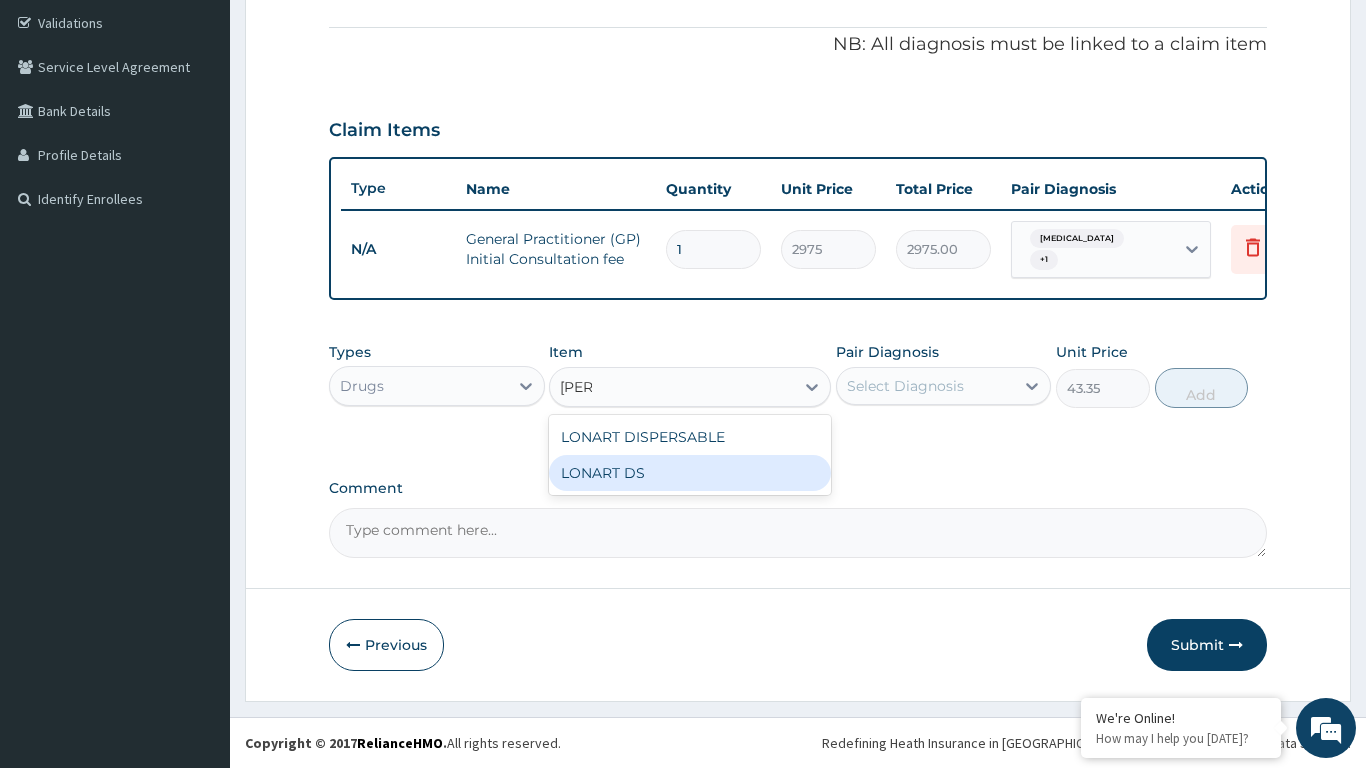 click on "LONART DS" at bounding box center (690, 473) 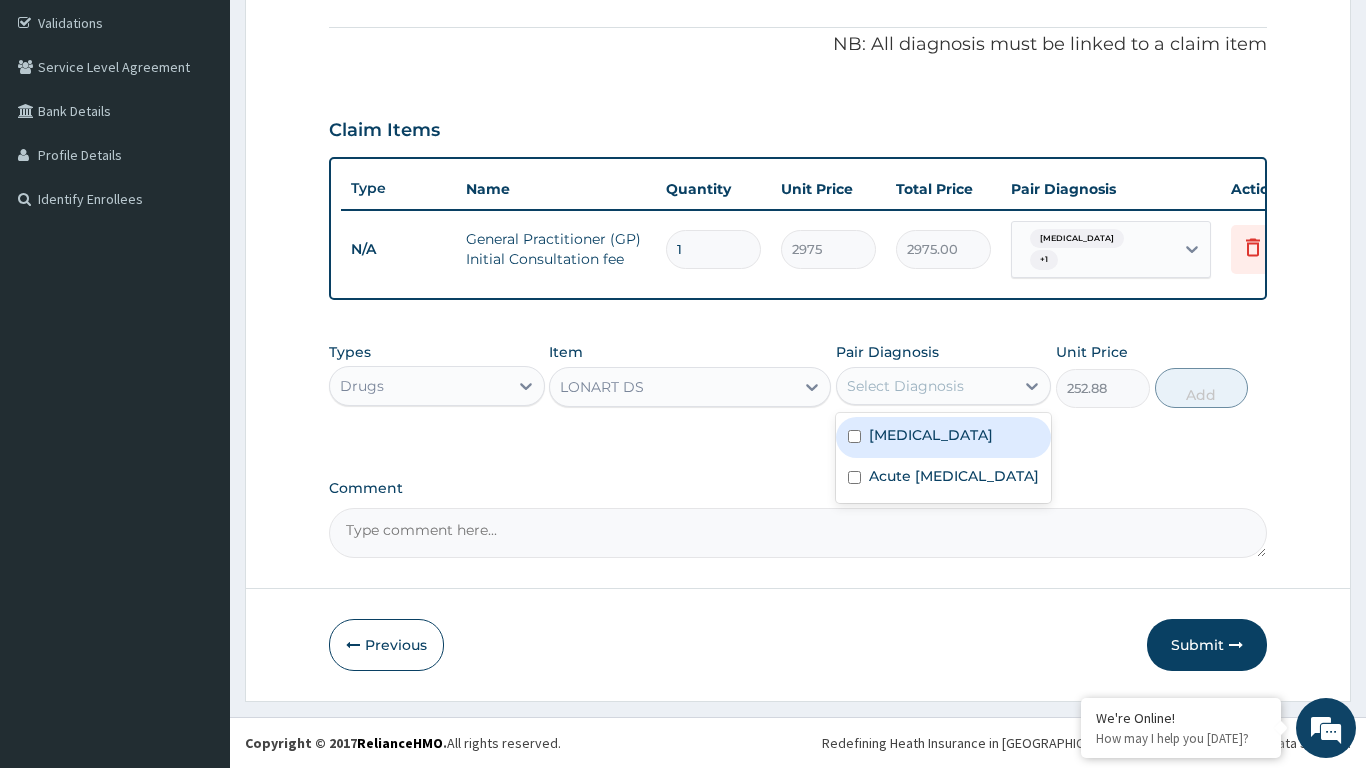 click at bounding box center [854, 436] 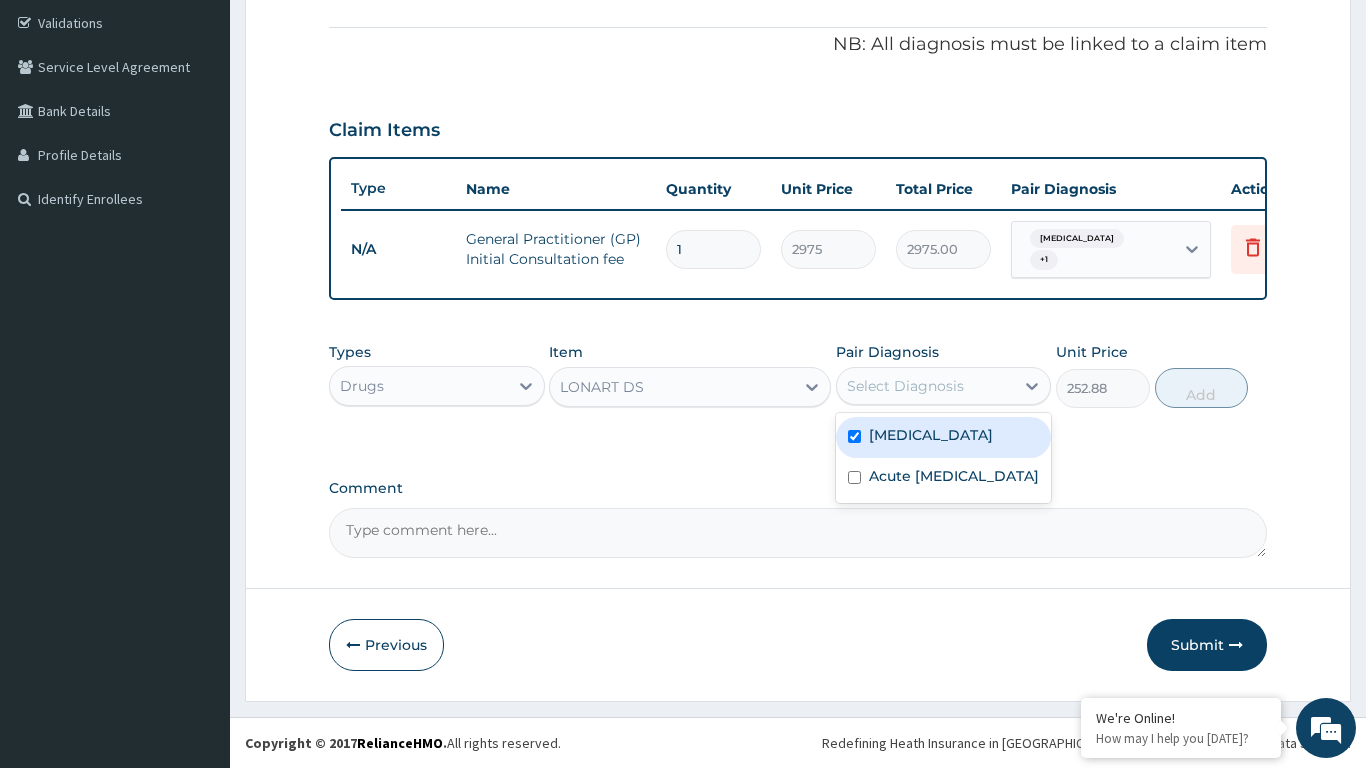 checkbox on "true" 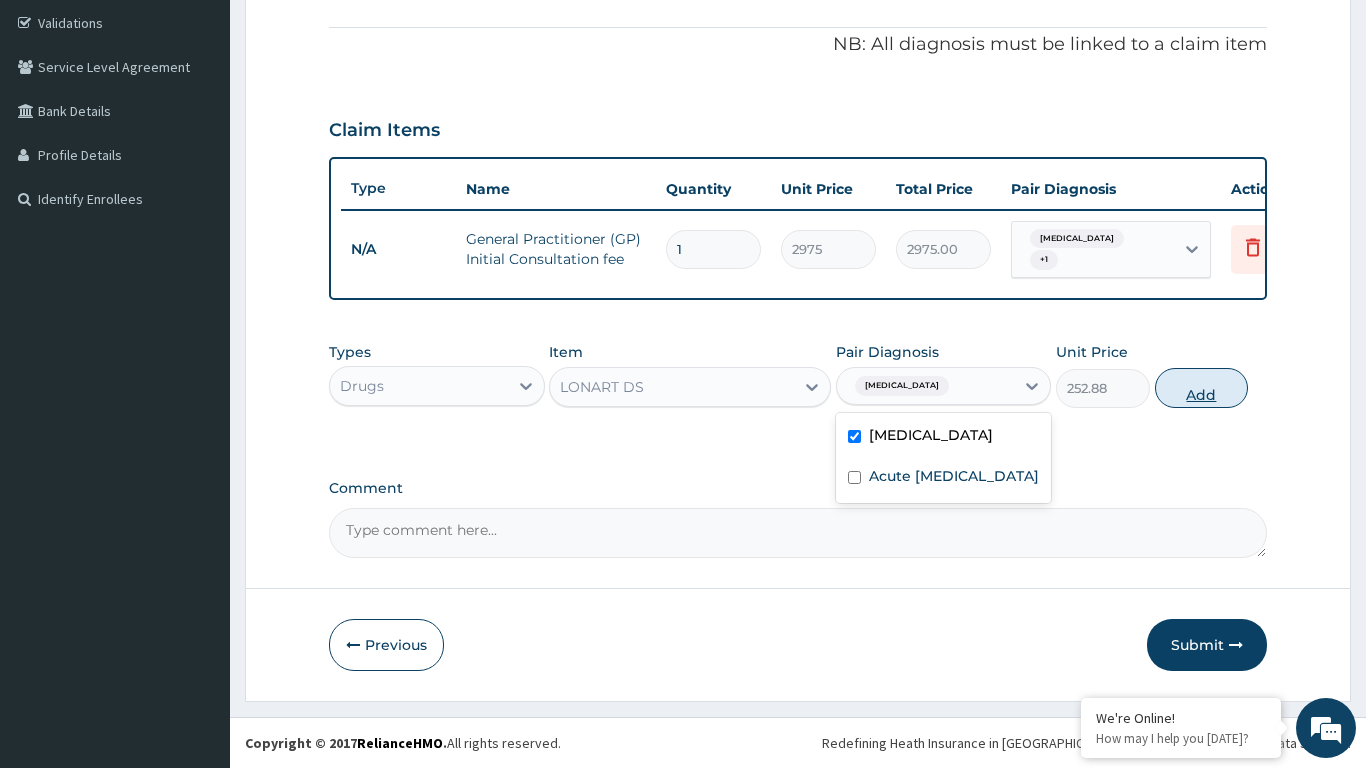 click on "Add" at bounding box center (1202, 388) 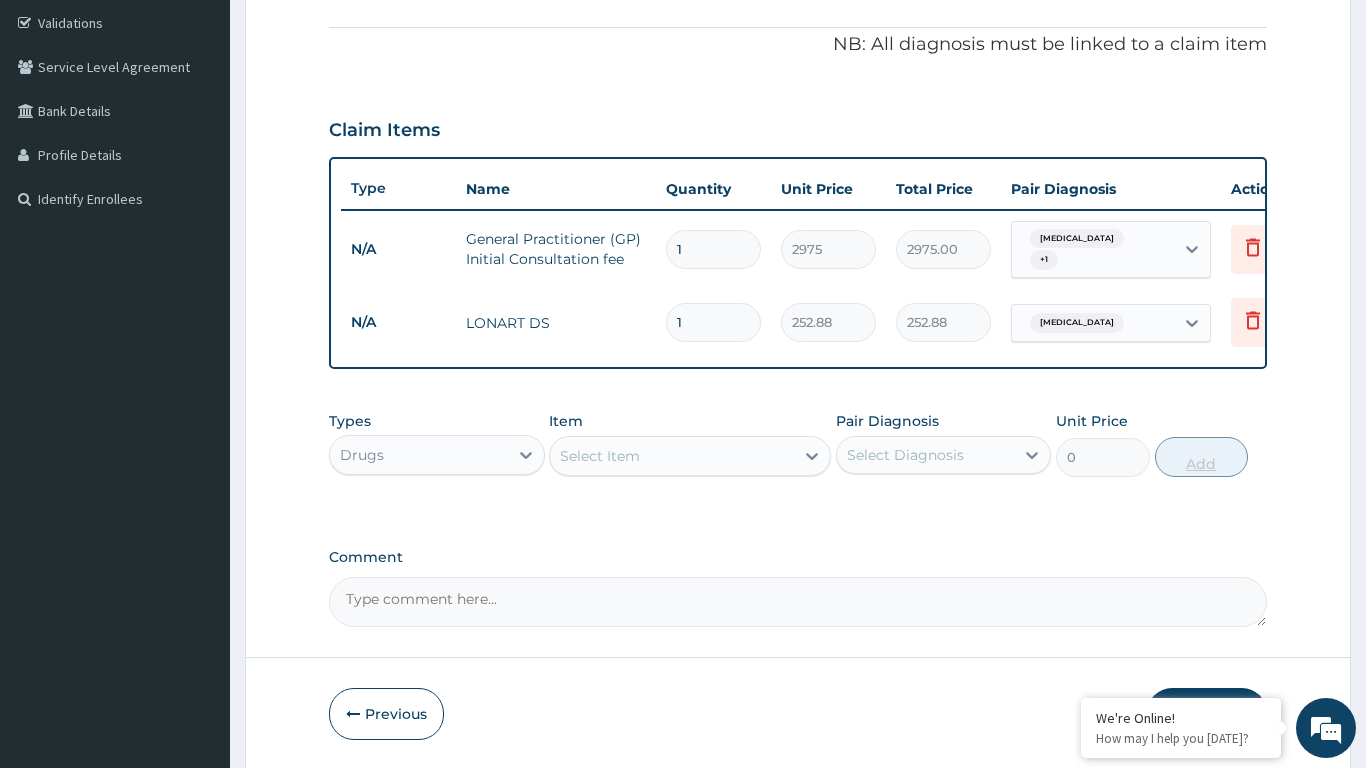 type 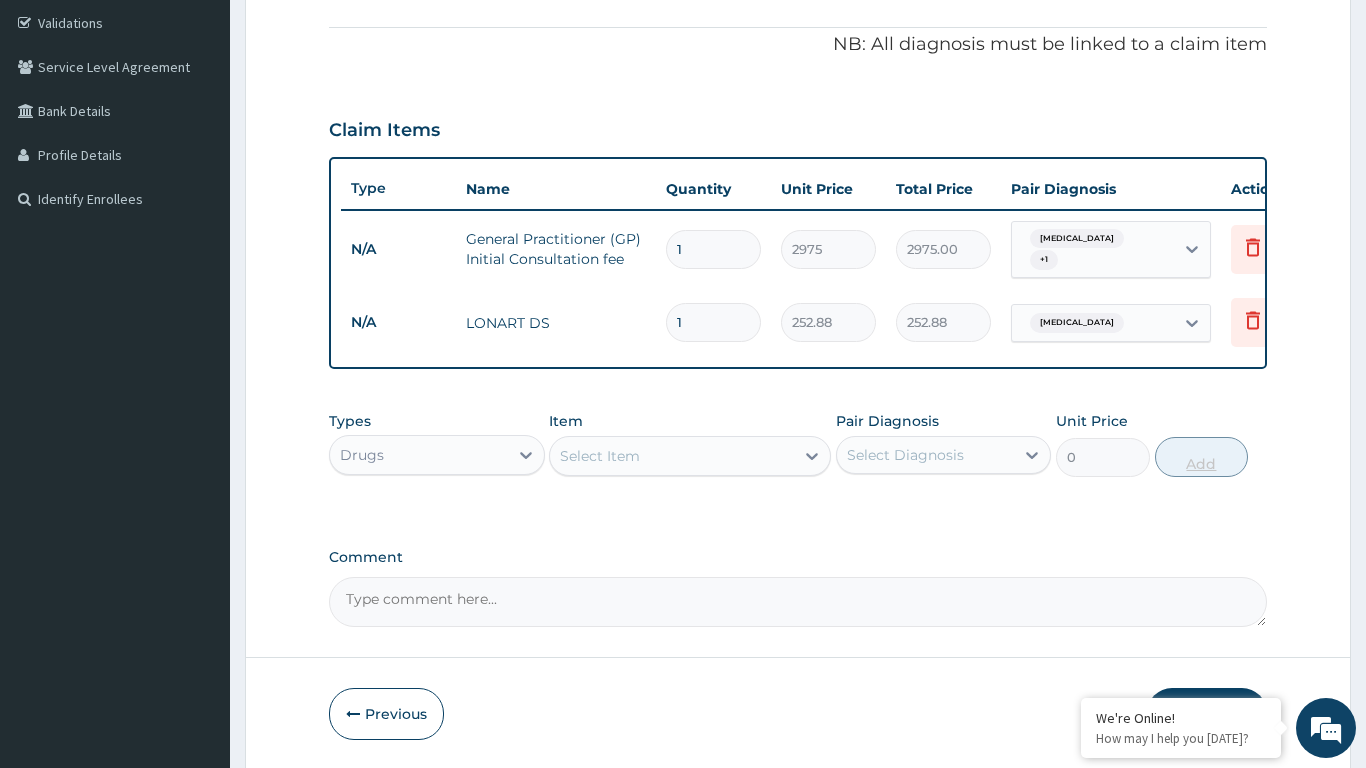 type on "0.00" 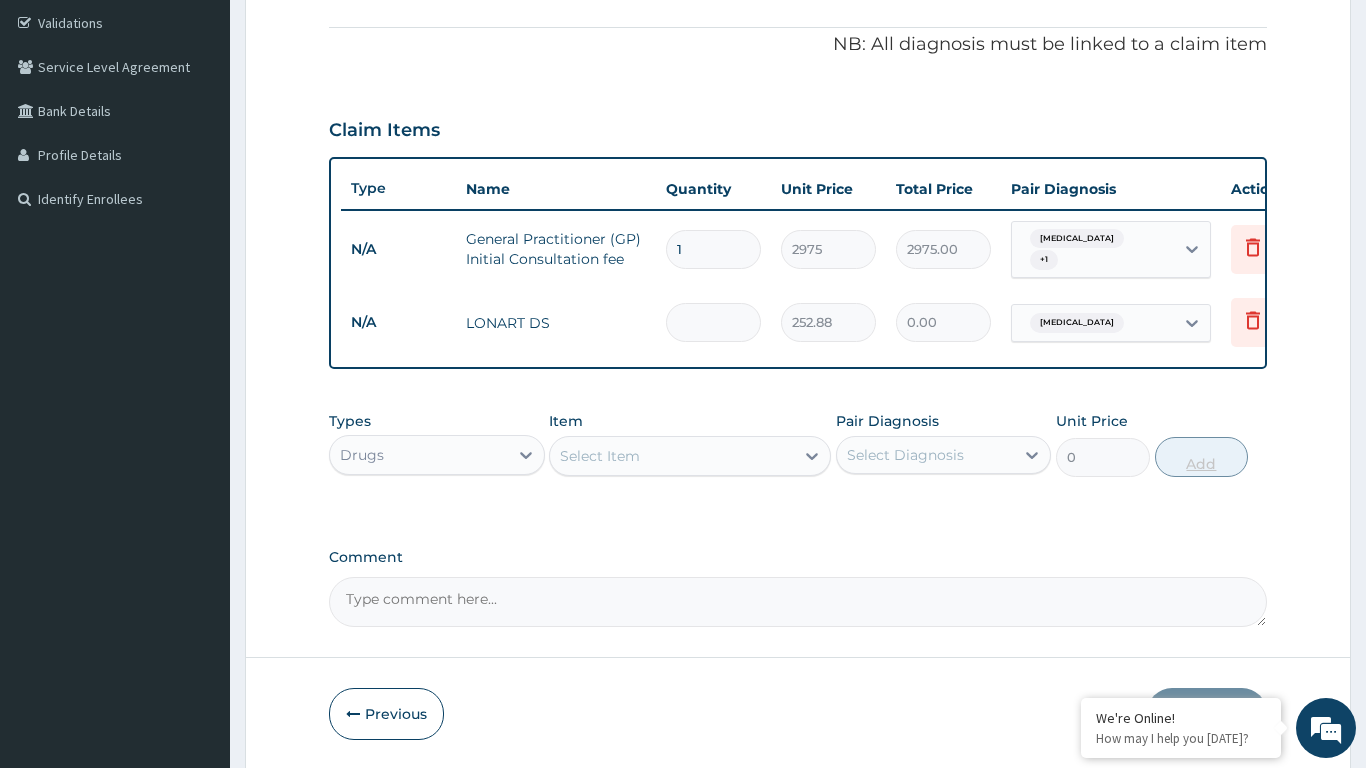 type on "6" 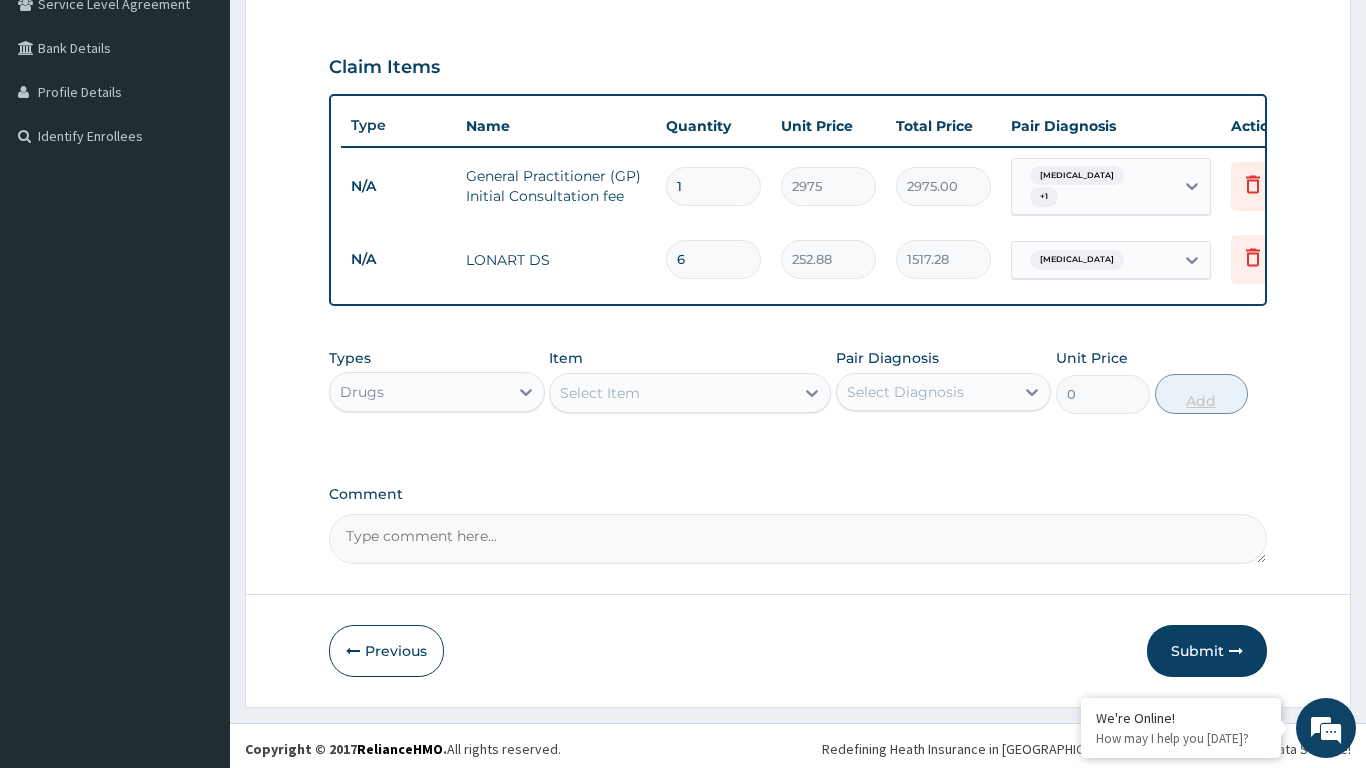 scroll, scrollTop: 440, scrollLeft: 0, axis: vertical 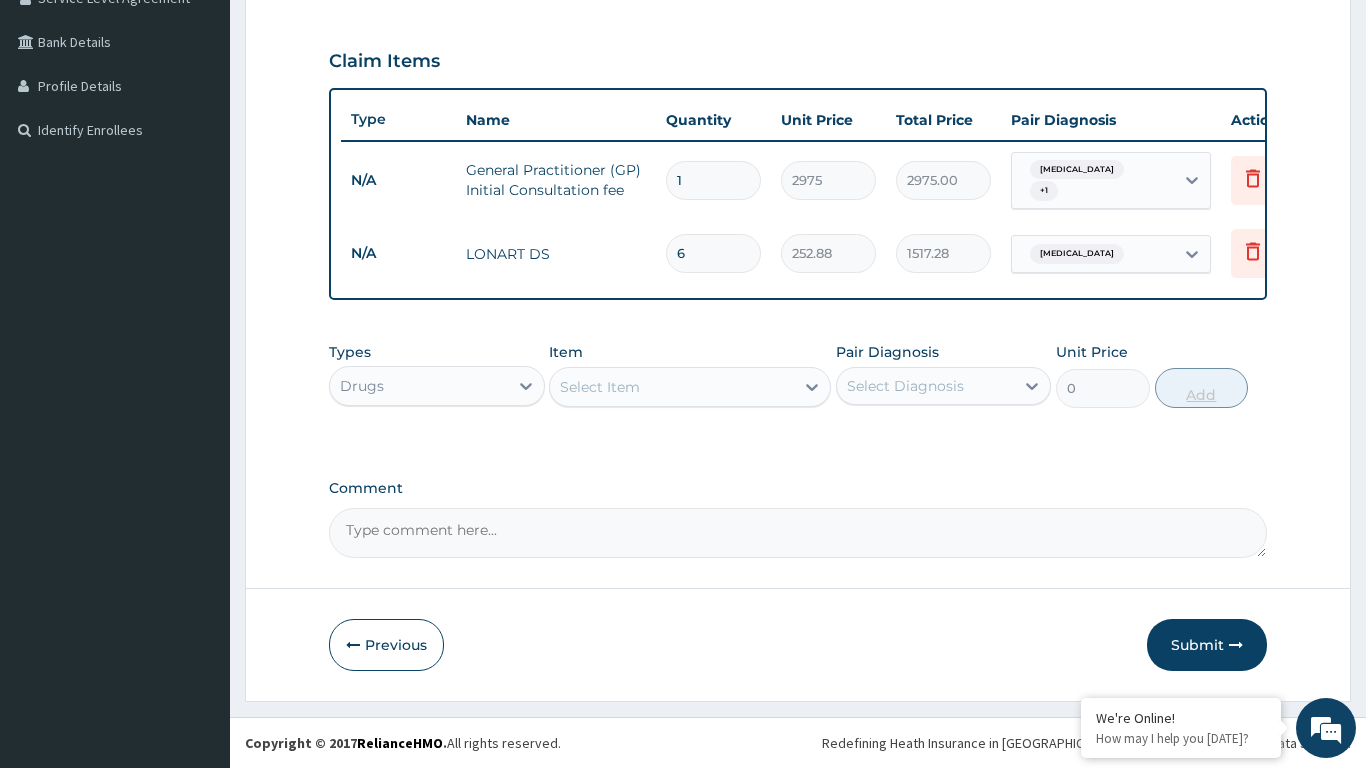 type on "6" 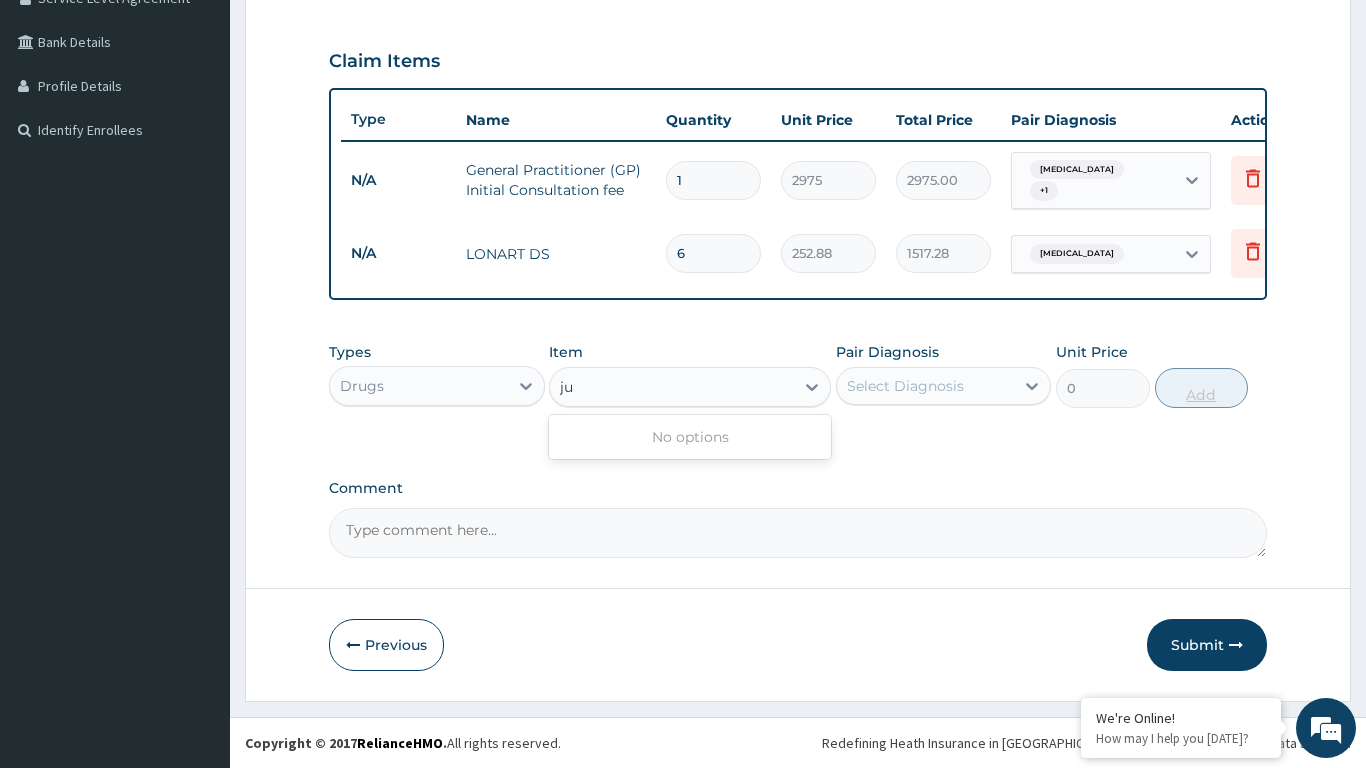 type on "j" 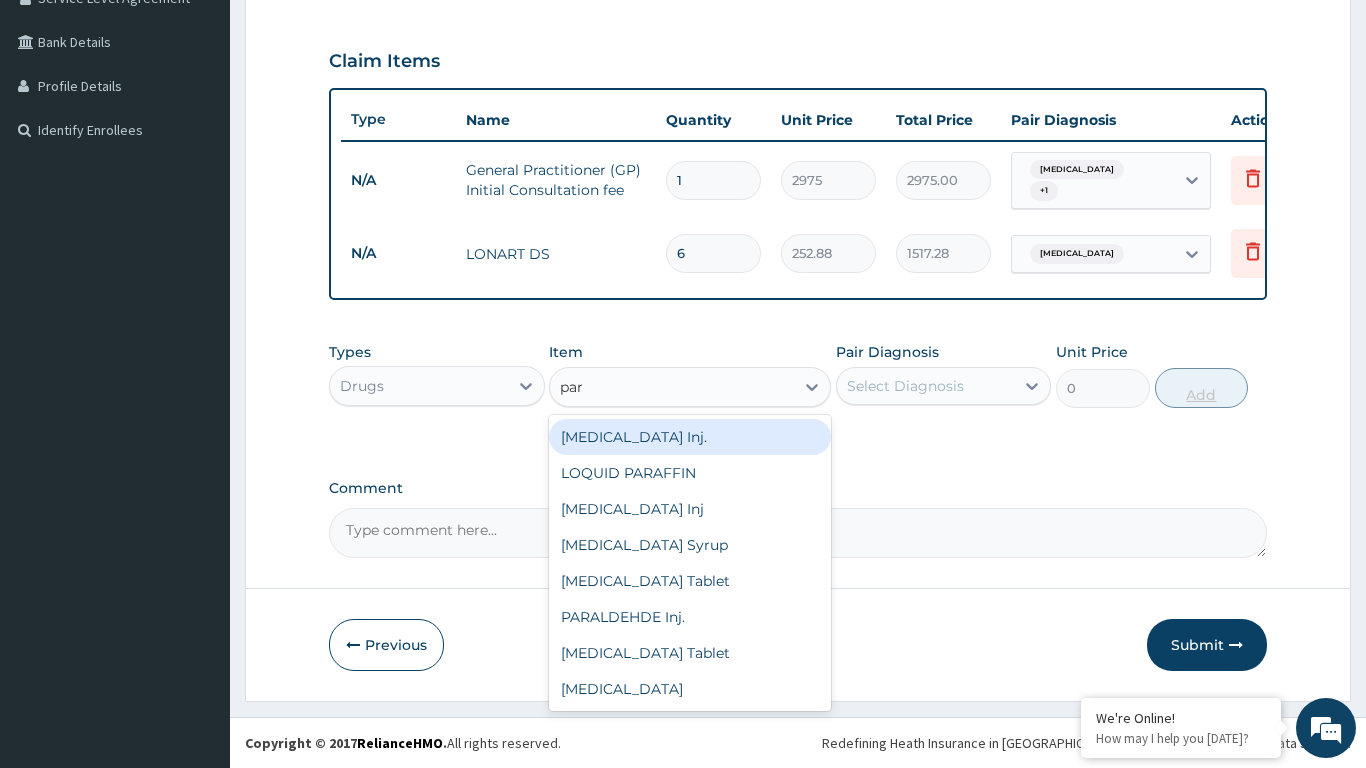 type on "para" 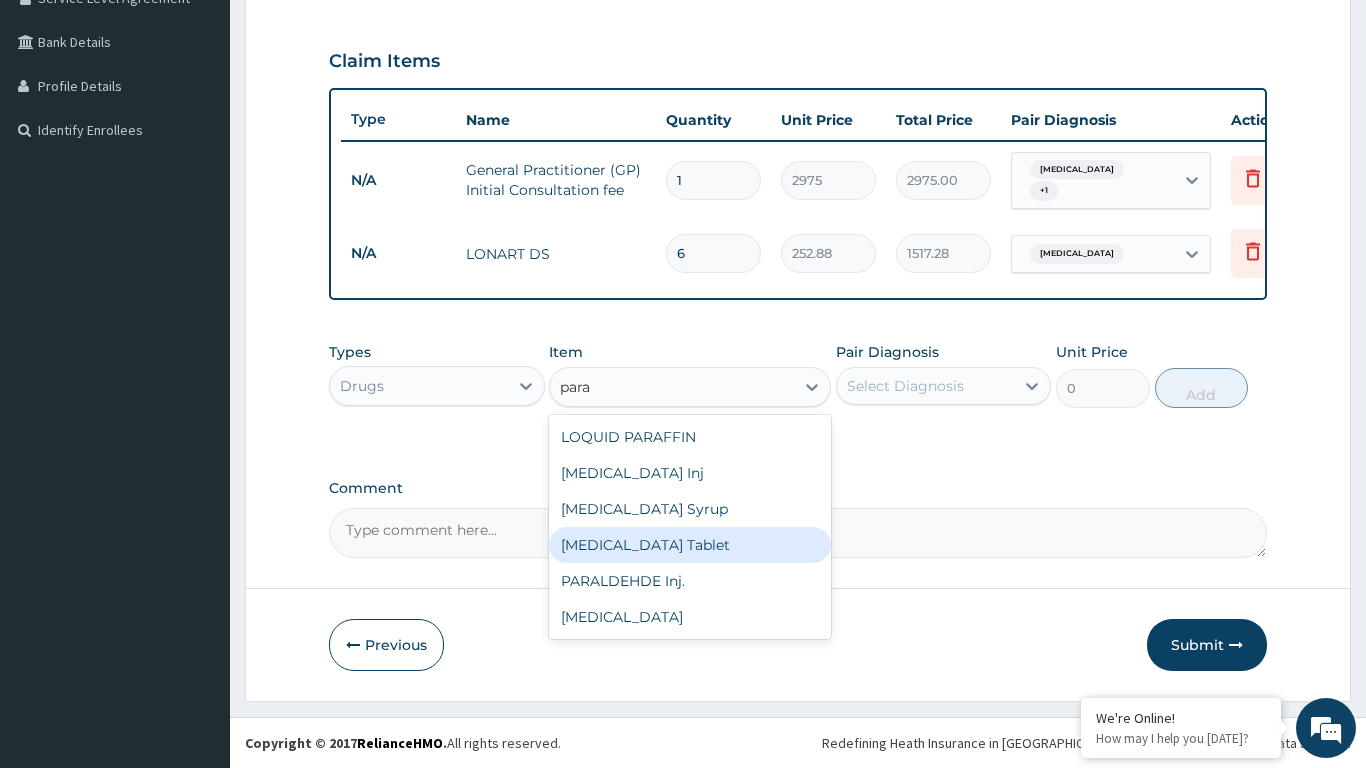click on "[MEDICAL_DATA] Tablet" at bounding box center [690, 545] 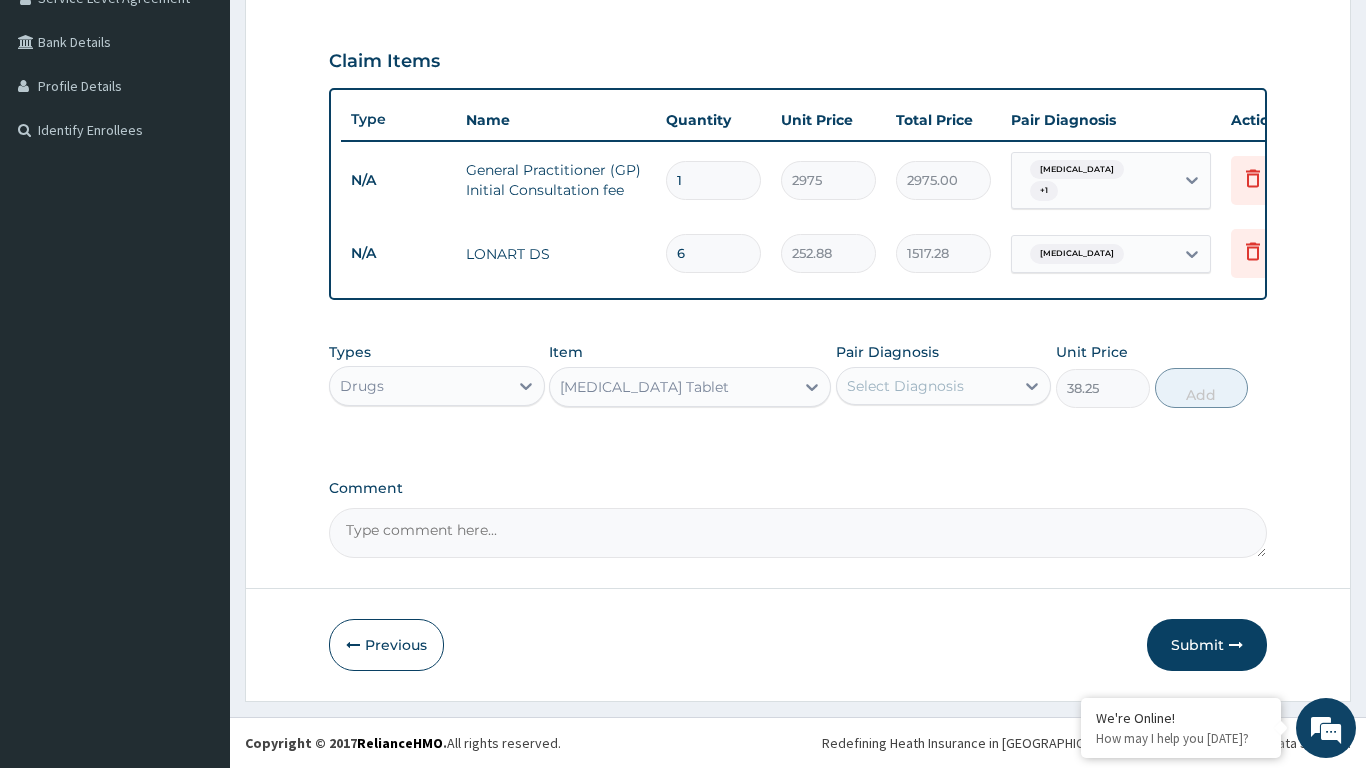 click on "Select Diagnosis" at bounding box center (905, 386) 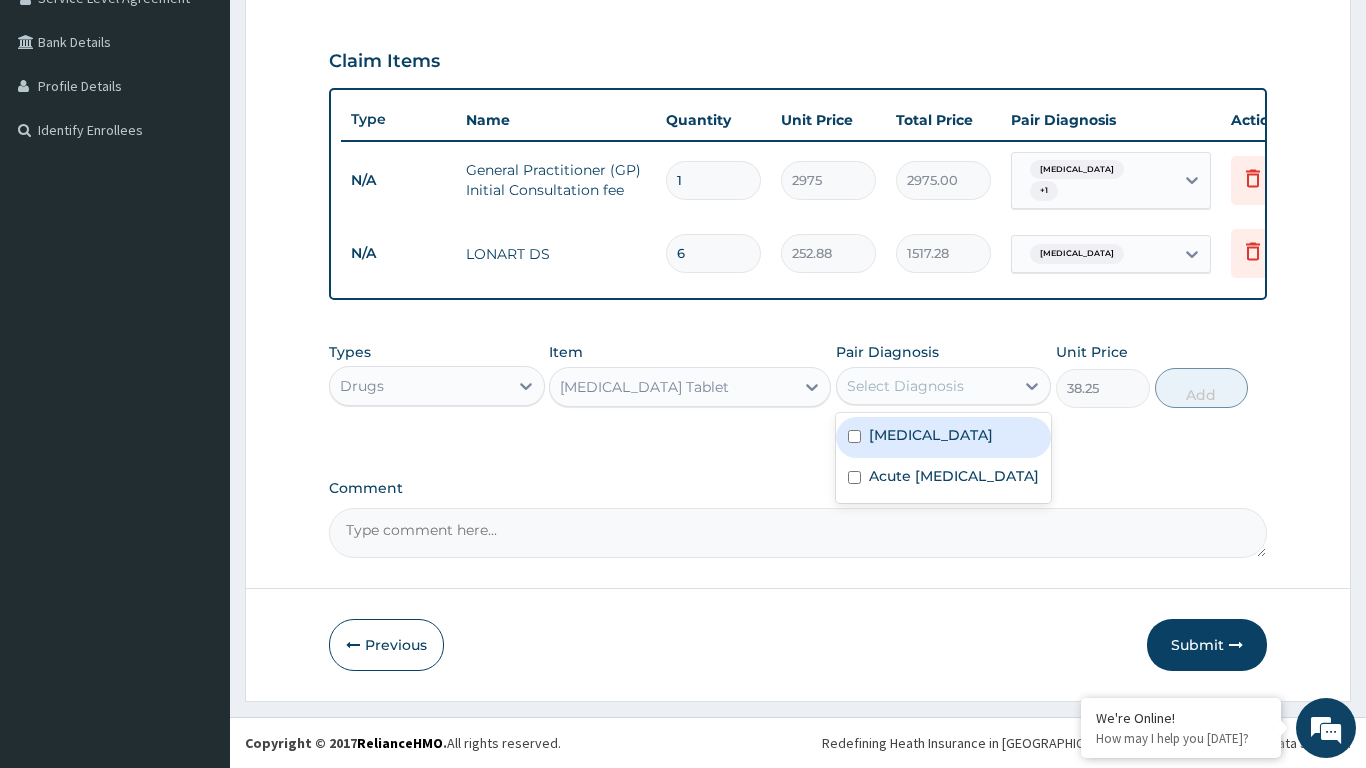 click at bounding box center (854, 436) 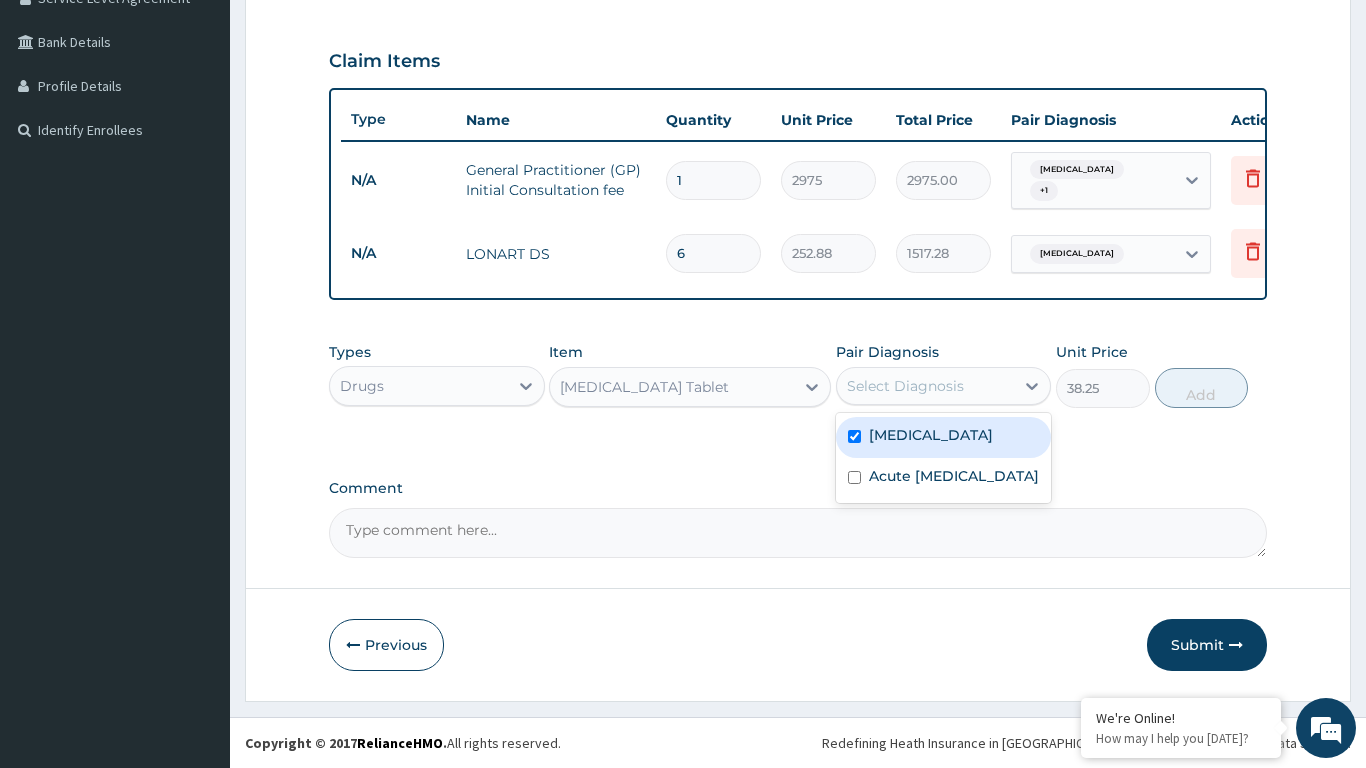 checkbox on "true" 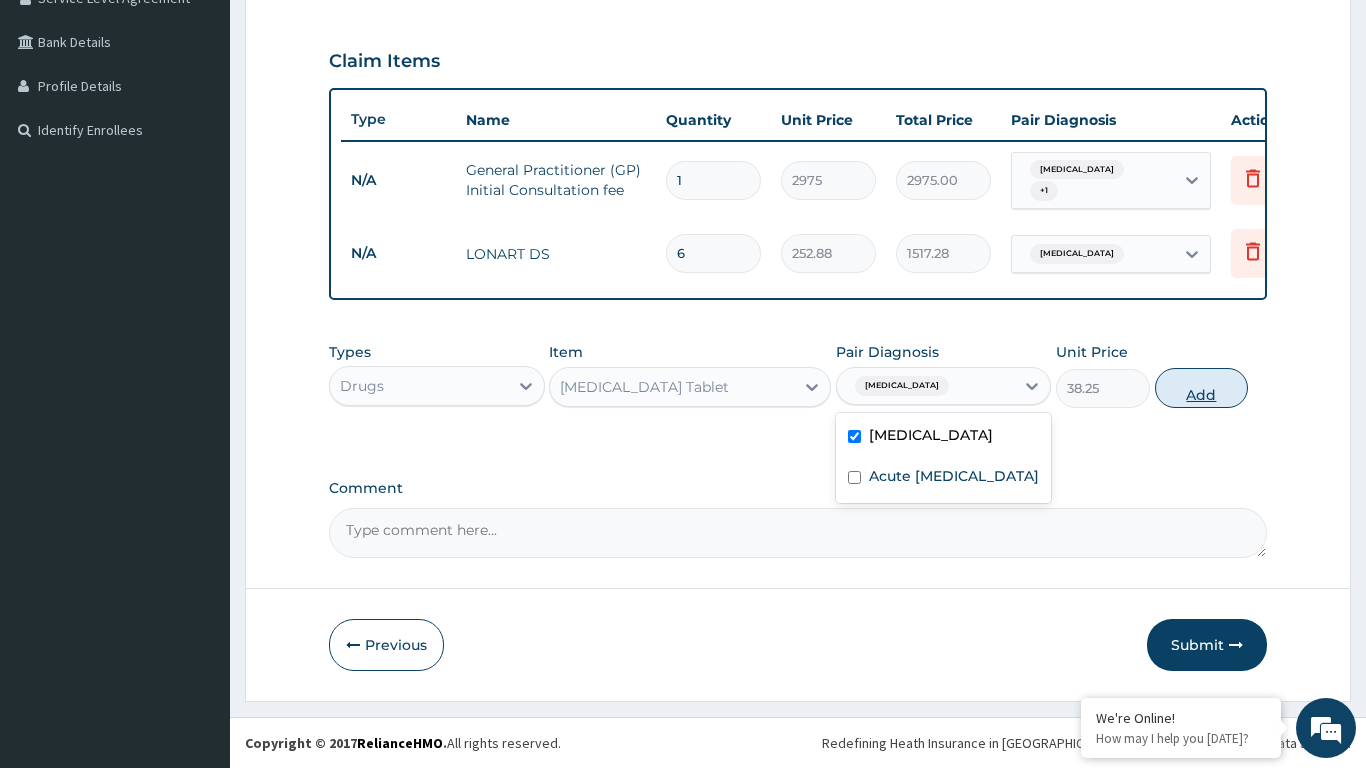 click on "Add" at bounding box center [1202, 388] 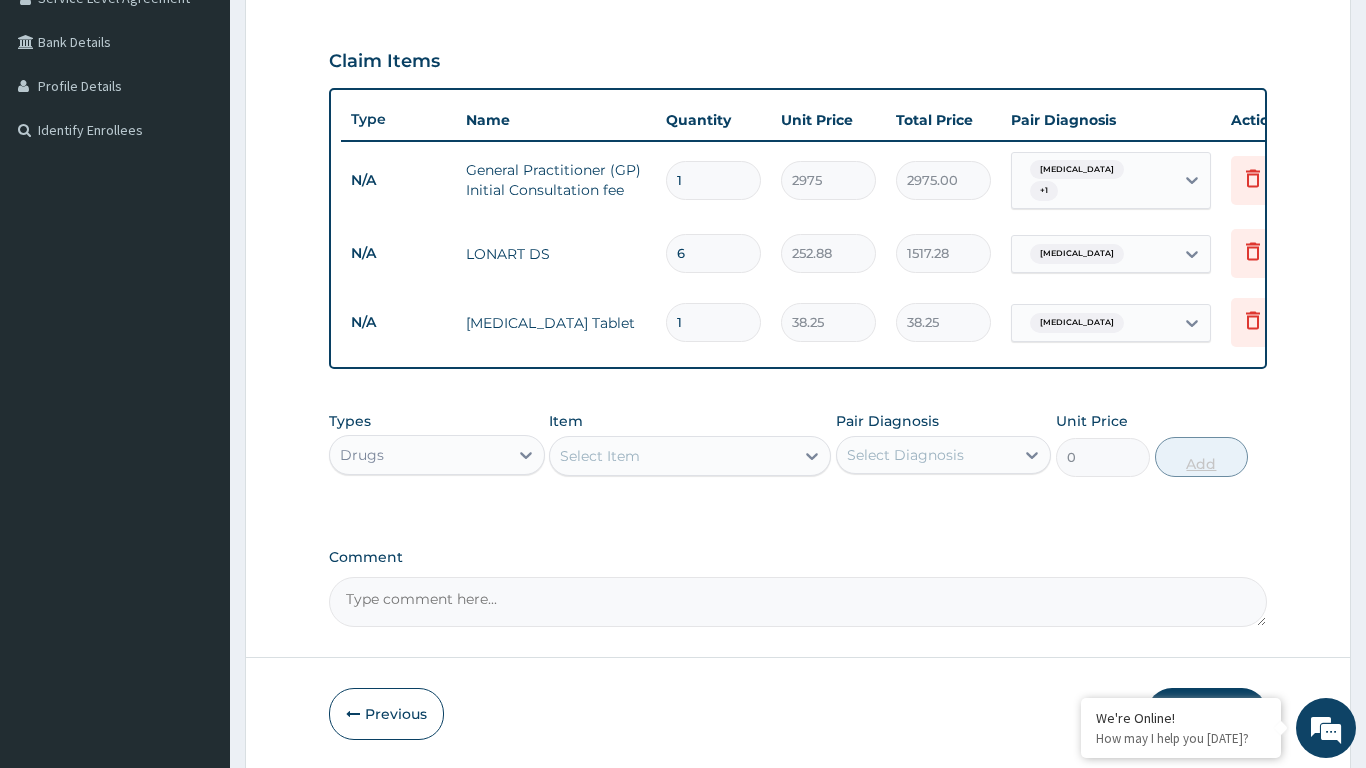 type on "18" 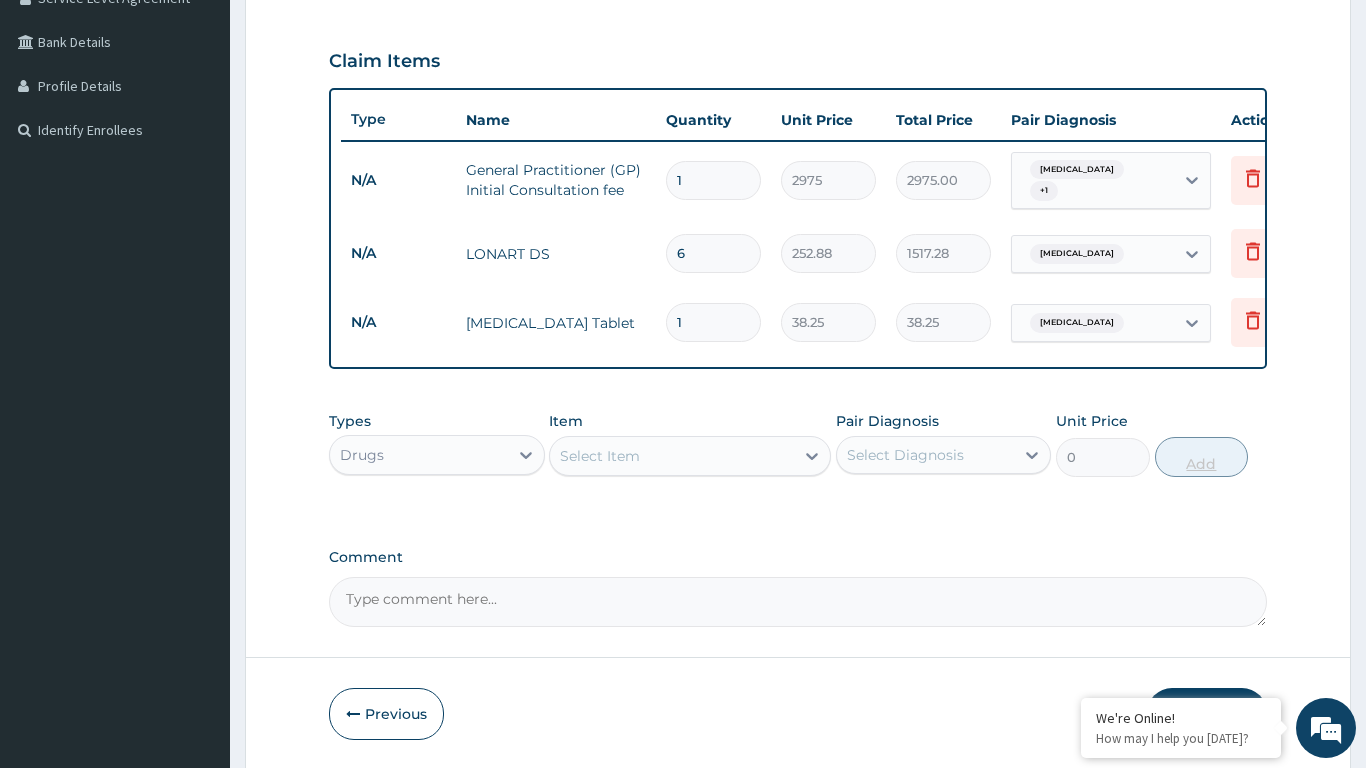 type on "688.50" 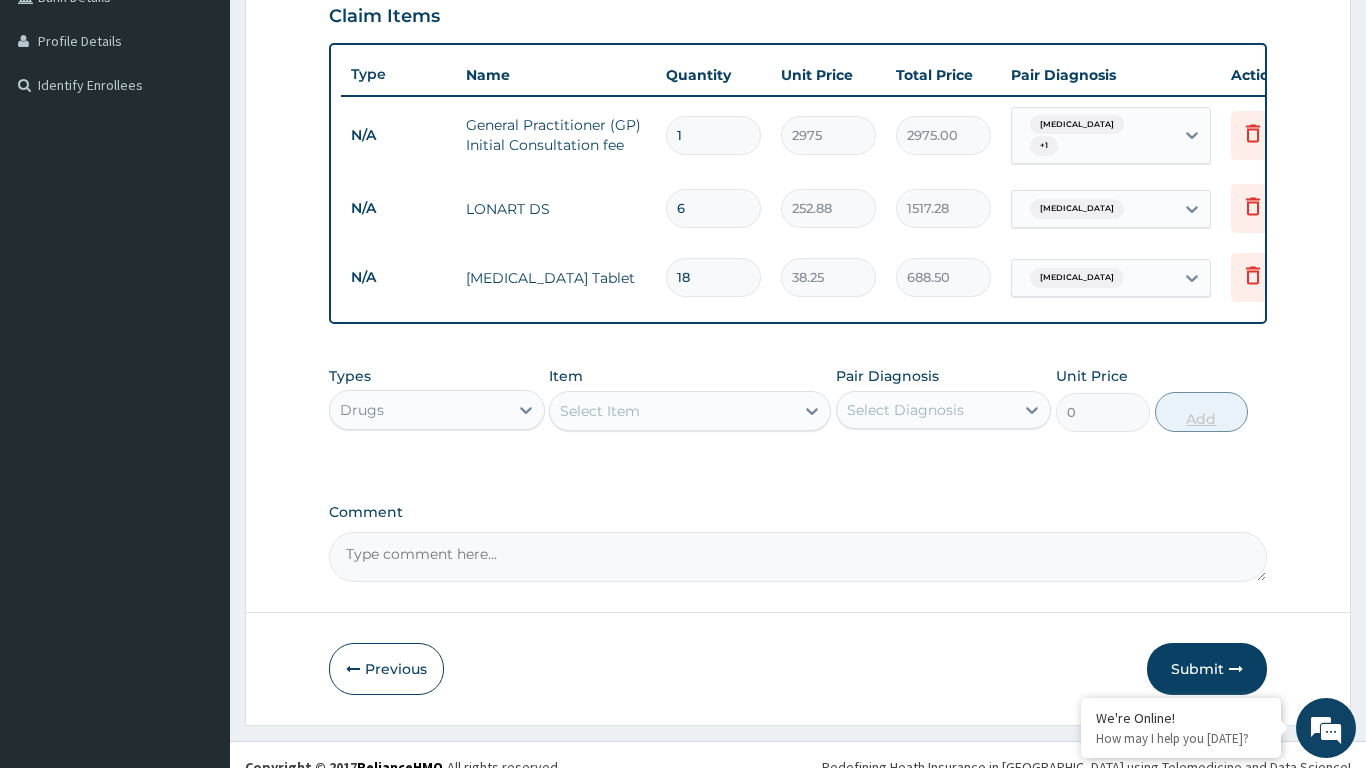 scroll, scrollTop: 509, scrollLeft: 0, axis: vertical 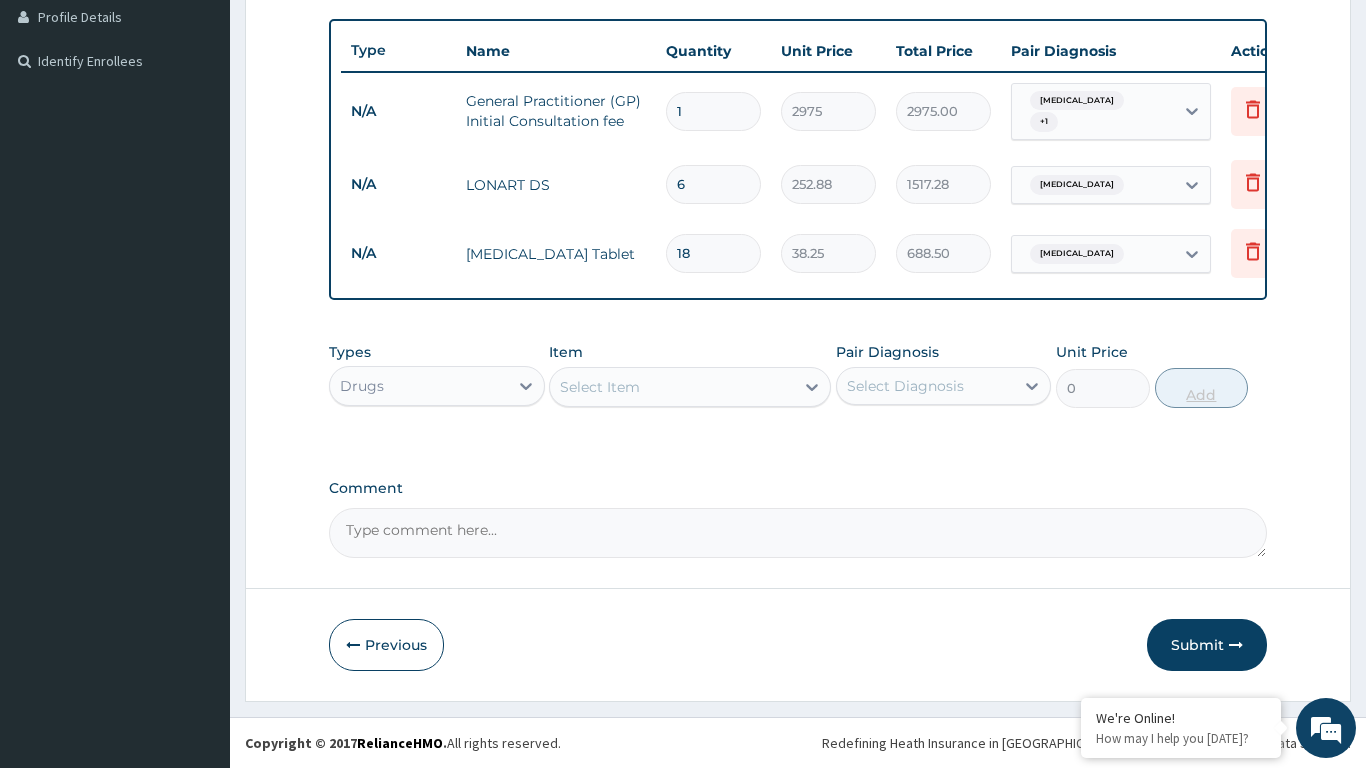 type on "18" 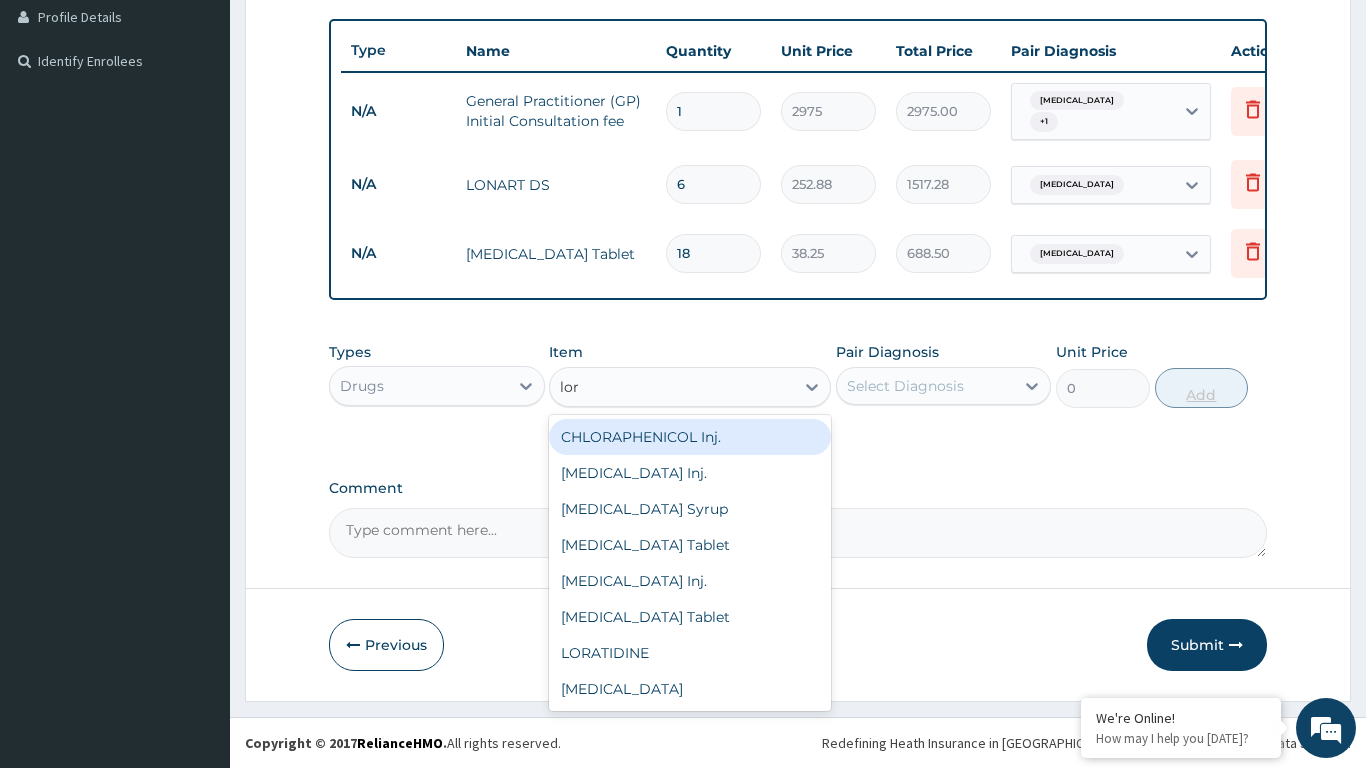 type on "lora" 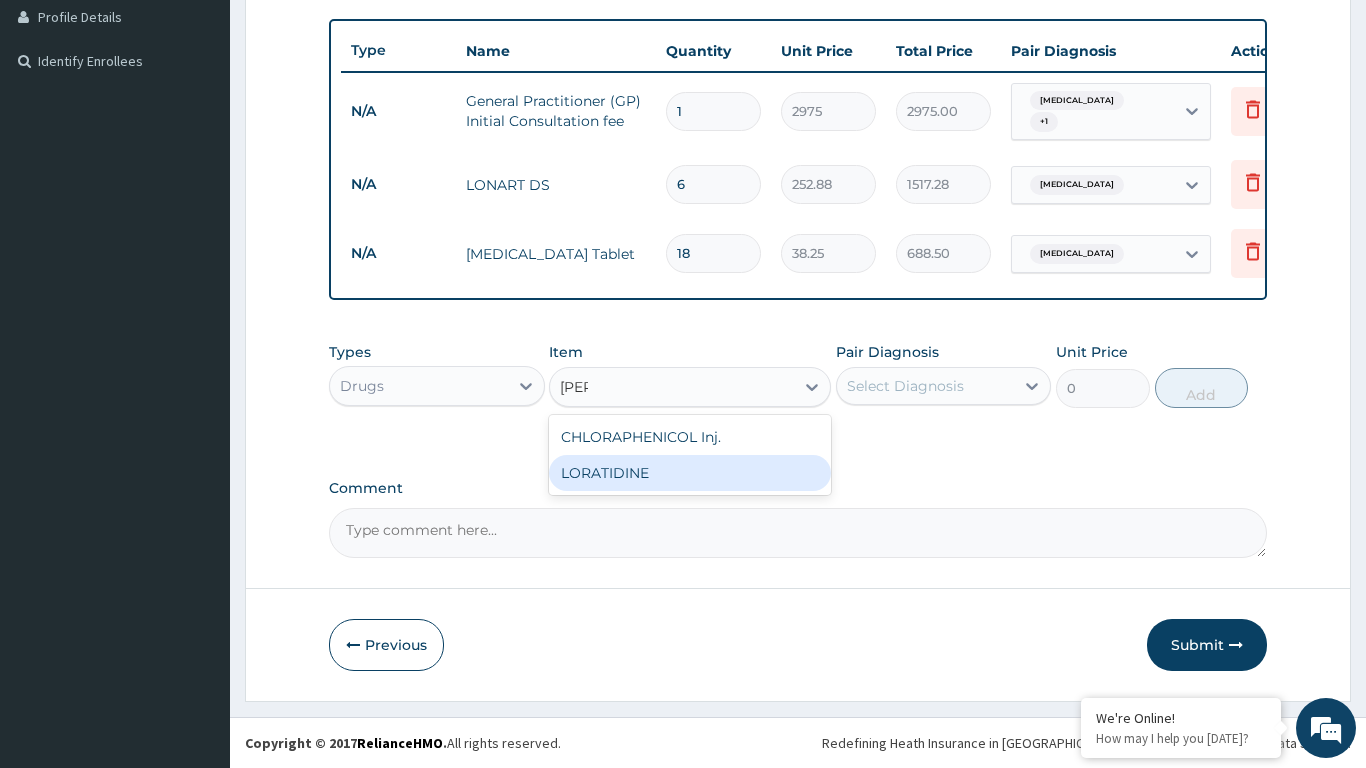 click on "LORATIDINE" at bounding box center (690, 473) 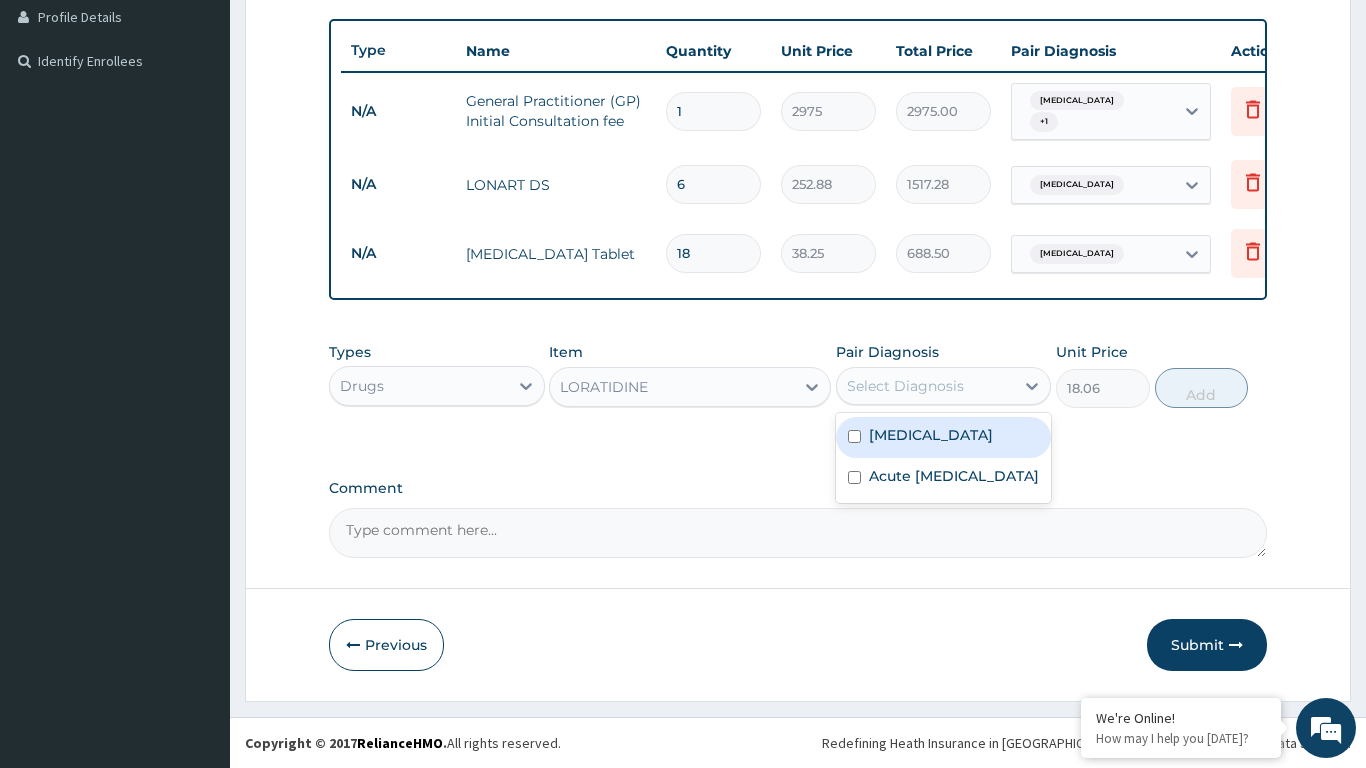 click on "Acute [MEDICAL_DATA]" at bounding box center [954, 476] 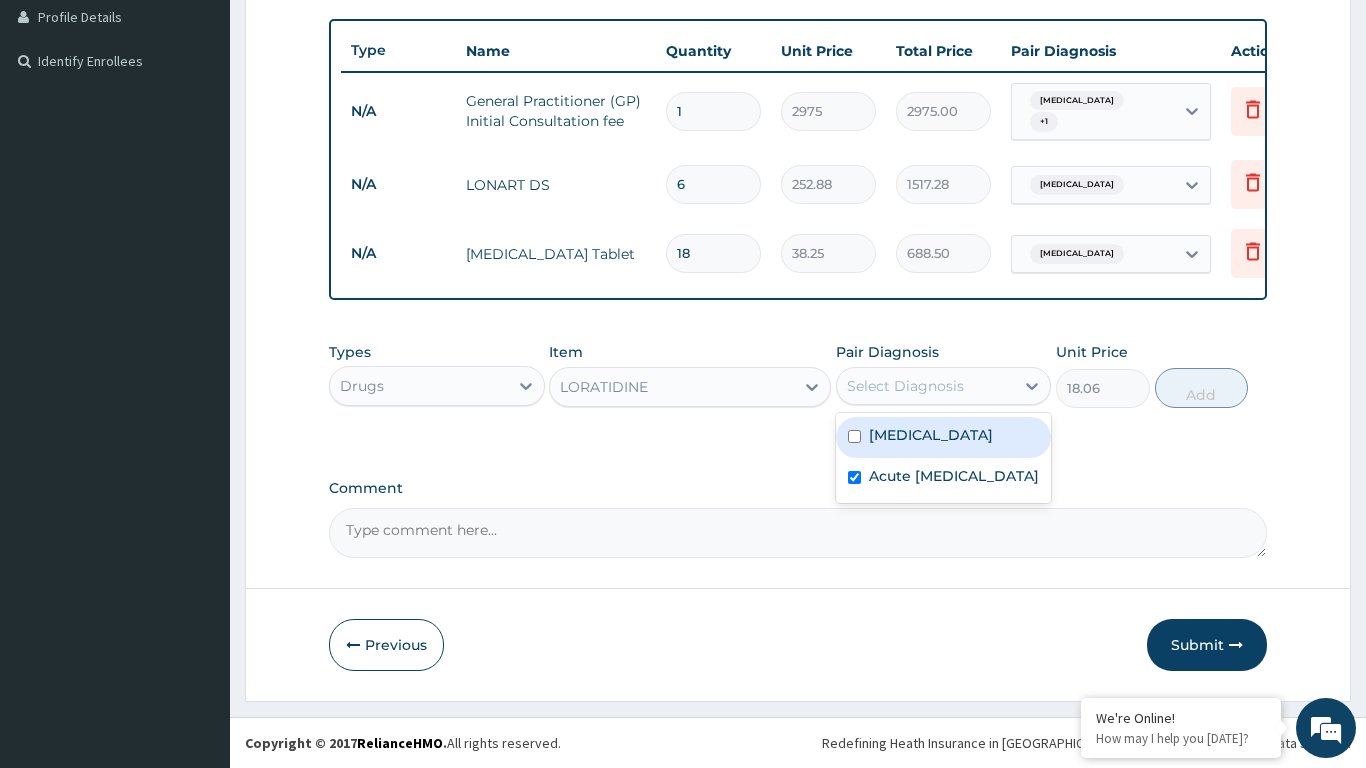 checkbox on "true" 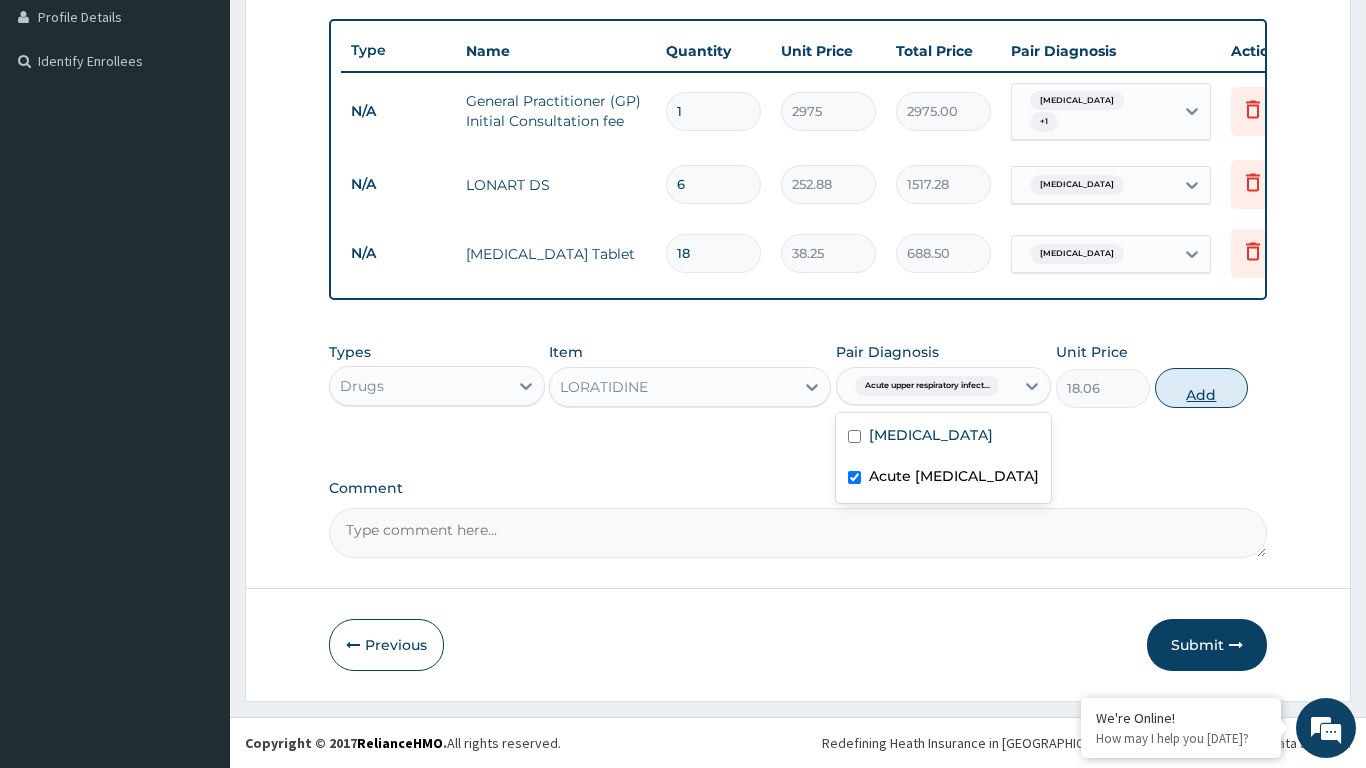 click on "Add" at bounding box center (1202, 388) 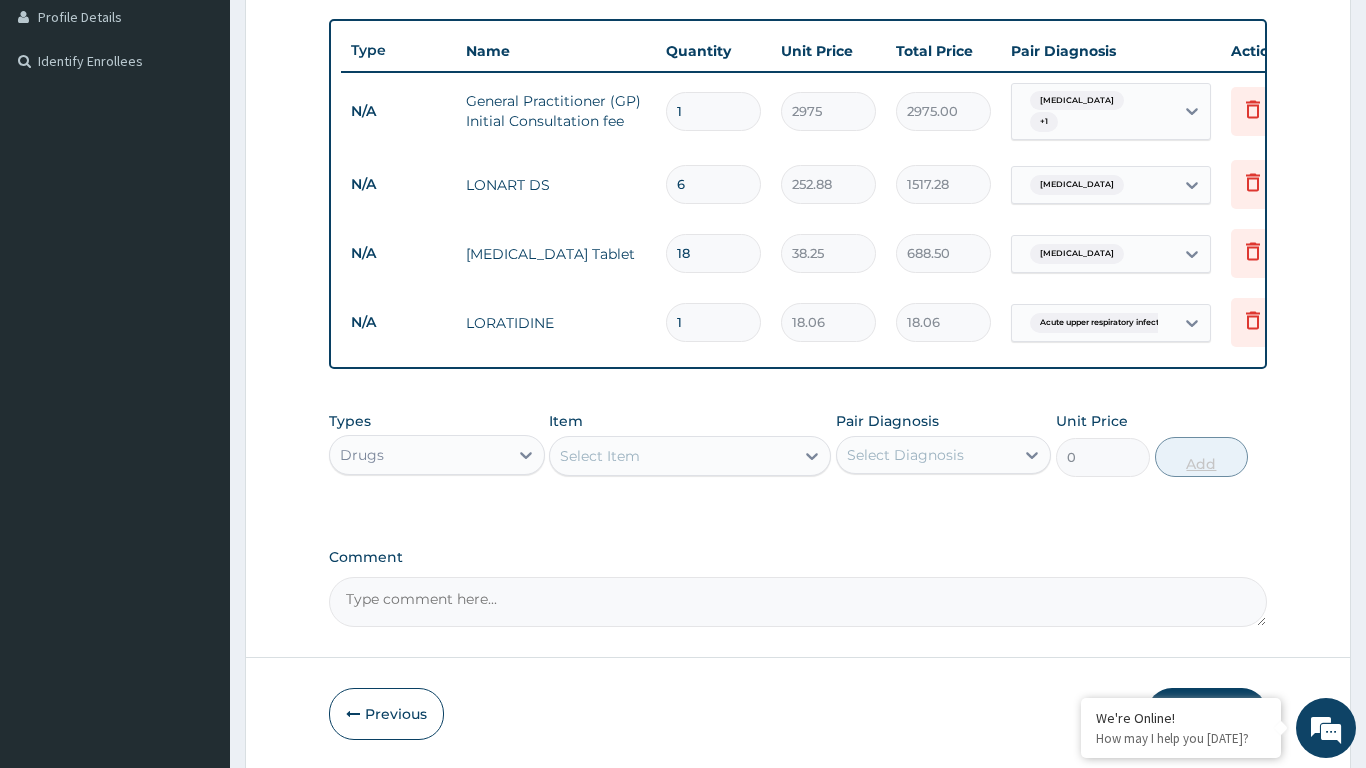 type 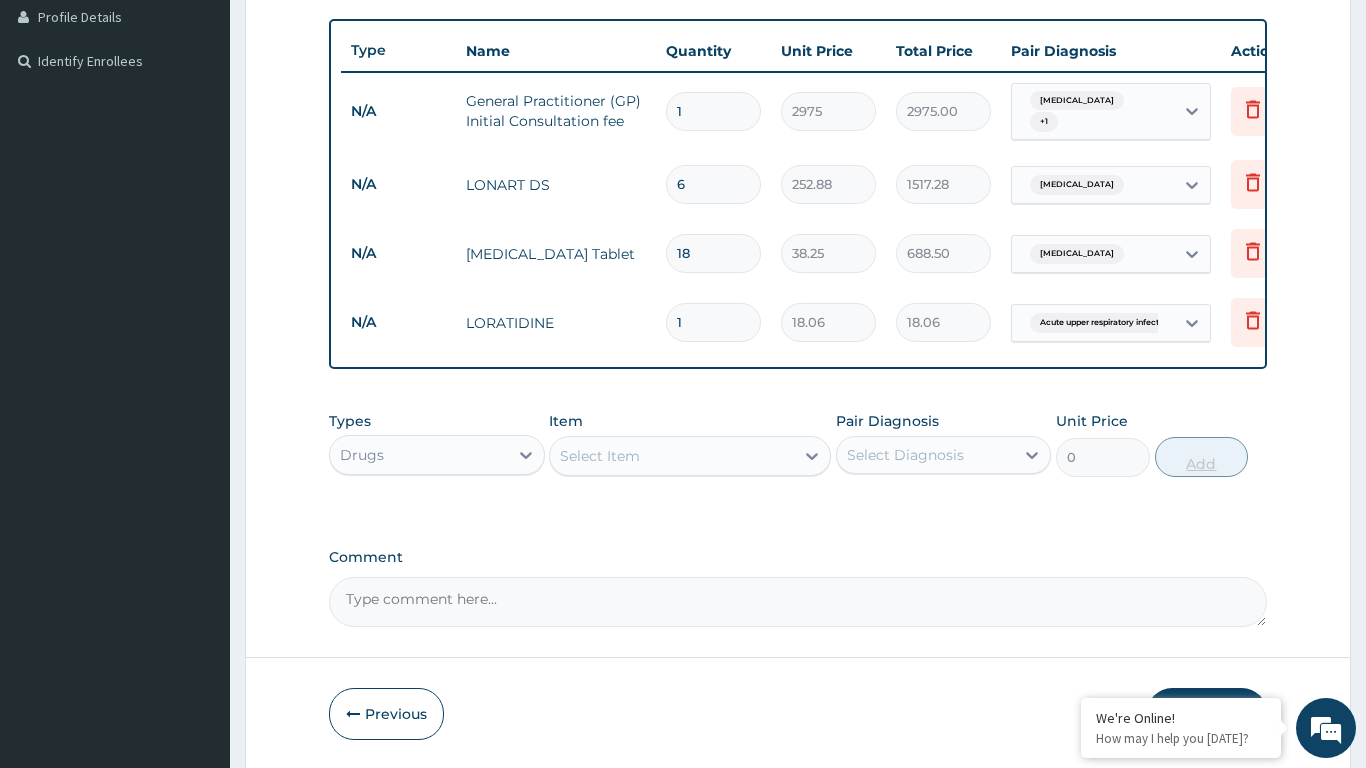 type on "0.00" 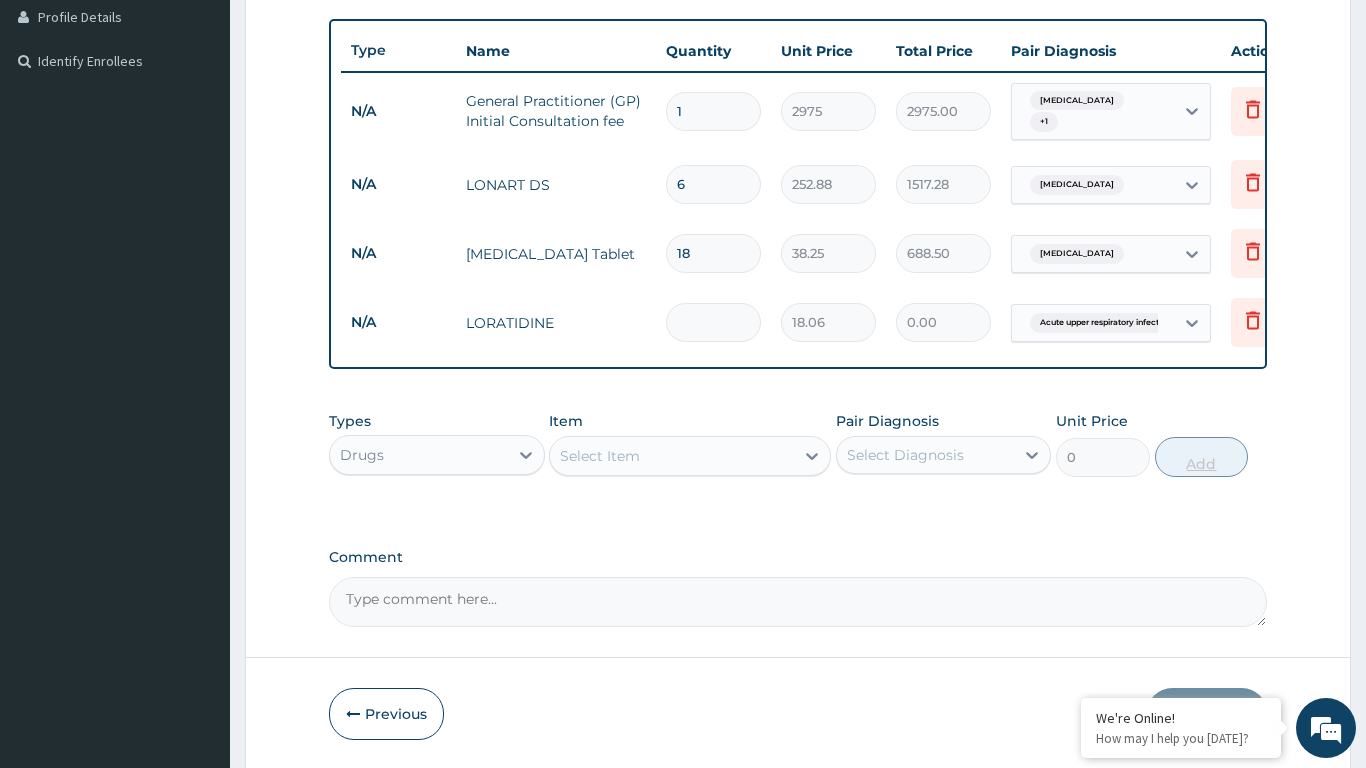 type on "5" 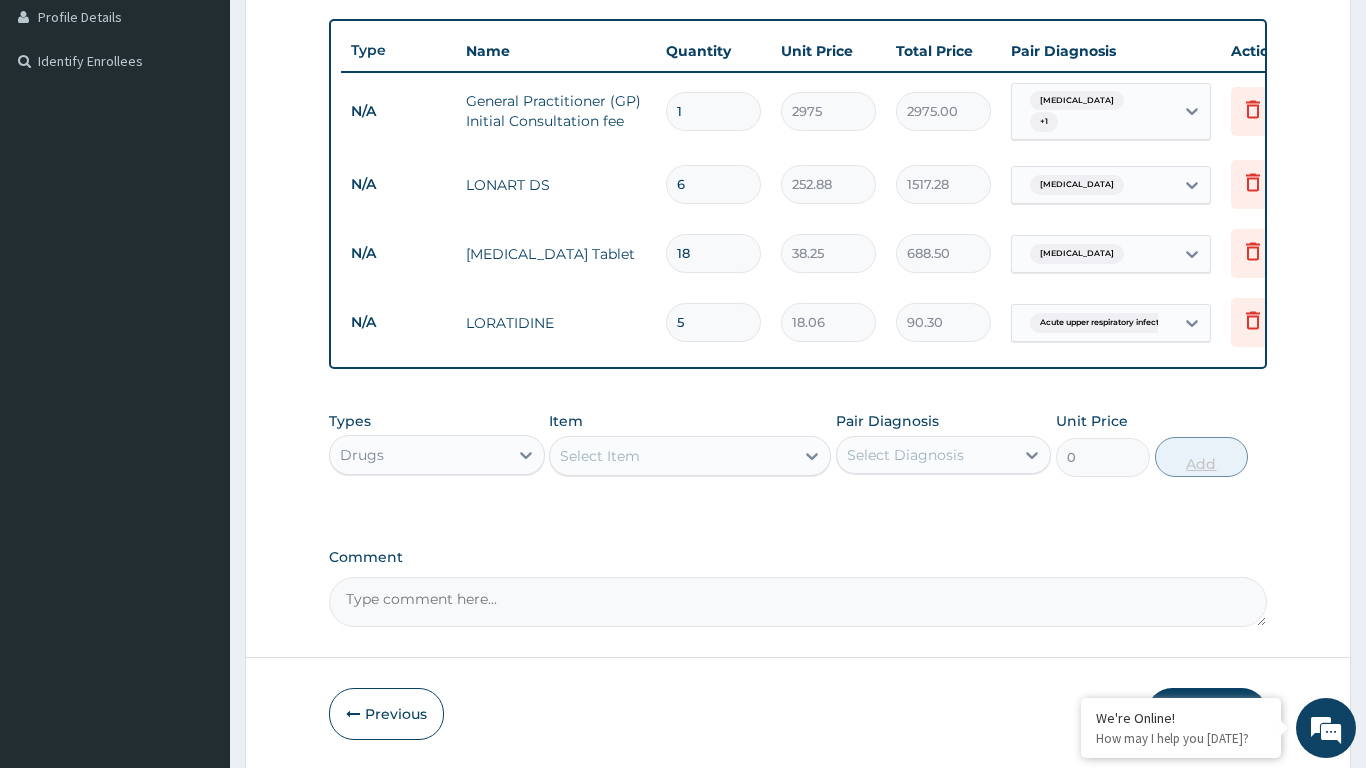 scroll, scrollTop: 578, scrollLeft: 0, axis: vertical 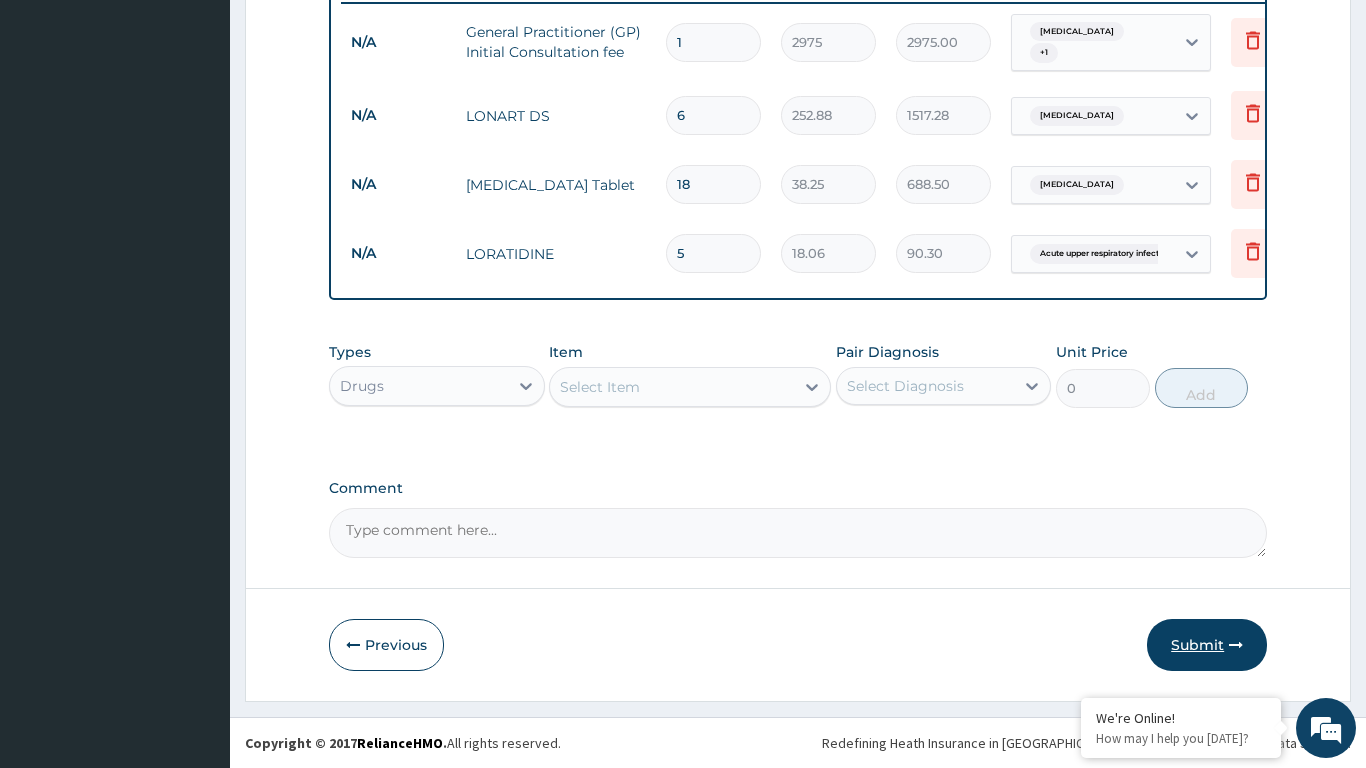 type on "5" 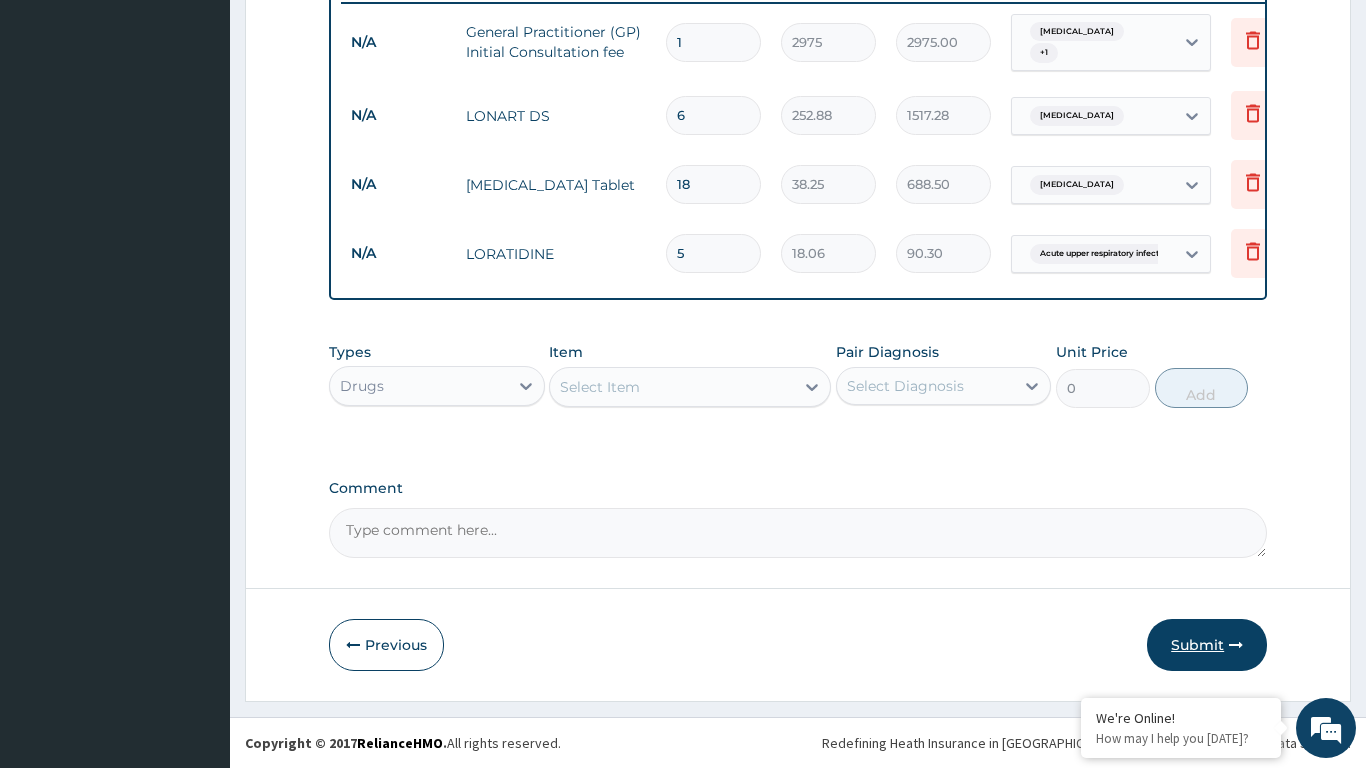 click on "Submit" at bounding box center [1207, 645] 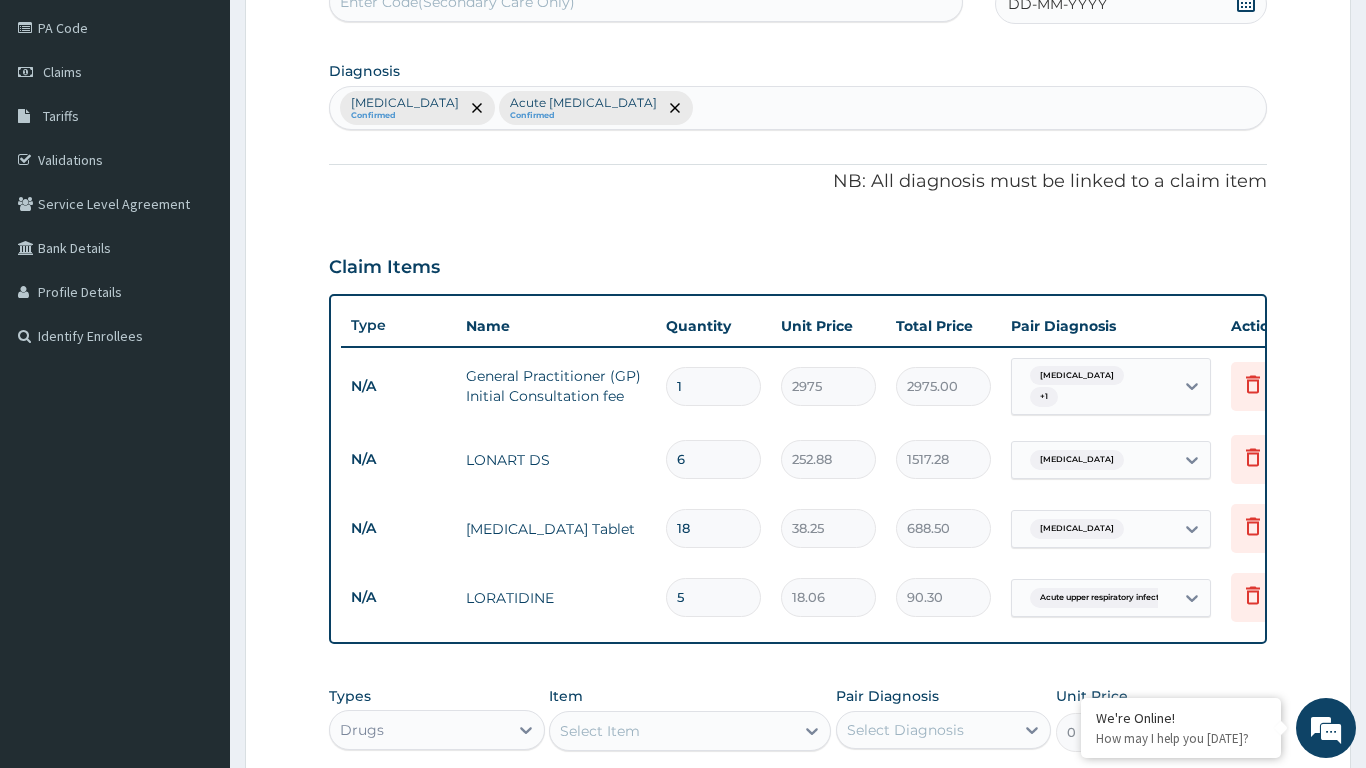 scroll, scrollTop: 578, scrollLeft: 0, axis: vertical 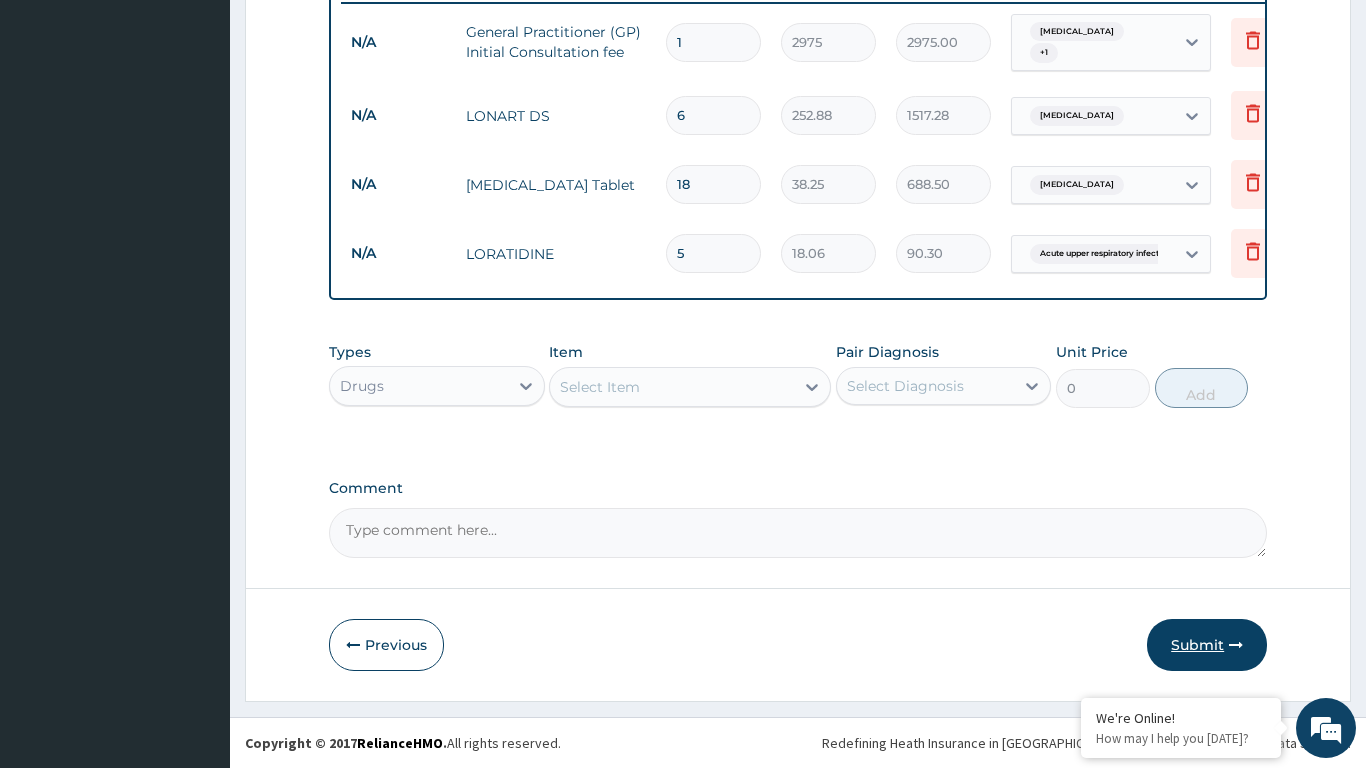 click on "Submit" at bounding box center (1207, 645) 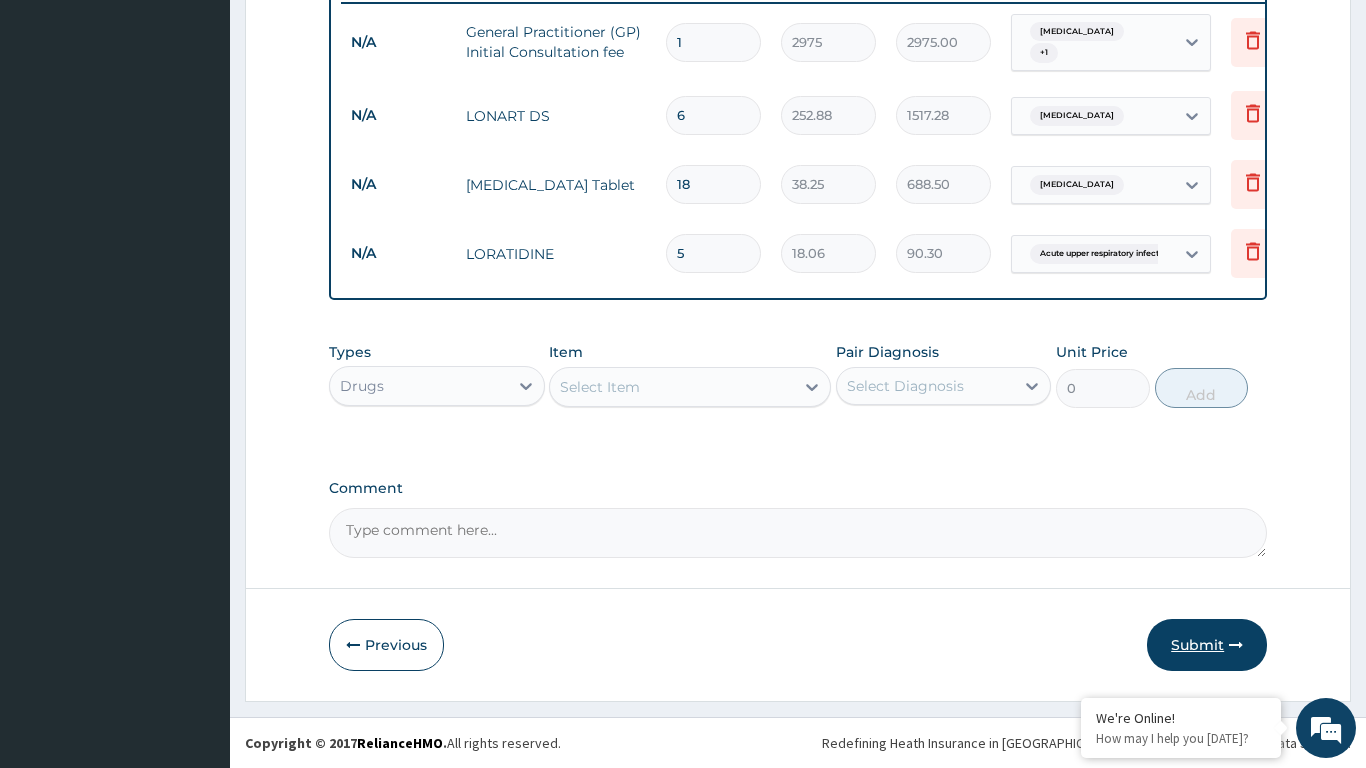 click on "Submit" at bounding box center (1207, 645) 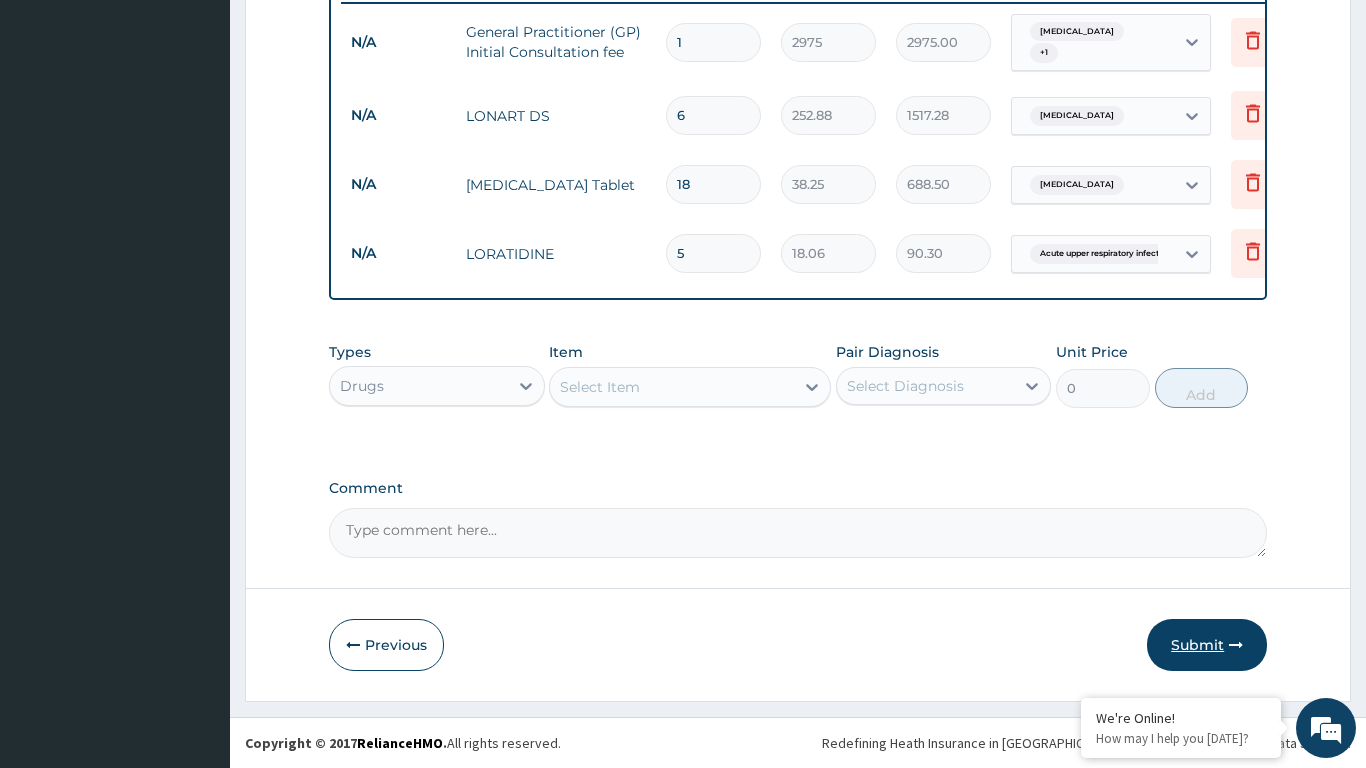 click on "Submit" at bounding box center (1207, 645) 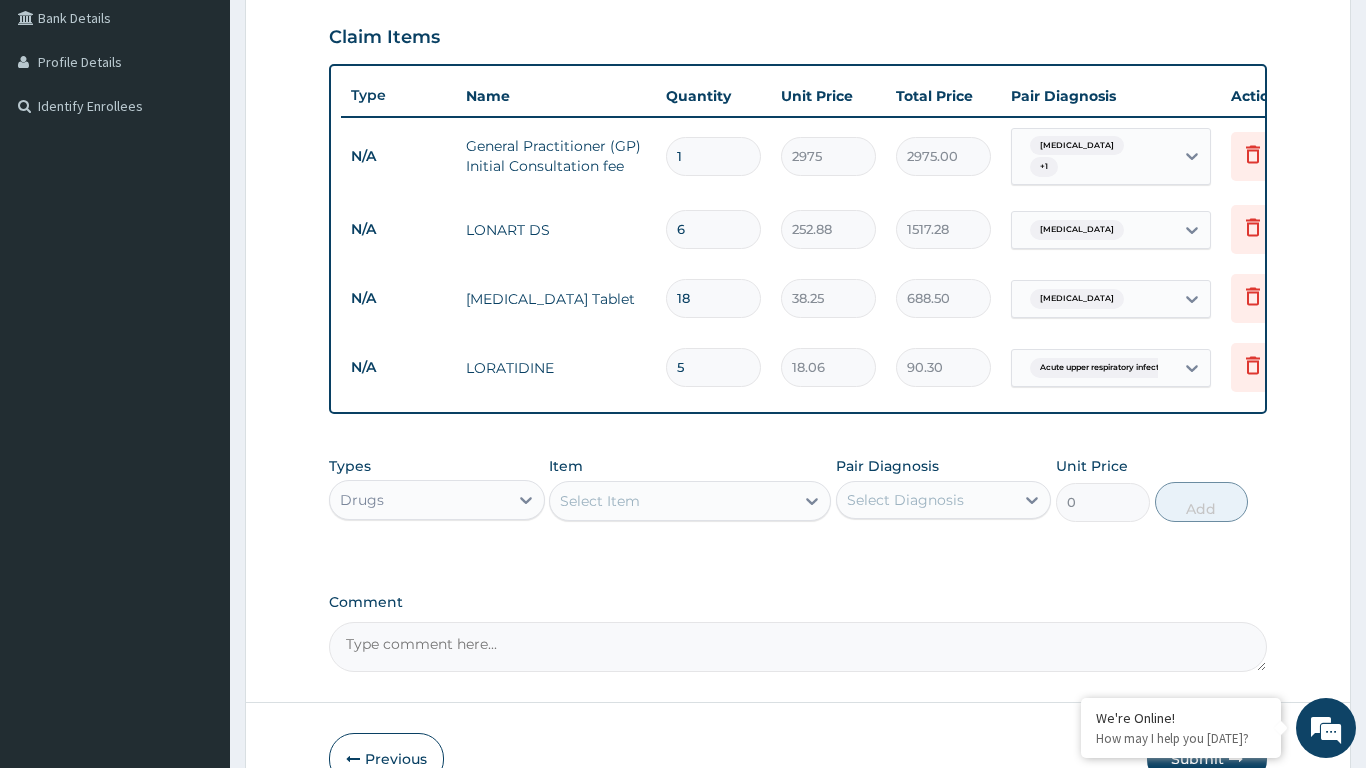 scroll, scrollTop: 578, scrollLeft: 0, axis: vertical 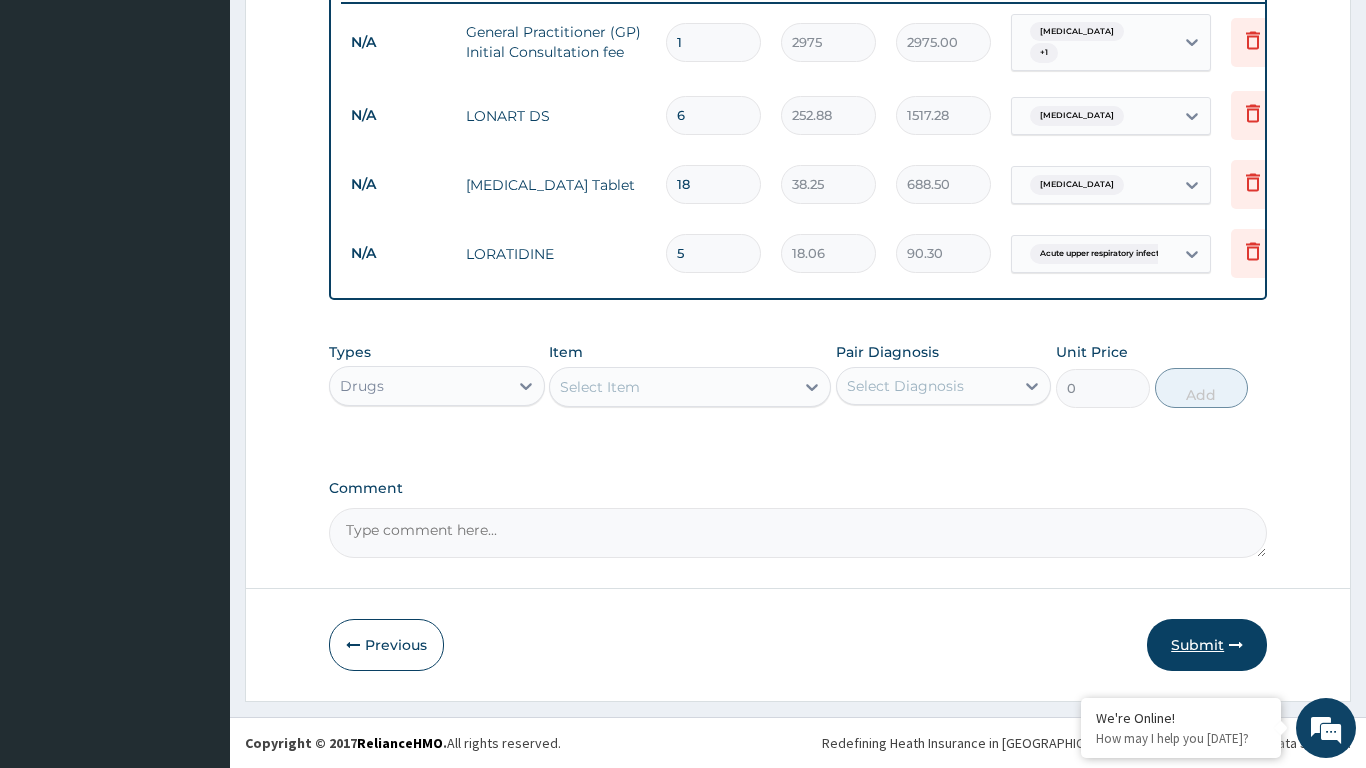 click on "Submit" at bounding box center [1207, 645] 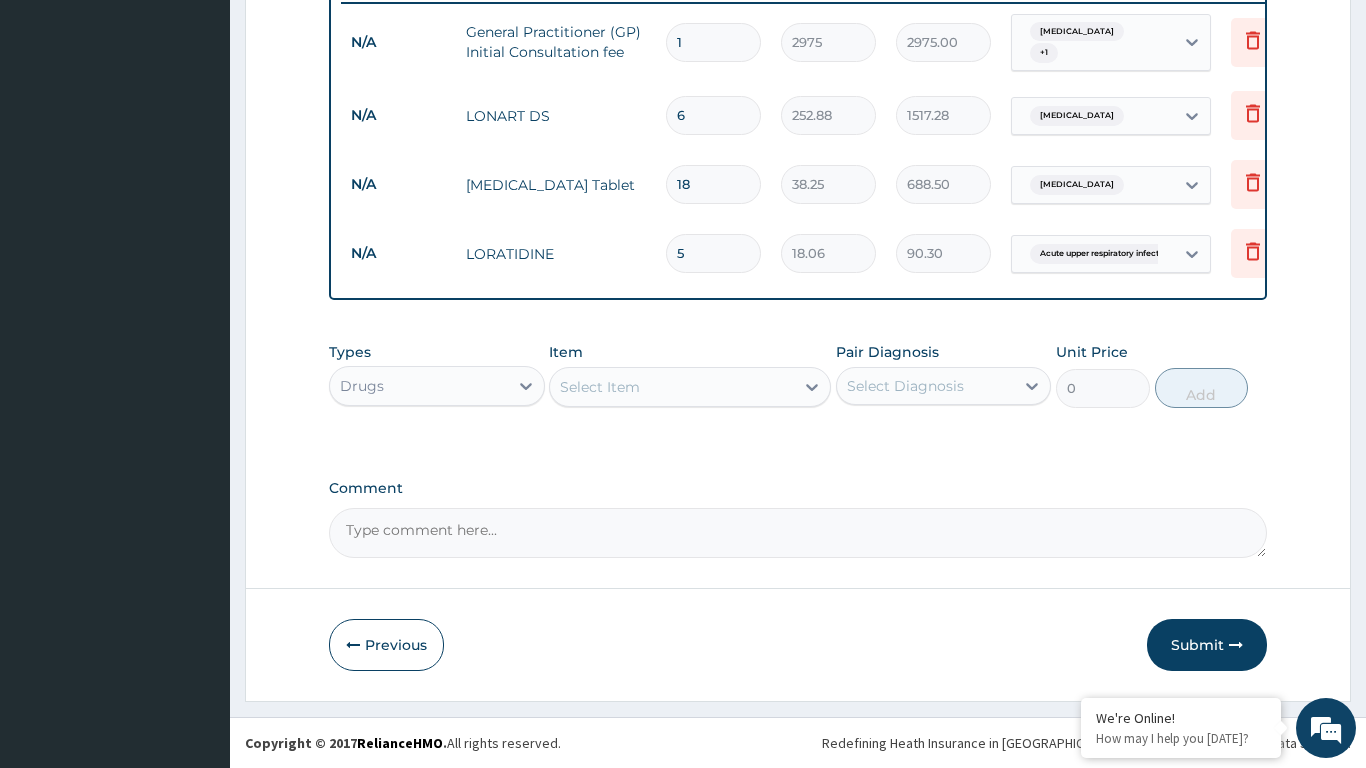 click on "Step  2  of 2 PA Code / Prescription Code Enter Code(Secondary Care Only) Encounter Date DD-MM-YYYY Diagnosis Falciparum malaria Confirmed Acute upper respiratory infection Confirmed NB: All diagnosis must be linked to a claim item Claim Items Type Name Quantity Unit Price Total Price Pair Diagnosis Actions N/A General Practitioner (GP) Initial Consultation fee 1 2975 2975.00 Falciparum malaria  + 1 Delete N/A LONART DS 6 252.88 1517.28 Falciparum malaria Delete N/A PARACETAMOL Tablet 18 38.25 688.50 Falciparum malaria Delete N/A LORATIDINE 5 18.06 90.30 Acute upper respiratory infect... Delete Types Drugs Item Select Item Pair Diagnosis Select Diagnosis Unit Price 0 Add Comment     Previous   Submit" at bounding box center [798, 115] 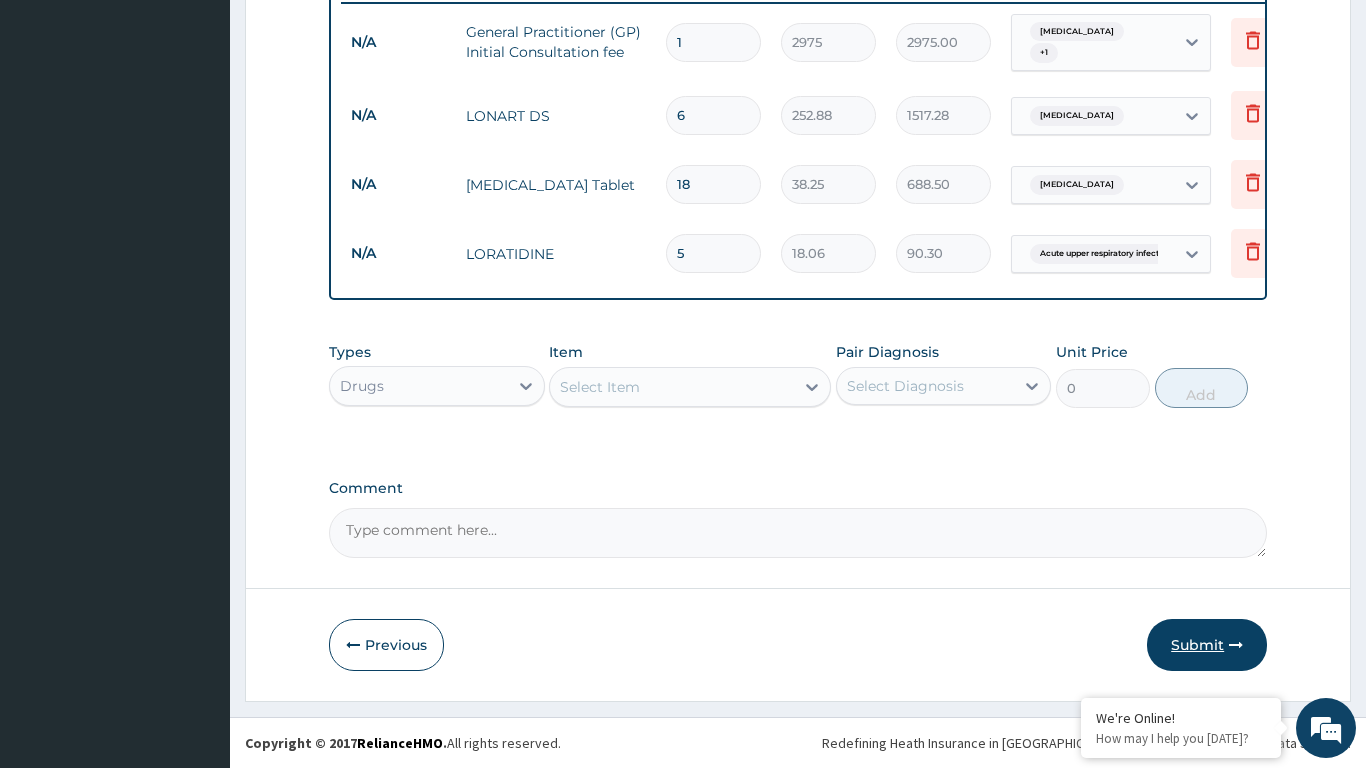 click on "Submit" at bounding box center [1207, 645] 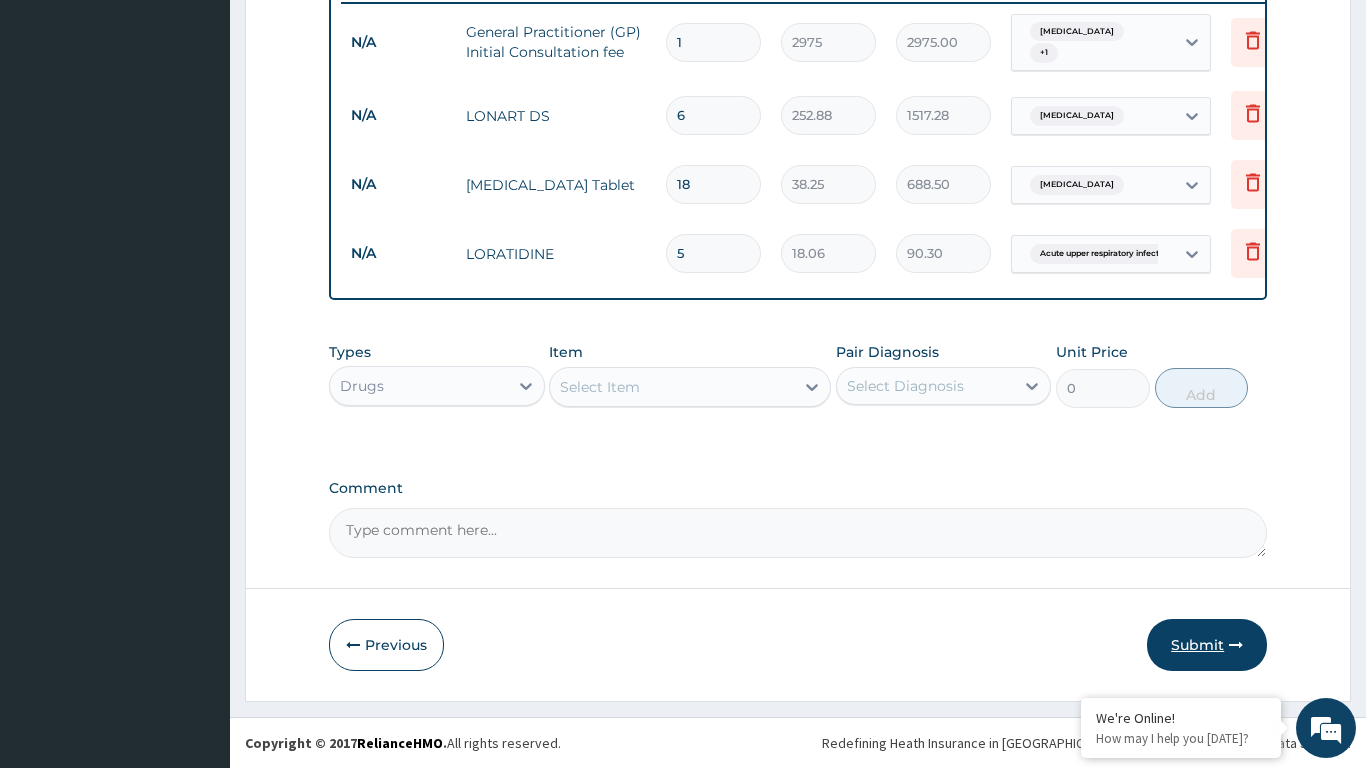click on "Submit" at bounding box center [1207, 645] 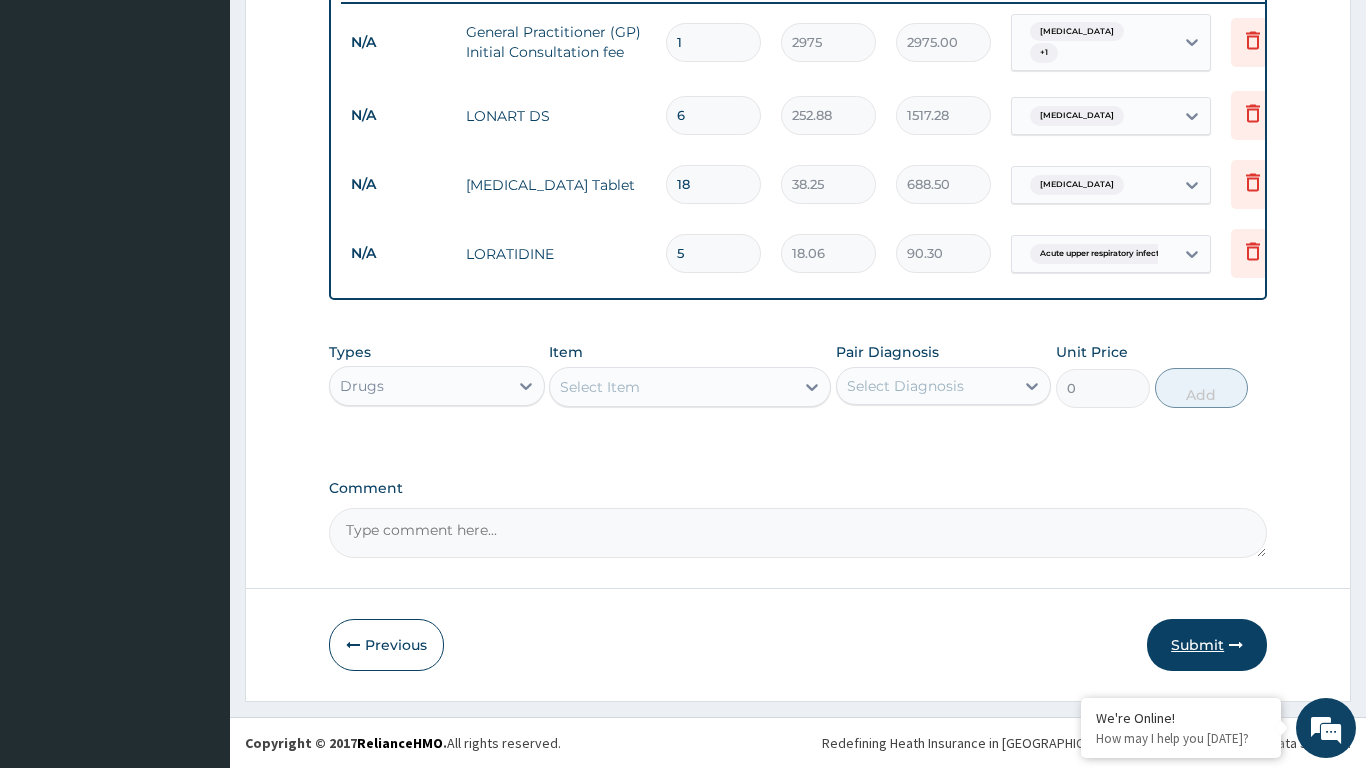 click on "Submit" at bounding box center (1207, 645) 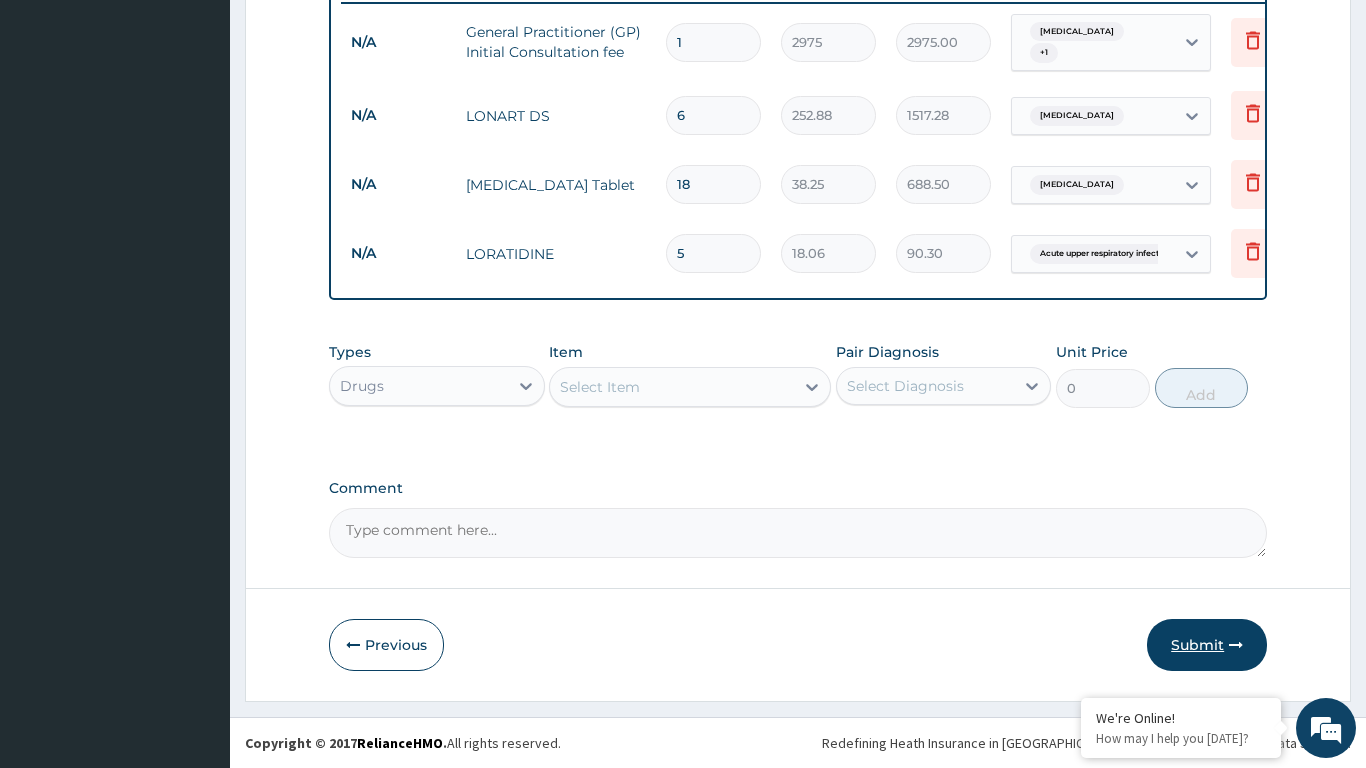 drag, startPoint x: 1199, startPoint y: 648, endPoint x: 1239, endPoint y: 638, distance: 41.231056 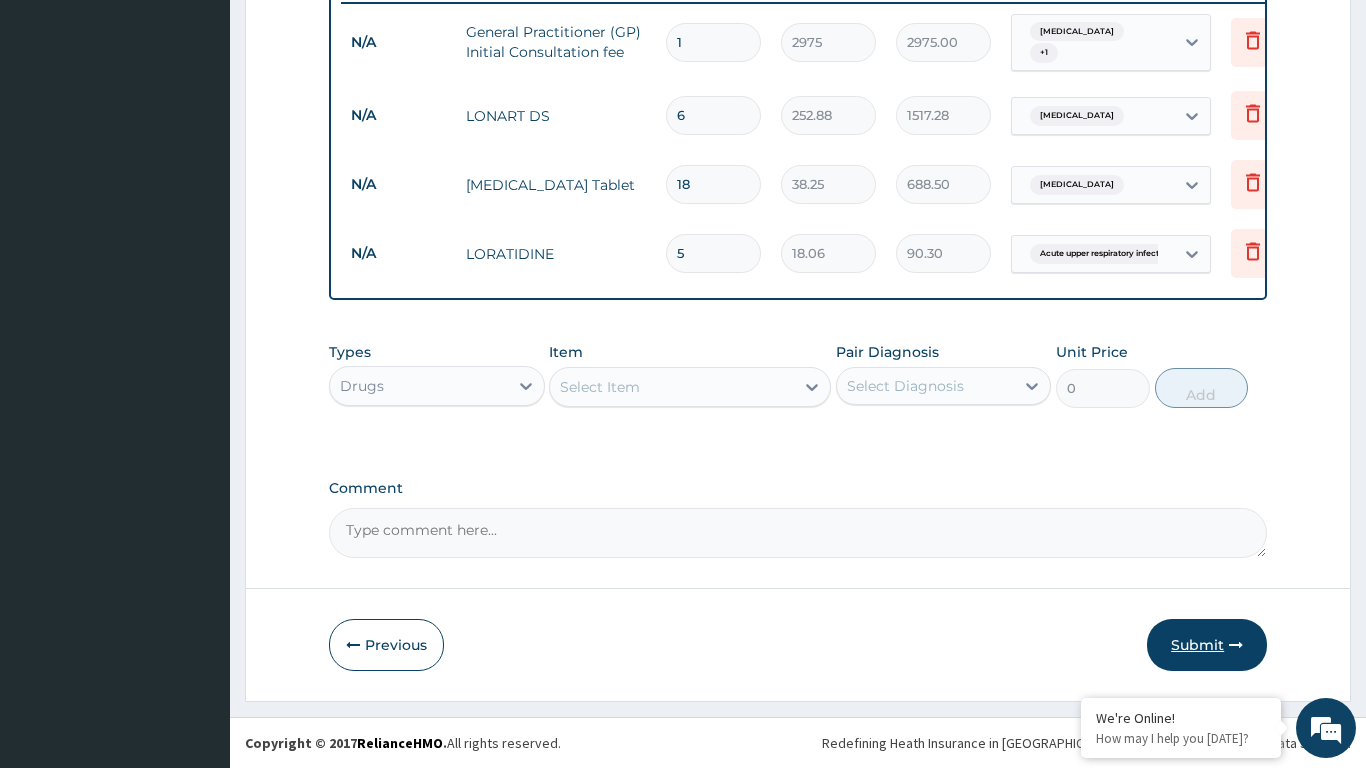 click on "Submit" at bounding box center [1207, 645] 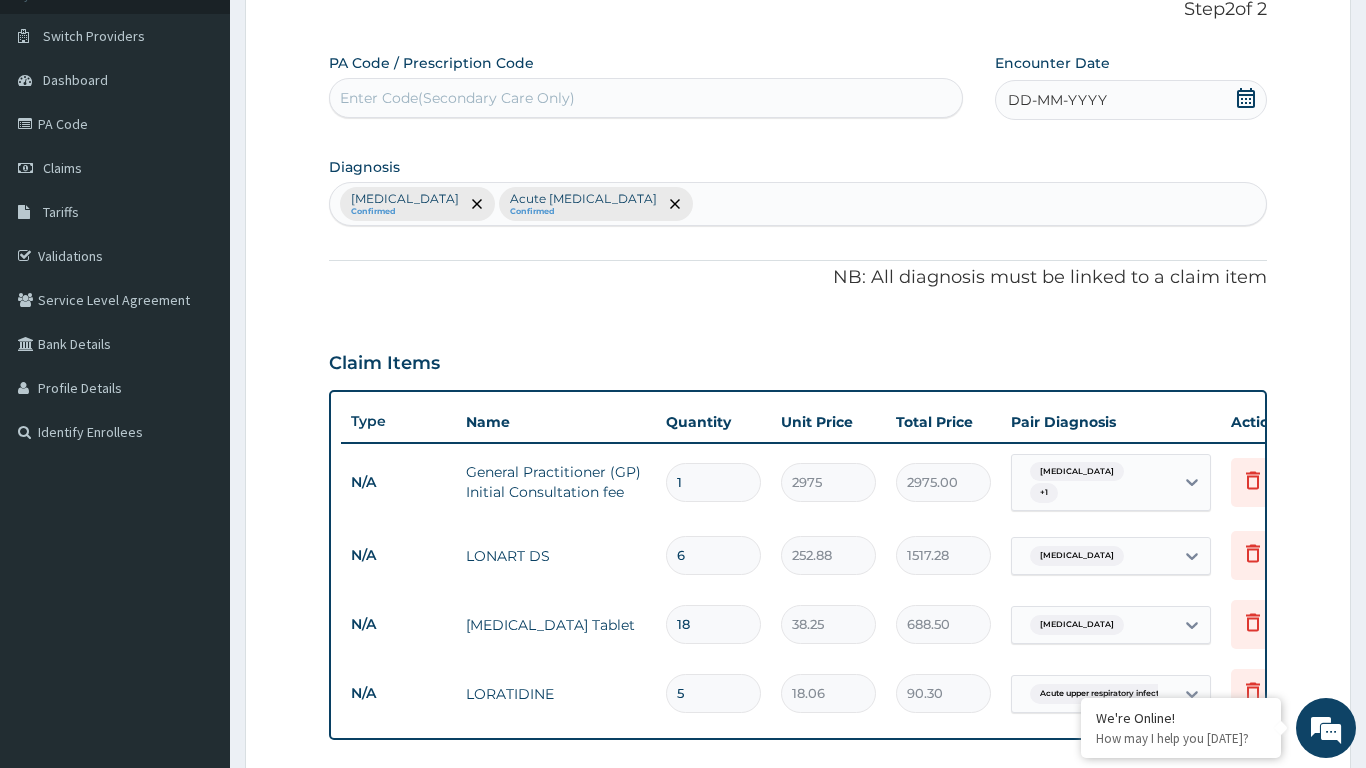 scroll, scrollTop: 0, scrollLeft: 0, axis: both 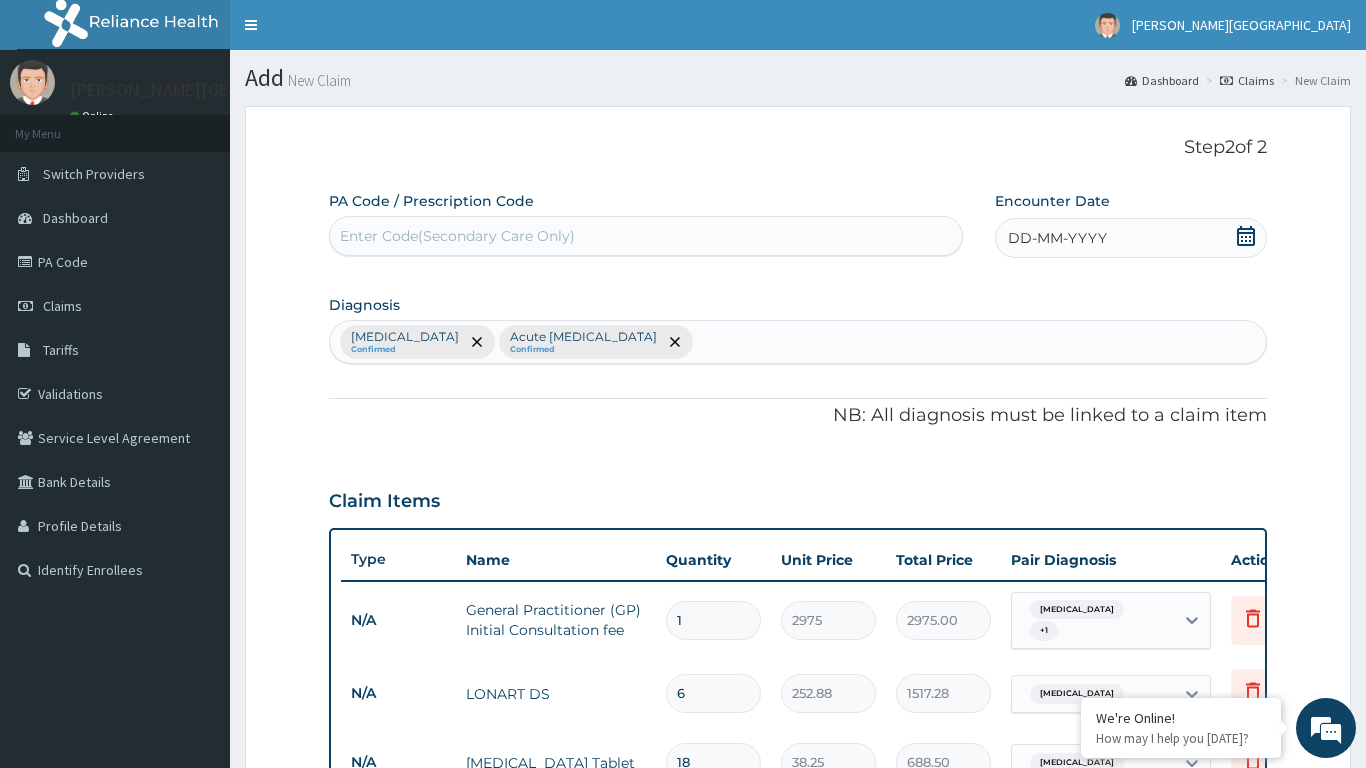 click on "DD-MM-YYYY" at bounding box center (1131, 238) 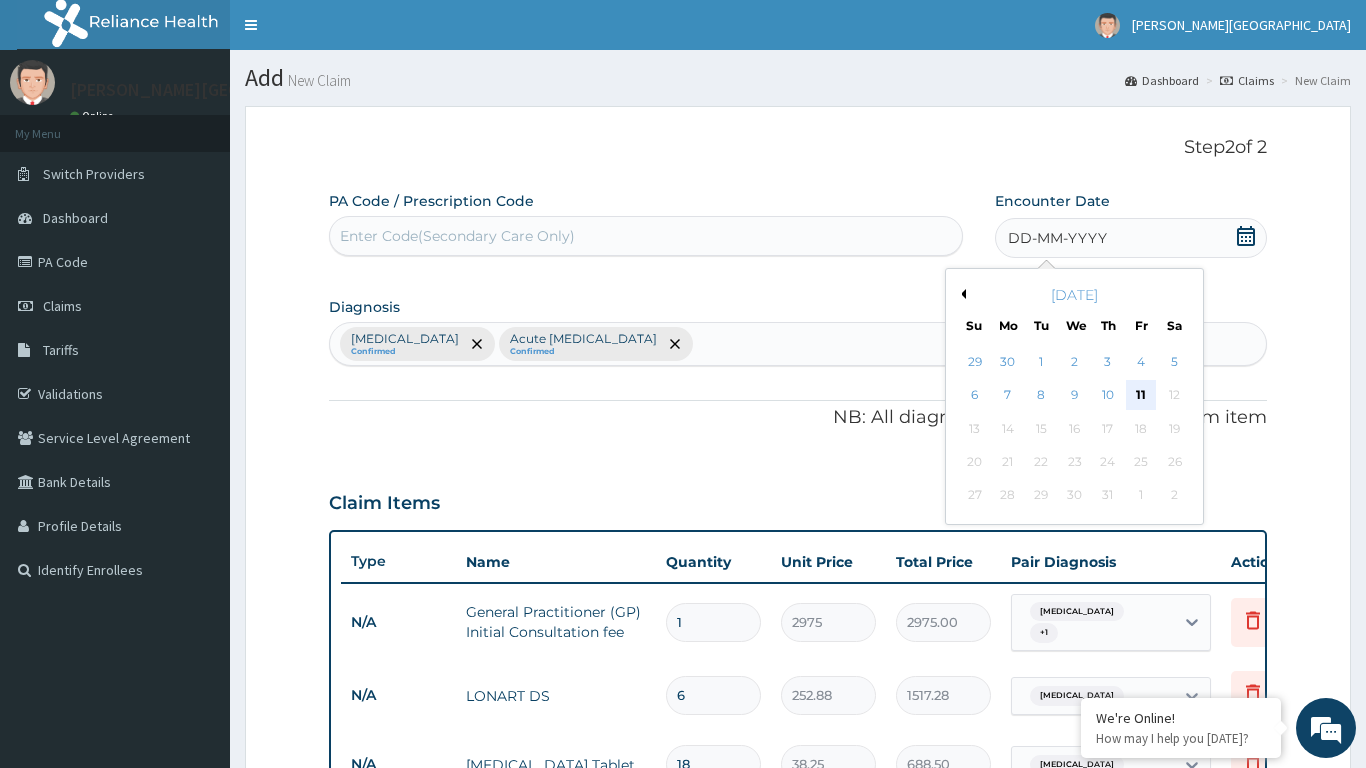 click on "11" at bounding box center [1141, 396] 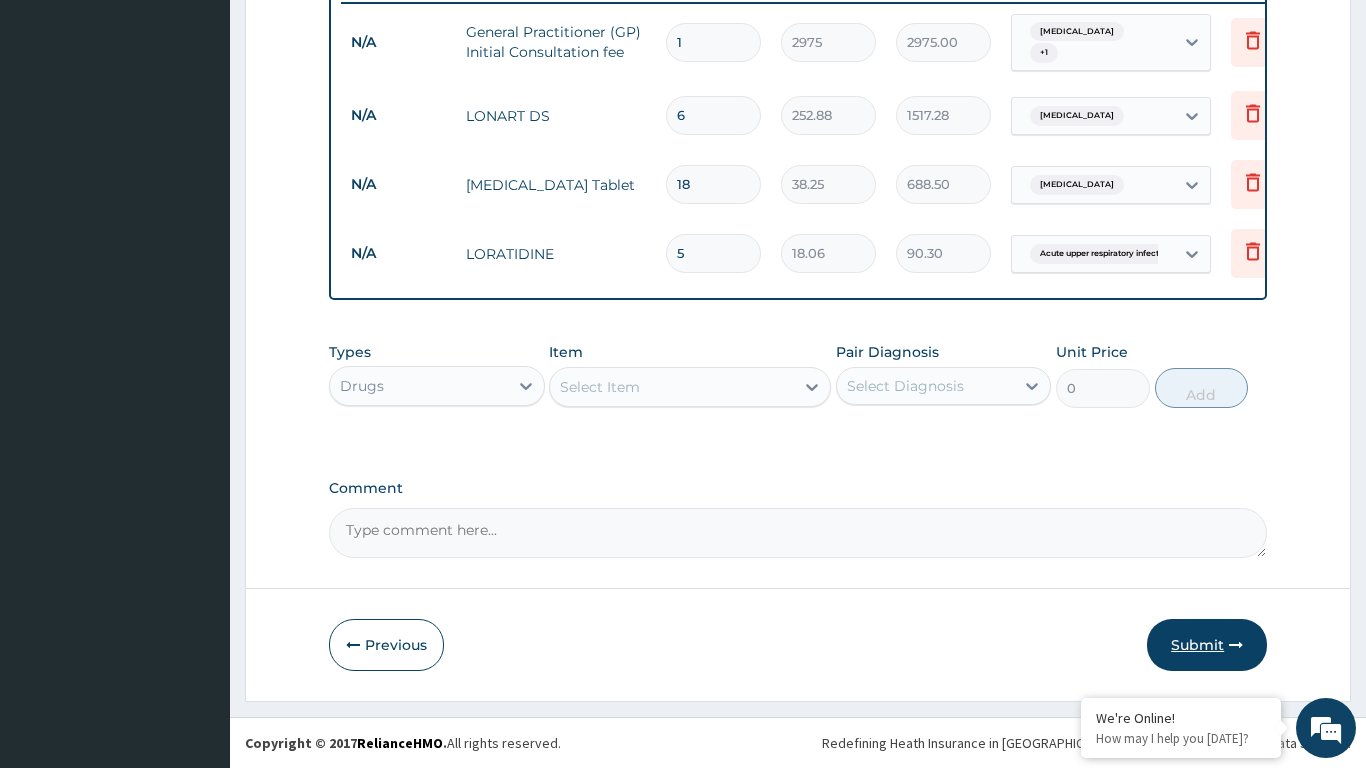 click on "Submit" at bounding box center (1207, 645) 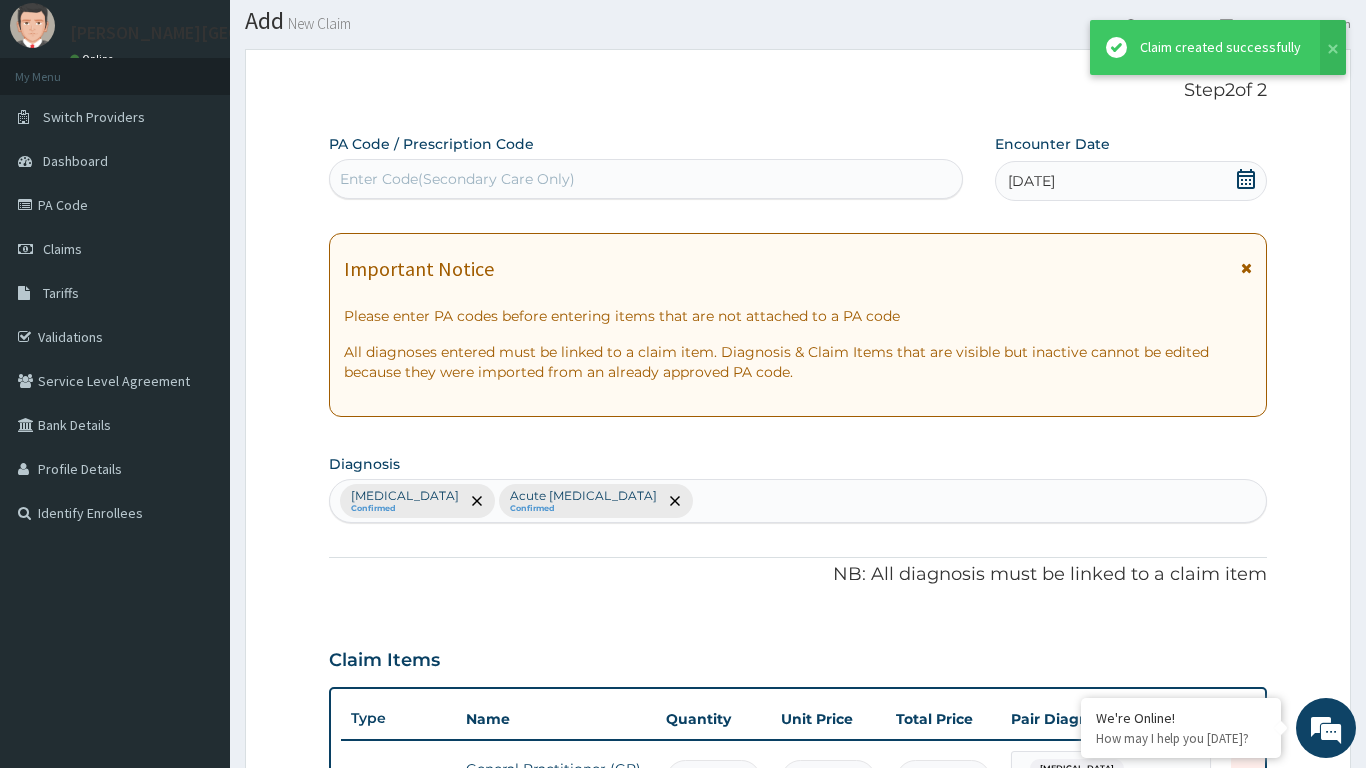 scroll, scrollTop: 578, scrollLeft: 0, axis: vertical 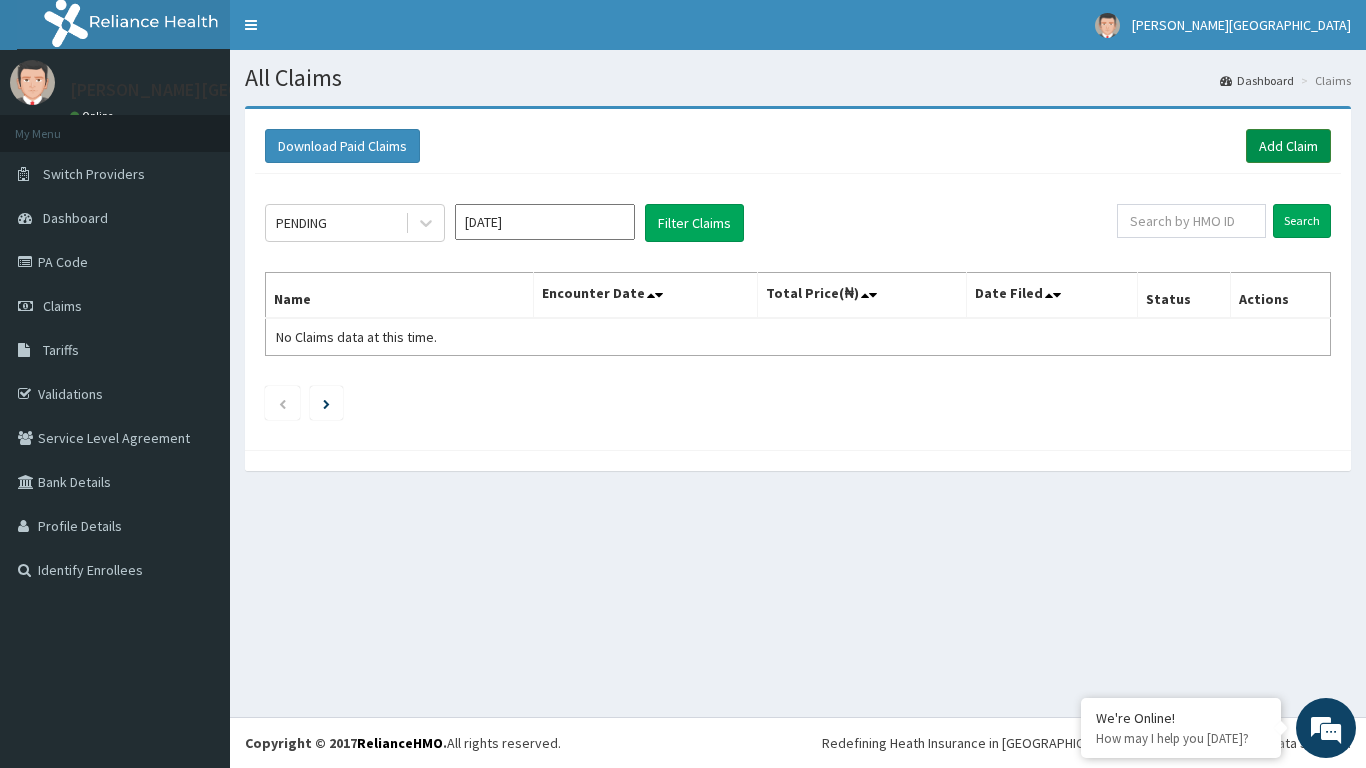 click on "Add Claim" at bounding box center [1288, 146] 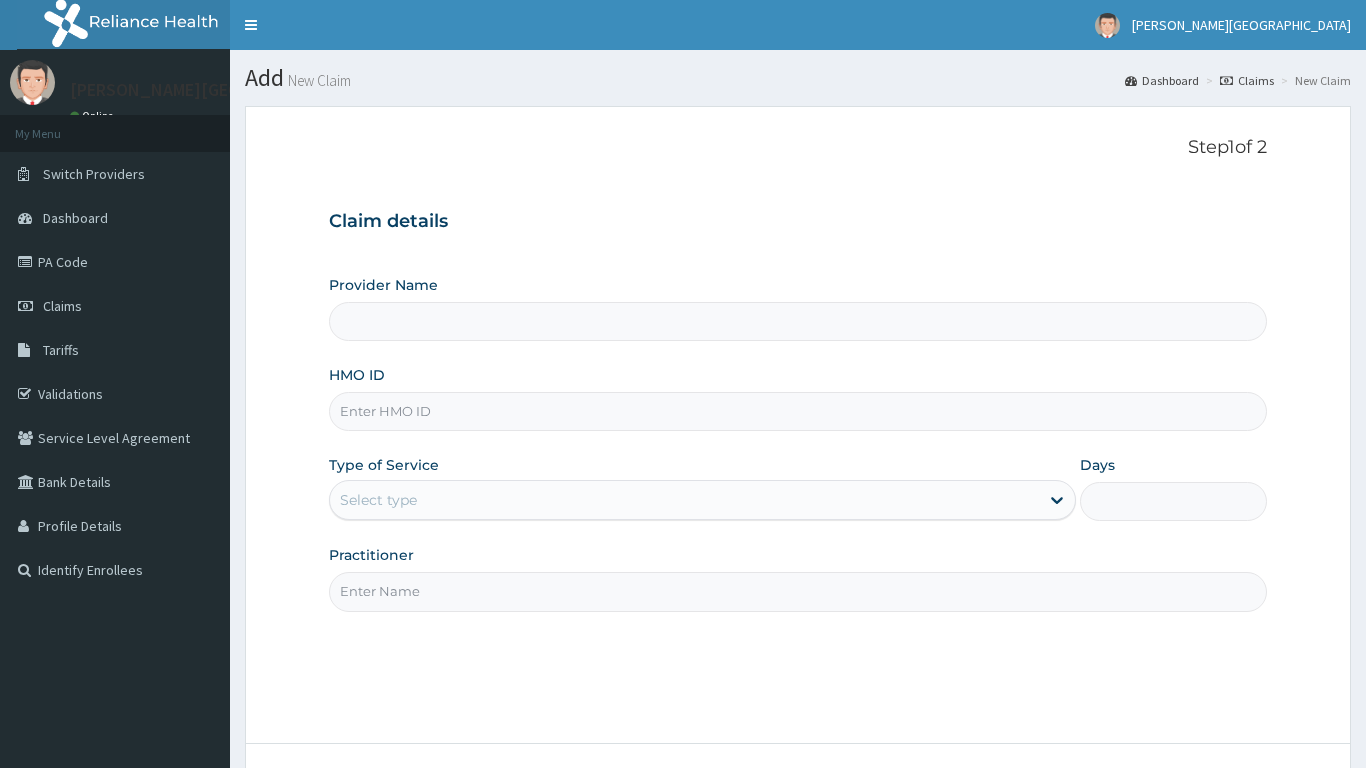 scroll, scrollTop: 0, scrollLeft: 0, axis: both 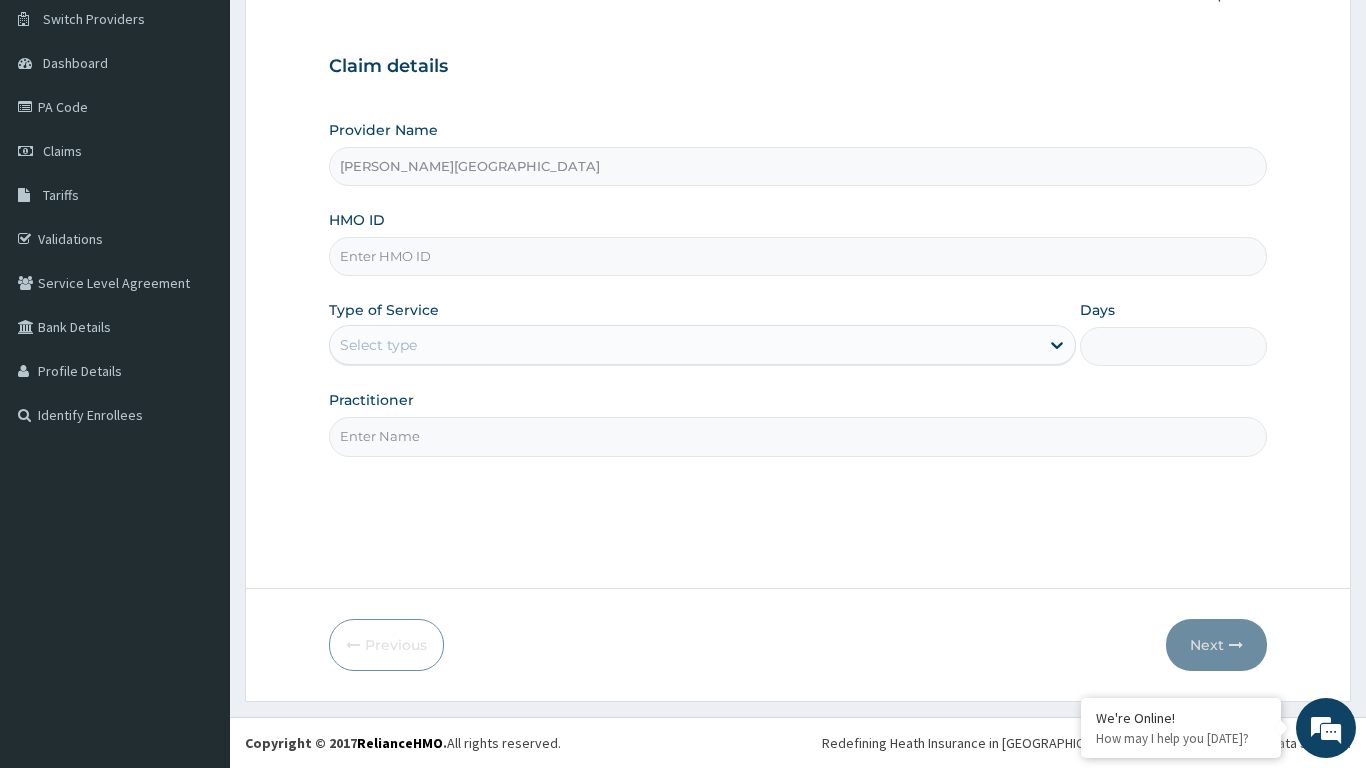 click on "HMO ID" at bounding box center (798, 256) 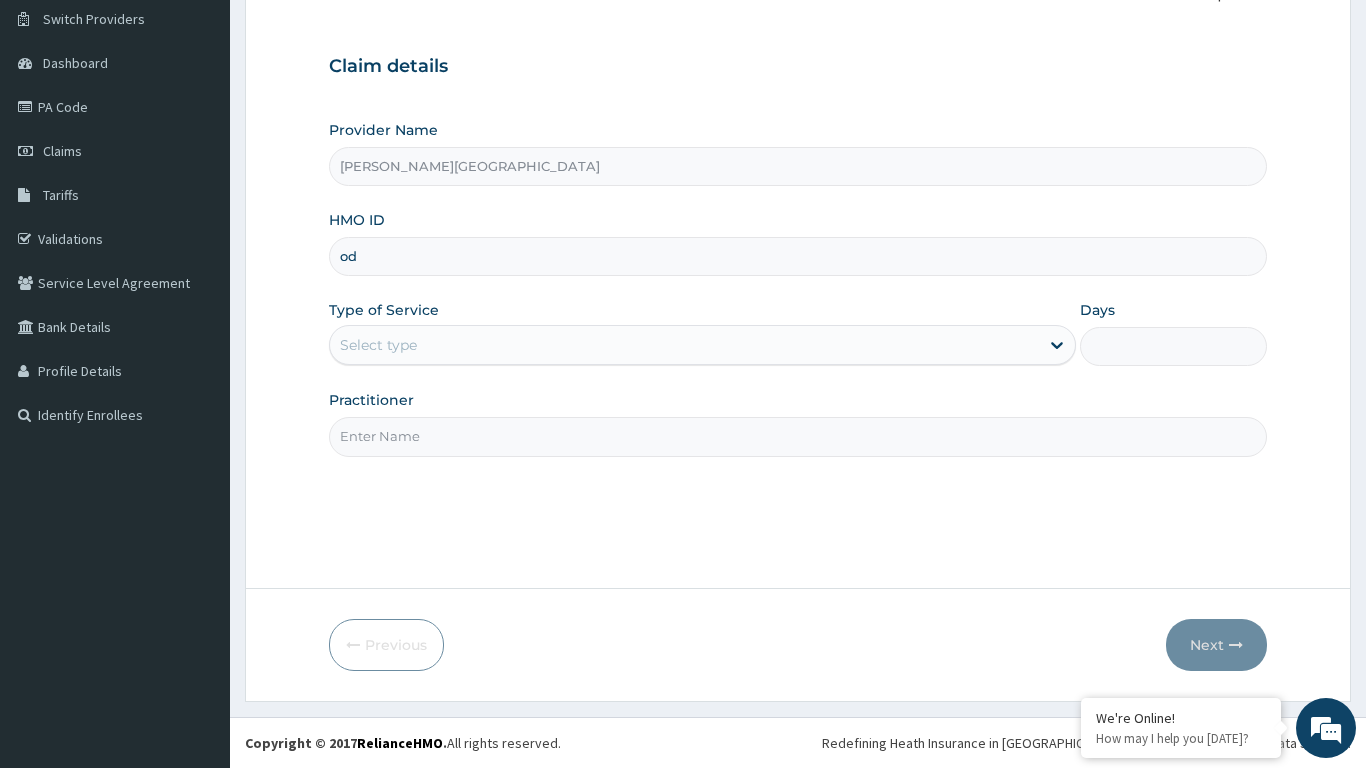 type on "odr" 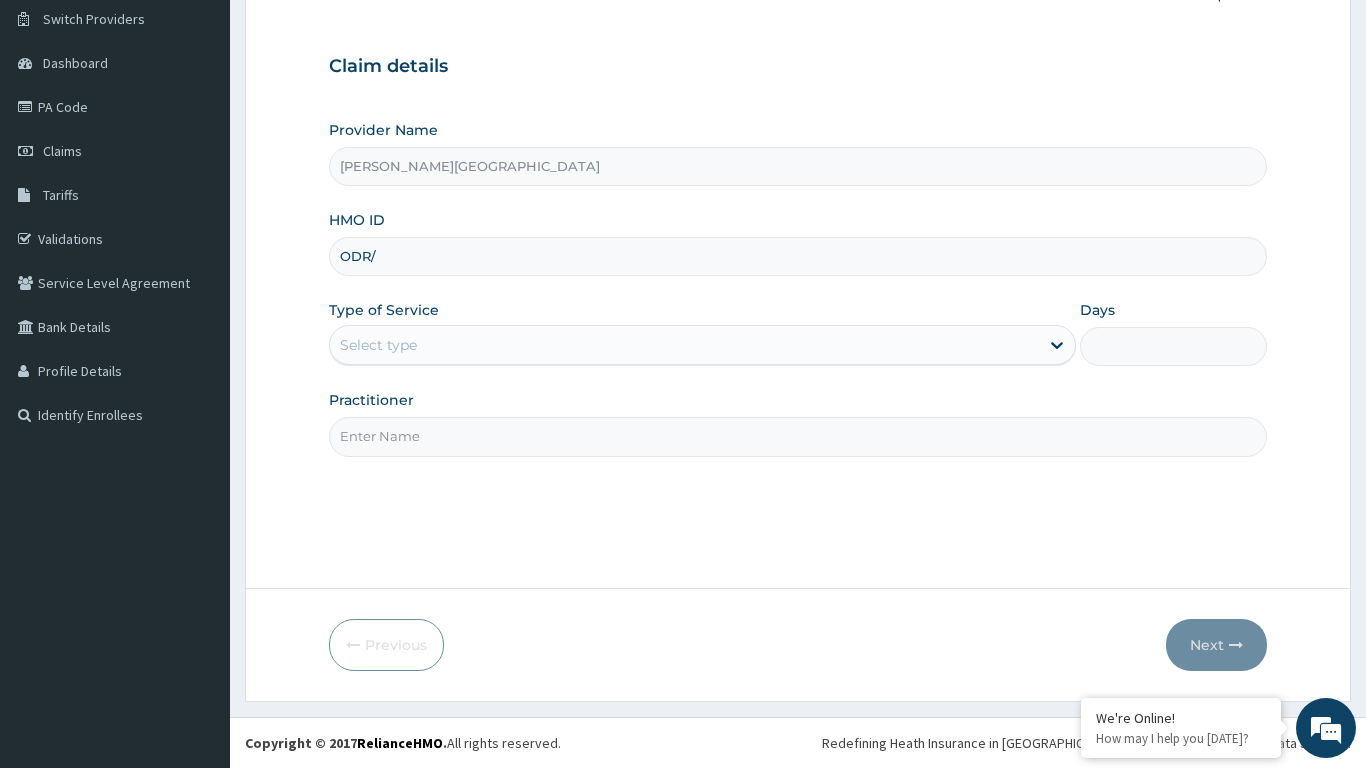 scroll, scrollTop: 0, scrollLeft: 0, axis: both 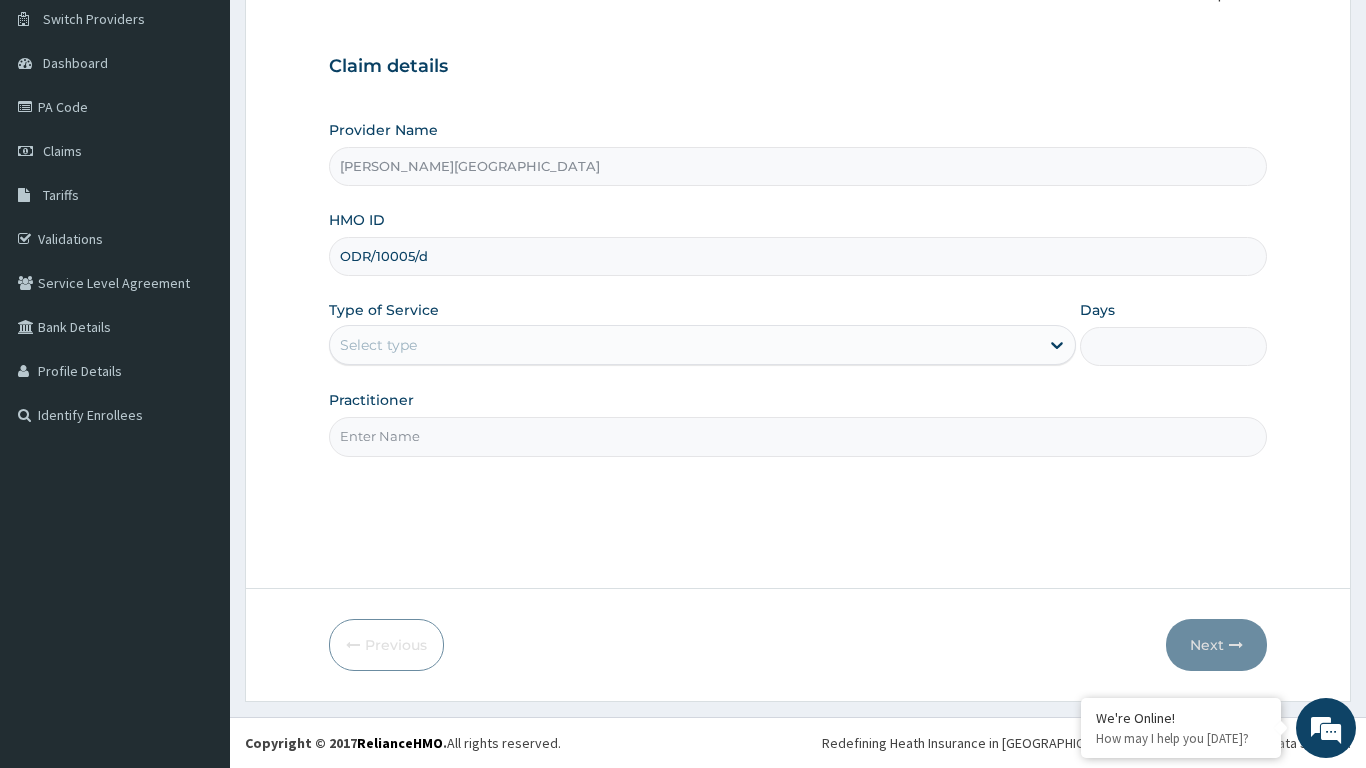 type on "ODR/10005/d" 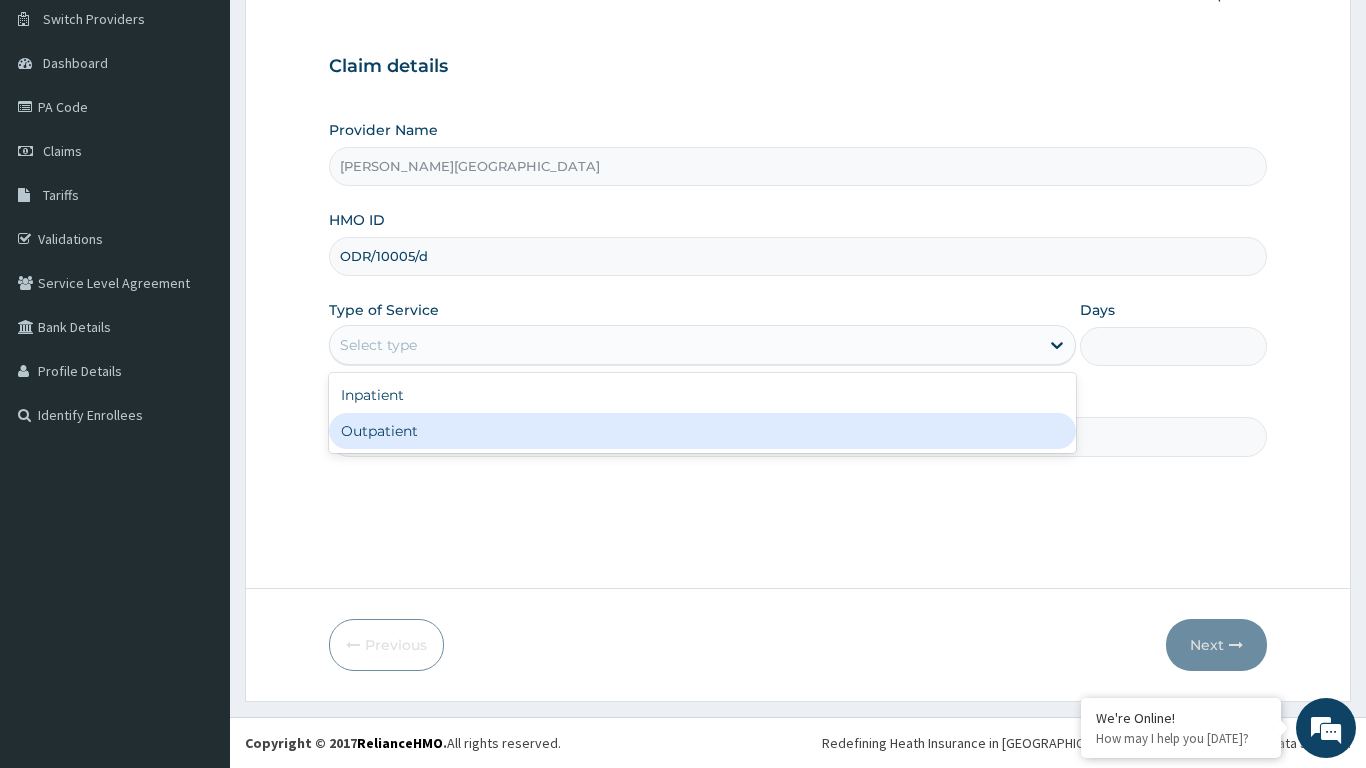 click on "Outpatient" at bounding box center (703, 431) 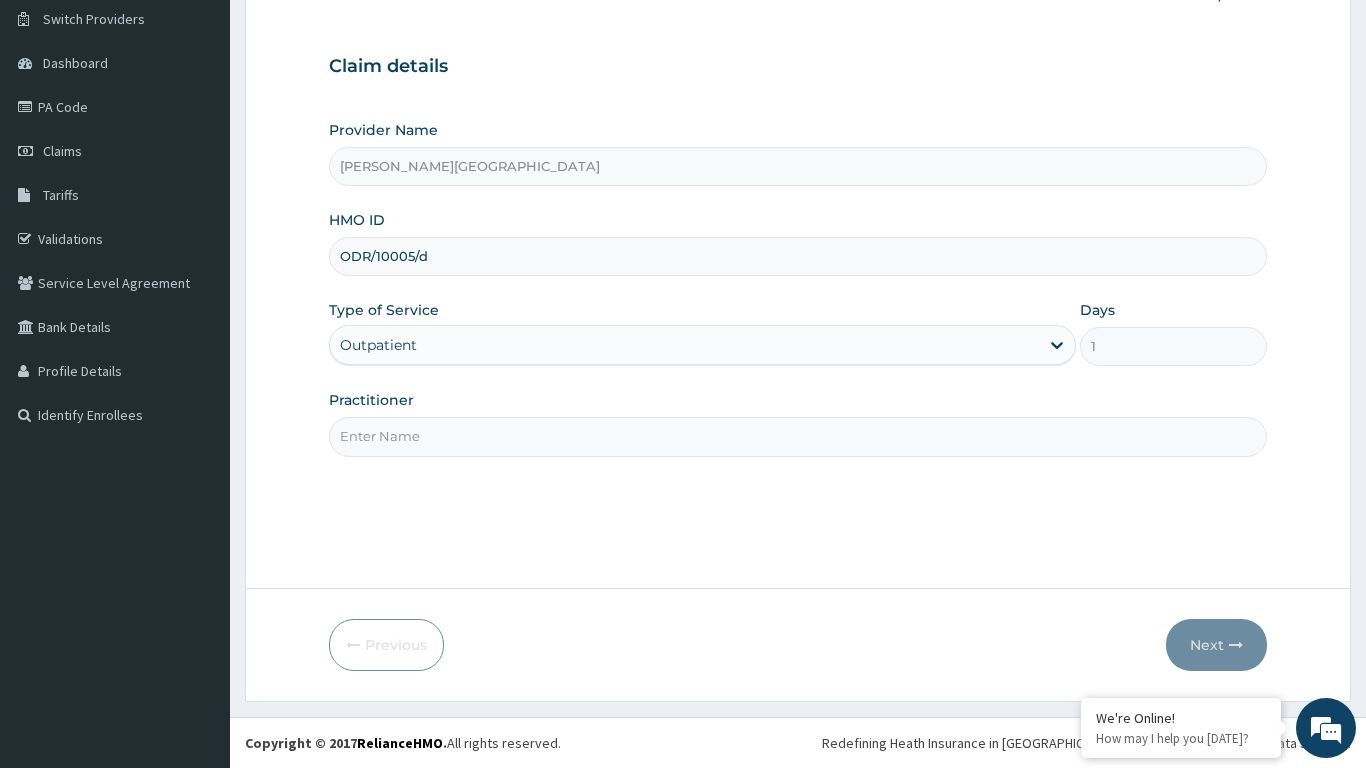 click on "Practitioner" at bounding box center [798, 436] 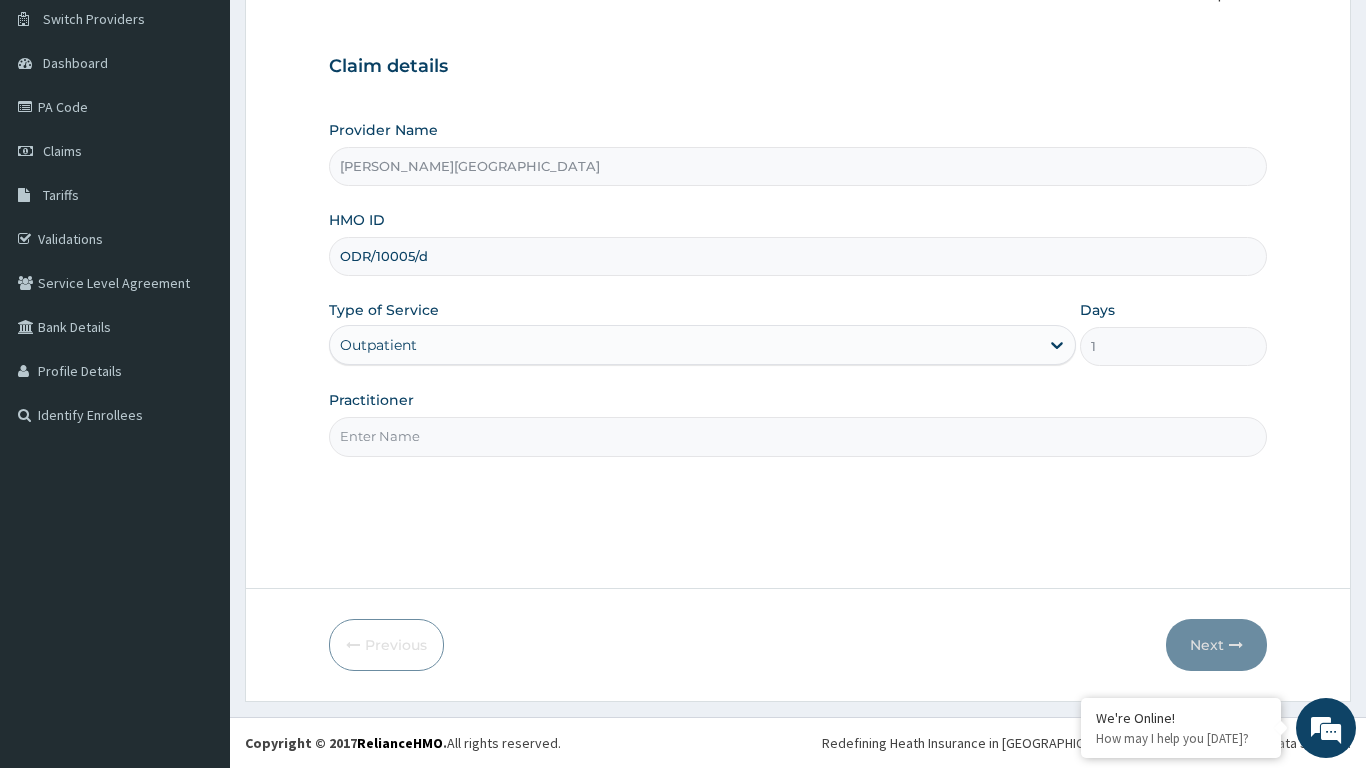 type on "Dr. Prosper" 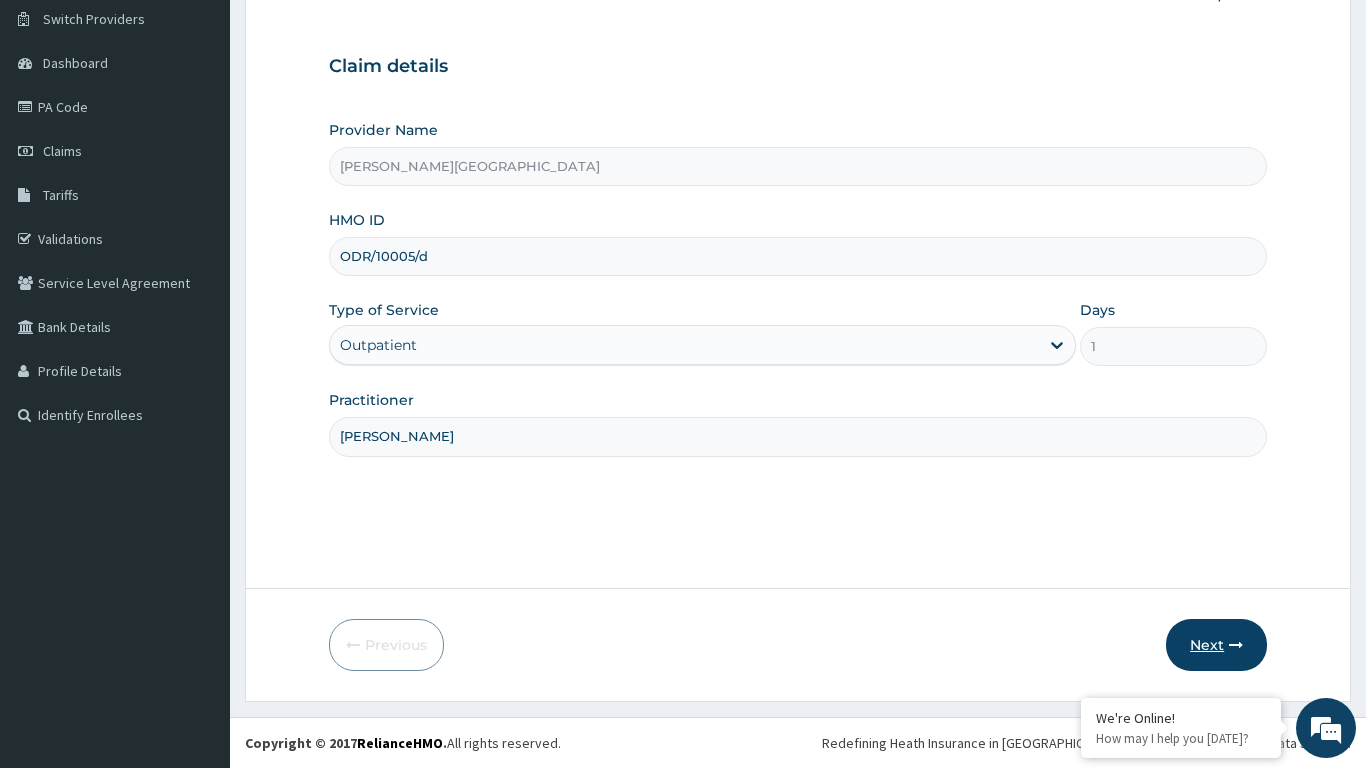 click on "Next" at bounding box center (1216, 645) 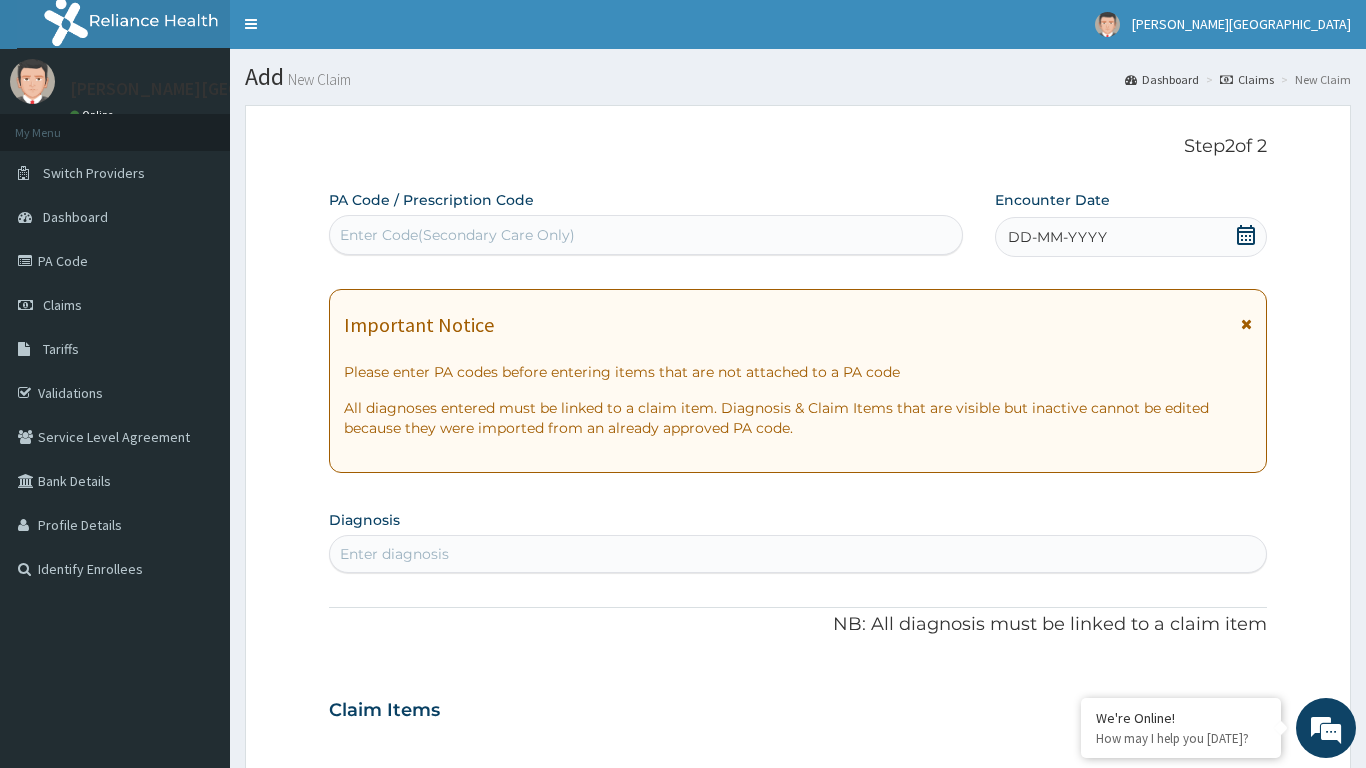 scroll, scrollTop: 0, scrollLeft: 0, axis: both 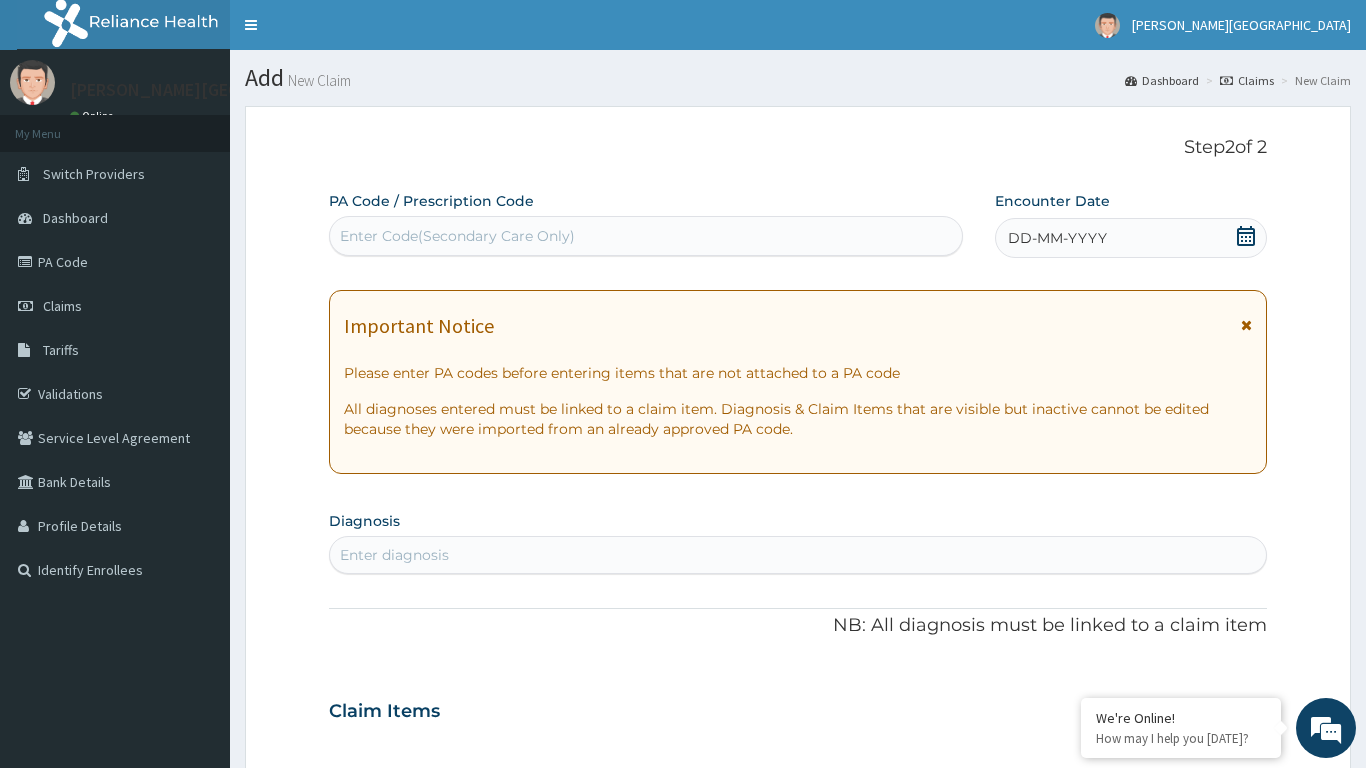 click at bounding box center (1246, 325) 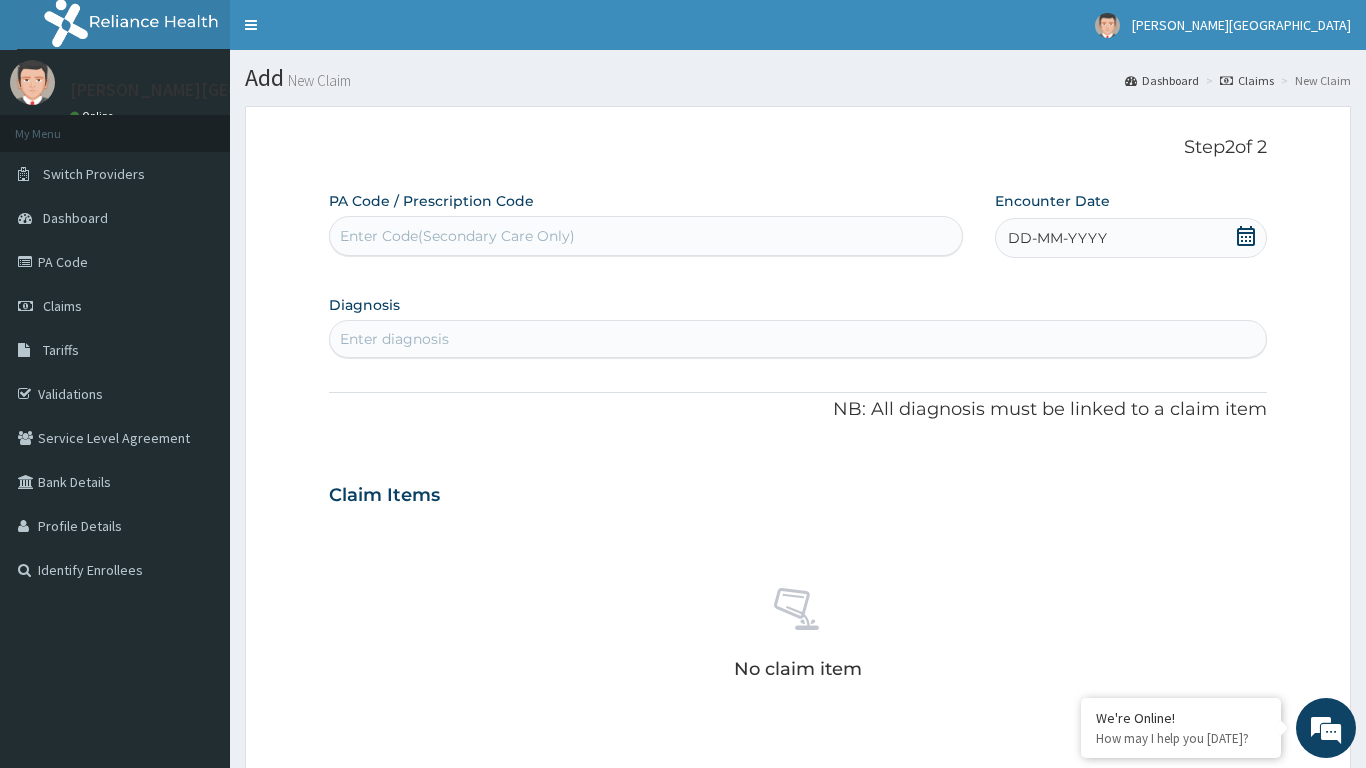 click 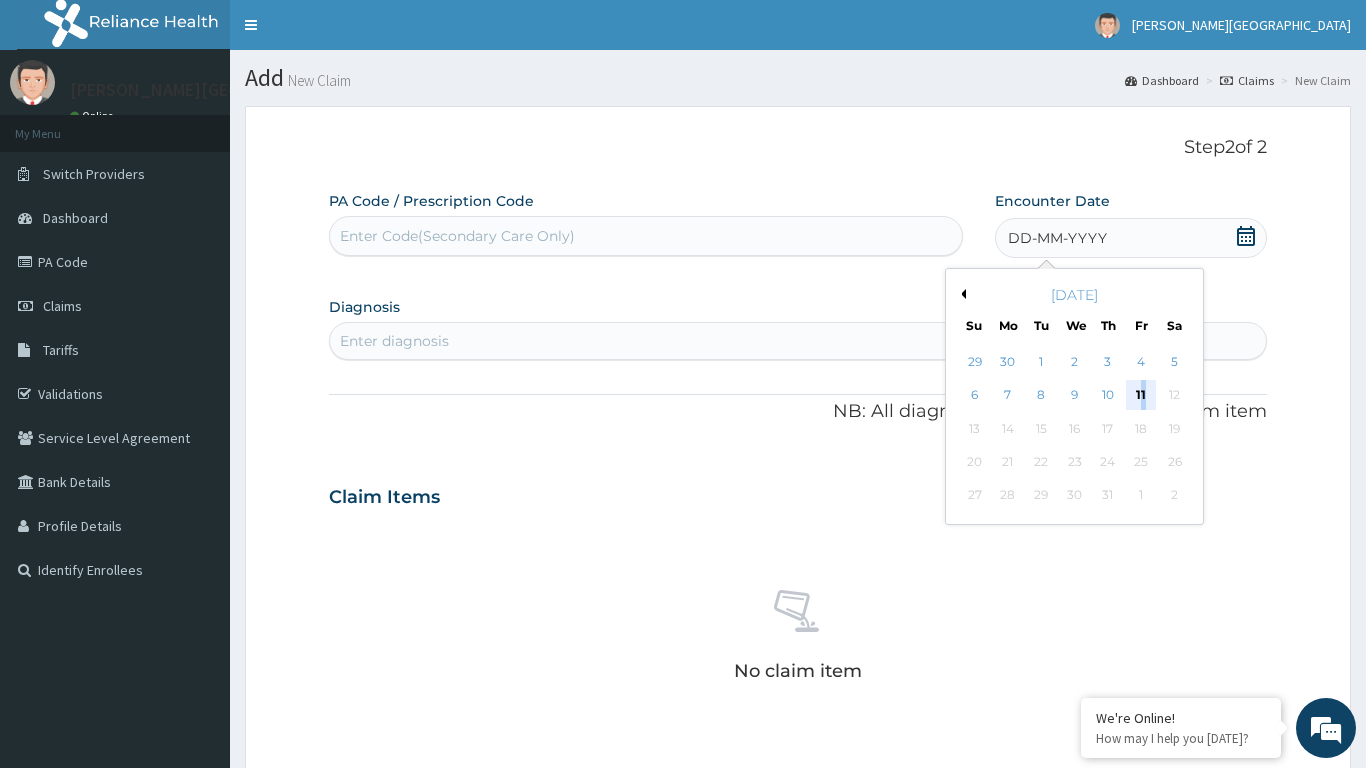 click on "11" at bounding box center (1141, 396) 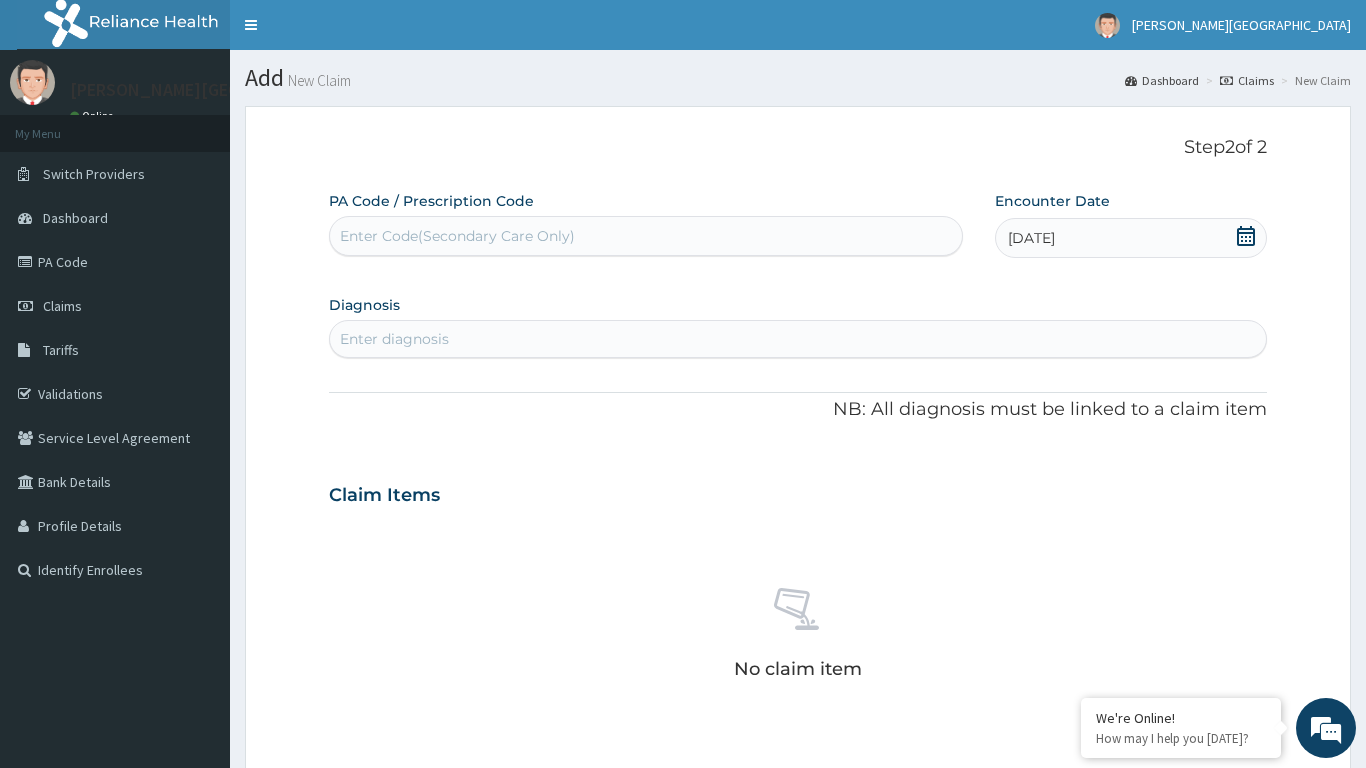 click on "NB: All diagnosis must be linked to a claim item" 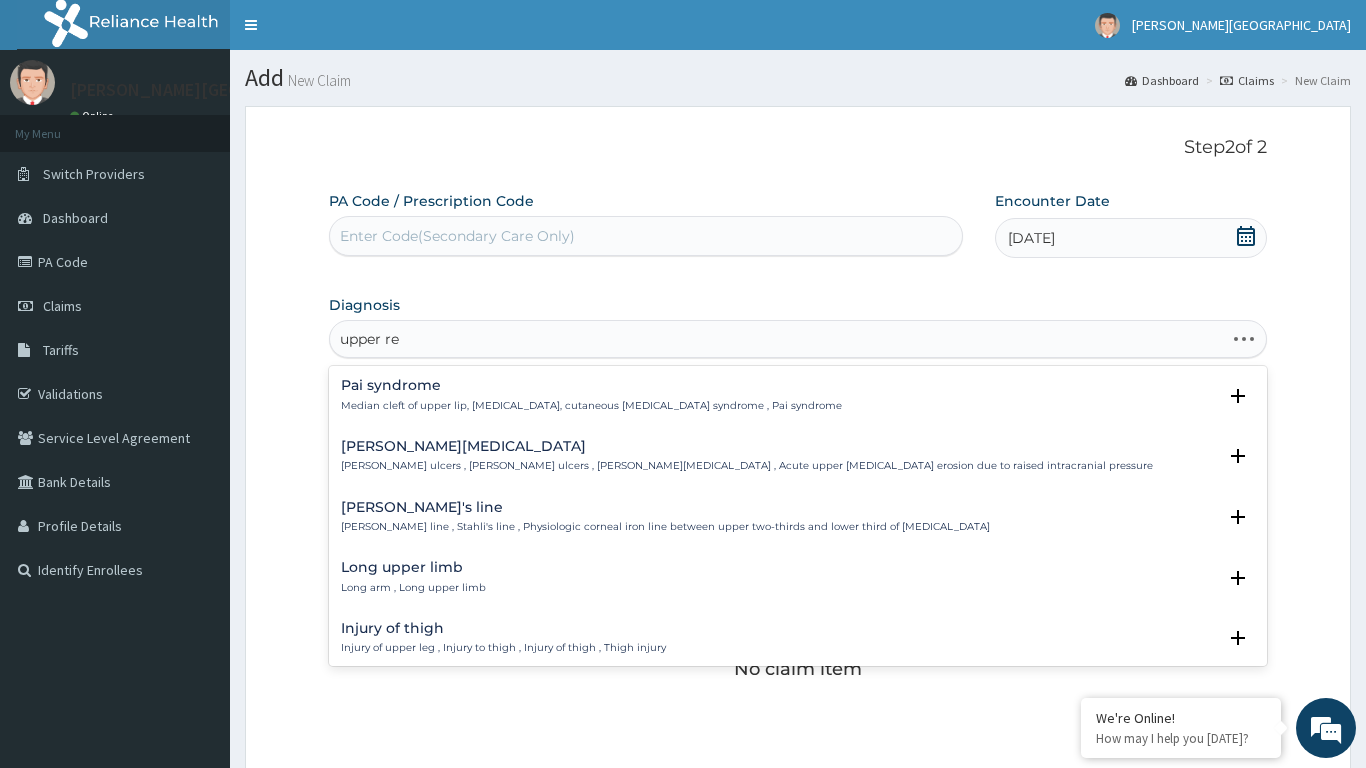 type on "upper res" 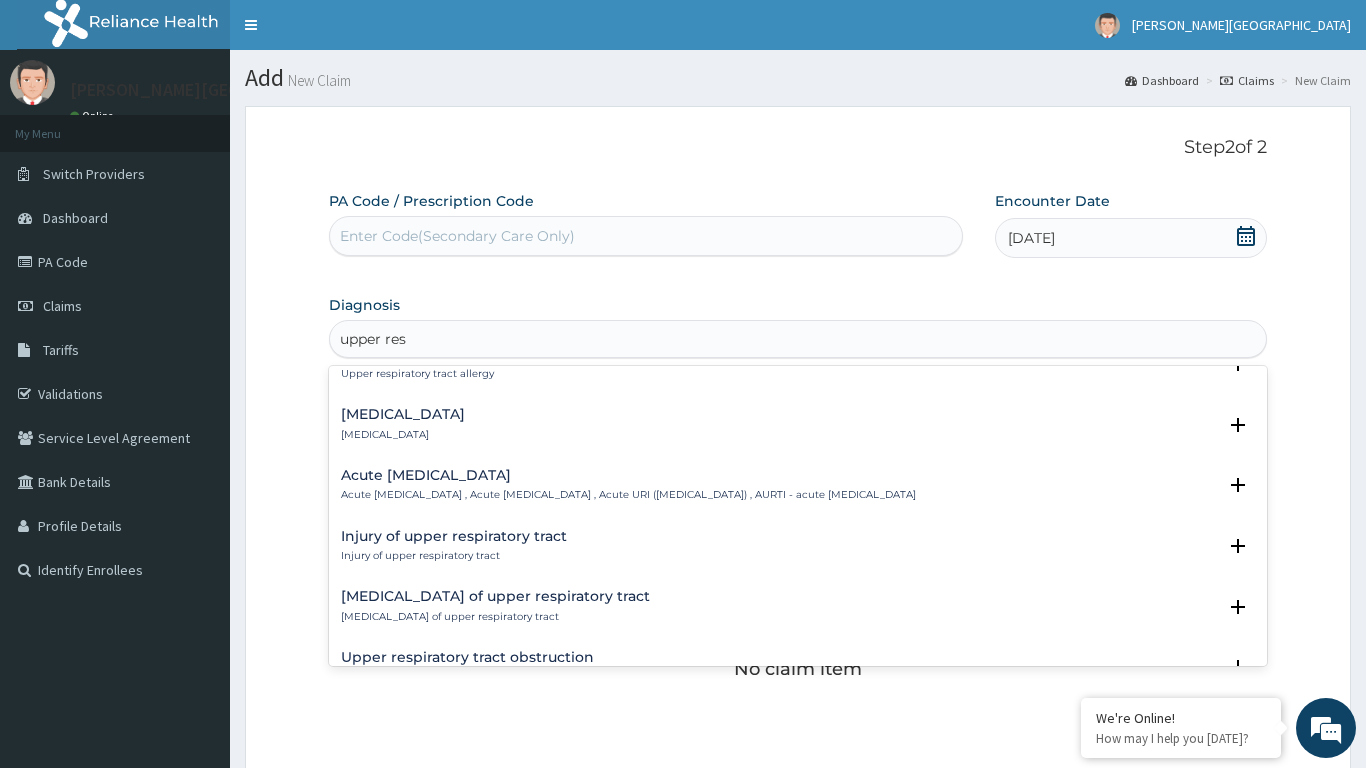 scroll, scrollTop: 155, scrollLeft: 0, axis: vertical 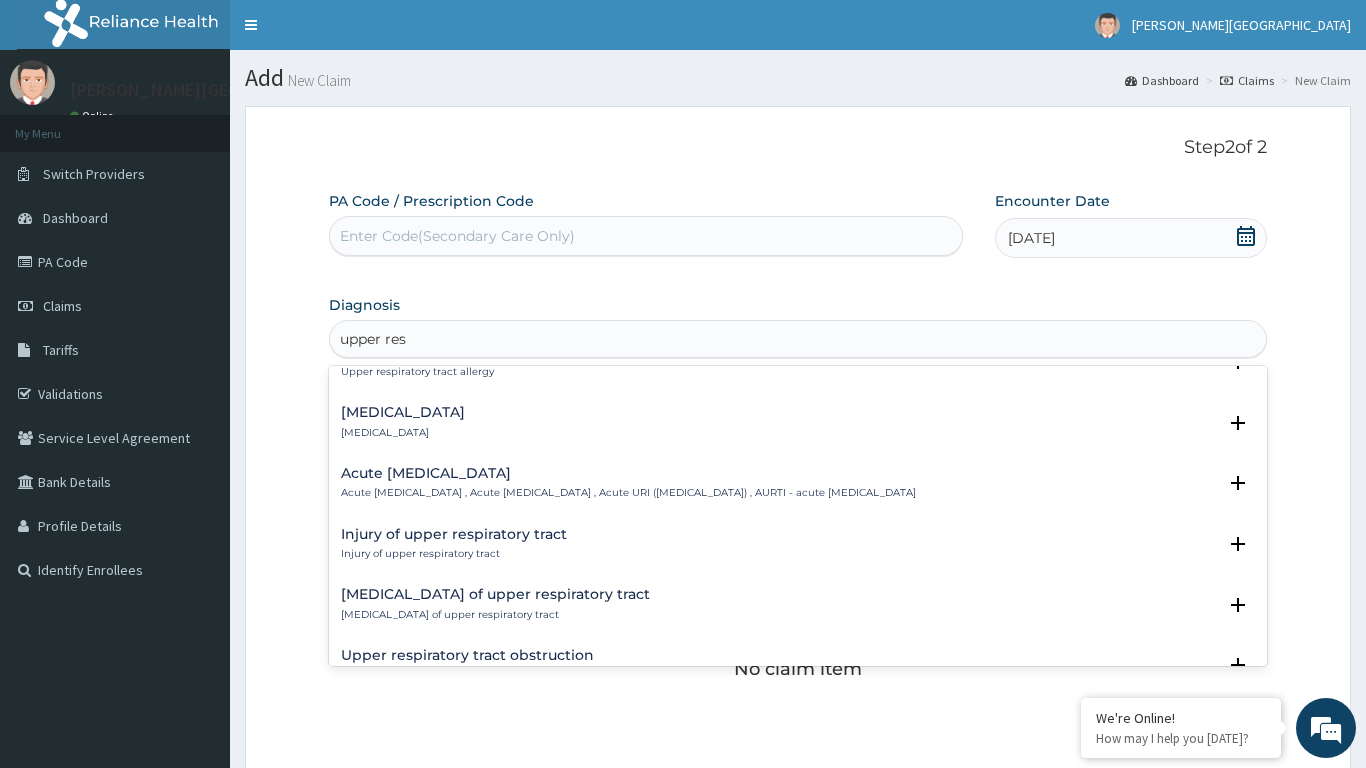 click on "Acute upper respiratory infection Acute upper respiratory infection , Acute upper respiratory tract infection , Acute URI (upper respiratory infection) , AURTI - acute upper respiratory tract infection" at bounding box center (628, 483) 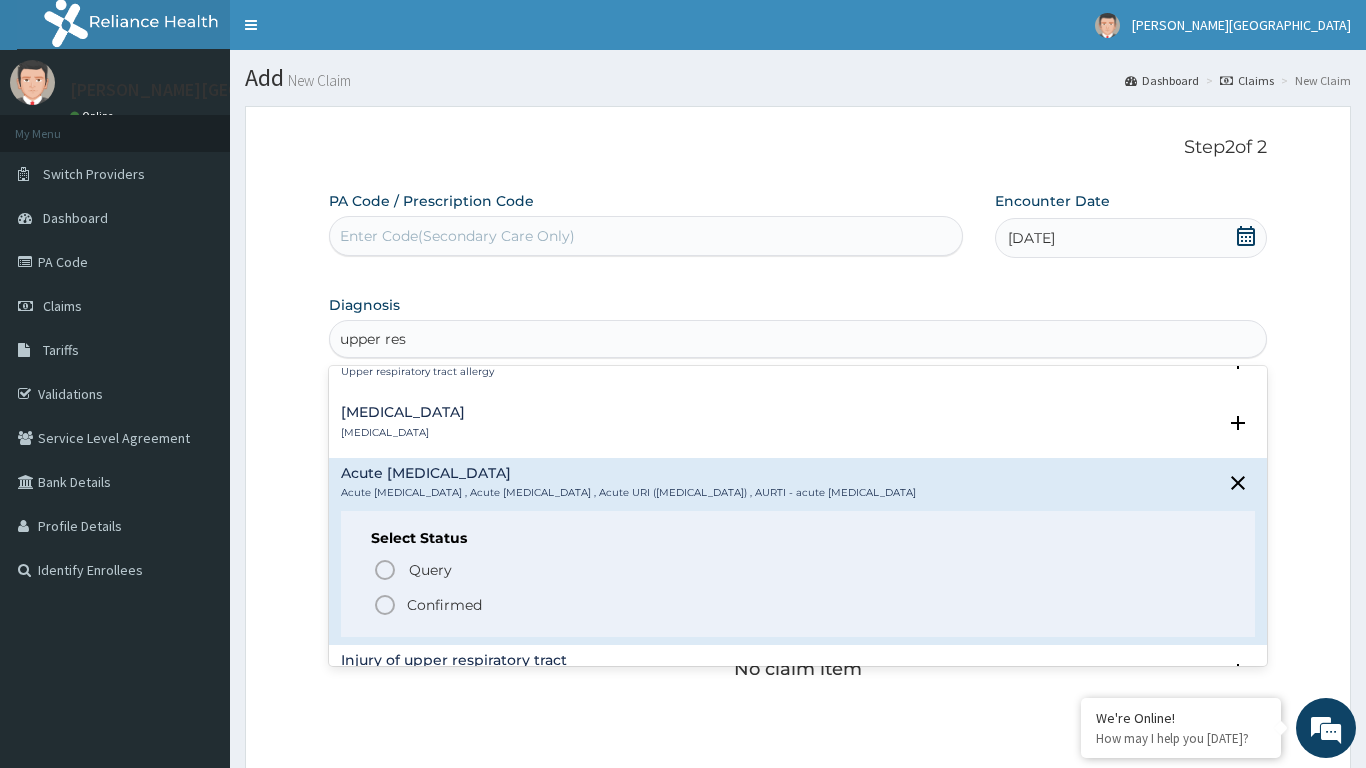click on "Confirmed" at bounding box center (444, 605) 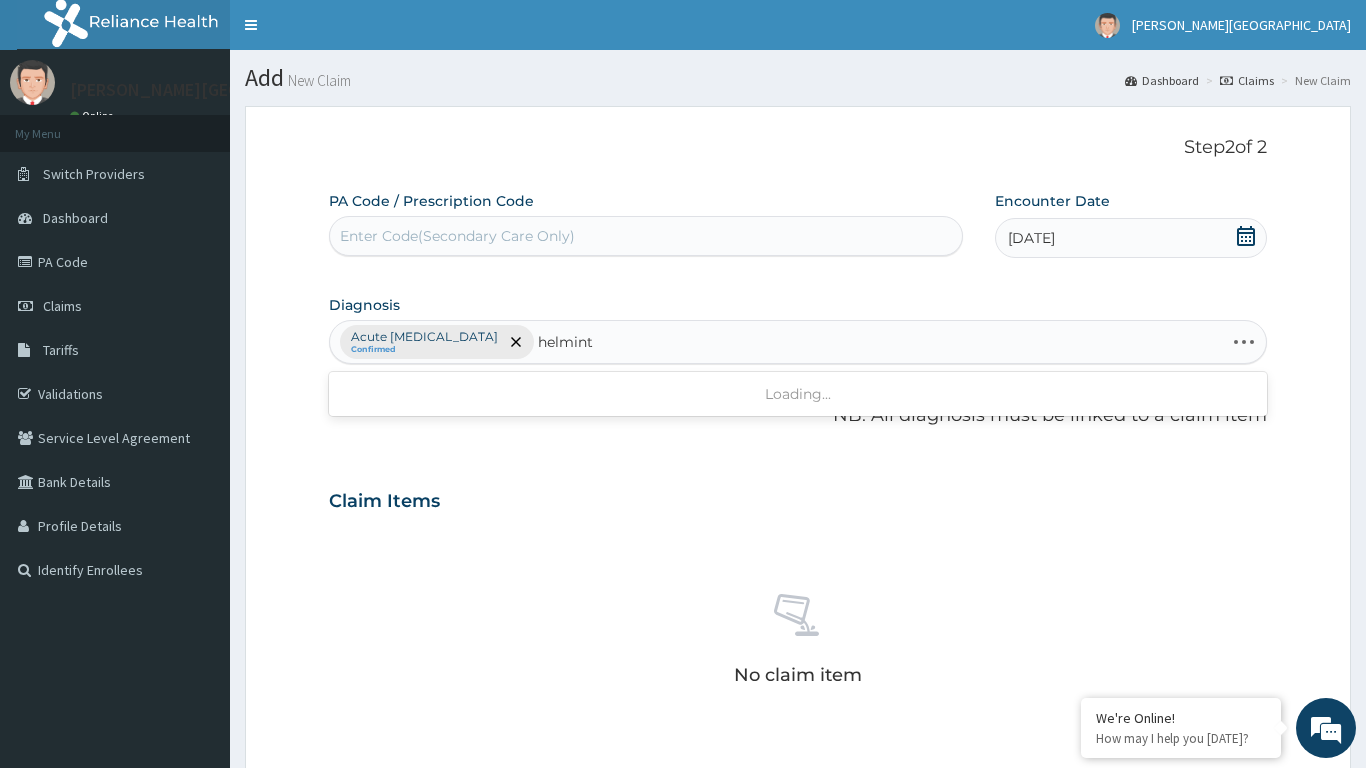 type on "[MEDICAL_DATA]" 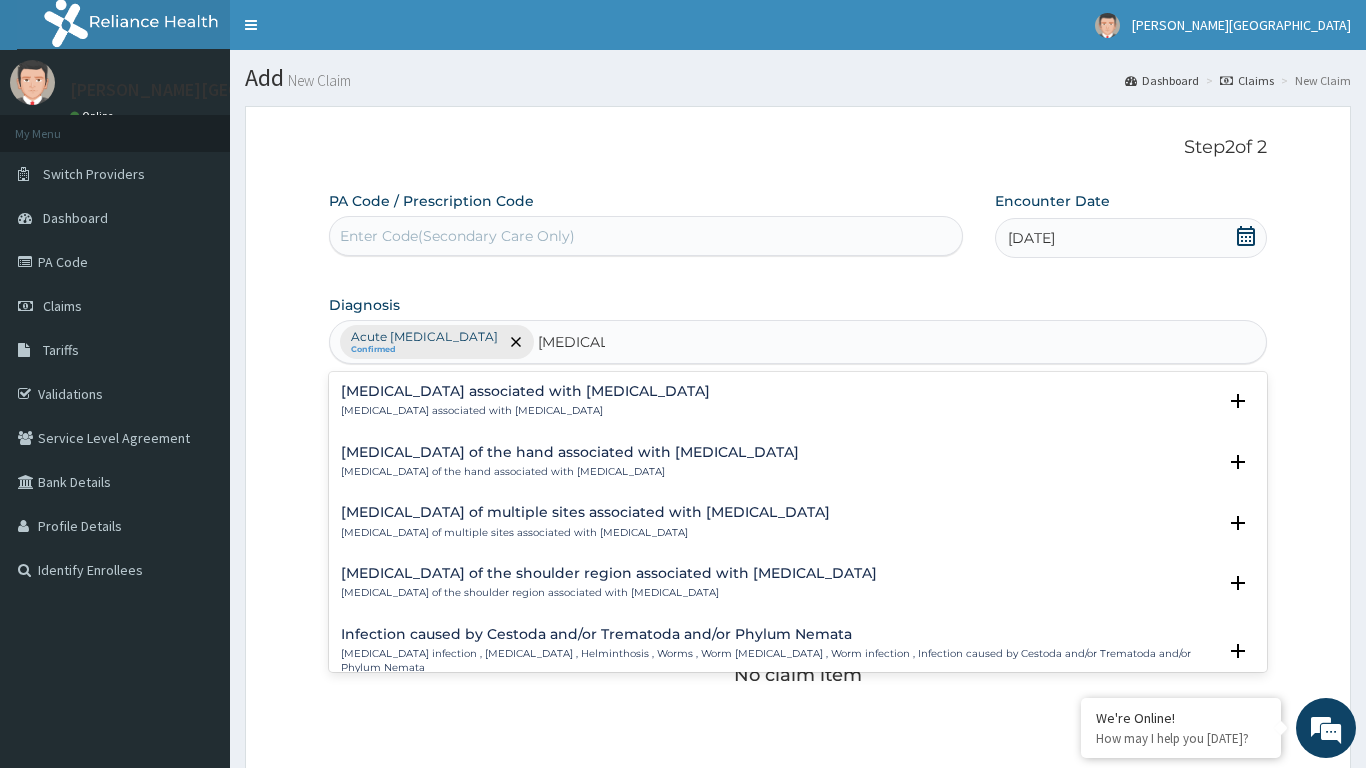 click on "[MEDICAL_DATA] associated with [MEDICAL_DATA]" at bounding box center (525, 391) 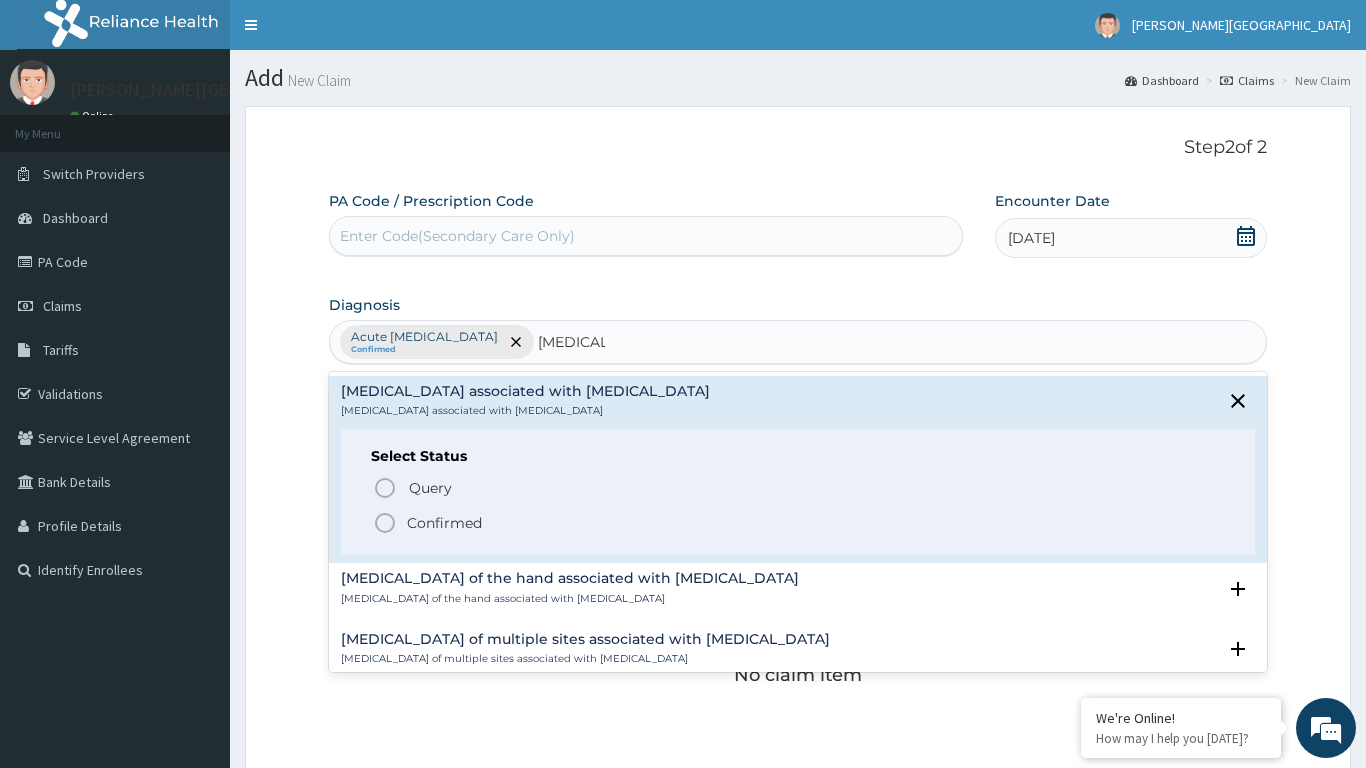 click on "Confirmed" at bounding box center (444, 523) 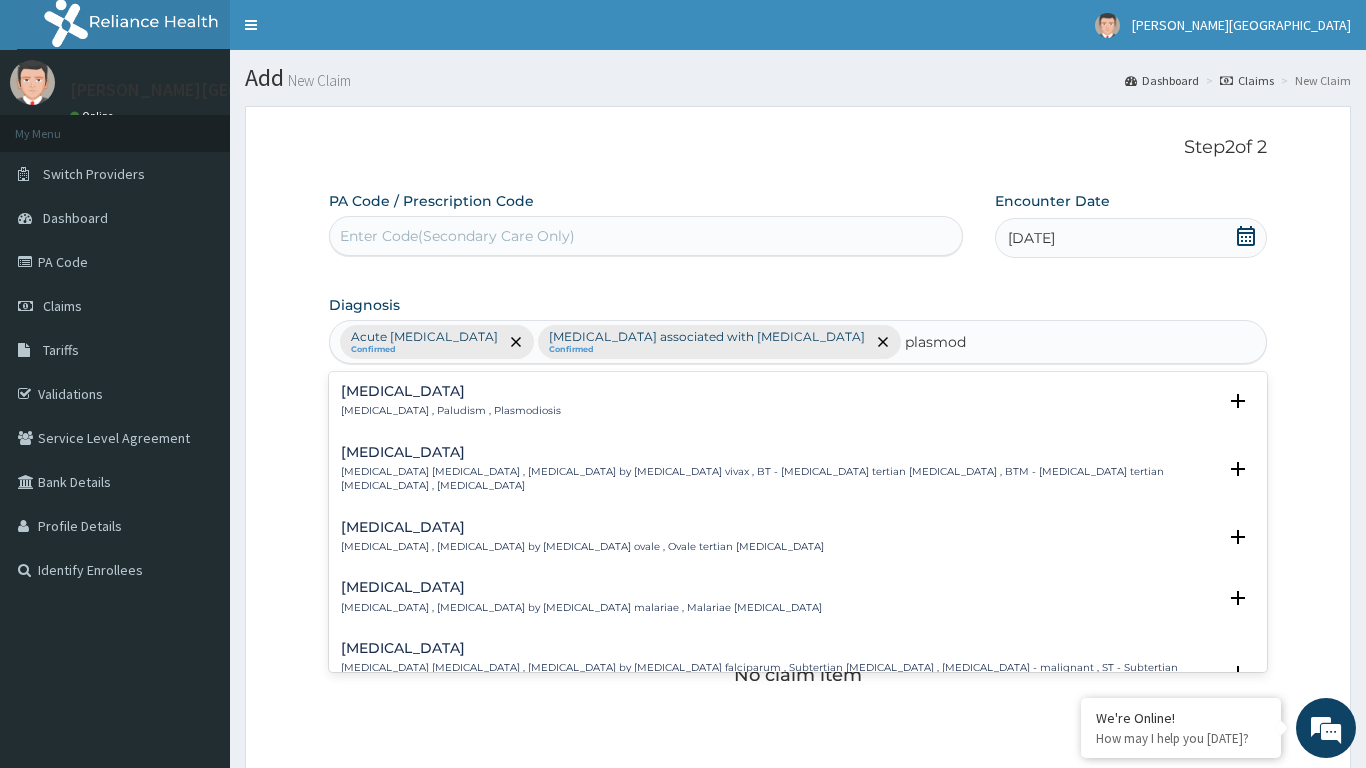 type on "plasmodi" 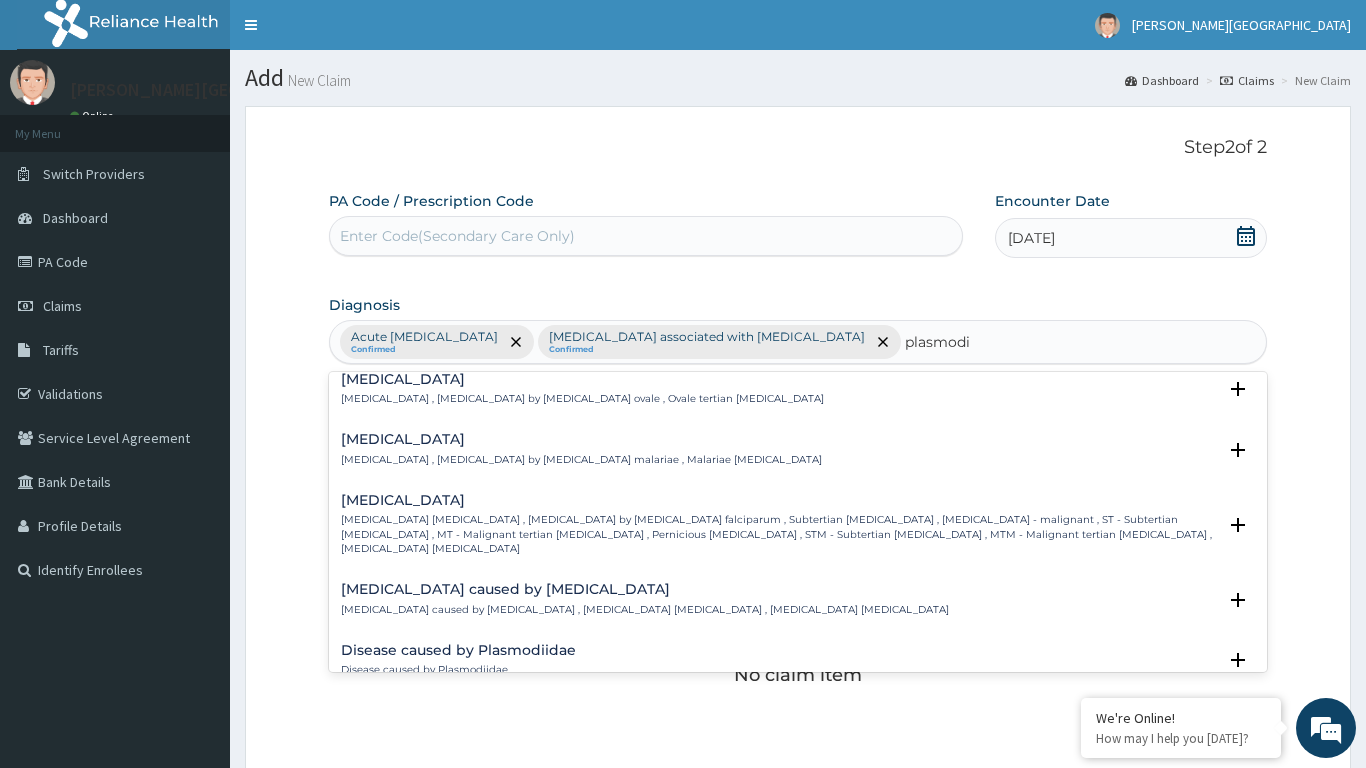 scroll, scrollTop: 166, scrollLeft: 0, axis: vertical 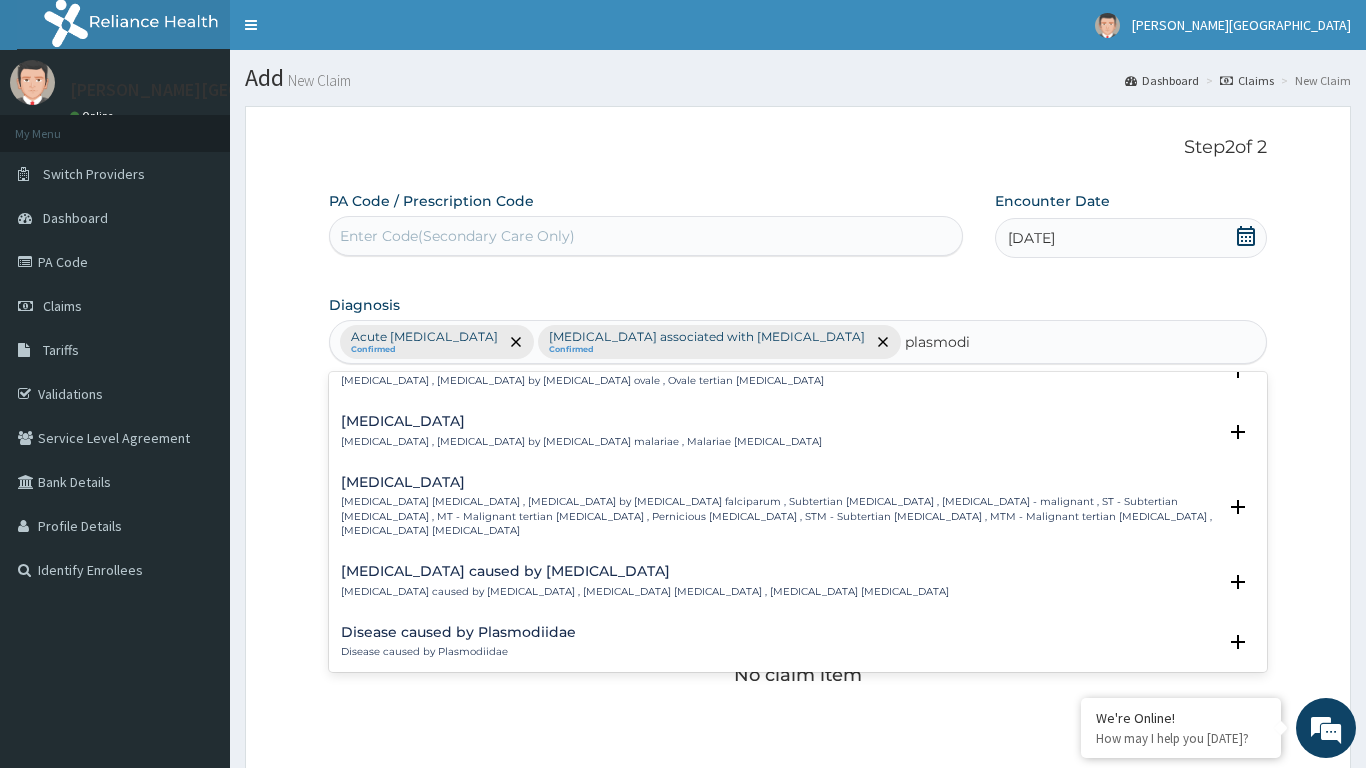 click on "[MEDICAL_DATA] [MEDICAL_DATA] , [MEDICAL_DATA] by [MEDICAL_DATA] falciparum , Subtertian [MEDICAL_DATA] , [MEDICAL_DATA] - malignant , ST - Subtertian [MEDICAL_DATA] , MT - Malignant tertian [MEDICAL_DATA] , Pernicious [MEDICAL_DATA] , STM - Subtertian [MEDICAL_DATA] , MTM - Malignant tertian [MEDICAL_DATA] , [MEDICAL_DATA] [MEDICAL_DATA]" at bounding box center [778, 516] 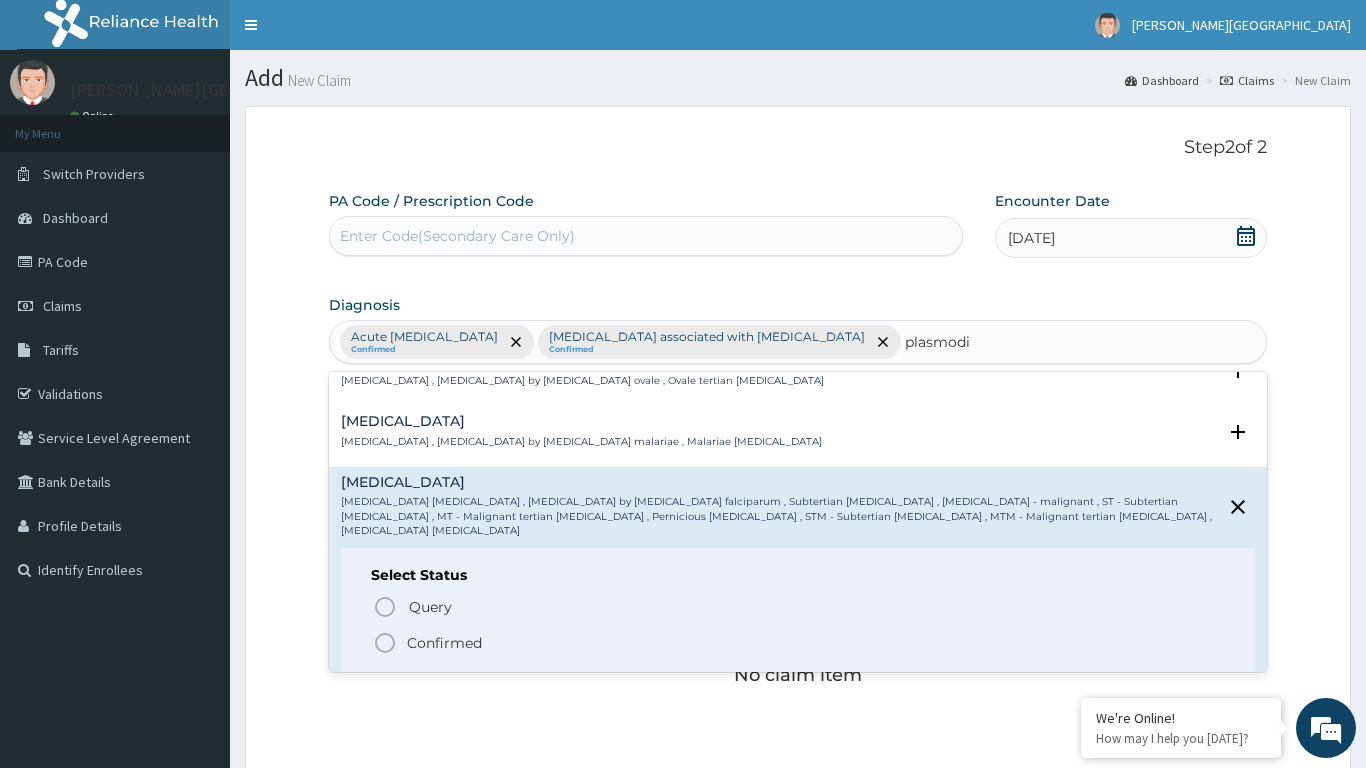 click 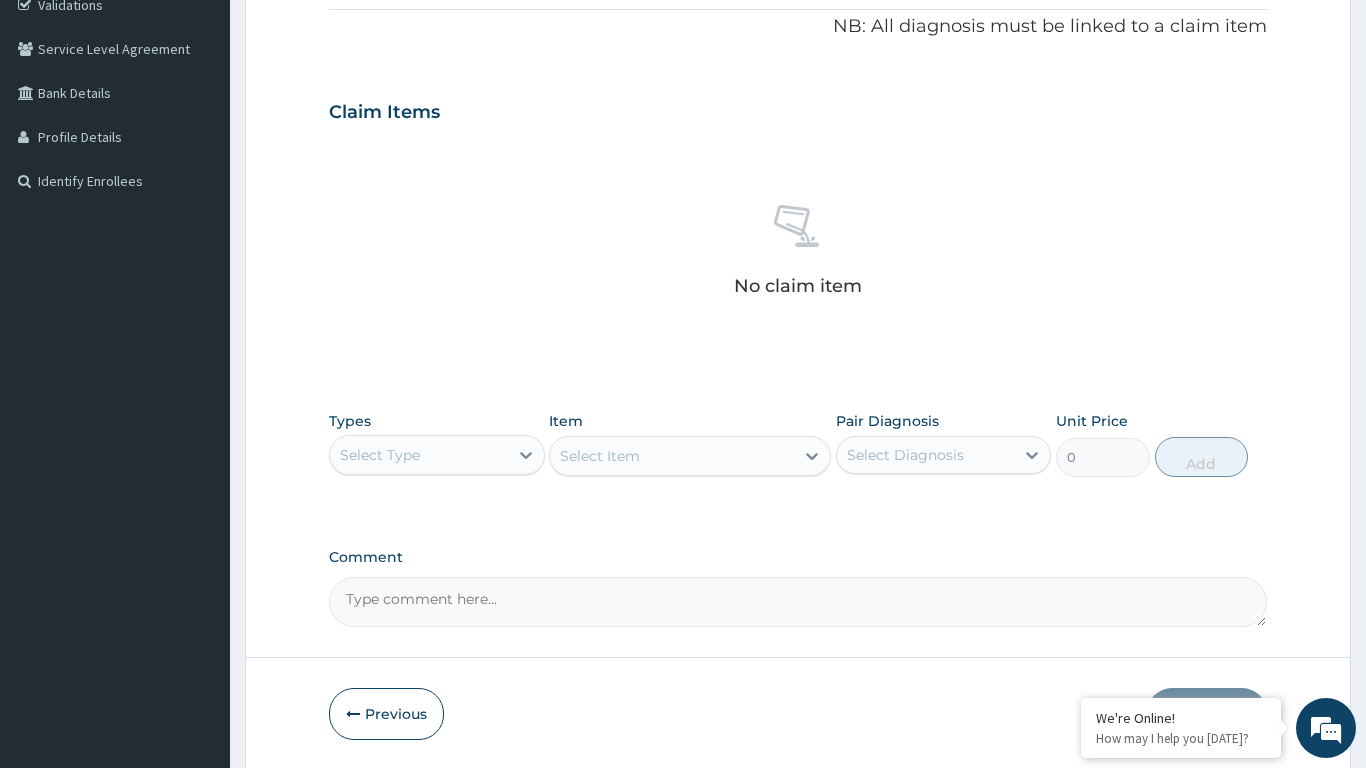 scroll, scrollTop: 458, scrollLeft: 0, axis: vertical 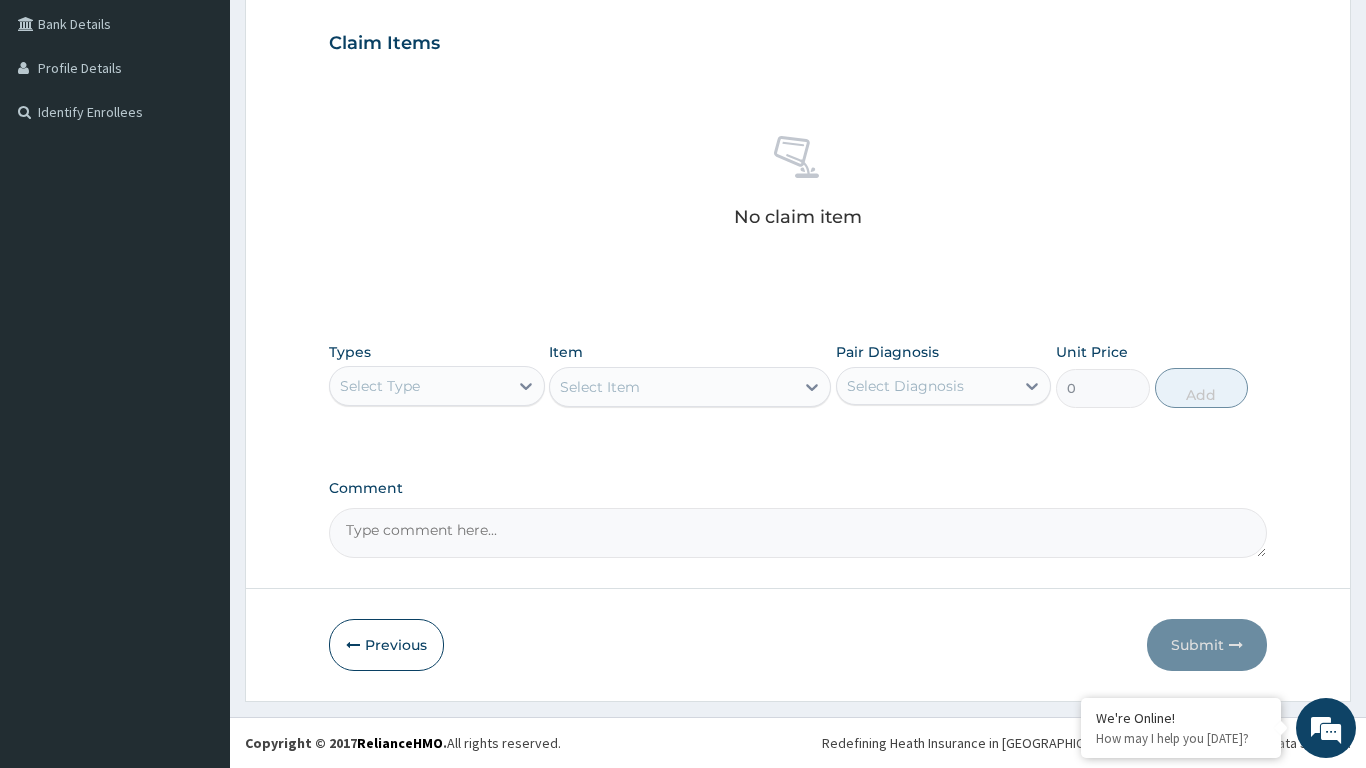 click on "Select Type" at bounding box center [419, 386] 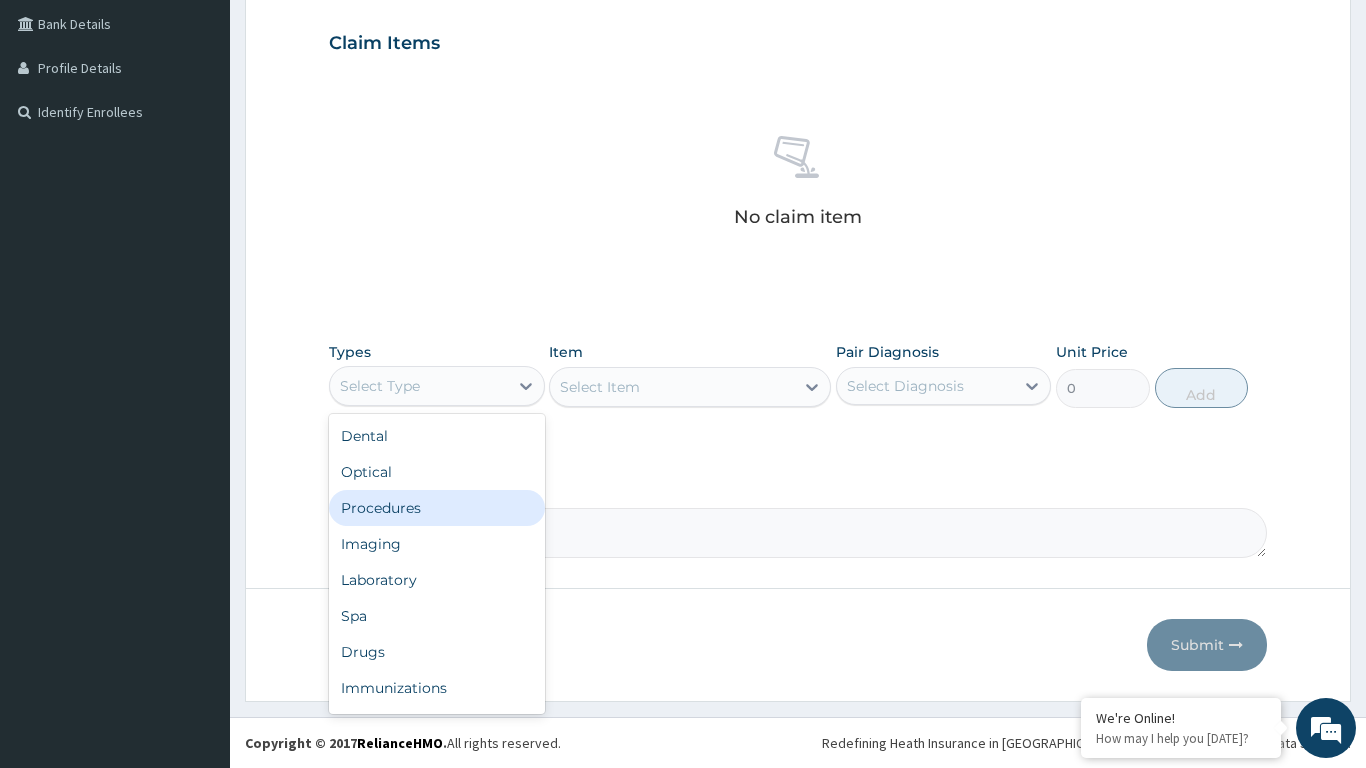 click on "Procedures" at bounding box center (437, 508) 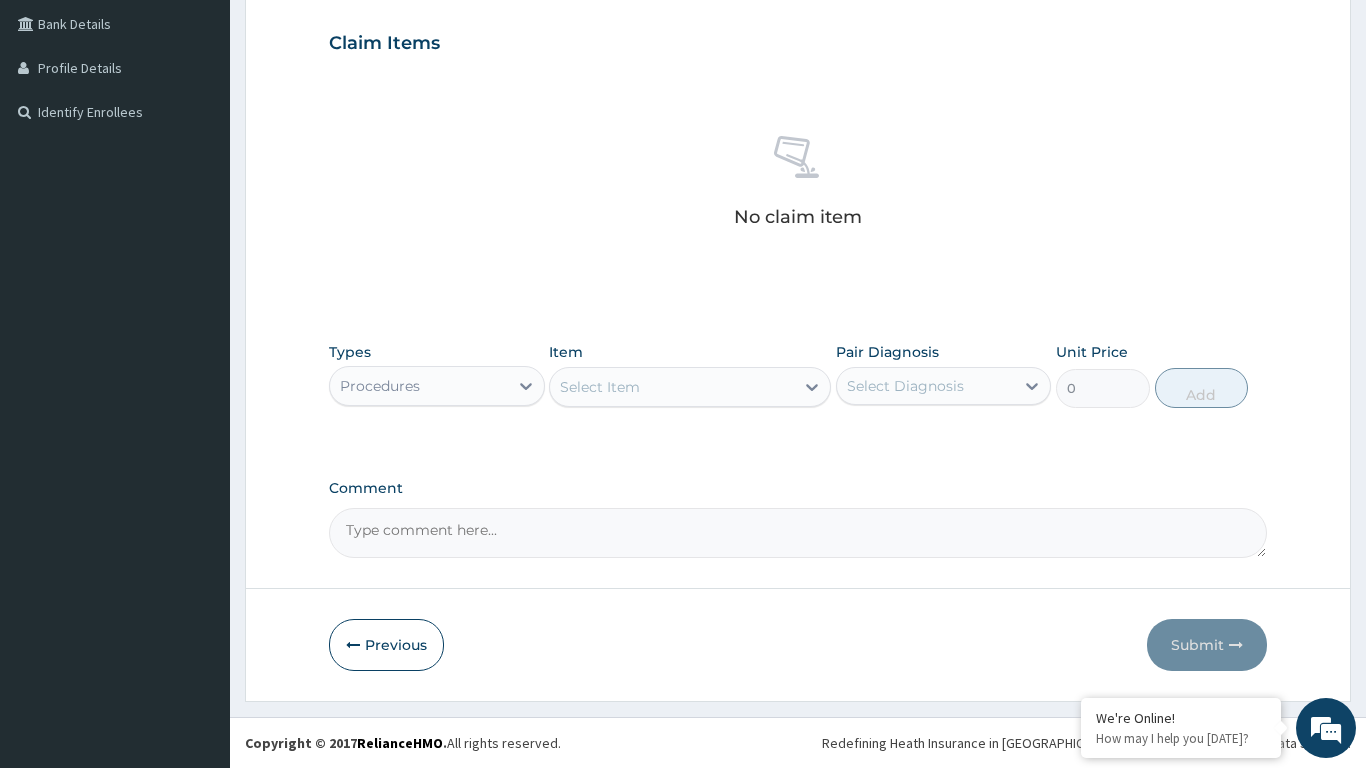 click on "Select Item" at bounding box center (672, 387) 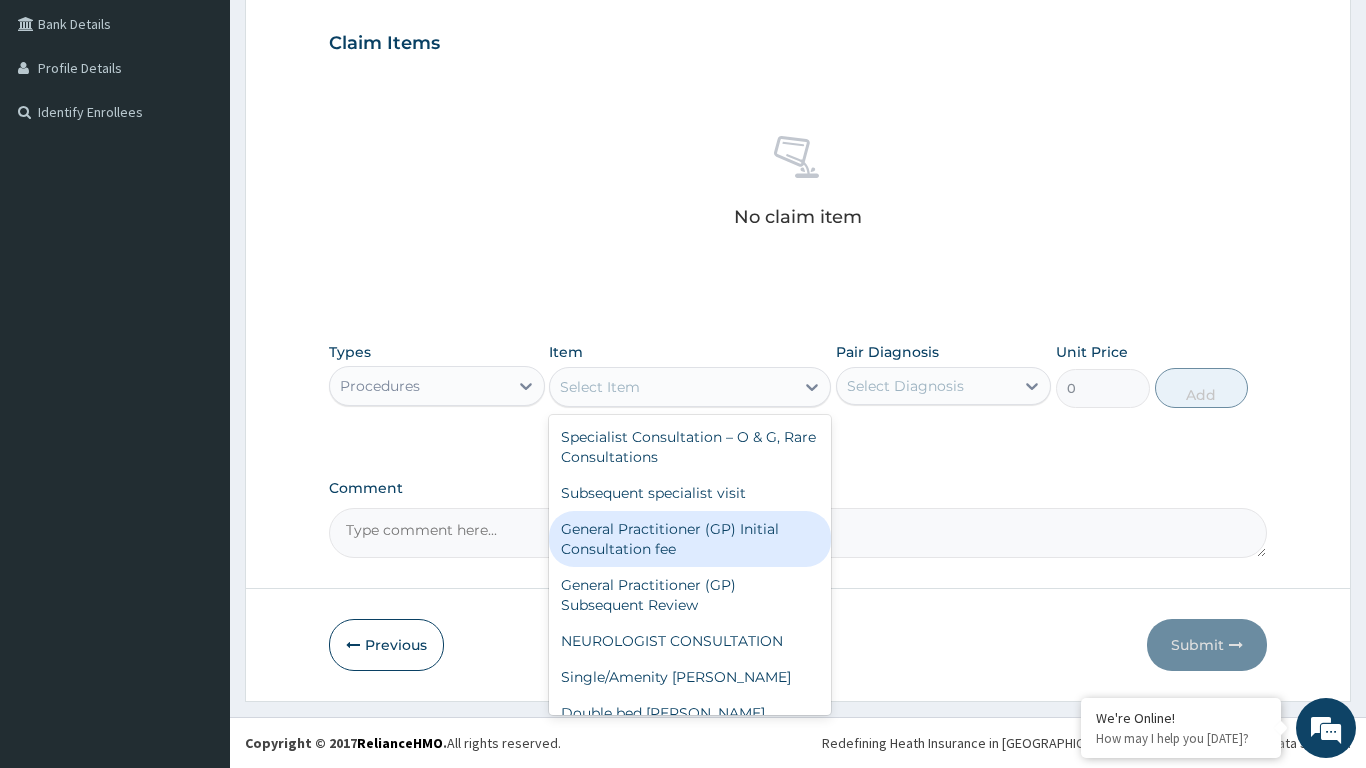 click on "General Practitioner (GP) Initial Consultation fee" at bounding box center (690, 539) 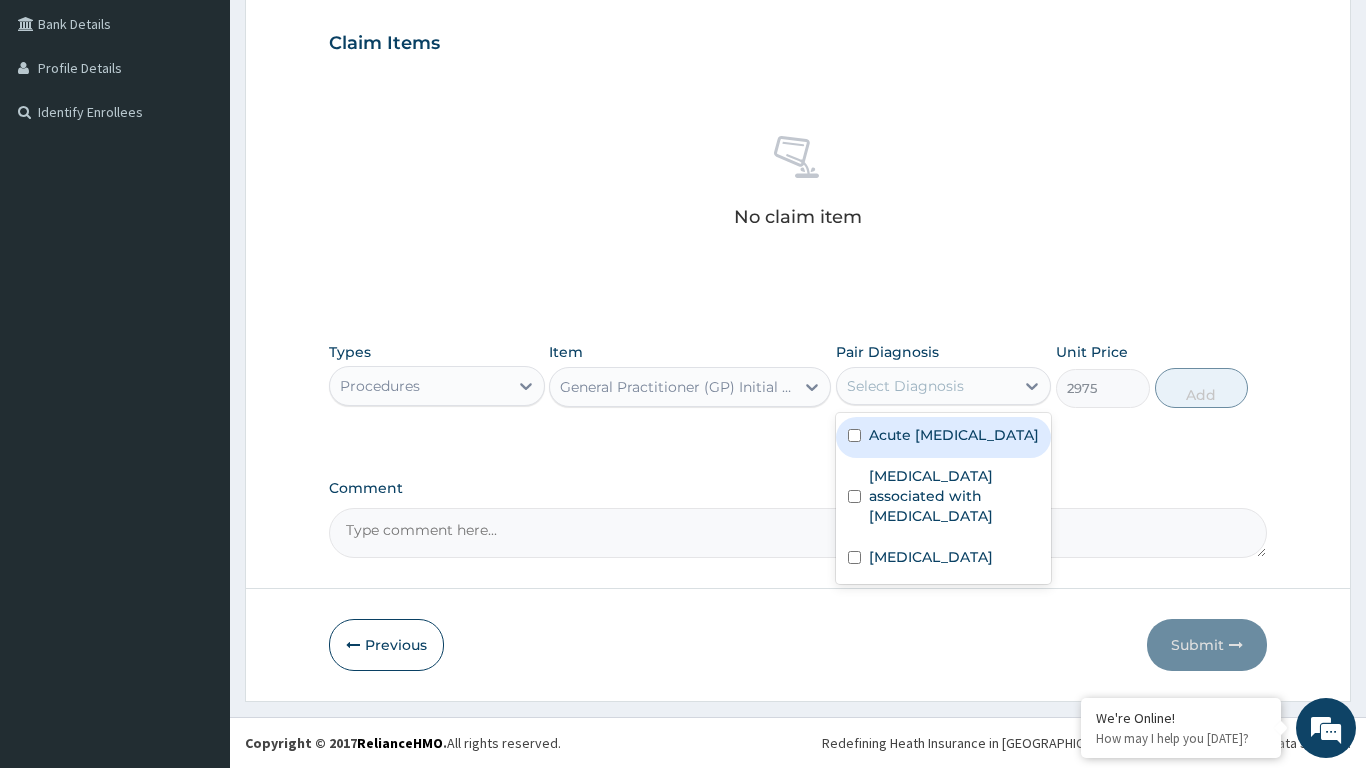 click at bounding box center [854, 435] 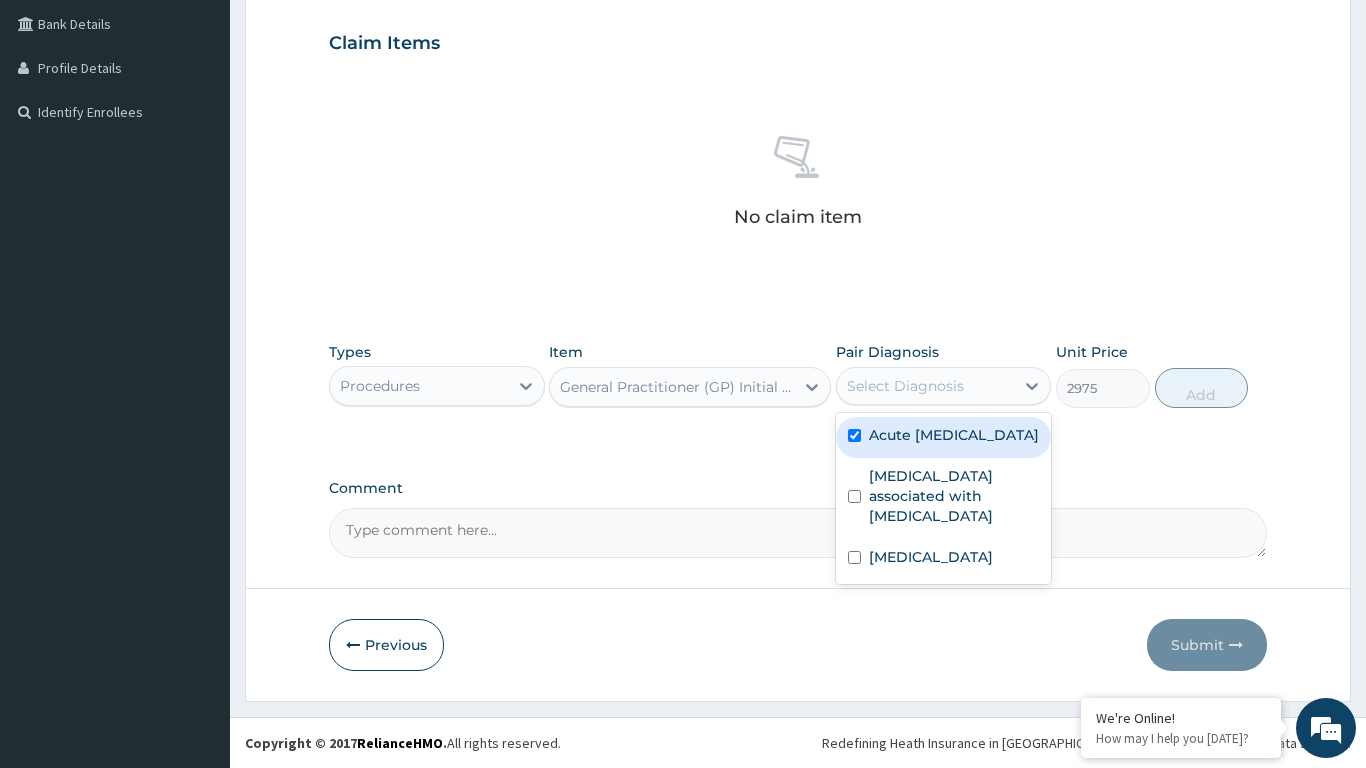checkbox on "true" 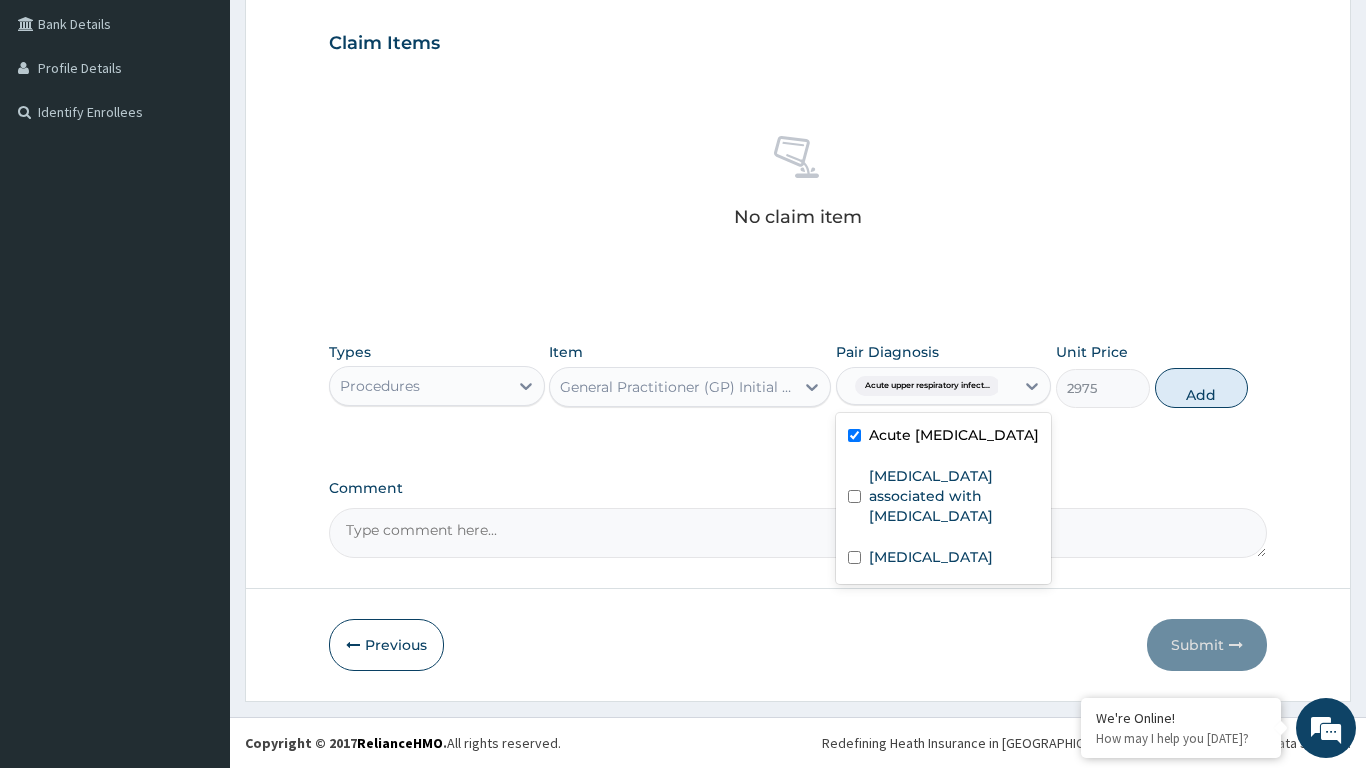 click at bounding box center [854, 496] 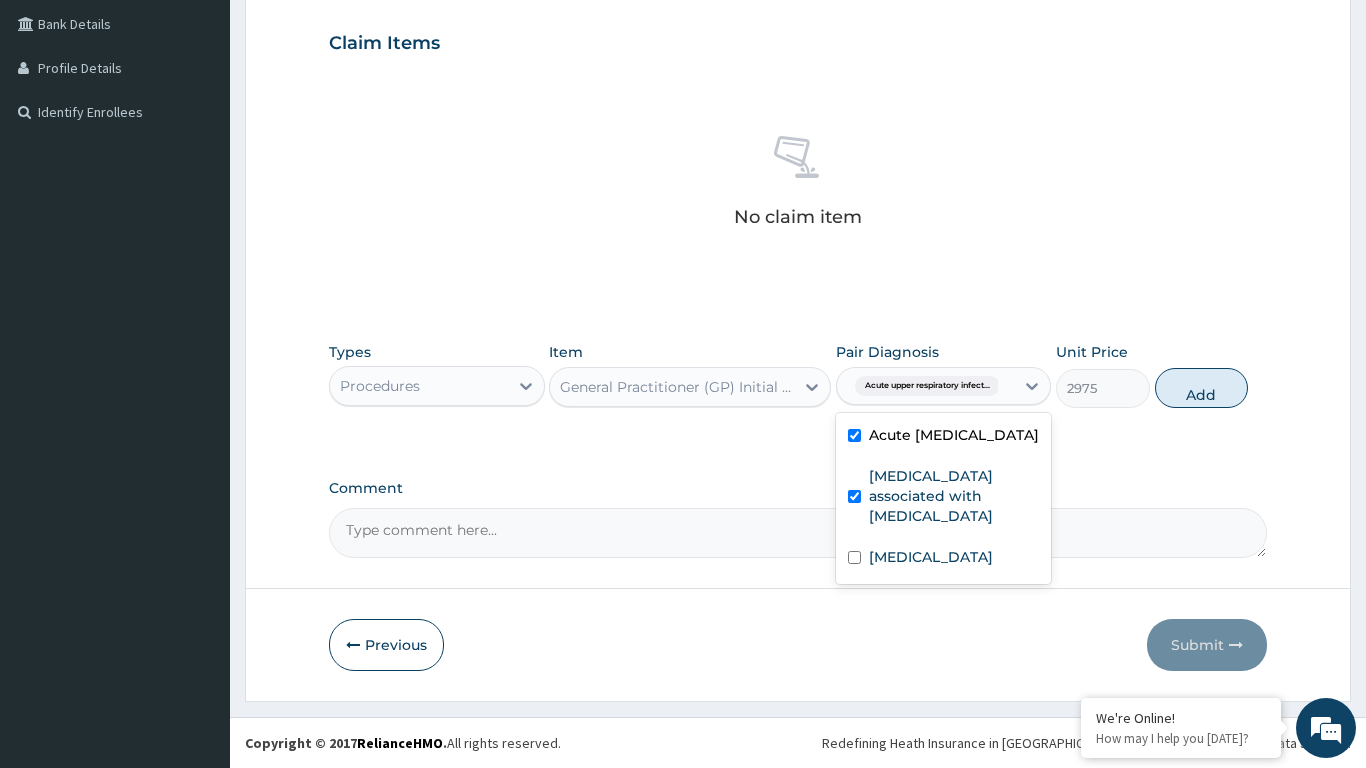 checkbox on "true" 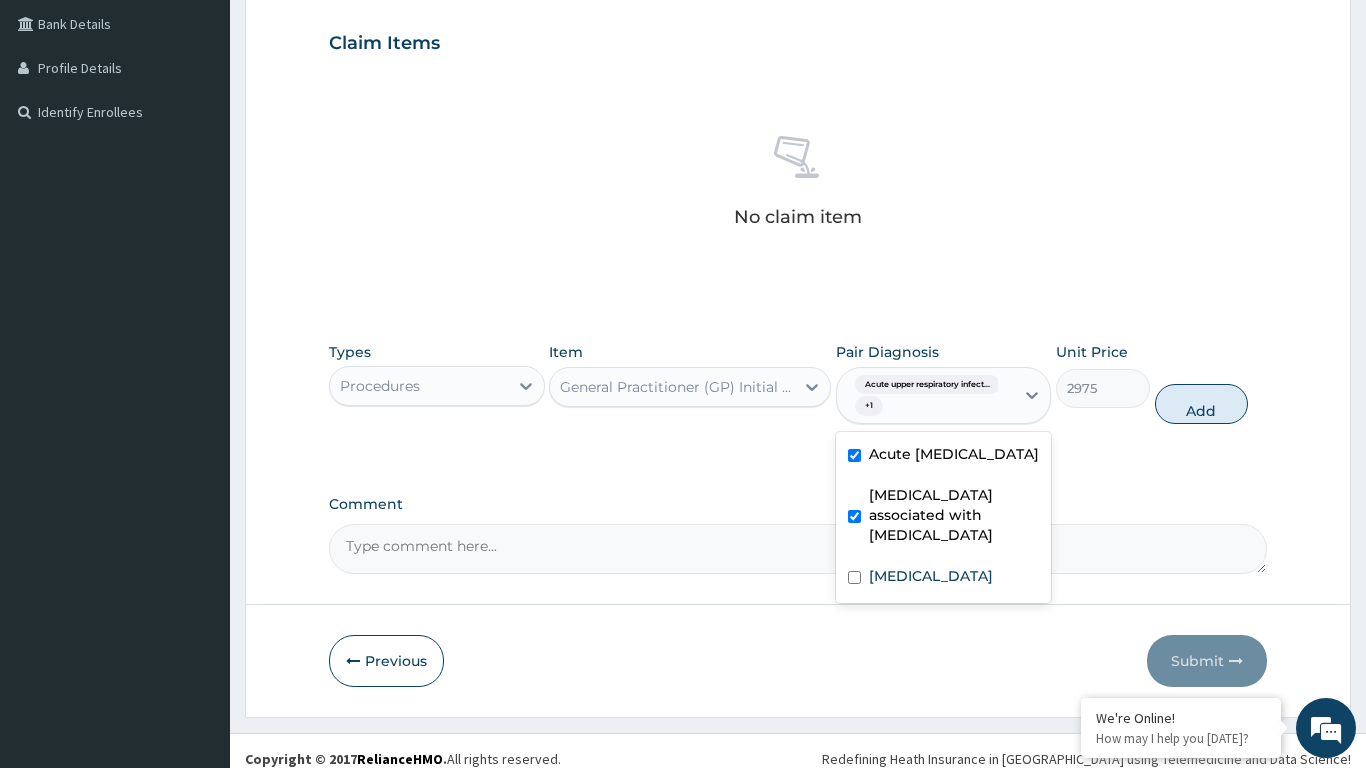 click on "[MEDICAL_DATA]" at bounding box center [944, 578] 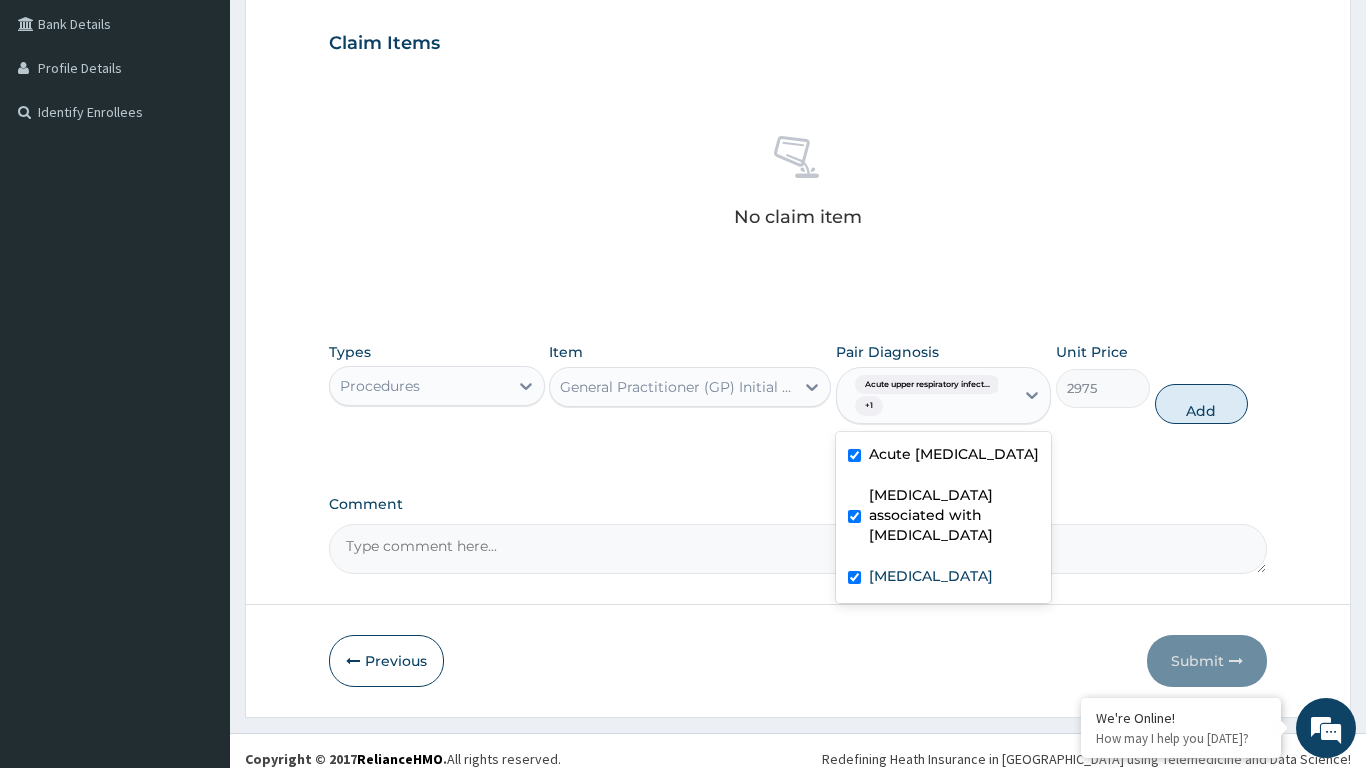 checkbox on "true" 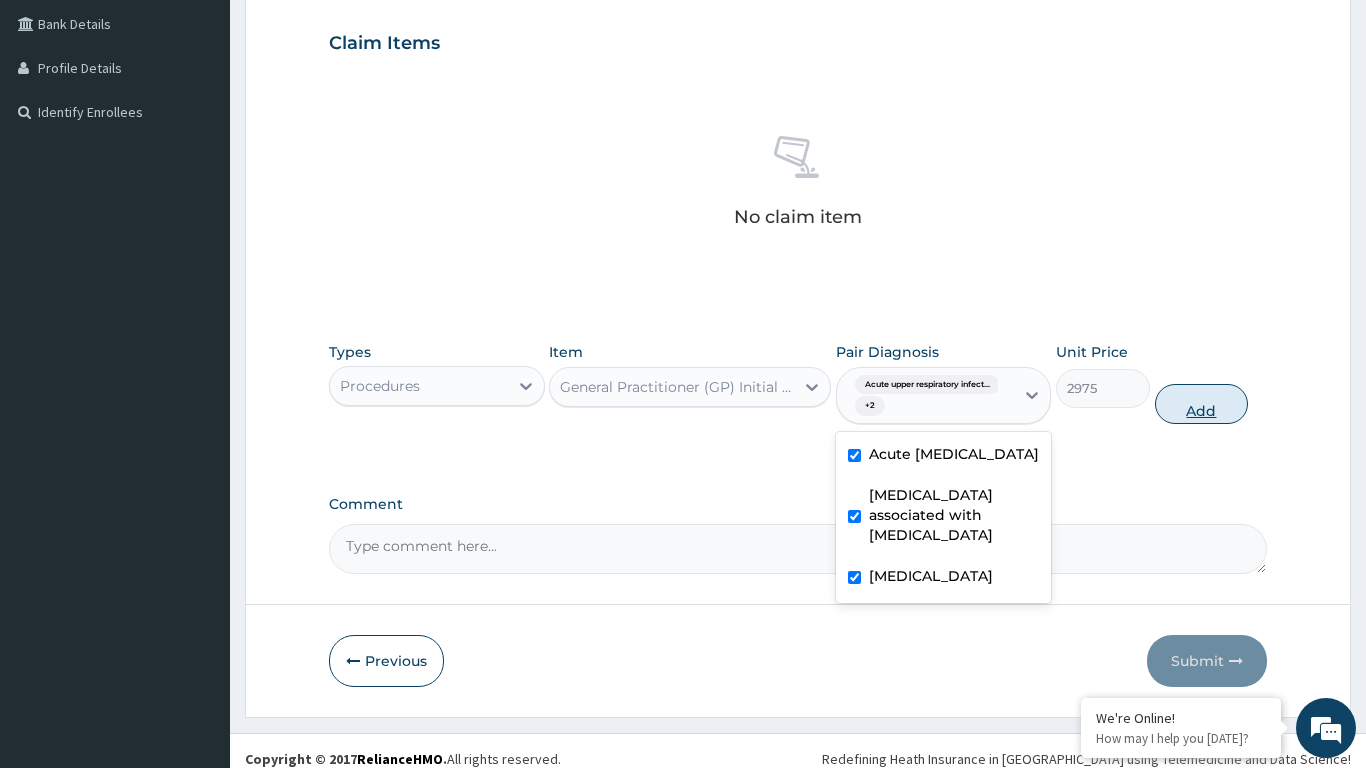click on "Add" at bounding box center [1202, 404] 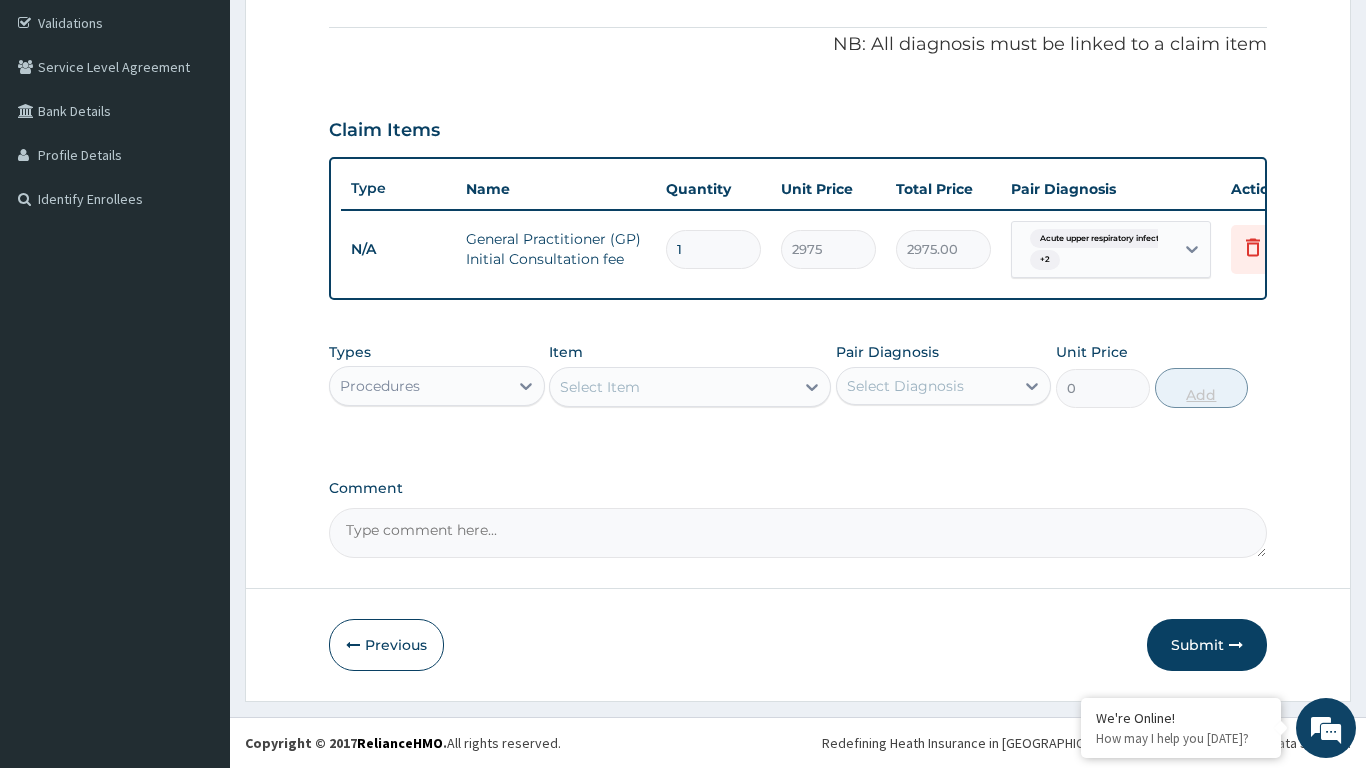 scroll, scrollTop: 371, scrollLeft: 0, axis: vertical 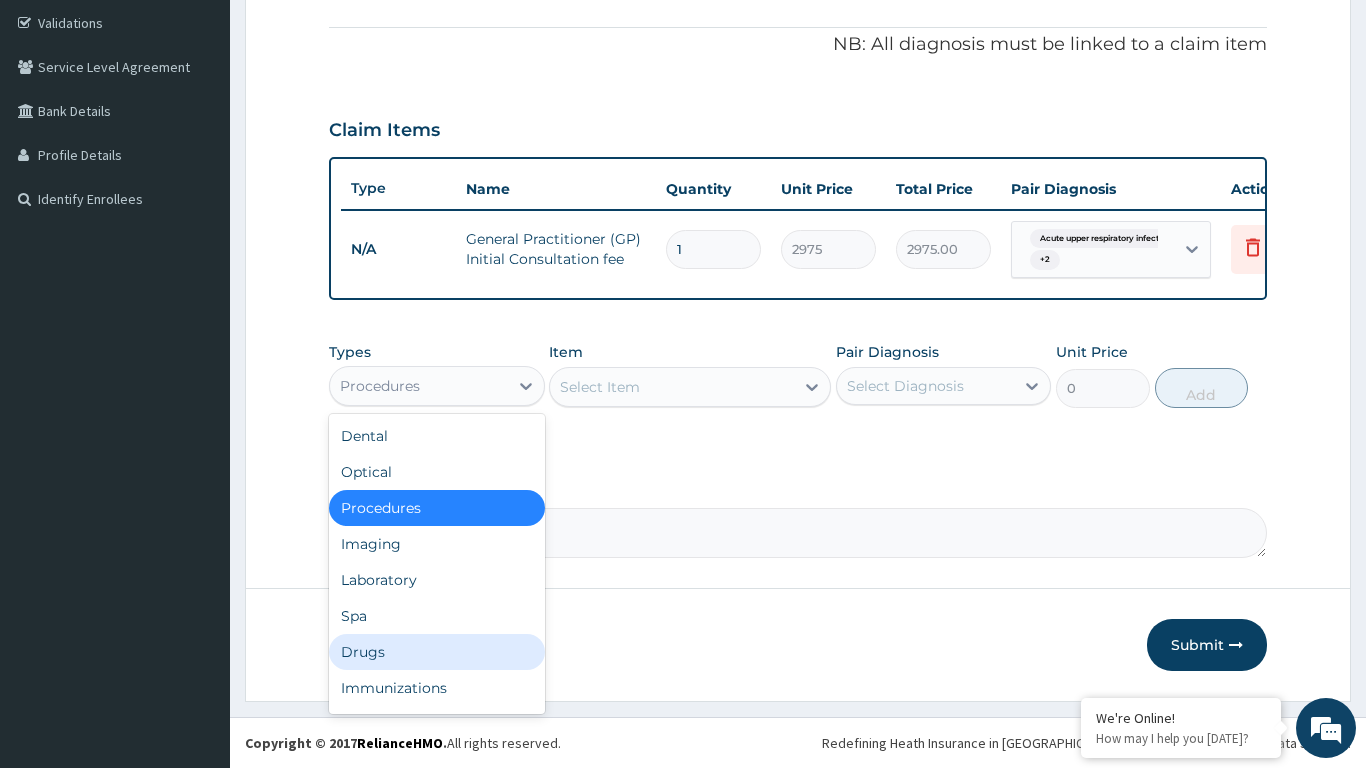 click on "Drugs" at bounding box center (437, 652) 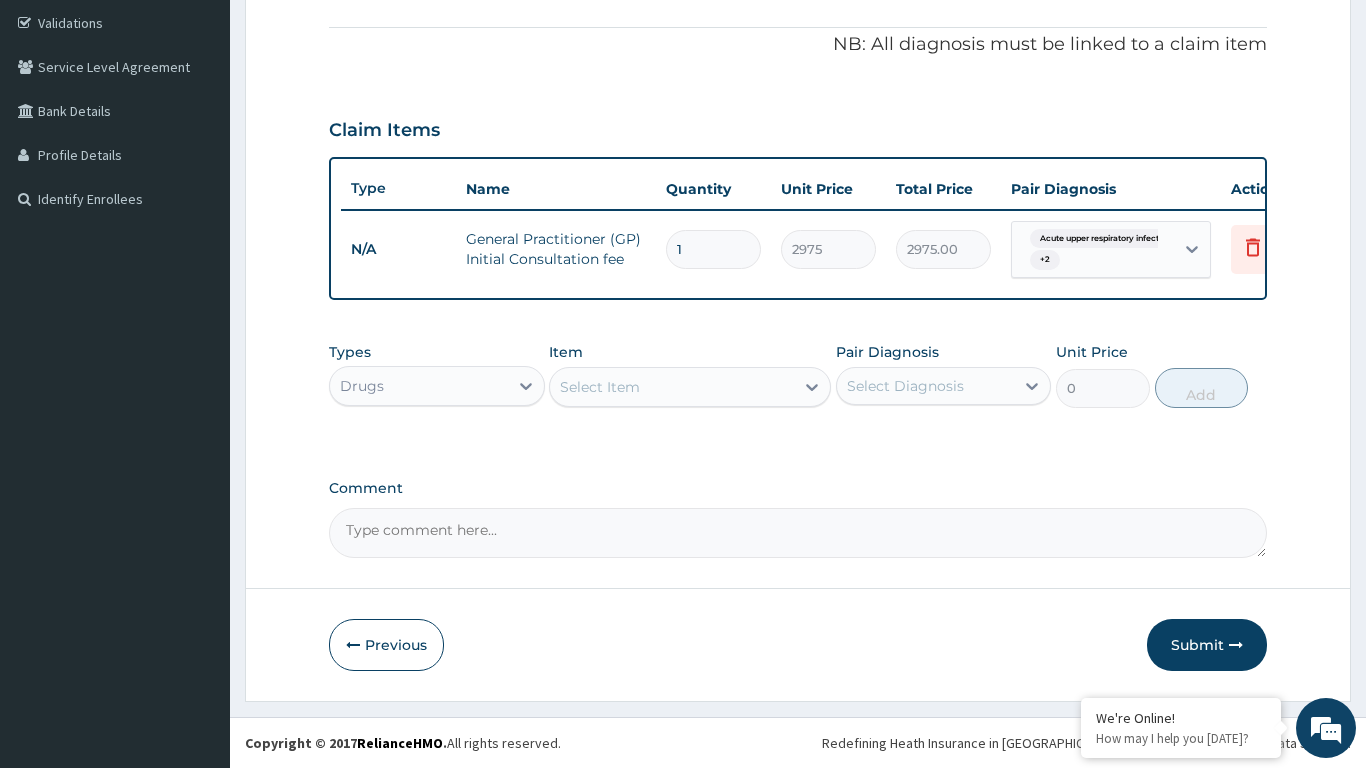 click on "Select Item" at bounding box center [672, 387] 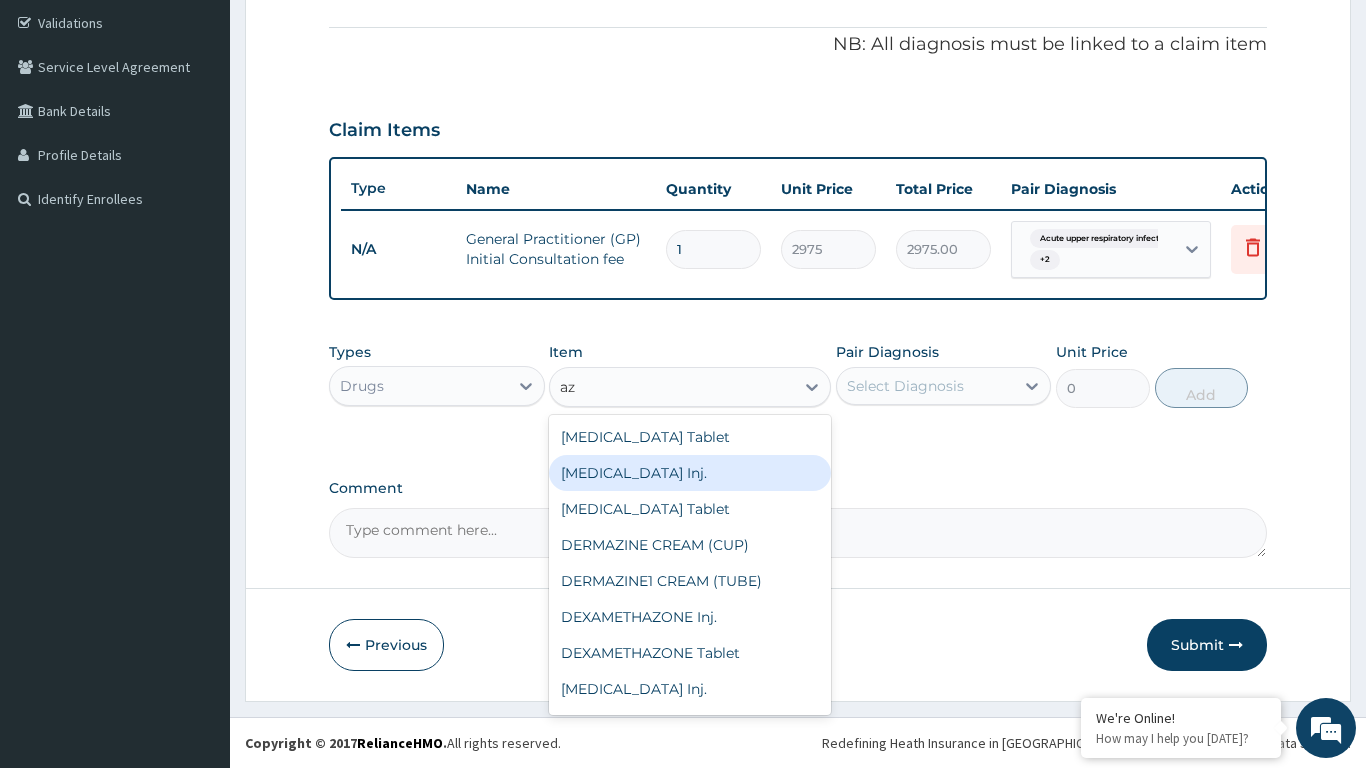 type on "a" 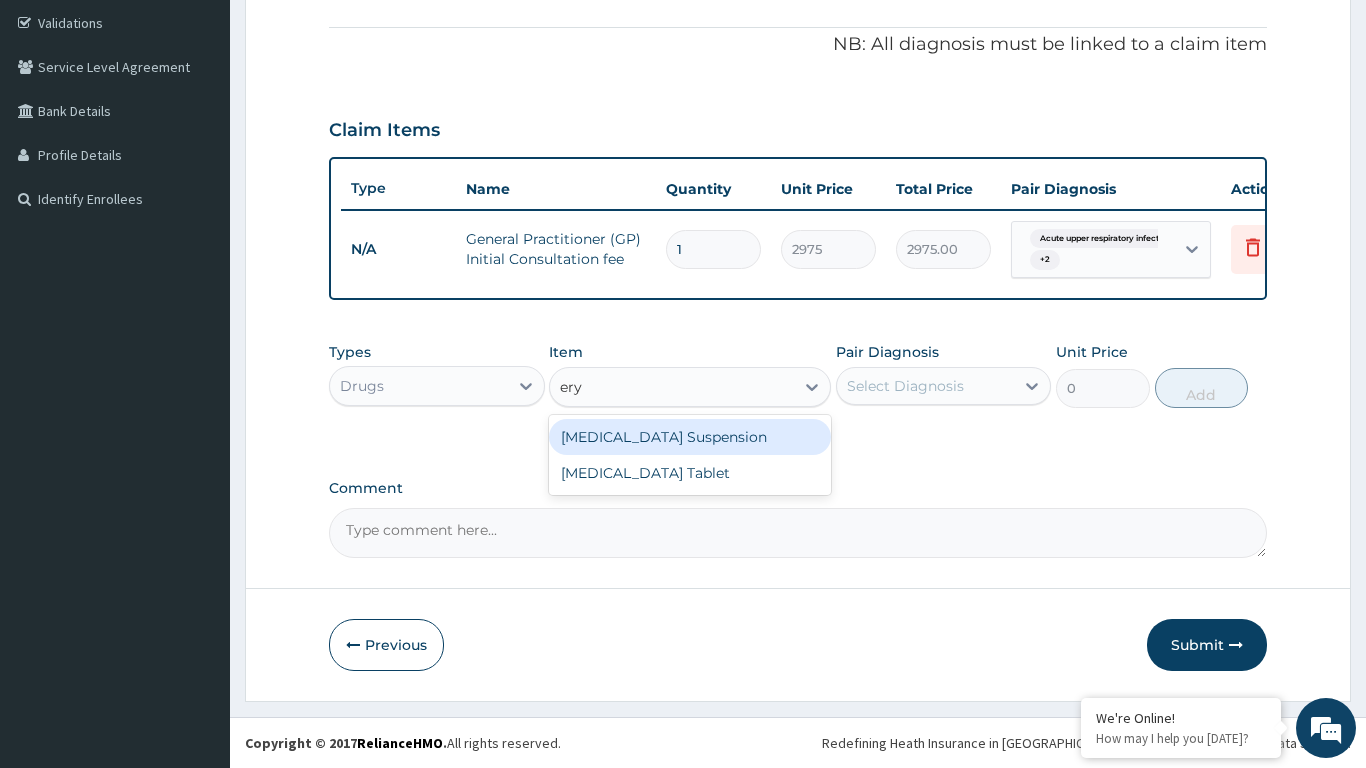 type on "eryt" 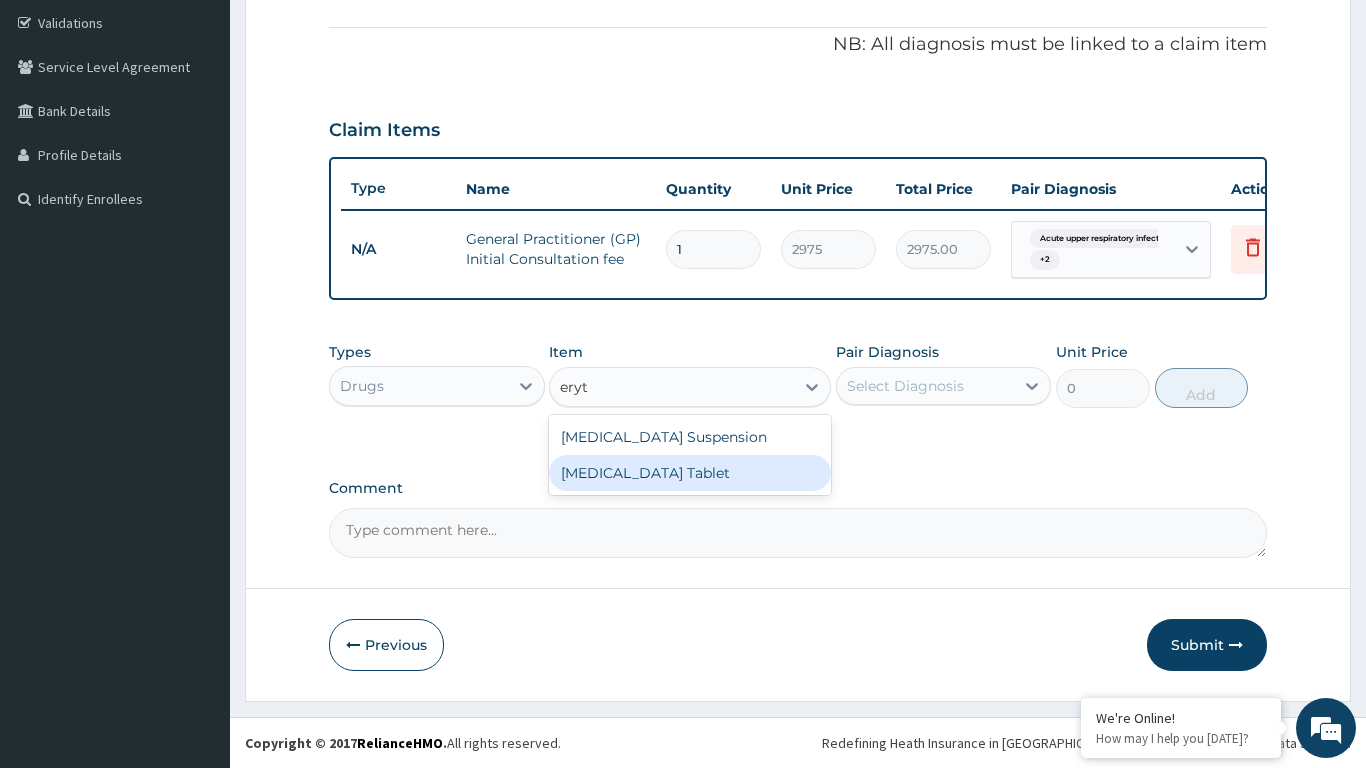 click on "[MEDICAL_DATA]  Tablet" at bounding box center [690, 473] 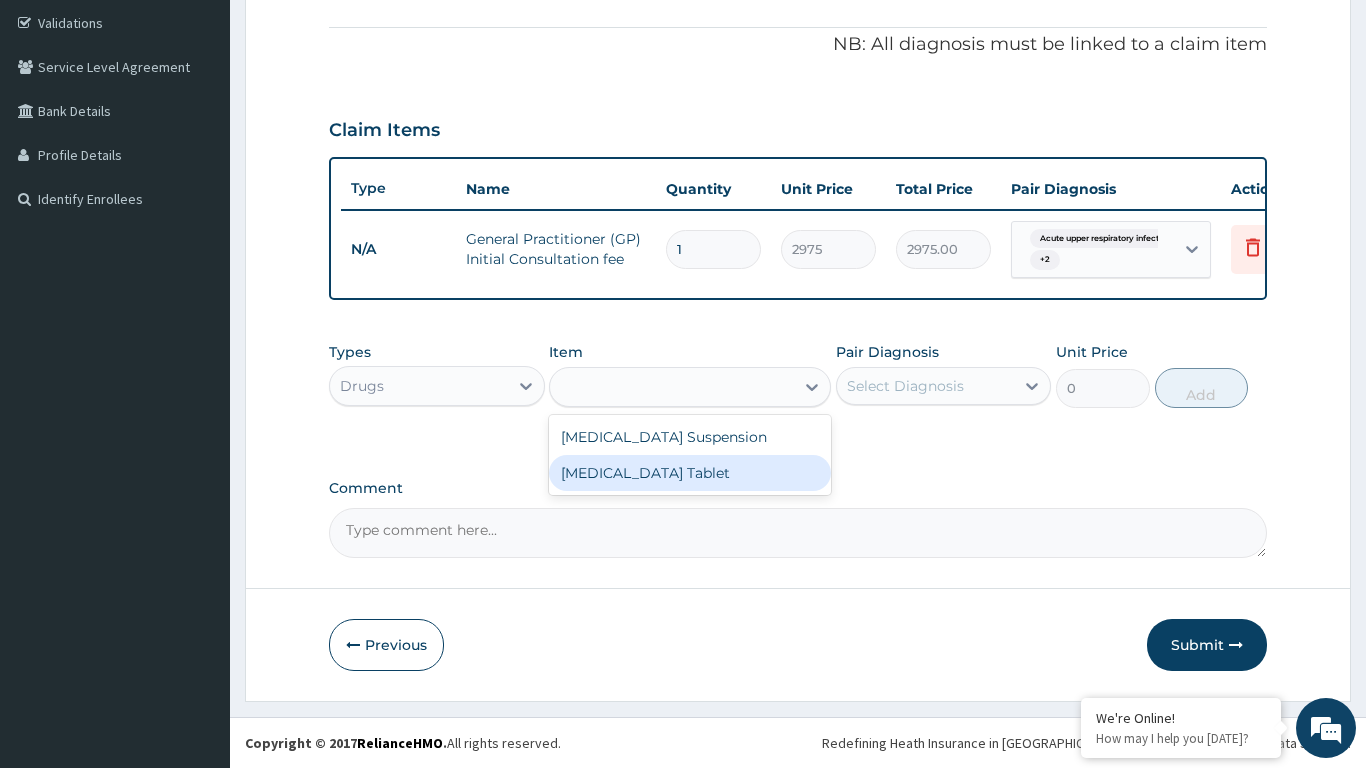 type on "32.51" 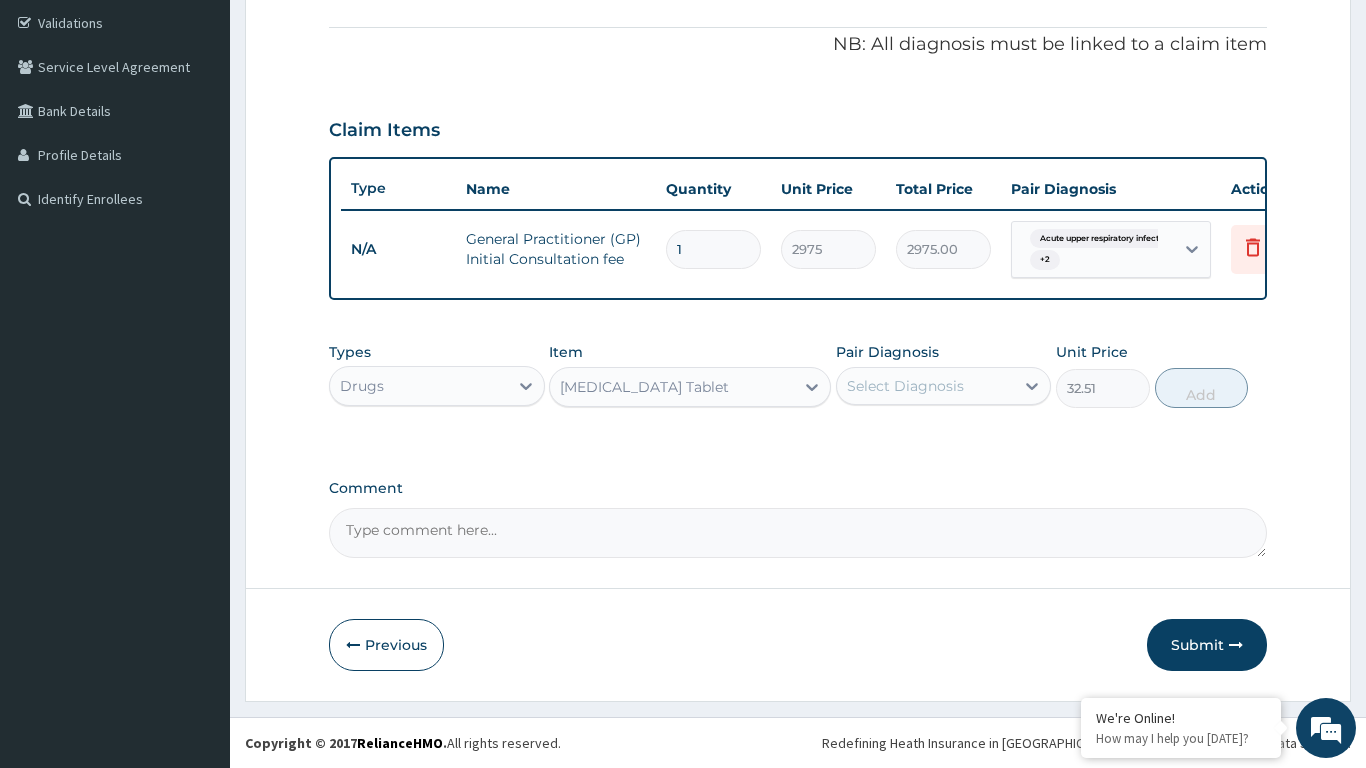 click on "Select Diagnosis" at bounding box center (905, 386) 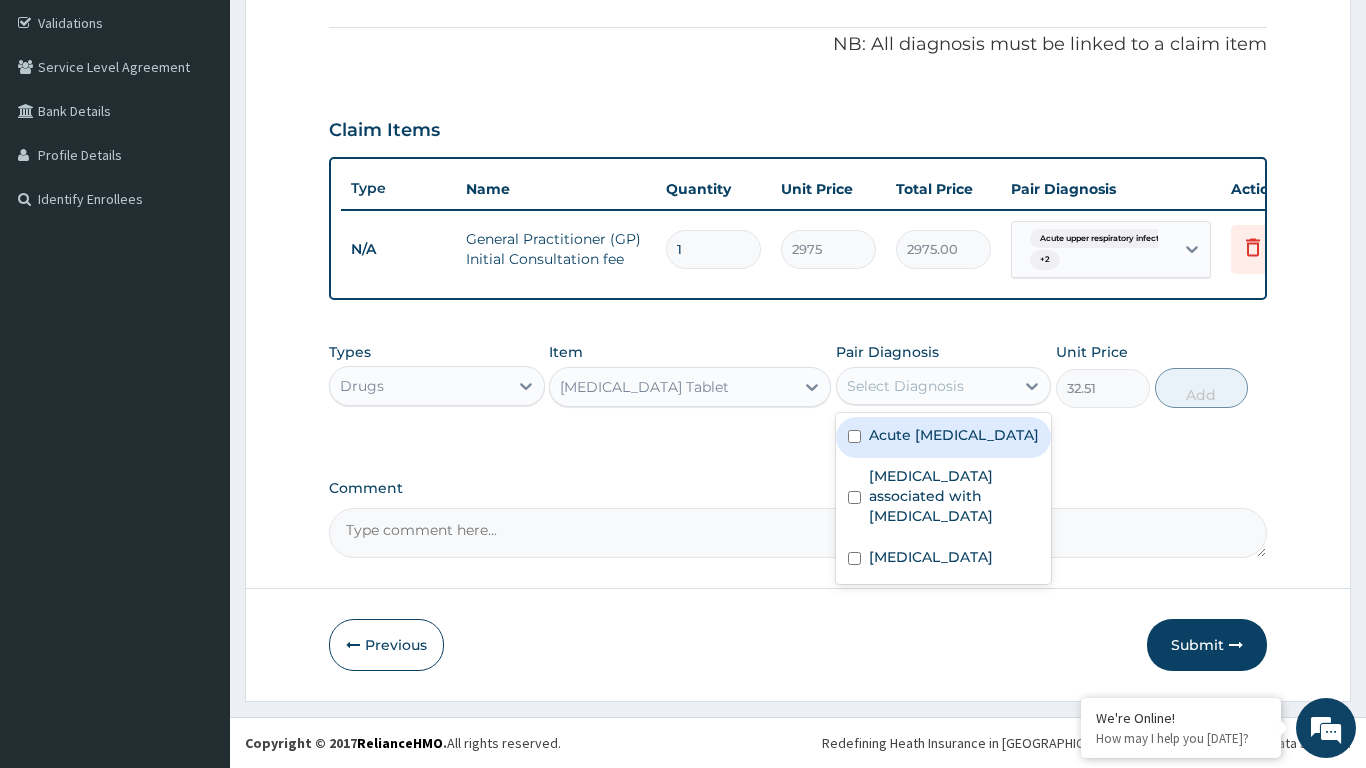 click on "Acute [MEDICAL_DATA]" at bounding box center [954, 435] 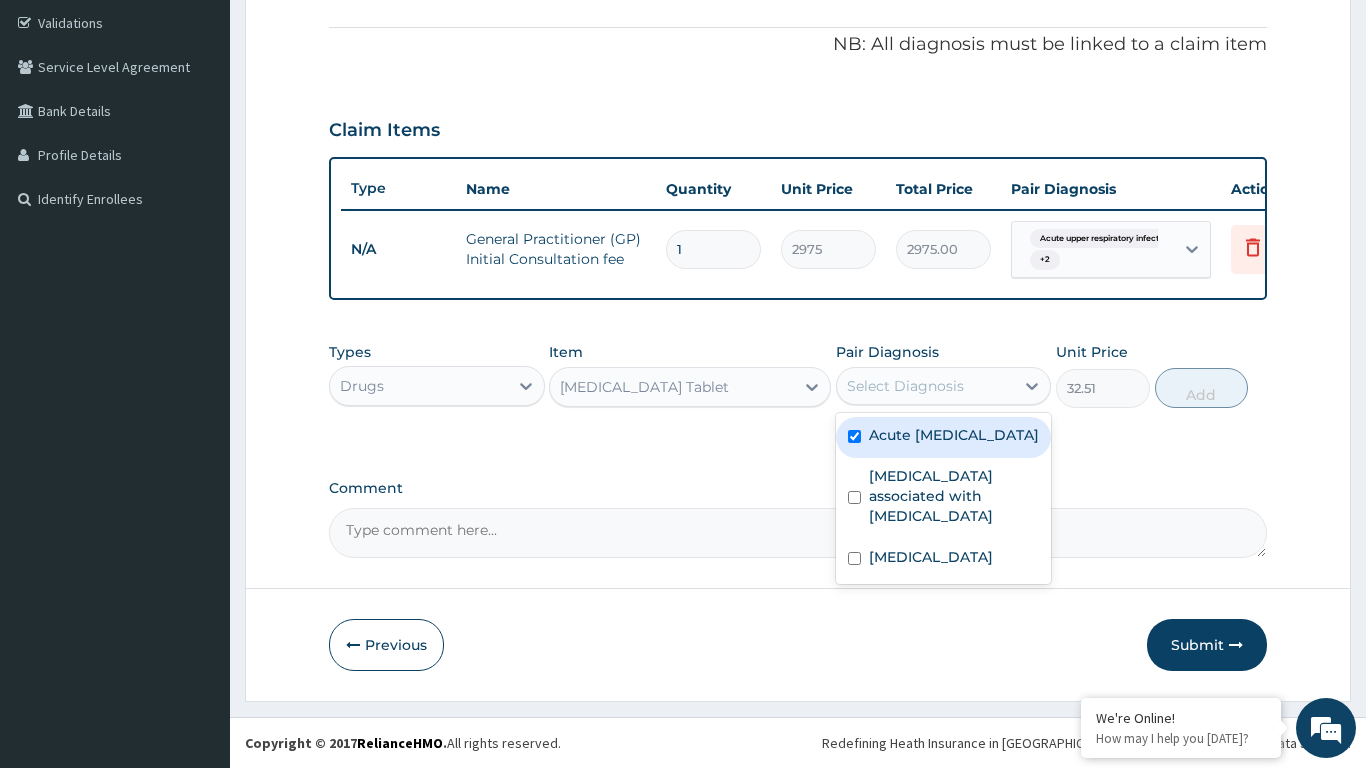 checkbox on "true" 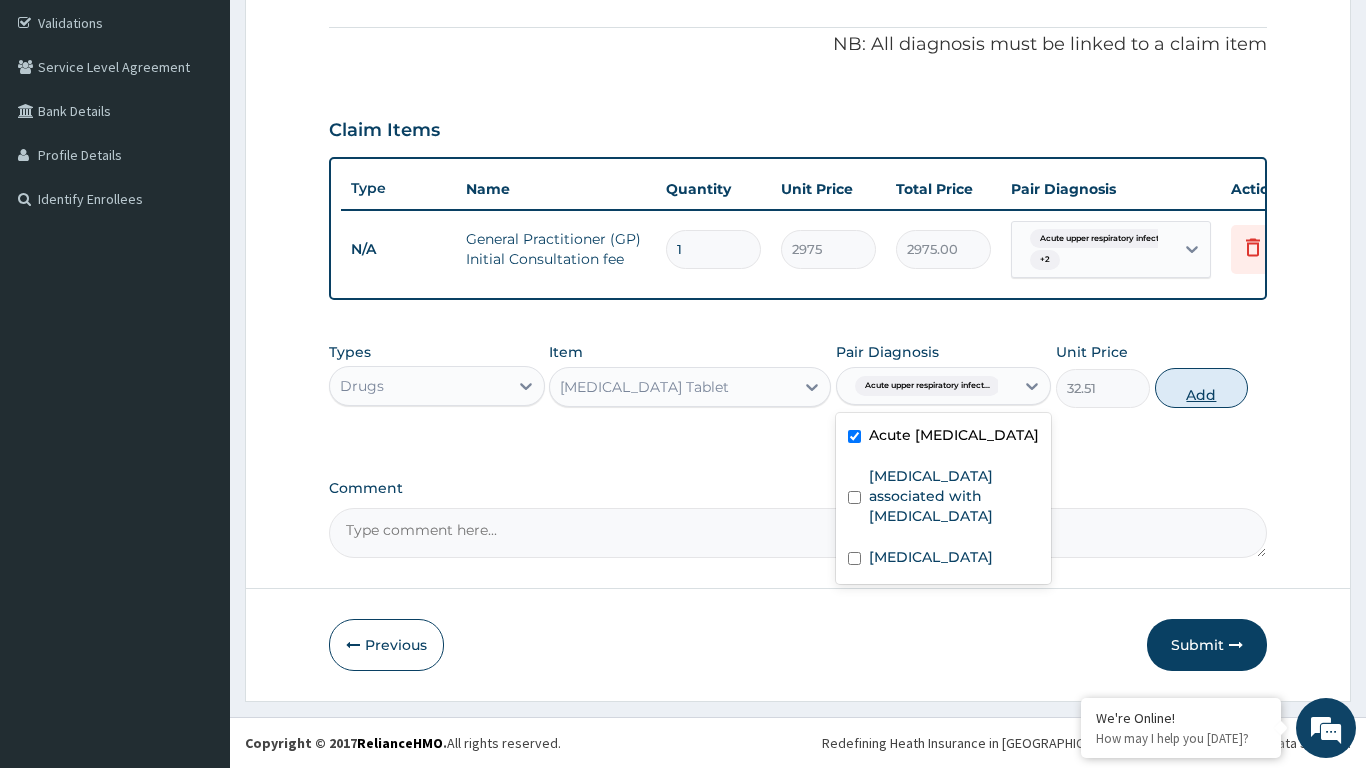 click on "Add" at bounding box center [1202, 388] 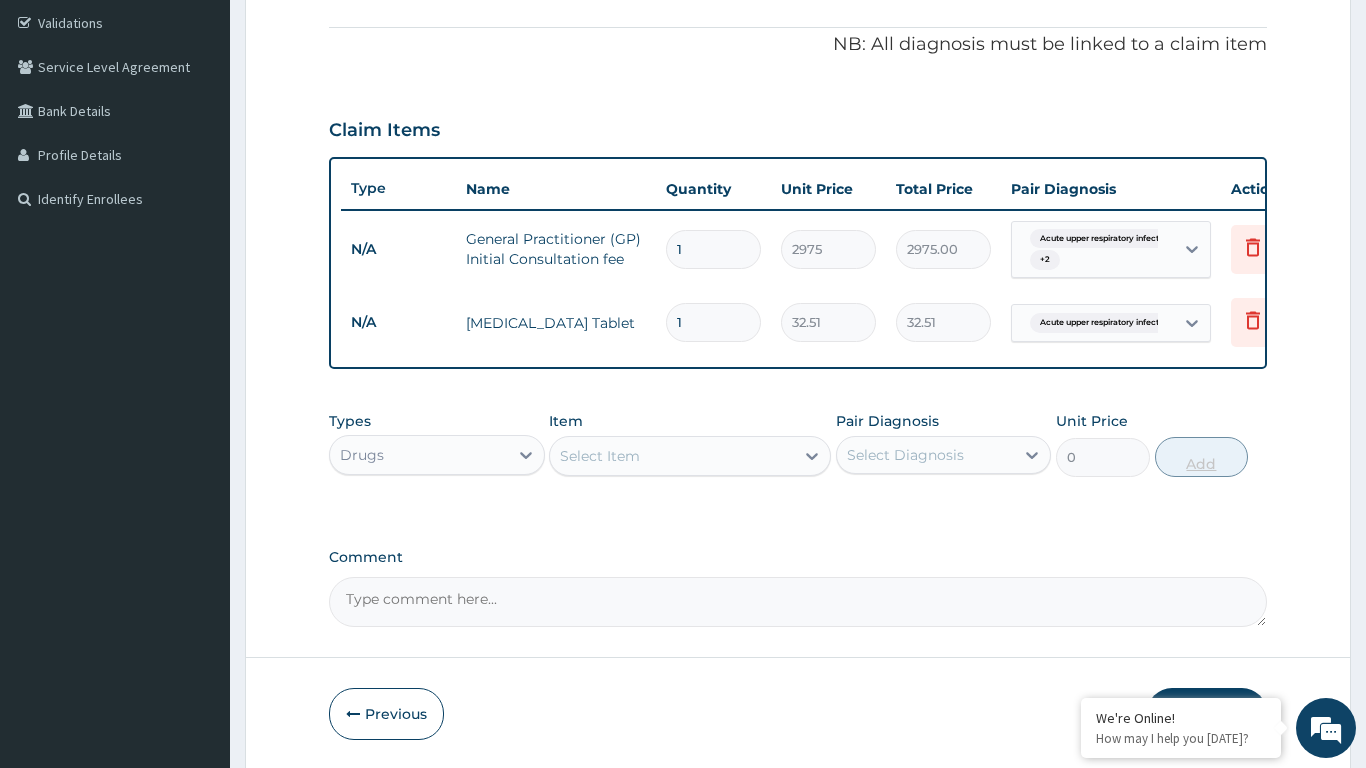 type on "10" 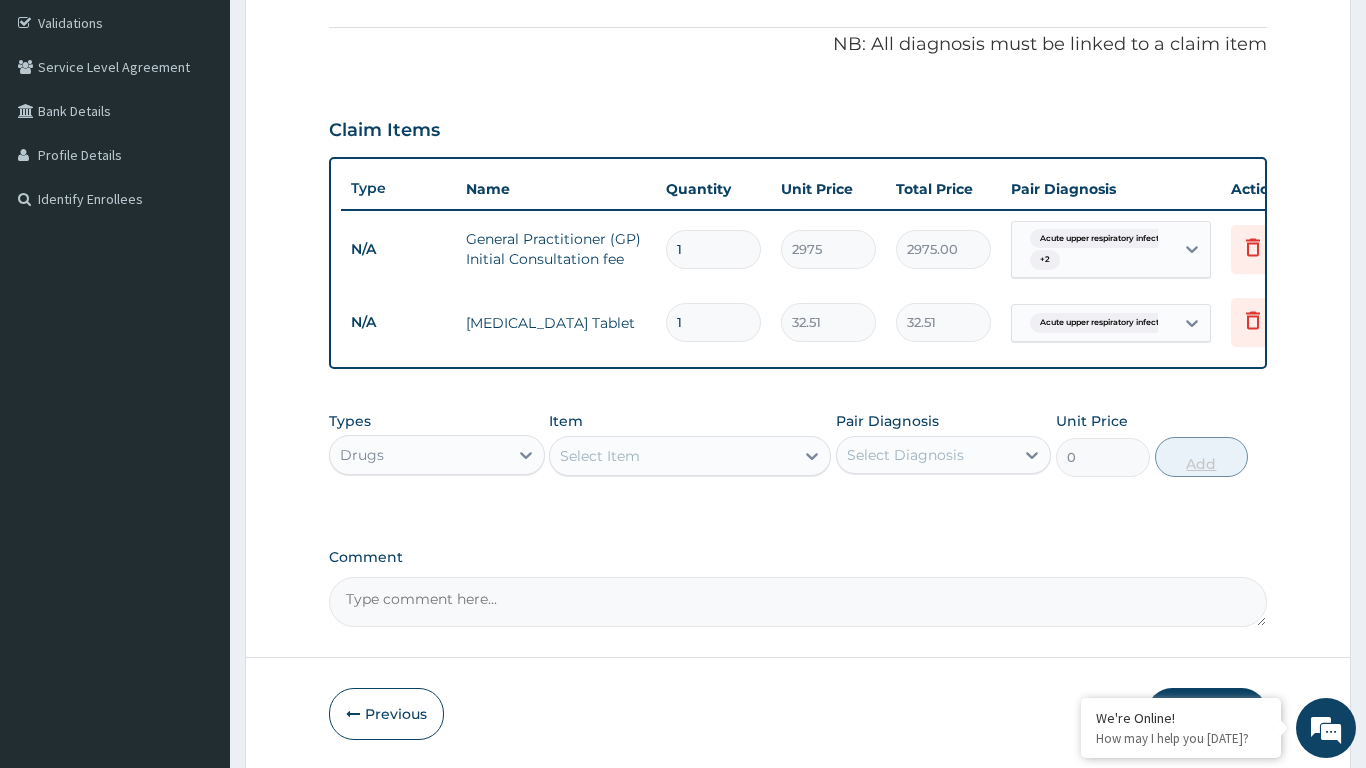 type on "325.10" 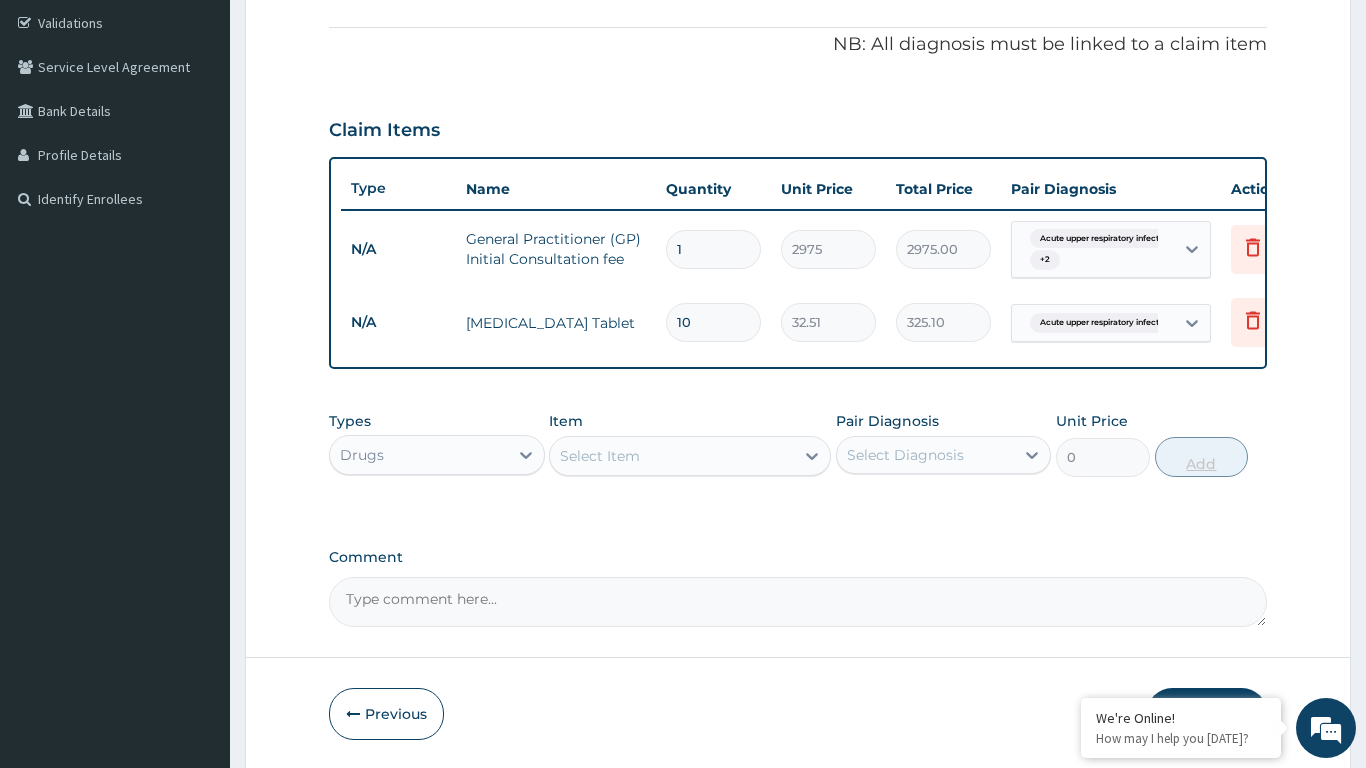 type on "10" 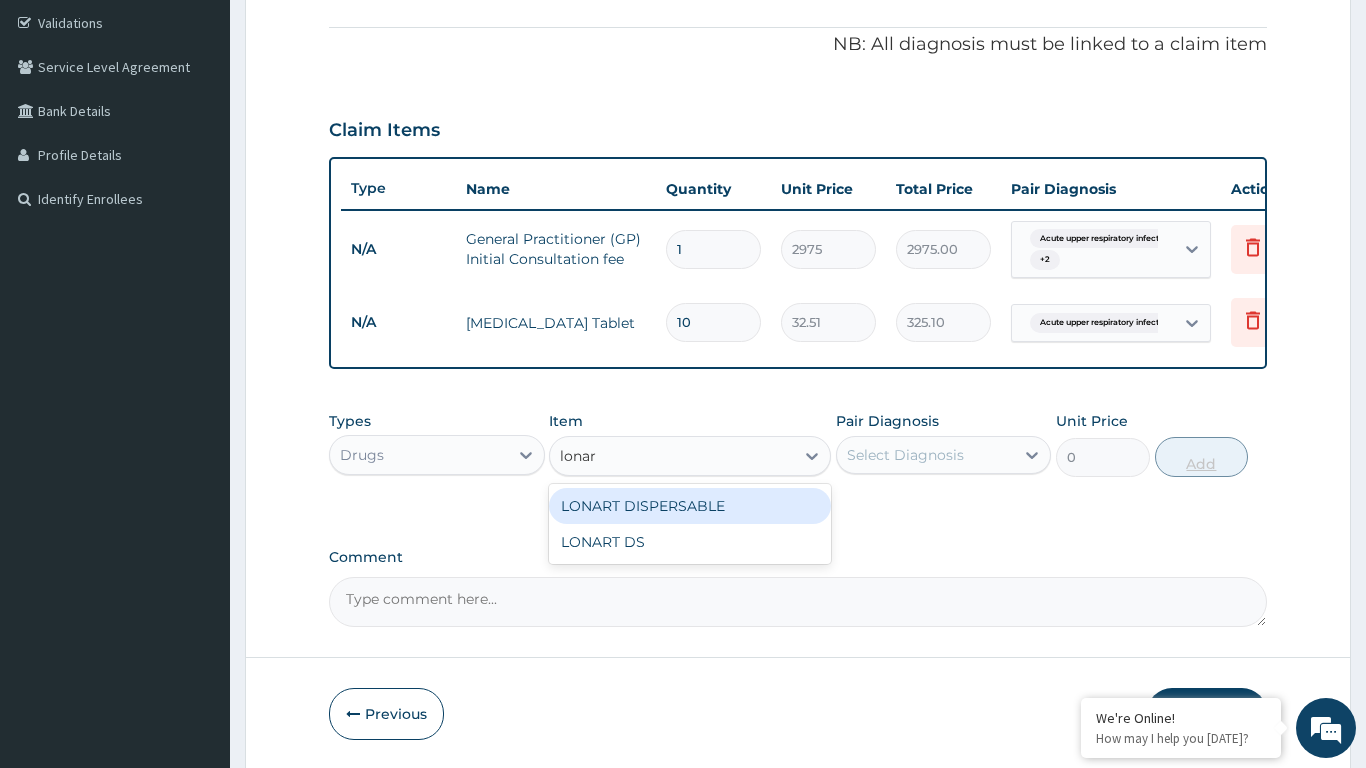type on "lonart" 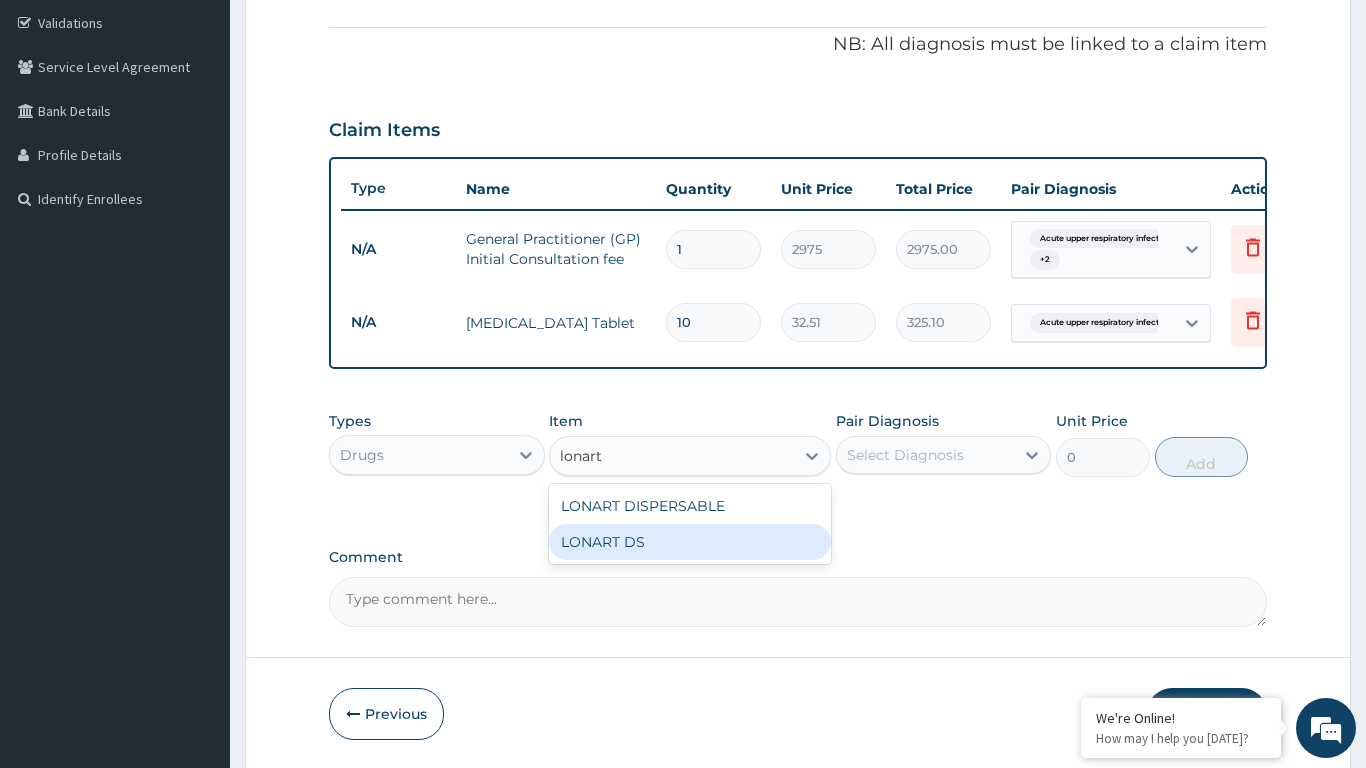 click on "LONART DS" at bounding box center (690, 542) 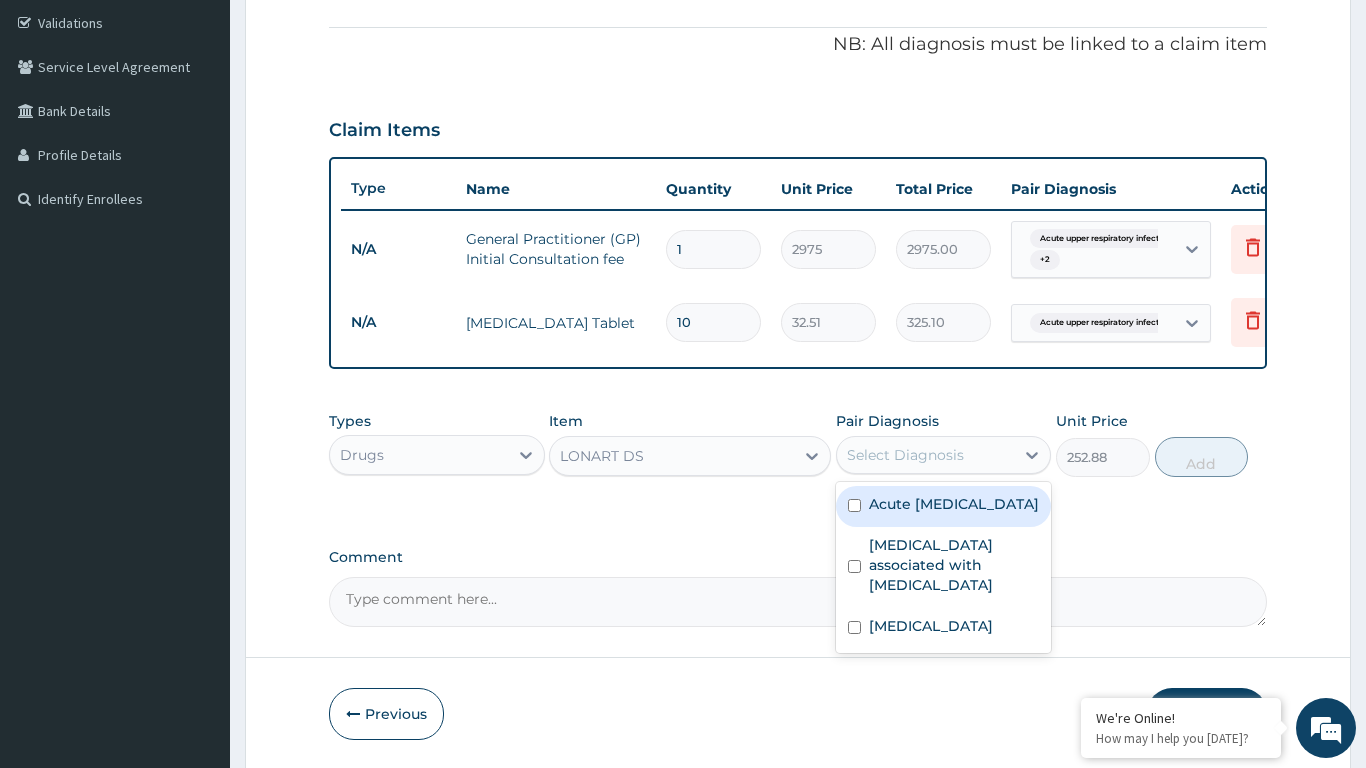 click on "[MEDICAL_DATA]" at bounding box center [931, 626] 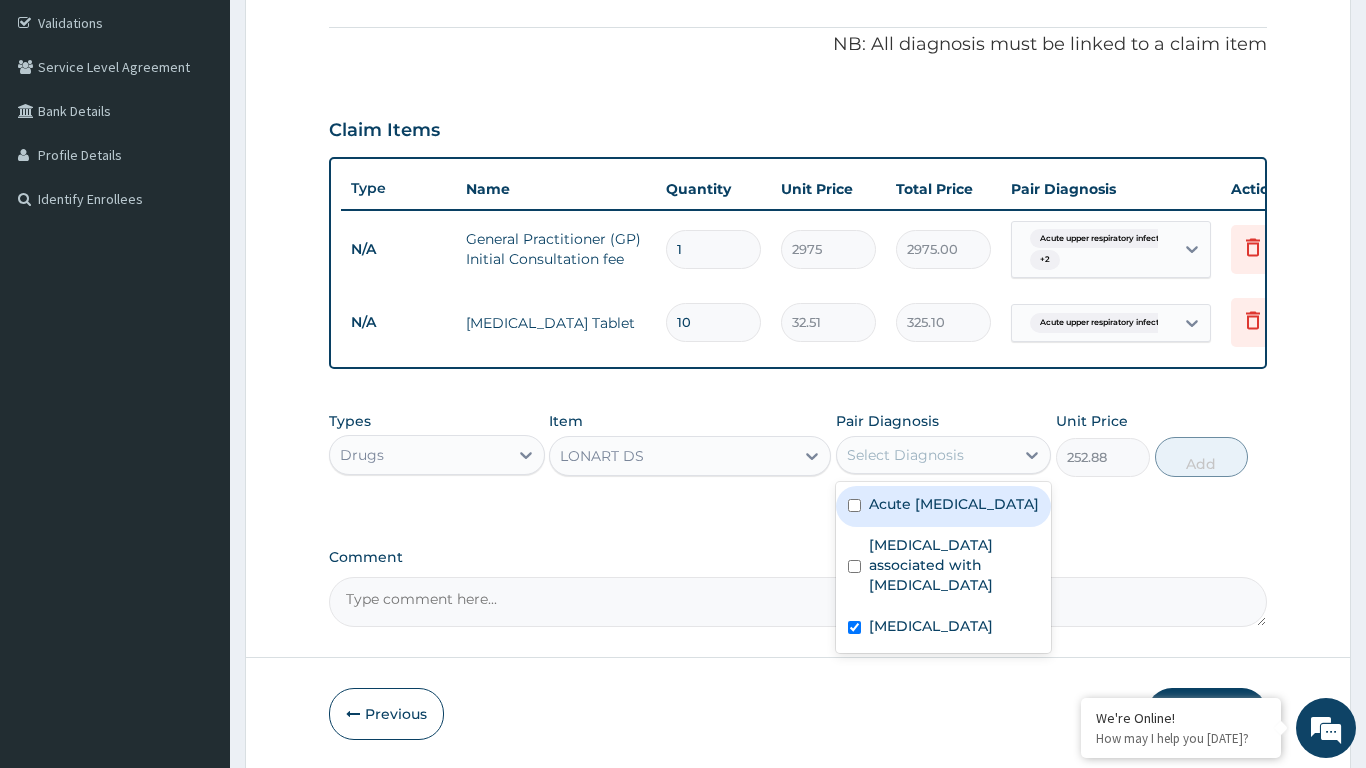checkbox on "true" 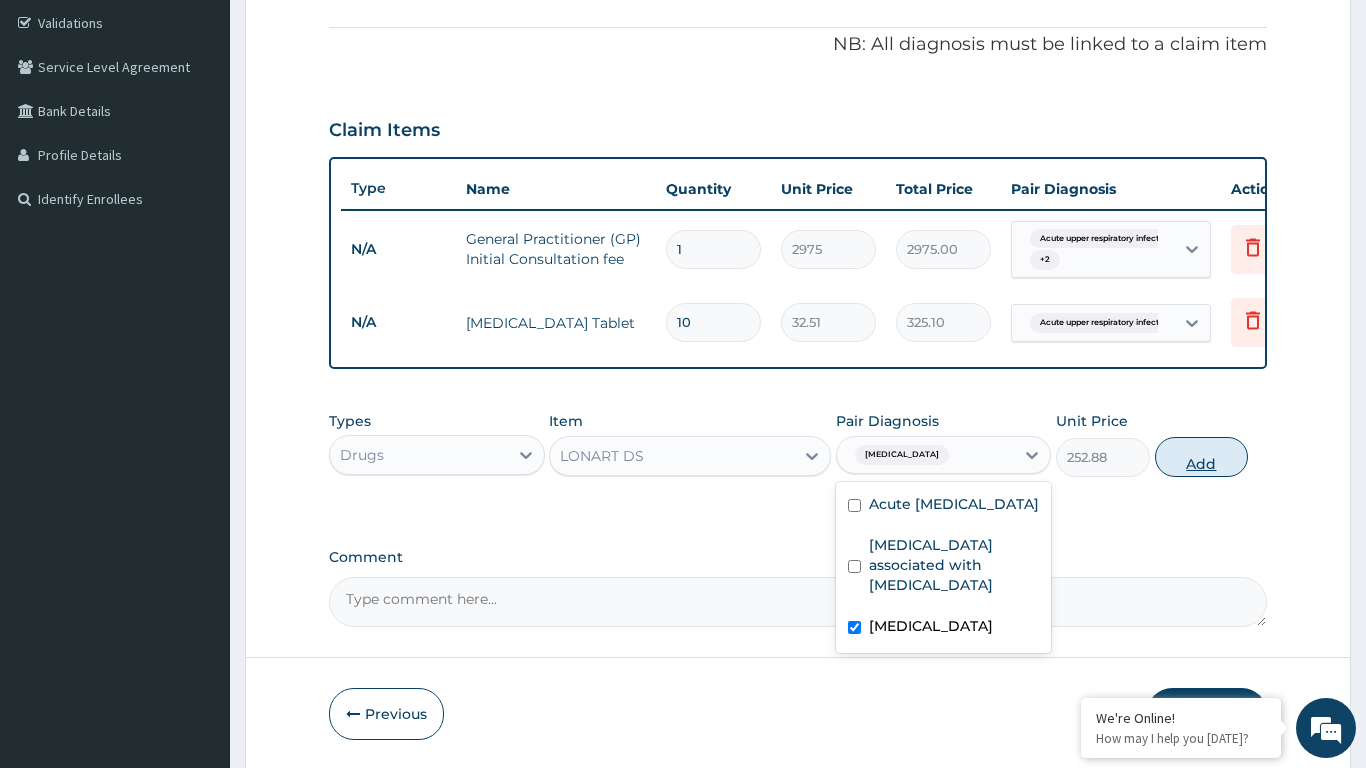 click on "Add" at bounding box center (1202, 457) 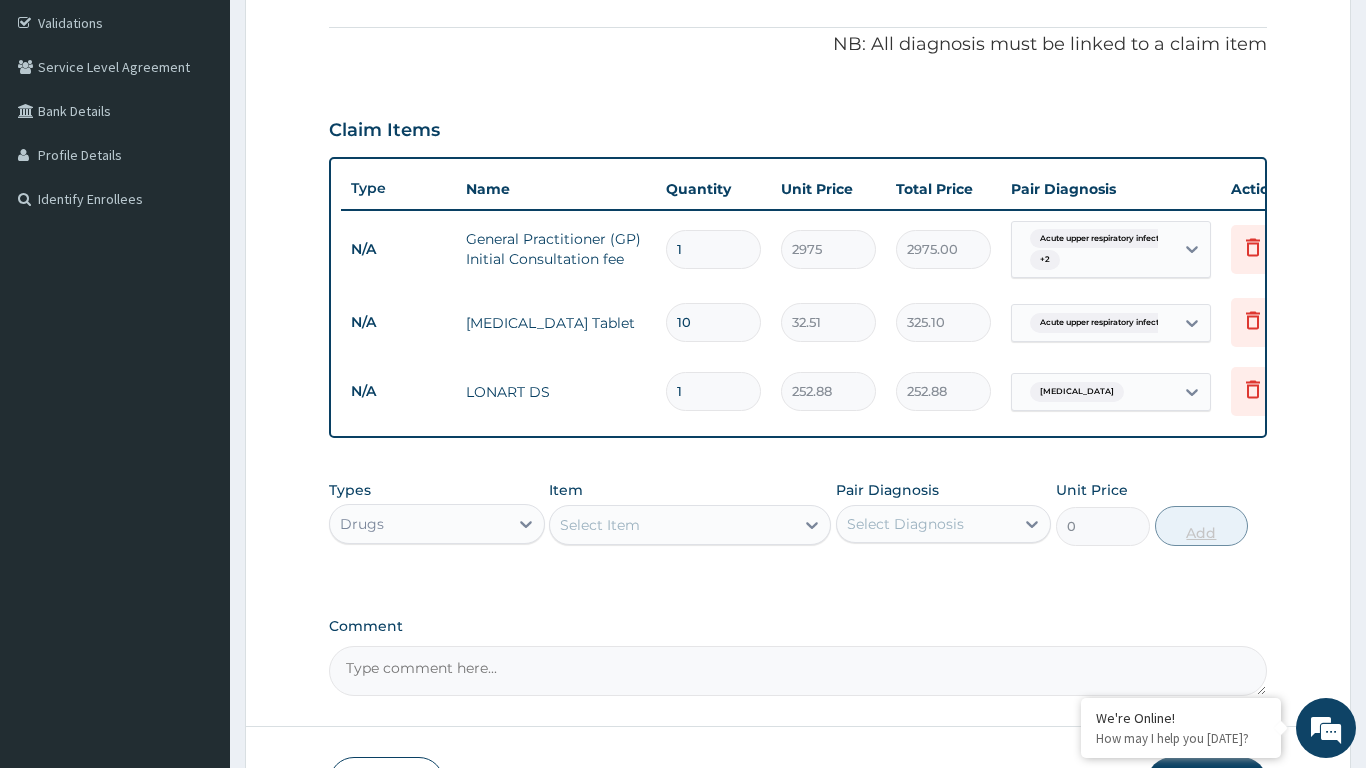 type 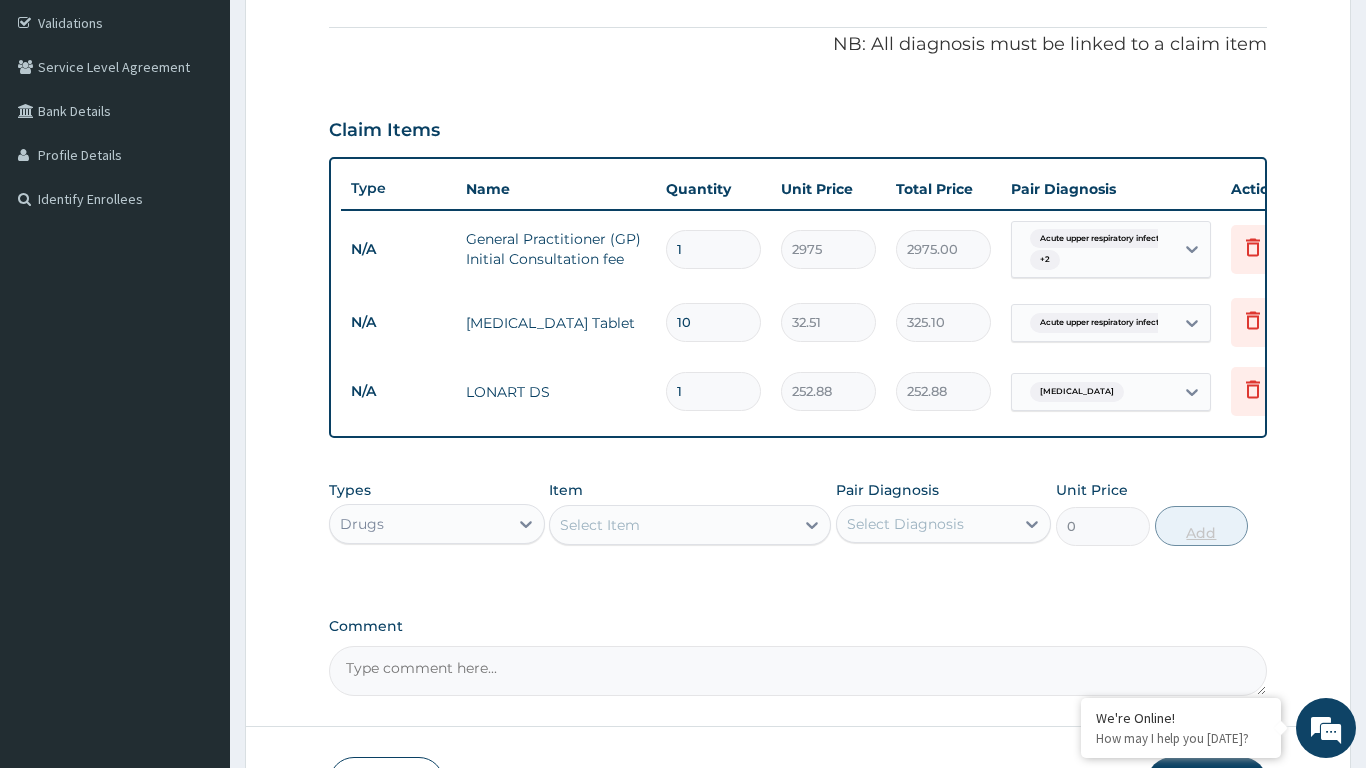 type on "0.00" 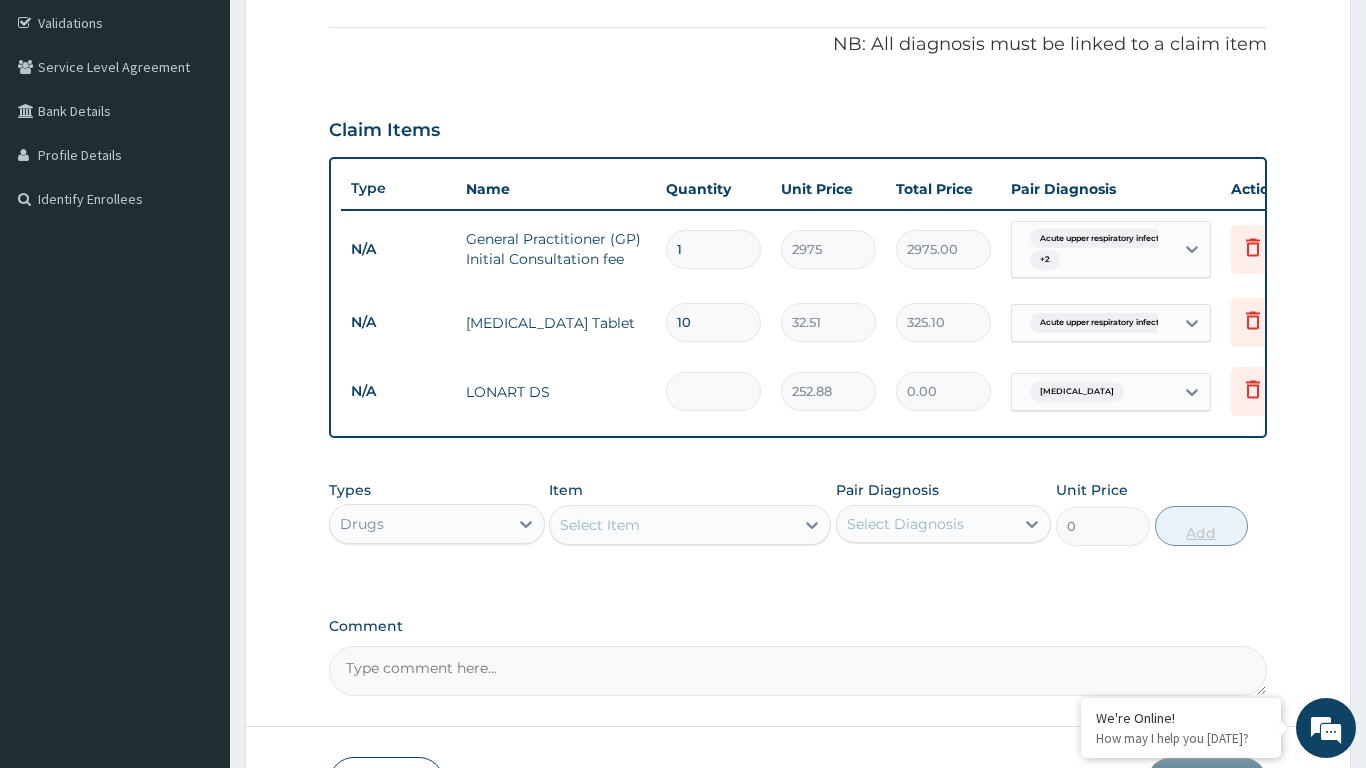 type on "6" 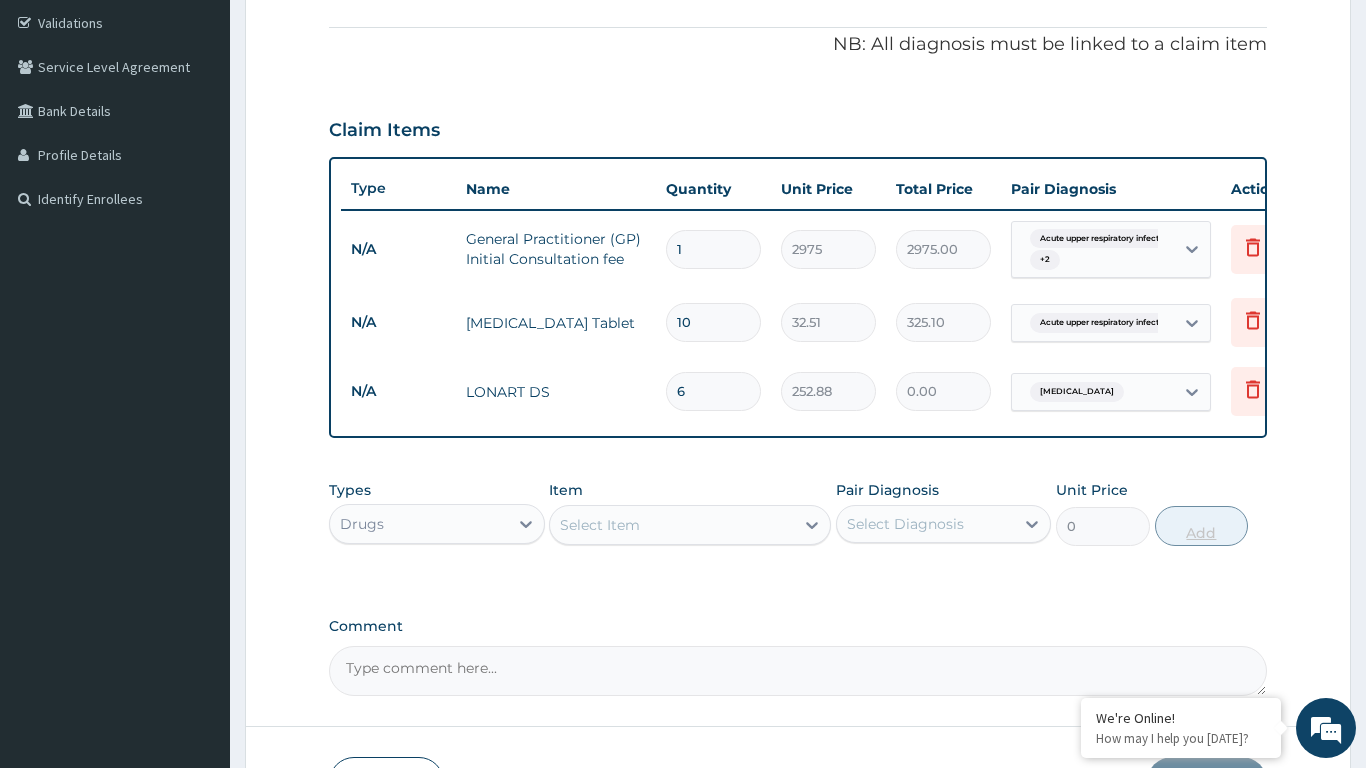 type on "1517.28" 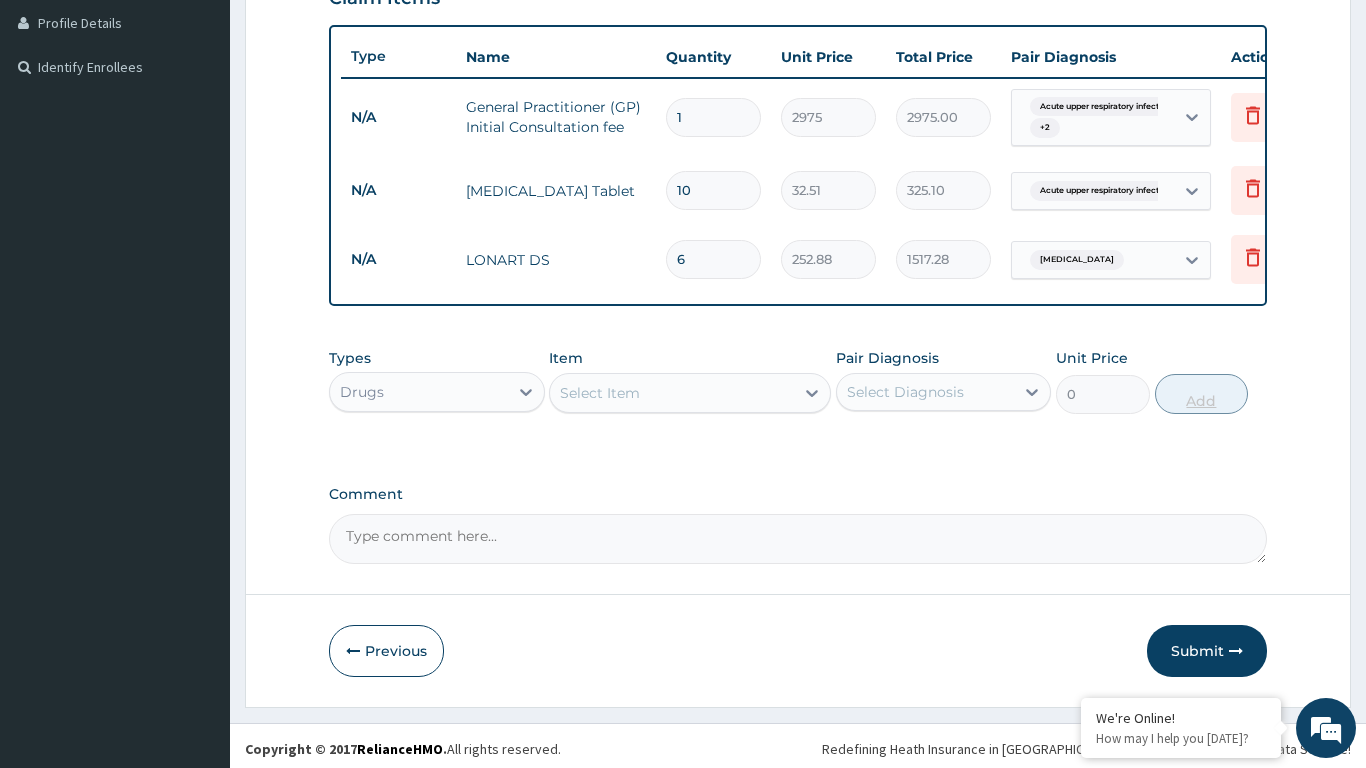 scroll, scrollTop: 509, scrollLeft: 0, axis: vertical 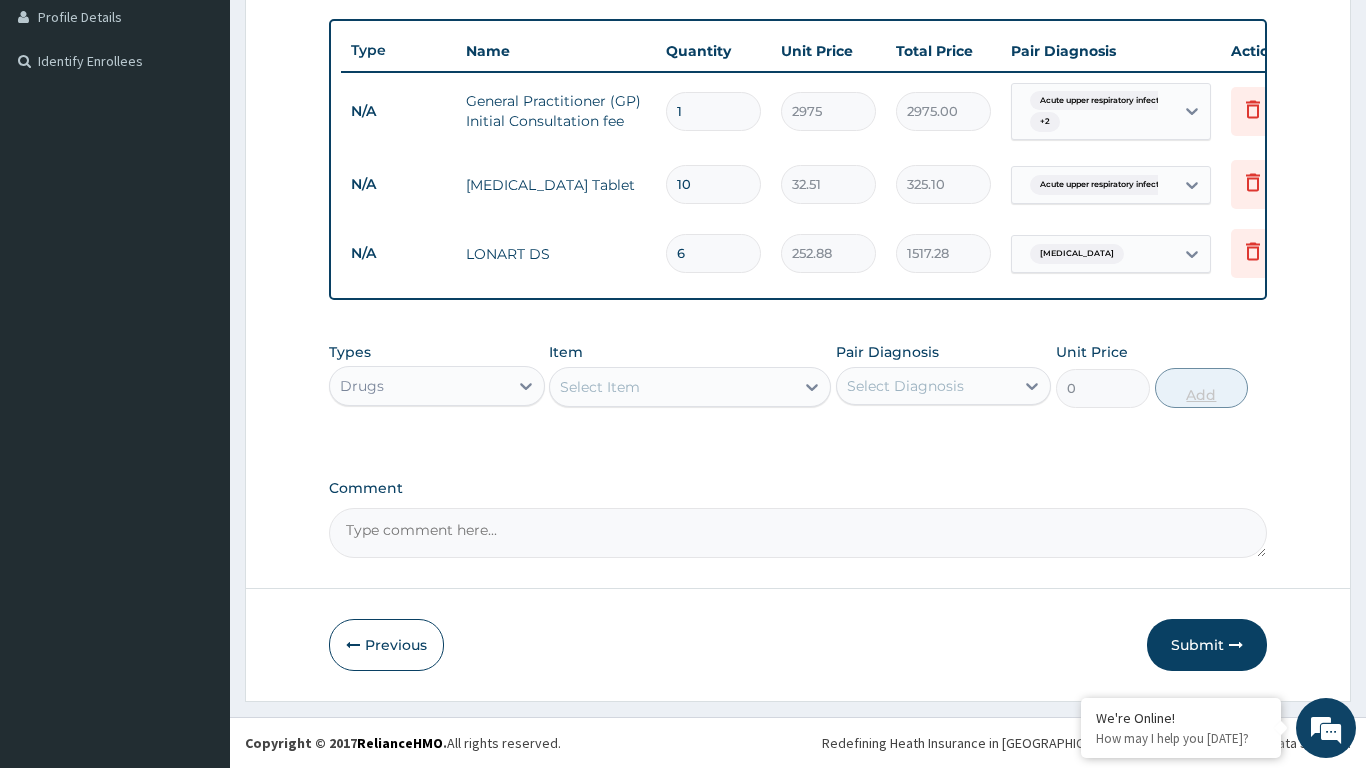 type on "6" 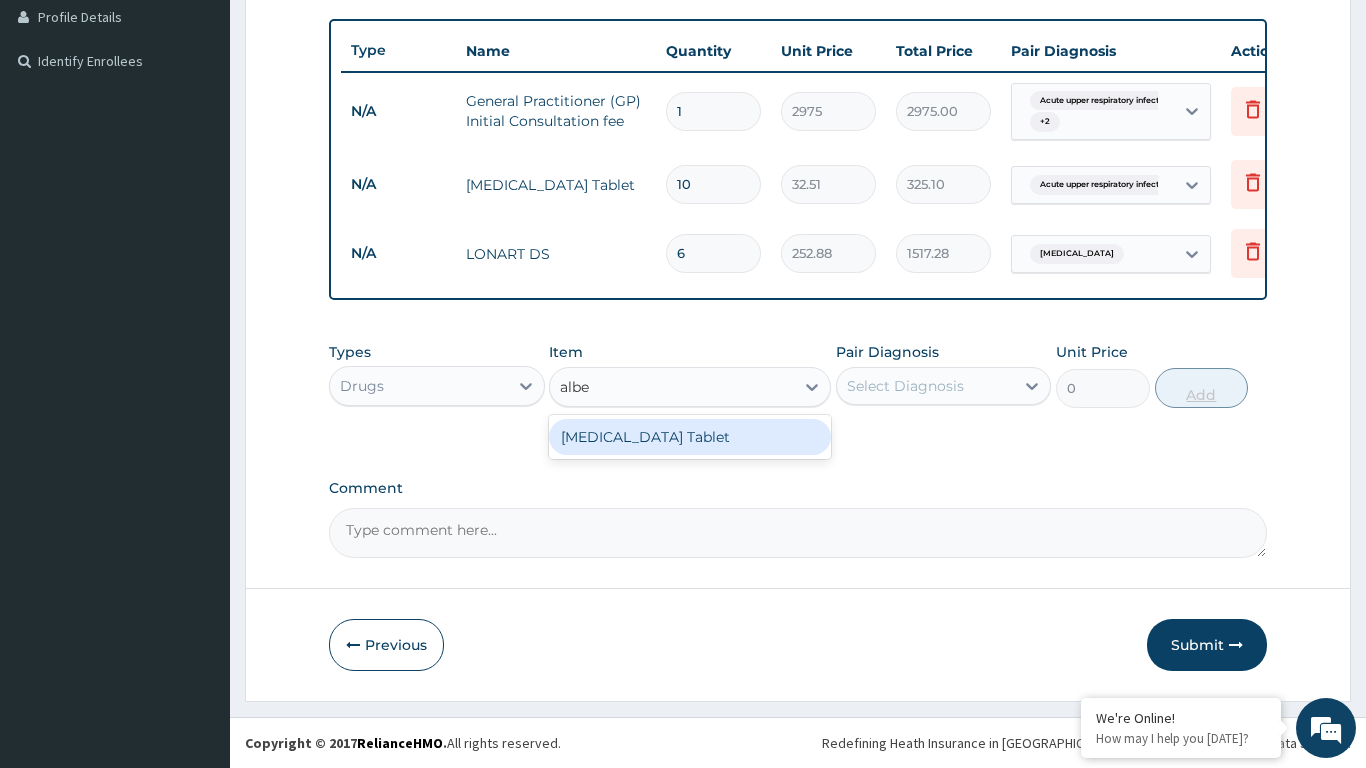 type on "alben" 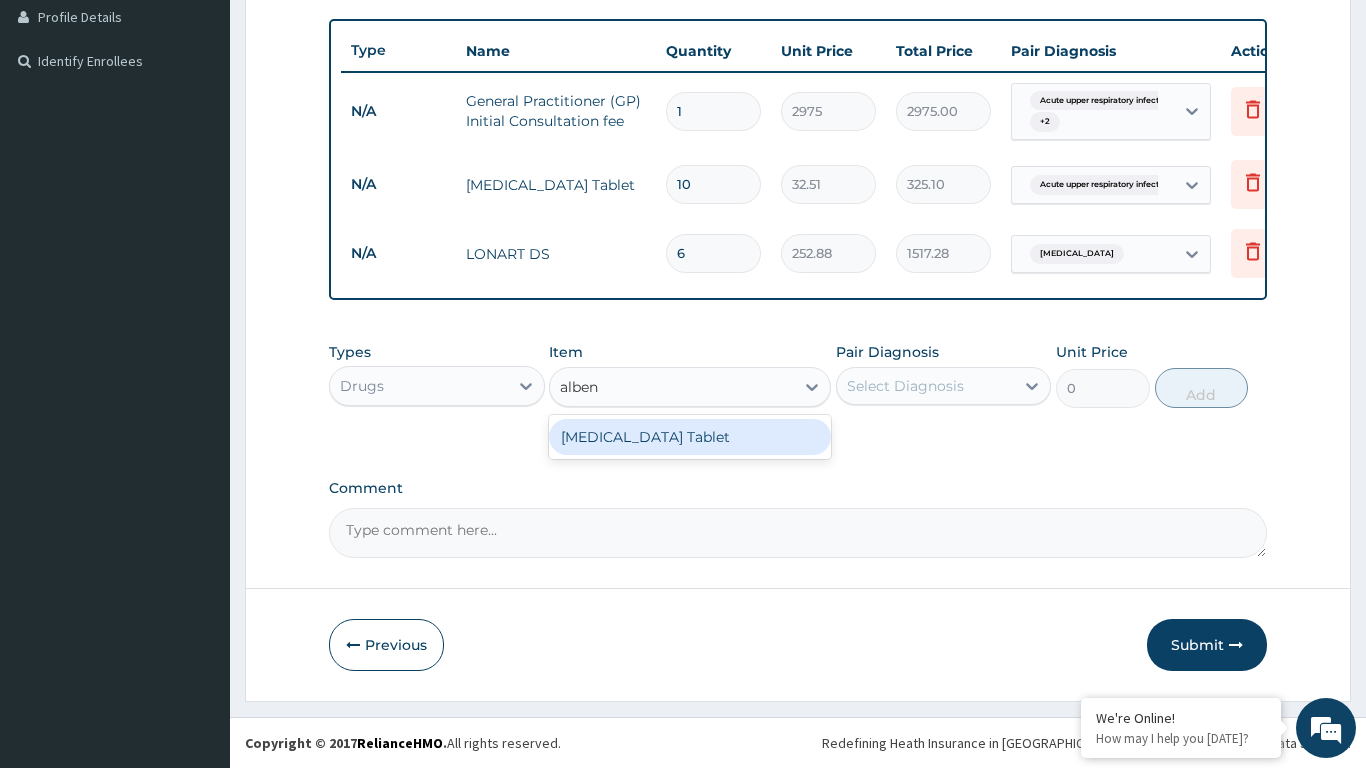 click on "[MEDICAL_DATA]   Tablet" at bounding box center [690, 437] 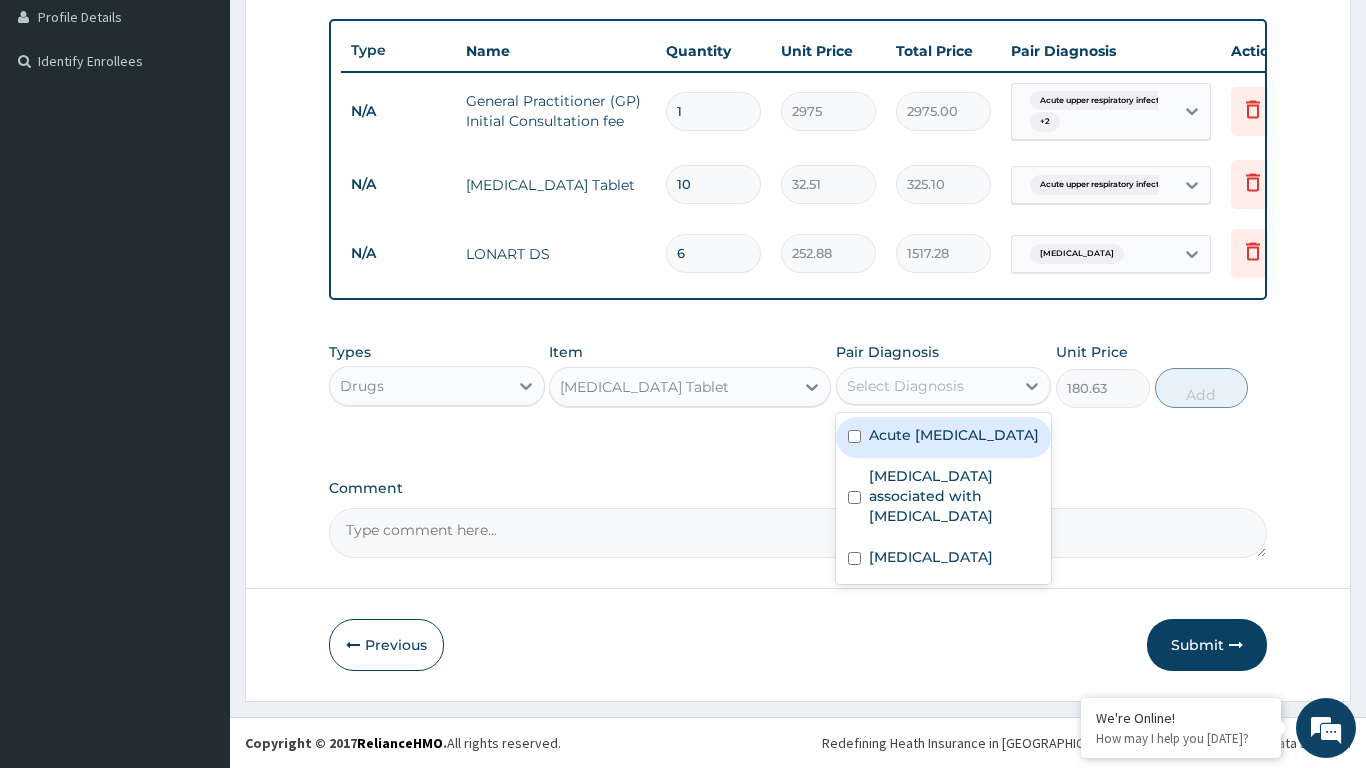 click at bounding box center (854, 497) 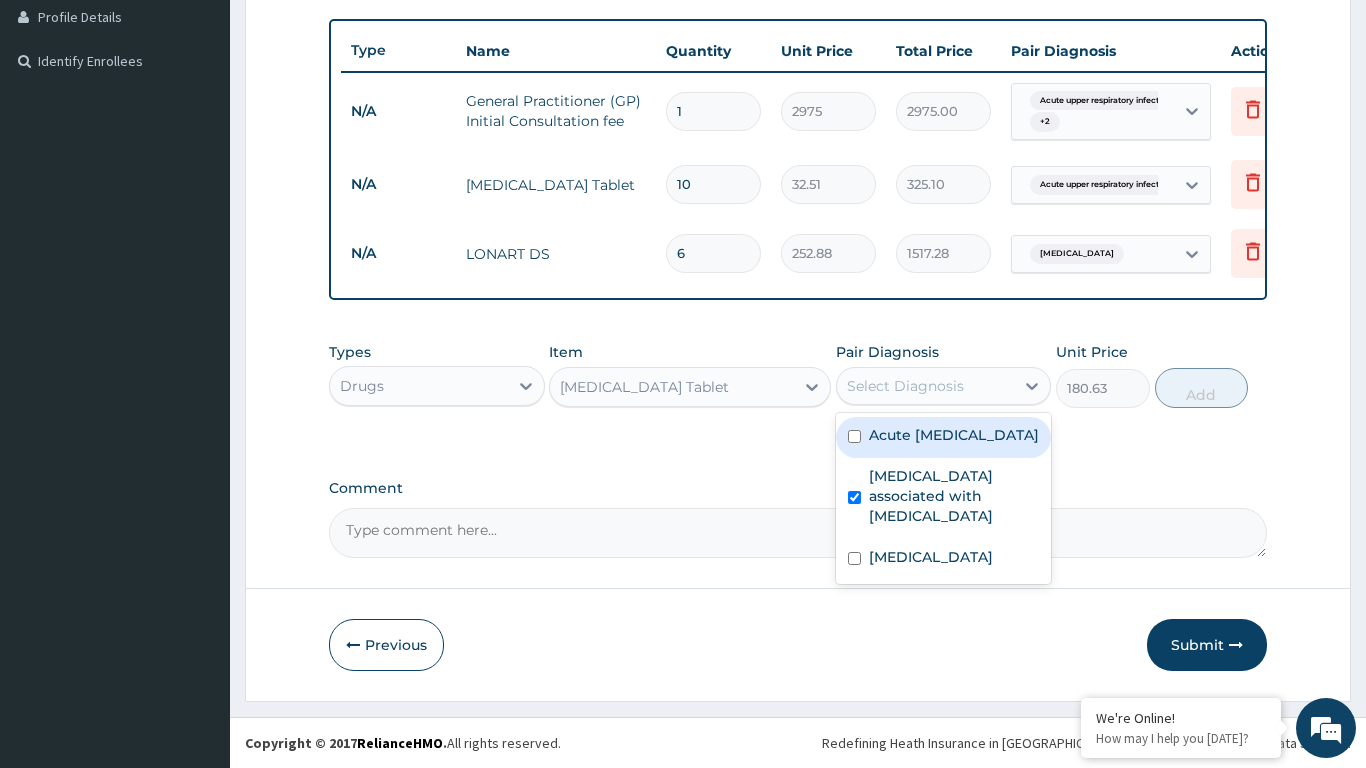 checkbox on "true" 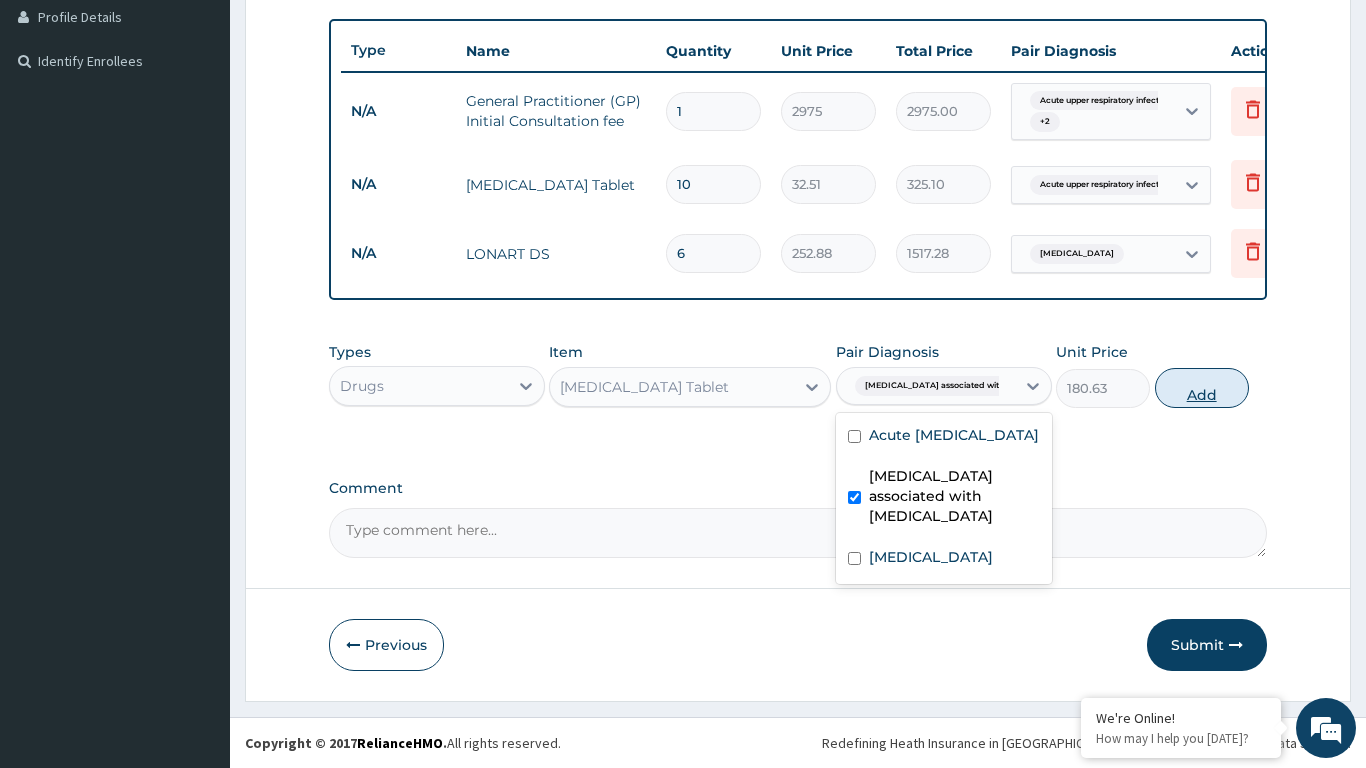 click on "Add" at bounding box center (1202, 388) 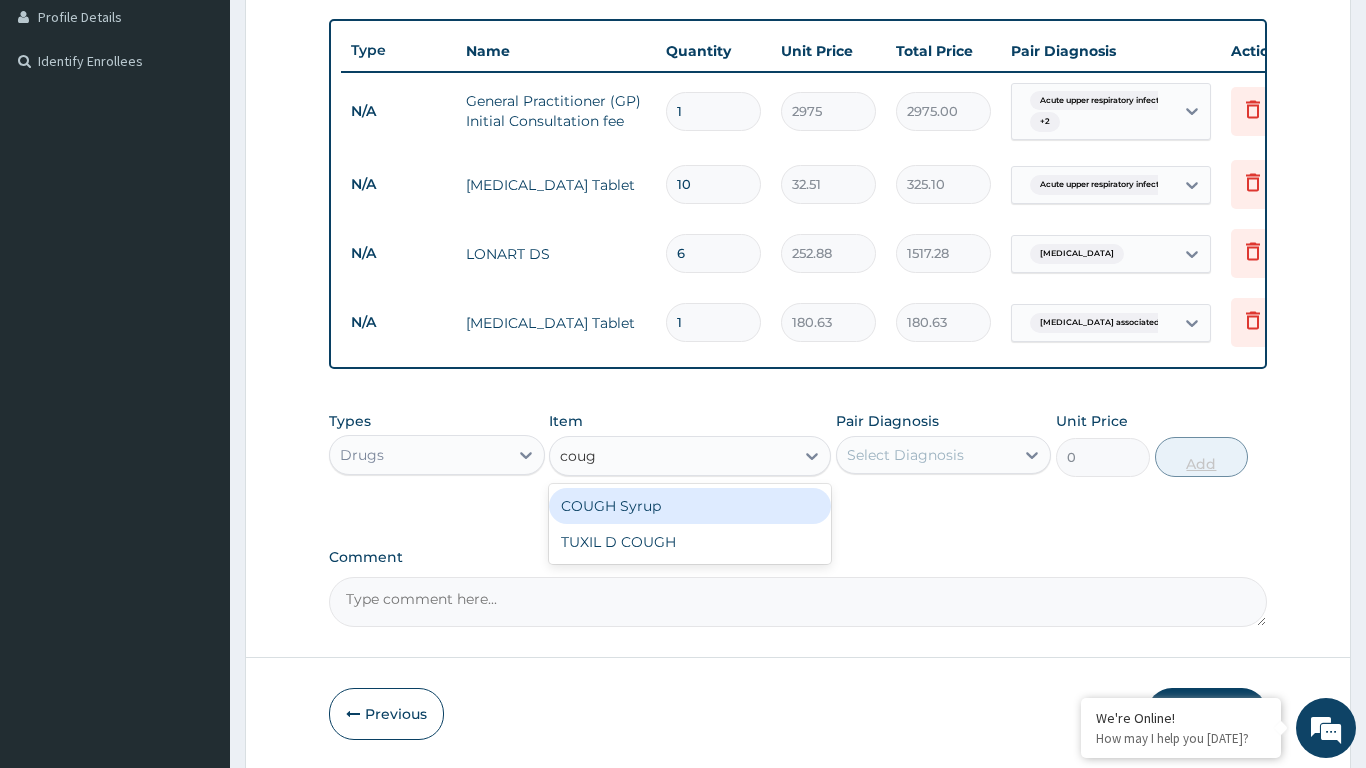 type on "cough" 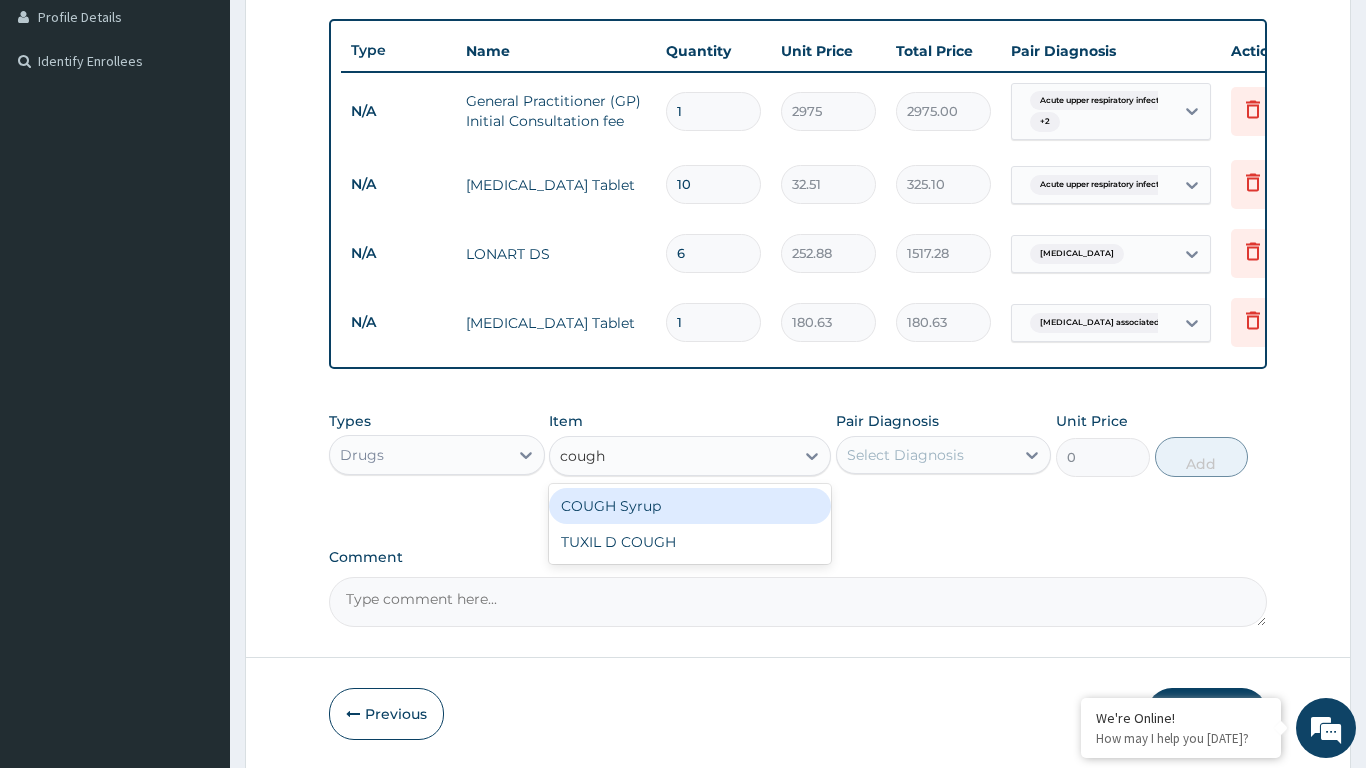 click on "COUGH Syrup" at bounding box center [690, 506] 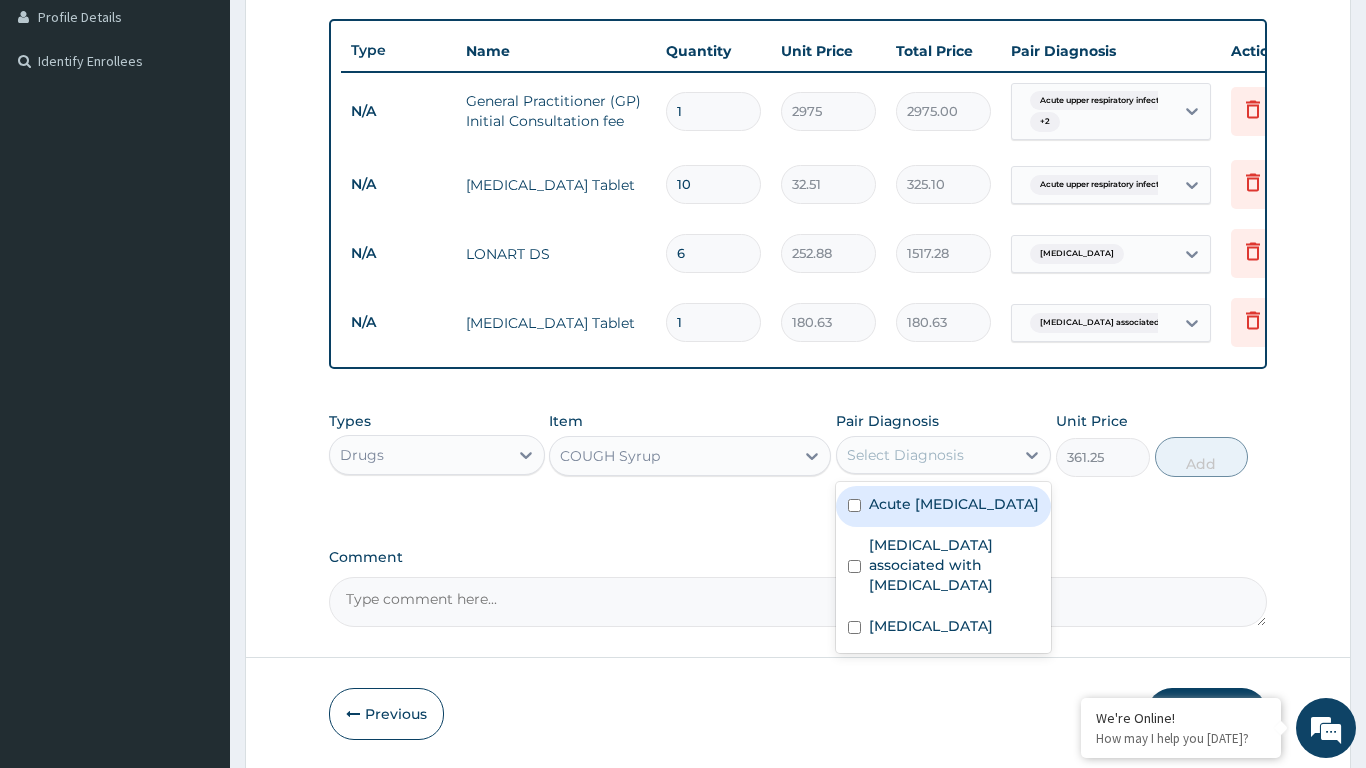 click at bounding box center (854, 505) 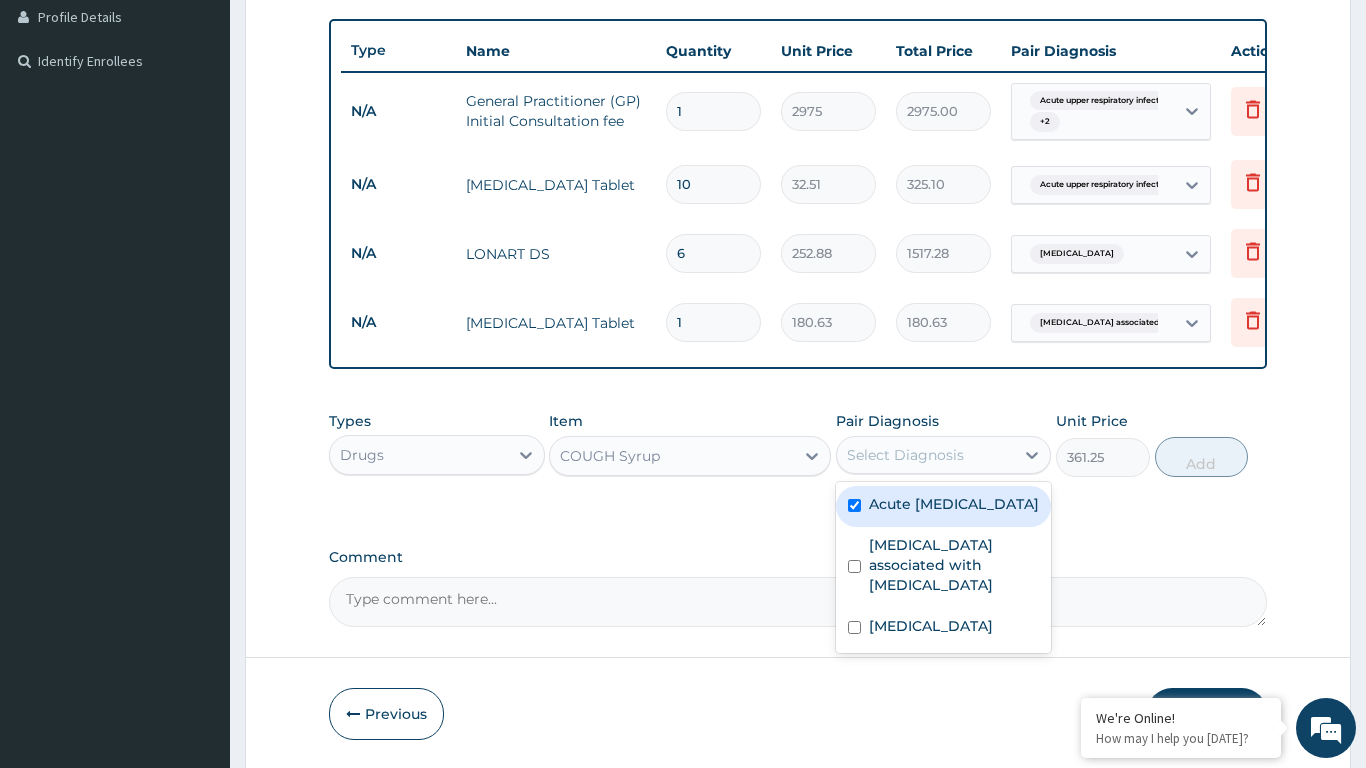 checkbox on "true" 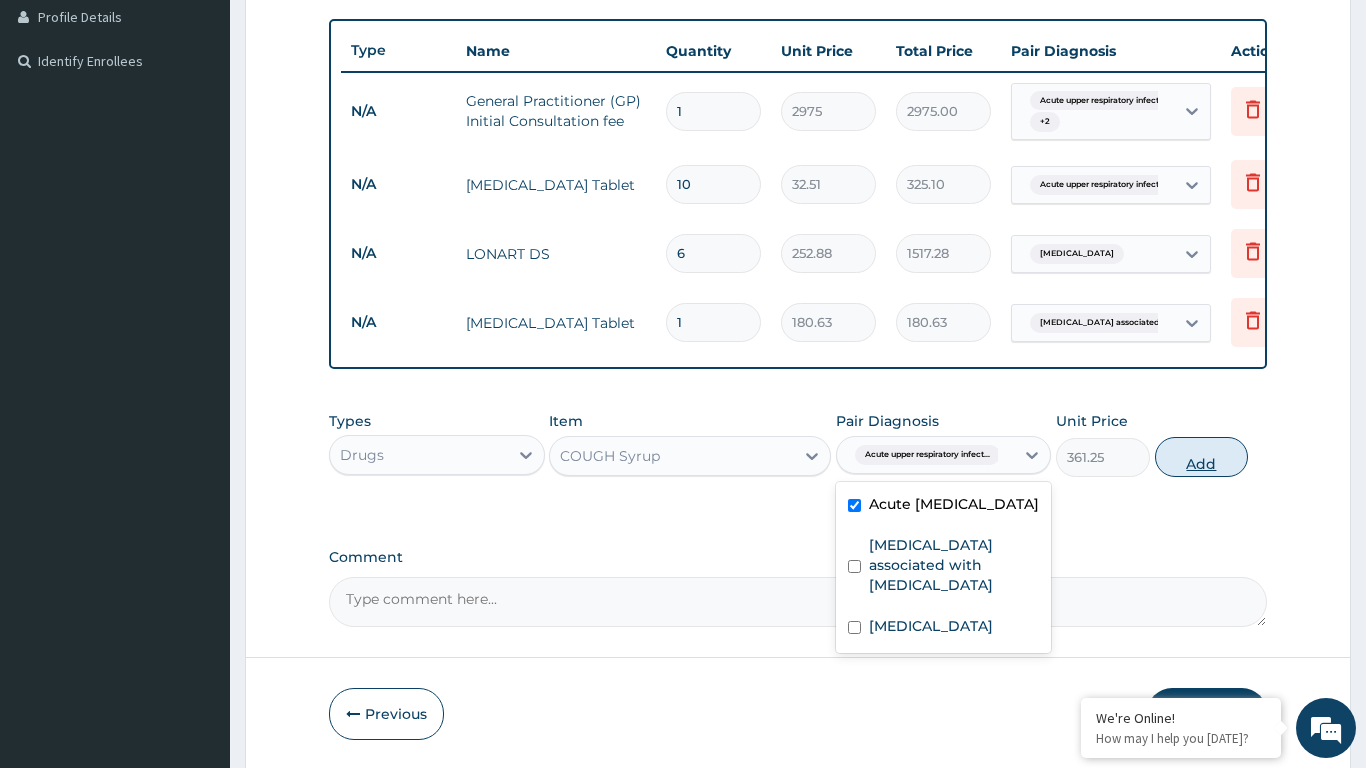 click on "Add" at bounding box center (1202, 457) 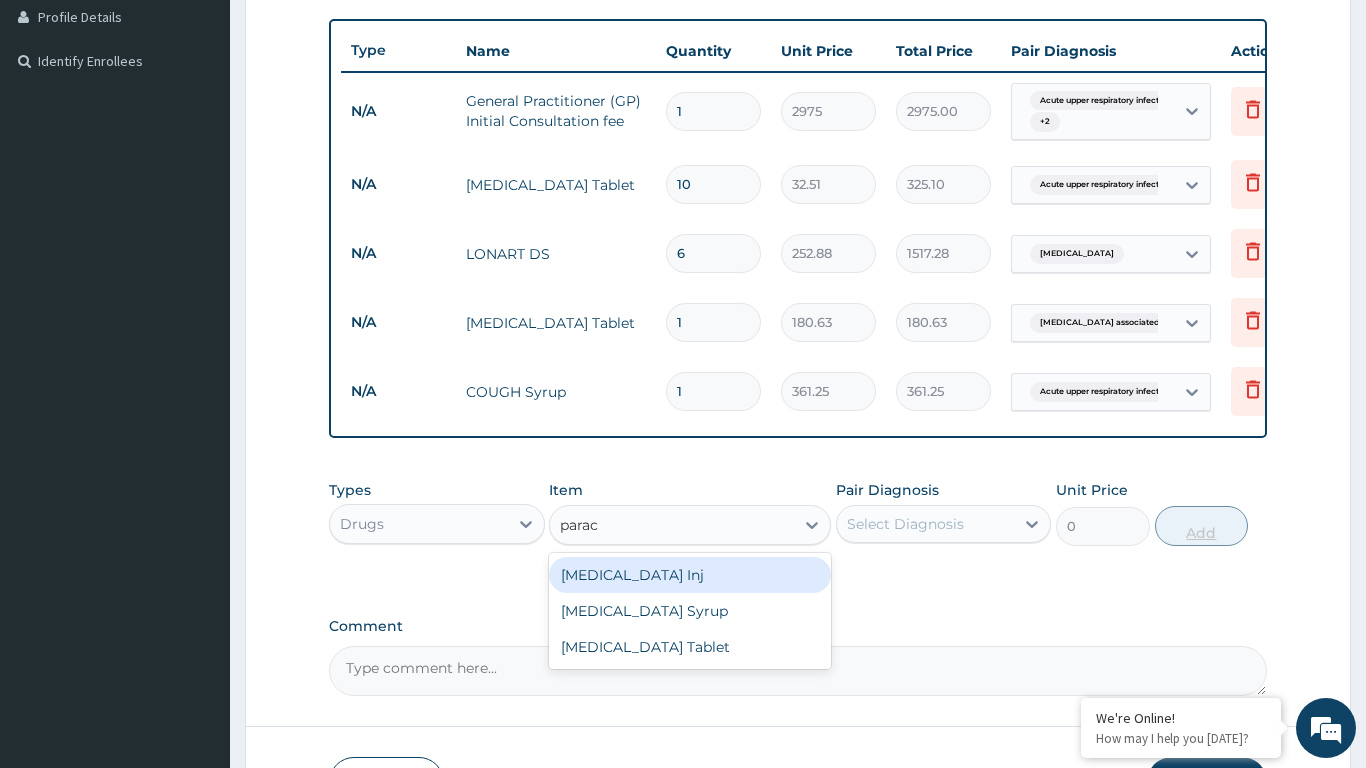 type on "parace" 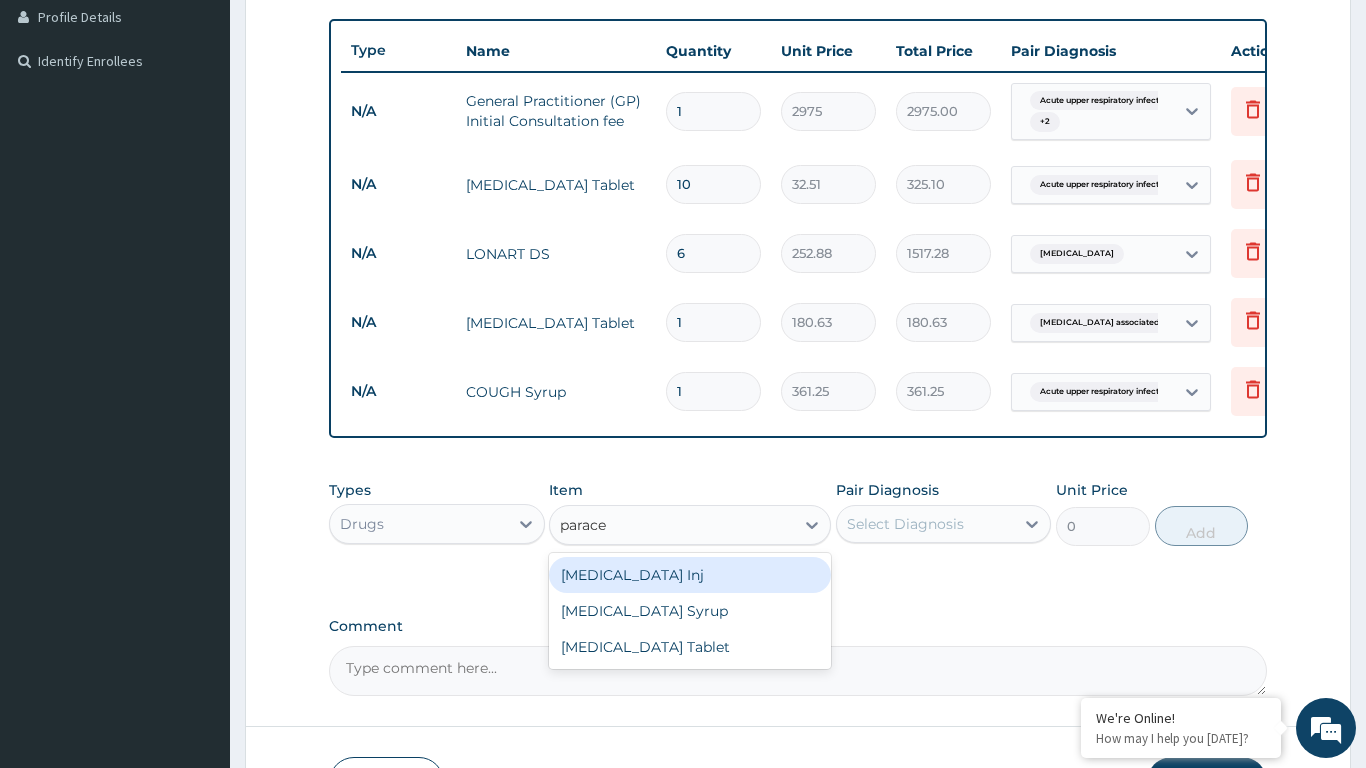 click on "[MEDICAL_DATA] Tablet" at bounding box center [690, 647] 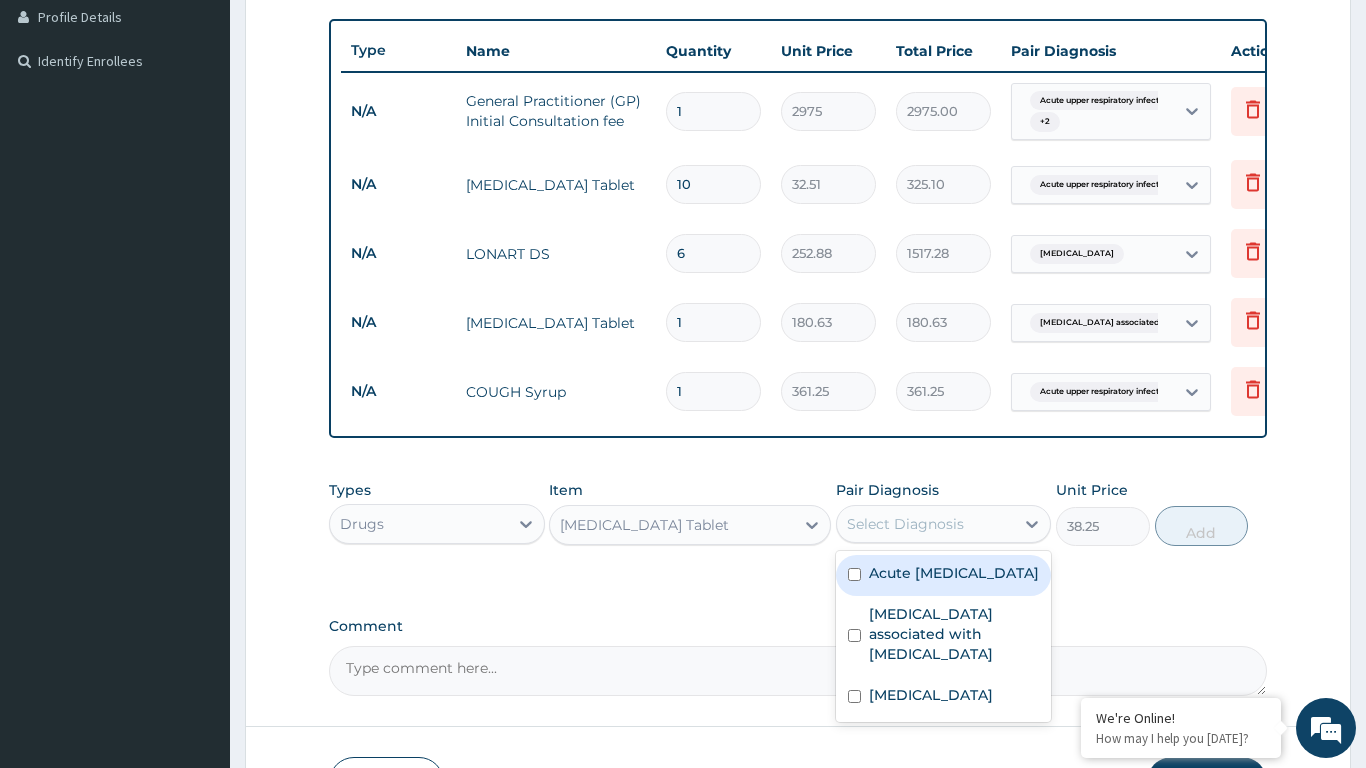 click on "[MEDICAL_DATA]" at bounding box center [931, 695] 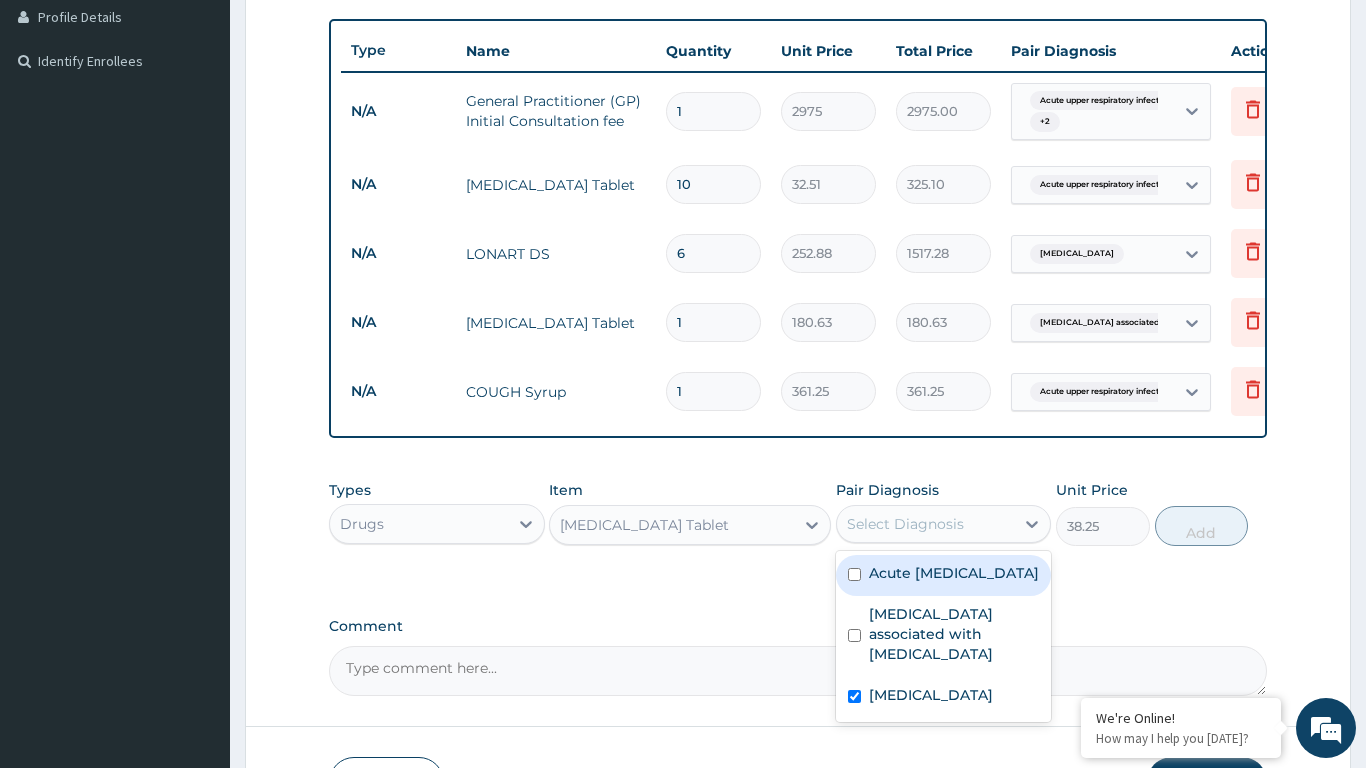 checkbox on "true" 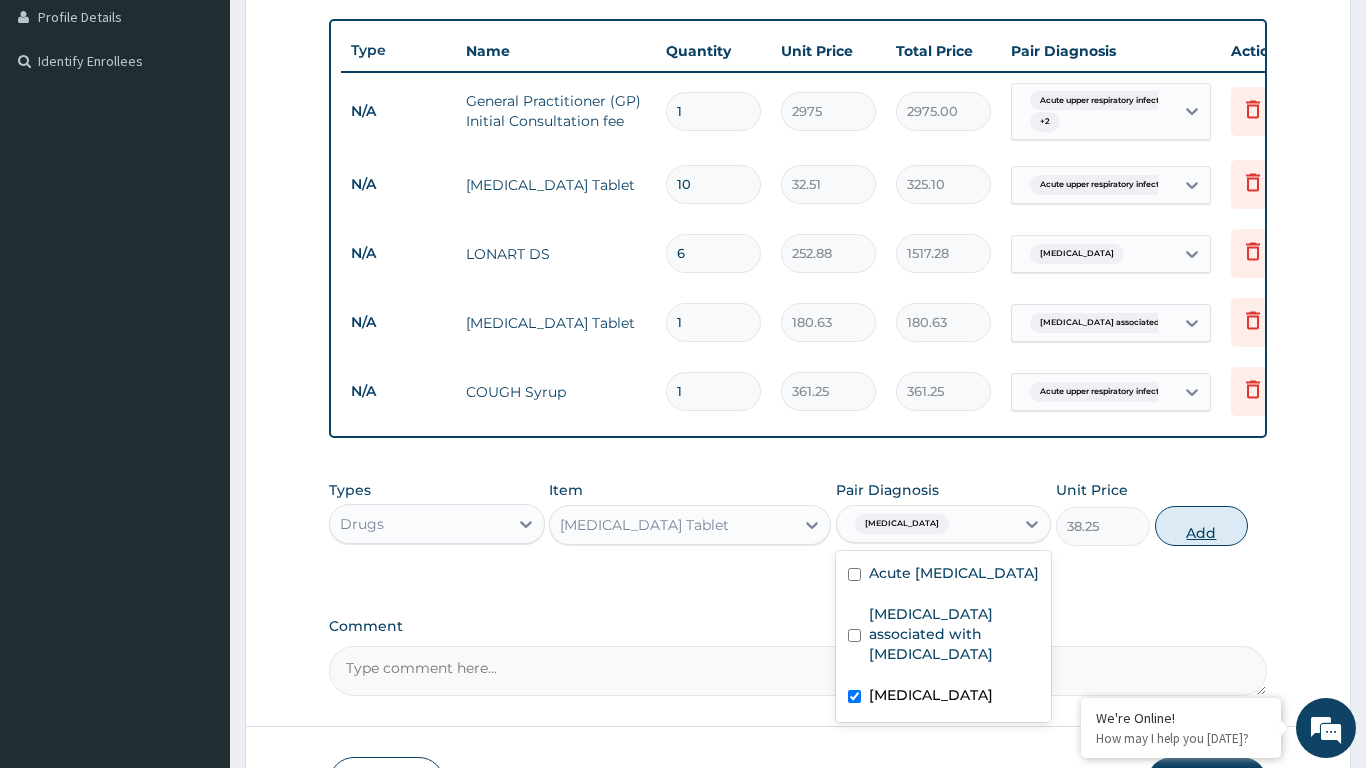 click on "Add" at bounding box center [1202, 526] 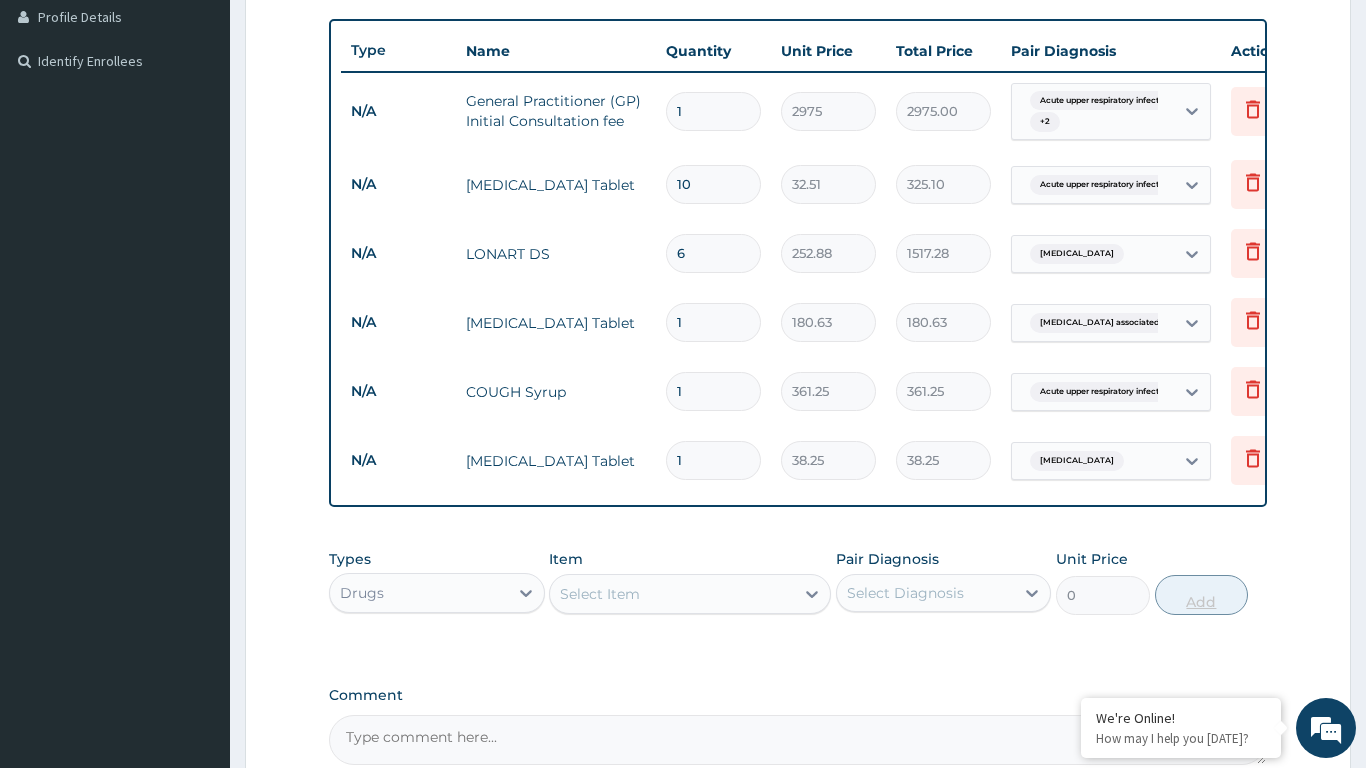 type 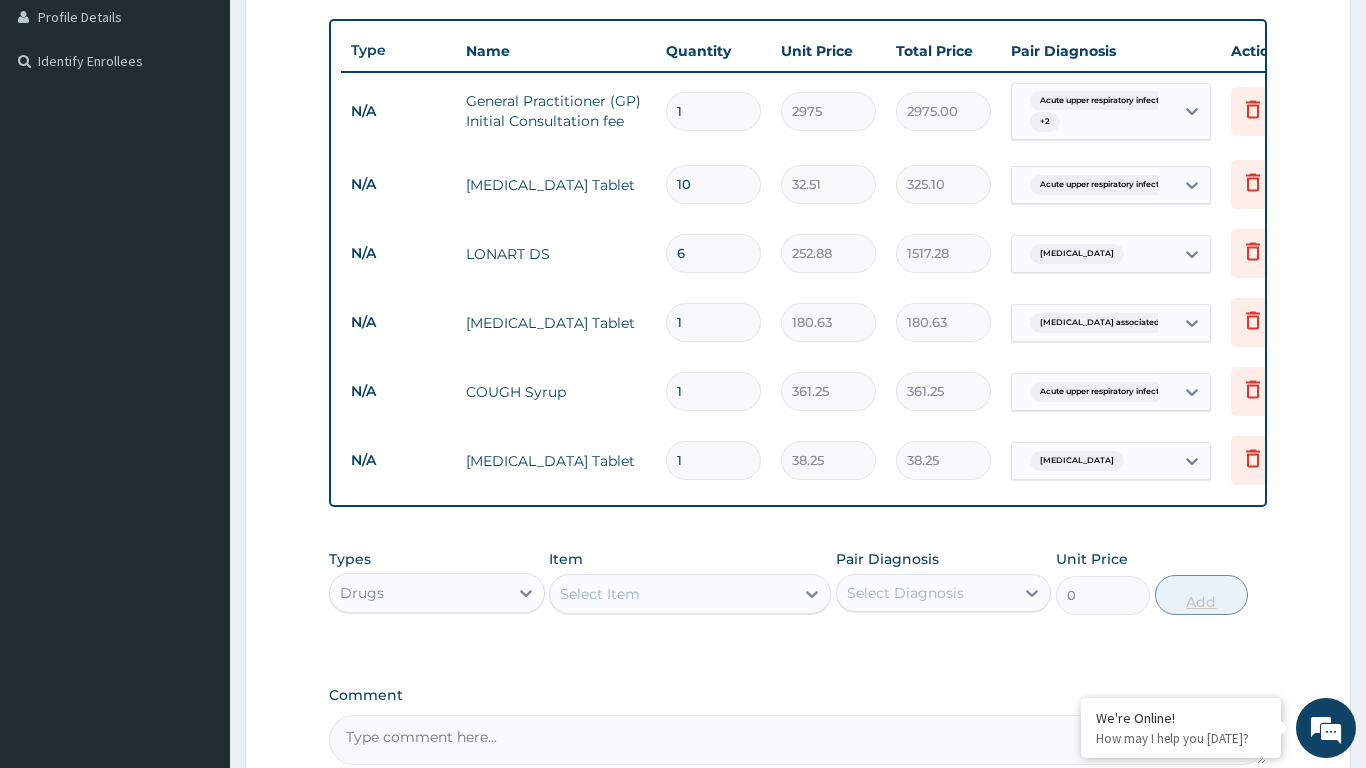 type on "0.00" 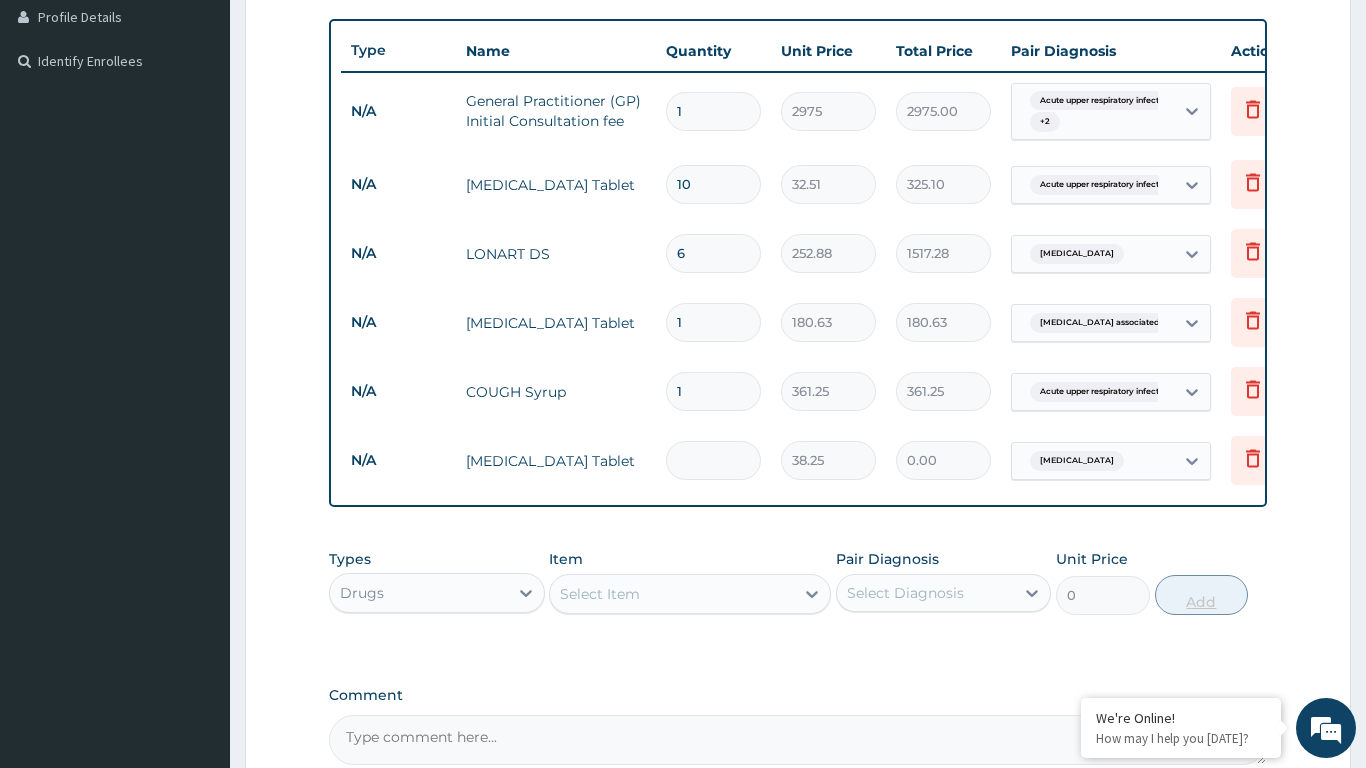 type on "9" 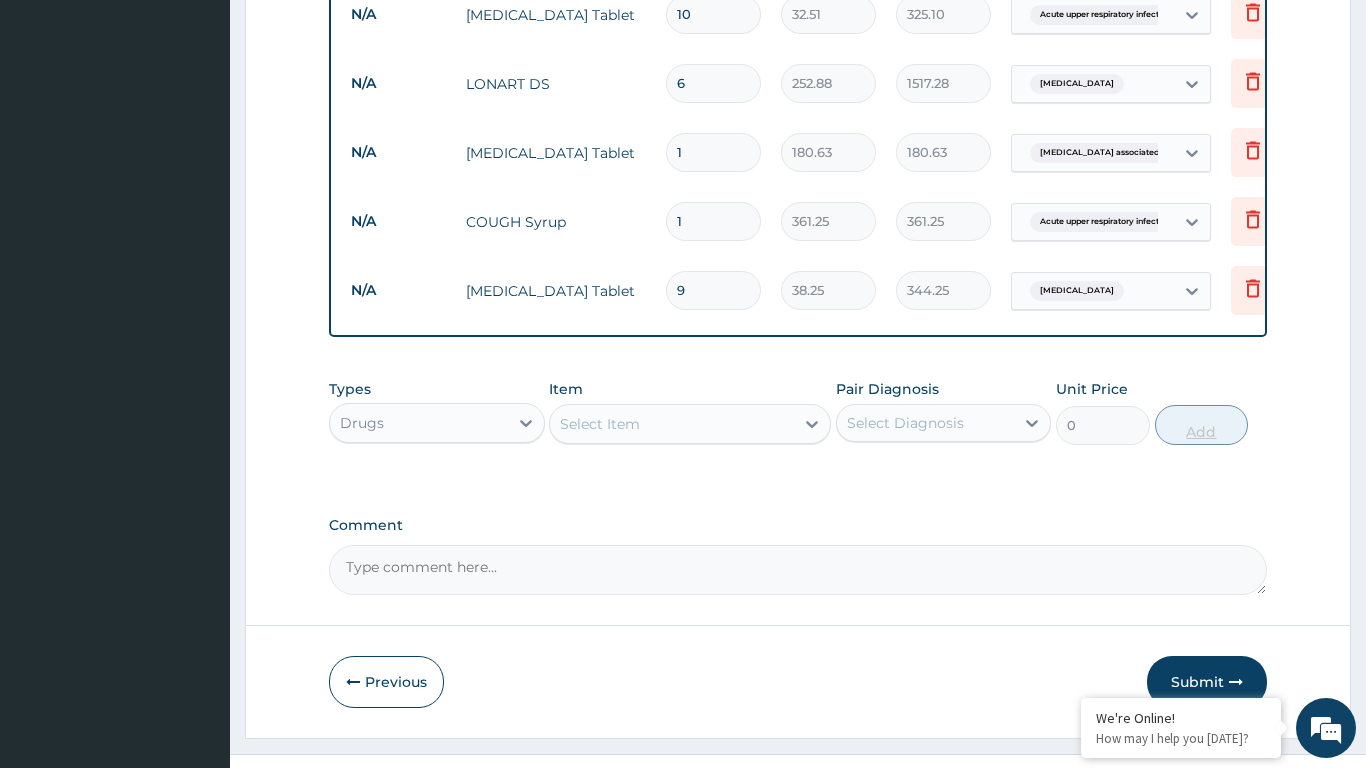 scroll, scrollTop: 716, scrollLeft: 0, axis: vertical 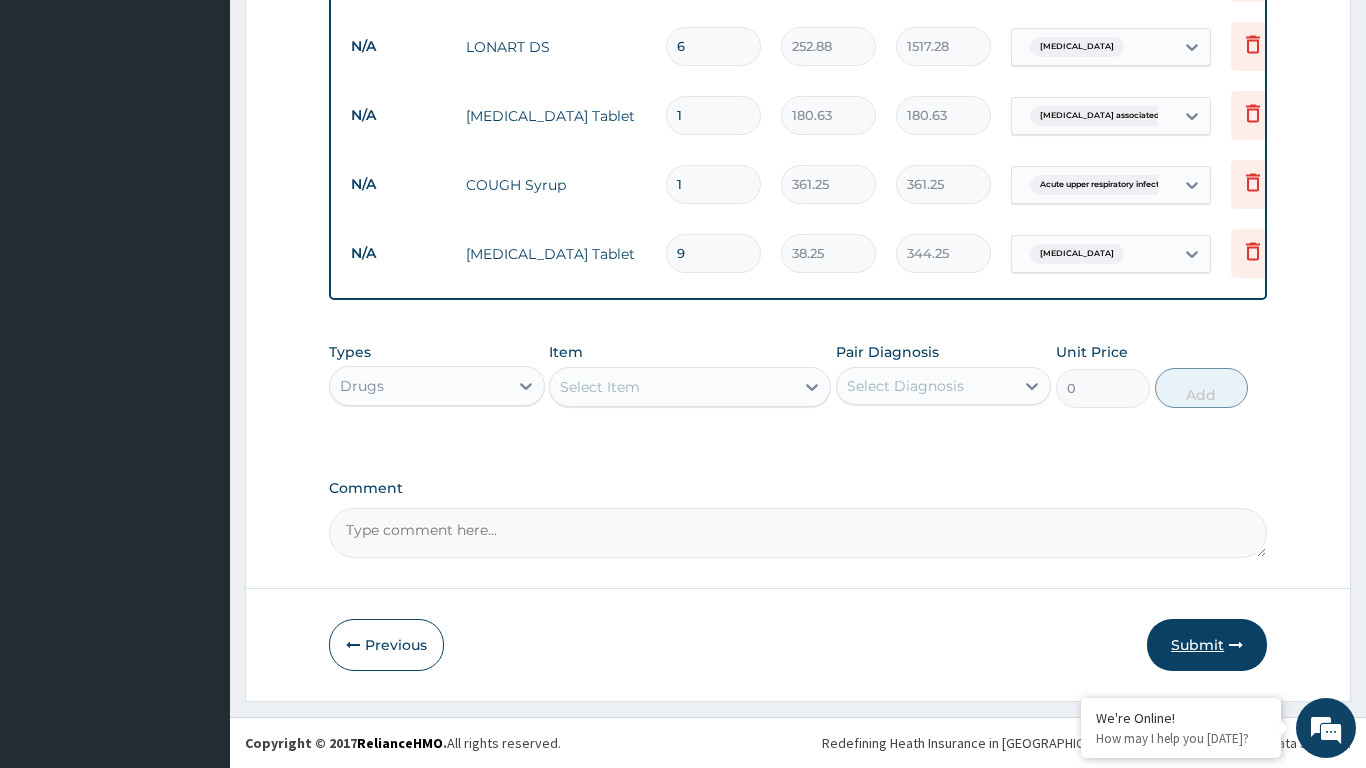 click on "Submit" at bounding box center [1207, 645] 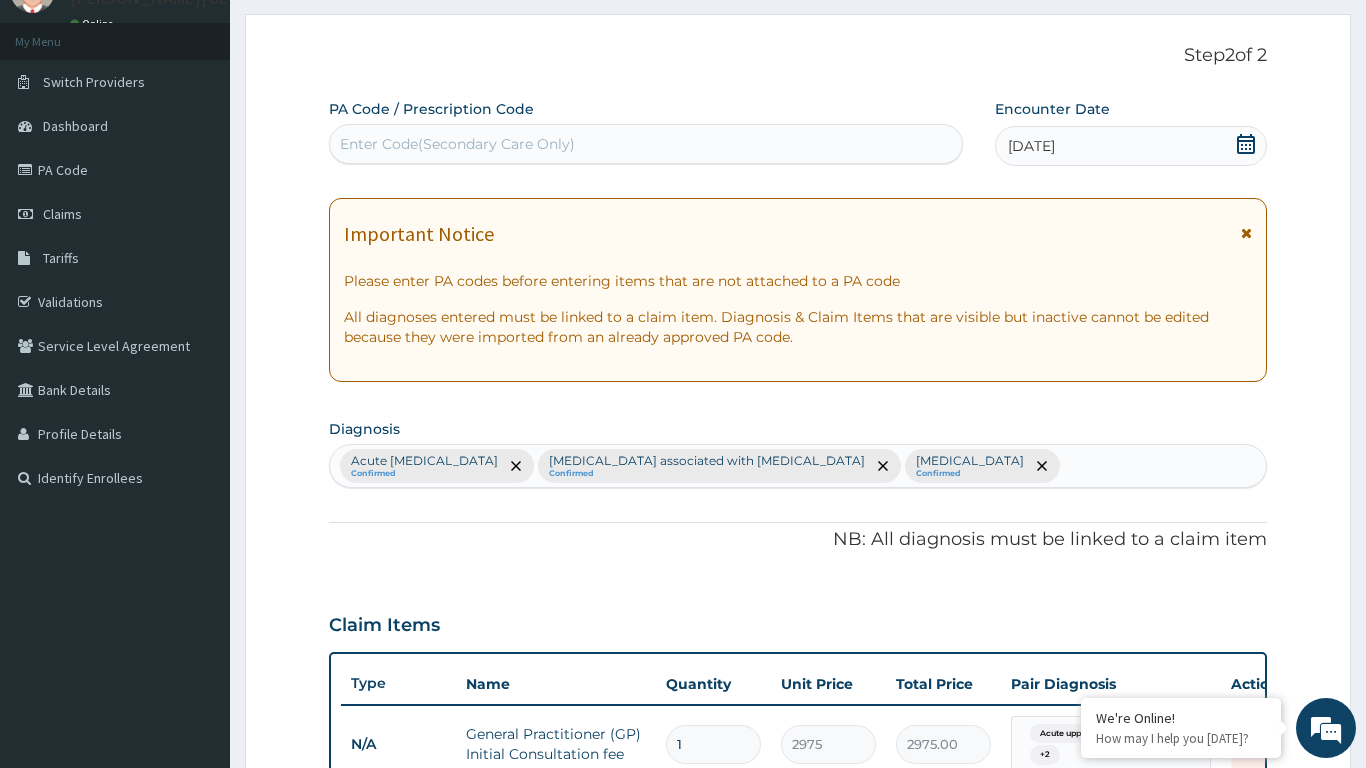 scroll, scrollTop: 0, scrollLeft: 0, axis: both 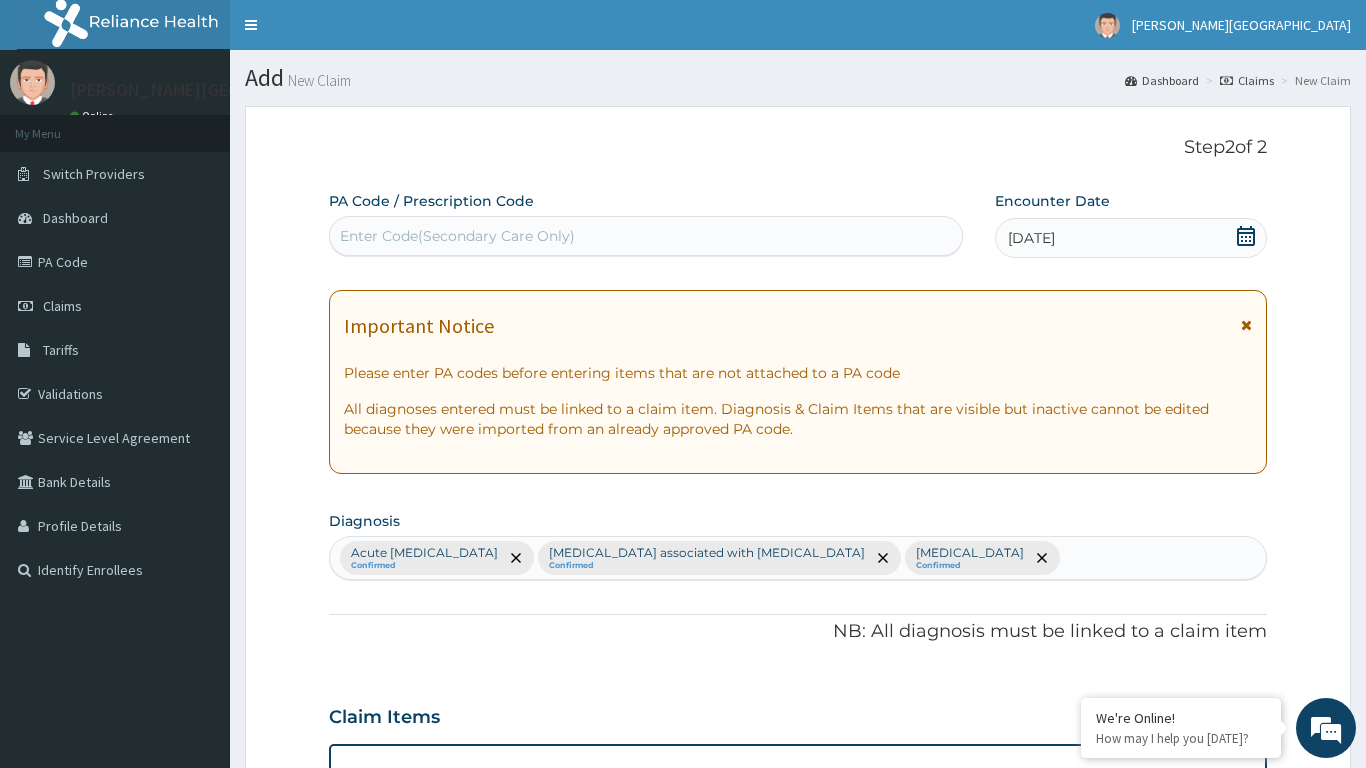 click at bounding box center (1246, 325) 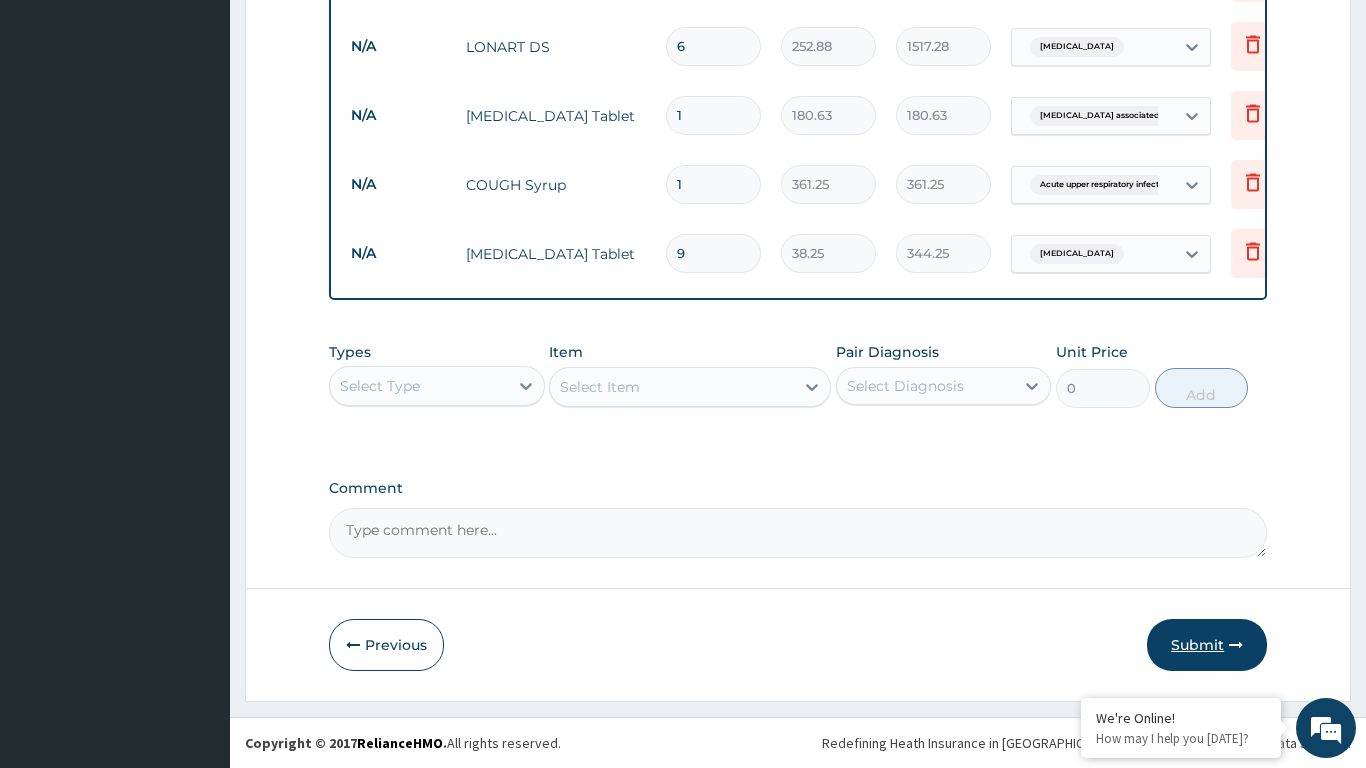 click on "Submit" at bounding box center [1207, 645] 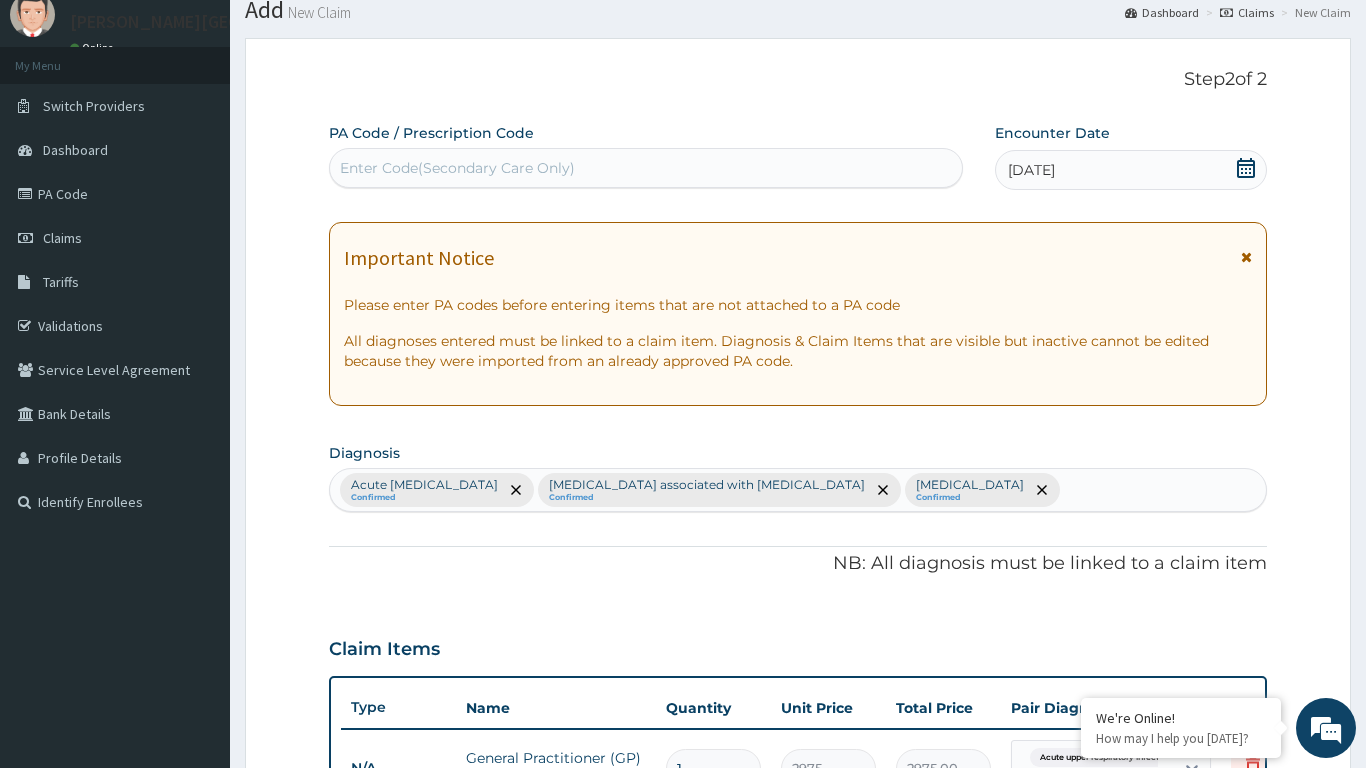 scroll, scrollTop: 67, scrollLeft: 0, axis: vertical 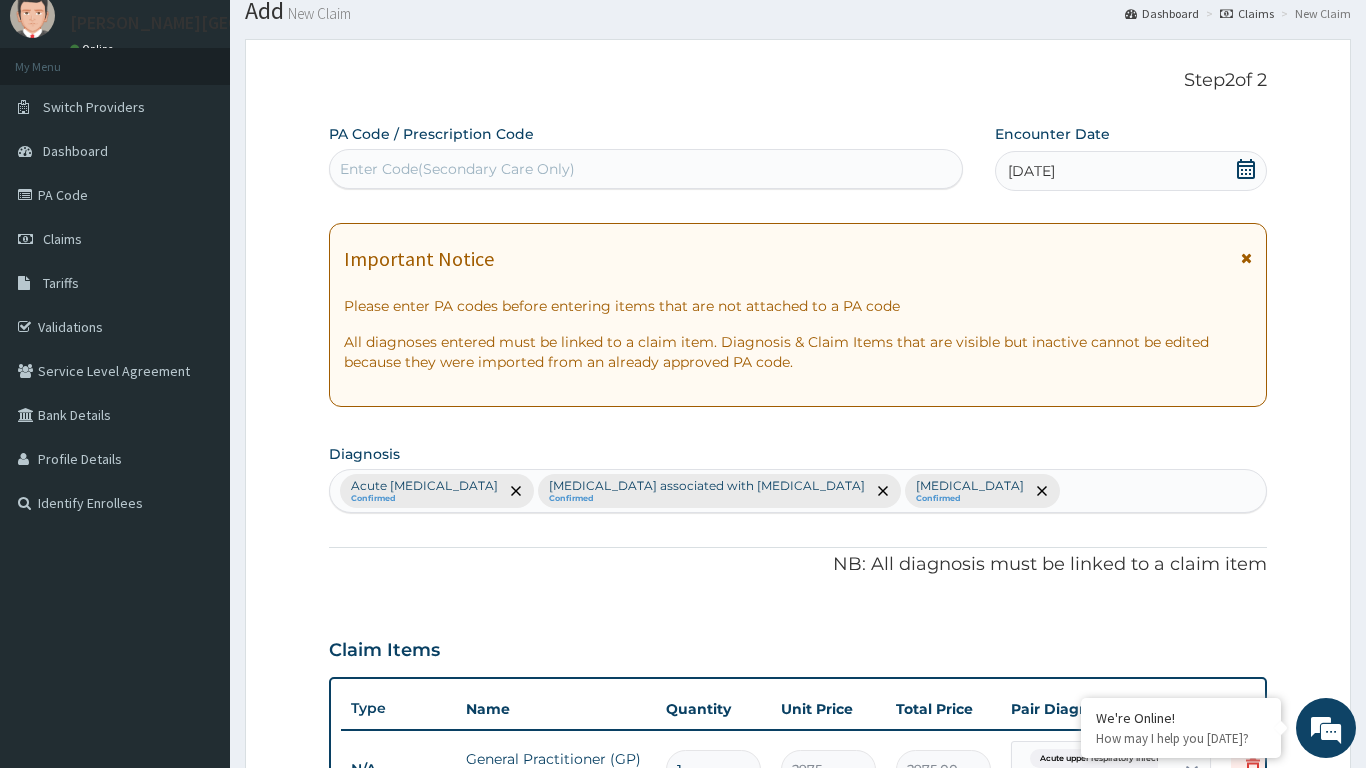 click at bounding box center (1246, 258) 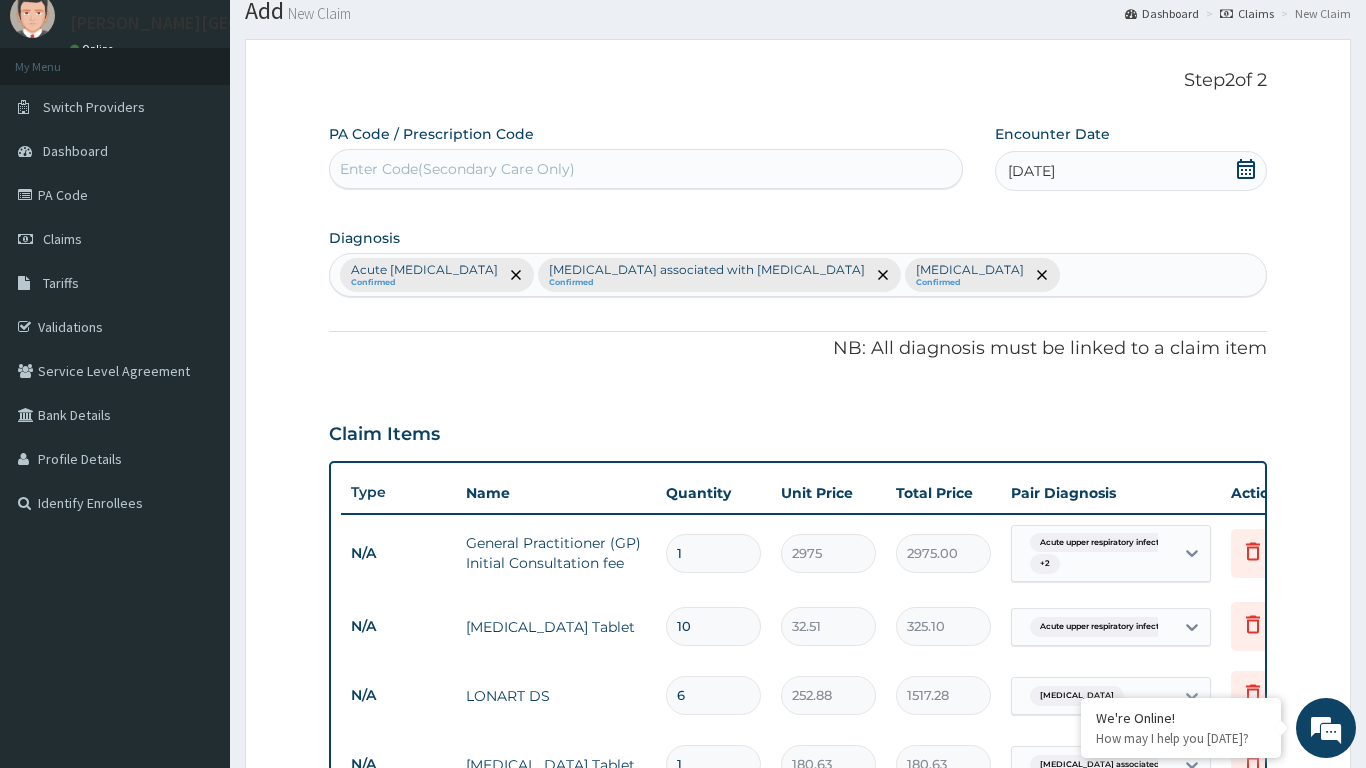 click 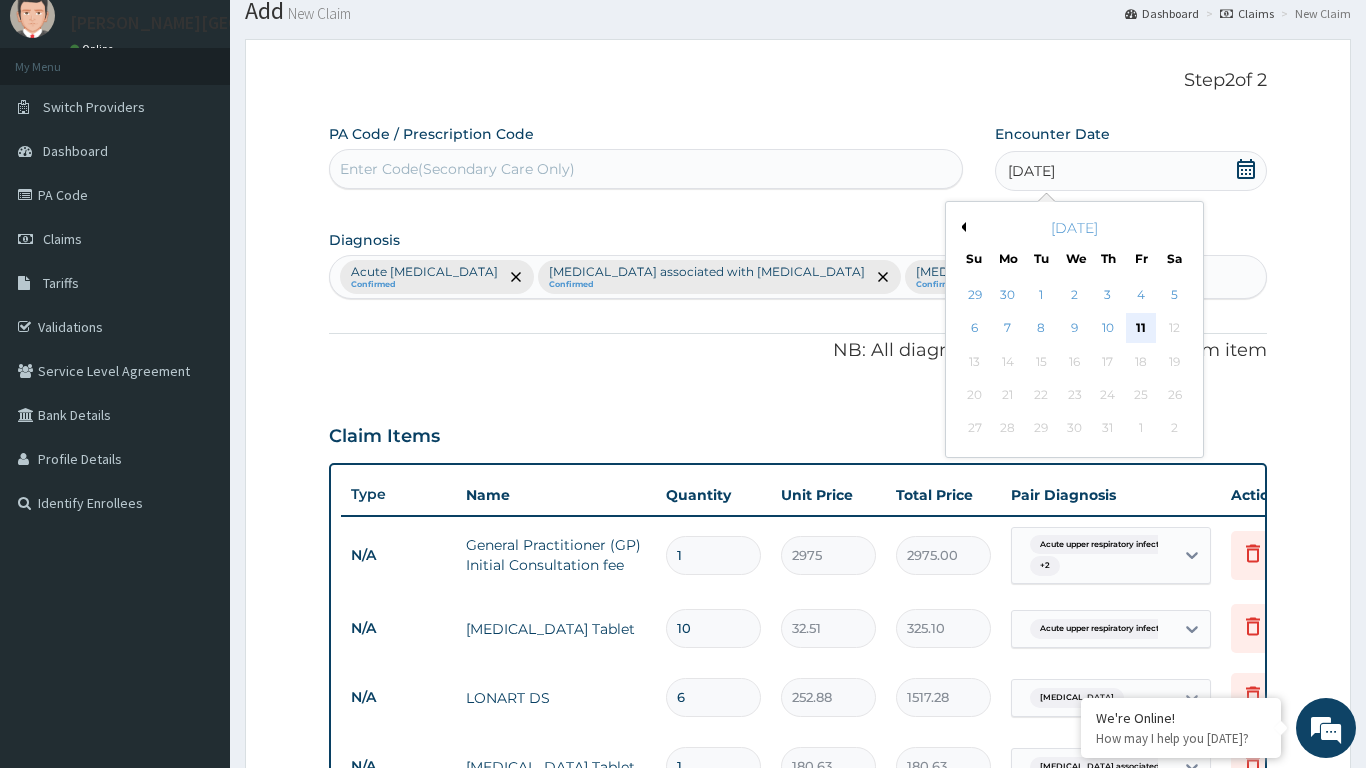 click on "11" at bounding box center [1141, 329] 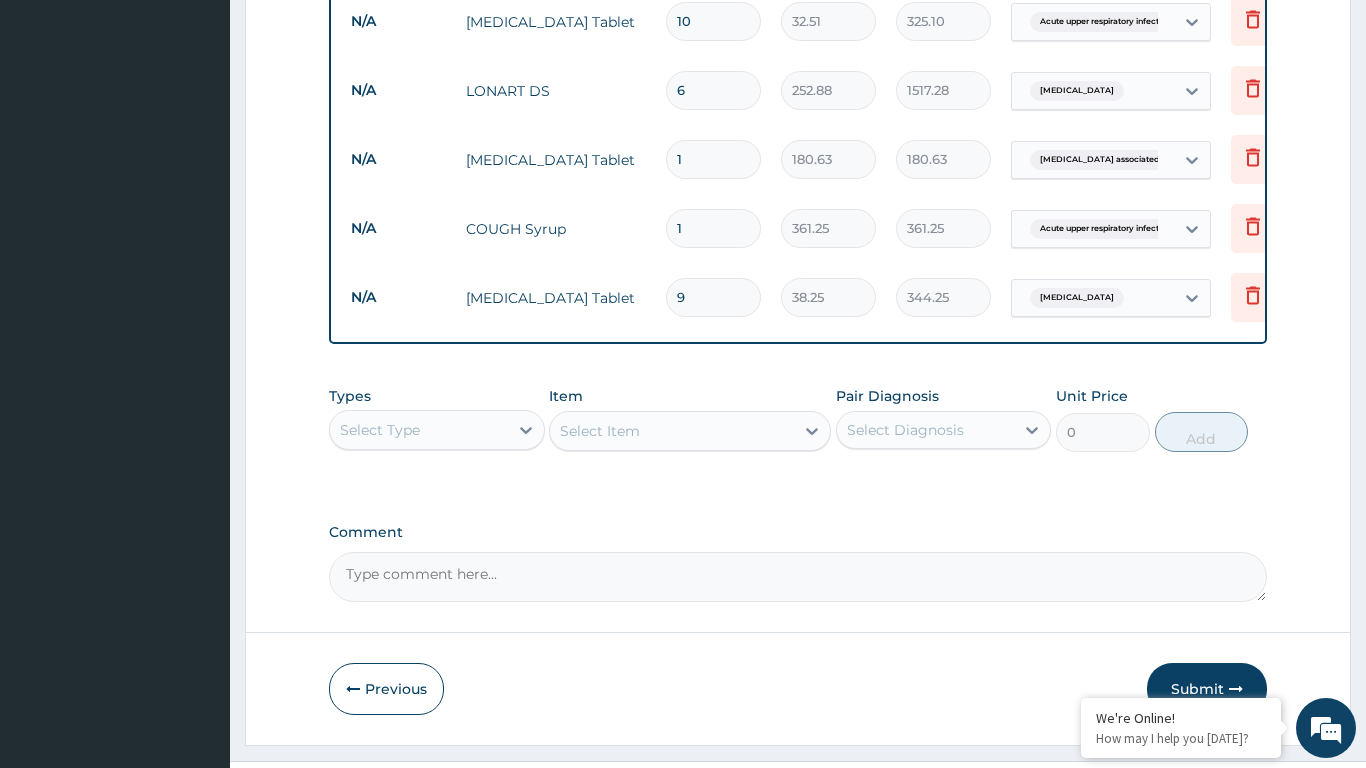 scroll, scrollTop: 716, scrollLeft: 0, axis: vertical 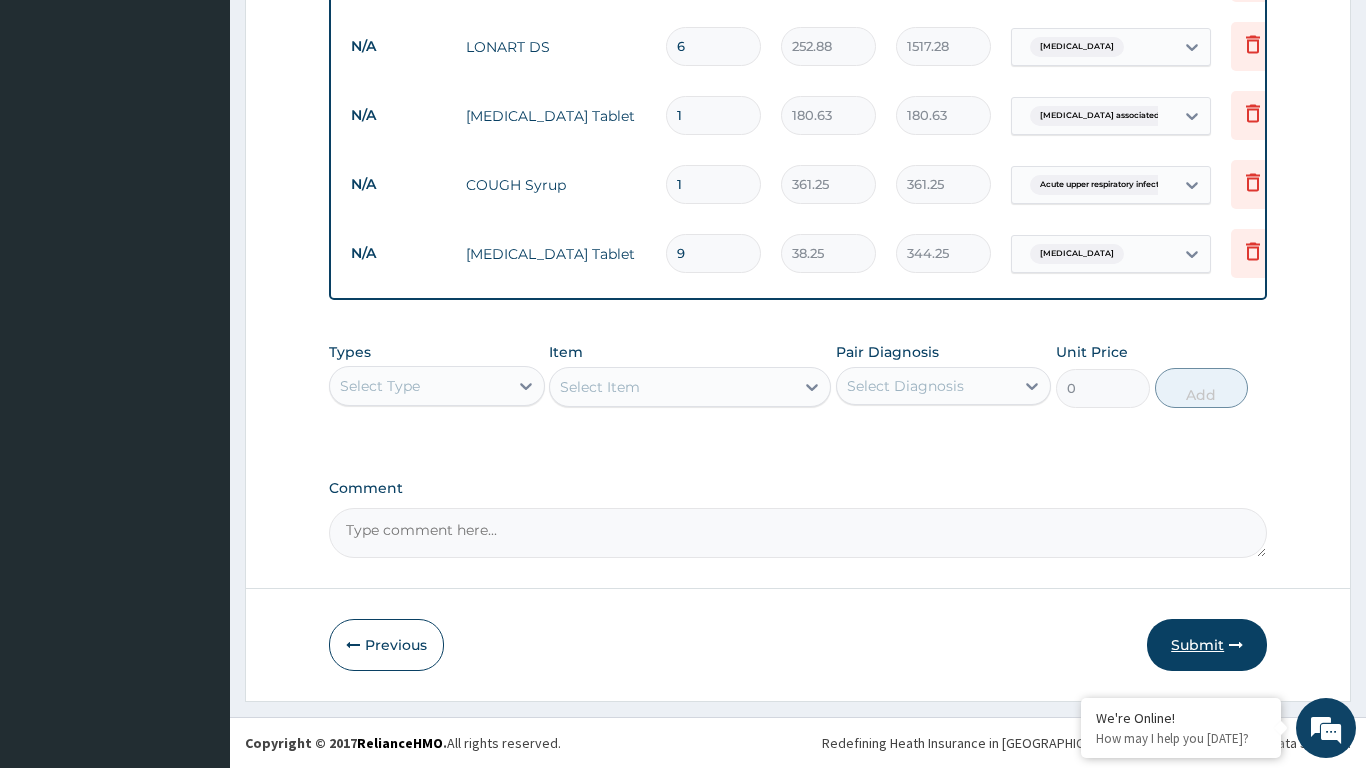 click on "Submit" at bounding box center (1207, 645) 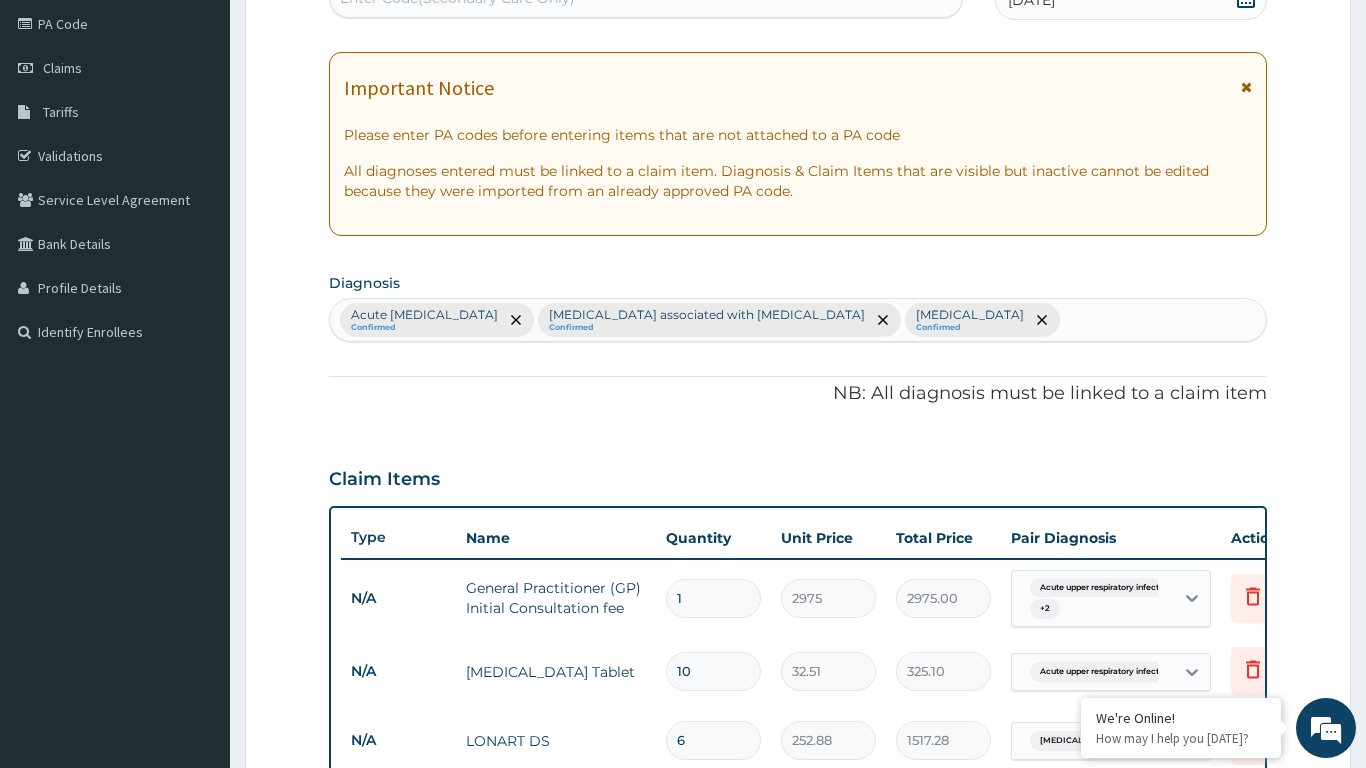 scroll, scrollTop: 0, scrollLeft: 0, axis: both 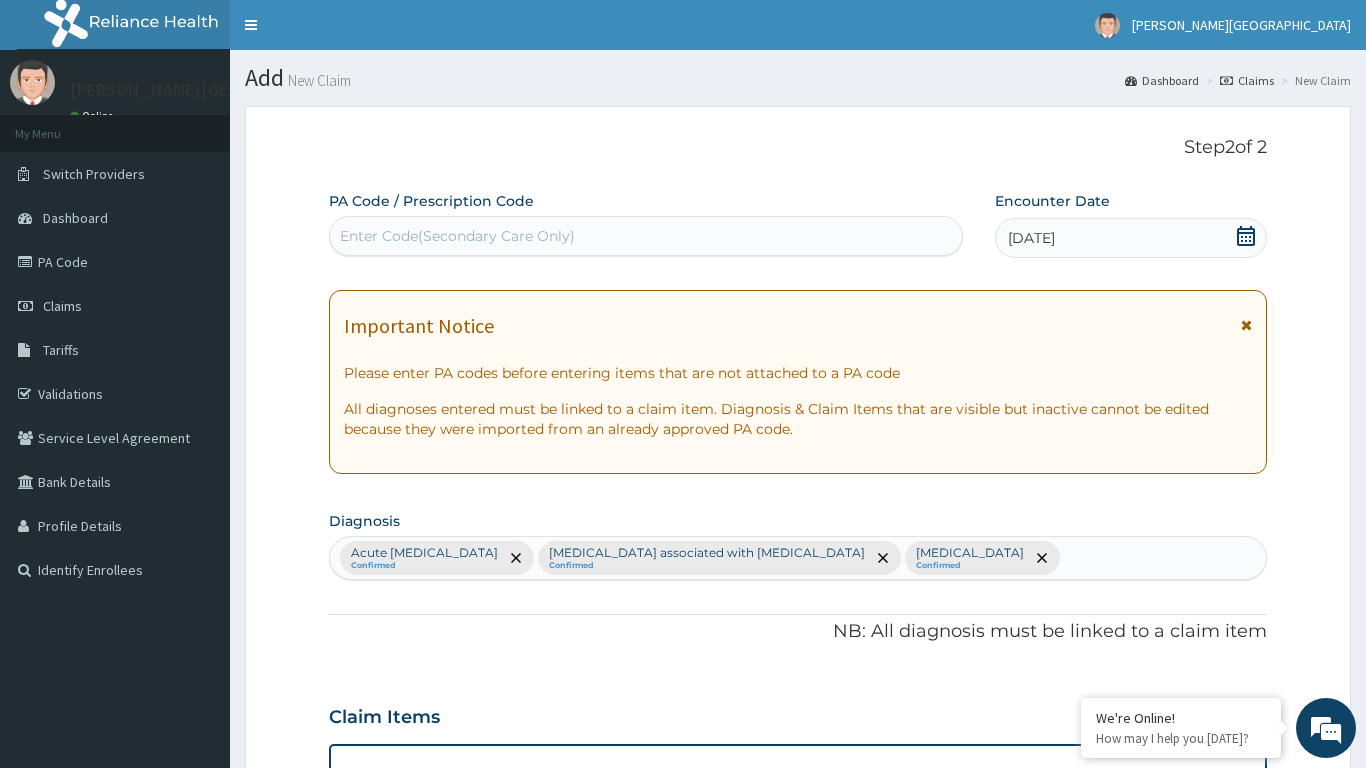 click at bounding box center (1246, 325) 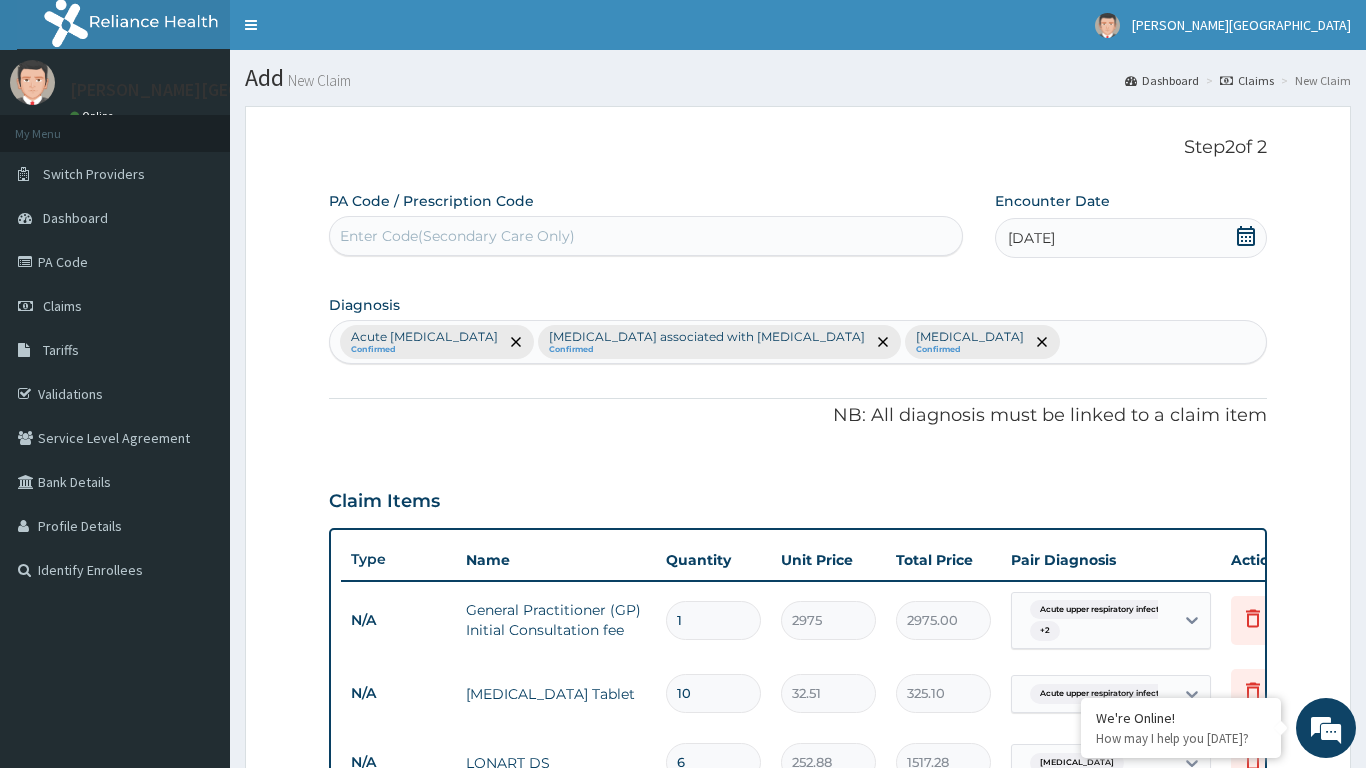 click on "Enter Code(Secondary Care Only)" at bounding box center (646, 236) 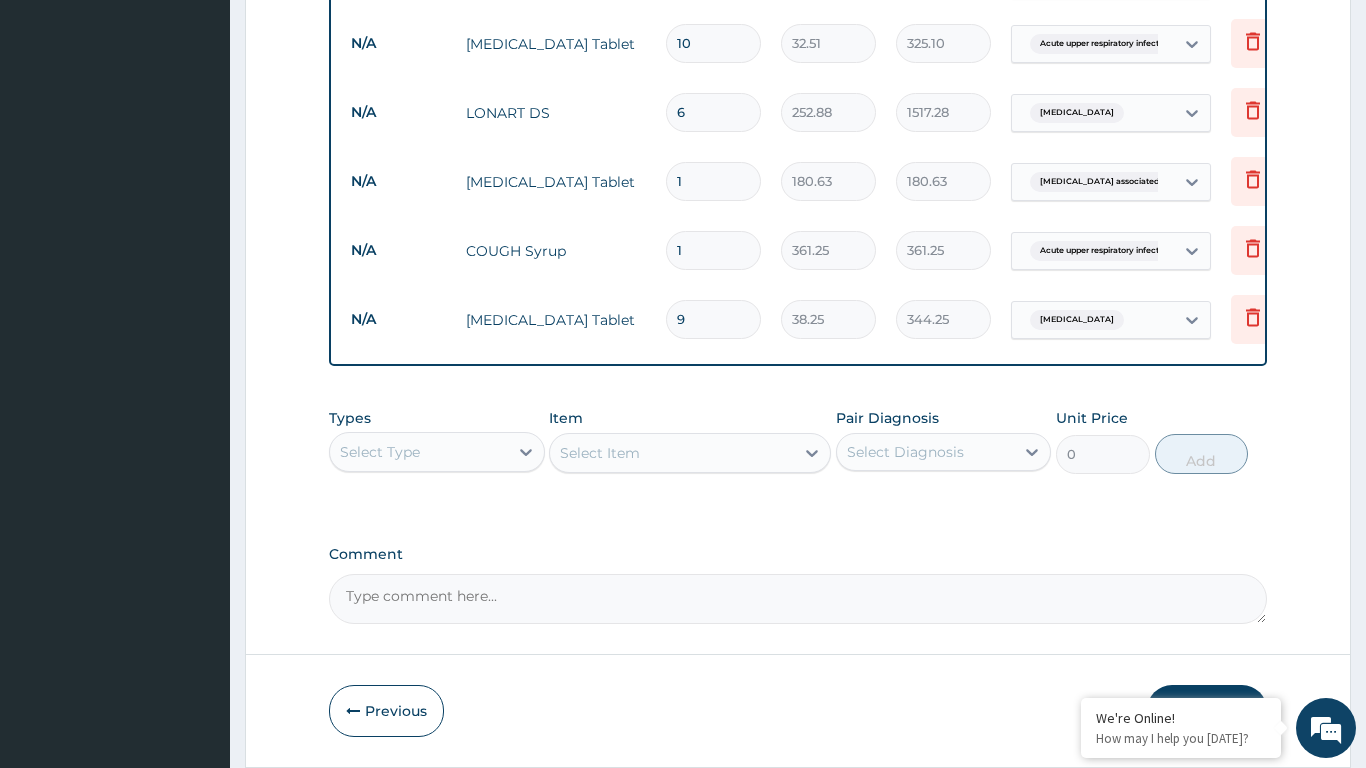 scroll, scrollTop: 716, scrollLeft: 0, axis: vertical 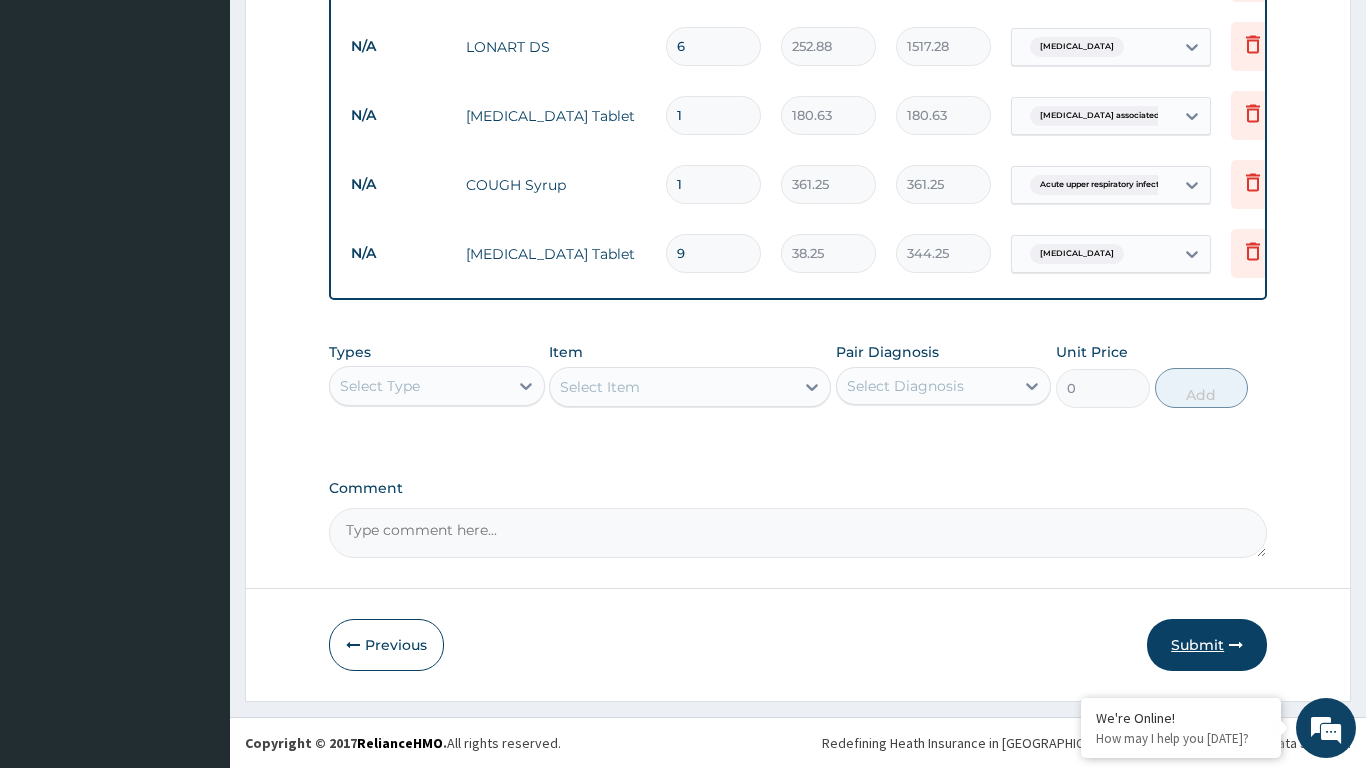 click on "Submit" at bounding box center [1207, 645] 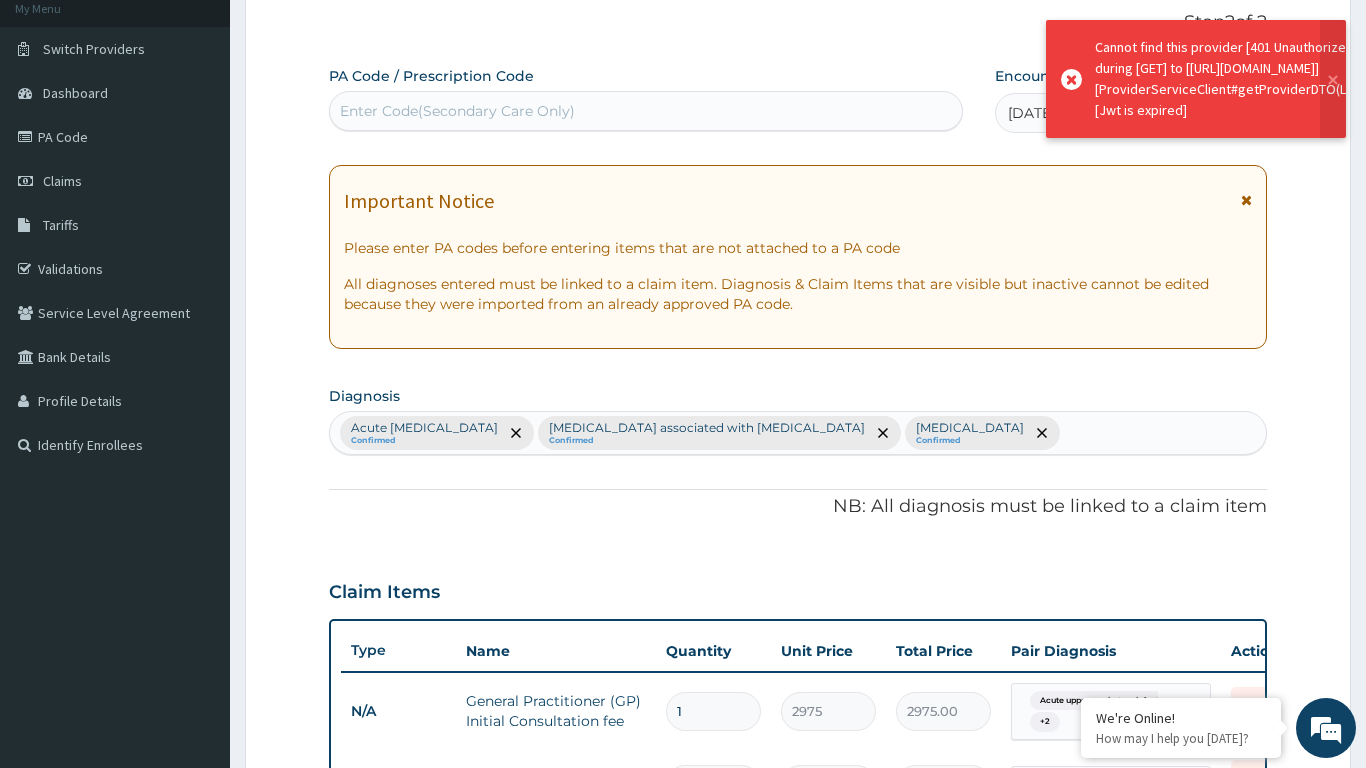 scroll, scrollTop: 0, scrollLeft: 0, axis: both 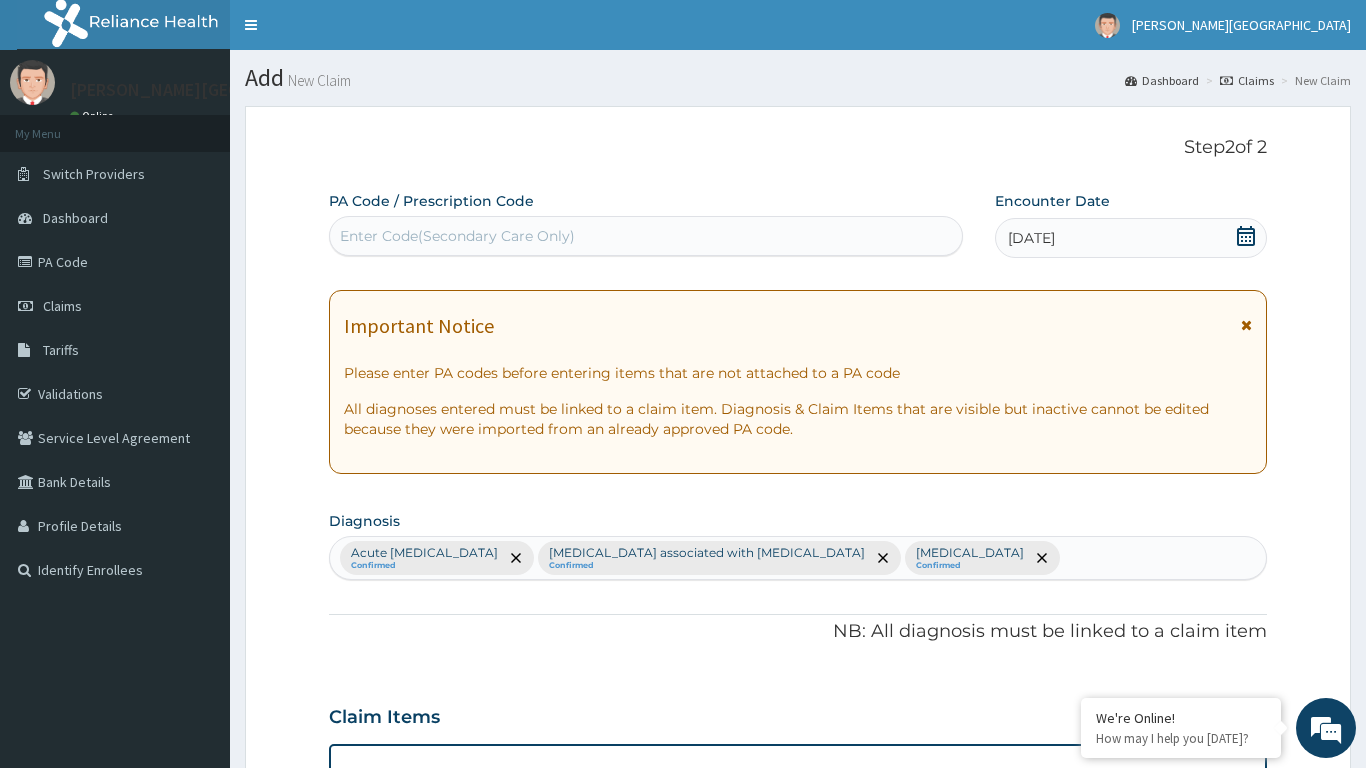 click at bounding box center [1246, 325] 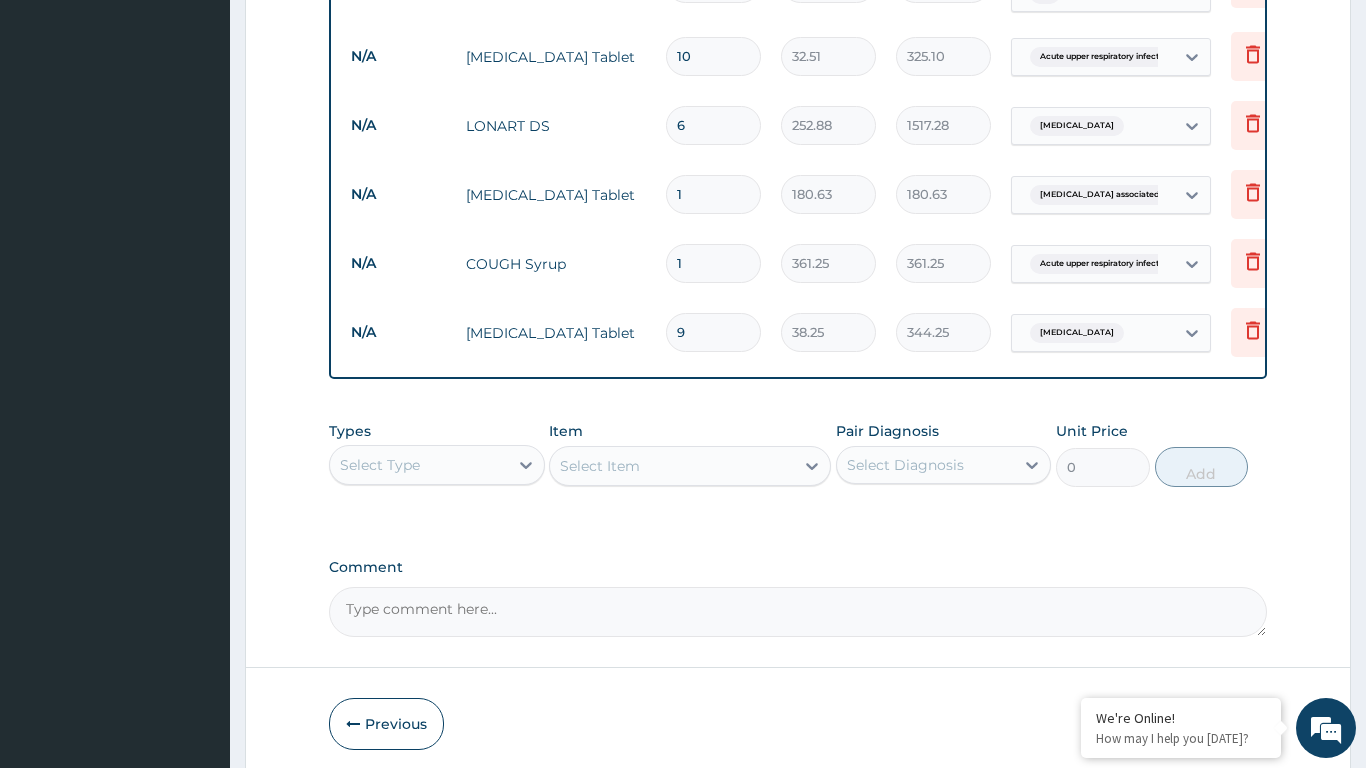 scroll, scrollTop: 716, scrollLeft: 0, axis: vertical 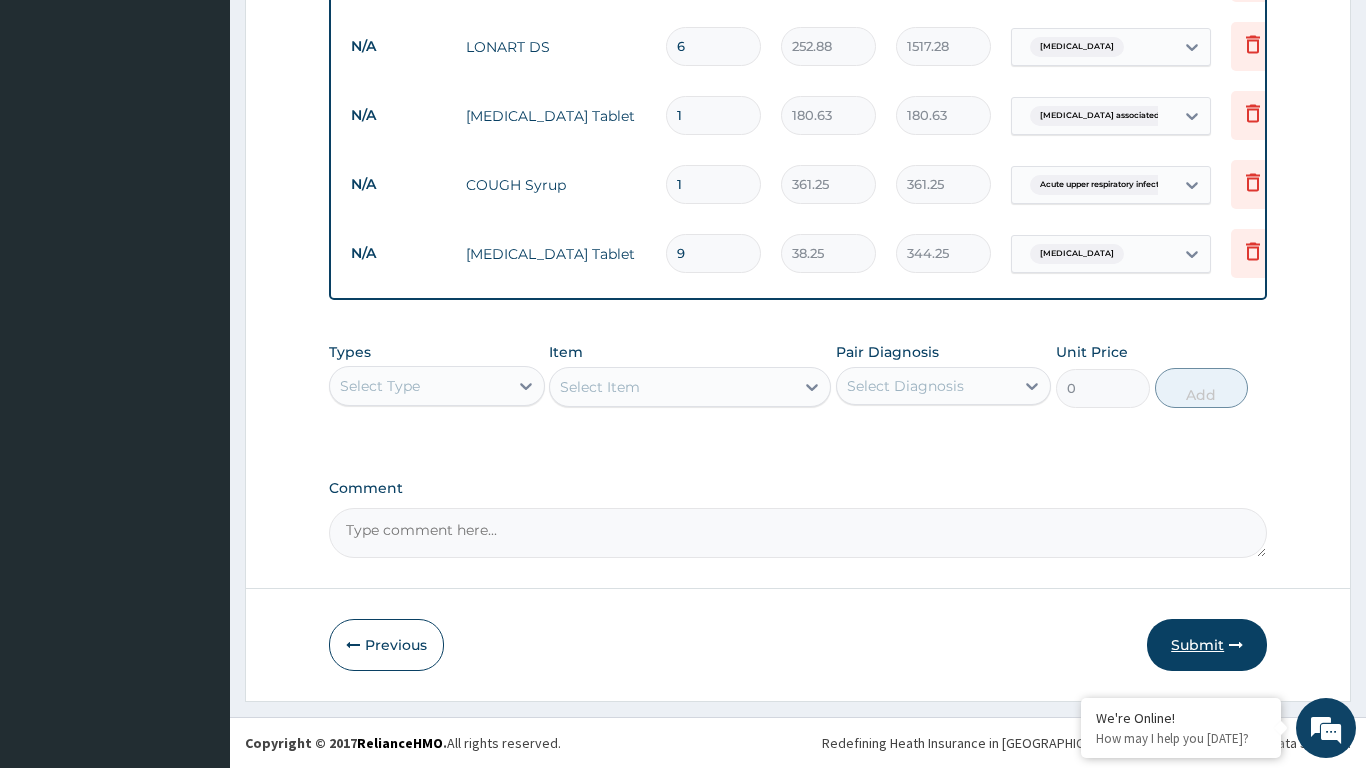 click on "Submit" at bounding box center [1207, 645] 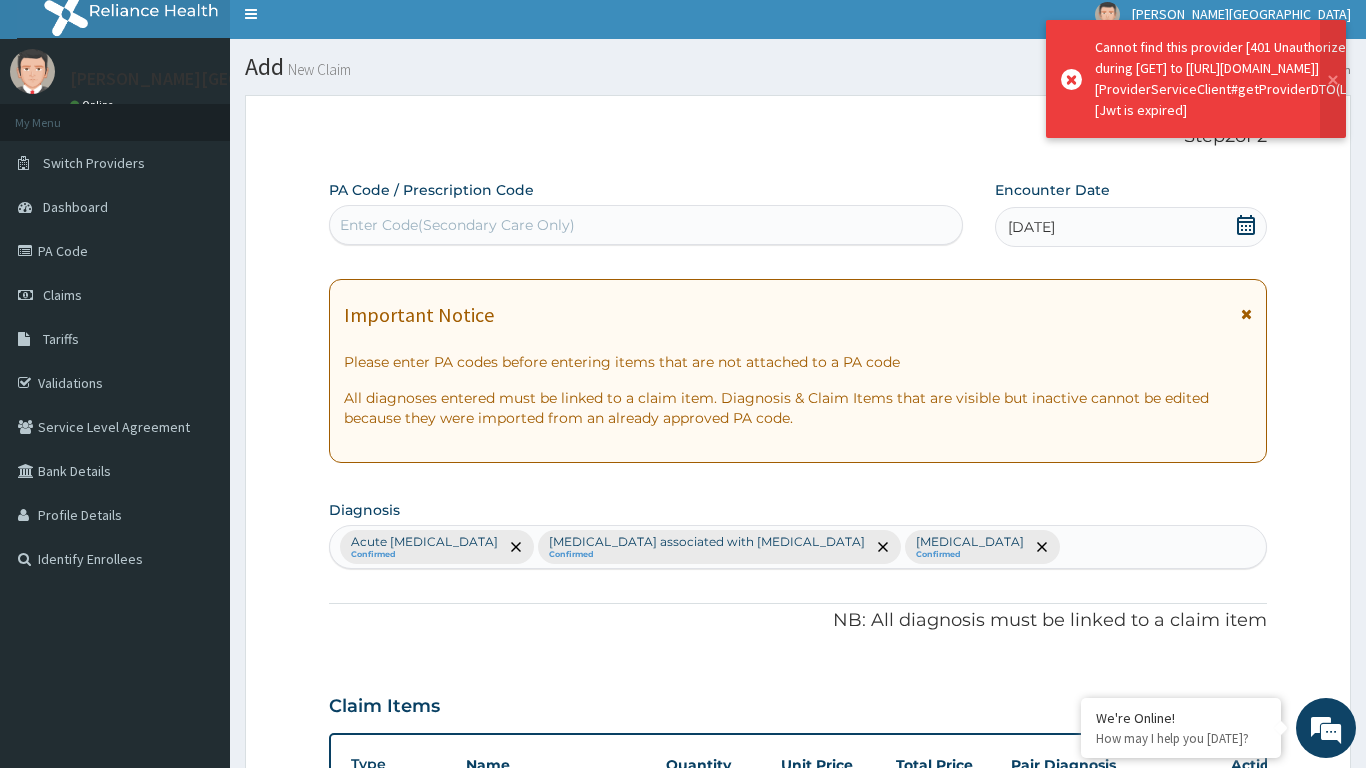 scroll, scrollTop: 0, scrollLeft: 0, axis: both 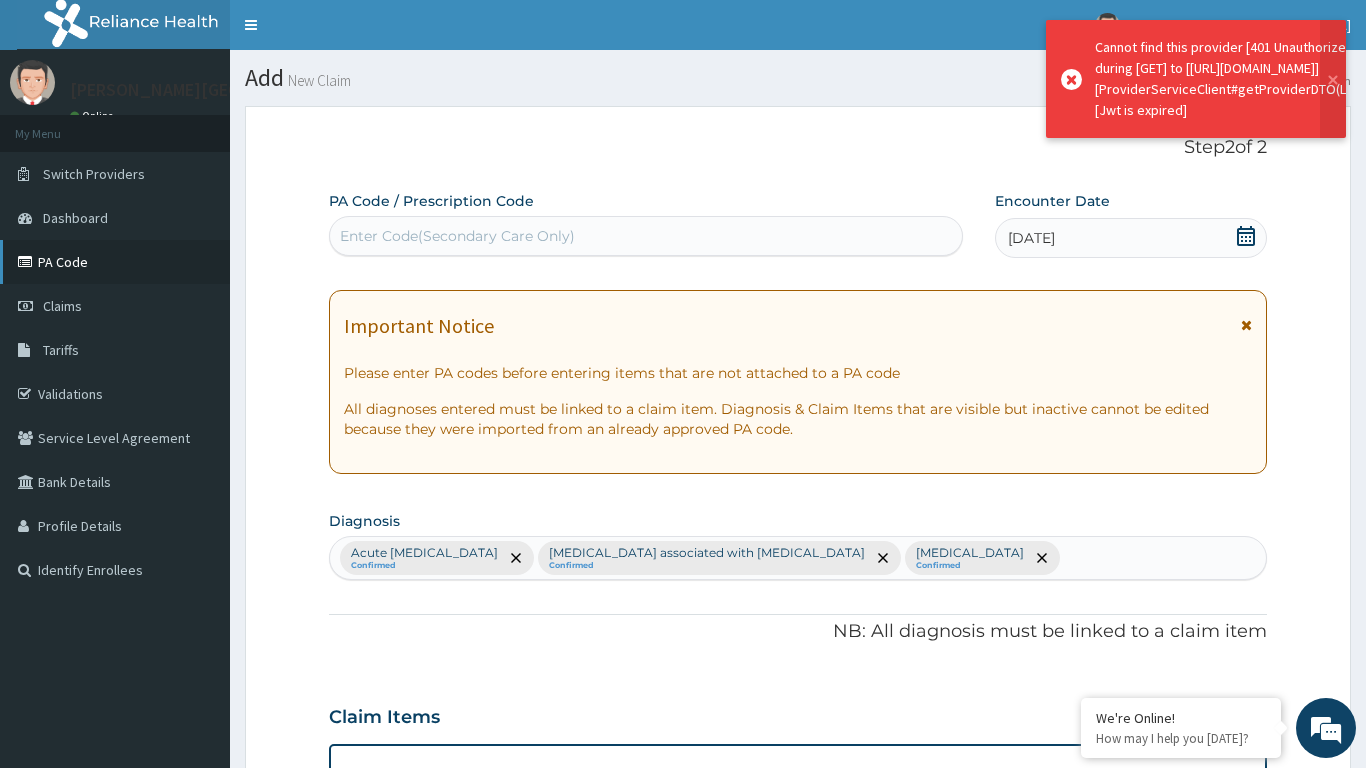 click on "PA Code" at bounding box center [115, 262] 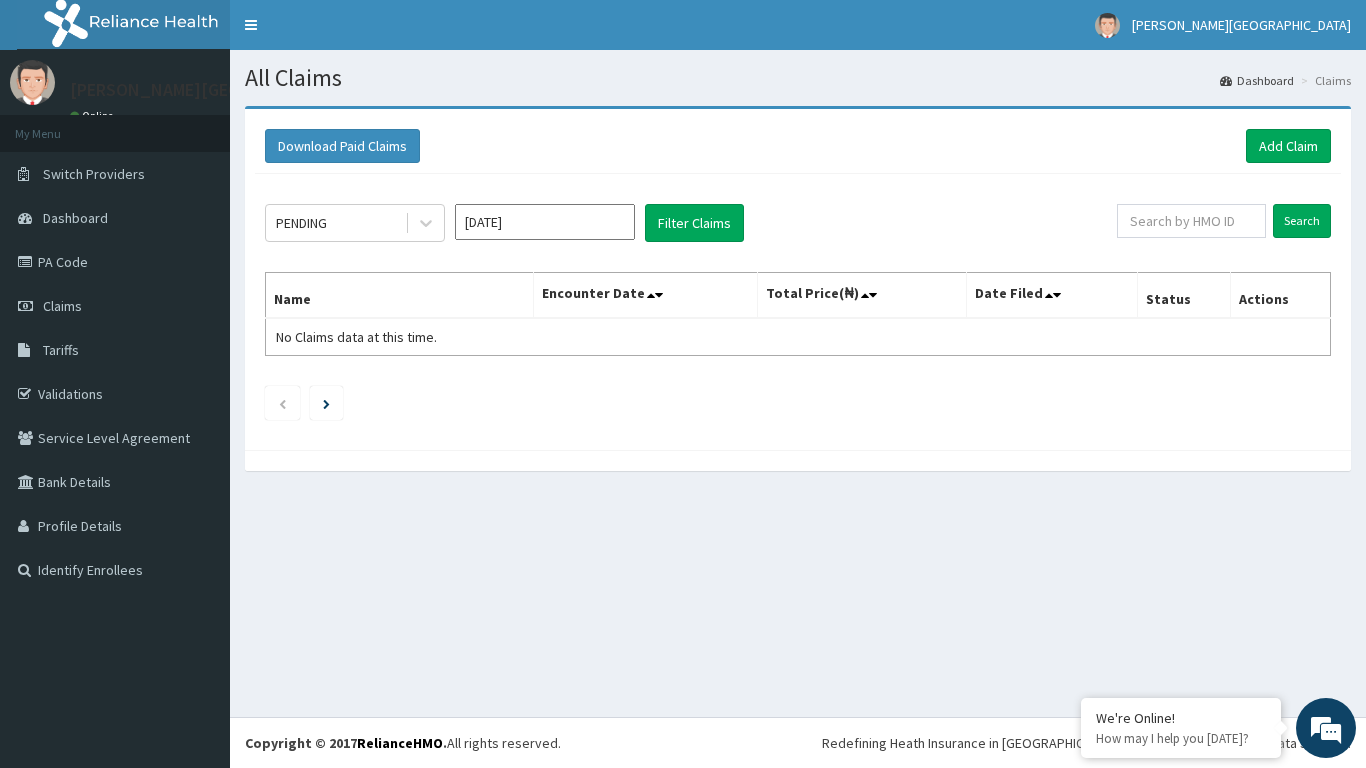 scroll, scrollTop: 0, scrollLeft: 0, axis: both 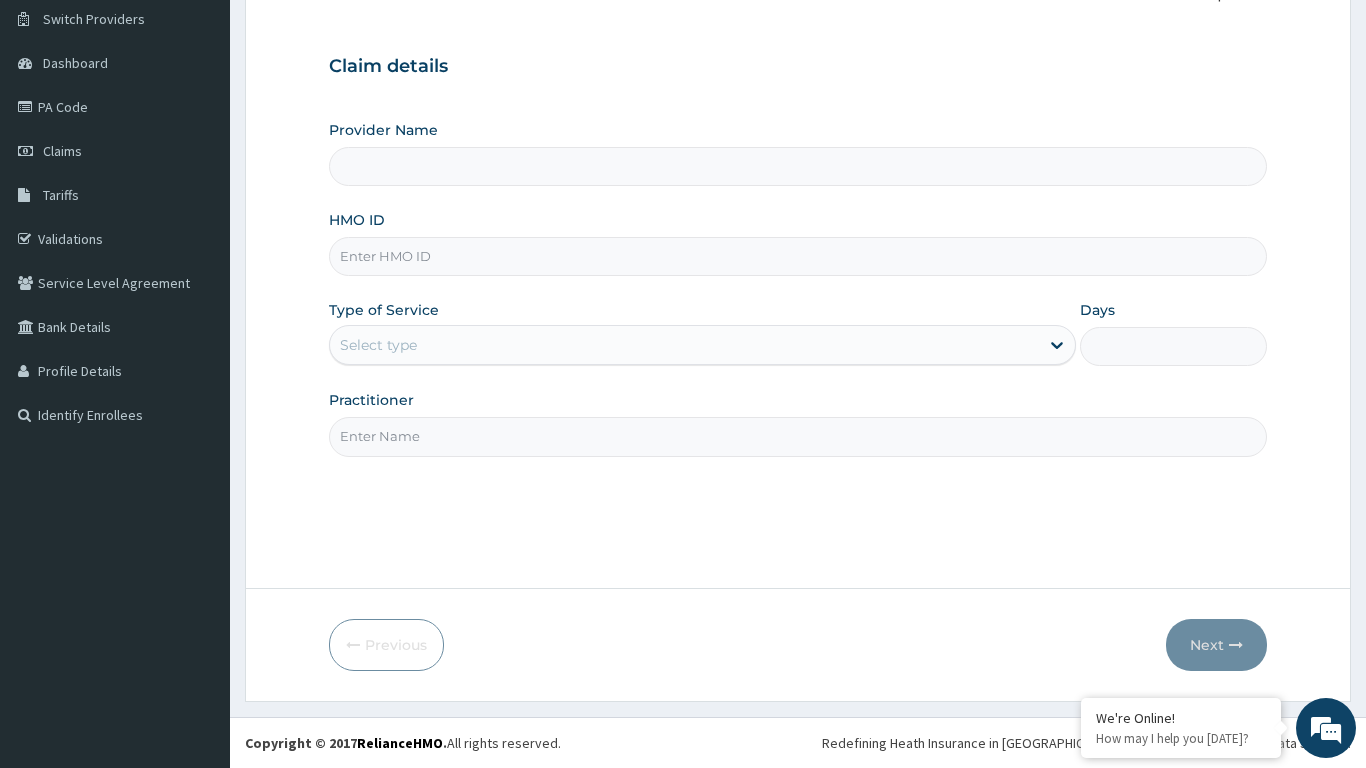 click on "HMO ID" at bounding box center [798, 256] 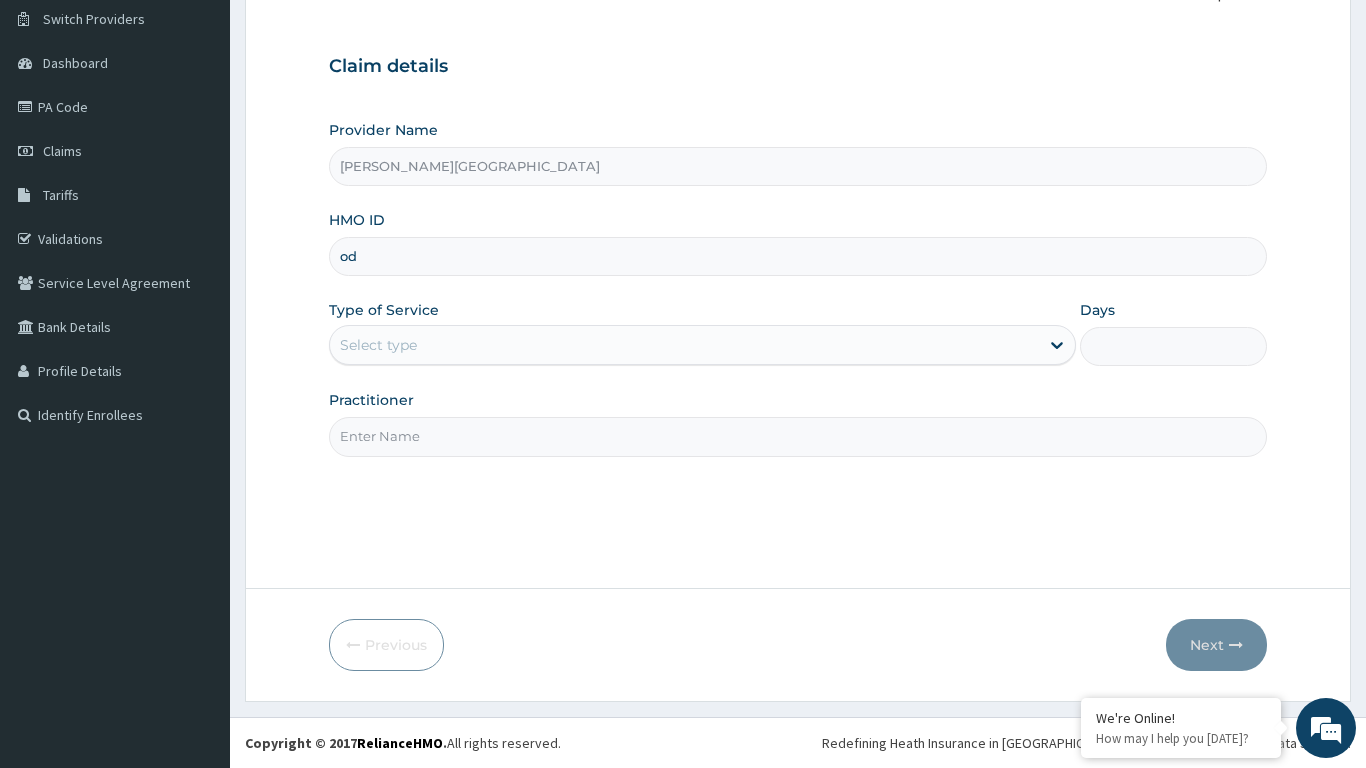 type on "odr" 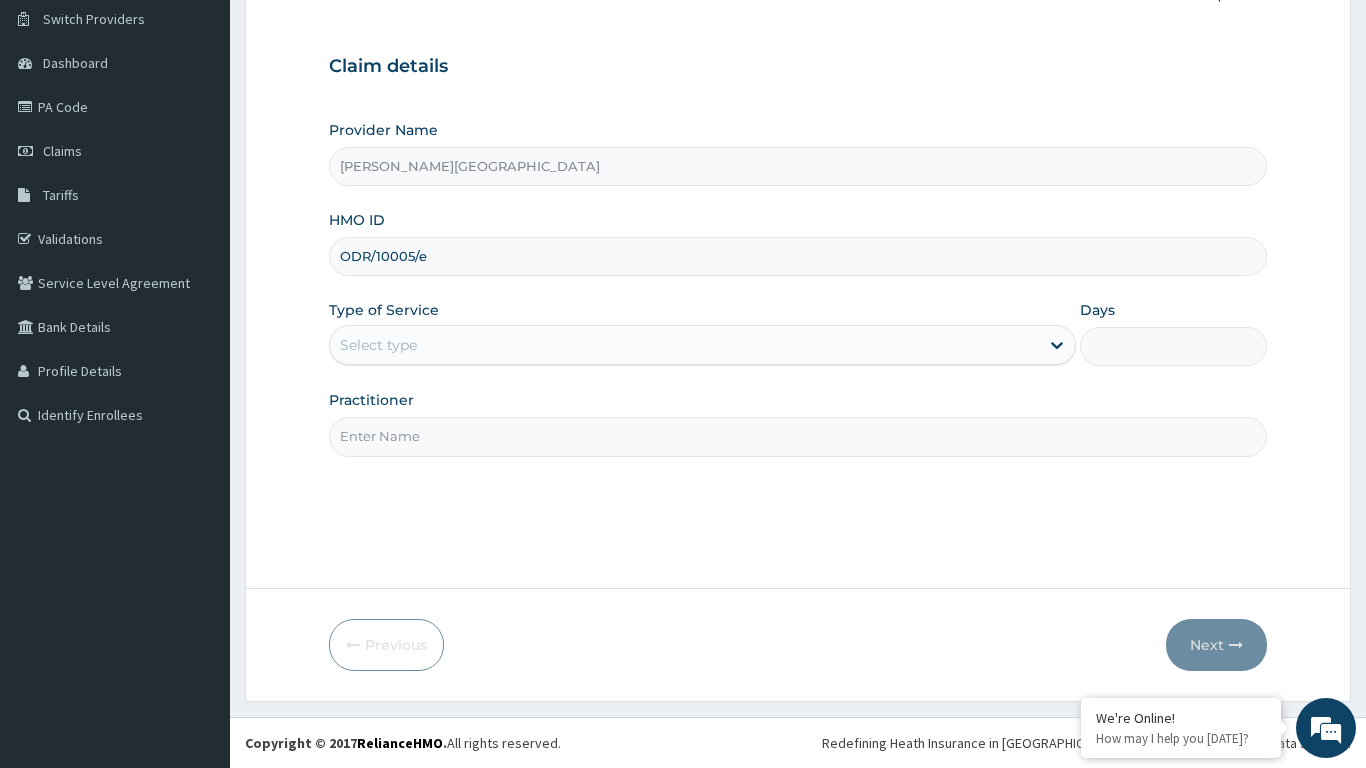 type on "ODR/10005/e" 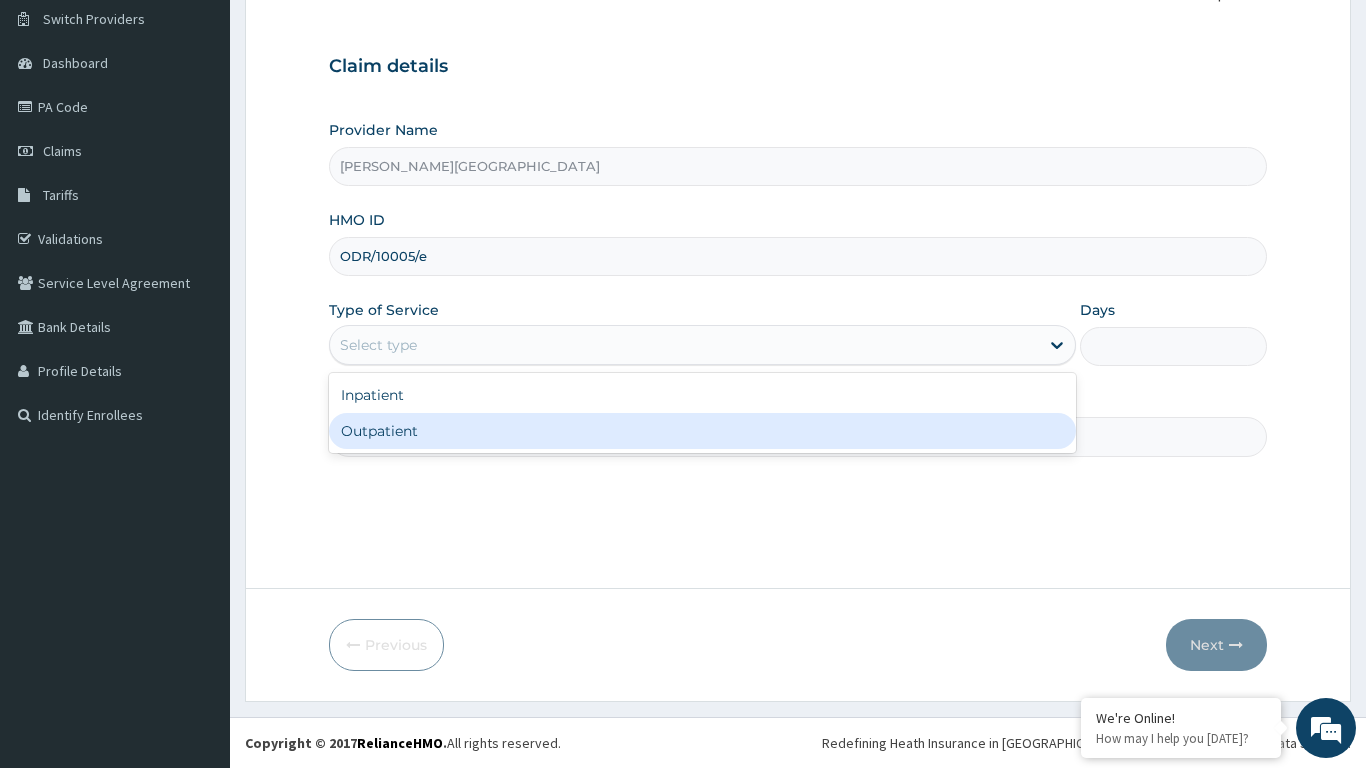 click on "Outpatient" at bounding box center (703, 431) 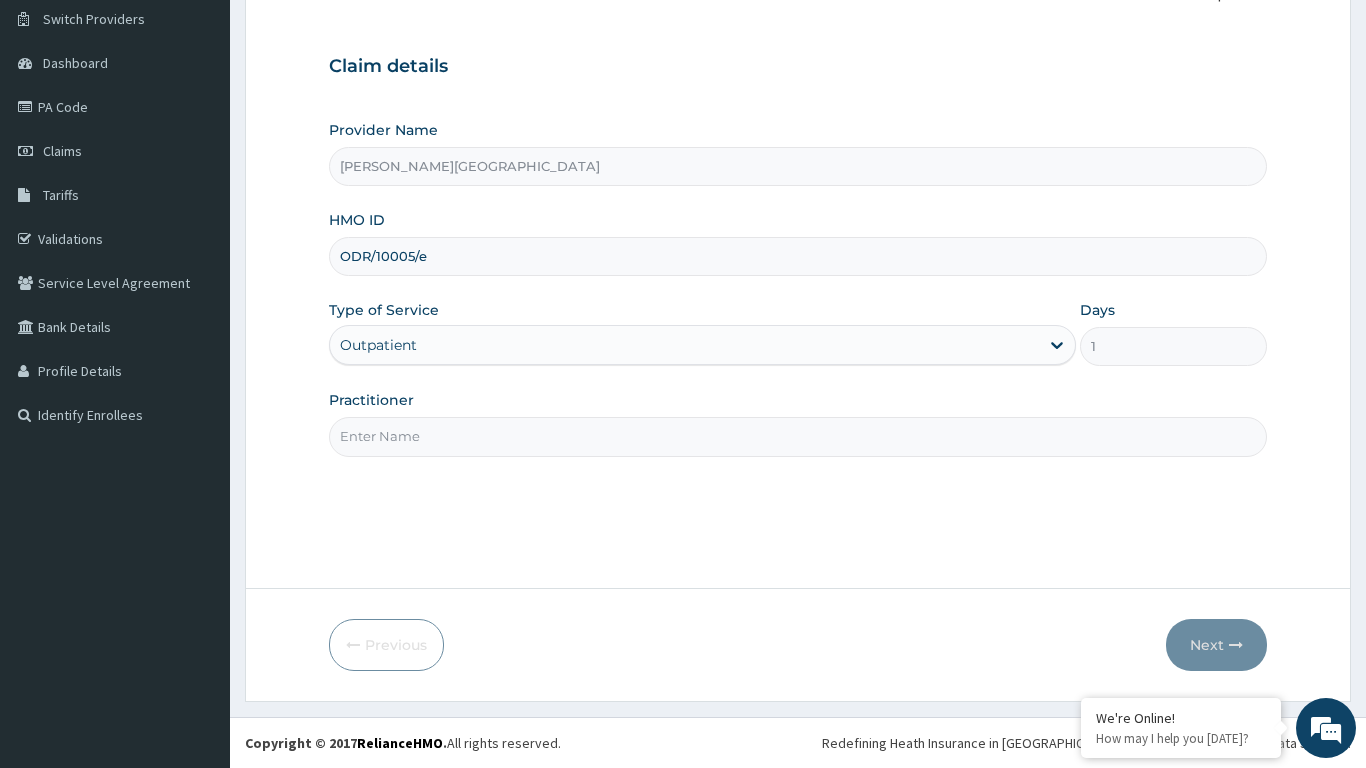 click on "Practitioner" at bounding box center (798, 436) 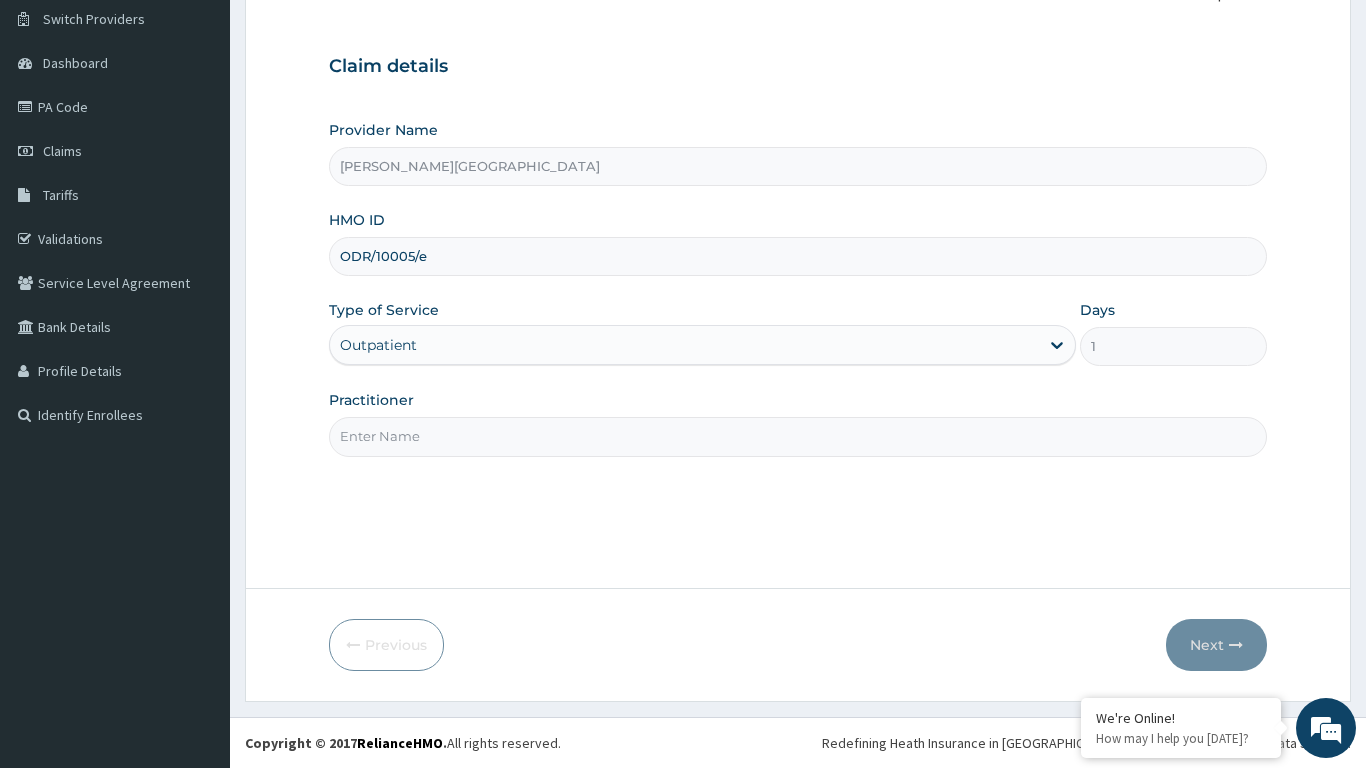 type on "[PERSON_NAME]" 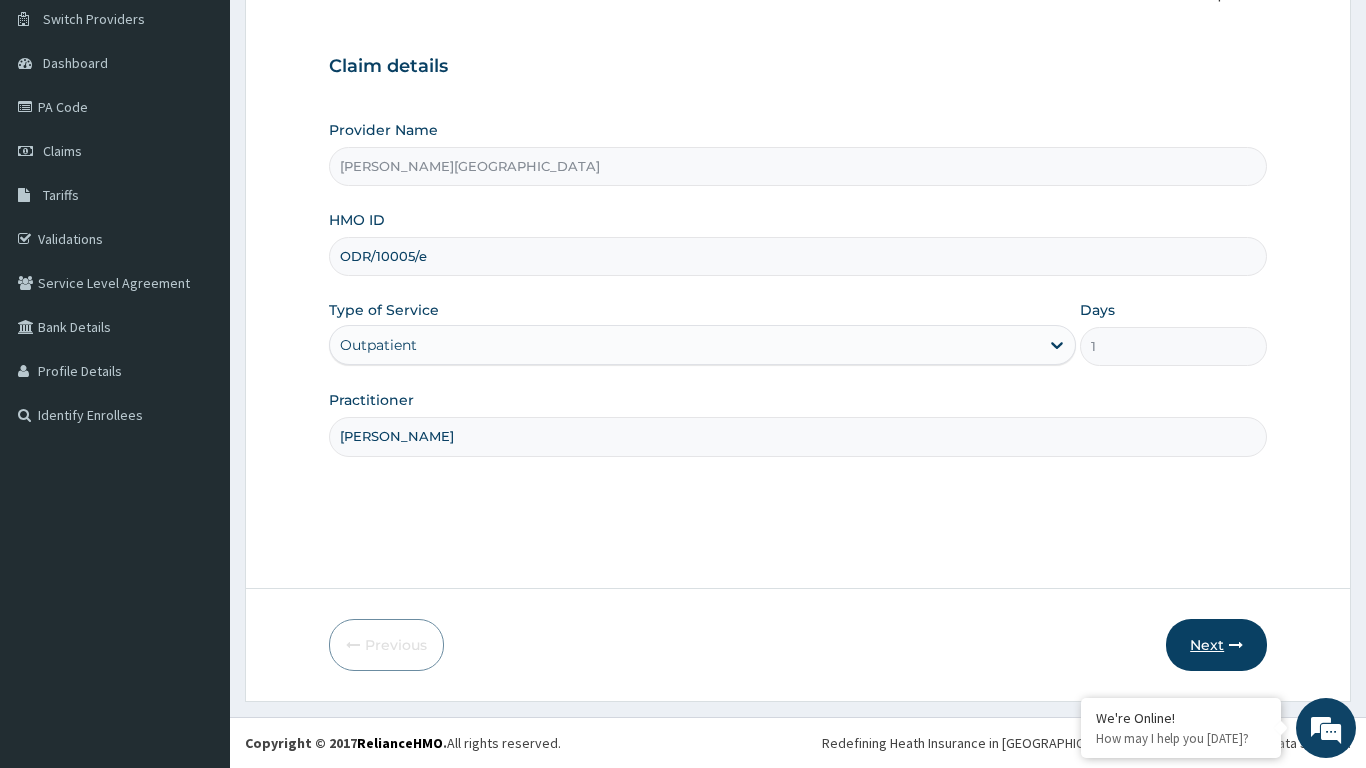 click on "Next" at bounding box center (1216, 645) 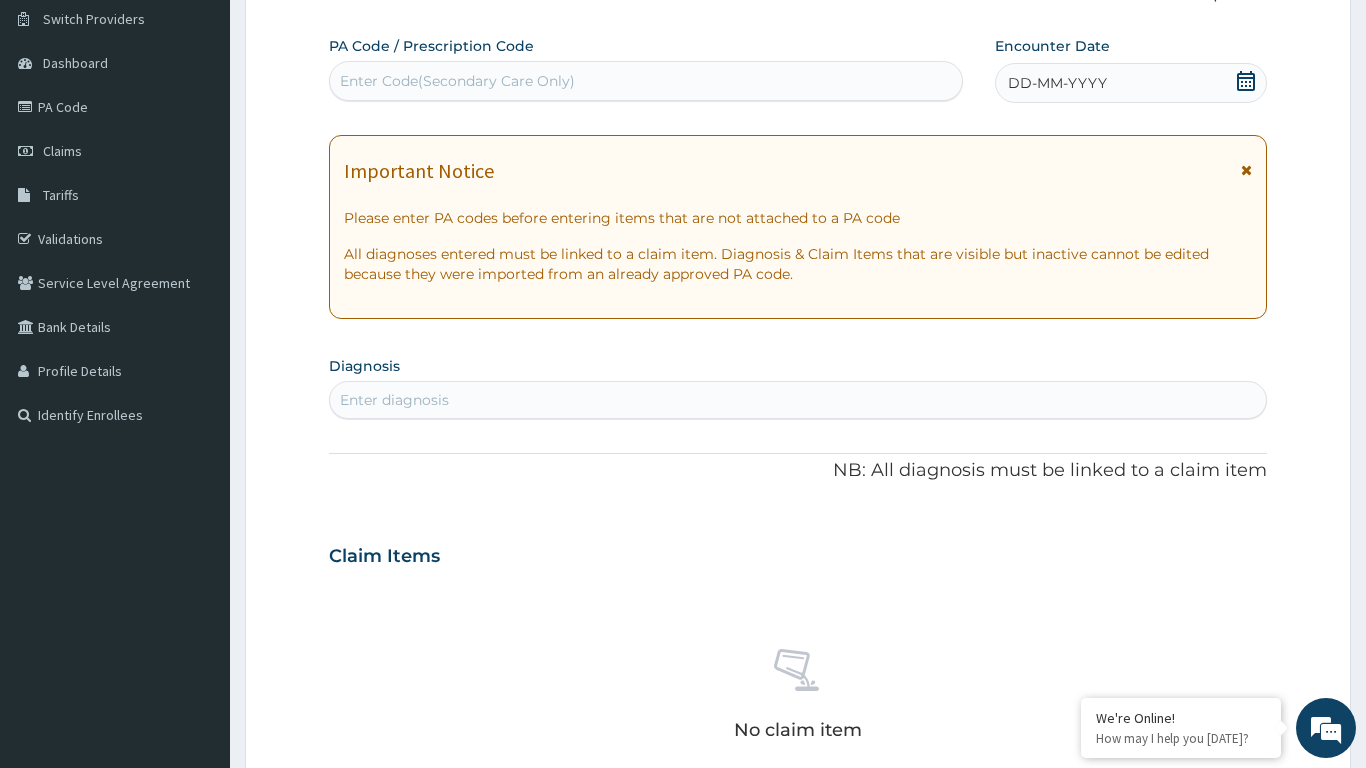 click at bounding box center (1246, 170) 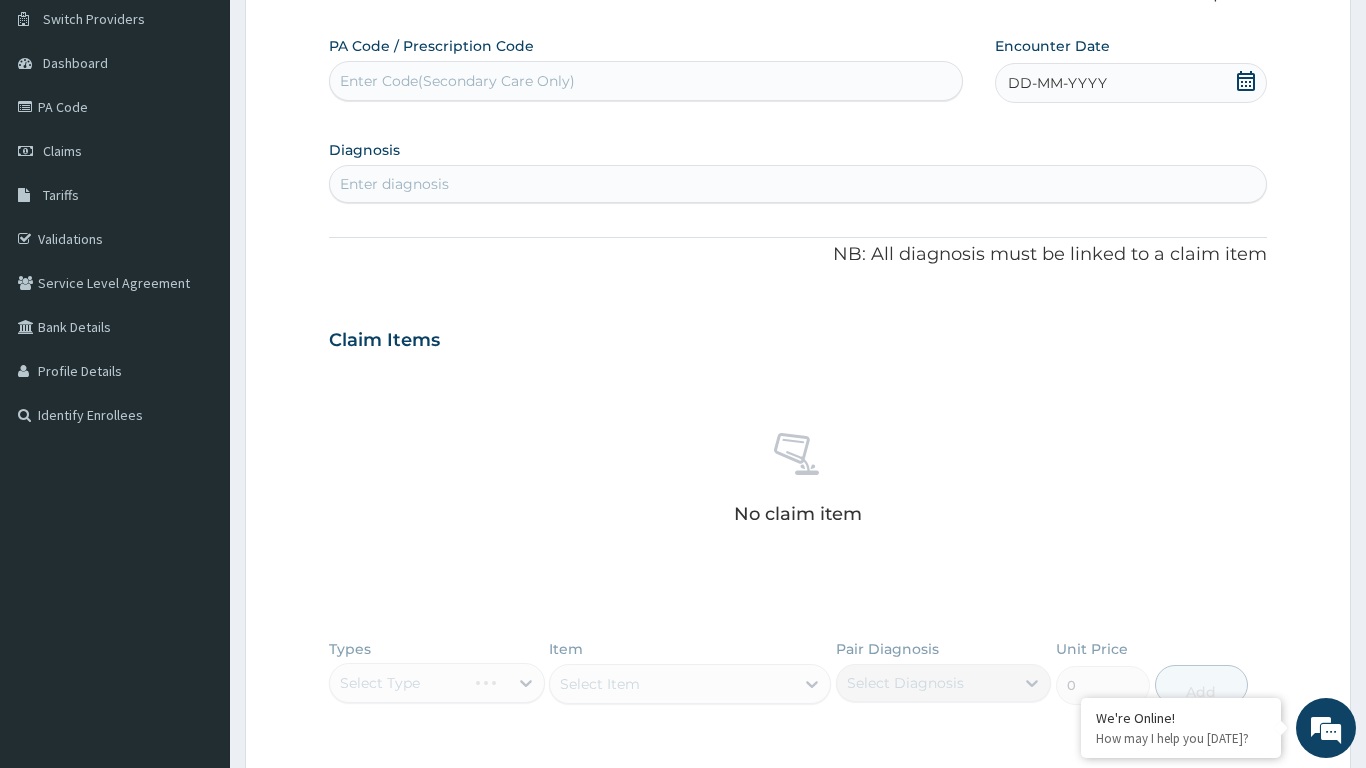 click 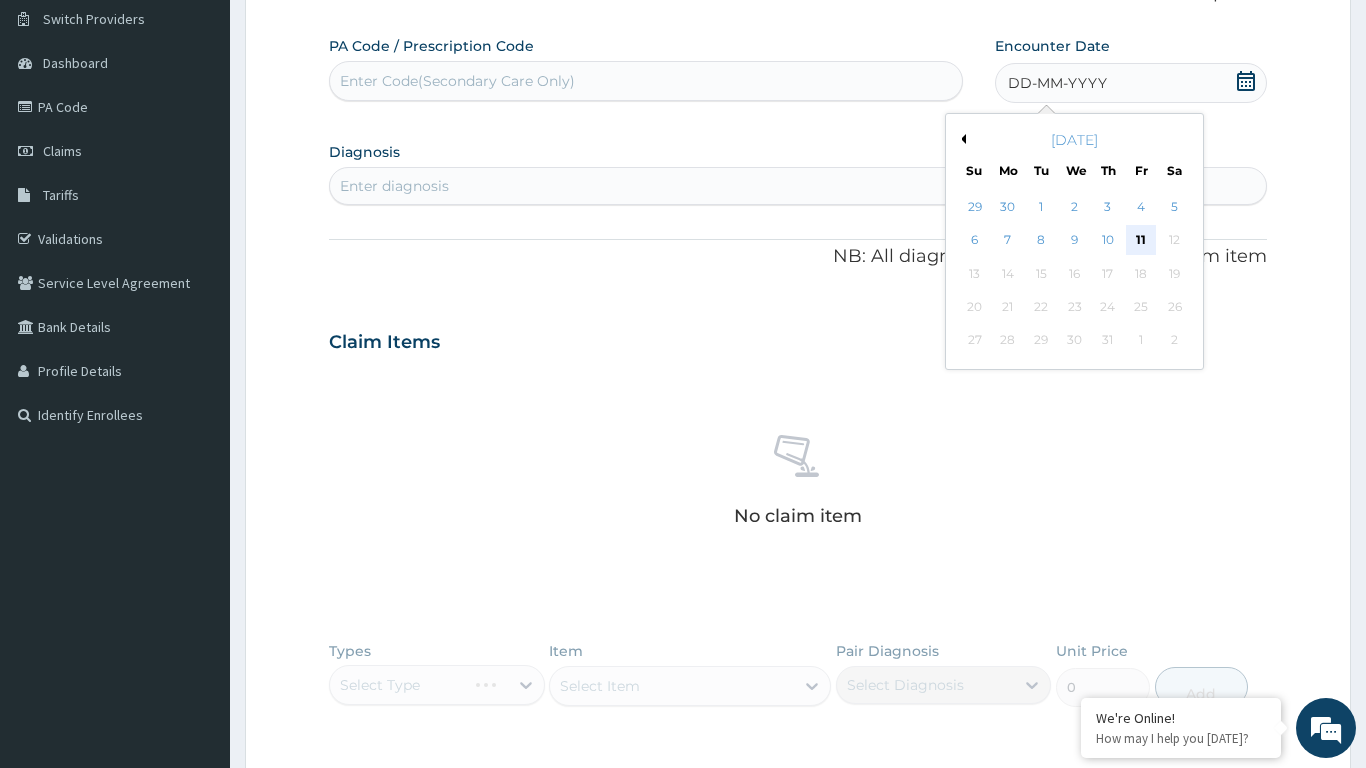 click on "11" at bounding box center (1141, 241) 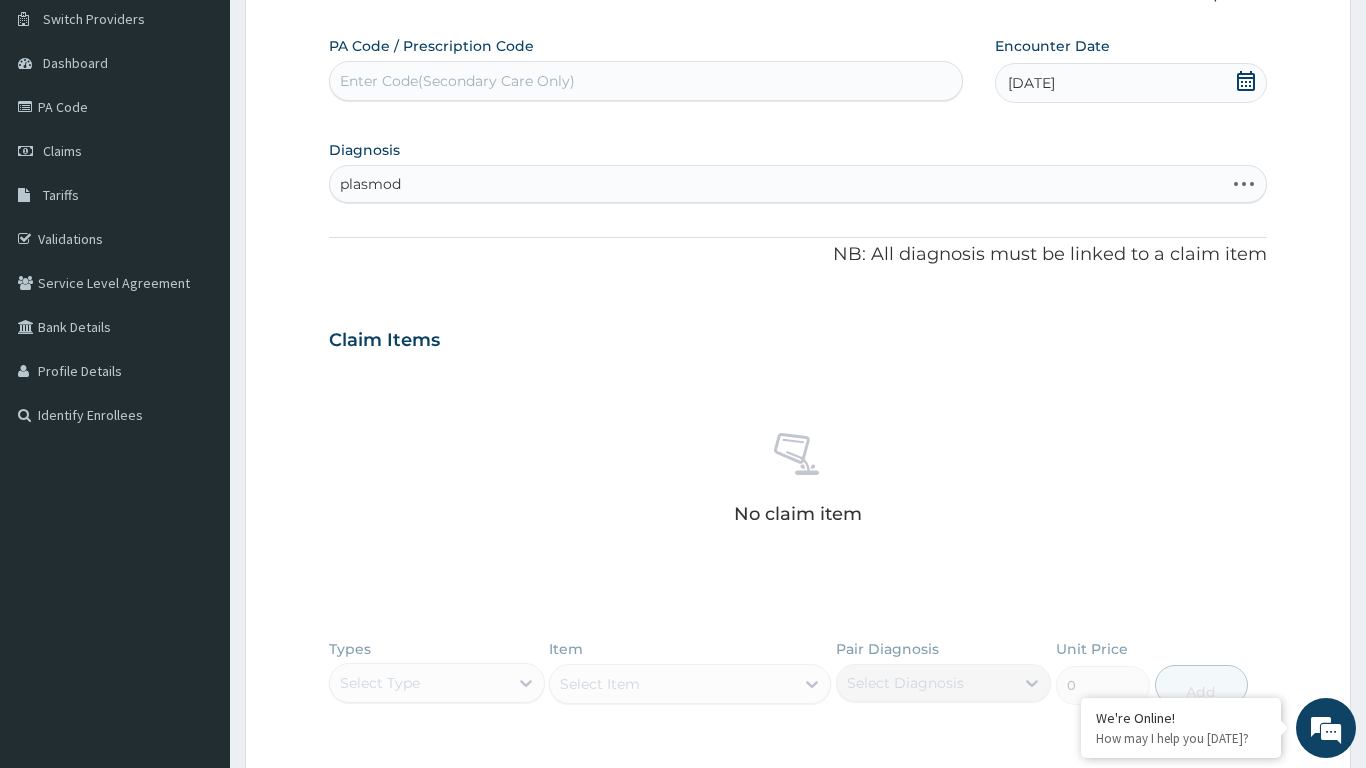 type on "plasmodi" 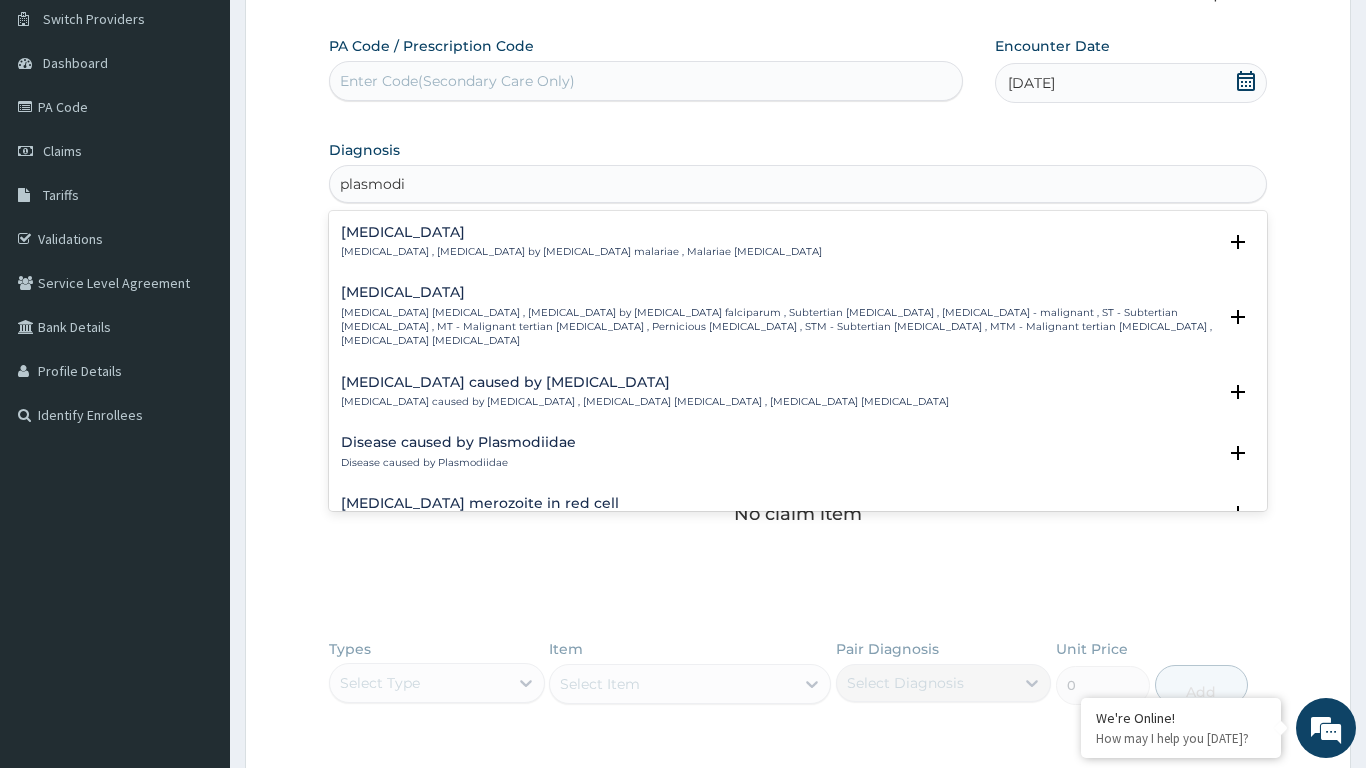 scroll, scrollTop: 197, scrollLeft: 0, axis: vertical 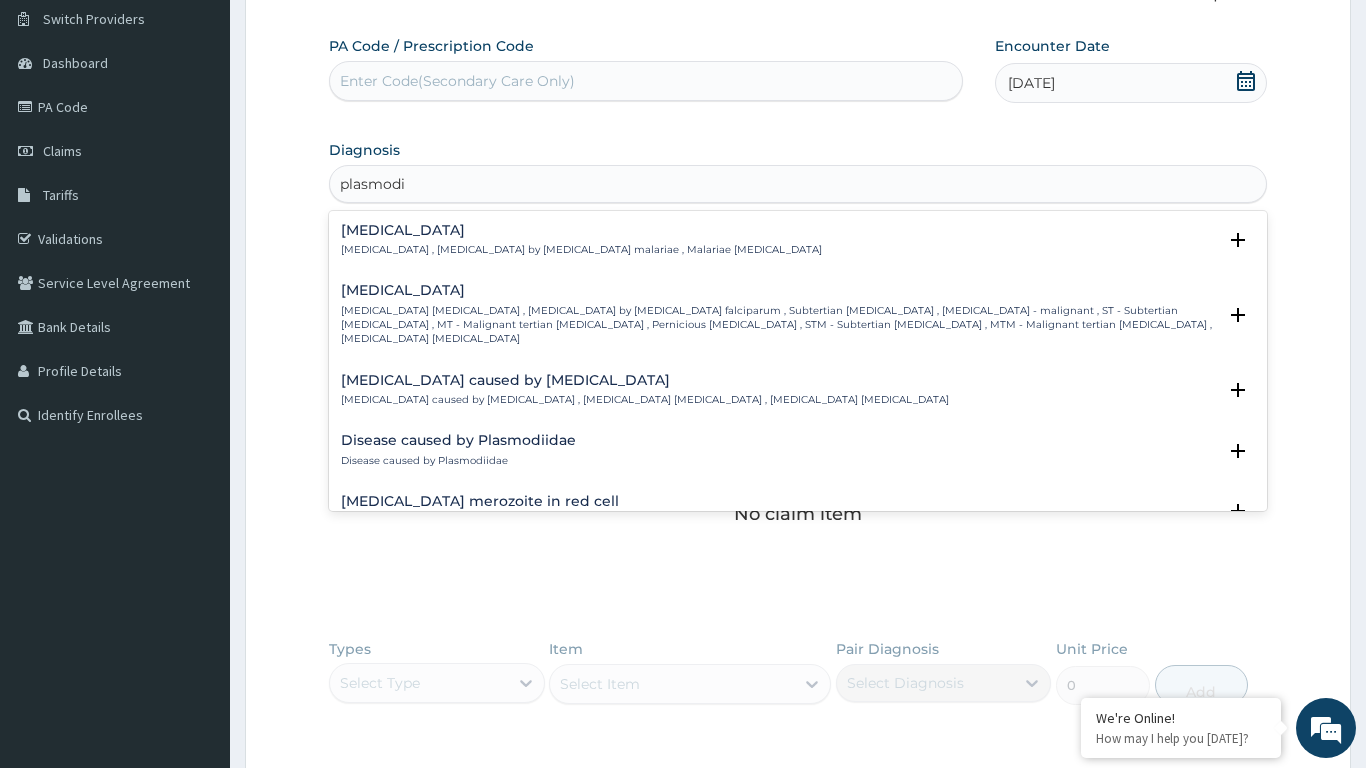 click on "[MEDICAL_DATA] [MEDICAL_DATA] , [MEDICAL_DATA] by [MEDICAL_DATA] falciparum , Subtertian [MEDICAL_DATA] , [MEDICAL_DATA] - malignant , ST - Subtertian [MEDICAL_DATA] , MT - Malignant tertian [MEDICAL_DATA] , Pernicious [MEDICAL_DATA] , STM - Subtertian [MEDICAL_DATA] , MTM - Malignant tertian [MEDICAL_DATA] , [MEDICAL_DATA] [MEDICAL_DATA]" at bounding box center (778, 325) 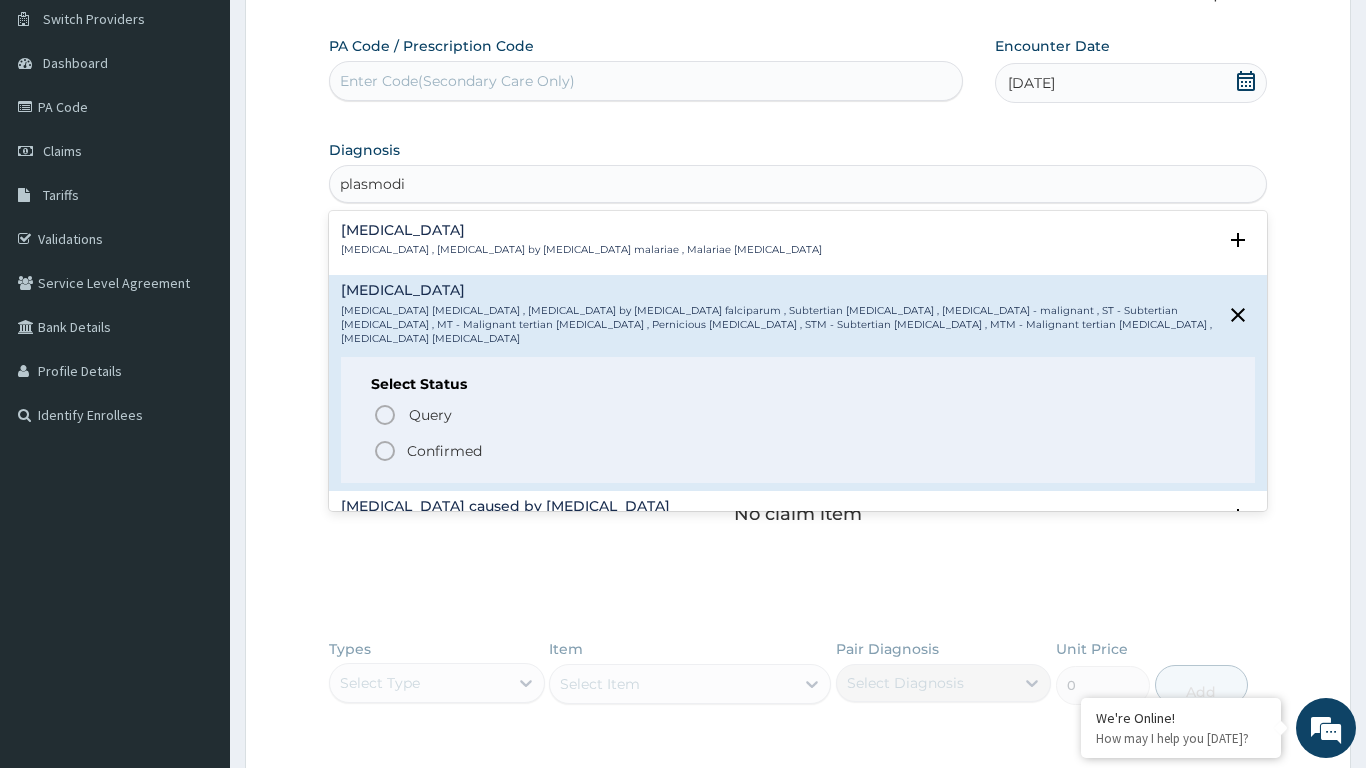 click 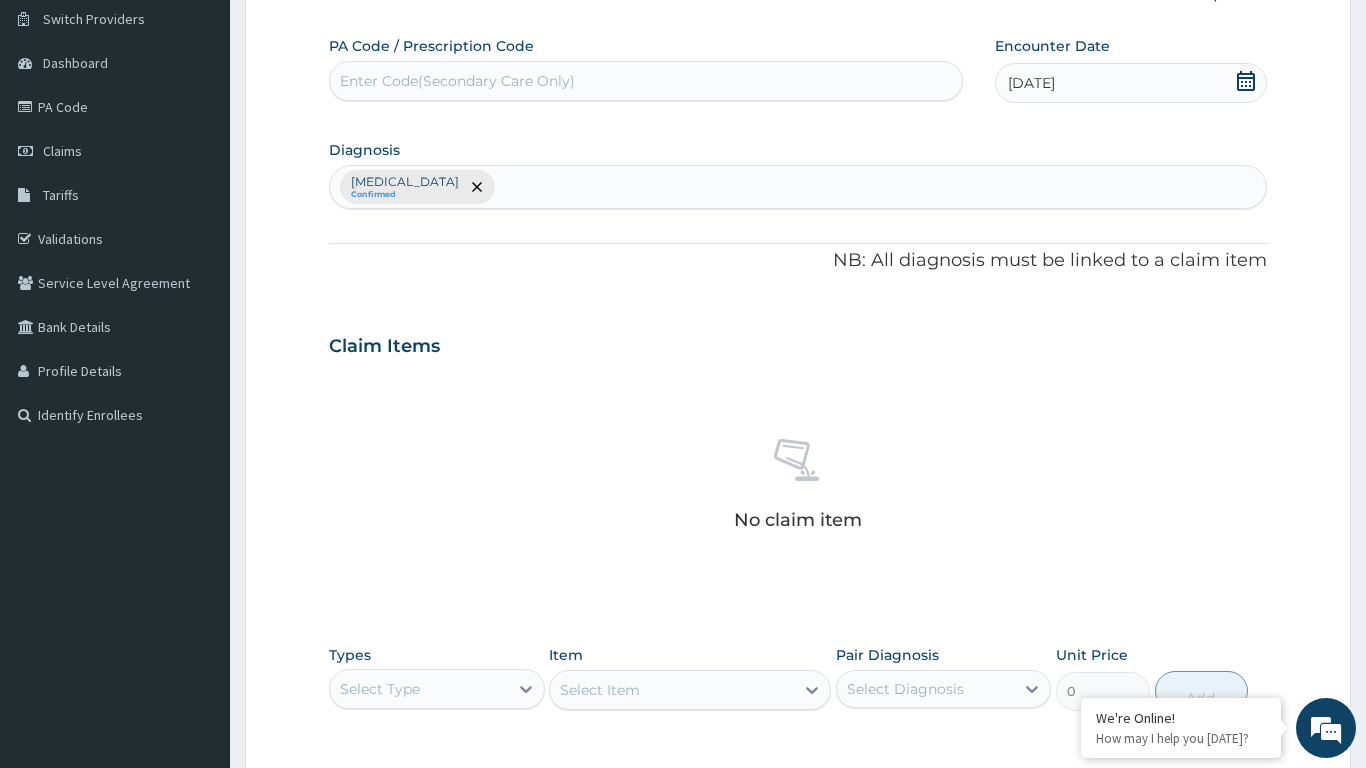 type on "p" 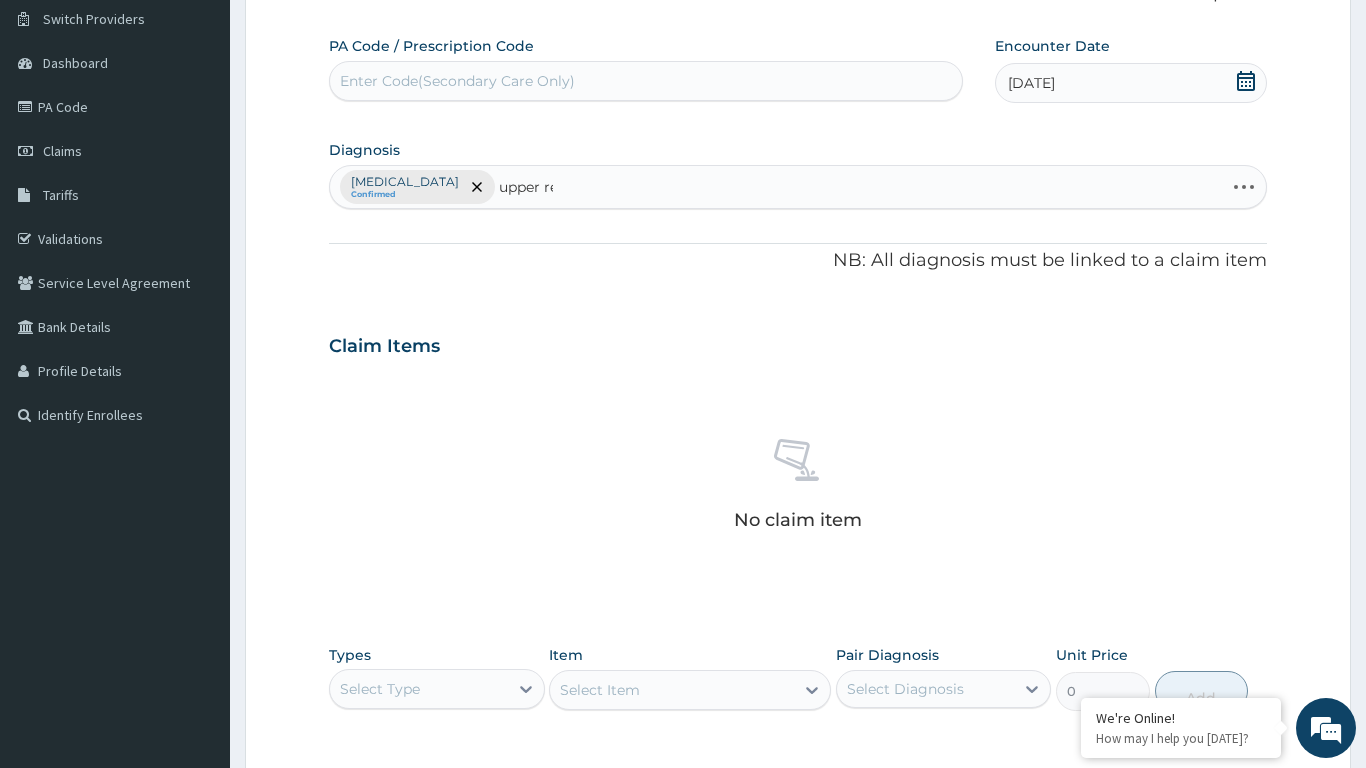 type on "upper res" 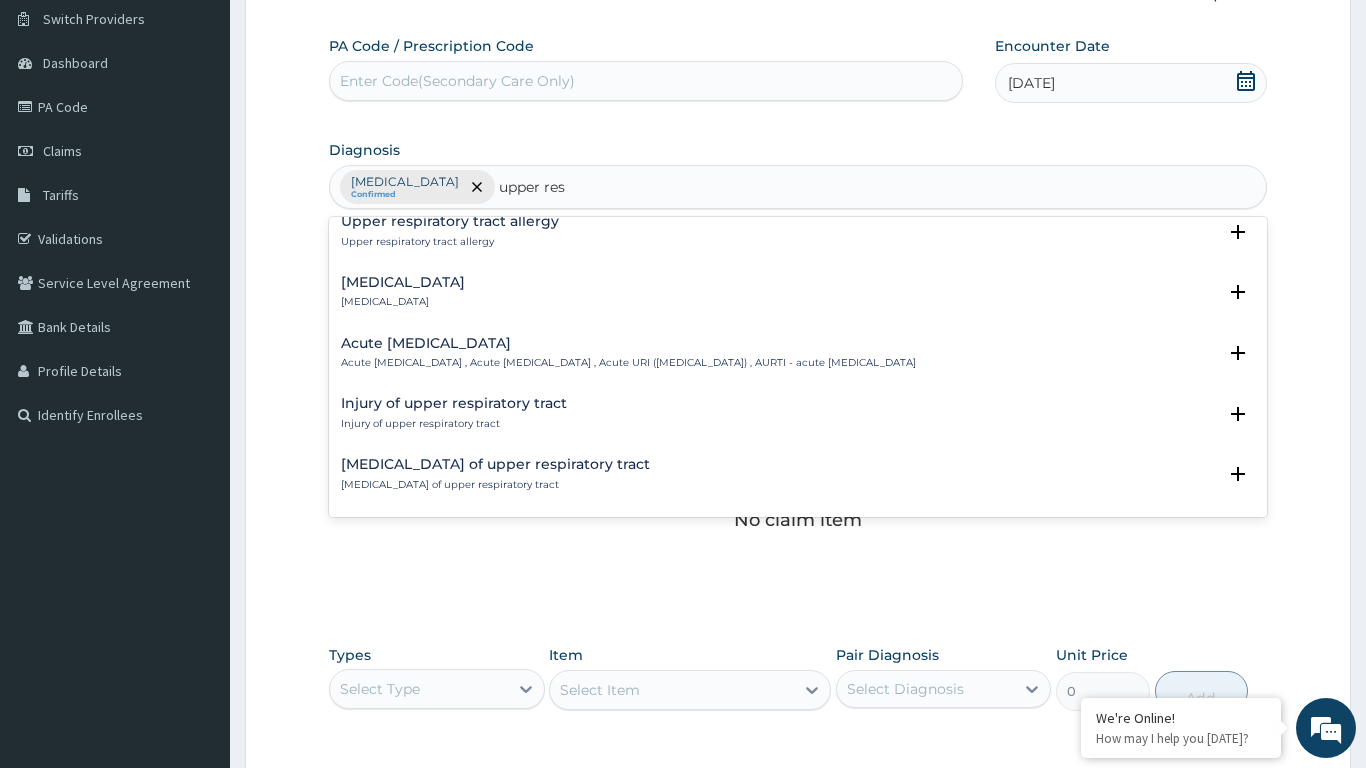 scroll, scrollTop: 142, scrollLeft: 0, axis: vertical 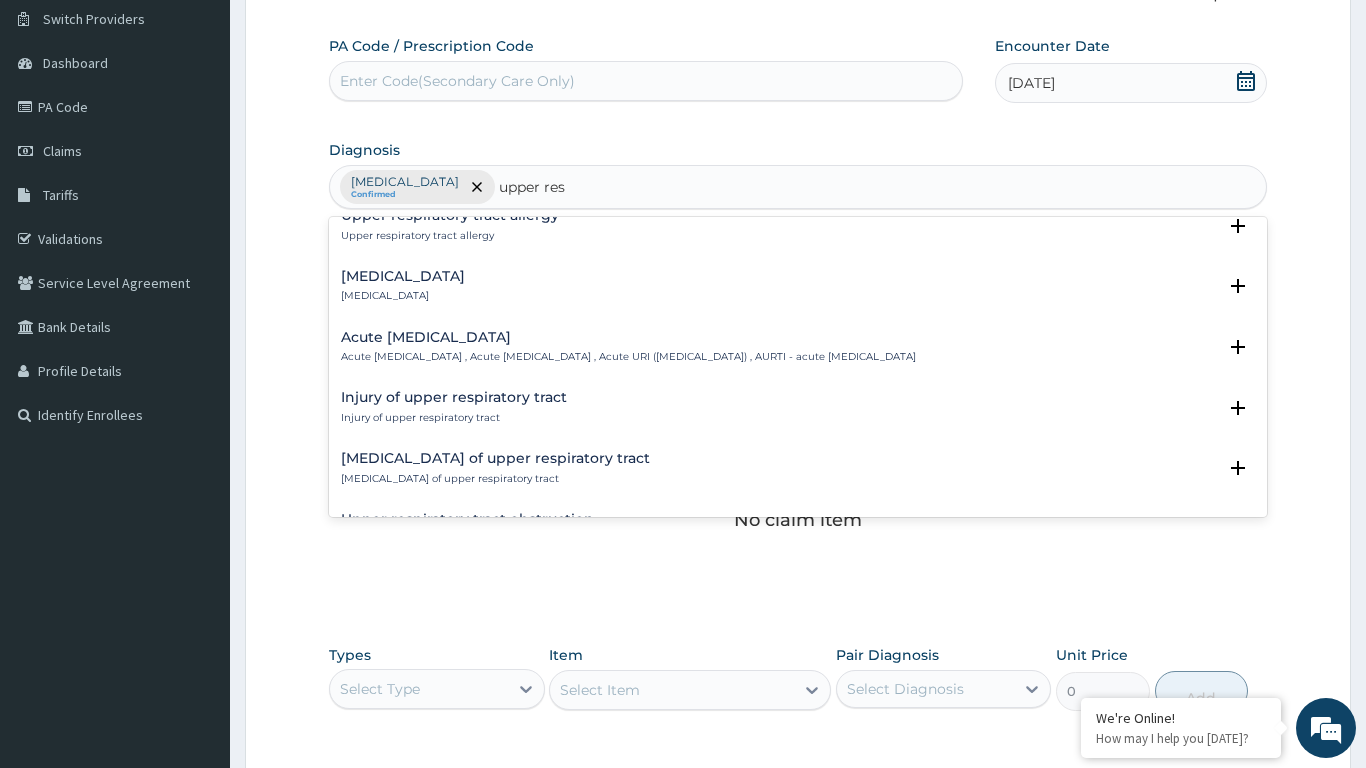 click on "[MEDICAL_DATA] [MEDICAL_DATA] Select Status Query Query covers suspected (?), Keep in view (kiv), Ruled out (r/o) Confirmed" at bounding box center (798, 291) 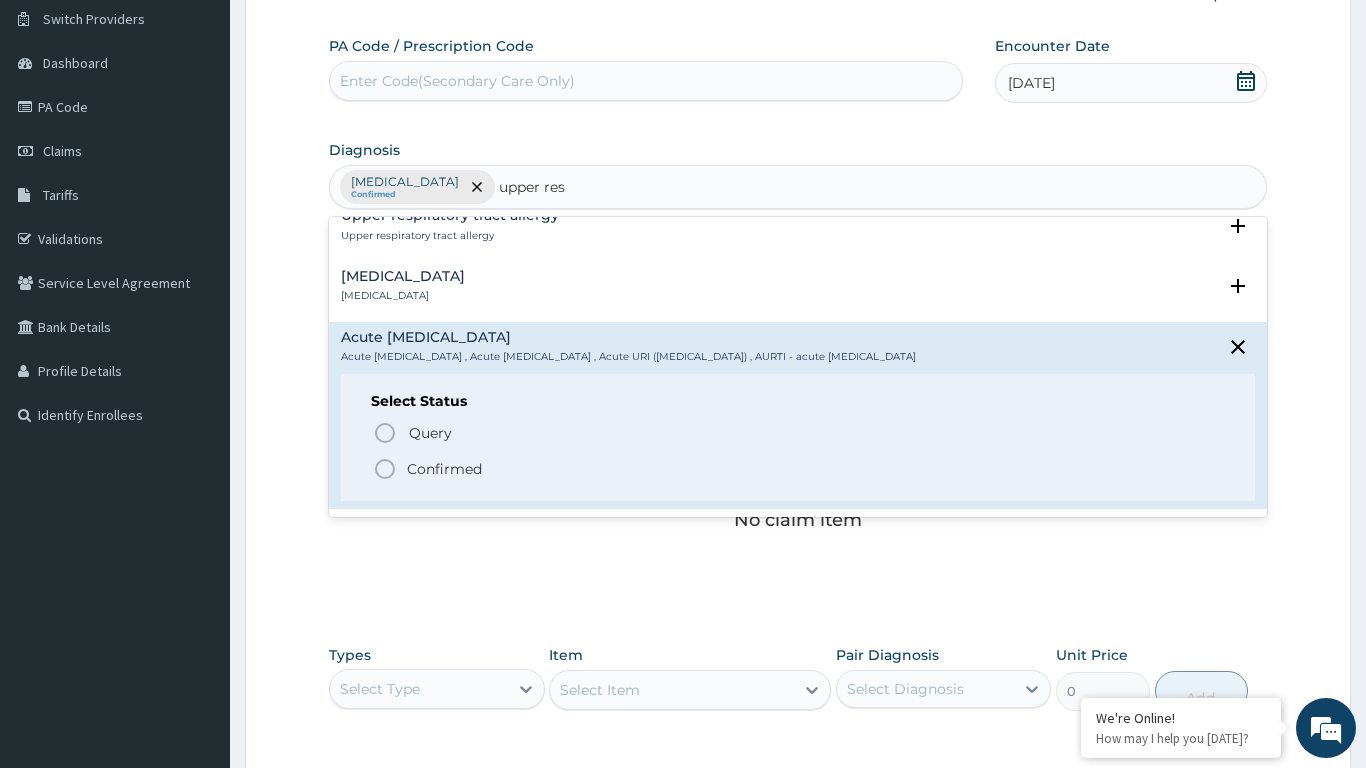 click on "Confirmed" at bounding box center (799, 469) 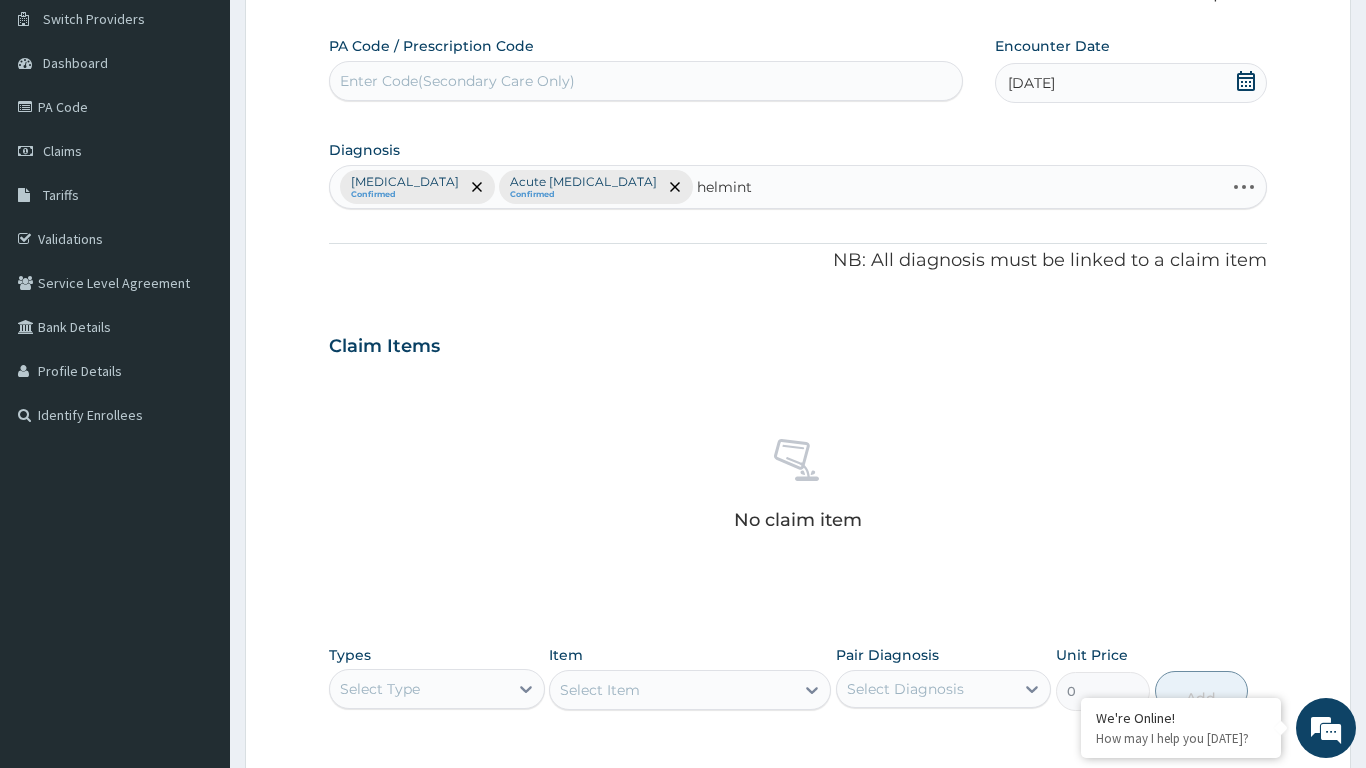type on "[MEDICAL_DATA]" 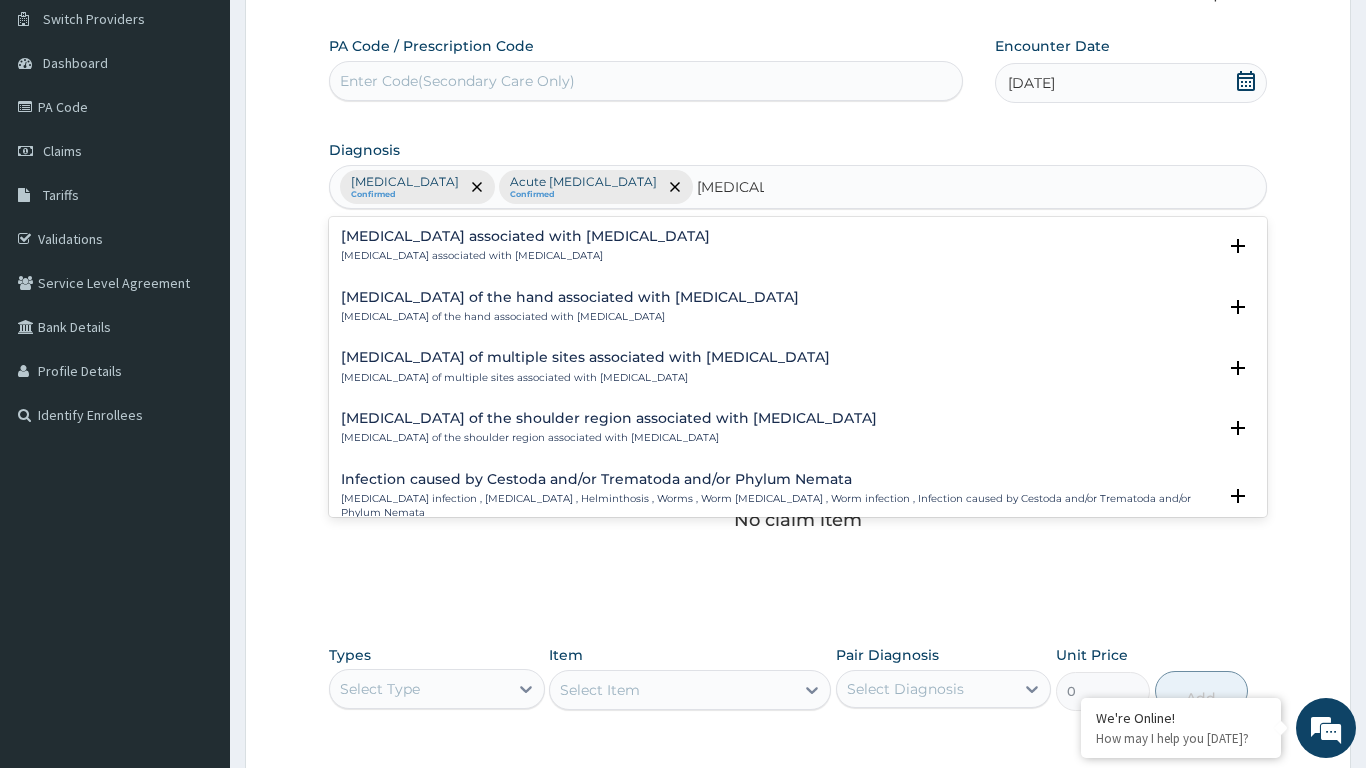 click on "[MEDICAL_DATA] associated with [MEDICAL_DATA]" at bounding box center (525, 256) 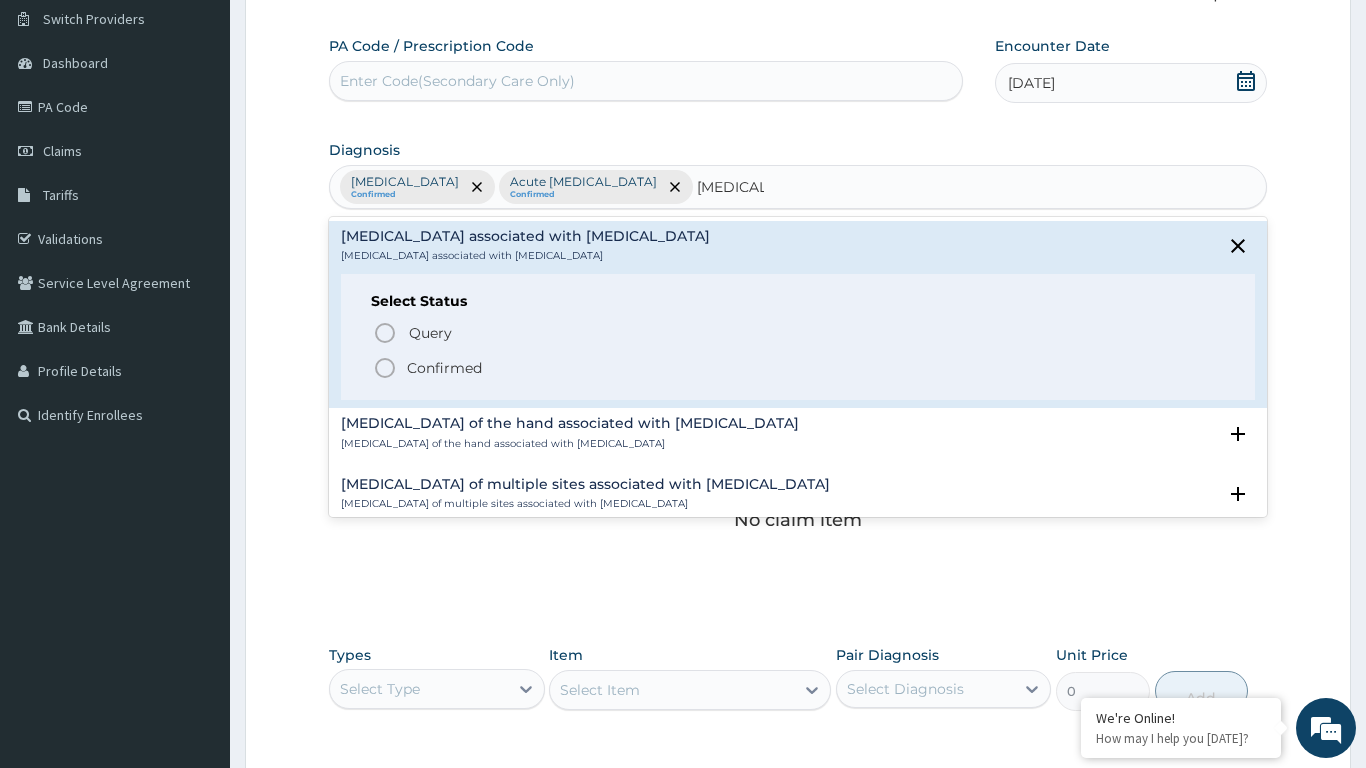 click on "Confirmed" at bounding box center (444, 368) 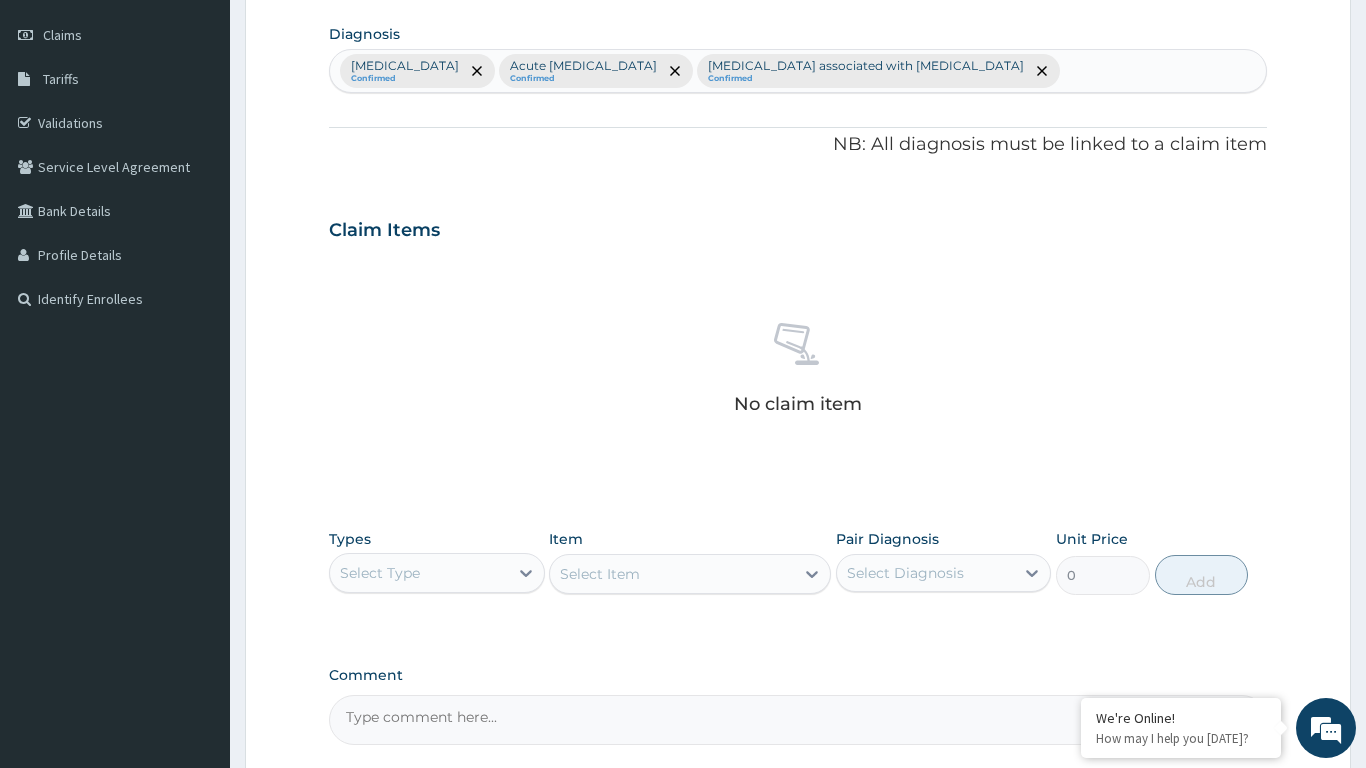 scroll, scrollTop: 458, scrollLeft: 0, axis: vertical 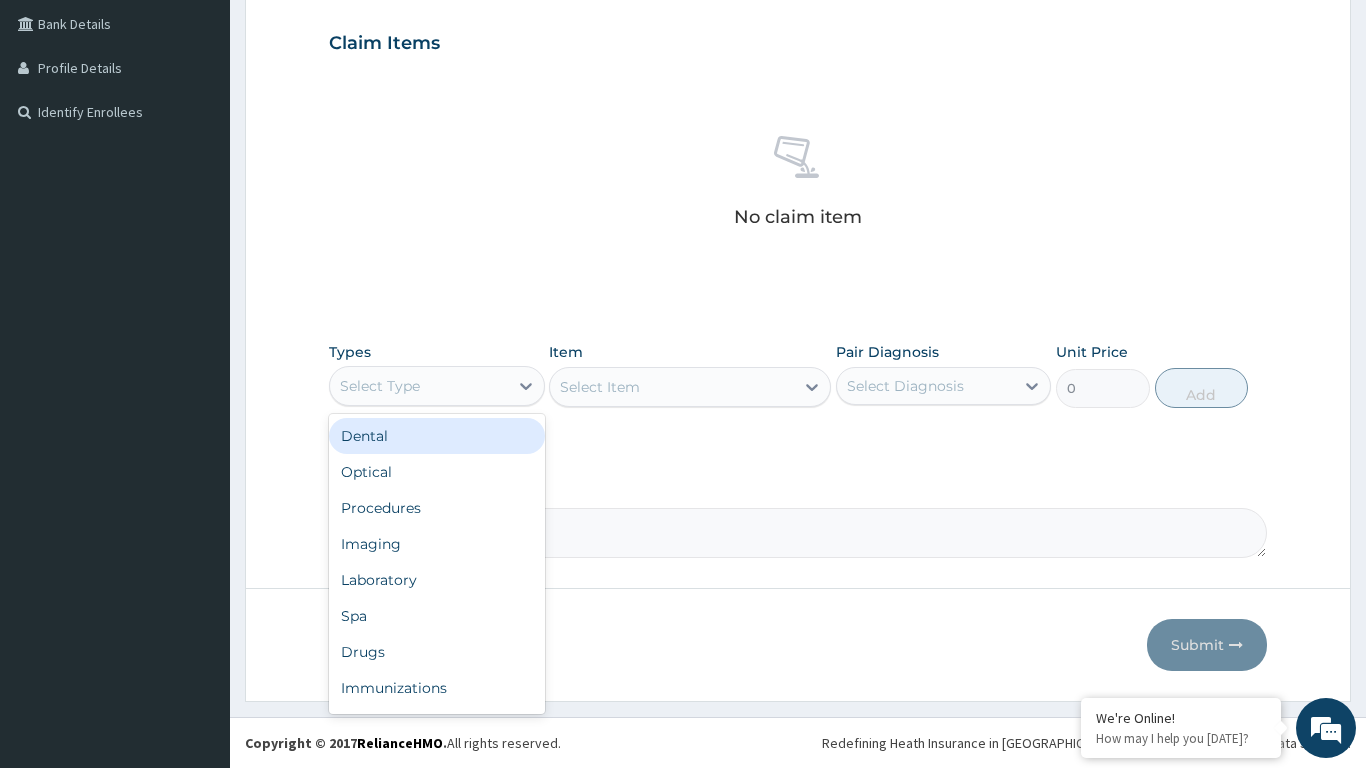 click on "Procedures" at bounding box center (437, 508) 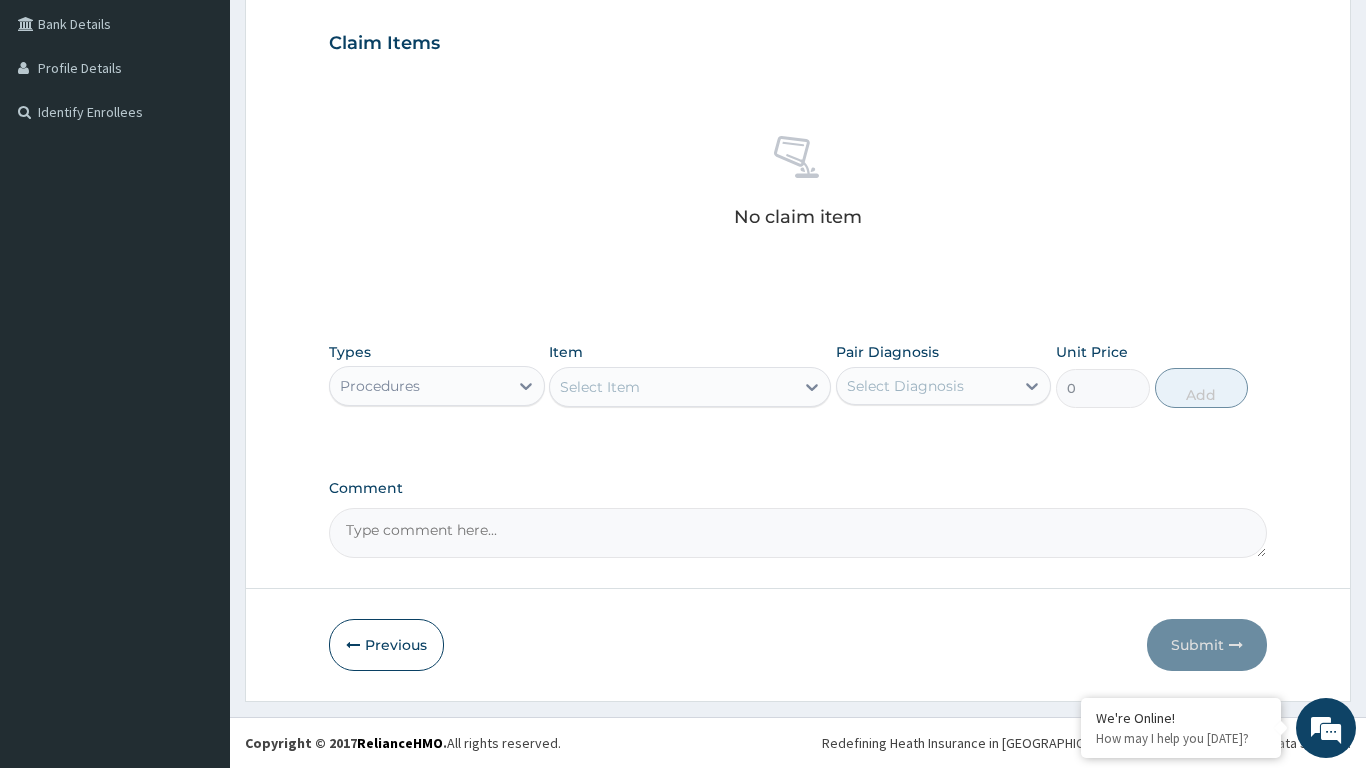click on "Select Item" at bounding box center [672, 387] 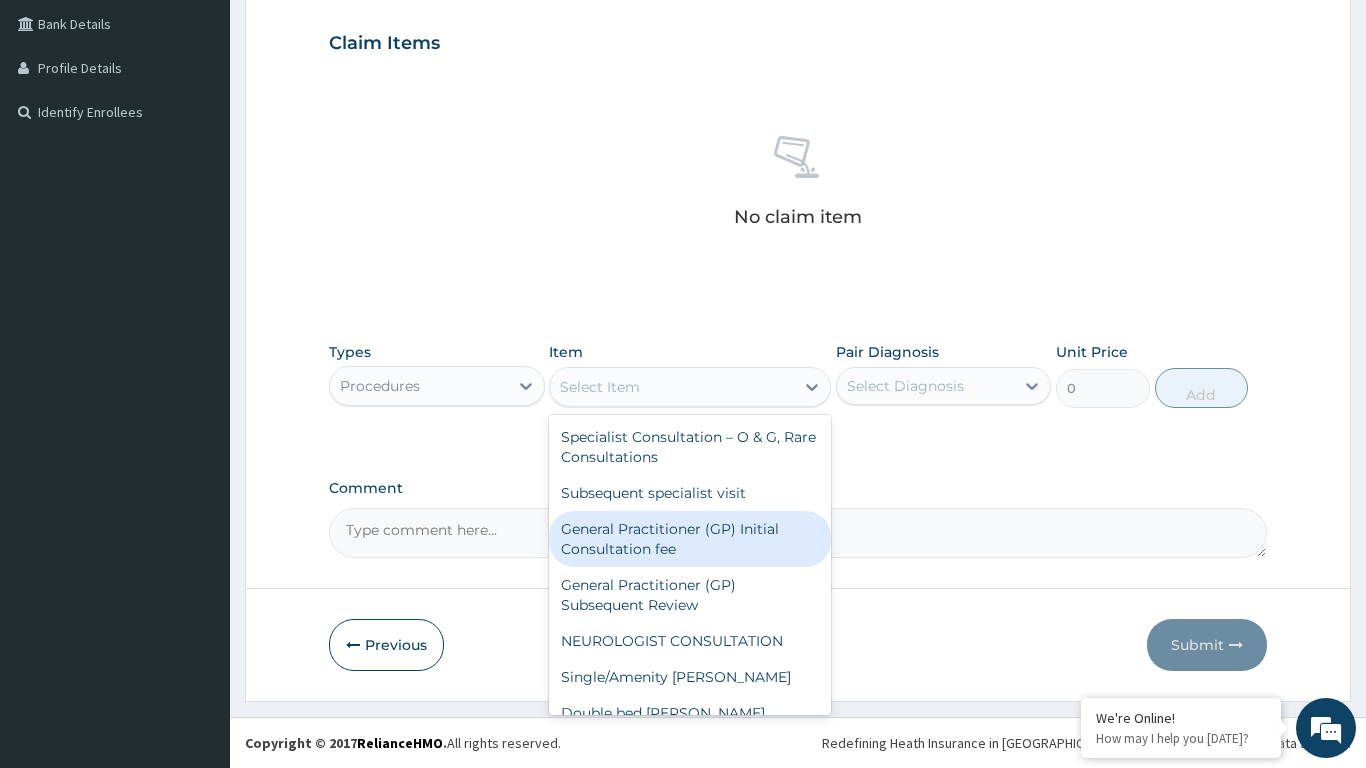 click on "General Practitioner (GP) Initial Consultation fee" at bounding box center [690, 539] 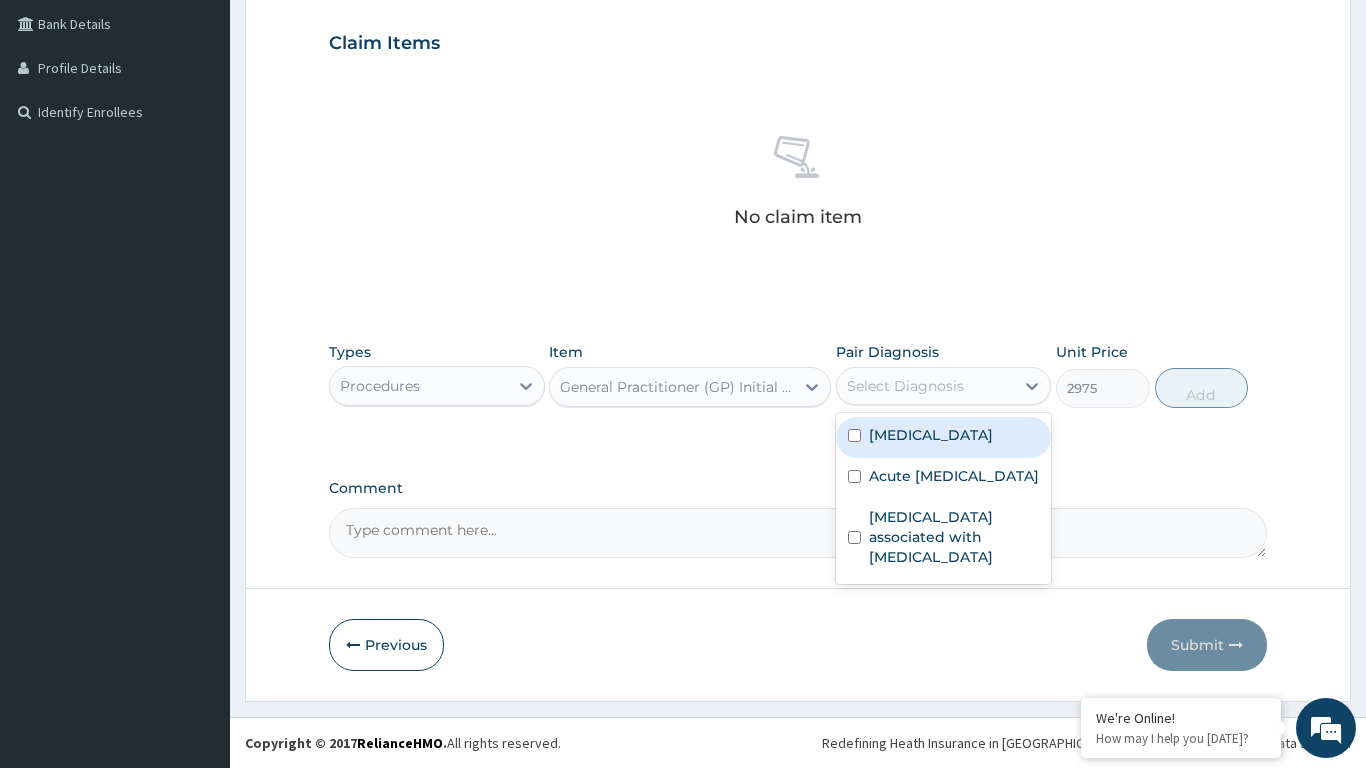 click at bounding box center [854, 435] 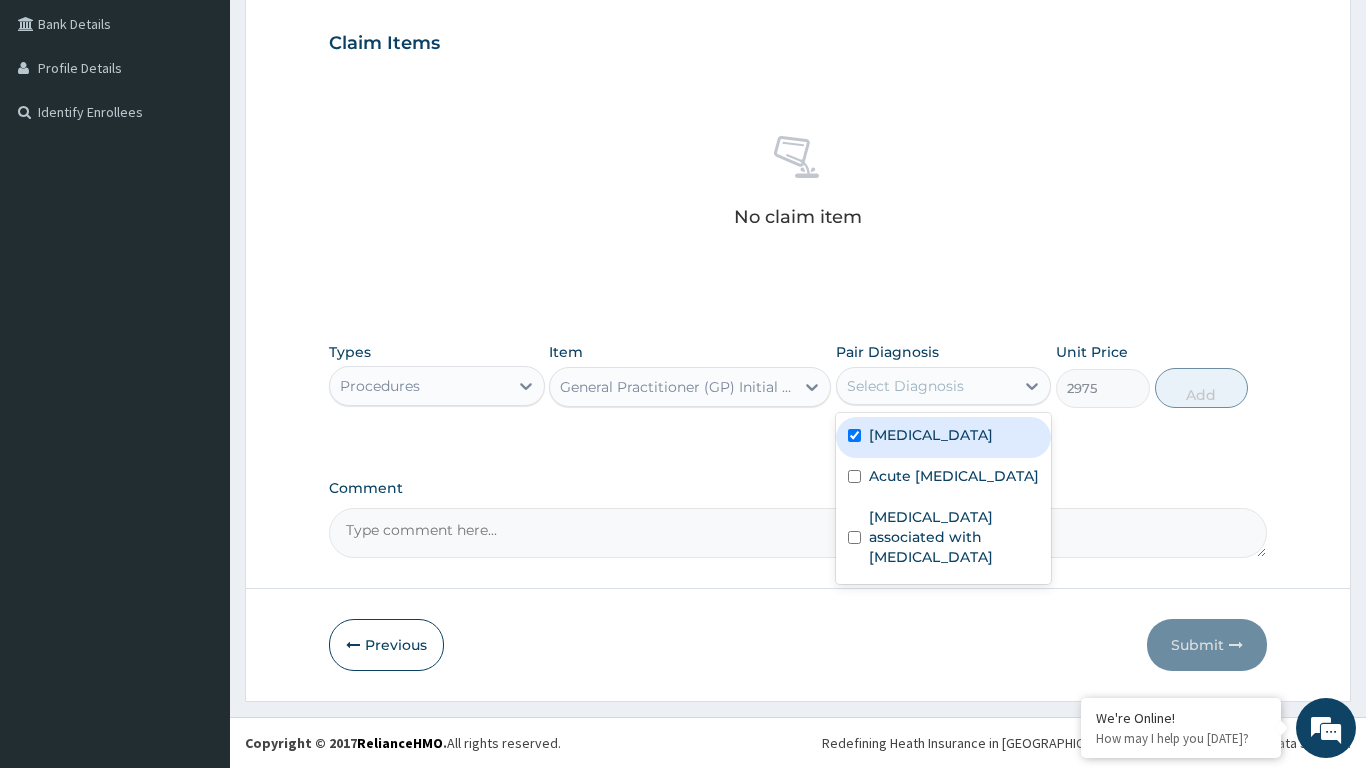 checkbox on "true" 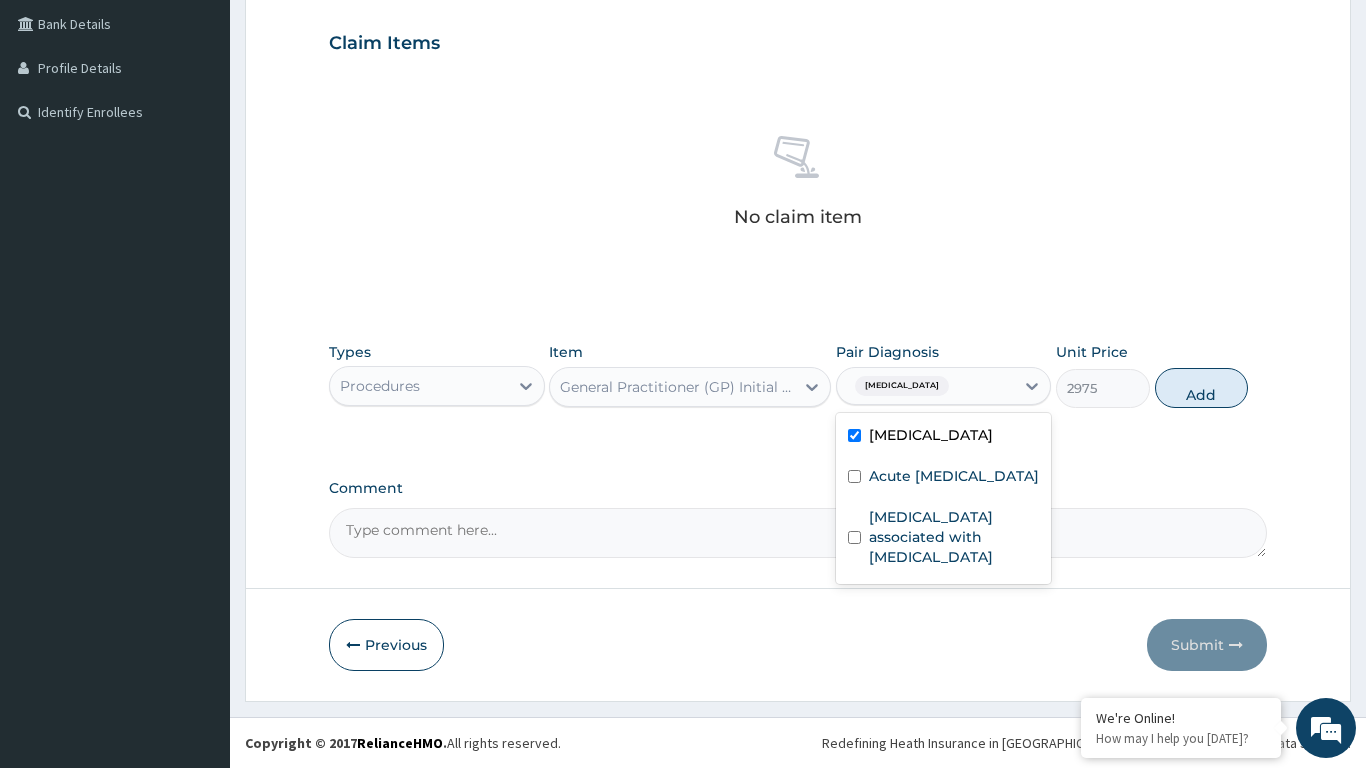 click on "Acute [MEDICAL_DATA]" at bounding box center (954, 476) 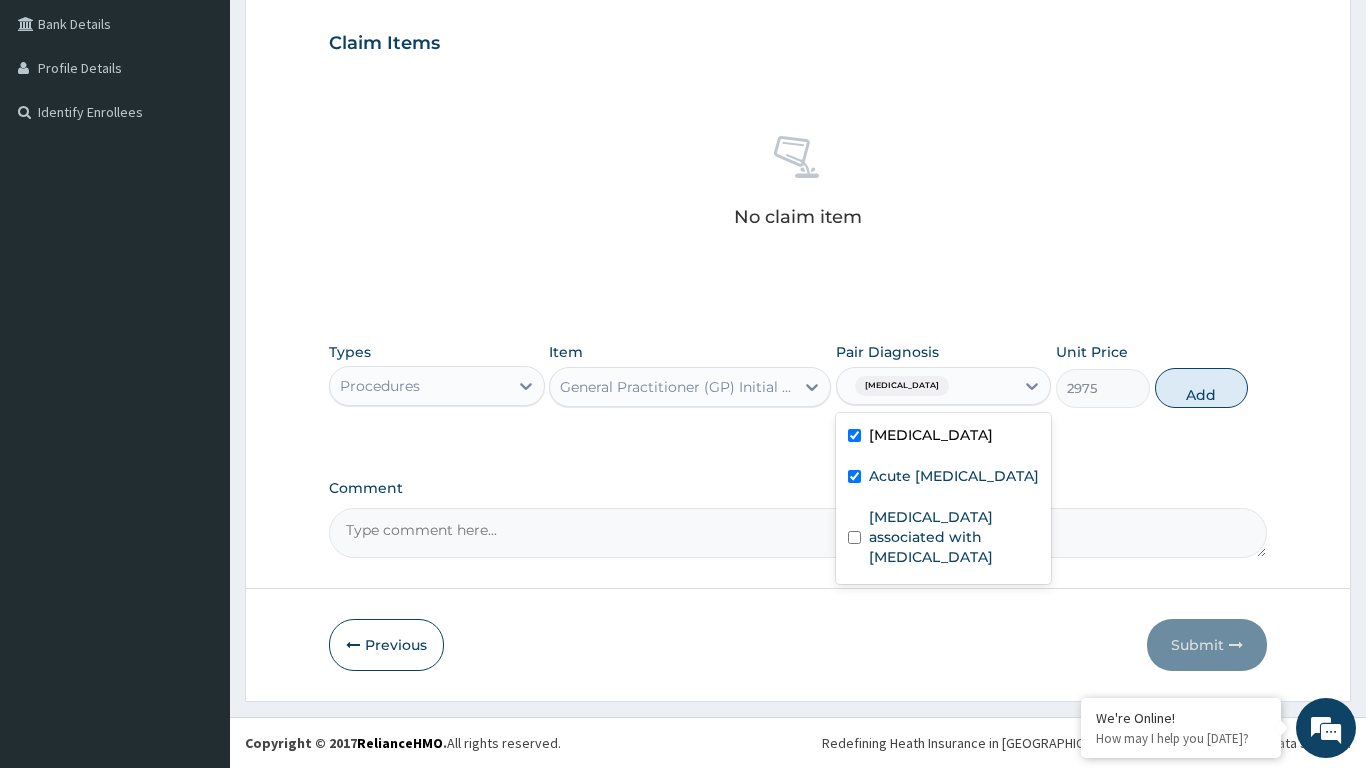 checkbox on "true" 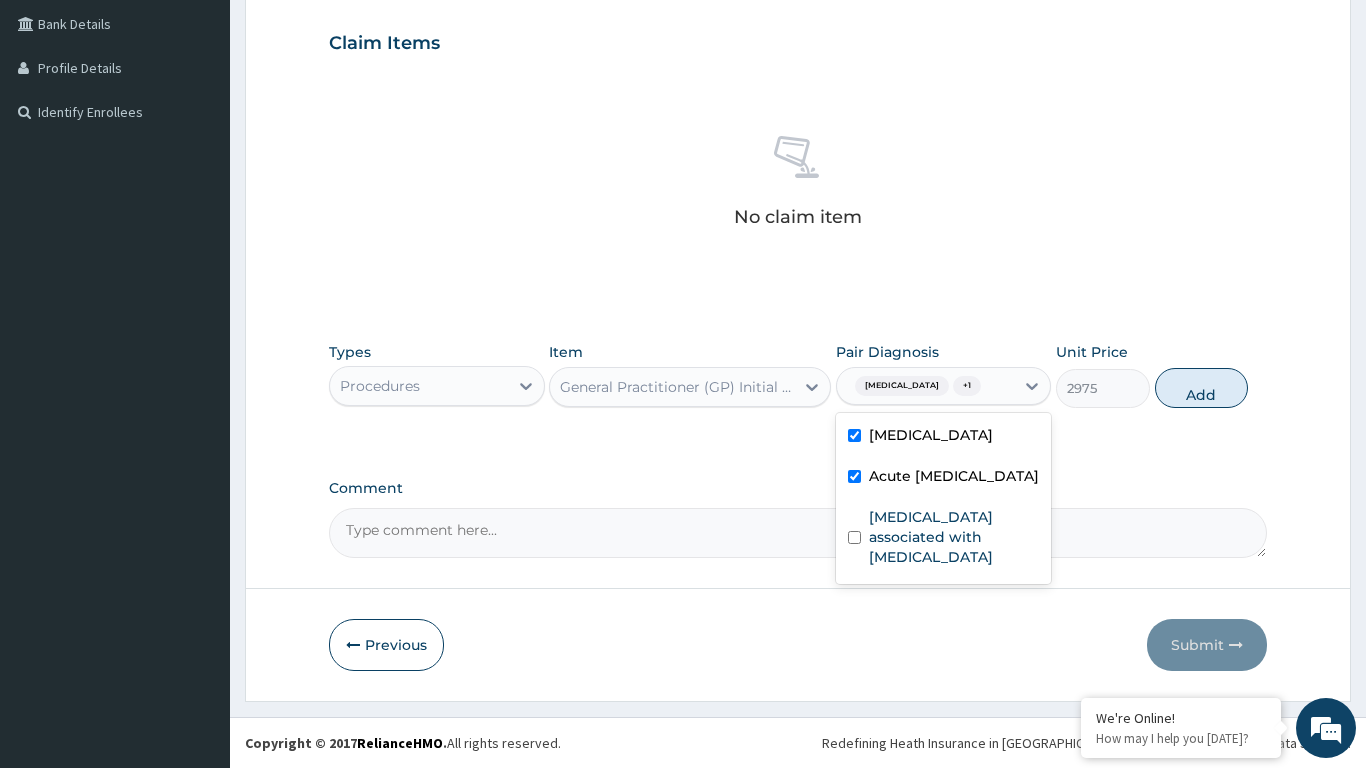 click on "[MEDICAL_DATA] associated with [MEDICAL_DATA]" at bounding box center [954, 537] 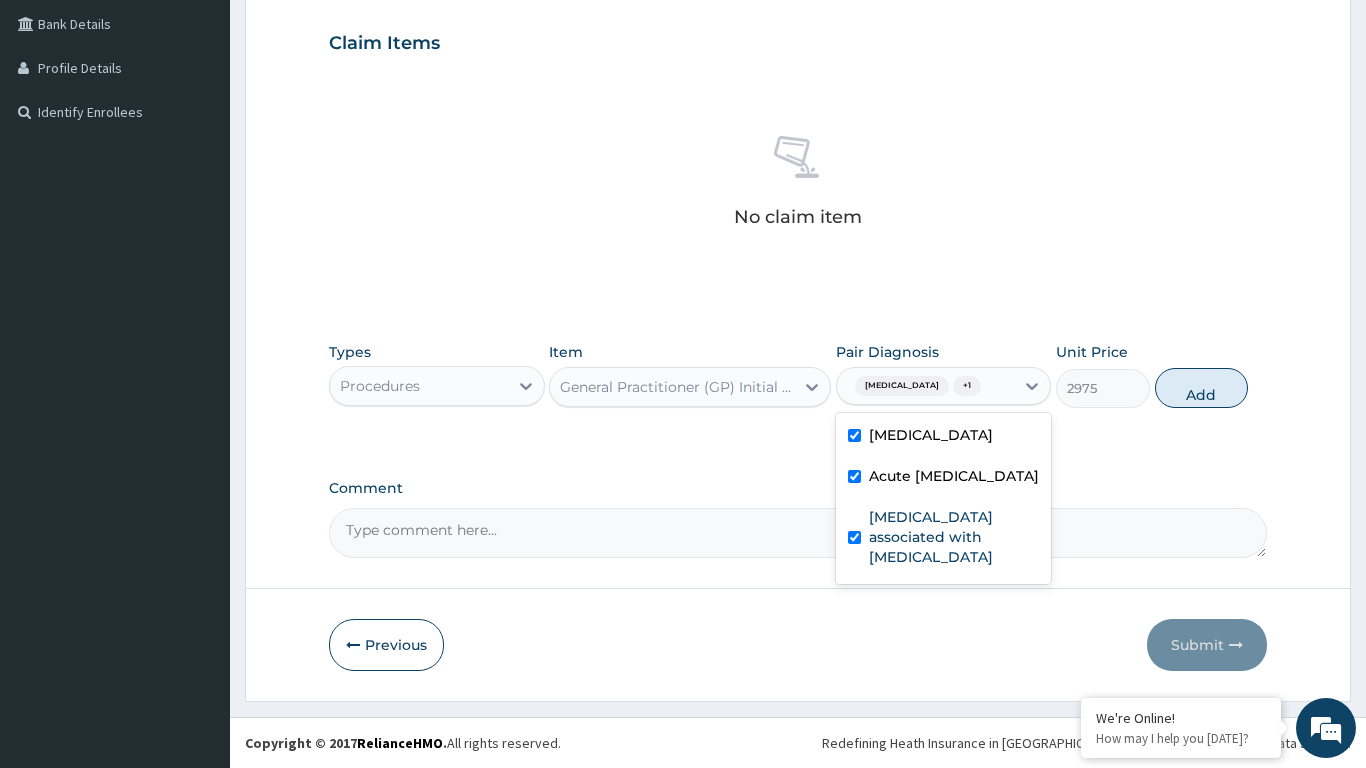 checkbox on "true" 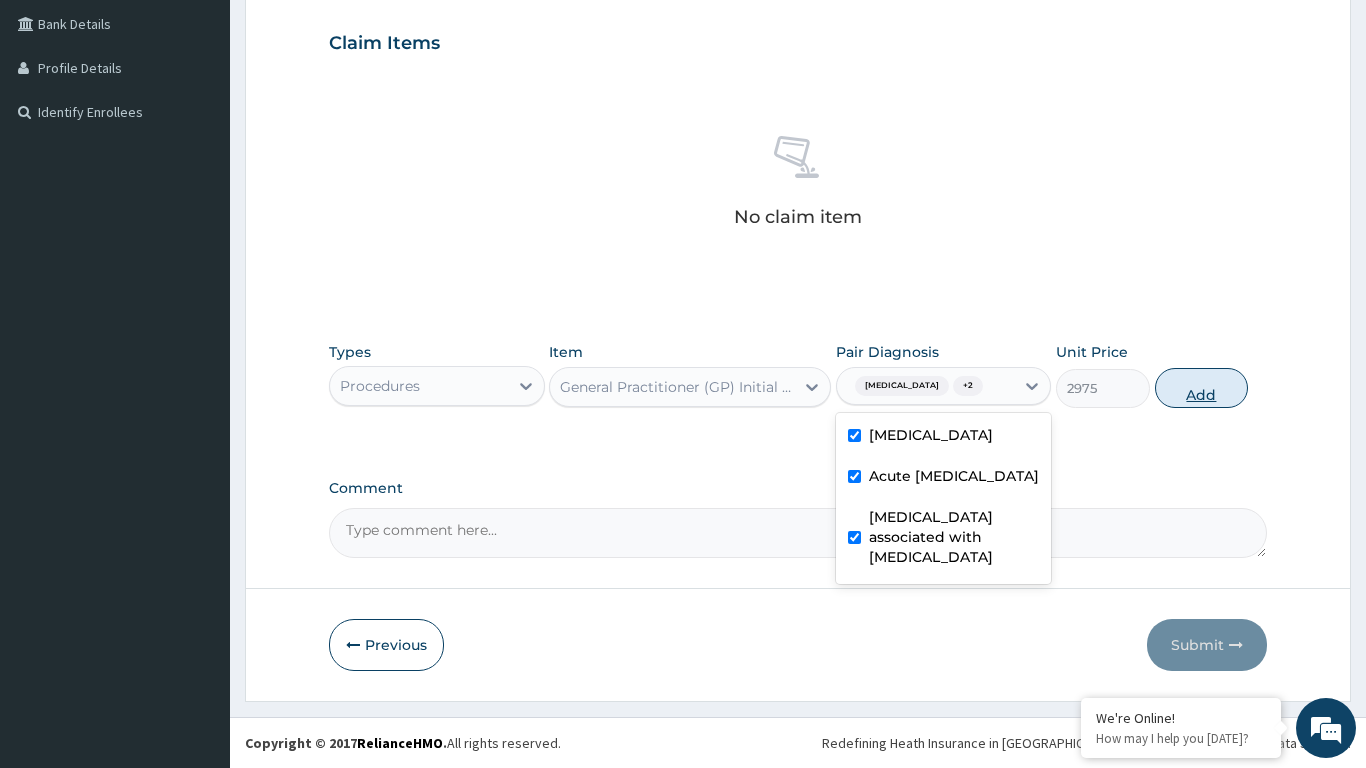 click on "Add" at bounding box center [1202, 388] 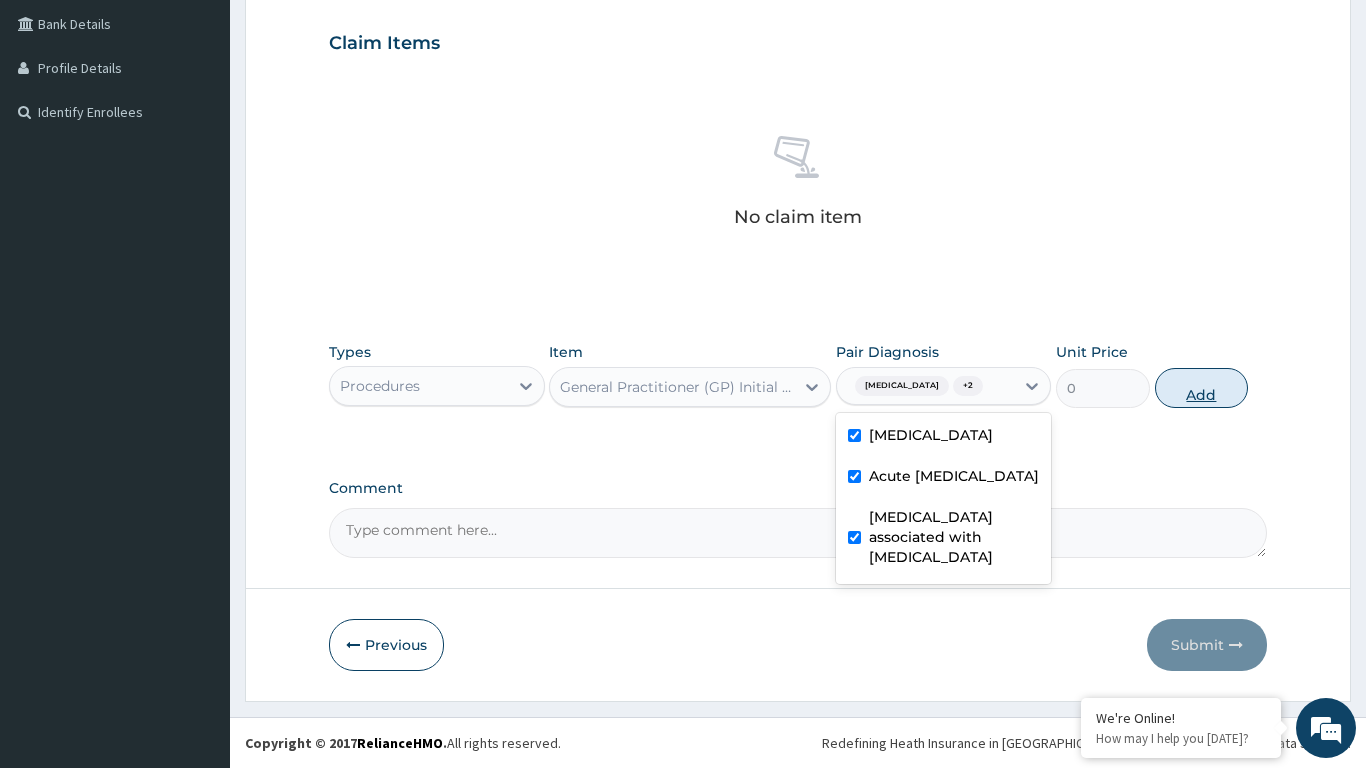scroll, scrollTop: 371, scrollLeft: 0, axis: vertical 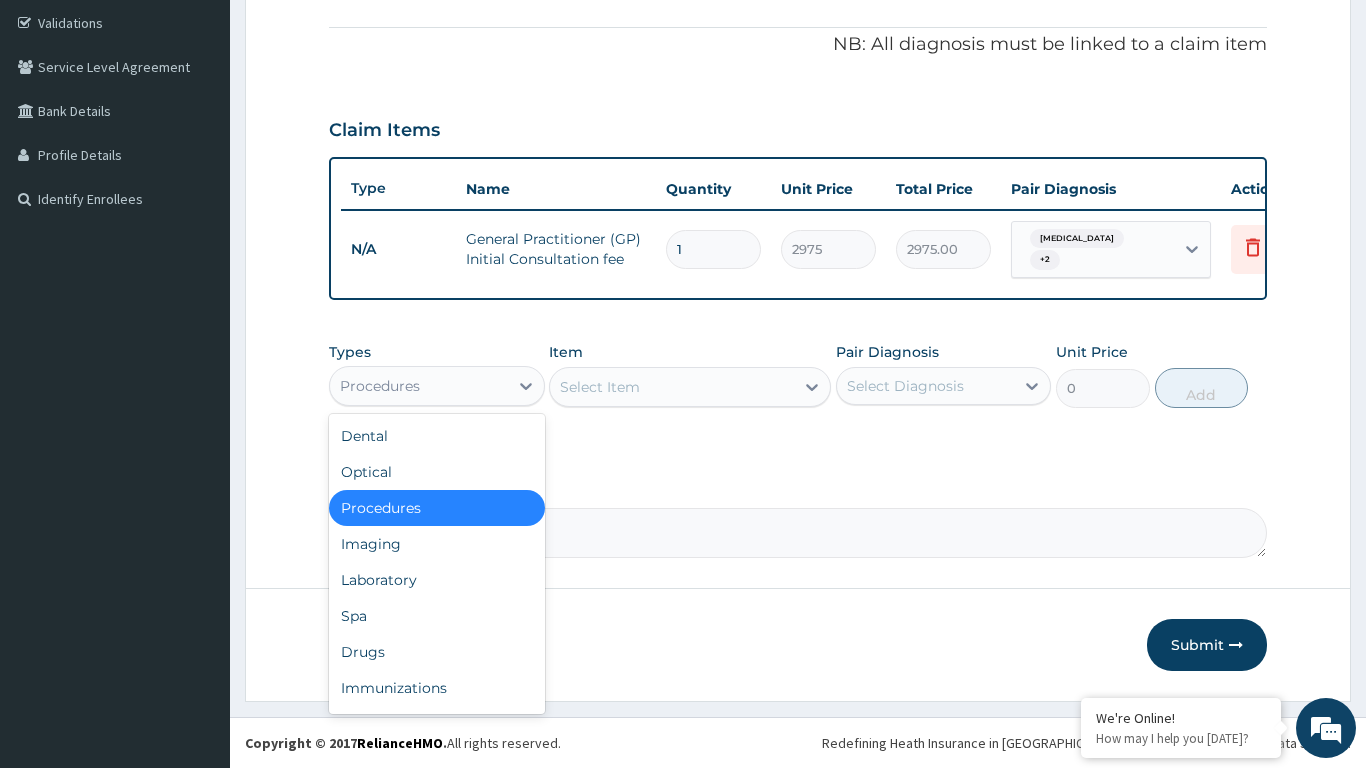 click on "Drugs" at bounding box center (437, 652) 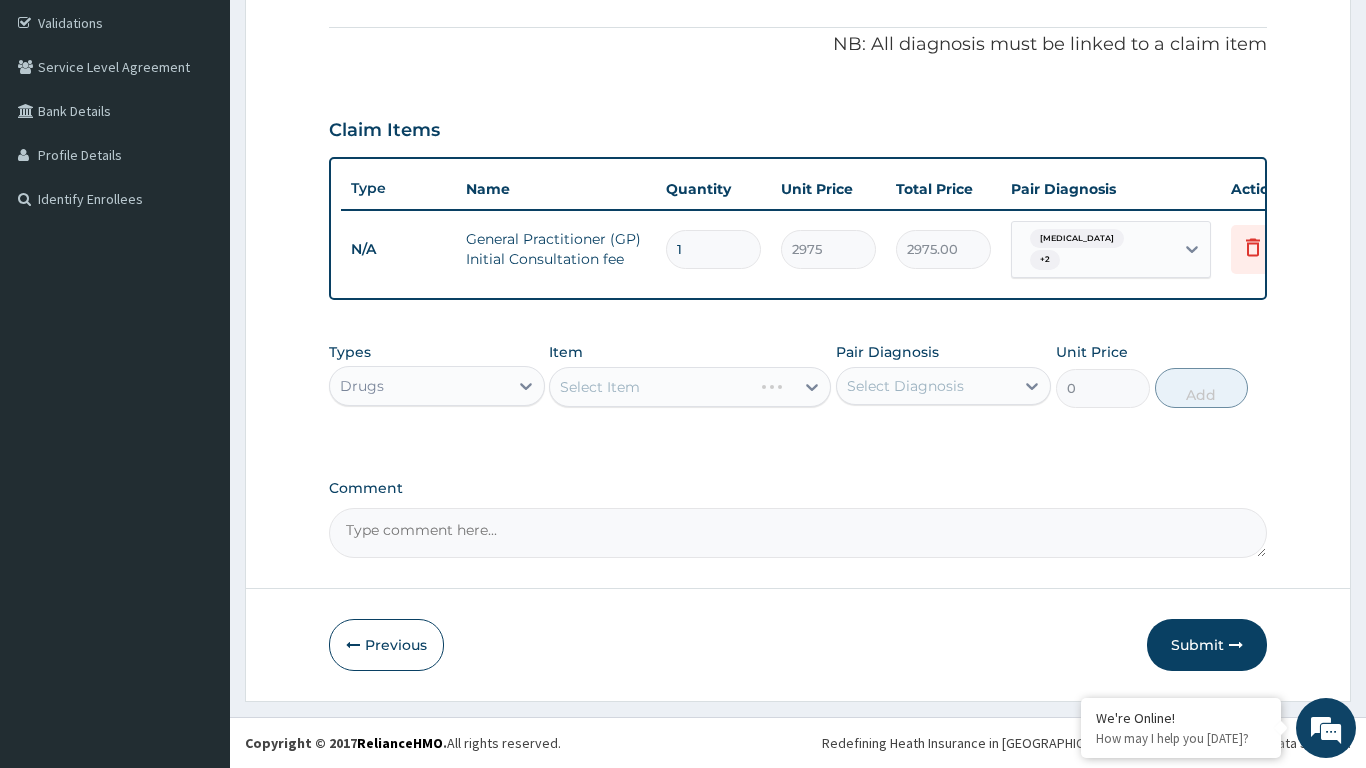 click on "Select Item" at bounding box center (690, 387) 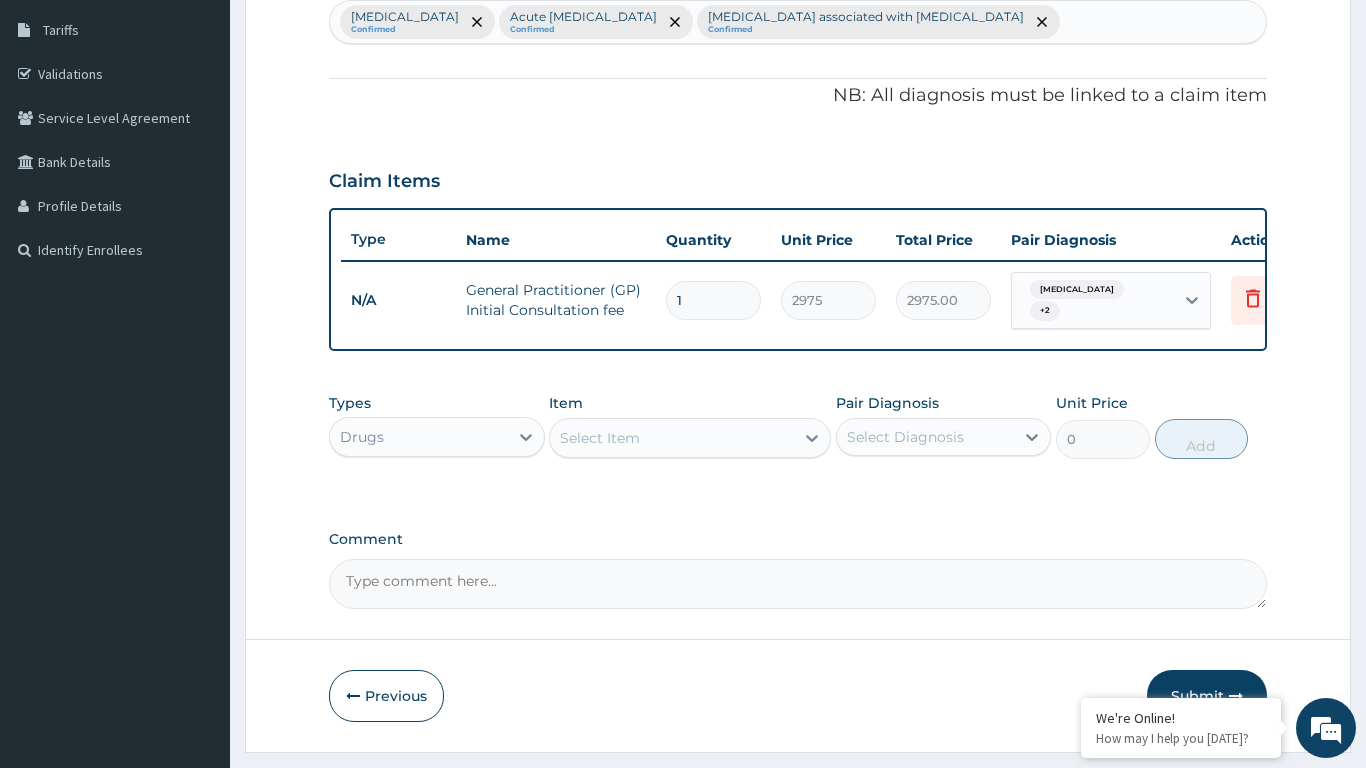 scroll, scrollTop: 371, scrollLeft: 0, axis: vertical 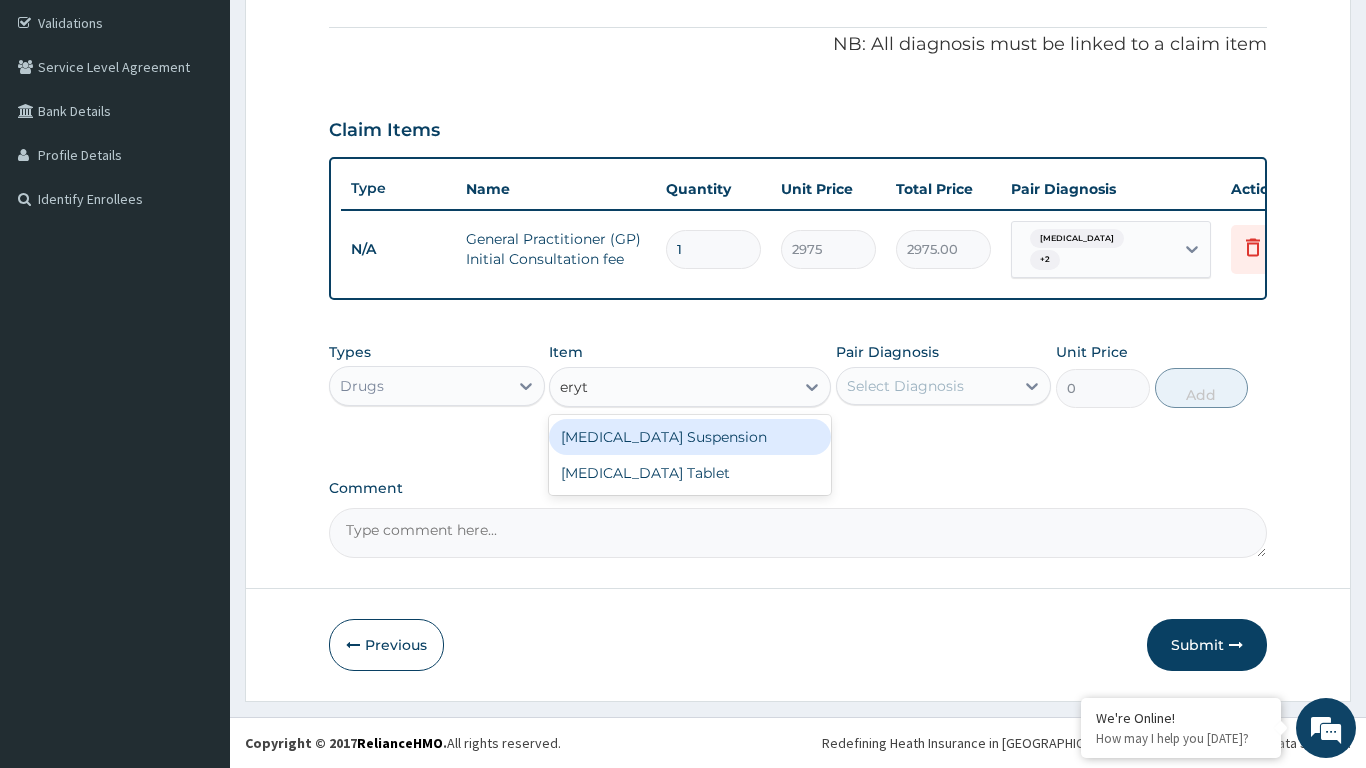 type on "eryth" 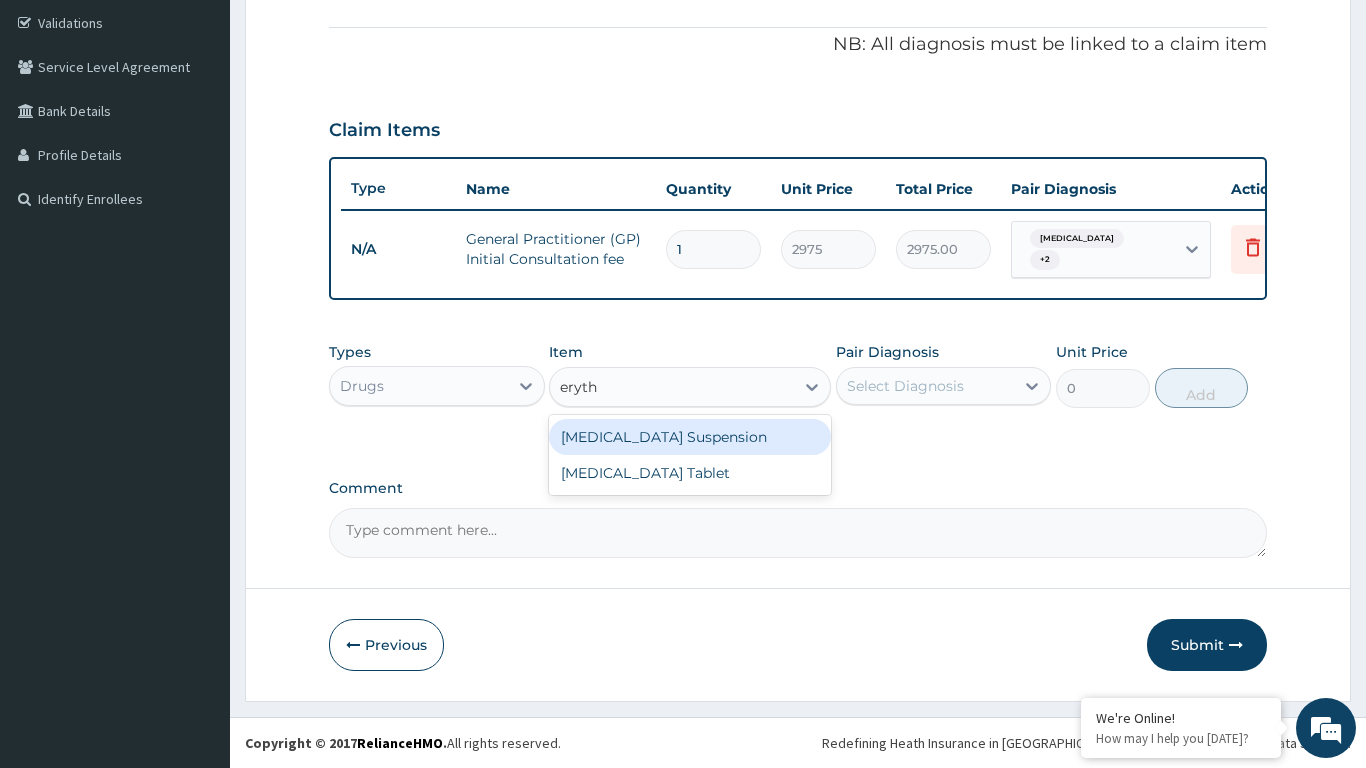 click on "[MEDICAL_DATA]  Tablet" at bounding box center (690, 473) 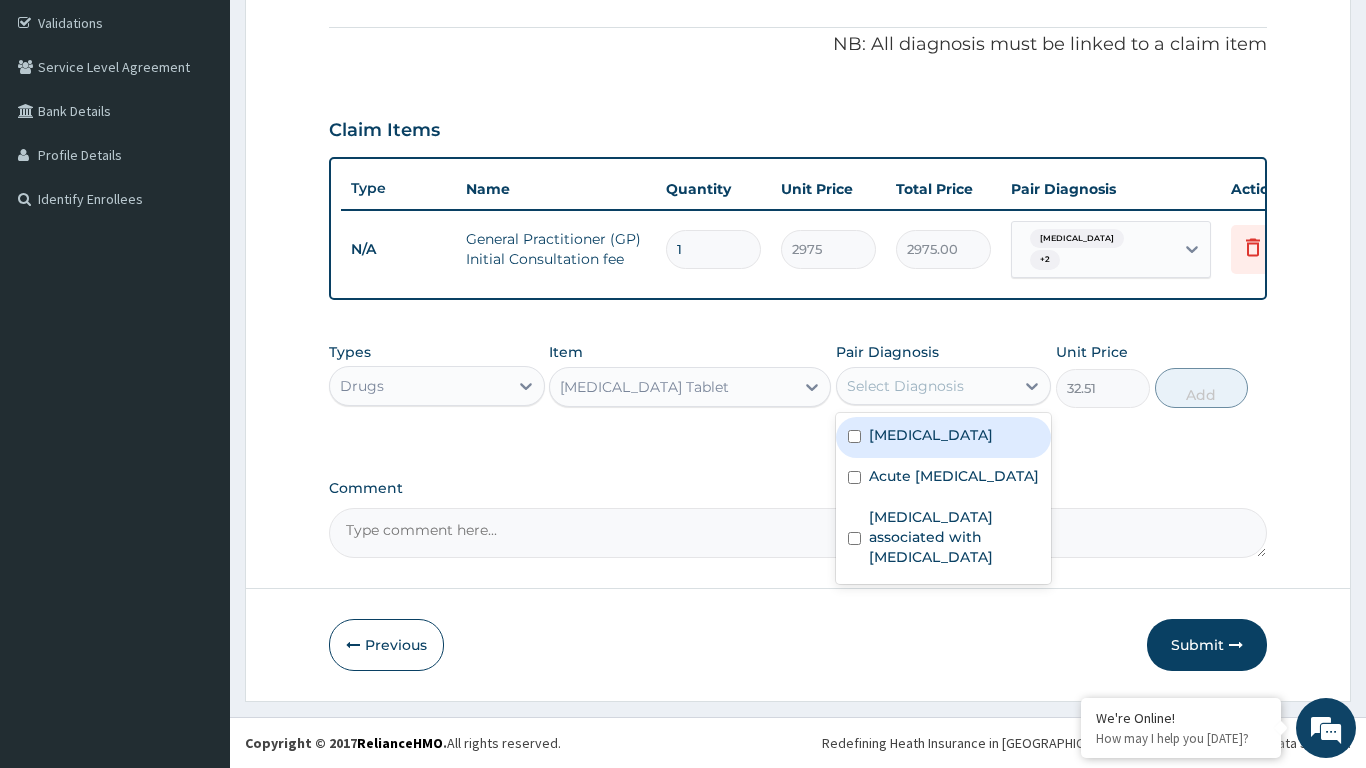 click on "Acute [MEDICAL_DATA]" at bounding box center [954, 476] 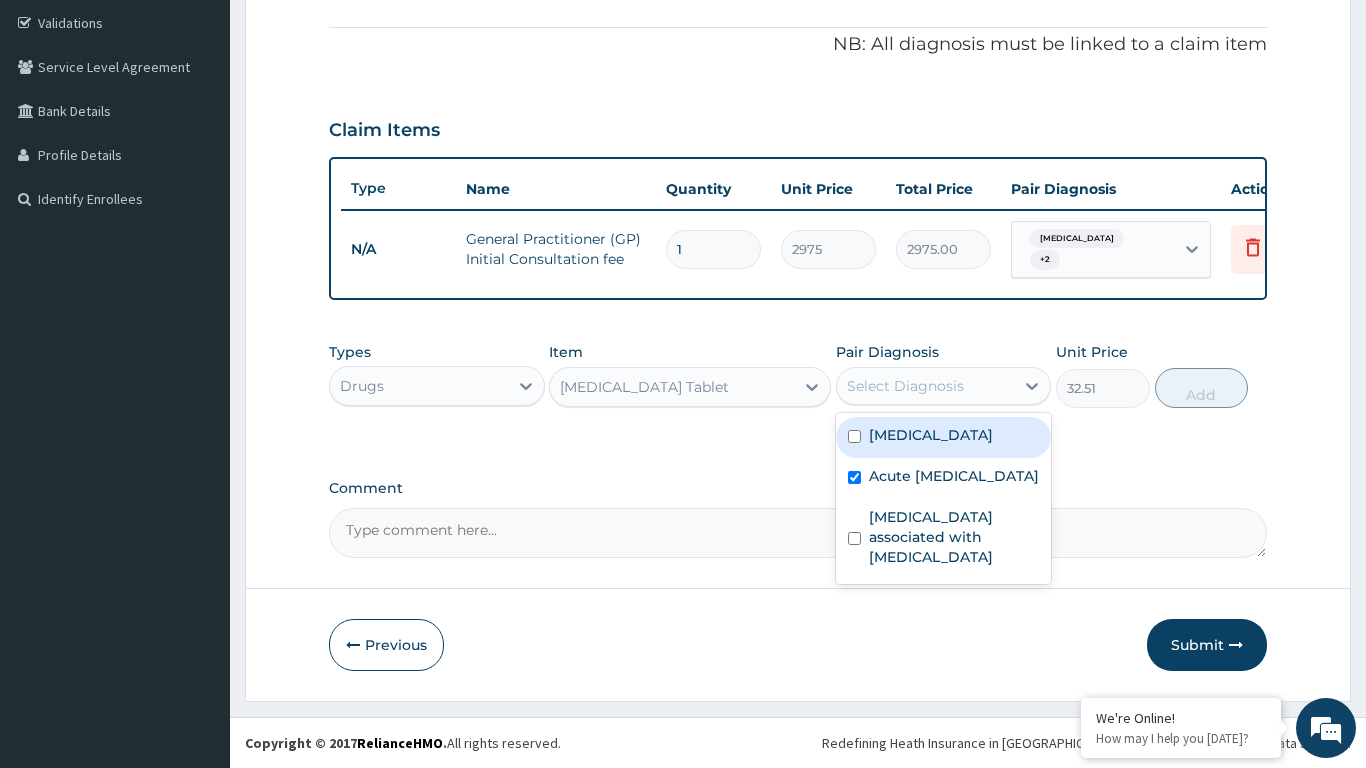 checkbox on "true" 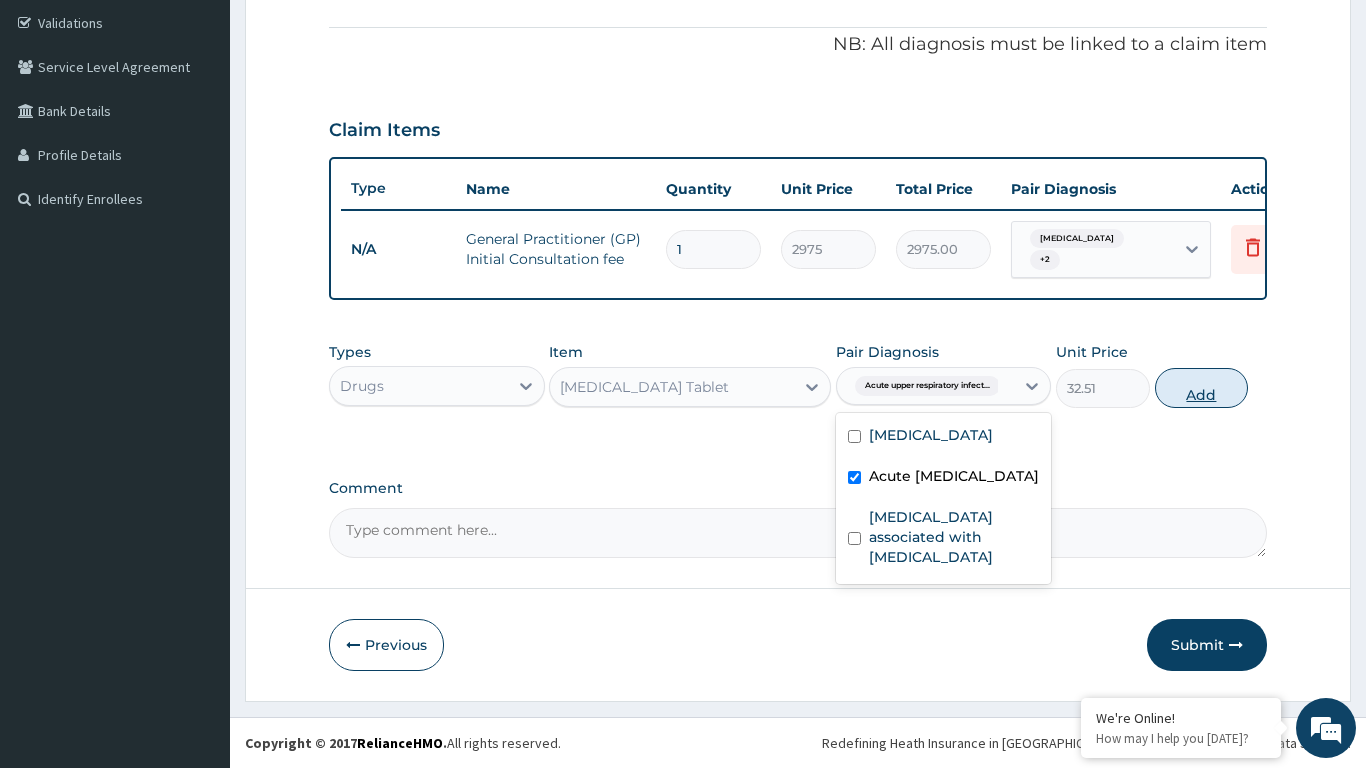 click on "Add" at bounding box center [1202, 388] 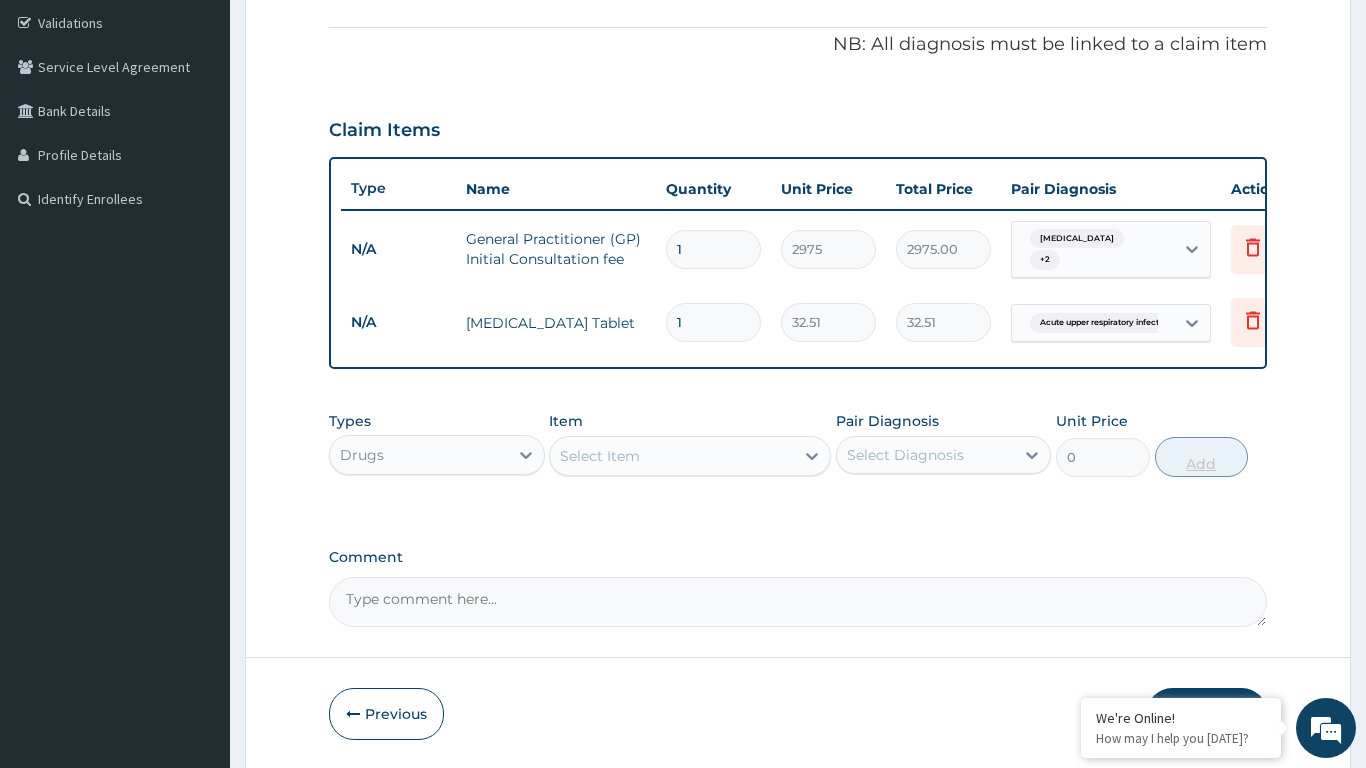 type on "10" 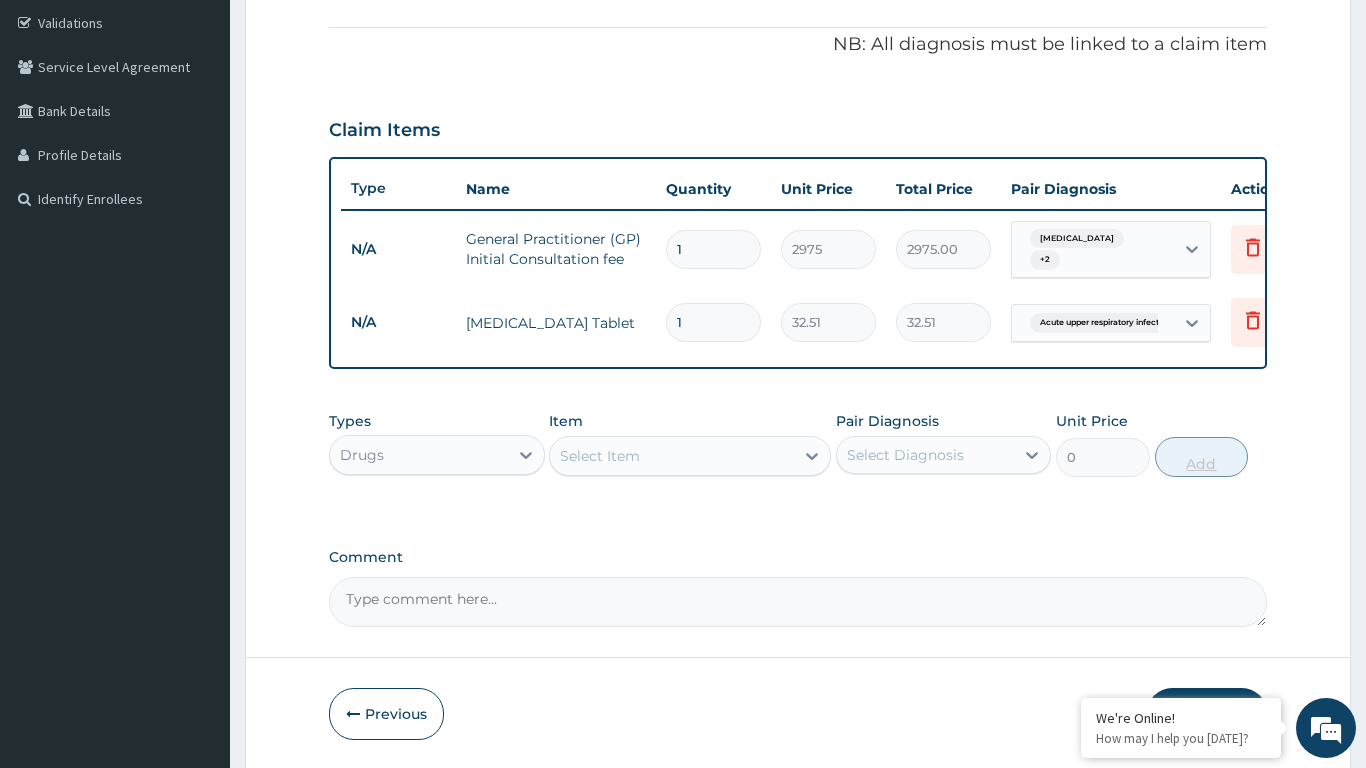 type on "325.10" 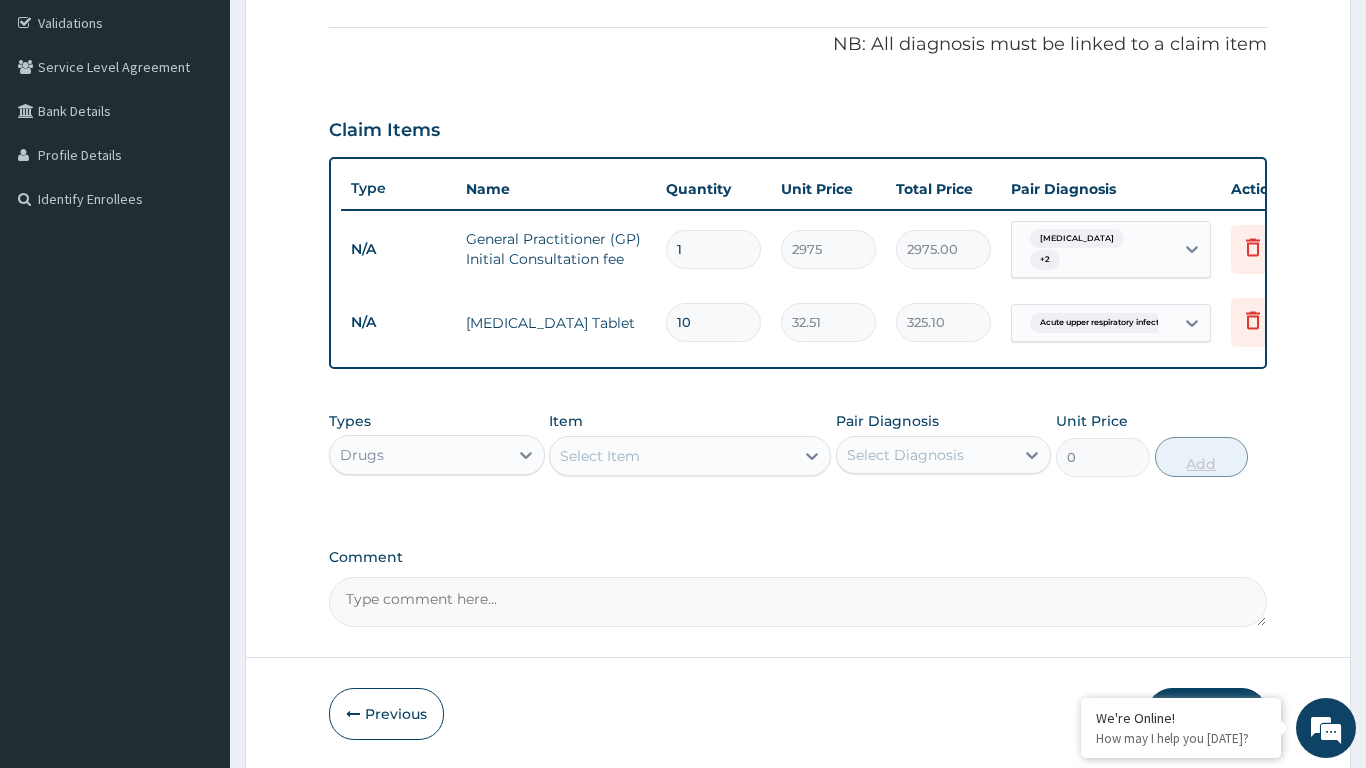 type on "10" 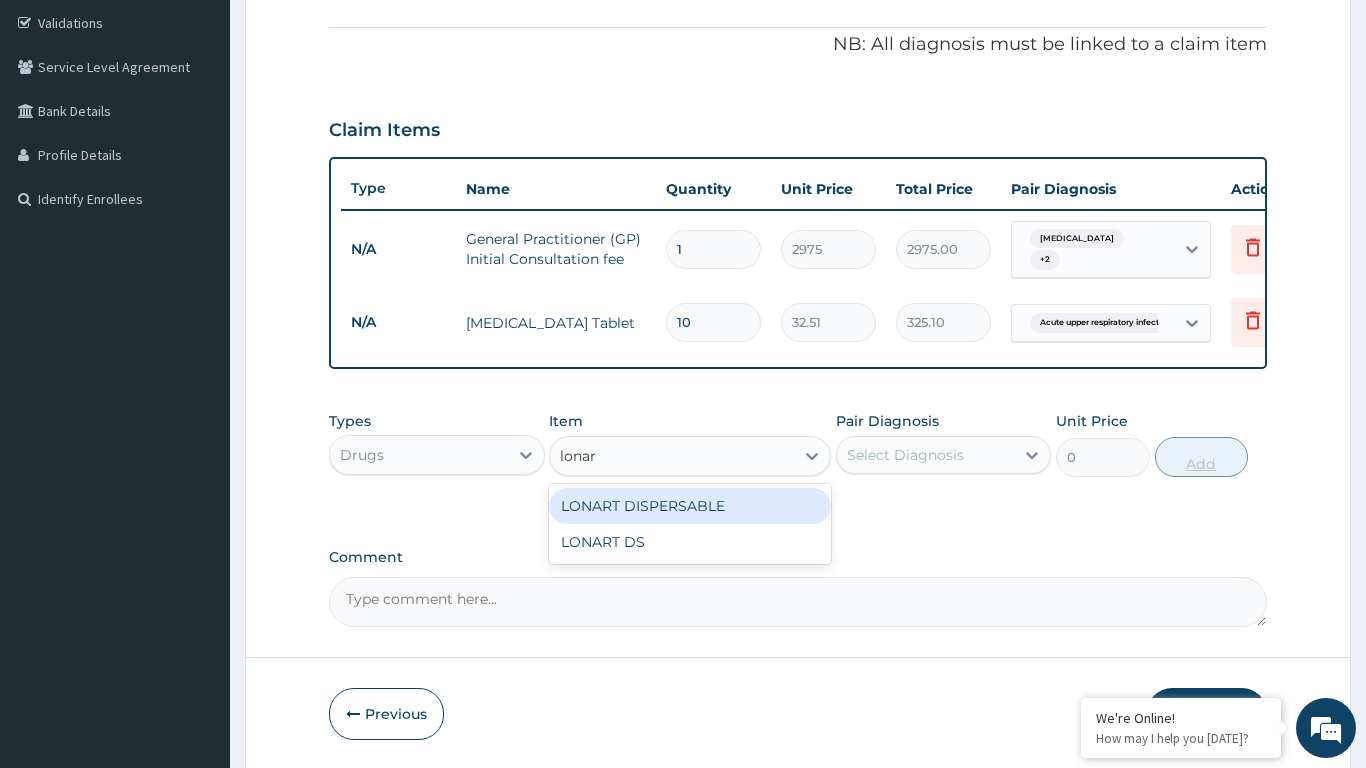 type on "lonart" 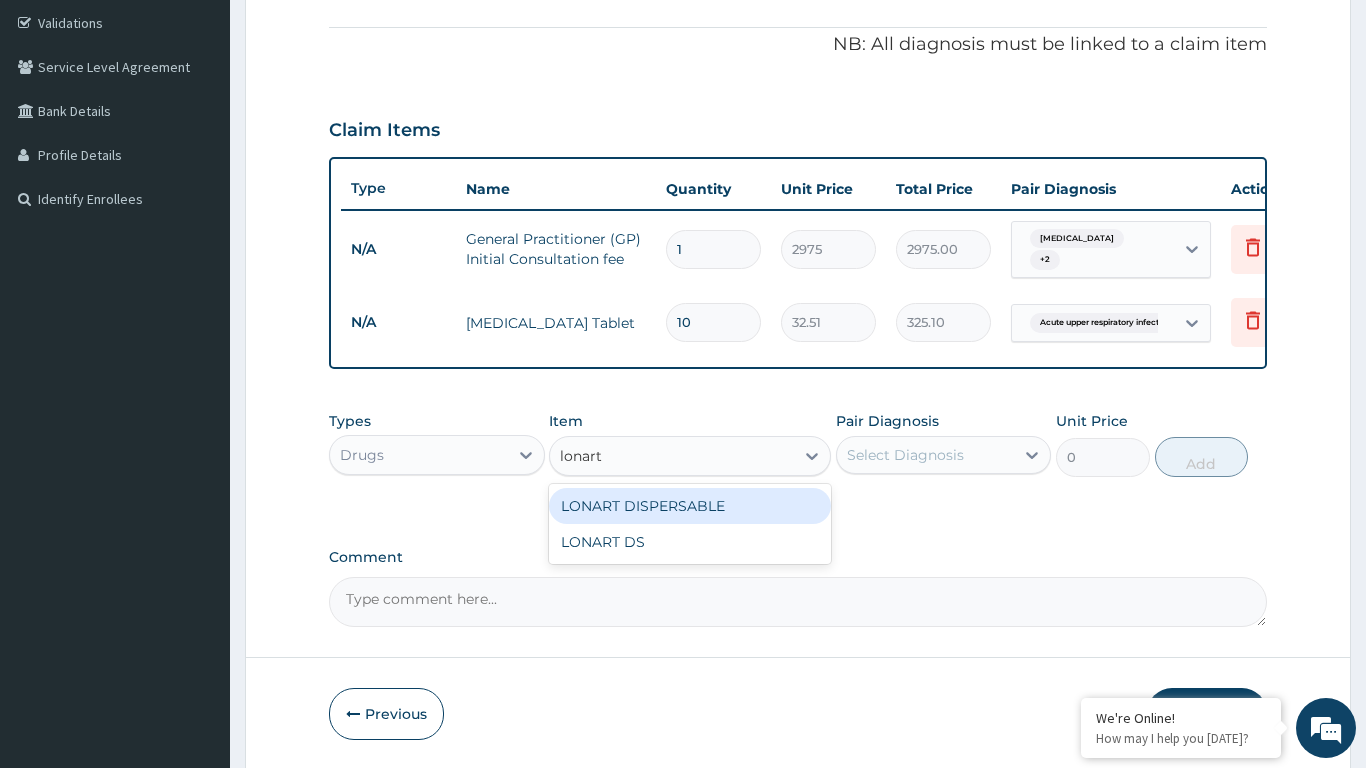 click on "LONART DS" at bounding box center (690, 542) 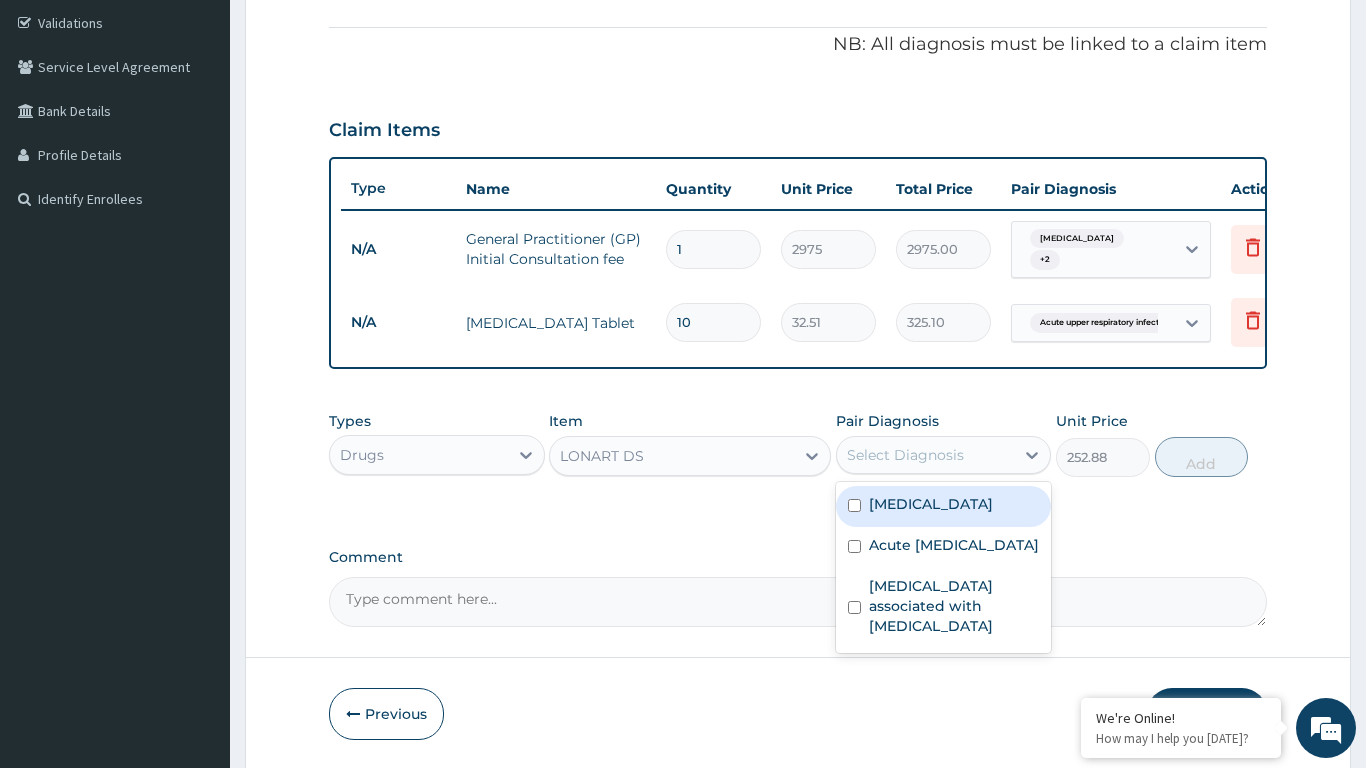 click on "[MEDICAL_DATA]" at bounding box center (931, 504) 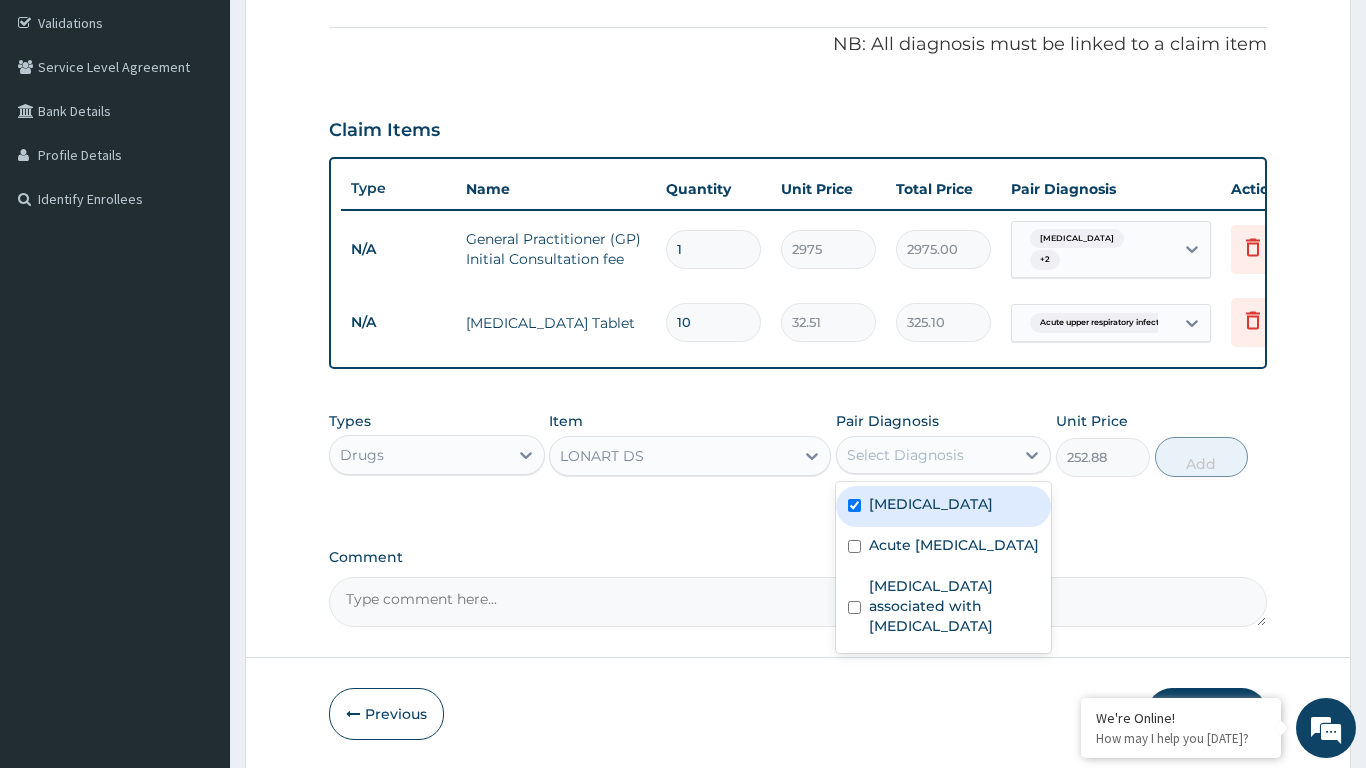 checkbox on "true" 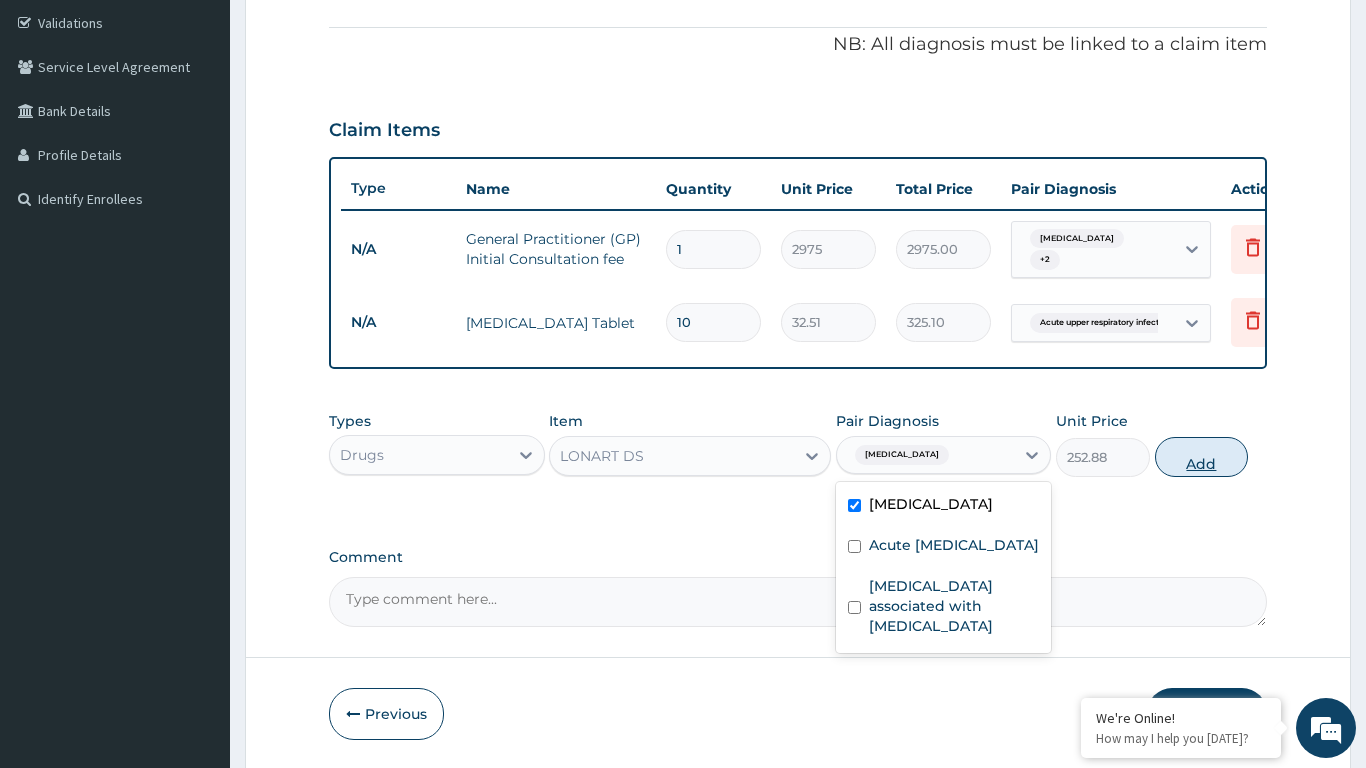 click on "Add" at bounding box center [1202, 457] 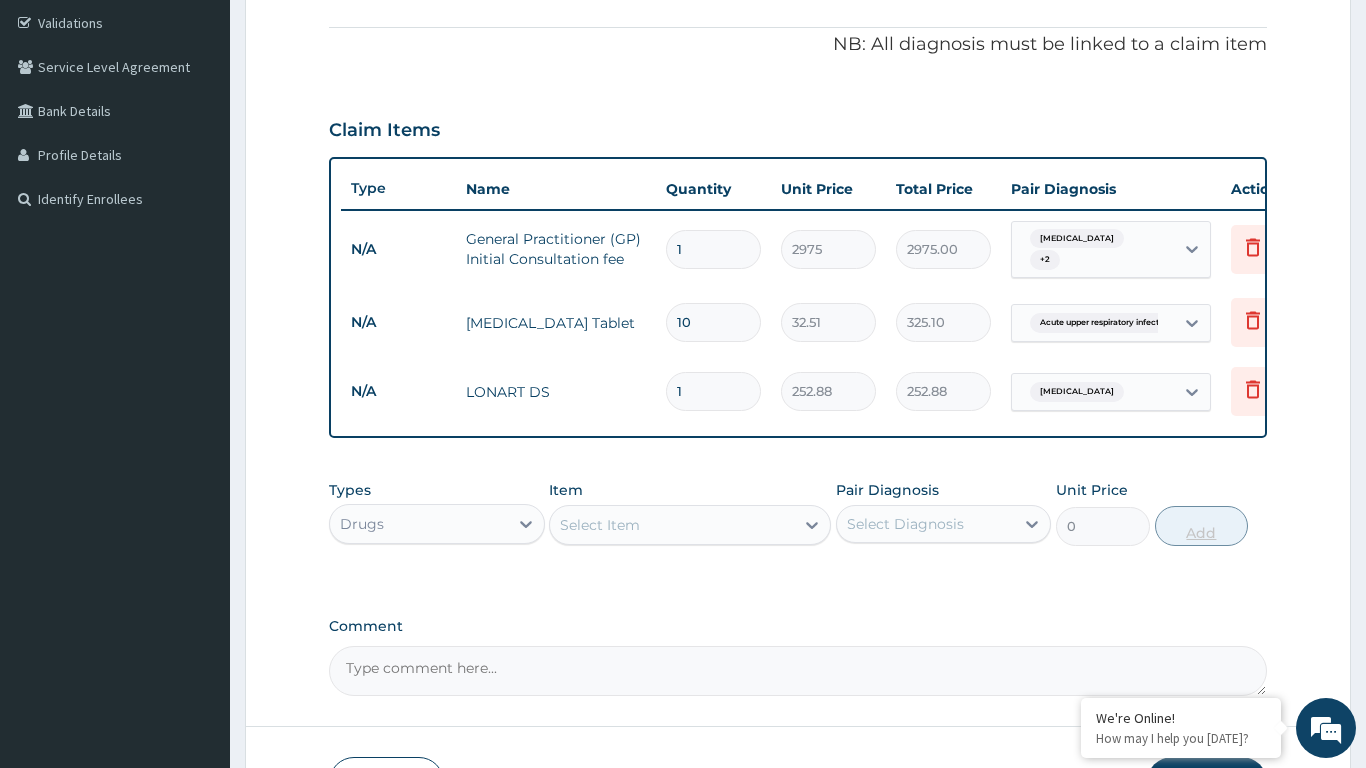 type 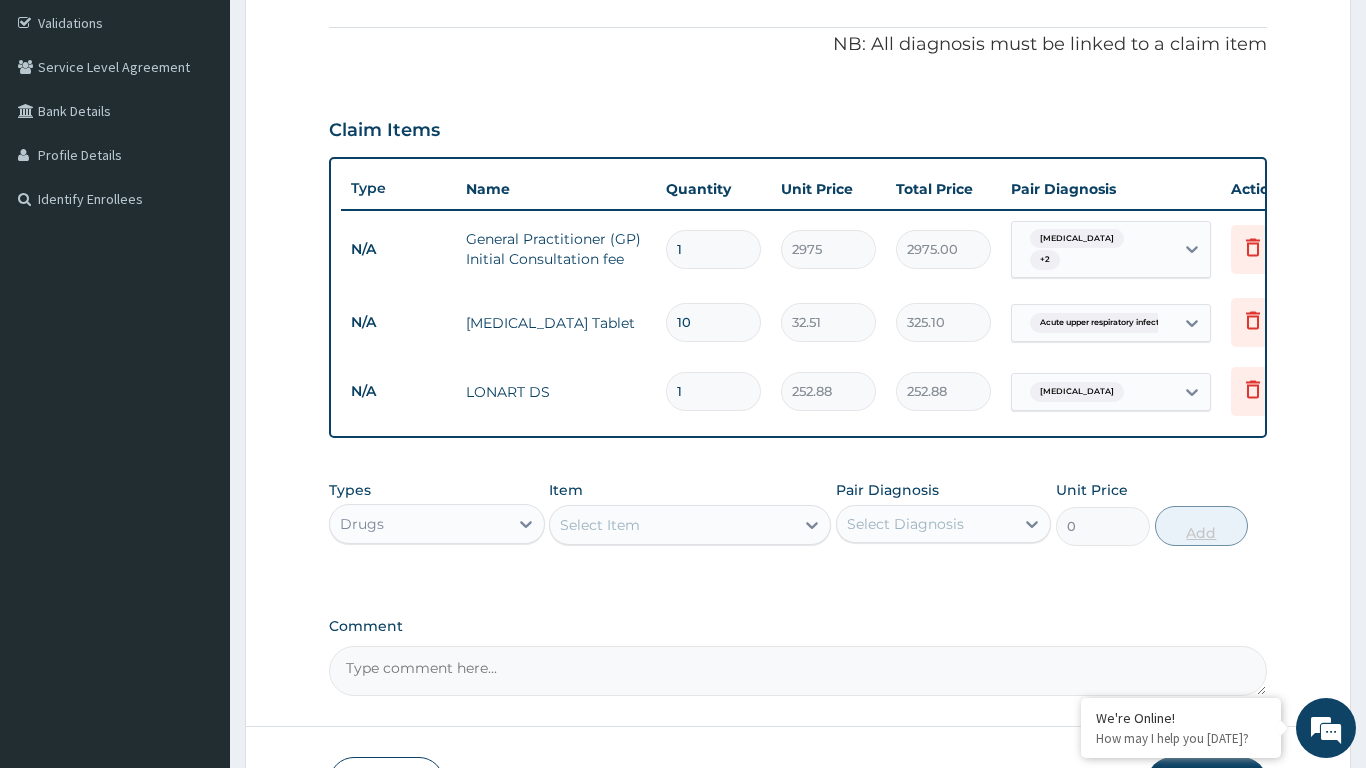 type on "0.00" 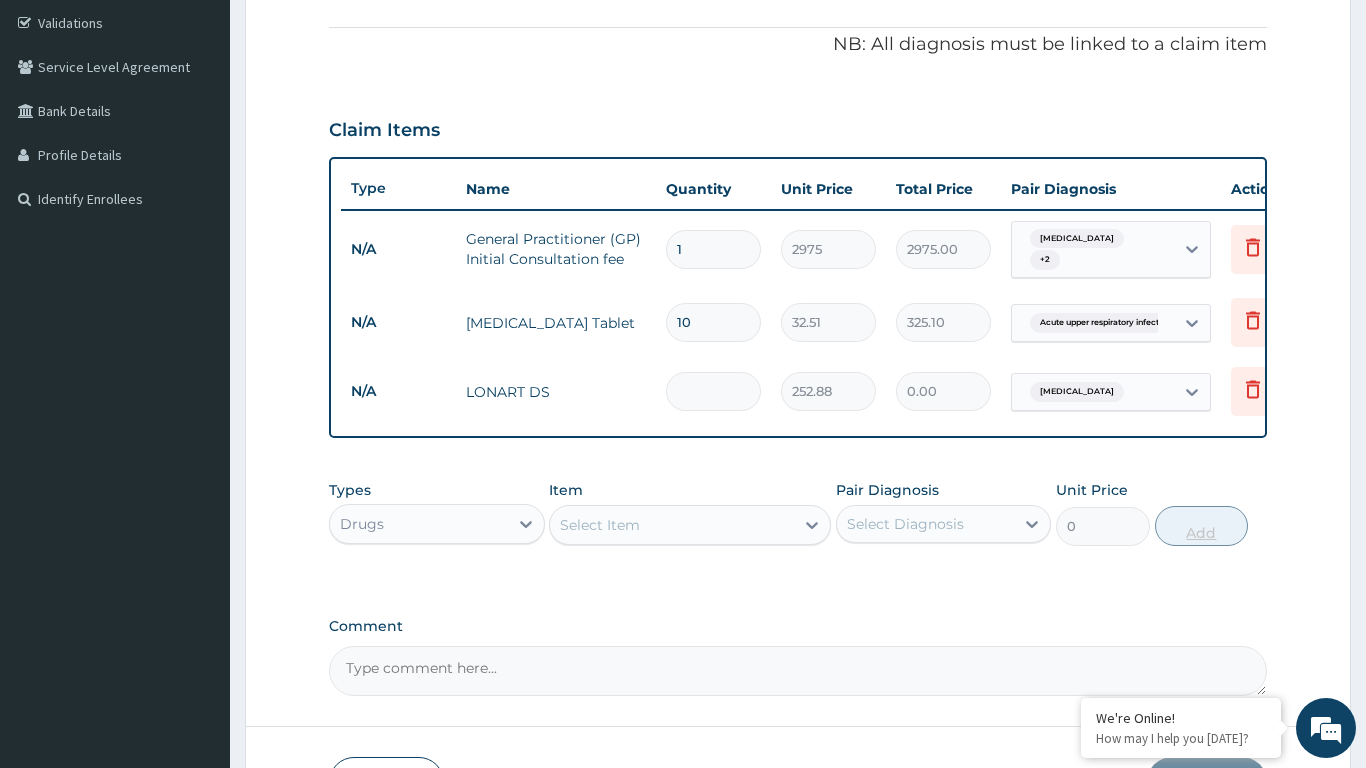 type on "6" 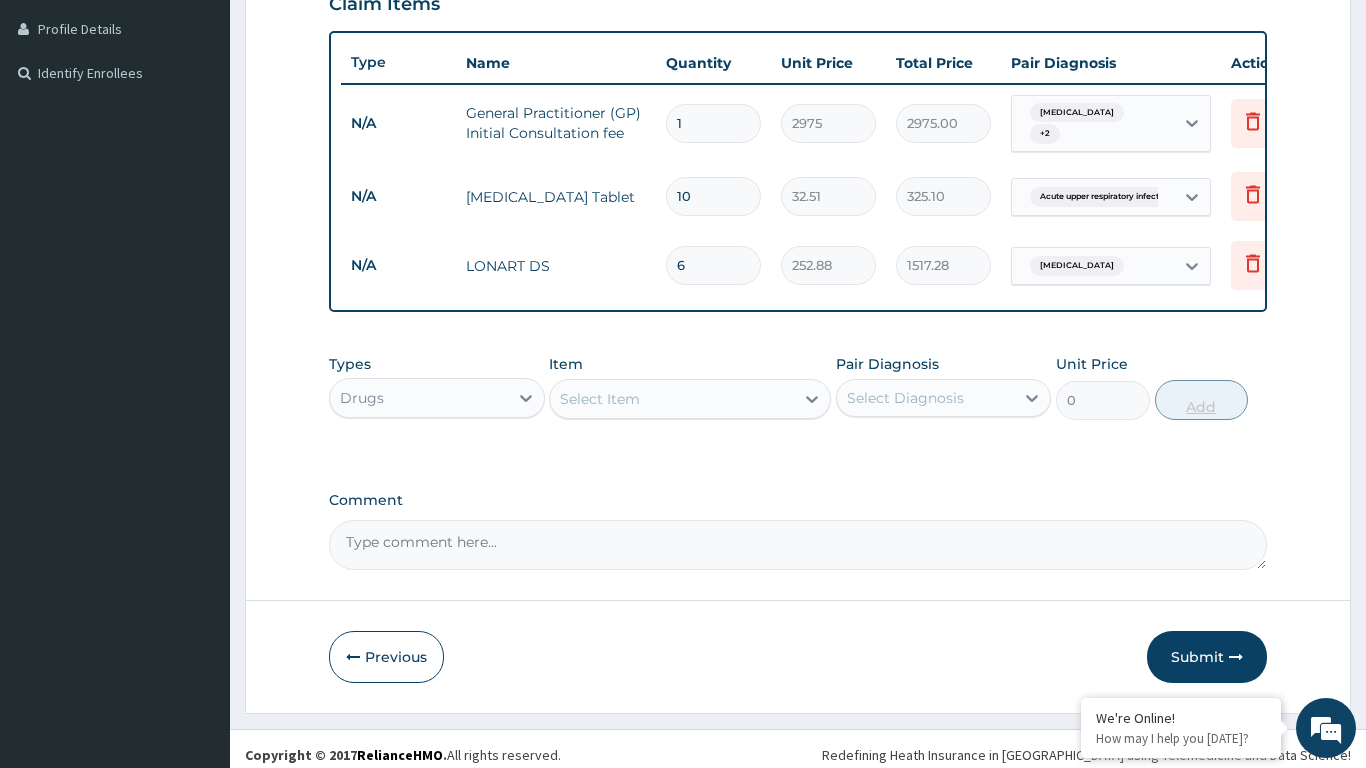 scroll, scrollTop: 509, scrollLeft: 0, axis: vertical 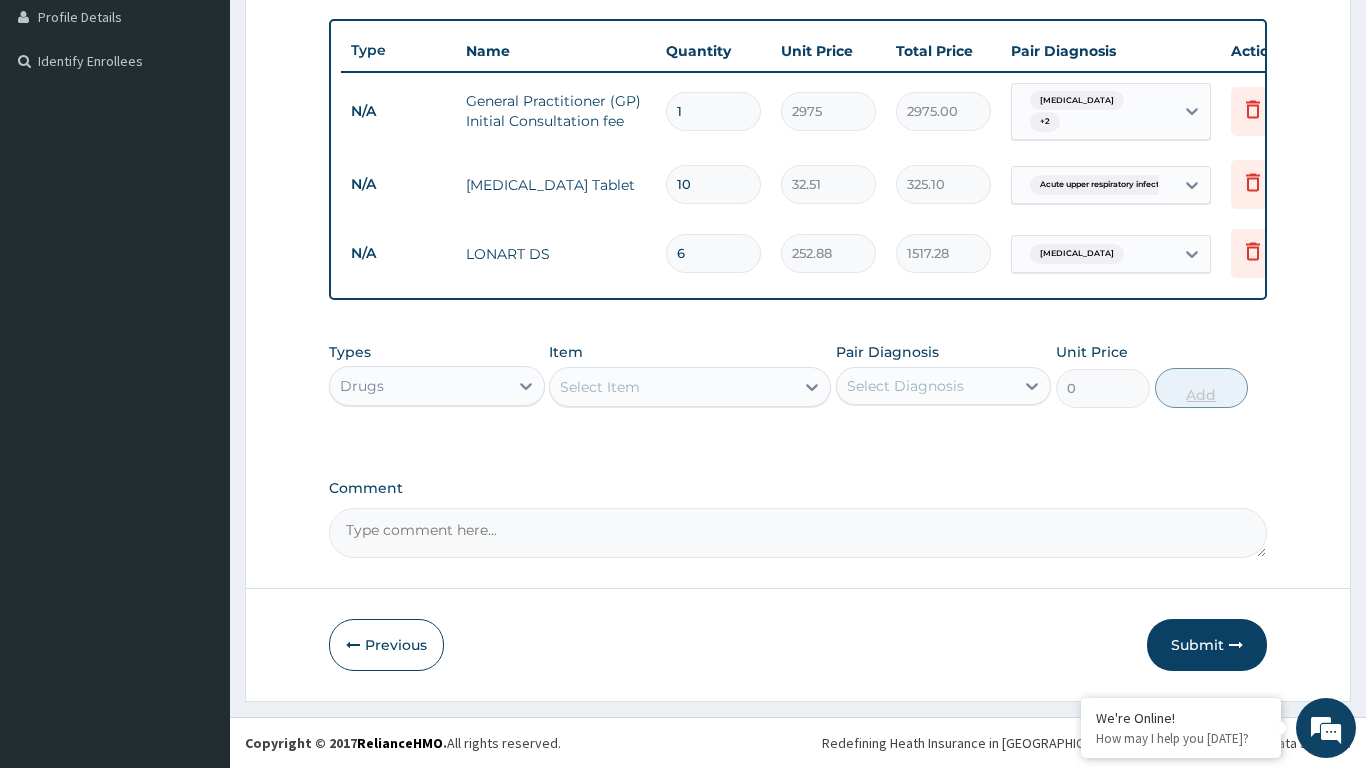 type on "6" 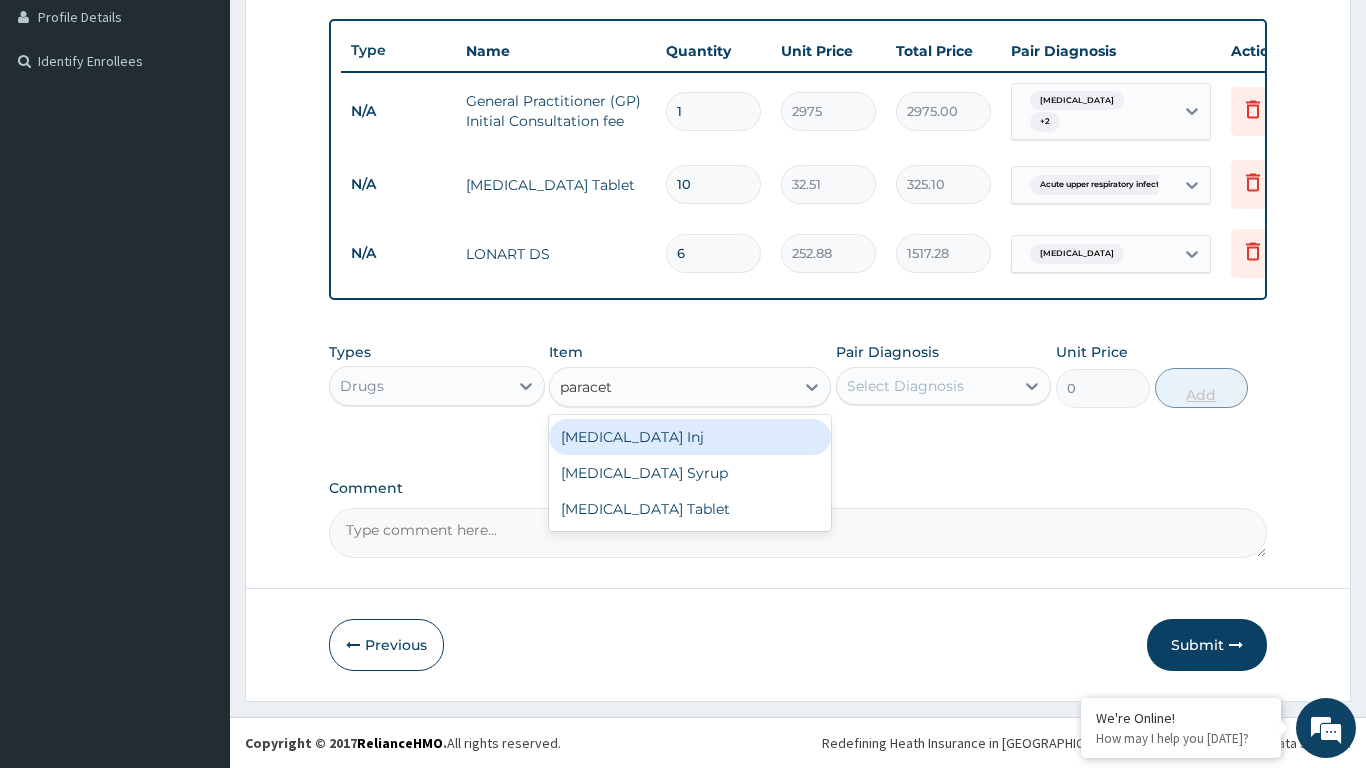 type on "paraceta" 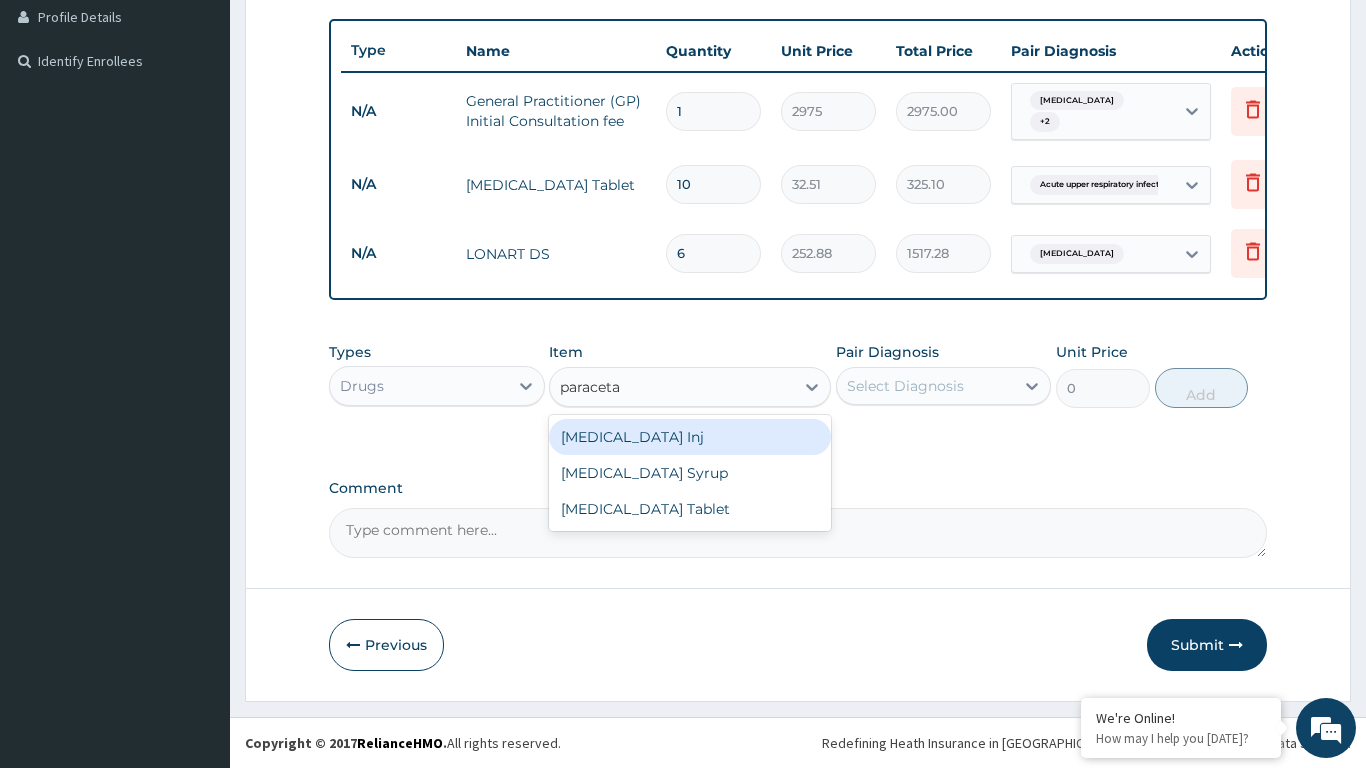 click on "[MEDICAL_DATA] Tablet" at bounding box center (690, 509) 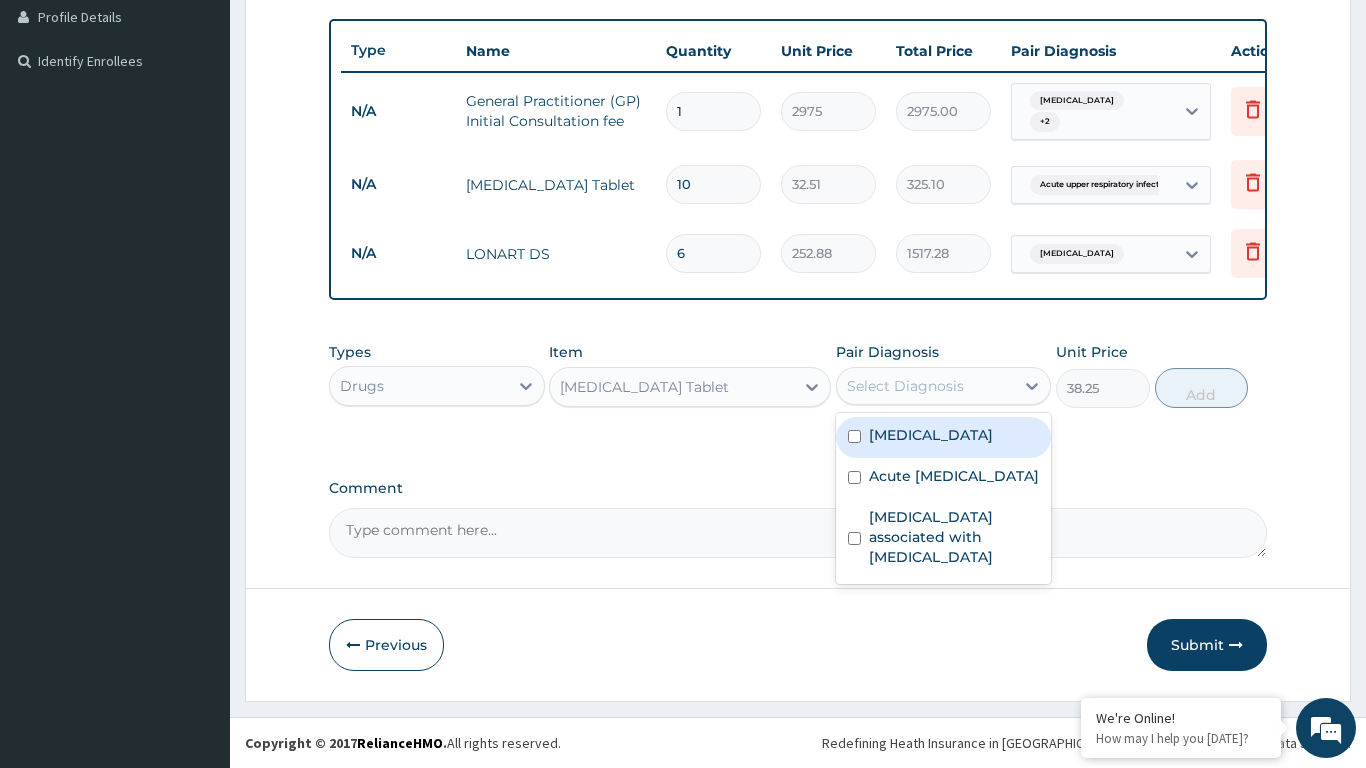 click on "[MEDICAL_DATA]" at bounding box center [931, 435] 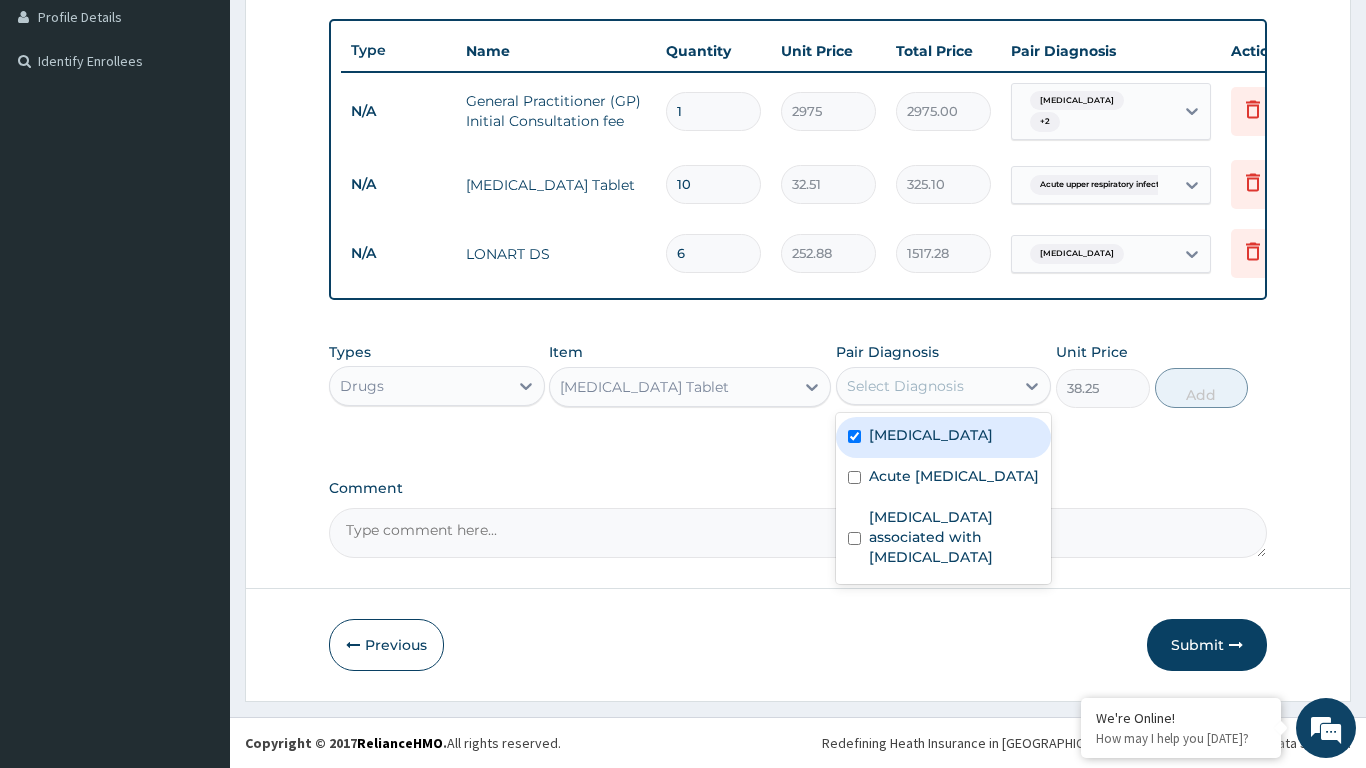 checkbox on "true" 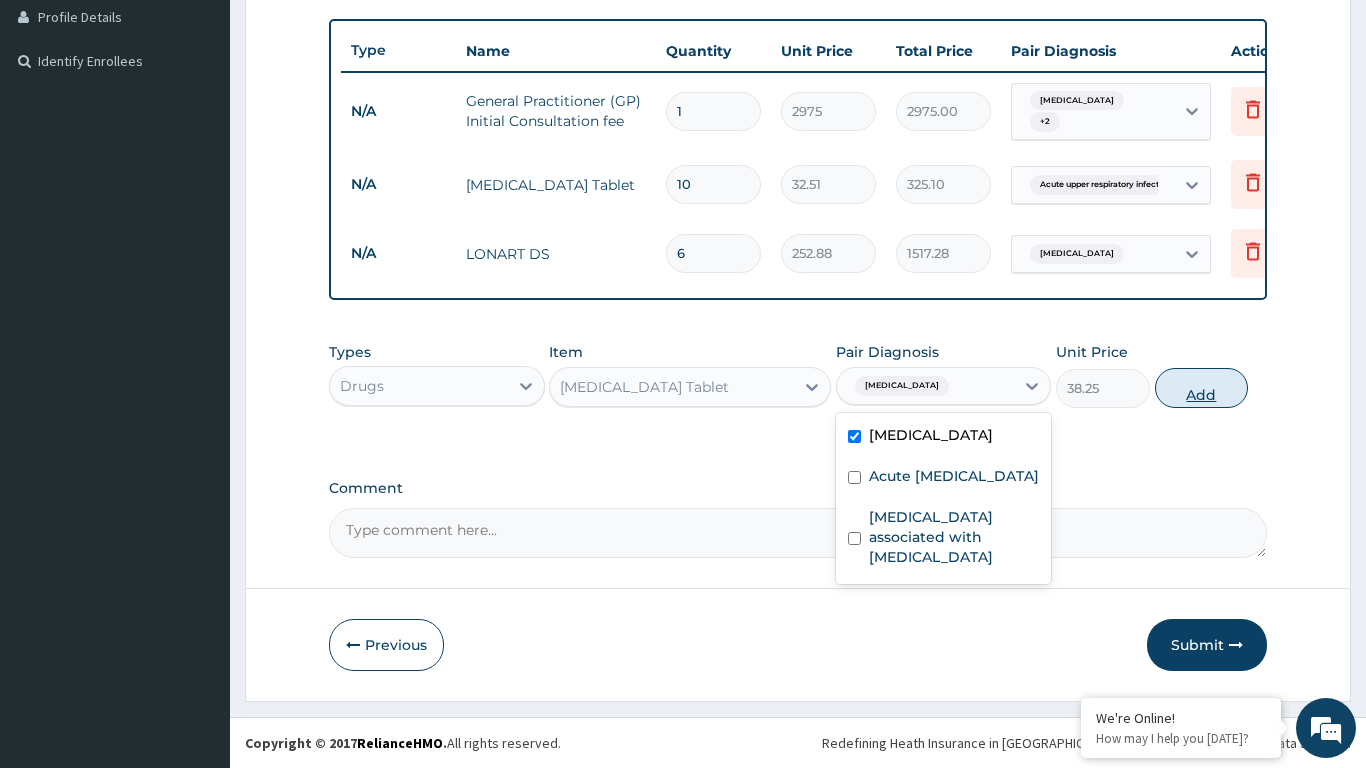 click on "Add" at bounding box center [1202, 388] 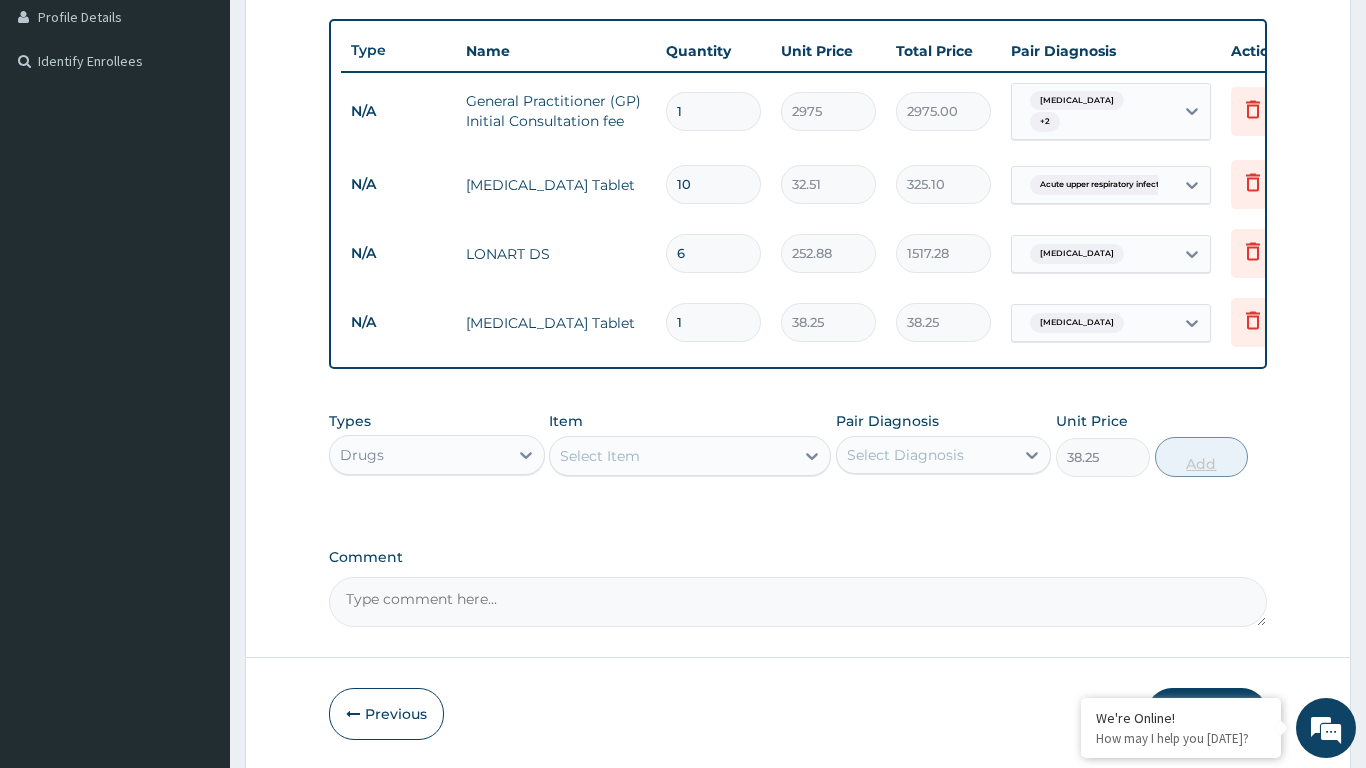 type on "0" 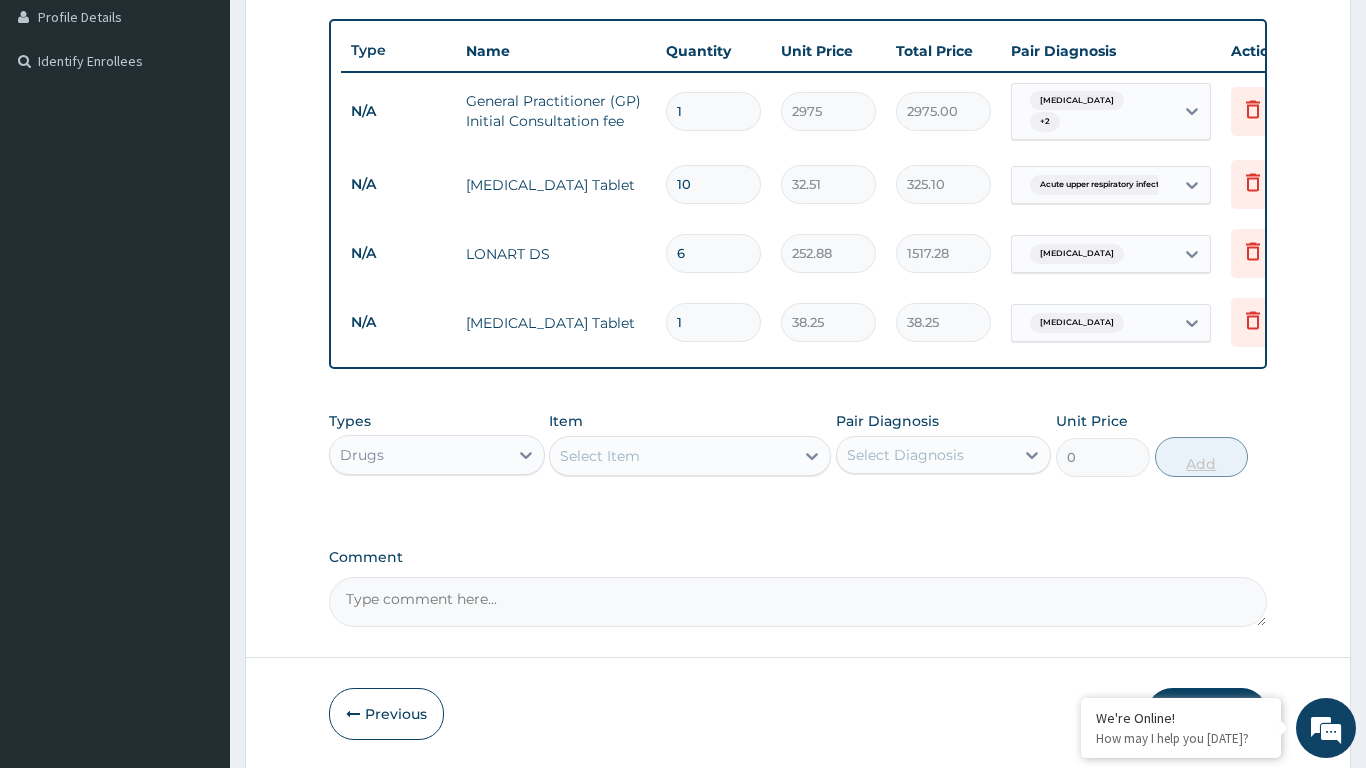 type 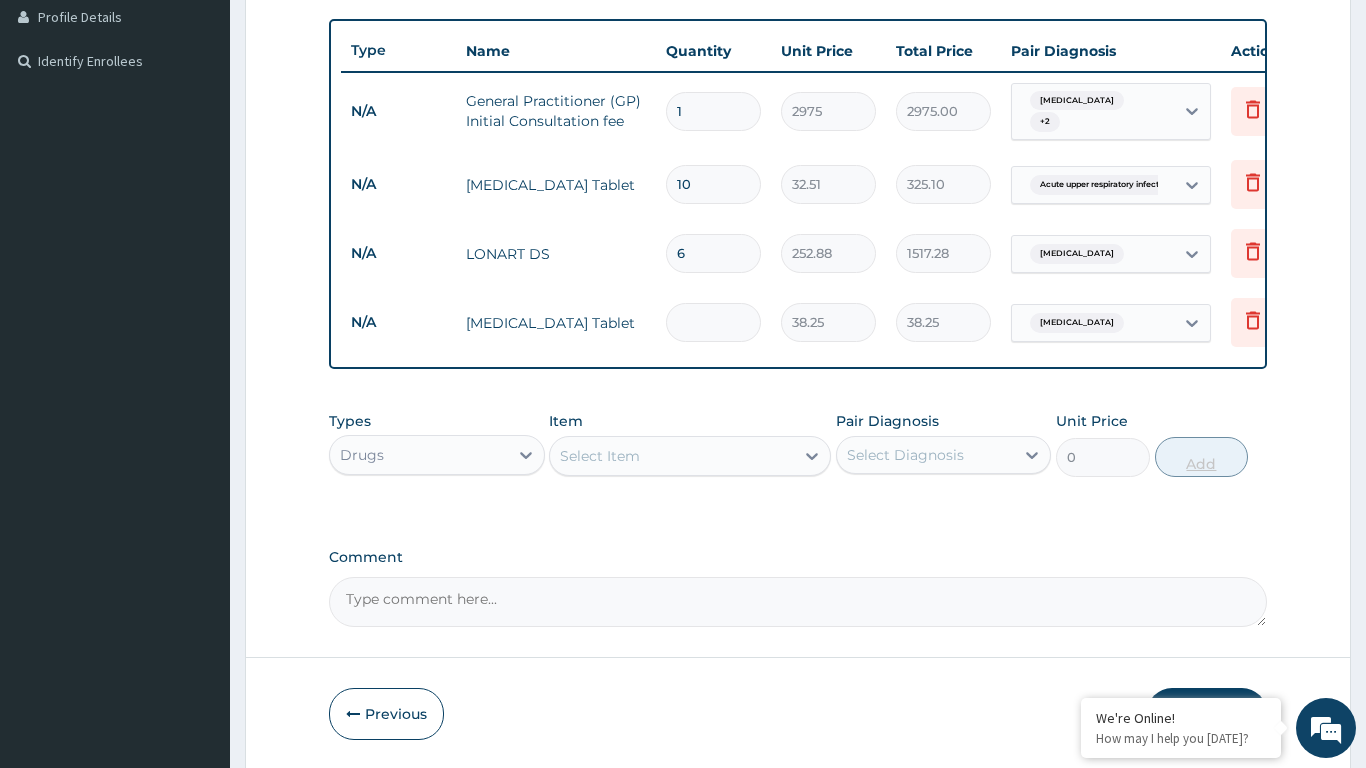 type on "0.00" 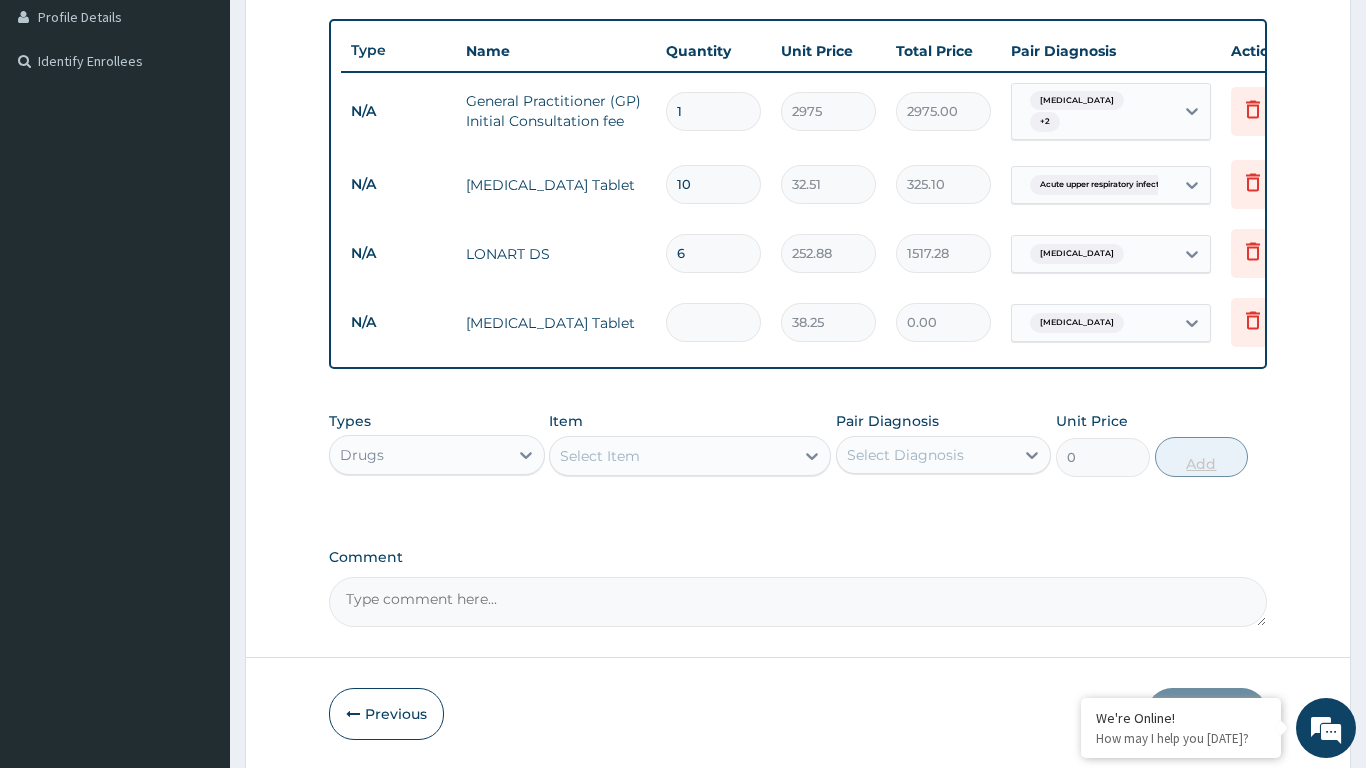 type on "9" 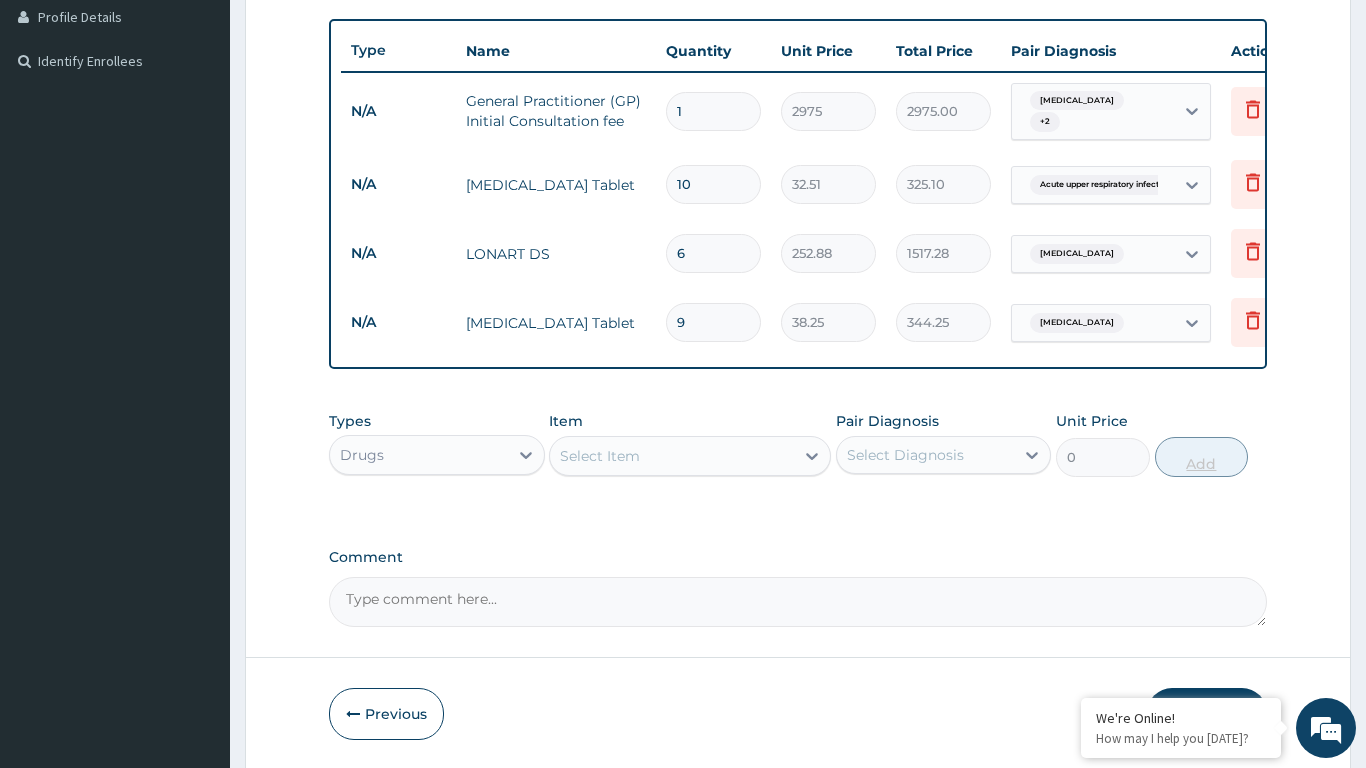 type on "9" 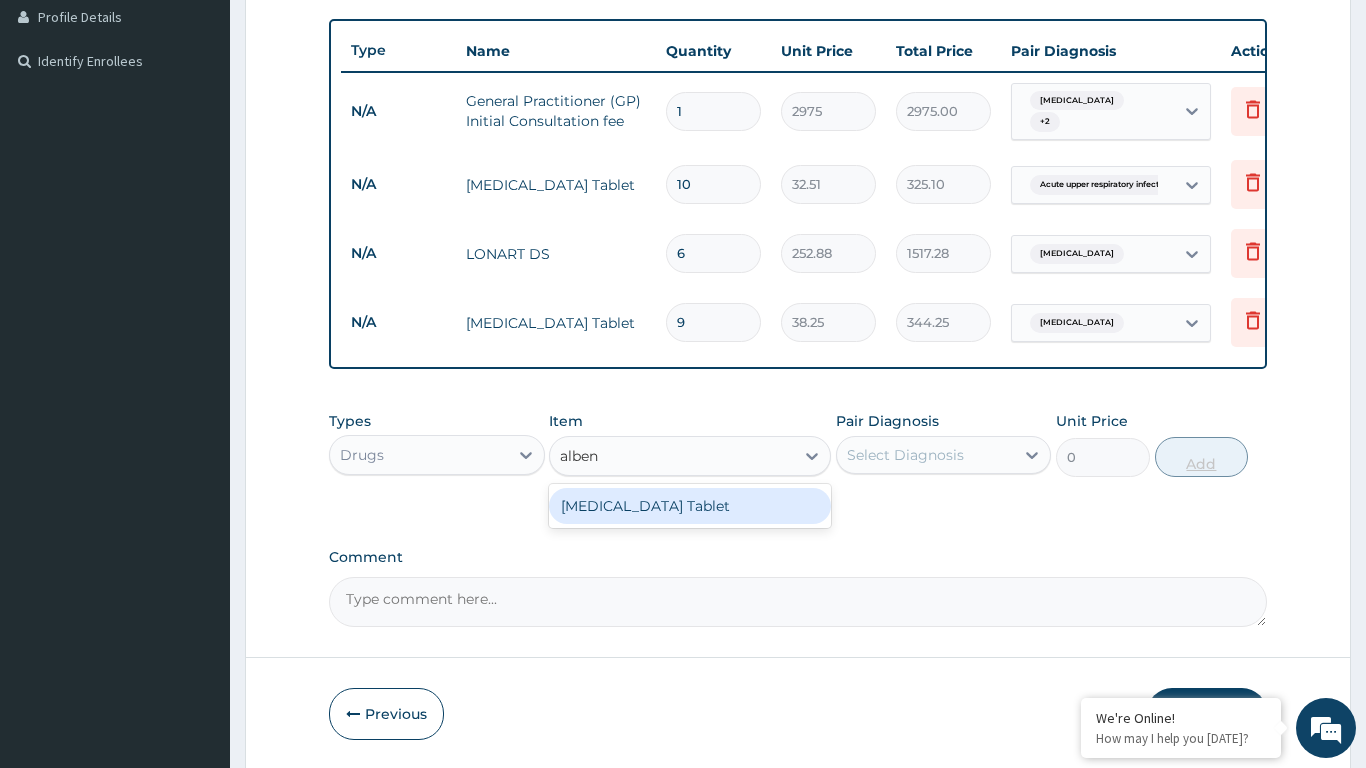 type on "albend" 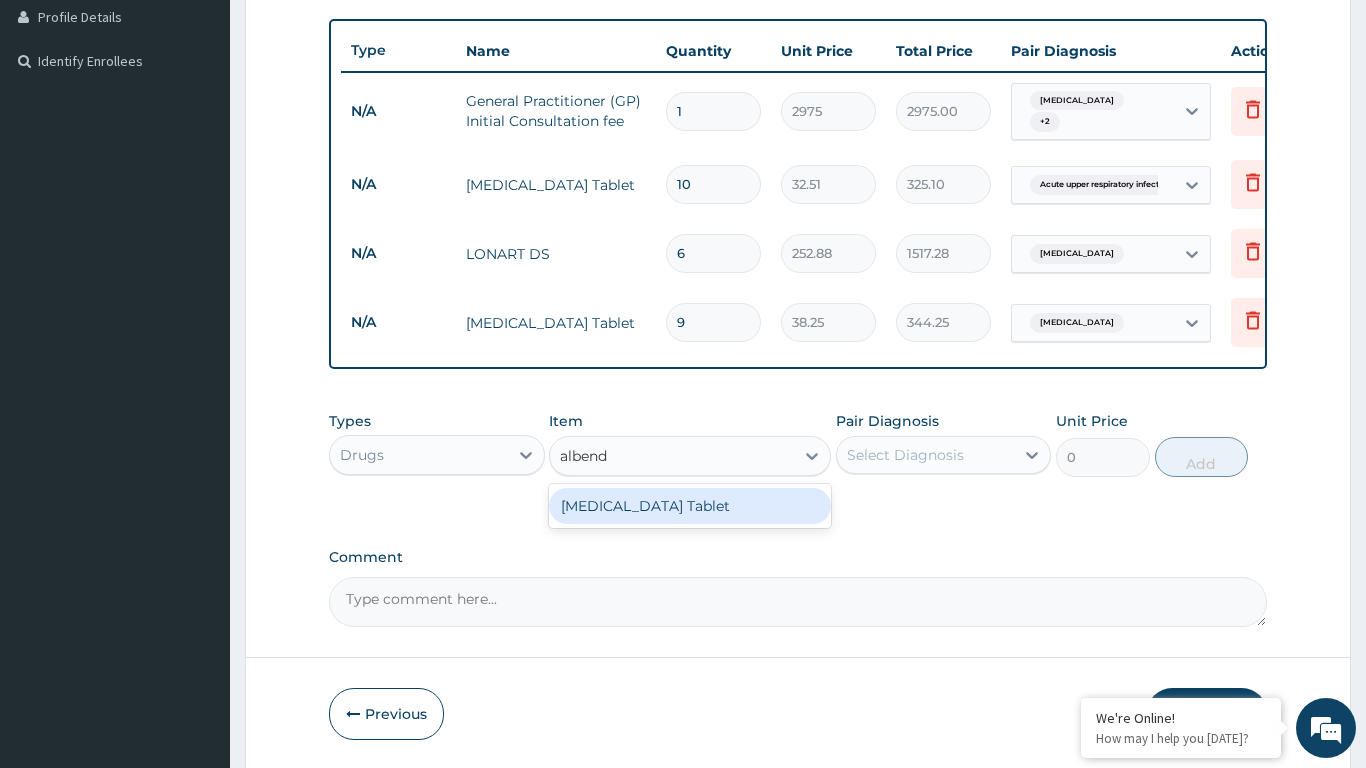 click on "[MEDICAL_DATA]   Tablet" at bounding box center [690, 506] 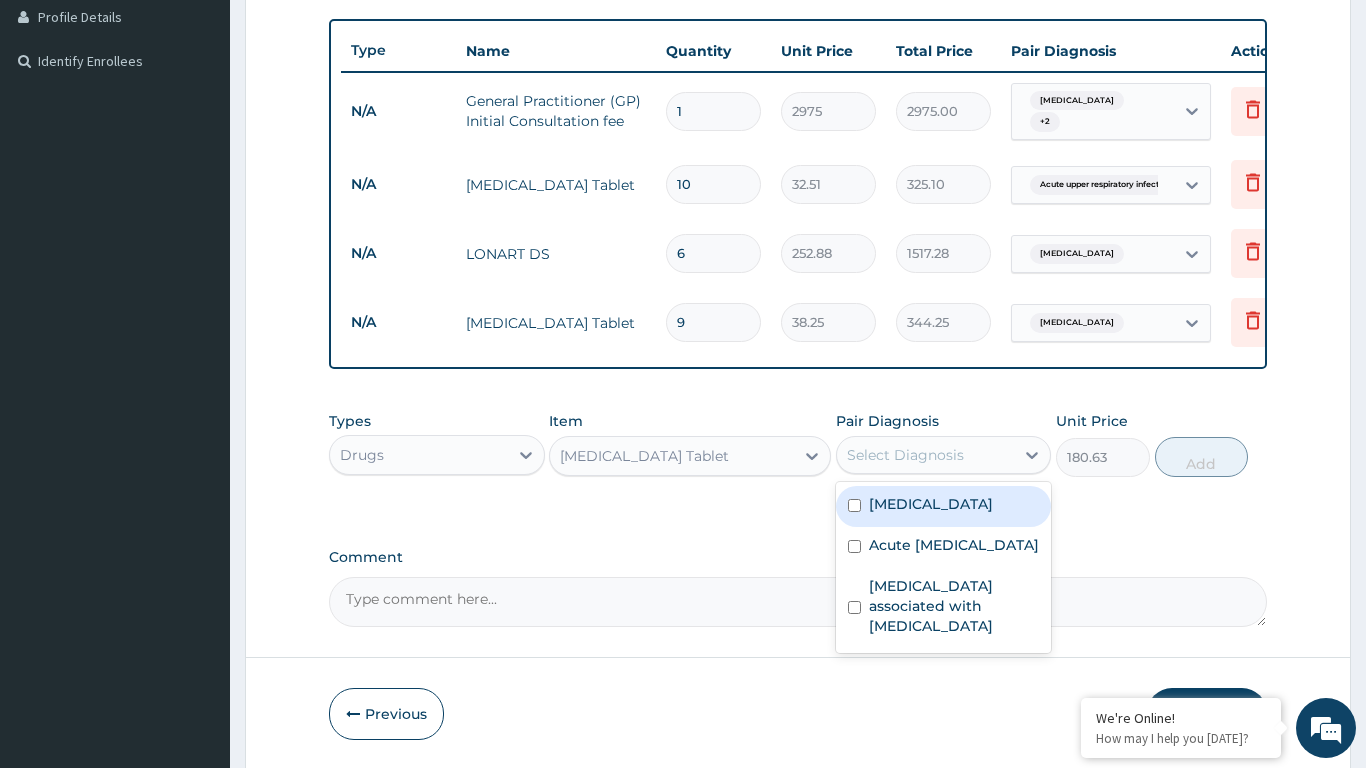 click on "[MEDICAL_DATA] associated with [MEDICAL_DATA]" at bounding box center (954, 606) 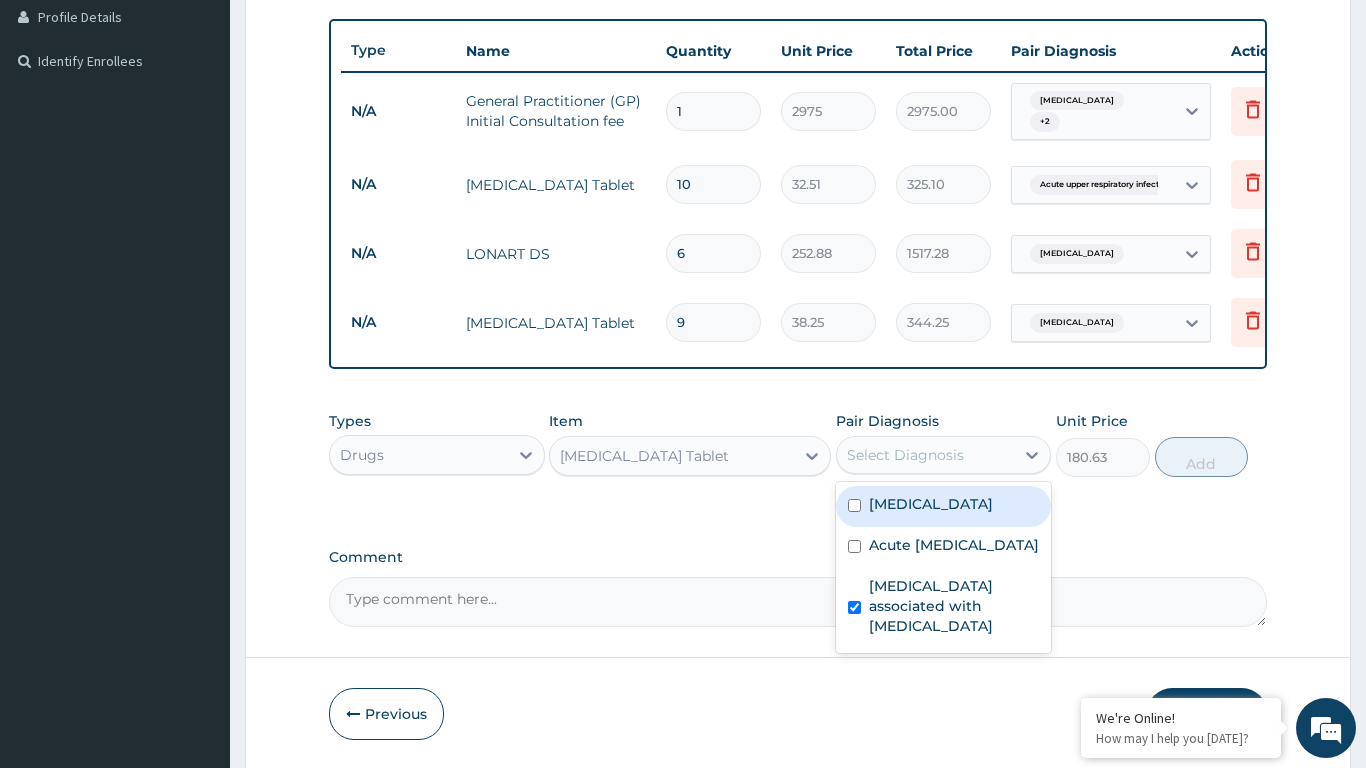 checkbox on "true" 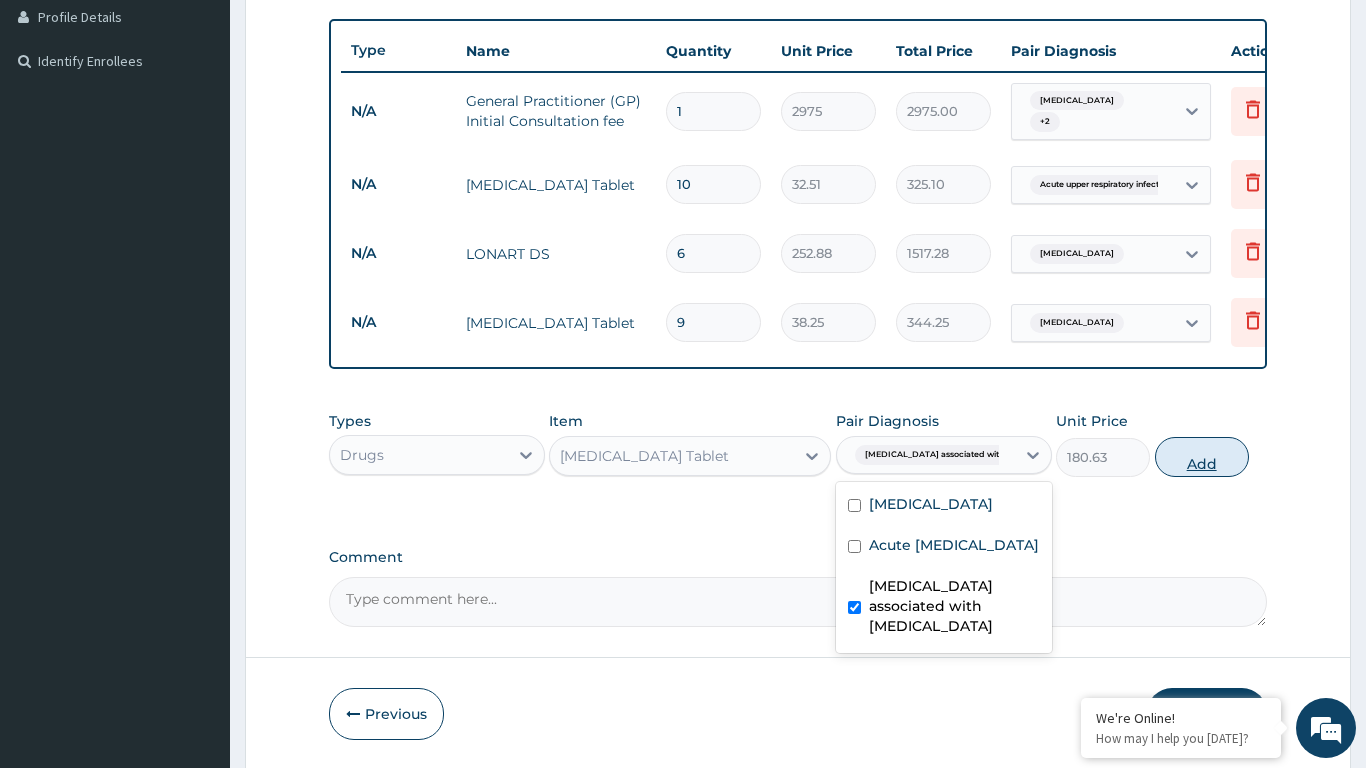 click on "Add" at bounding box center [1202, 457] 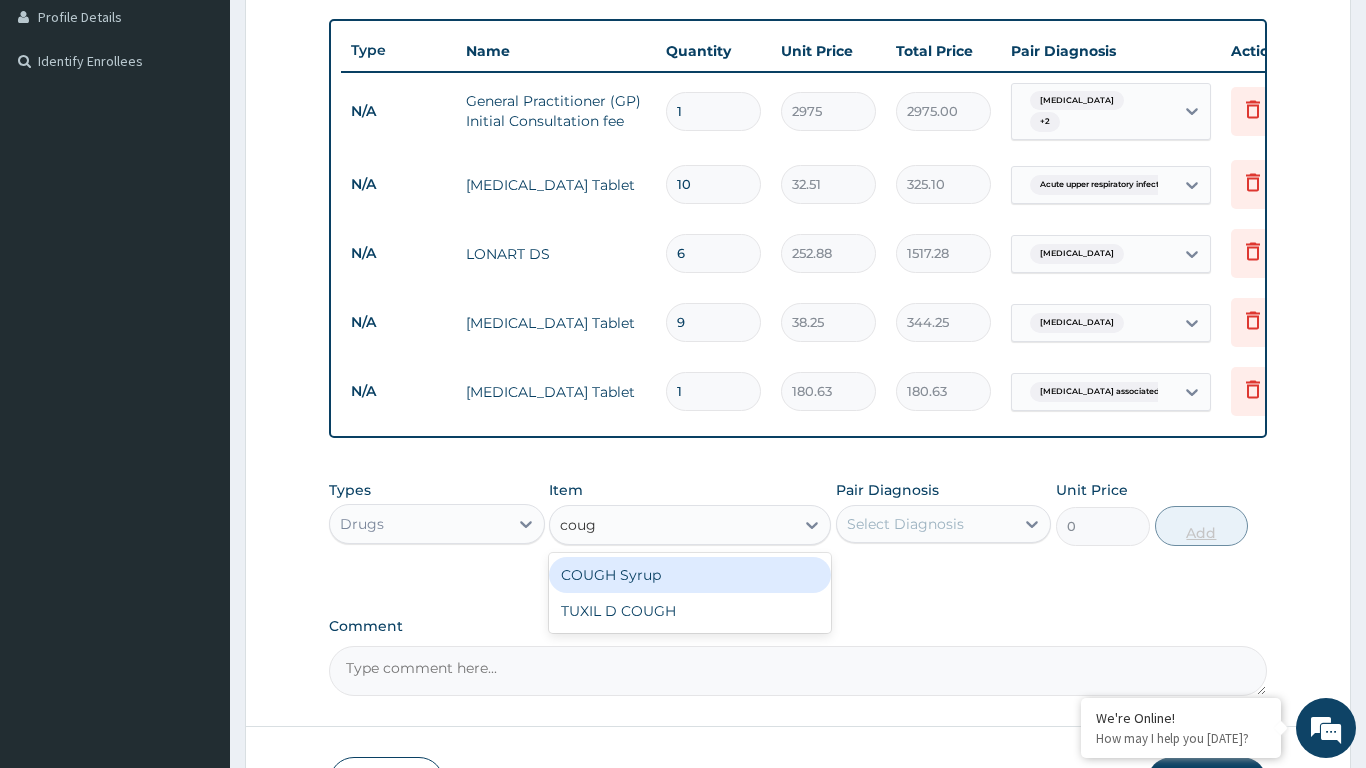 type on "cough" 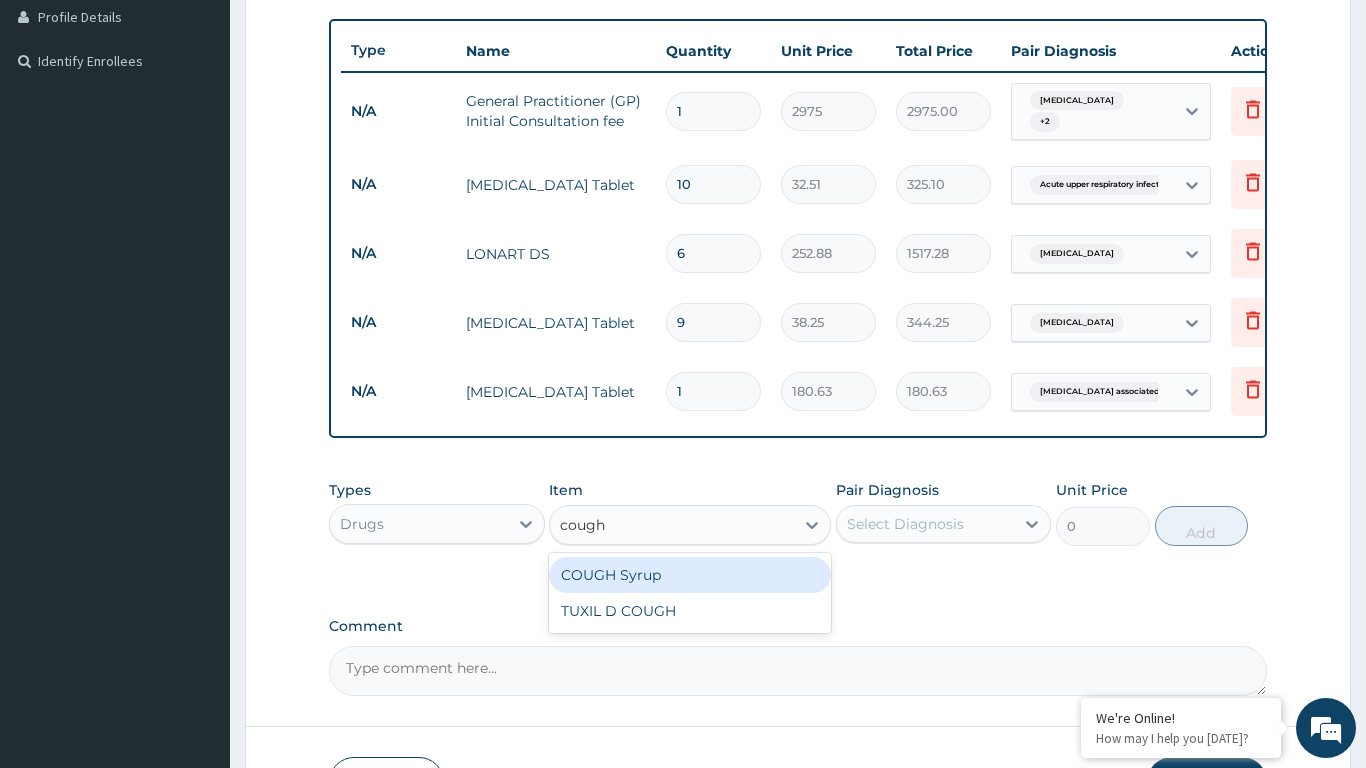 click on "COUGH Syrup" at bounding box center [690, 575] 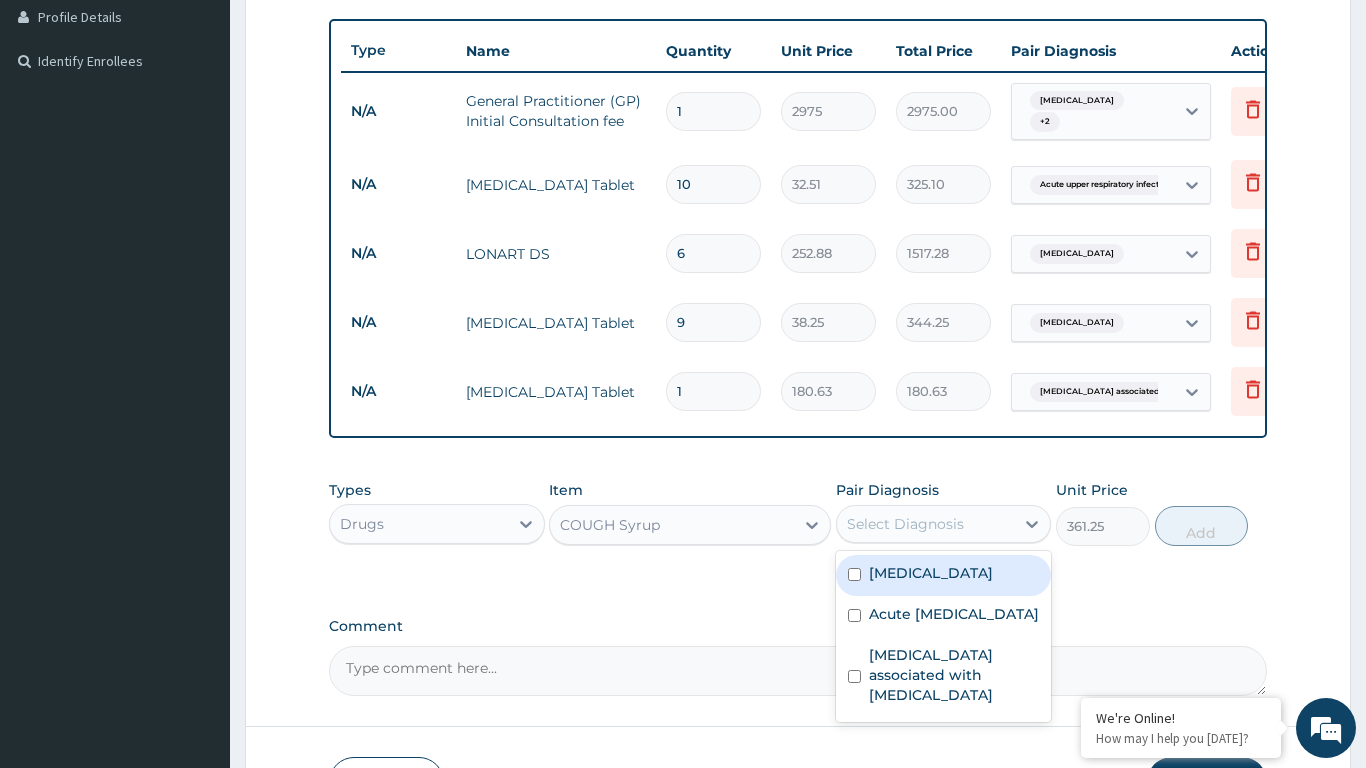click on "Acute [MEDICAL_DATA]" at bounding box center [954, 614] 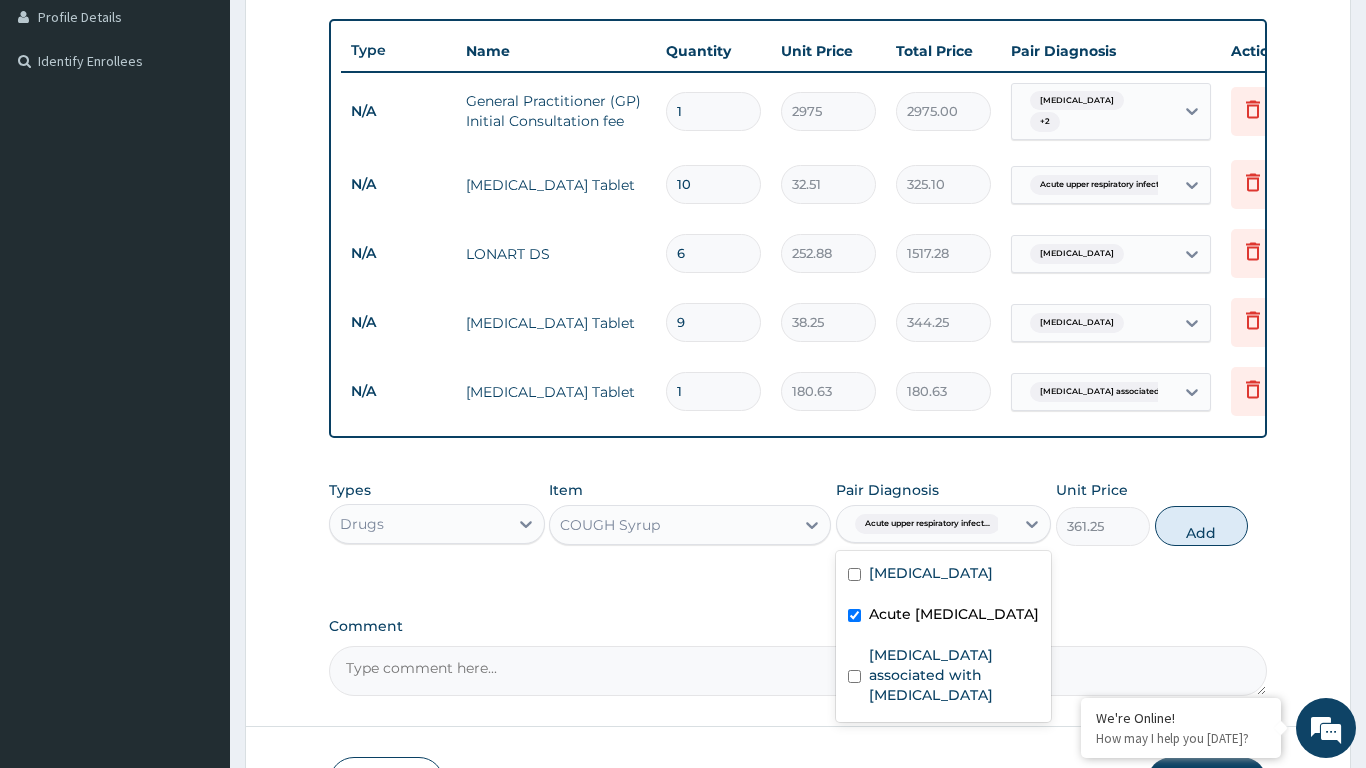 checkbox on "true" 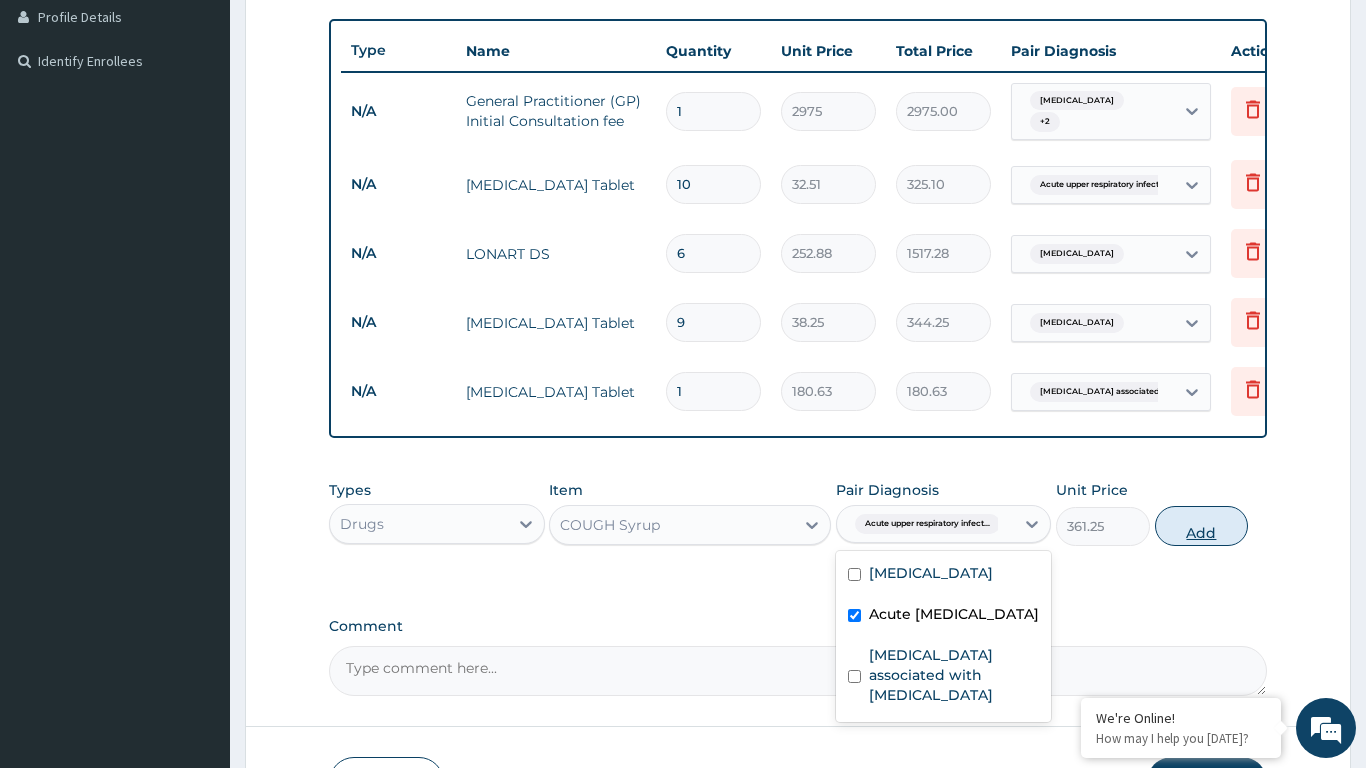 click on "Add" at bounding box center (1202, 526) 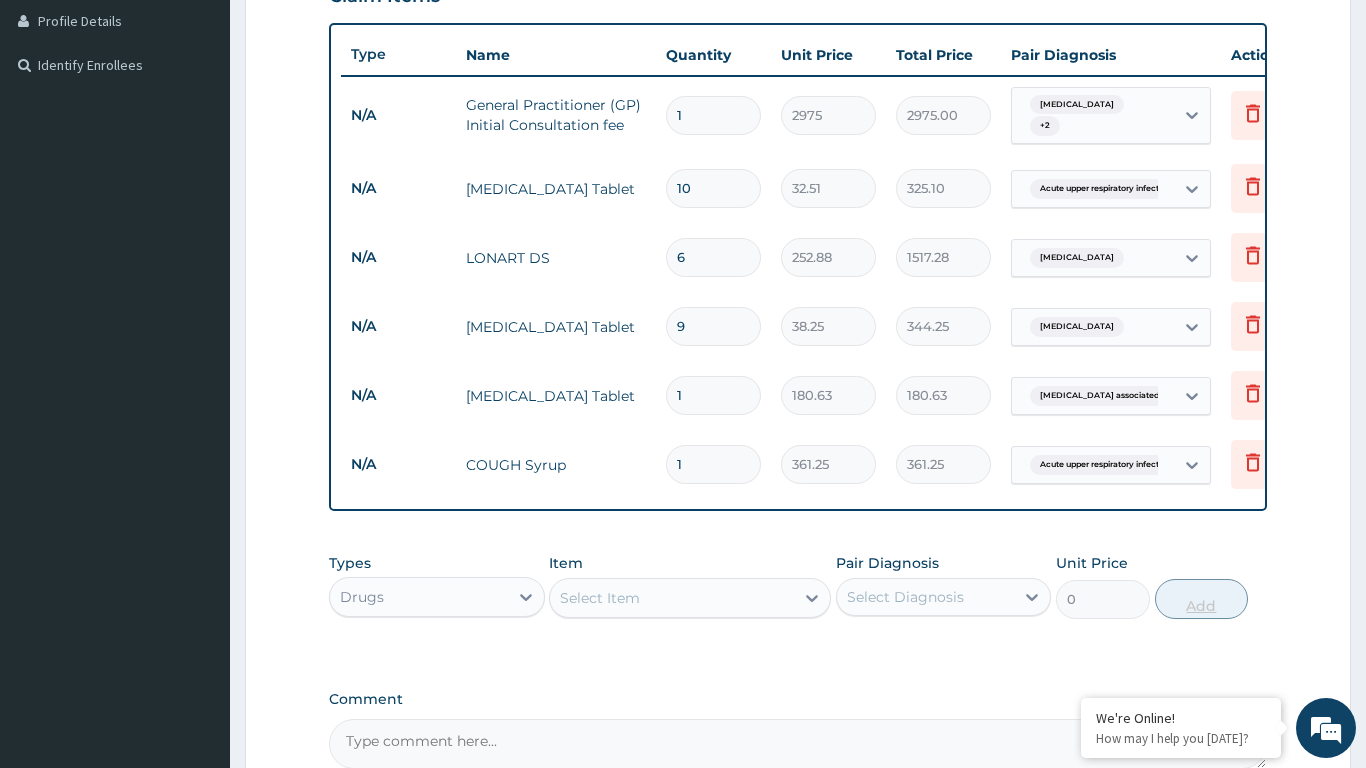 scroll, scrollTop: 716, scrollLeft: 0, axis: vertical 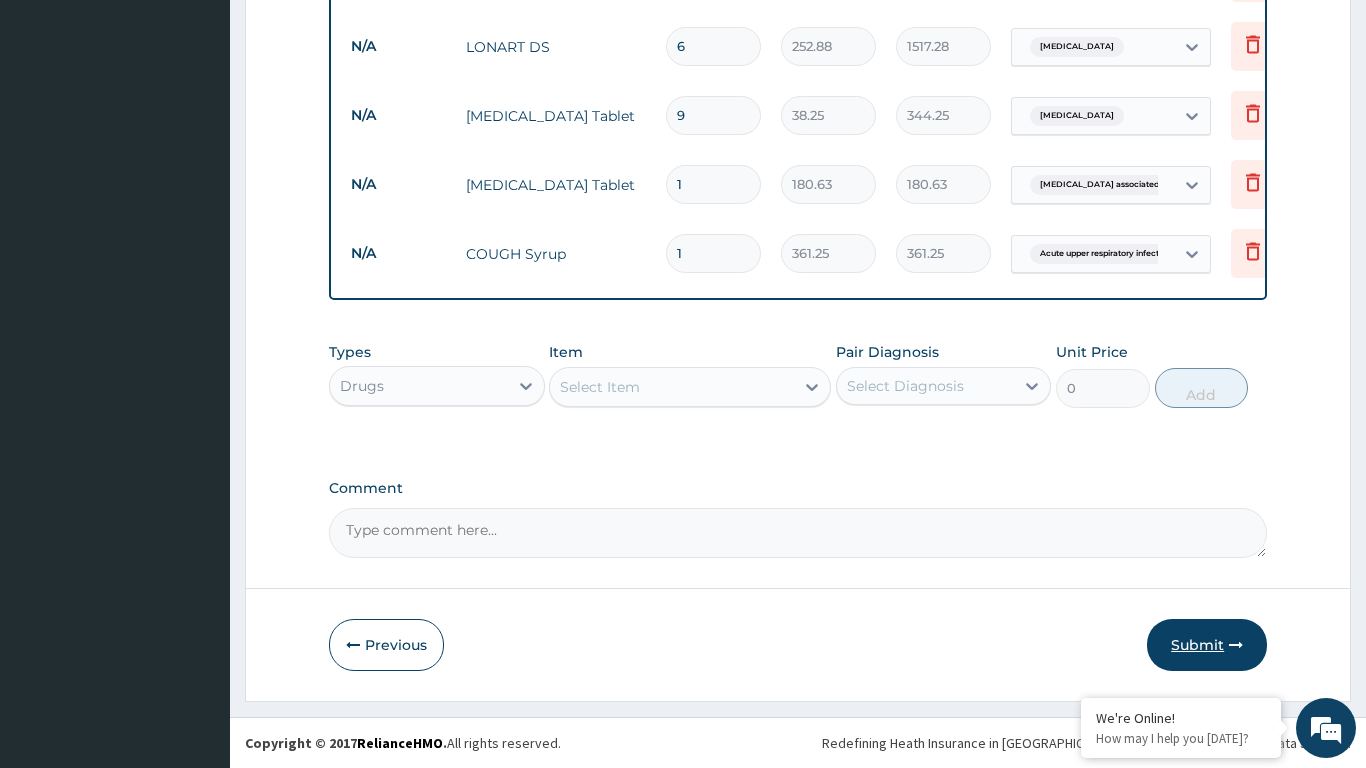 click on "Submit" at bounding box center (1207, 645) 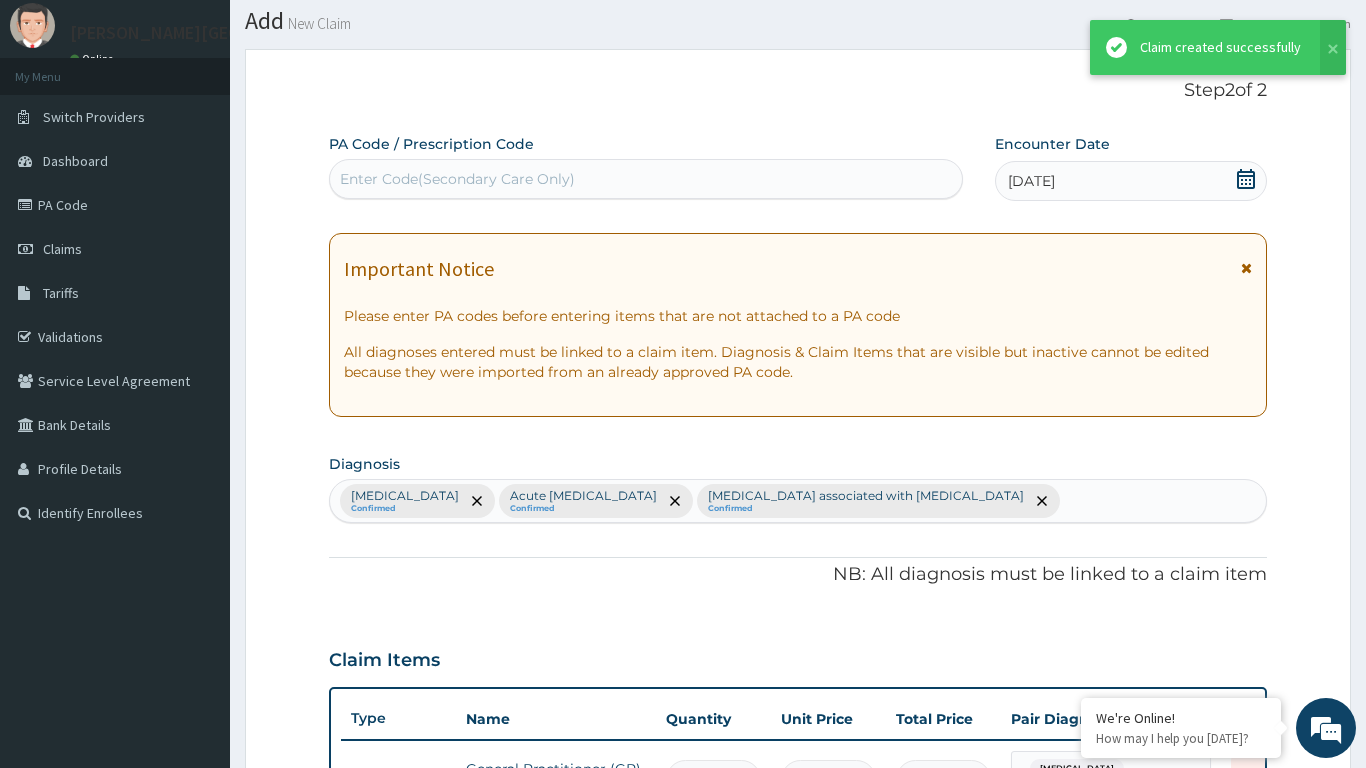 scroll, scrollTop: 716, scrollLeft: 0, axis: vertical 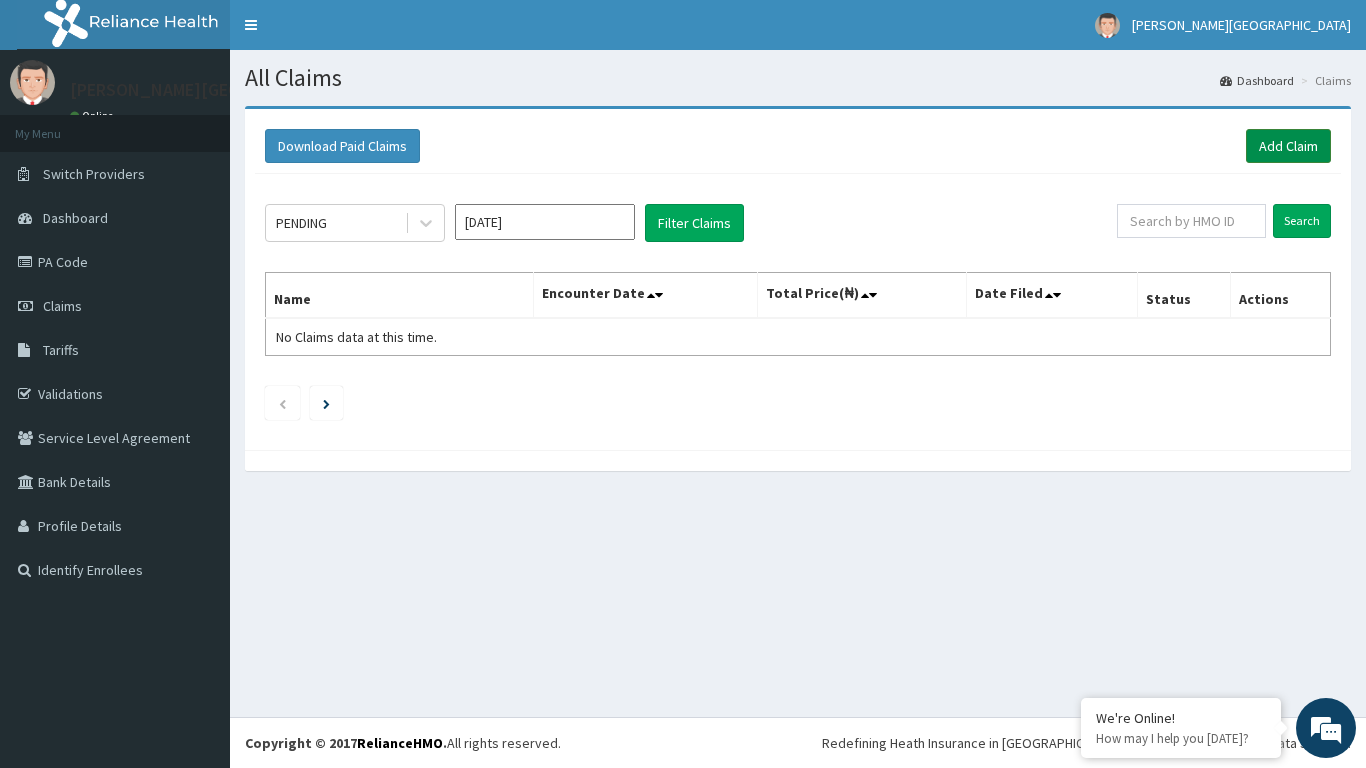 click on "Add Claim" at bounding box center [1288, 146] 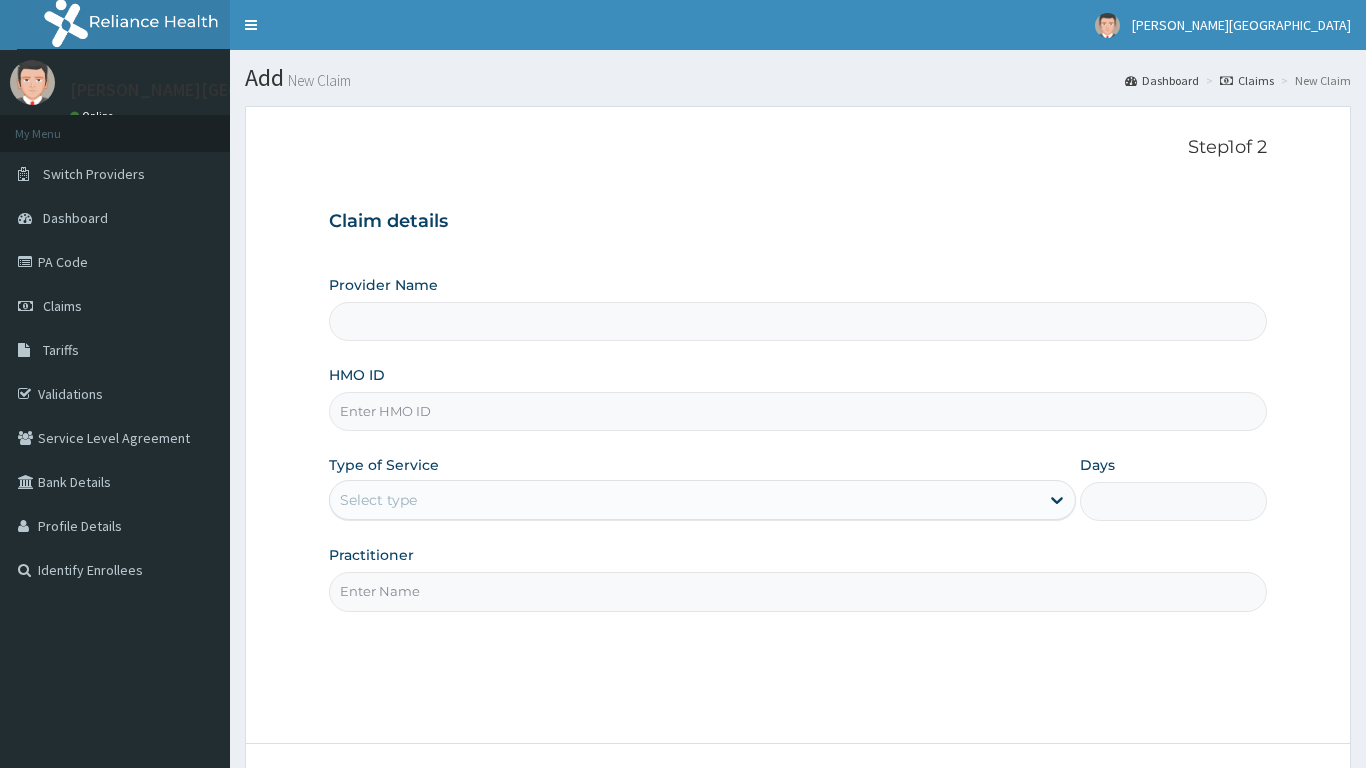 scroll, scrollTop: 0, scrollLeft: 0, axis: both 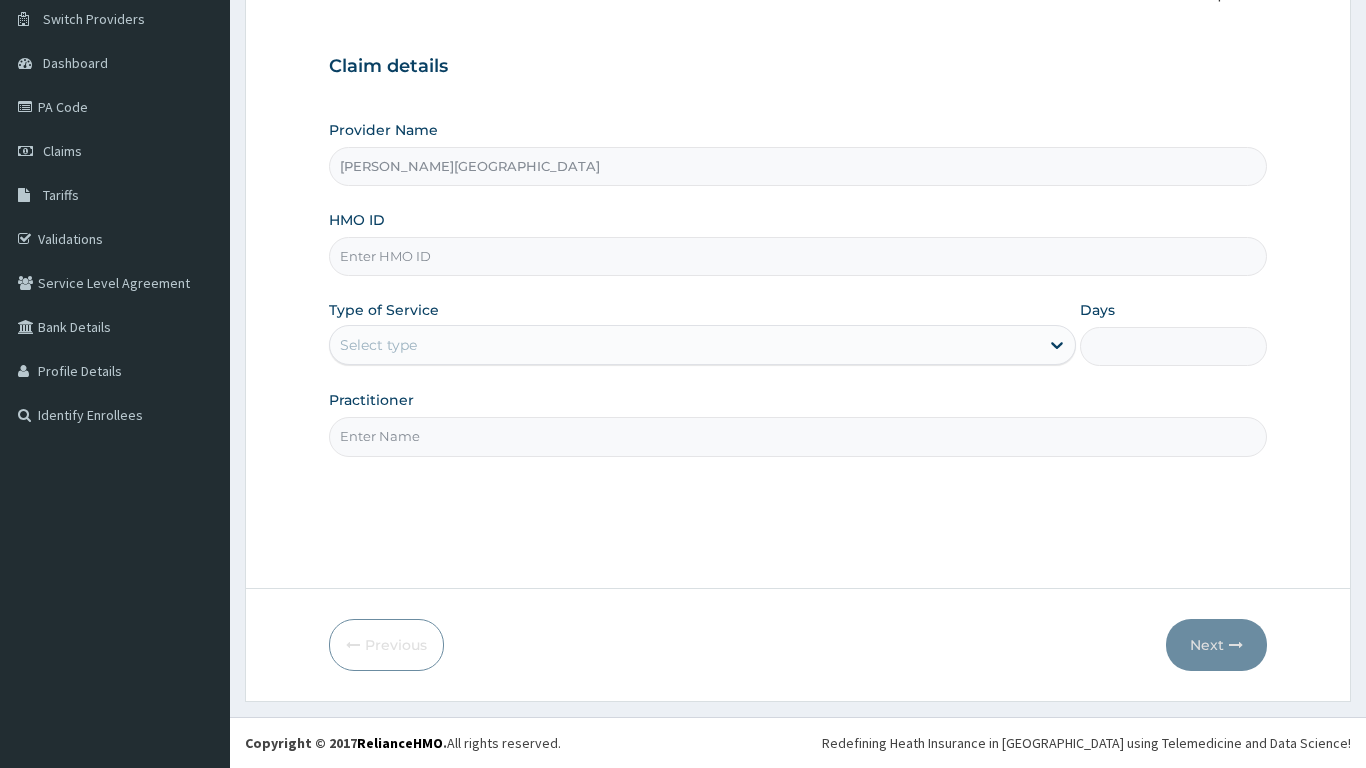 click on "HMO ID" at bounding box center (798, 256) 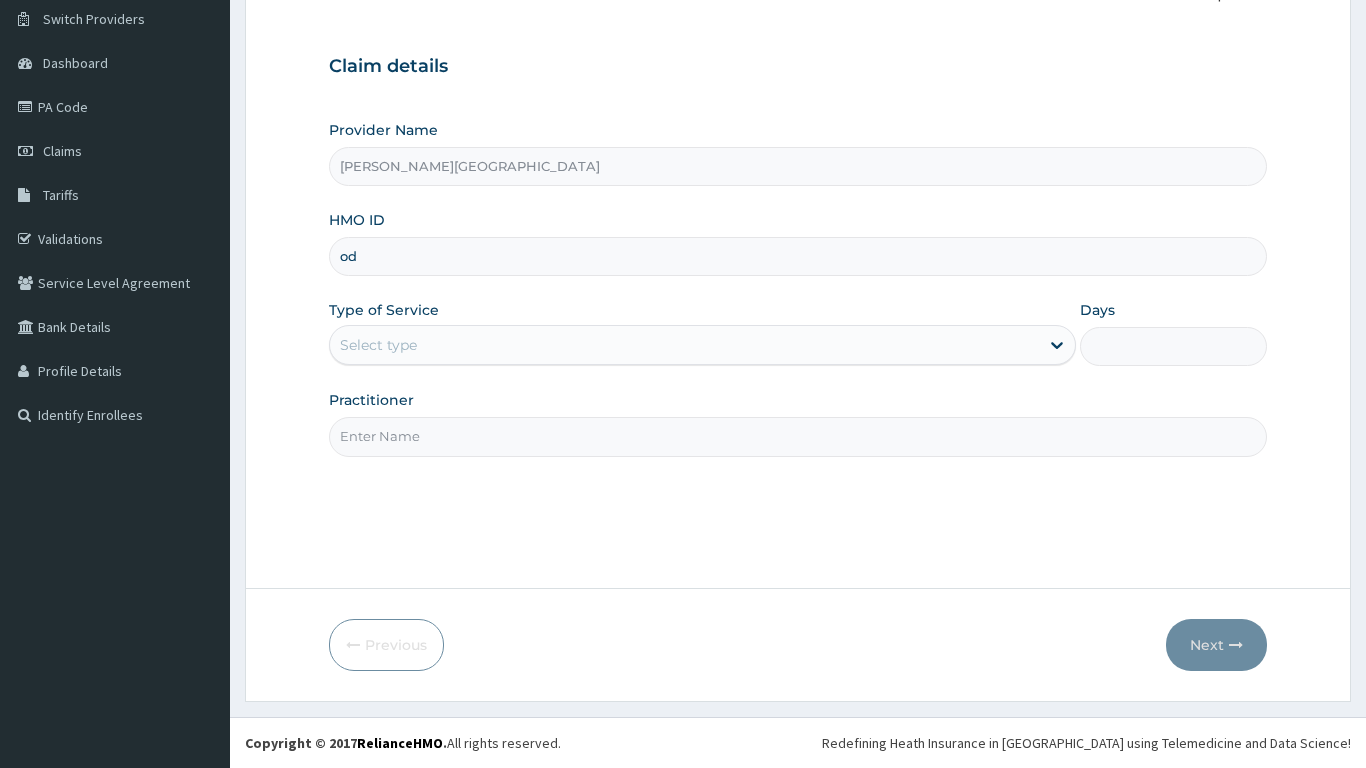 type on "odr" 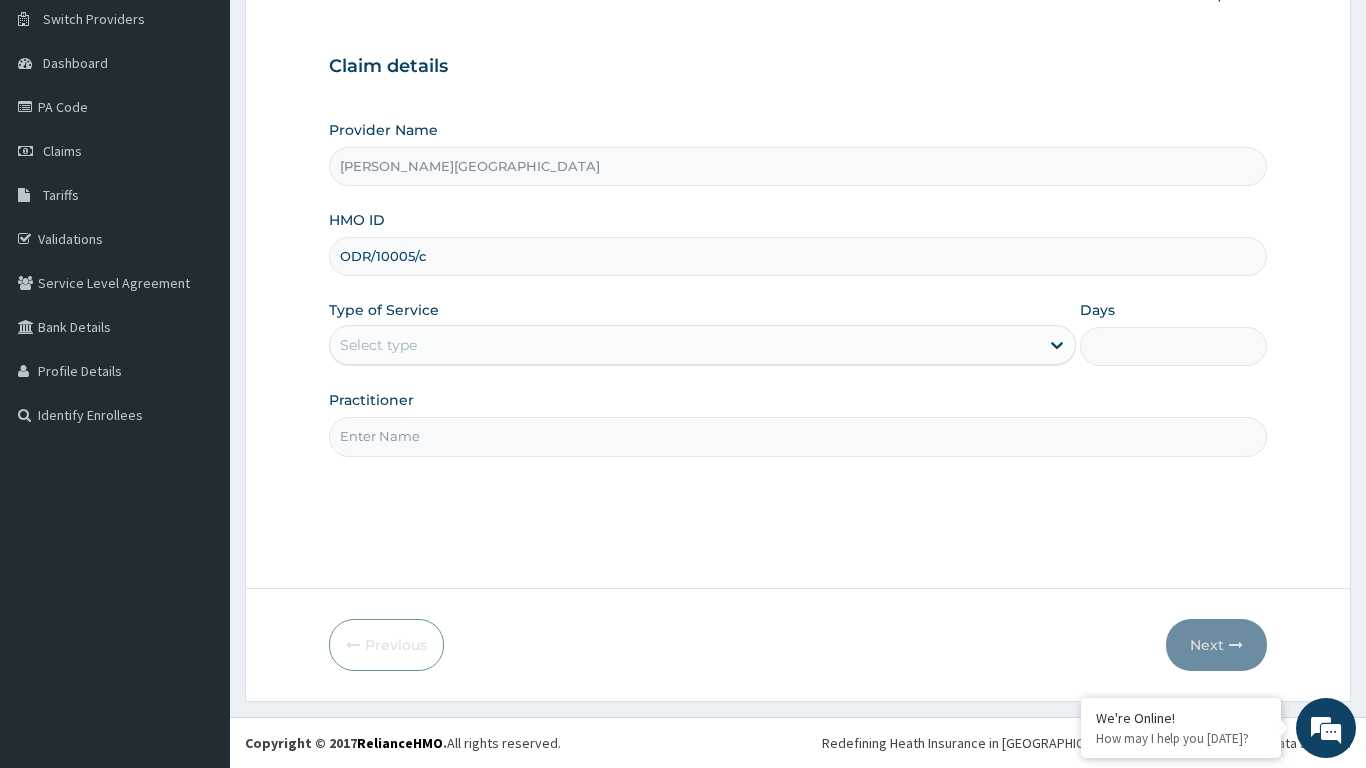 scroll, scrollTop: 0, scrollLeft: 0, axis: both 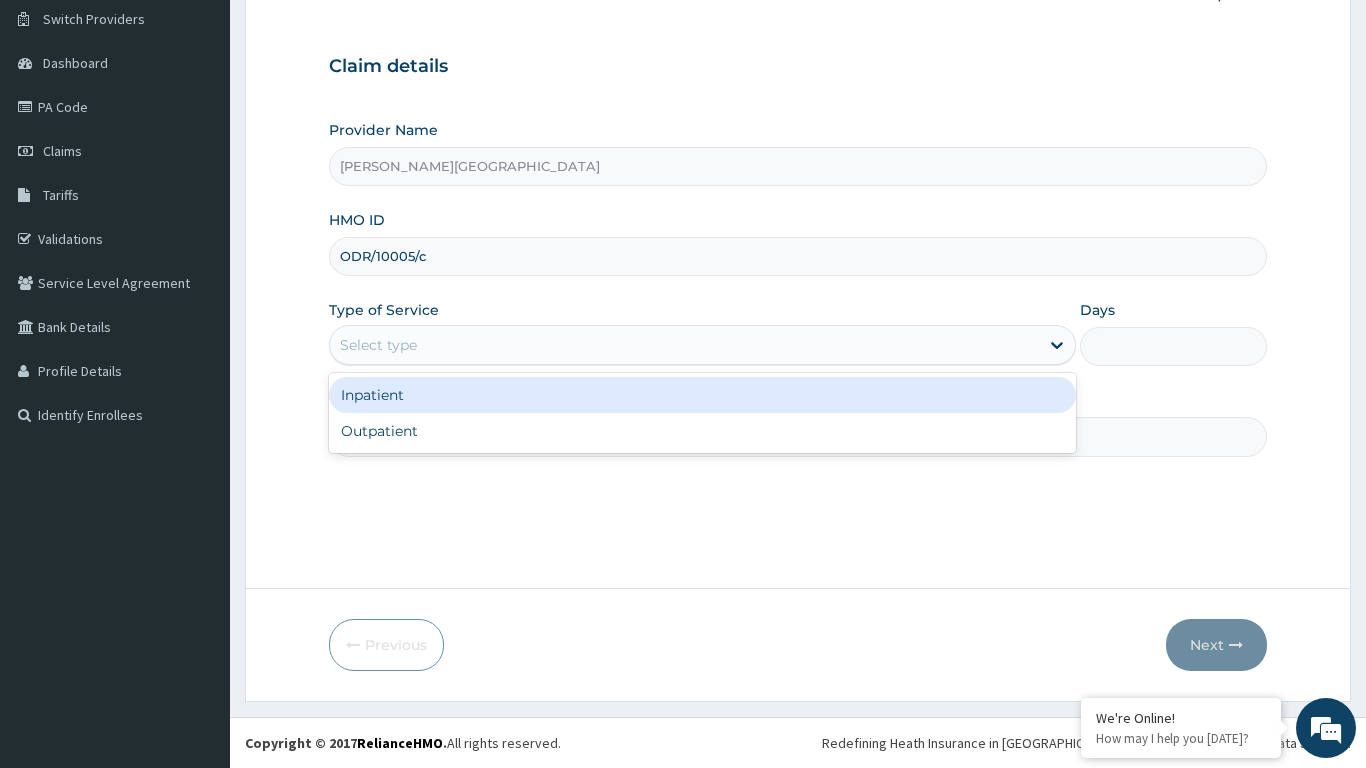 click on "Outpatient" at bounding box center (703, 431) 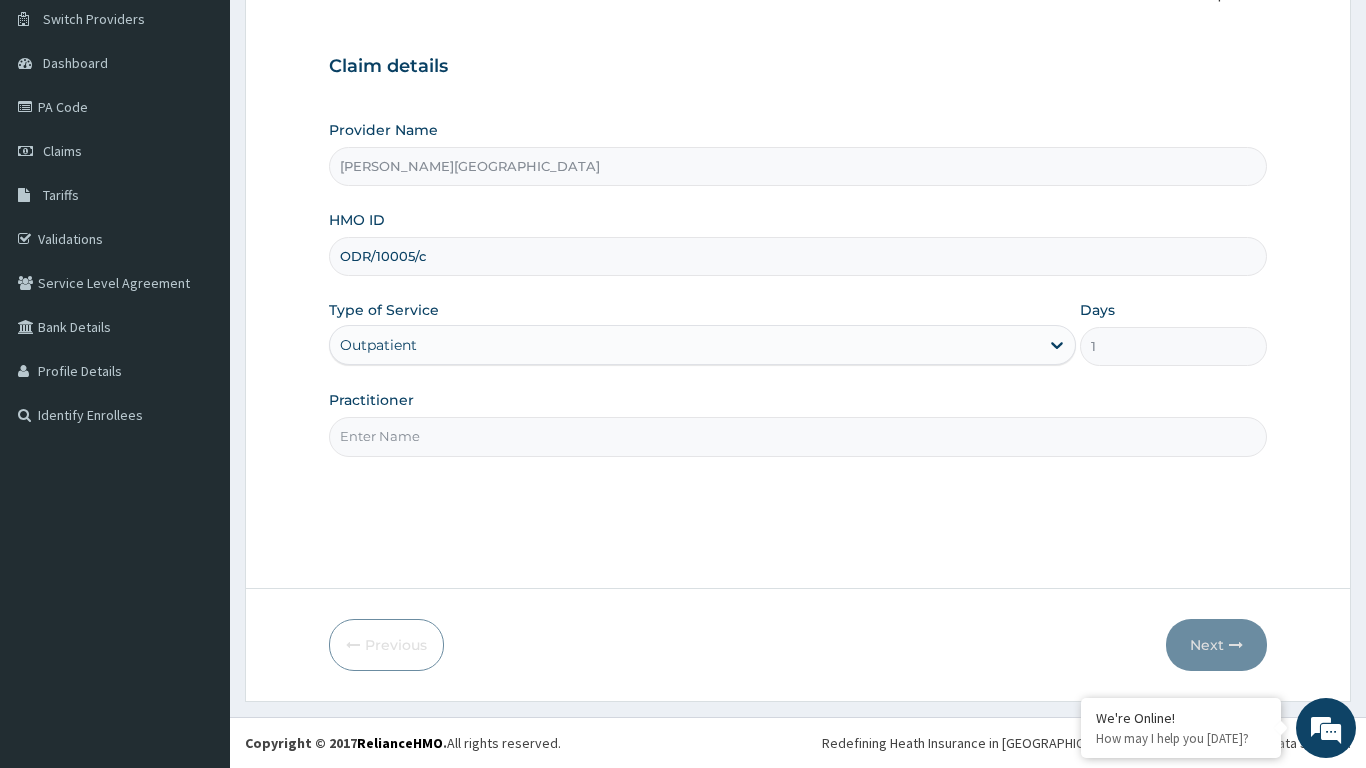 click on "Practitioner" at bounding box center [798, 436] 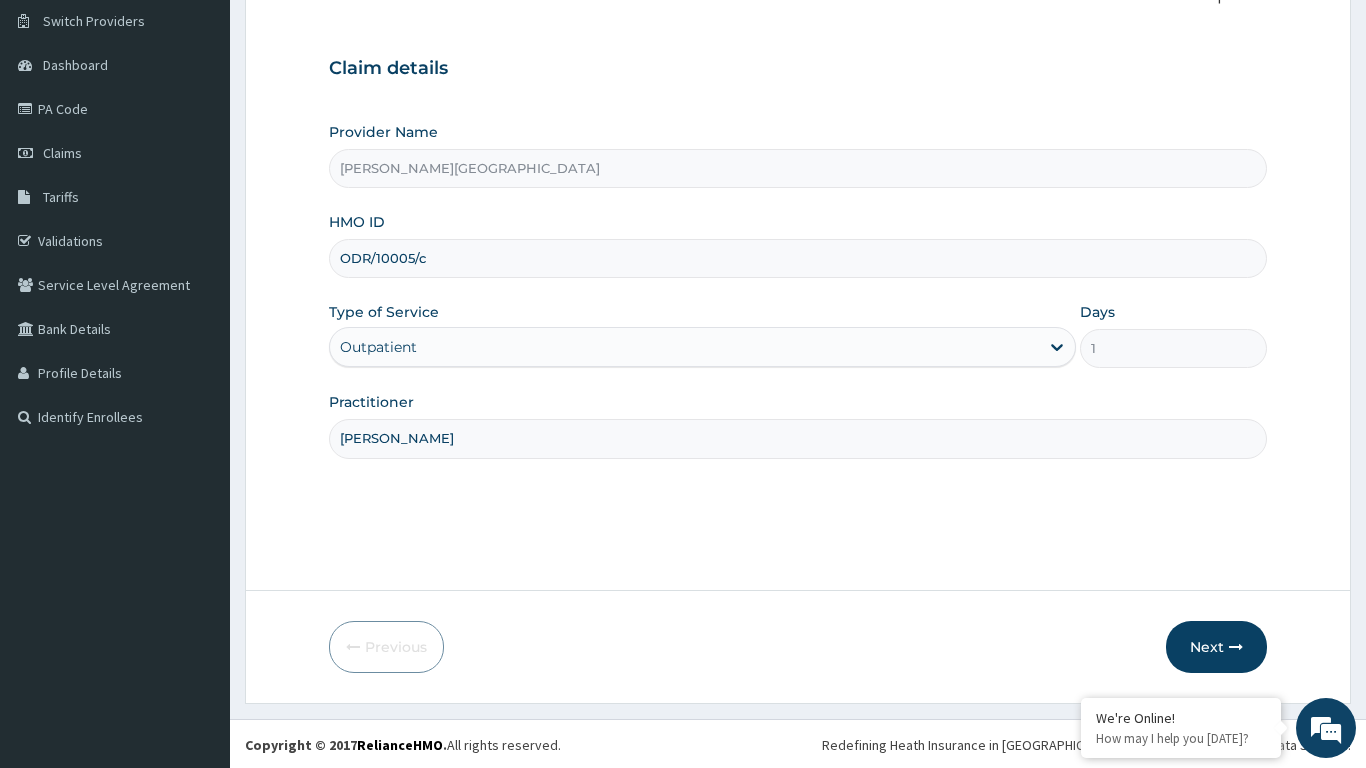 scroll, scrollTop: 152, scrollLeft: 0, axis: vertical 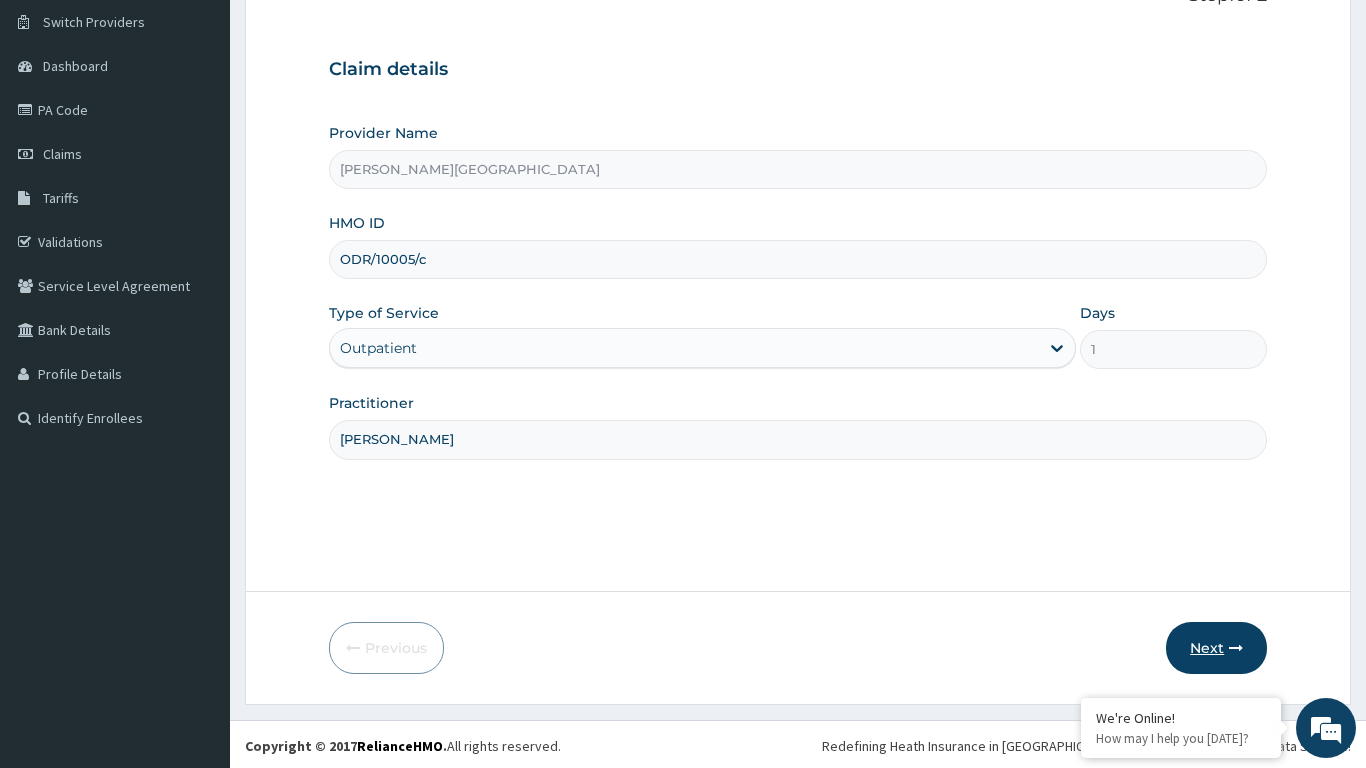 click on "Next" at bounding box center (1216, 648) 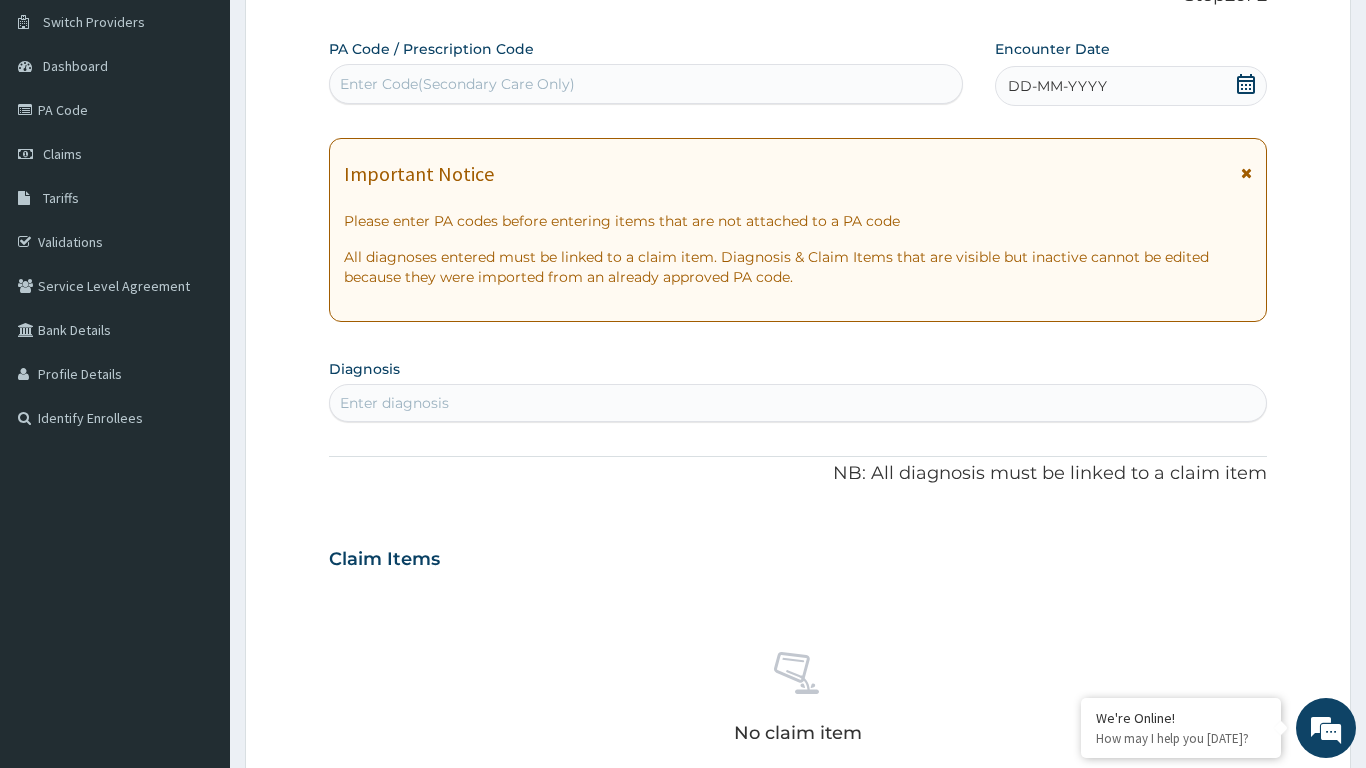click at bounding box center [1246, 179] 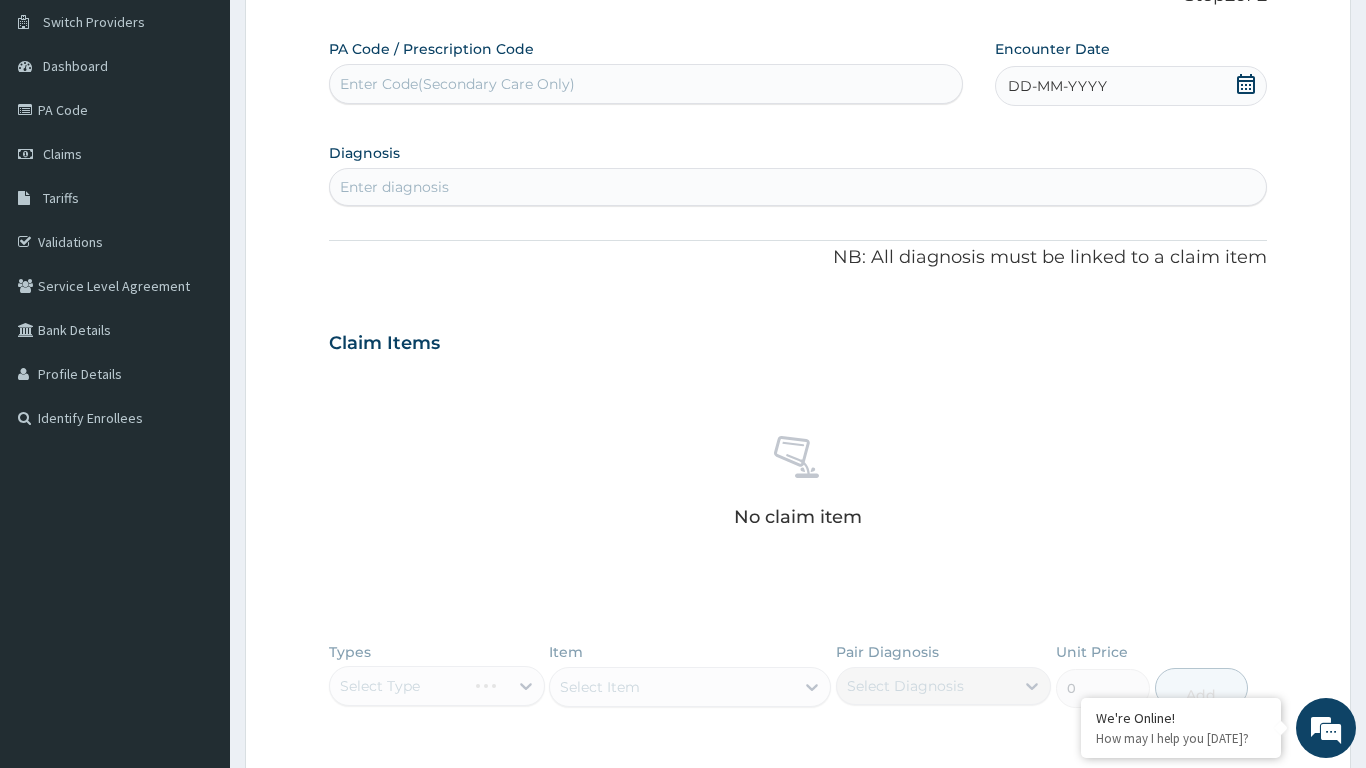click 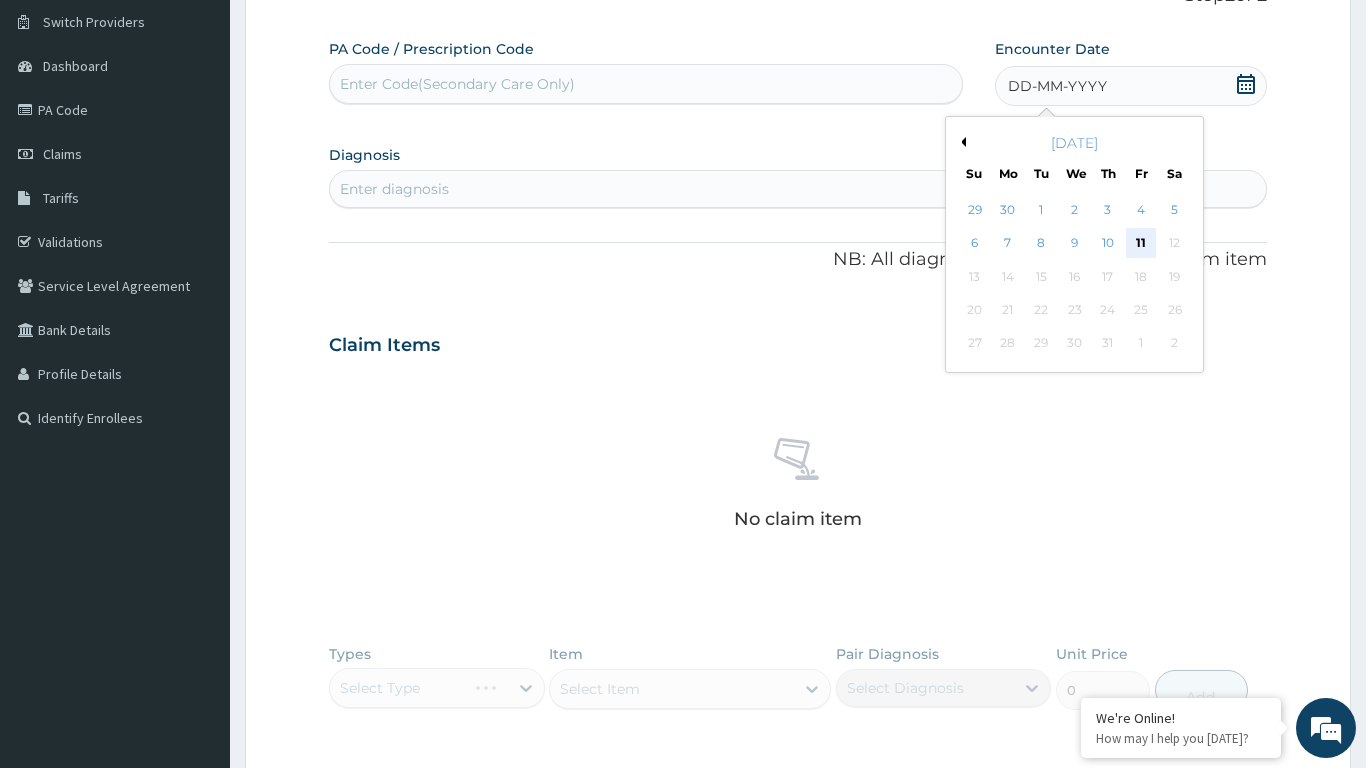 click on "11" at bounding box center (1141, 244) 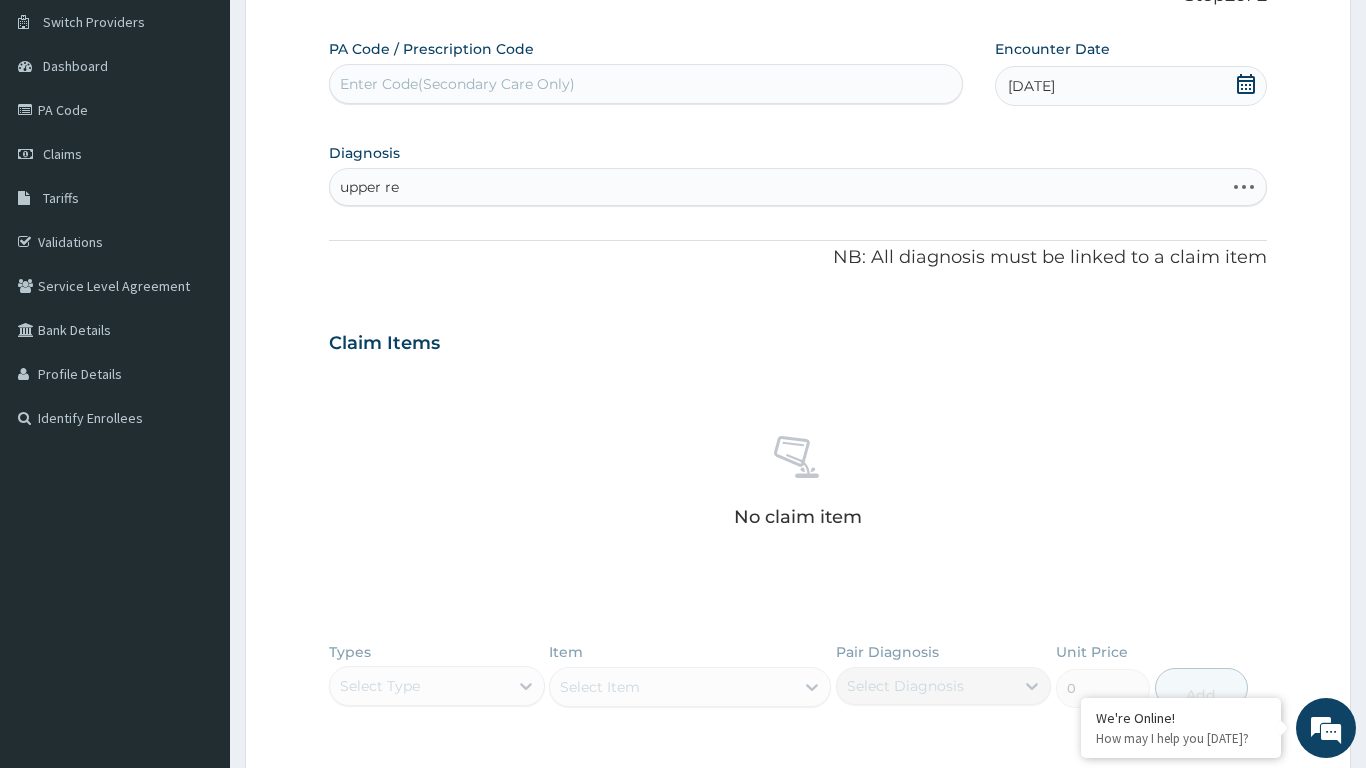 type on "upper res" 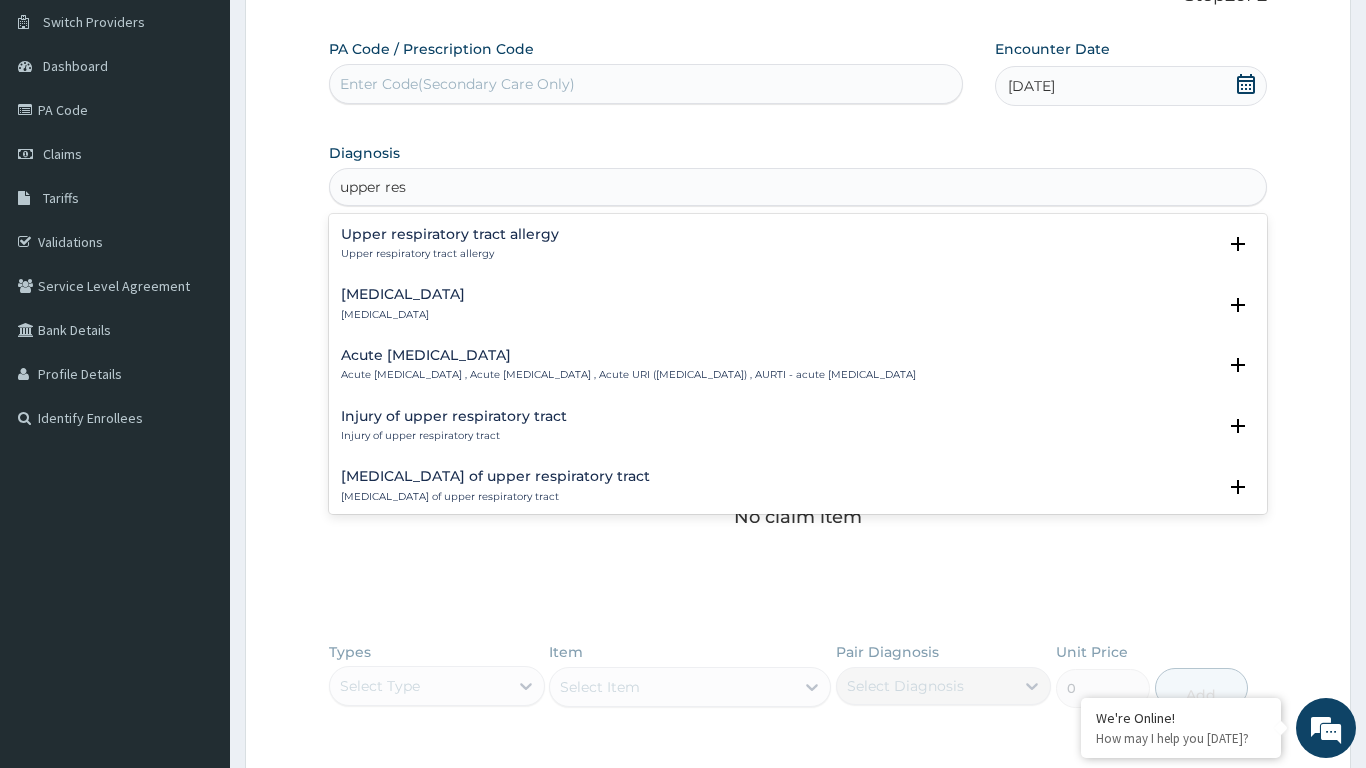 scroll, scrollTop: 129, scrollLeft: 0, axis: vertical 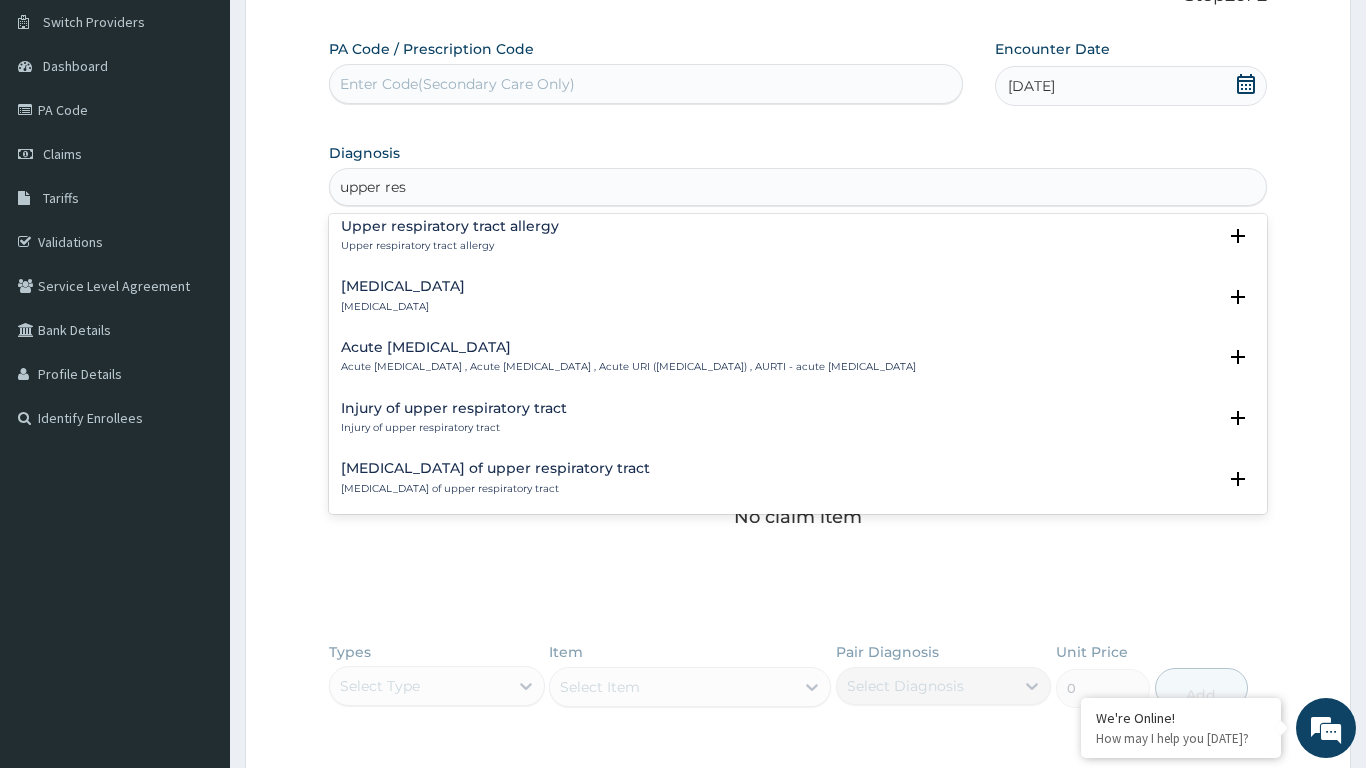 click on "Acute [MEDICAL_DATA] Acute [MEDICAL_DATA] , Acute [MEDICAL_DATA] , Acute URI ([MEDICAL_DATA]) , AURTI - acute [MEDICAL_DATA]" at bounding box center (628, 357) 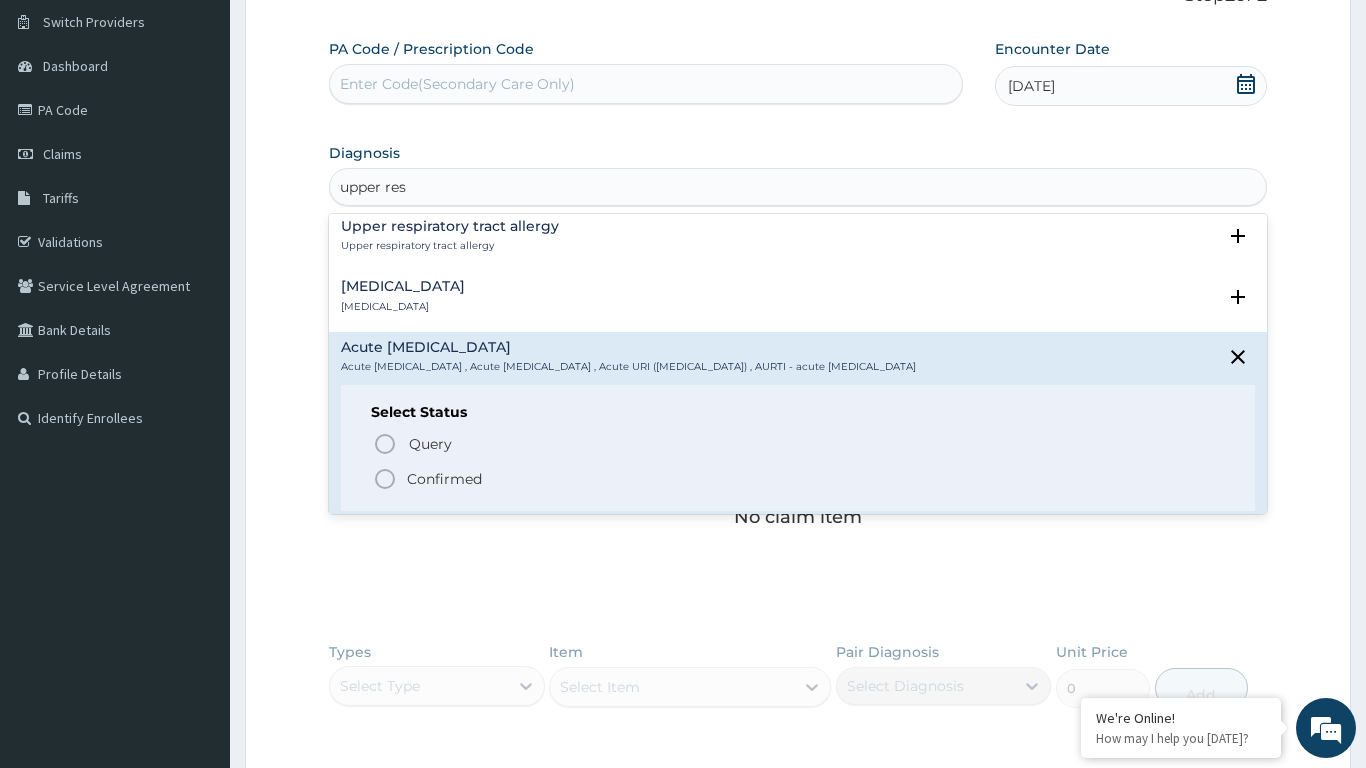click on "Confirmed" at bounding box center (444, 479) 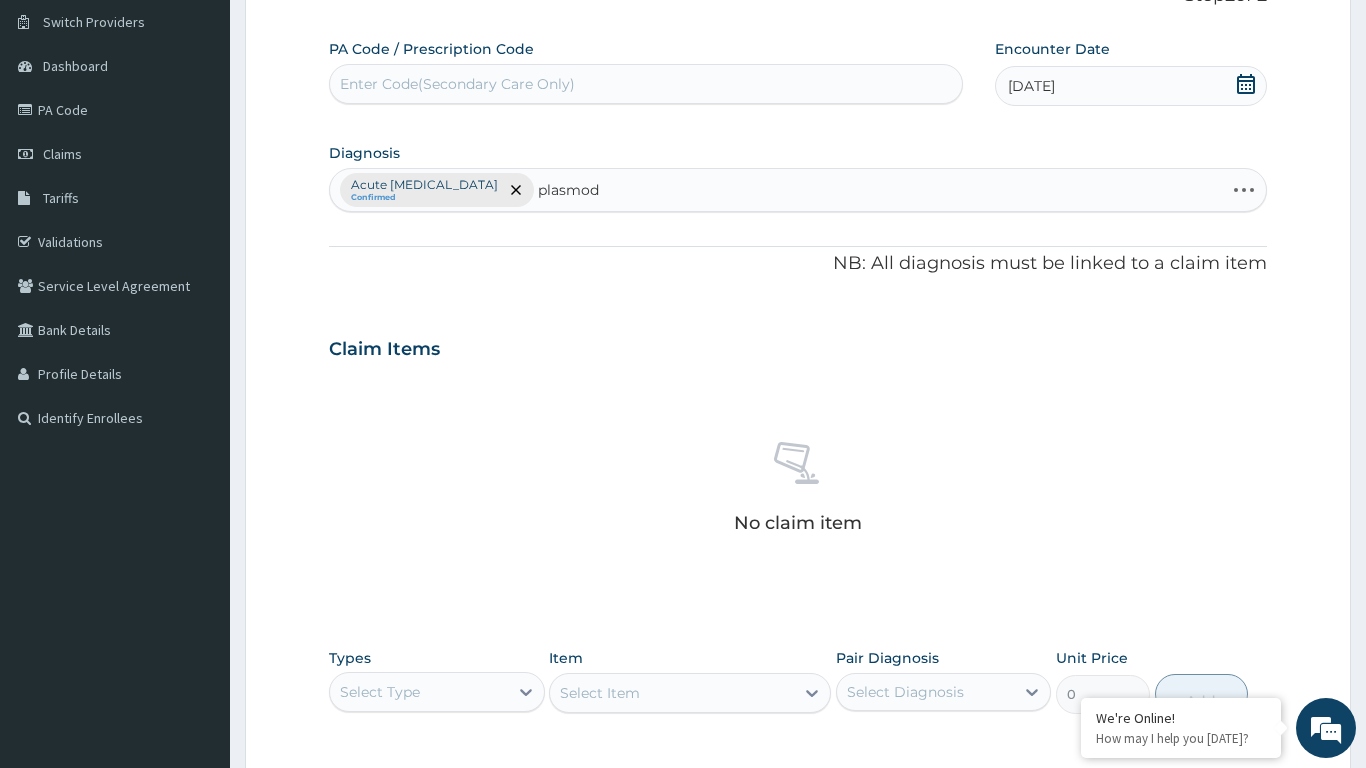 type on "plasmodi" 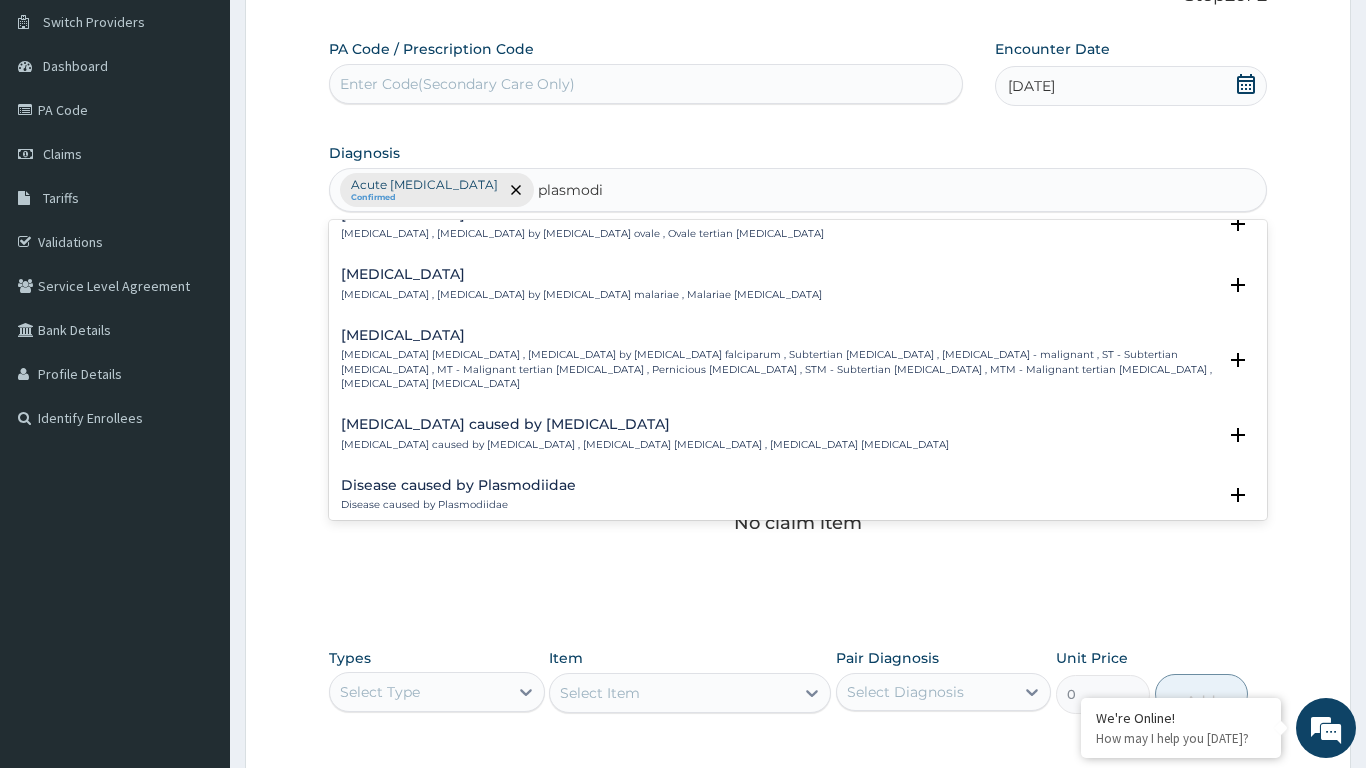 scroll, scrollTop: 176, scrollLeft: 0, axis: vertical 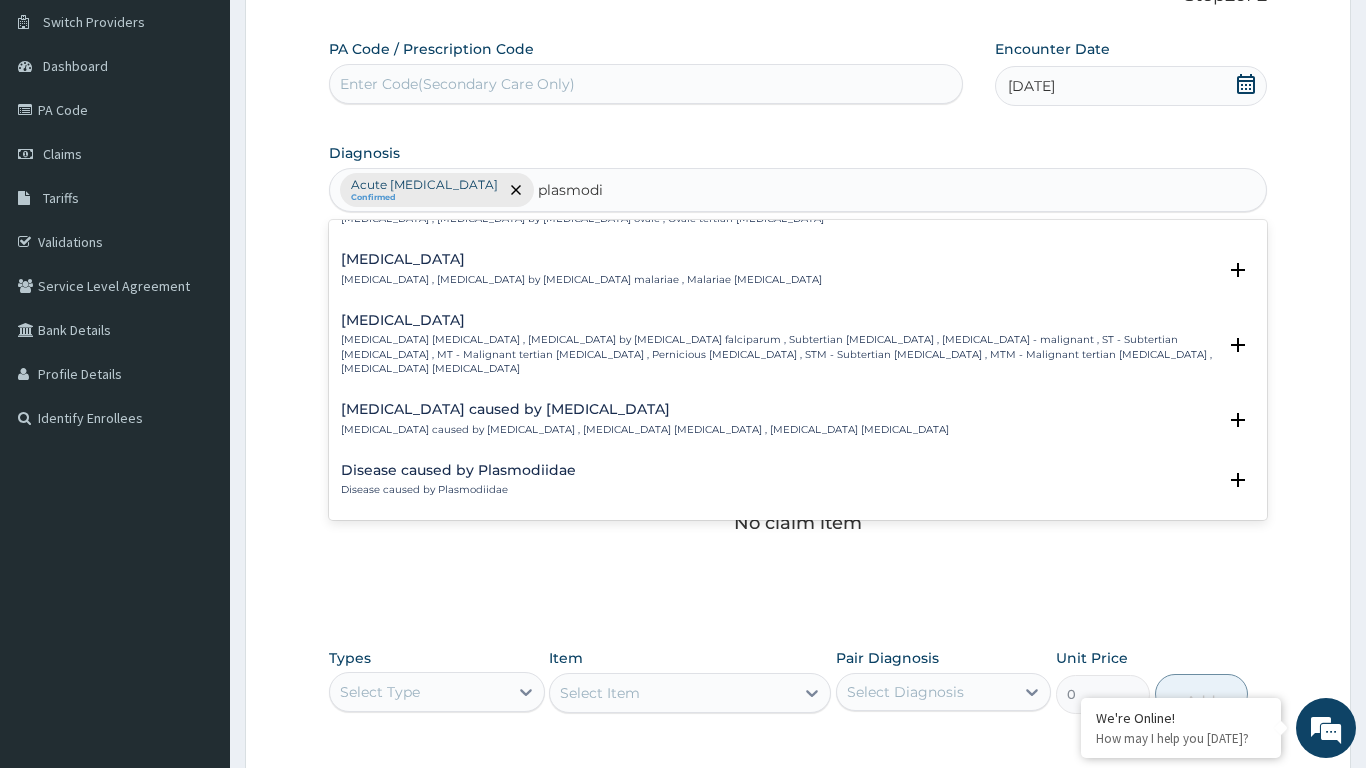 click on "[MEDICAL_DATA] [MEDICAL_DATA] [MEDICAL_DATA] , [MEDICAL_DATA] by [MEDICAL_DATA] falciparum , Subtertian [MEDICAL_DATA] , [MEDICAL_DATA] - malignant , ST - Subtertian [MEDICAL_DATA] , MT - Malignant tertian [MEDICAL_DATA] , Pernicious [MEDICAL_DATA] , STM - Subtertian [MEDICAL_DATA] , MTM - Malignant tertian [MEDICAL_DATA] , [MEDICAL_DATA] [MEDICAL_DATA] Select Status Query Query covers suspected (?), Keep in view (kiv), Ruled out (r/o) Confirmed" at bounding box center [798, 349] 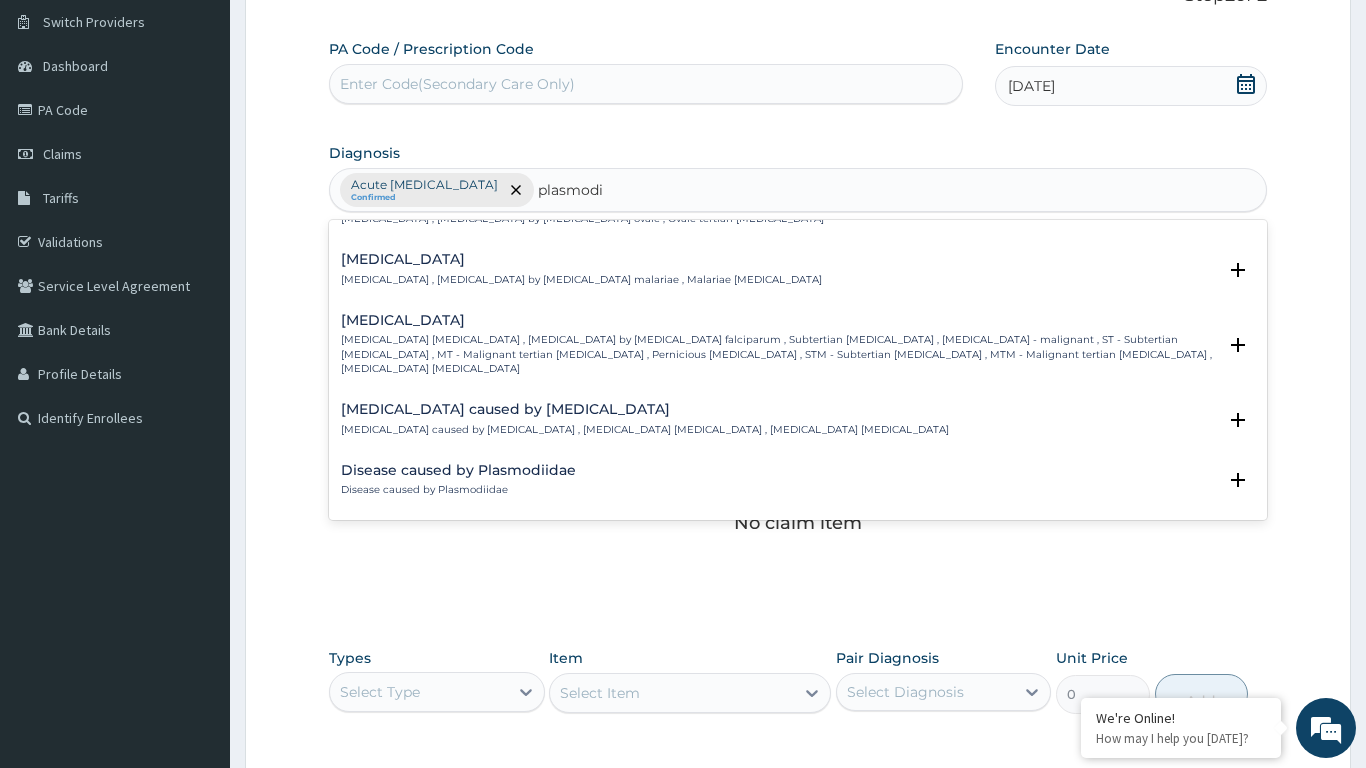 click on "[MEDICAL_DATA] [MEDICAL_DATA] , [MEDICAL_DATA] by [MEDICAL_DATA] falciparum , Subtertian [MEDICAL_DATA] , [MEDICAL_DATA] - malignant , ST - Subtertian [MEDICAL_DATA] , MT - Malignant tertian [MEDICAL_DATA] , Pernicious [MEDICAL_DATA] , STM - Subtertian [MEDICAL_DATA] , MTM - Malignant tertian [MEDICAL_DATA] , [MEDICAL_DATA] [MEDICAL_DATA]" at bounding box center [778, 354] 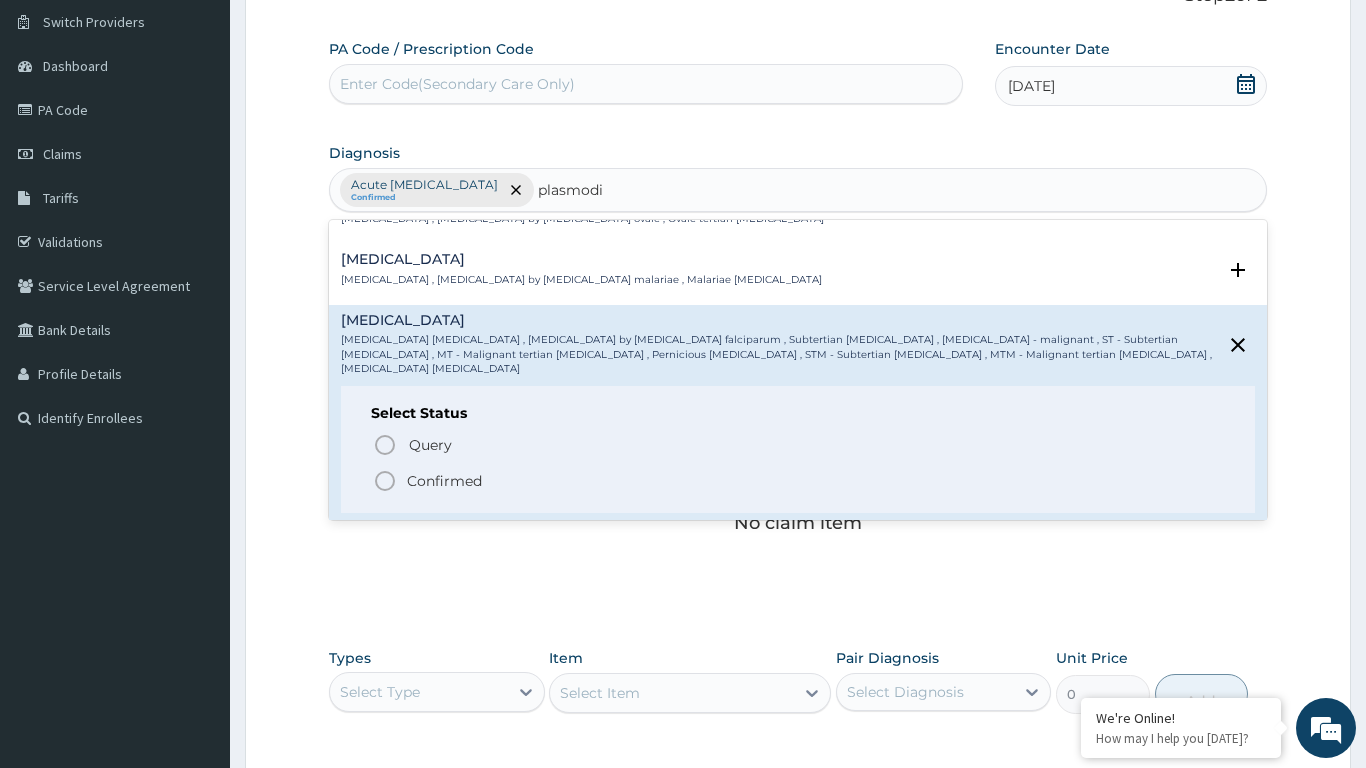 click 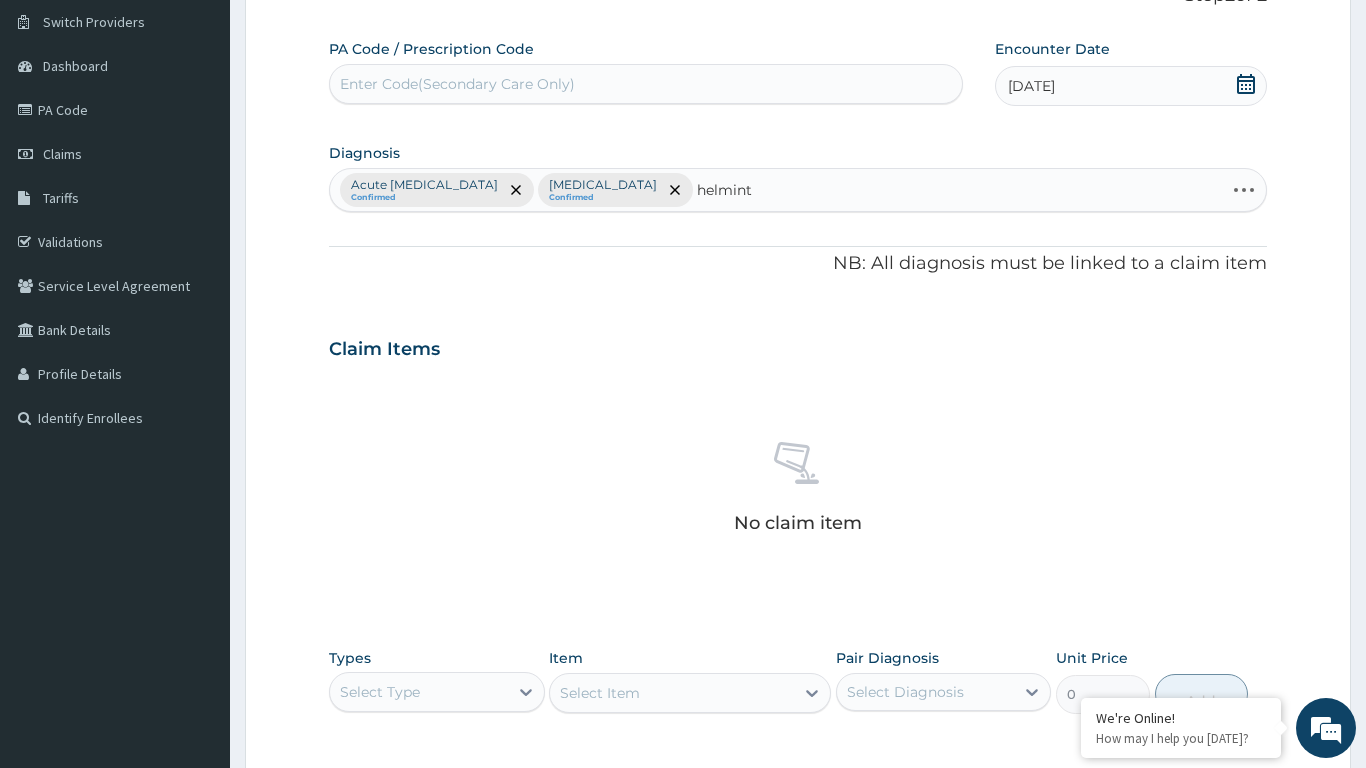 type on "[MEDICAL_DATA]" 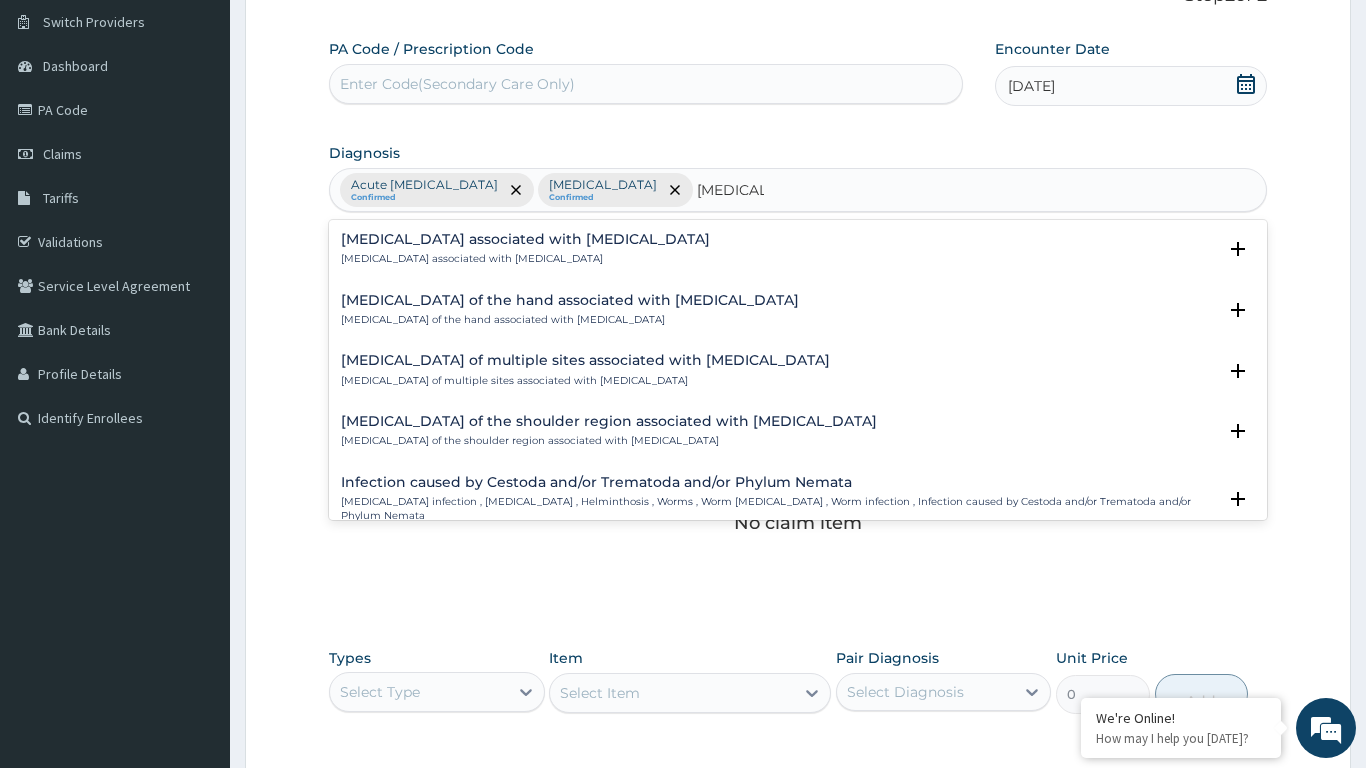 click on "[MEDICAL_DATA] associated with [MEDICAL_DATA]" at bounding box center [525, 239] 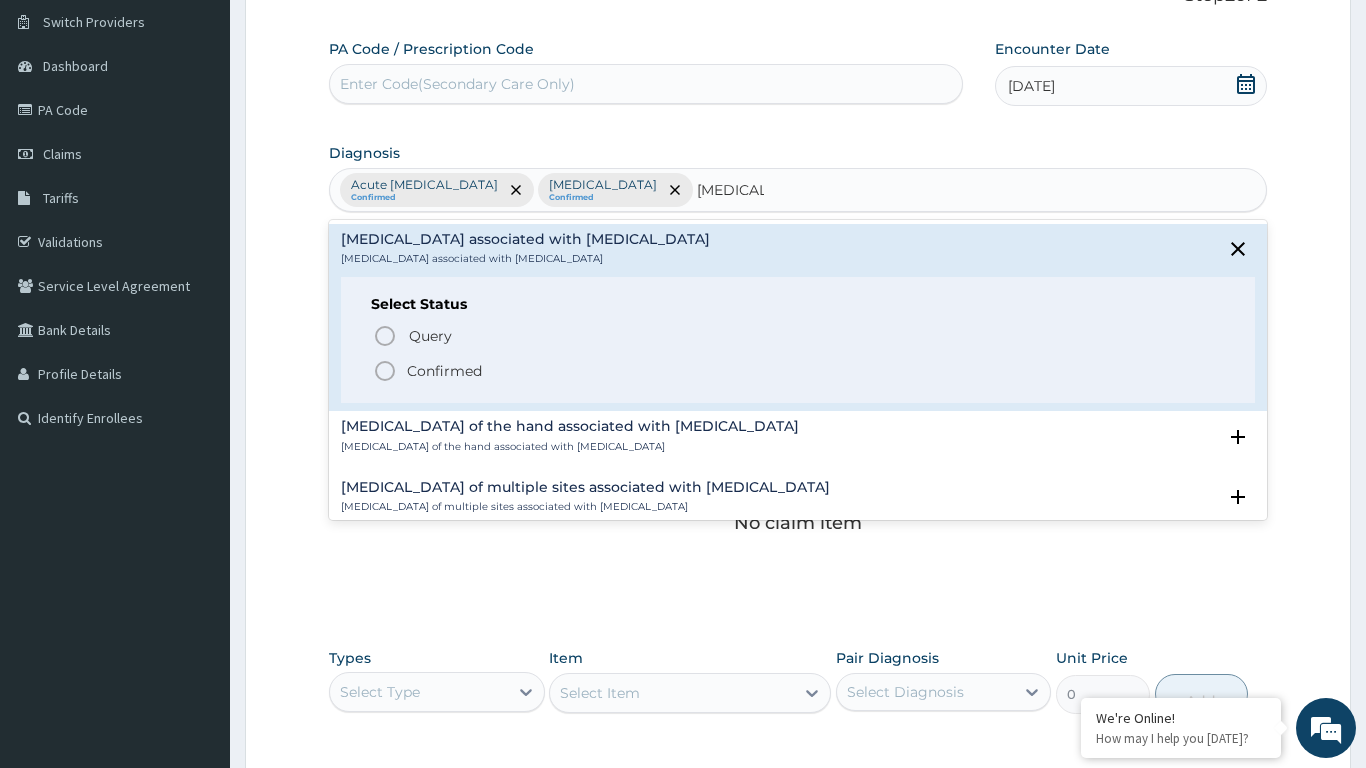 click on "Confirmed" at bounding box center [444, 371] 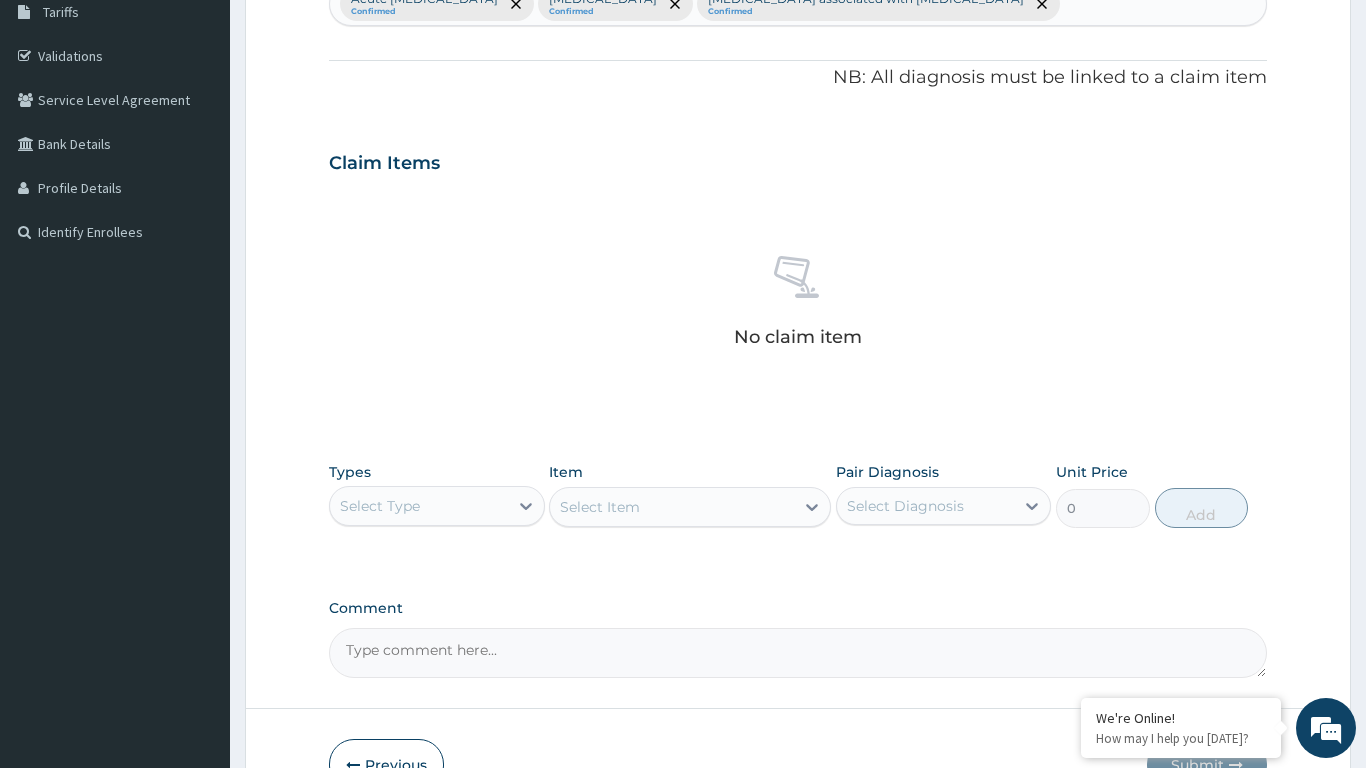 scroll, scrollTop: 458, scrollLeft: 0, axis: vertical 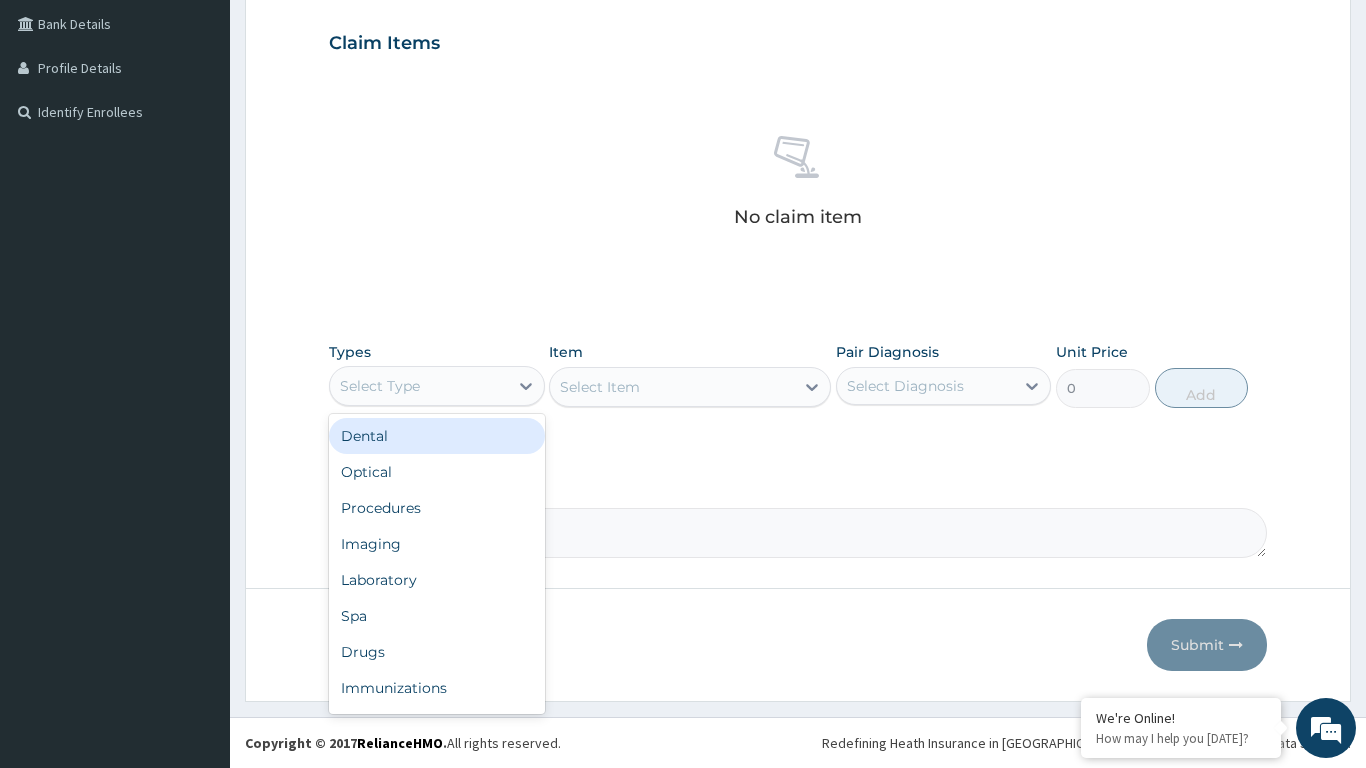 click on "Procedures" at bounding box center (437, 508) 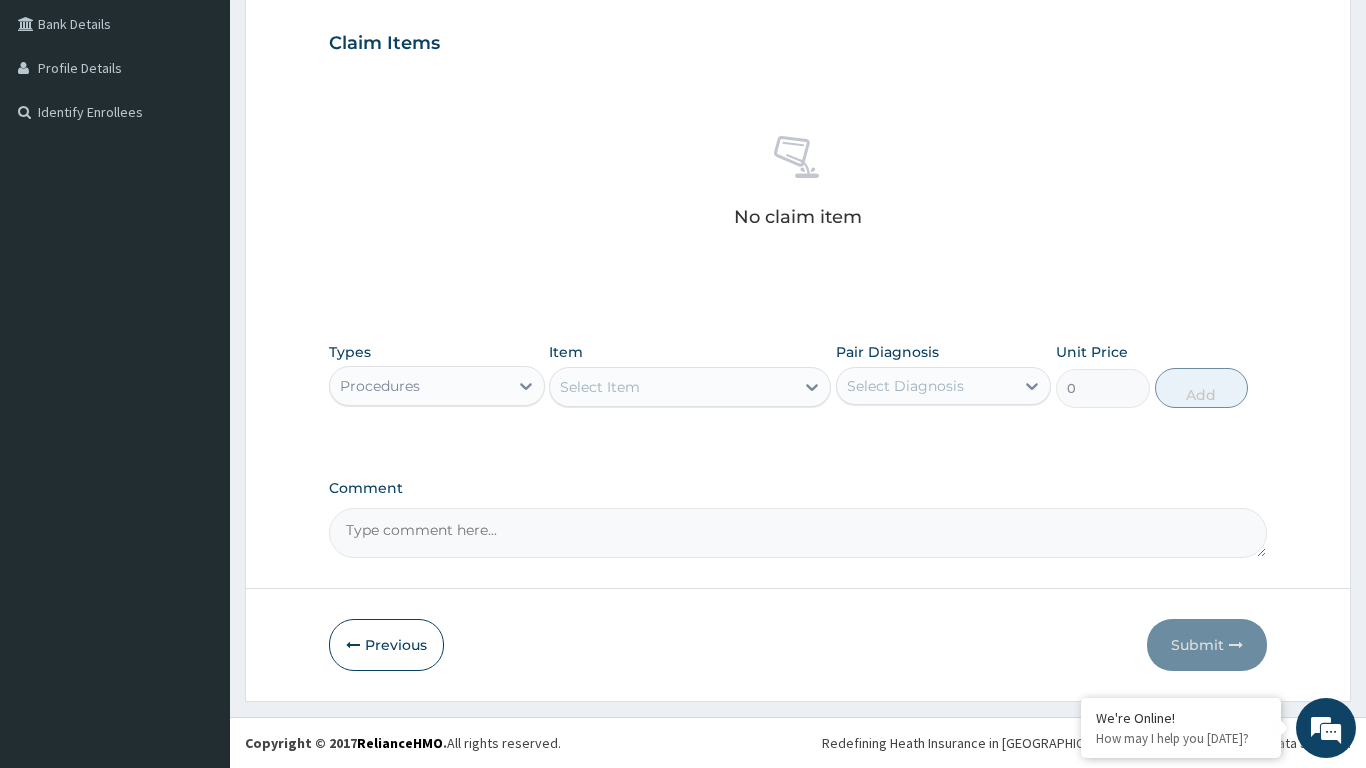 click on "Select Item" at bounding box center (672, 387) 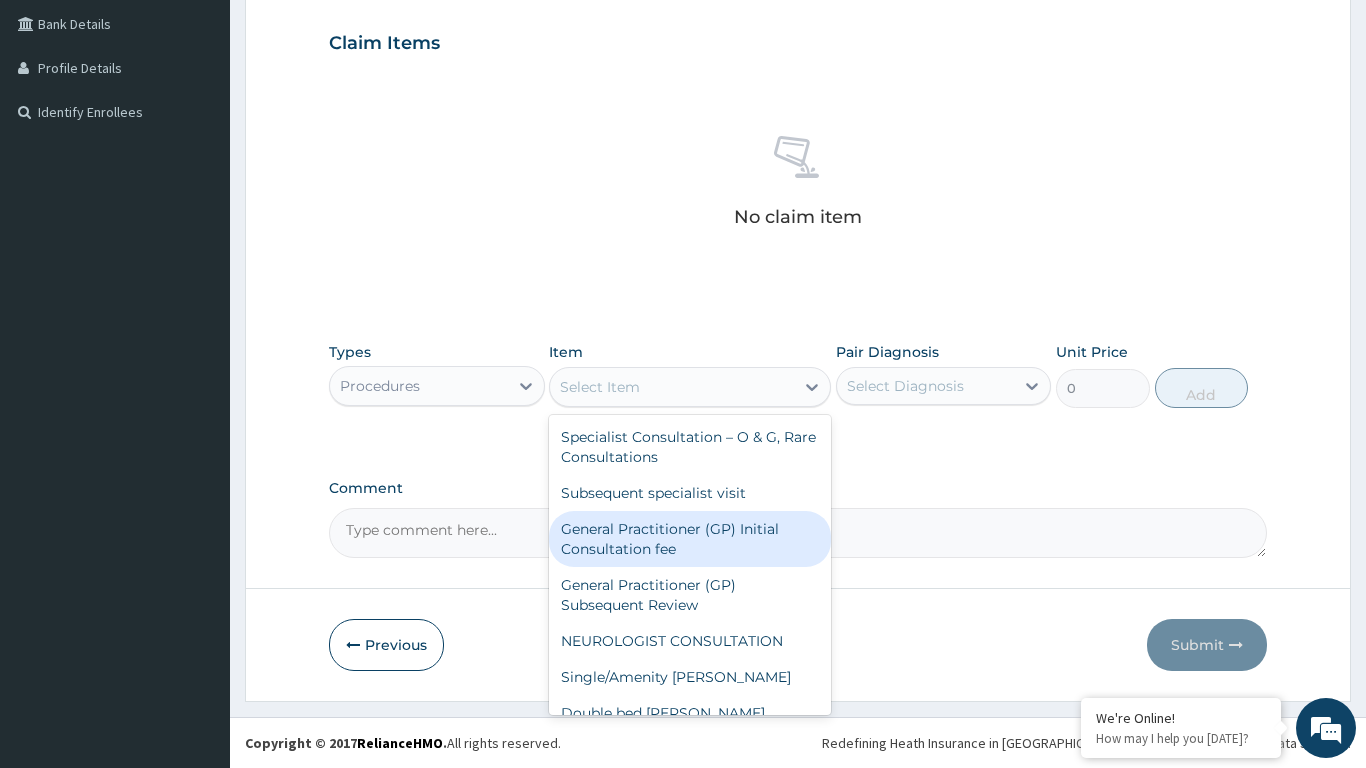 click on "General Practitioner (GP) Initial Consultation fee" at bounding box center (690, 539) 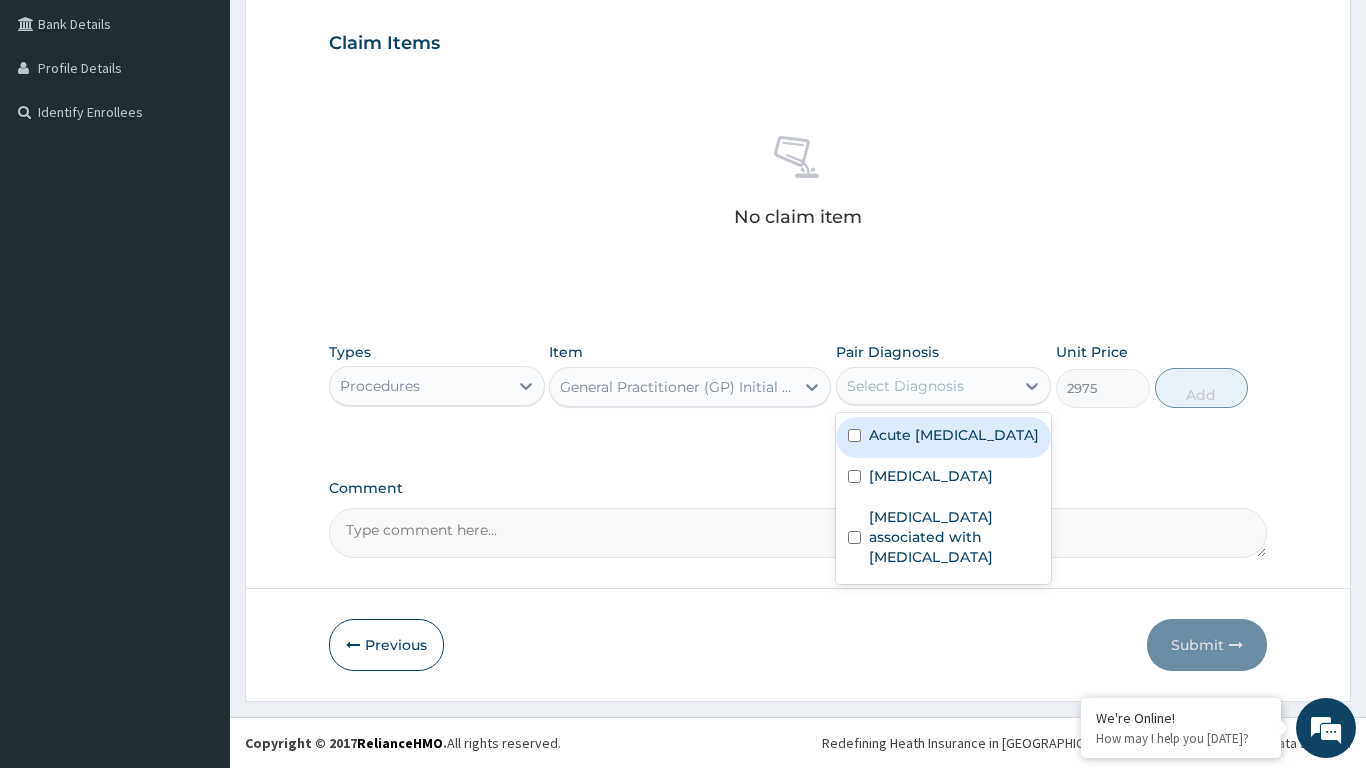 click on "Acute [MEDICAL_DATA]" at bounding box center [944, 437] 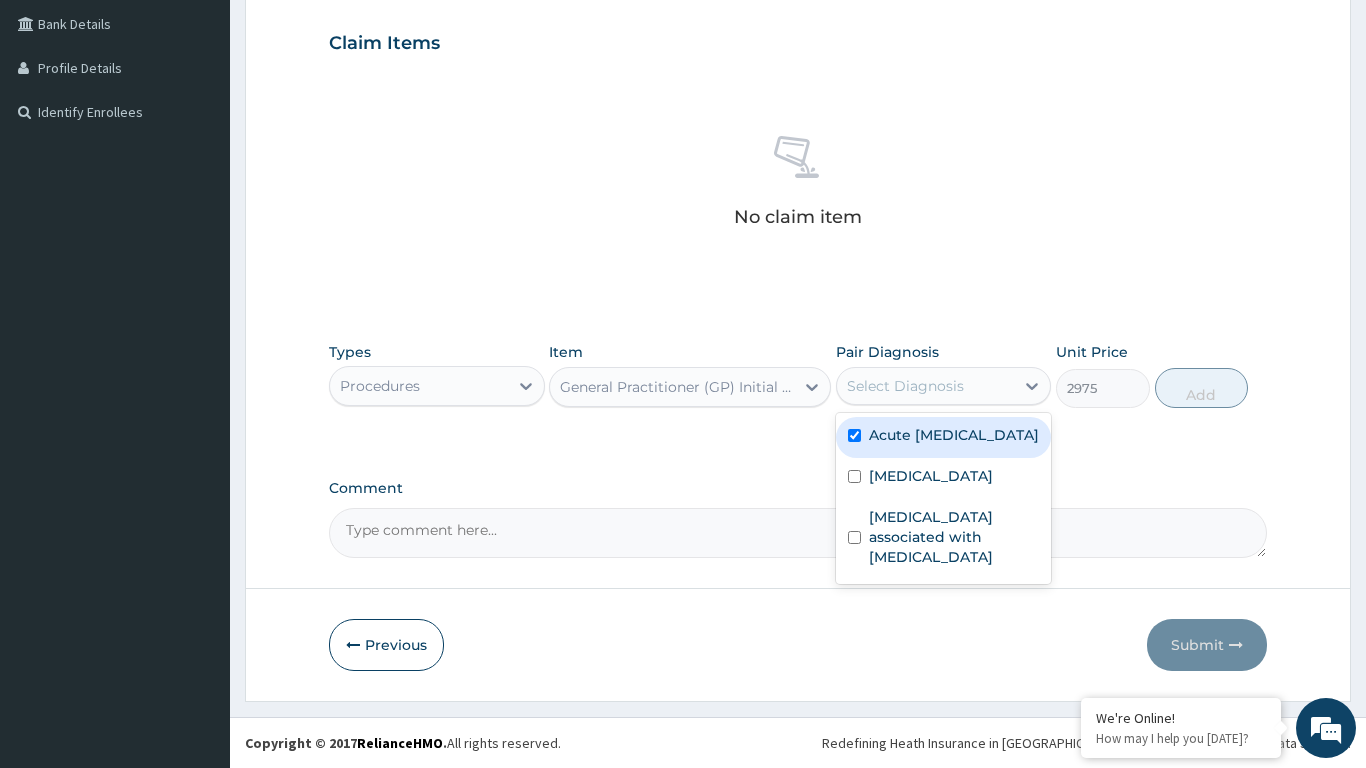 checkbox on "true" 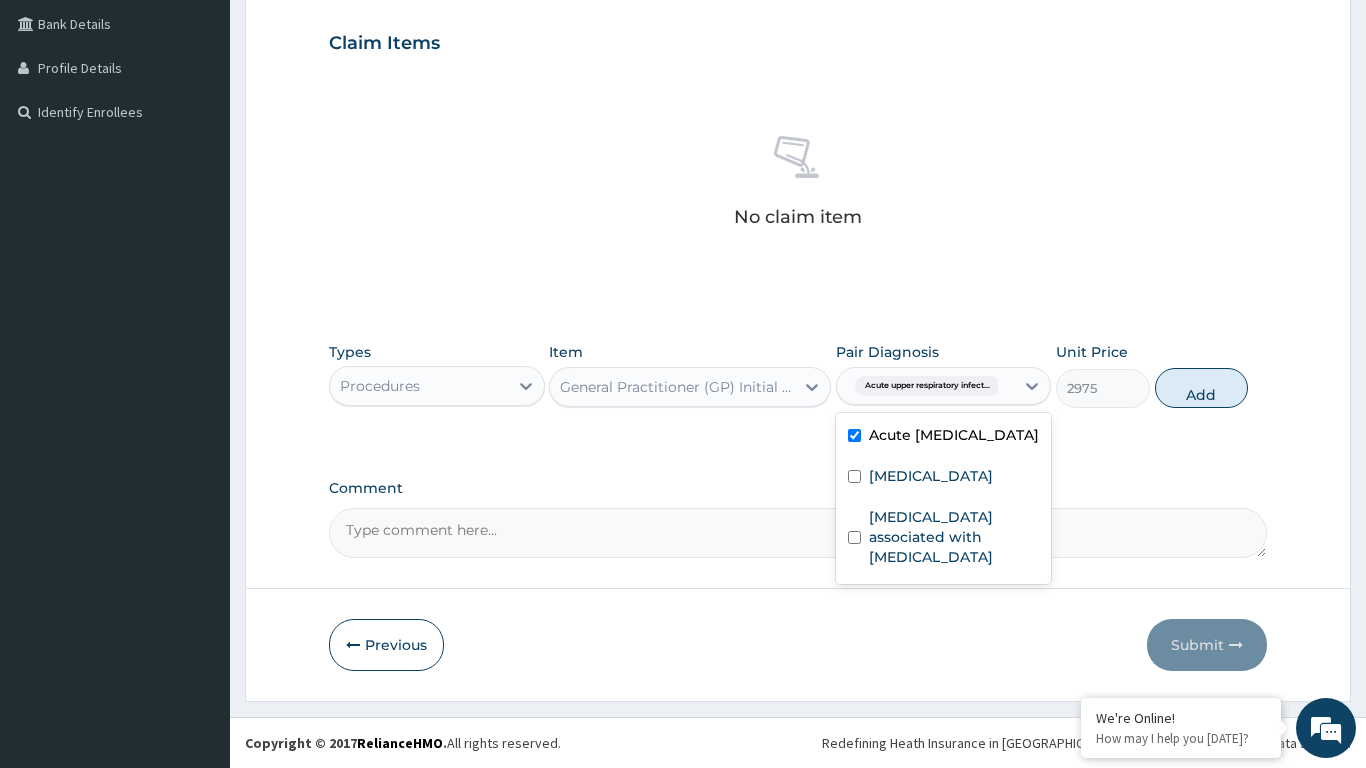 click at bounding box center [854, 476] 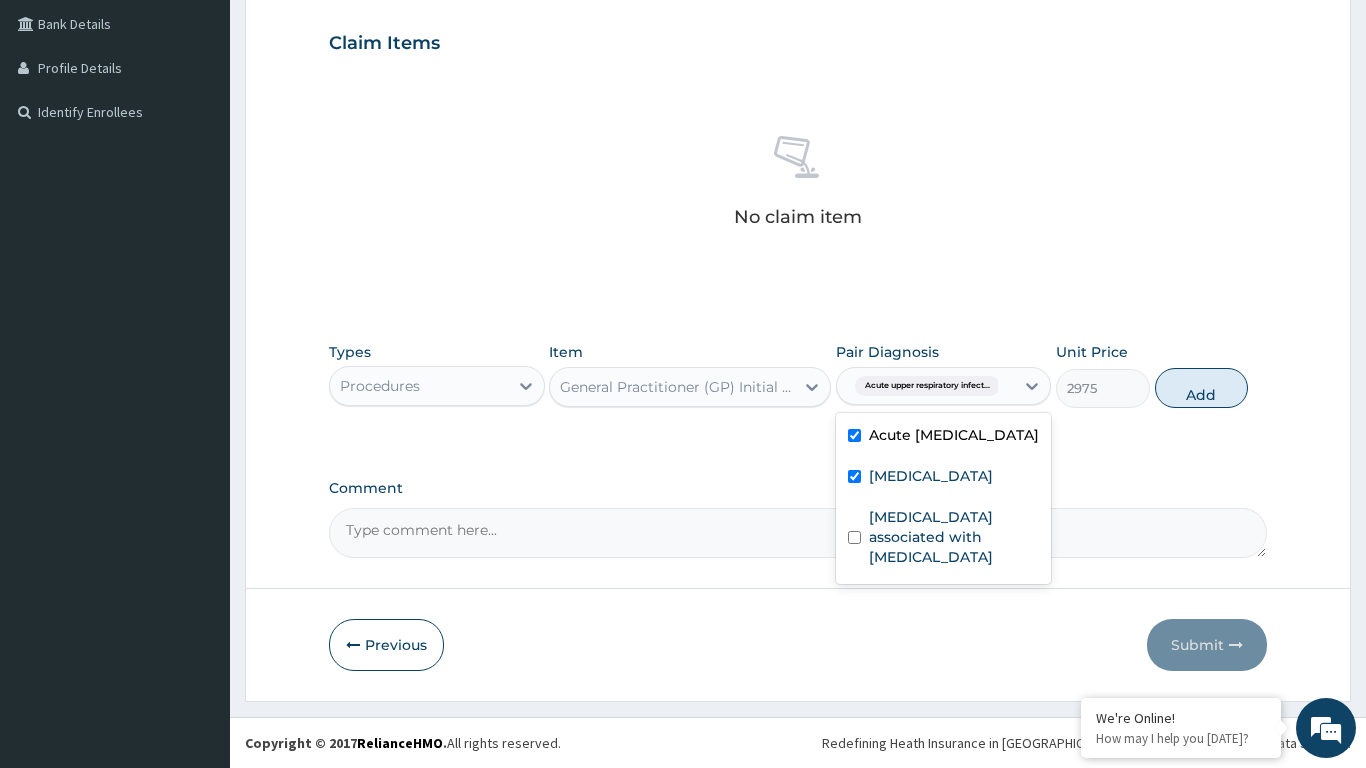 checkbox on "true" 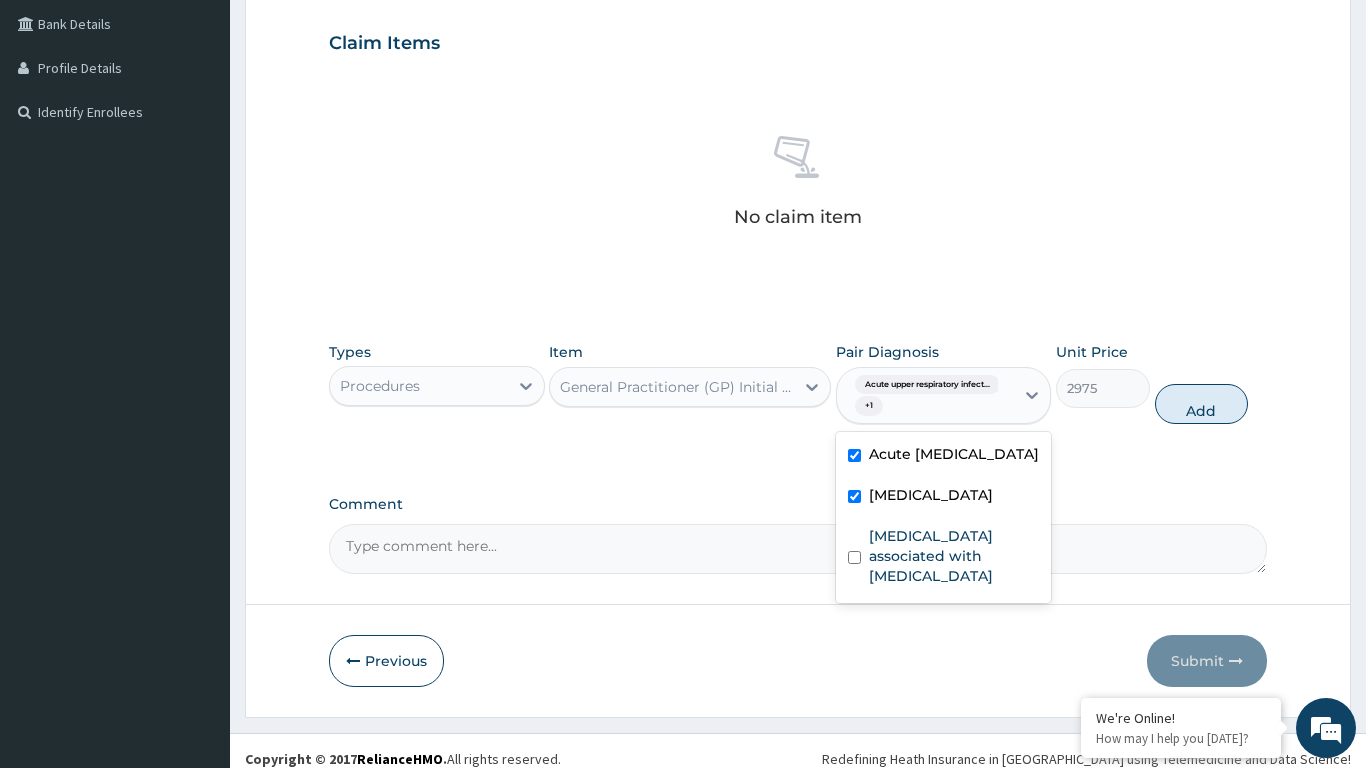 click at bounding box center [854, 557] 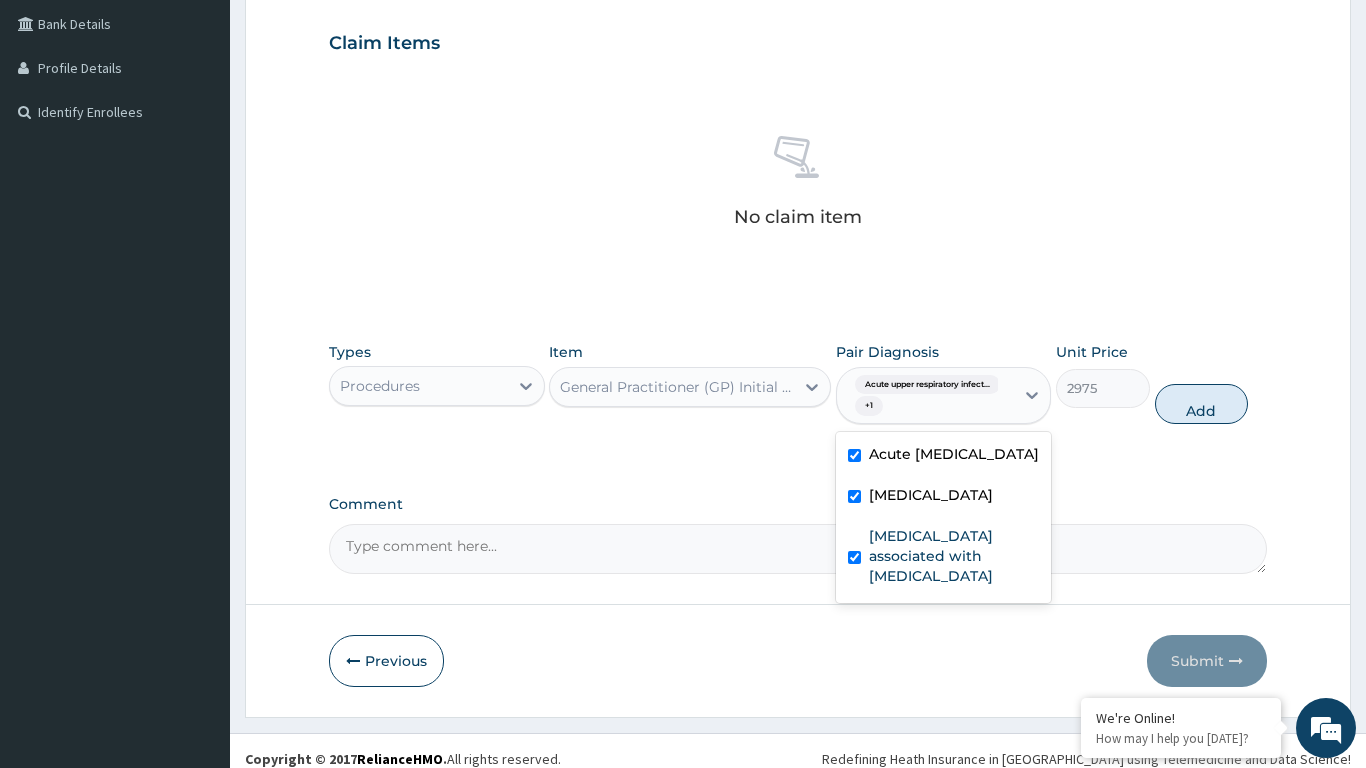 checkbox on "true" 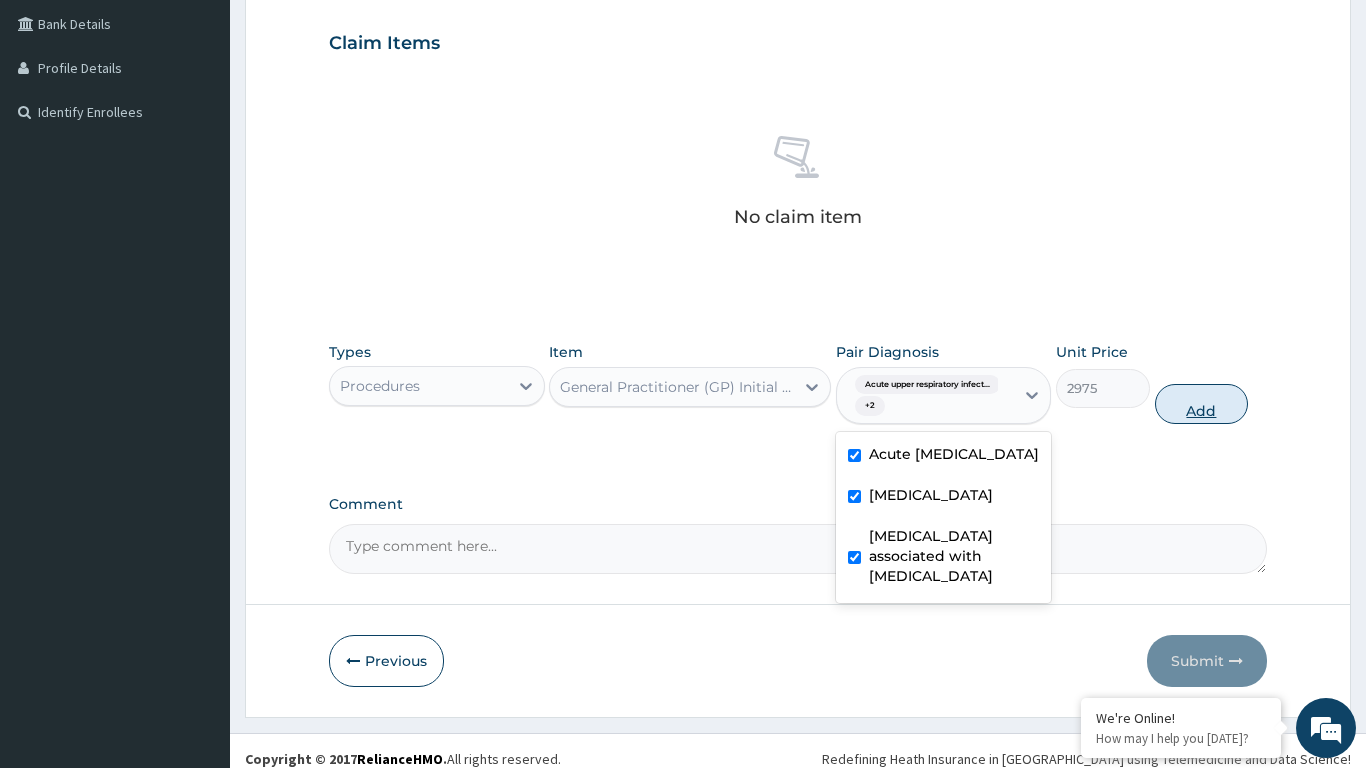 click on "Add" at bounding box center [1202, 404] 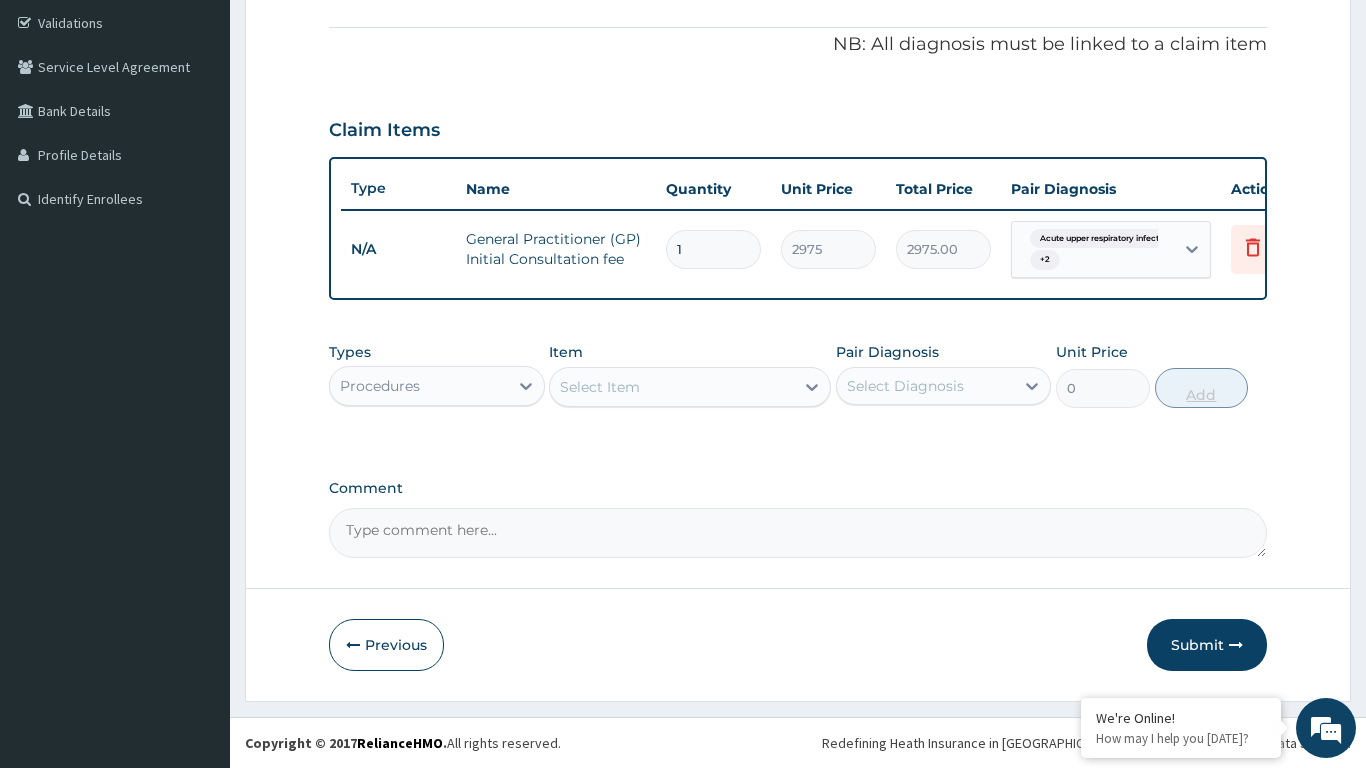 scroll, scrollTop: 371, scrollLeft: 0, axis: vertical 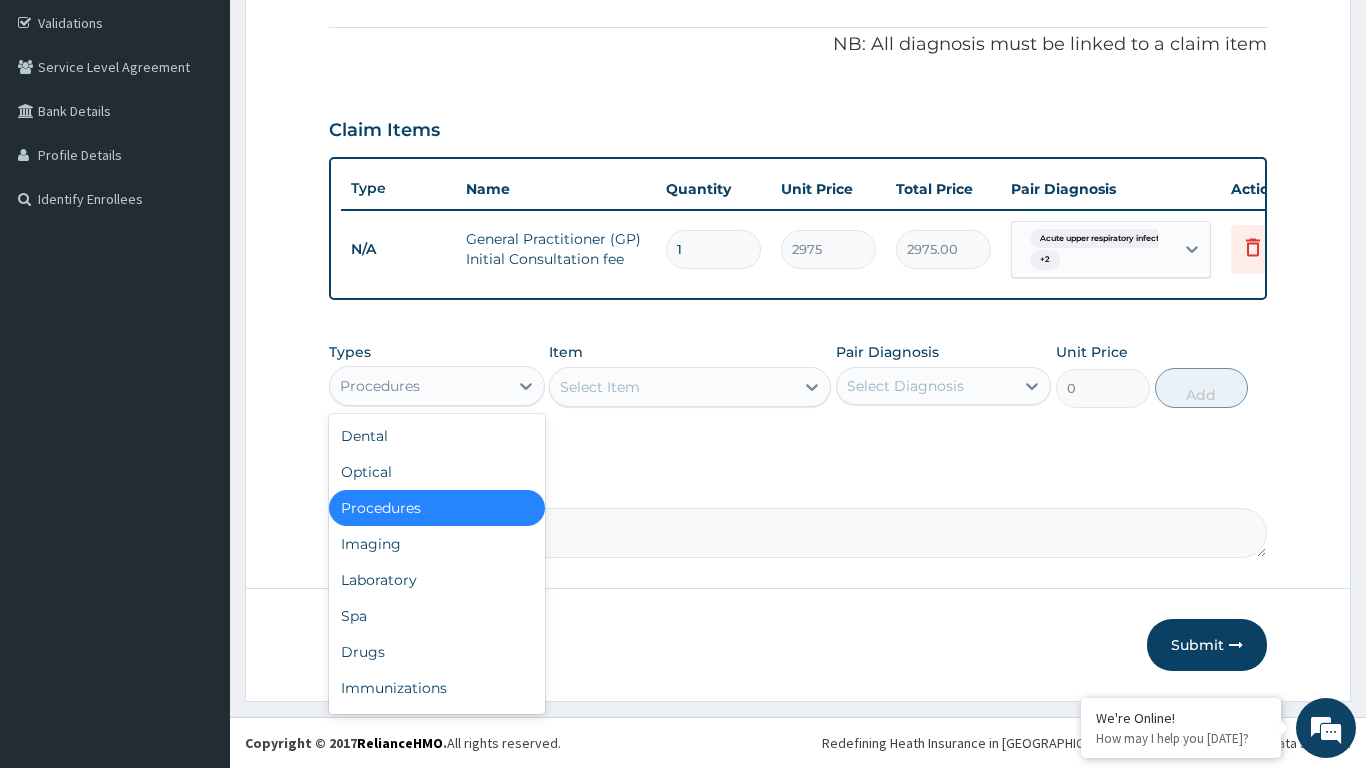 click on "Drugs" at bounding box center (437, 652) 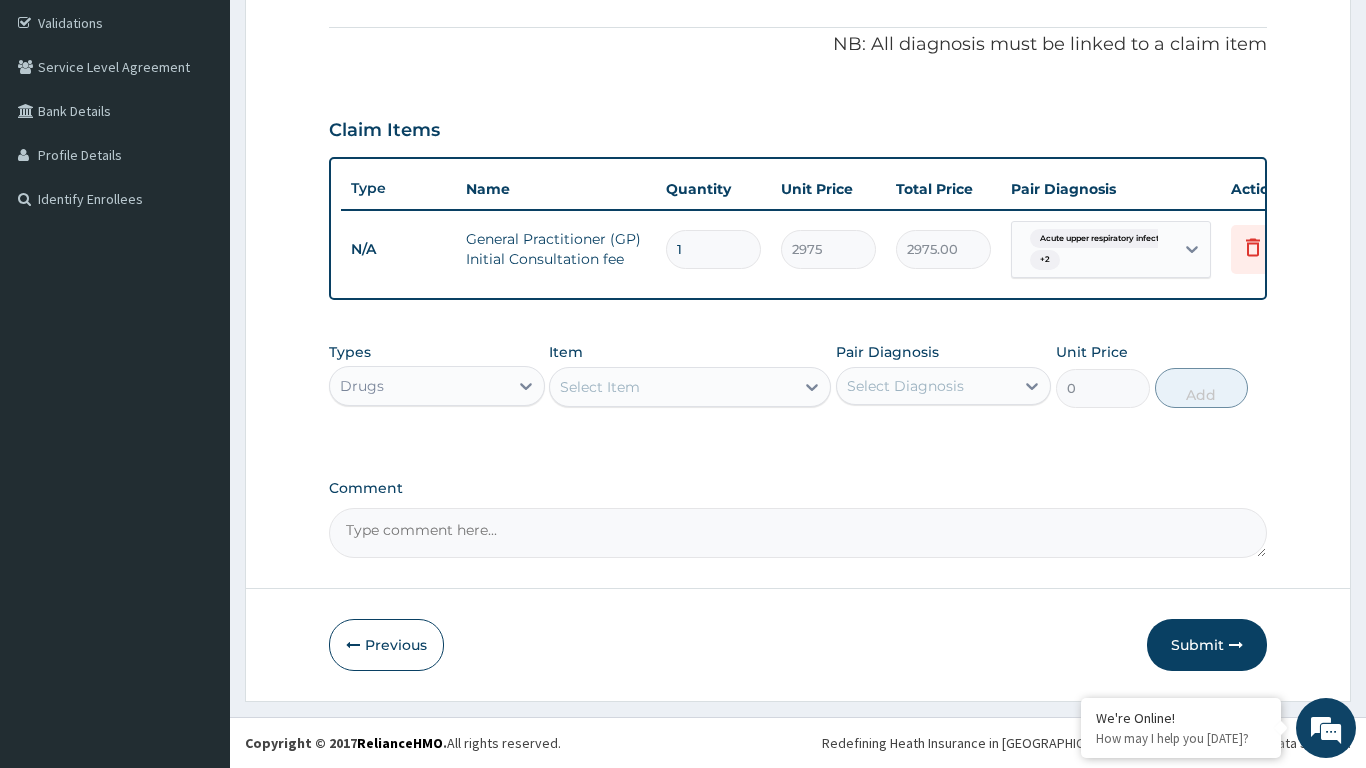 click on "Select Item" at bounding box center (672, 387) 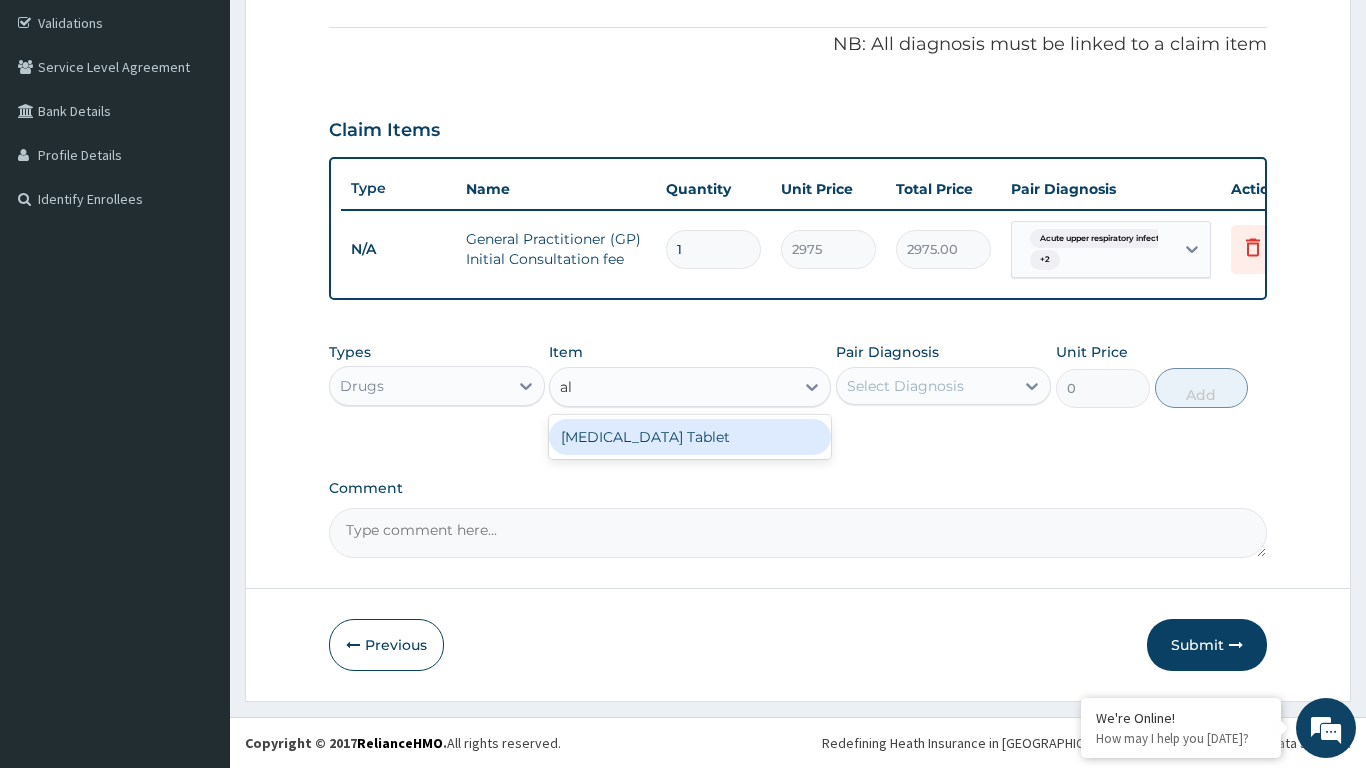 type on "a" 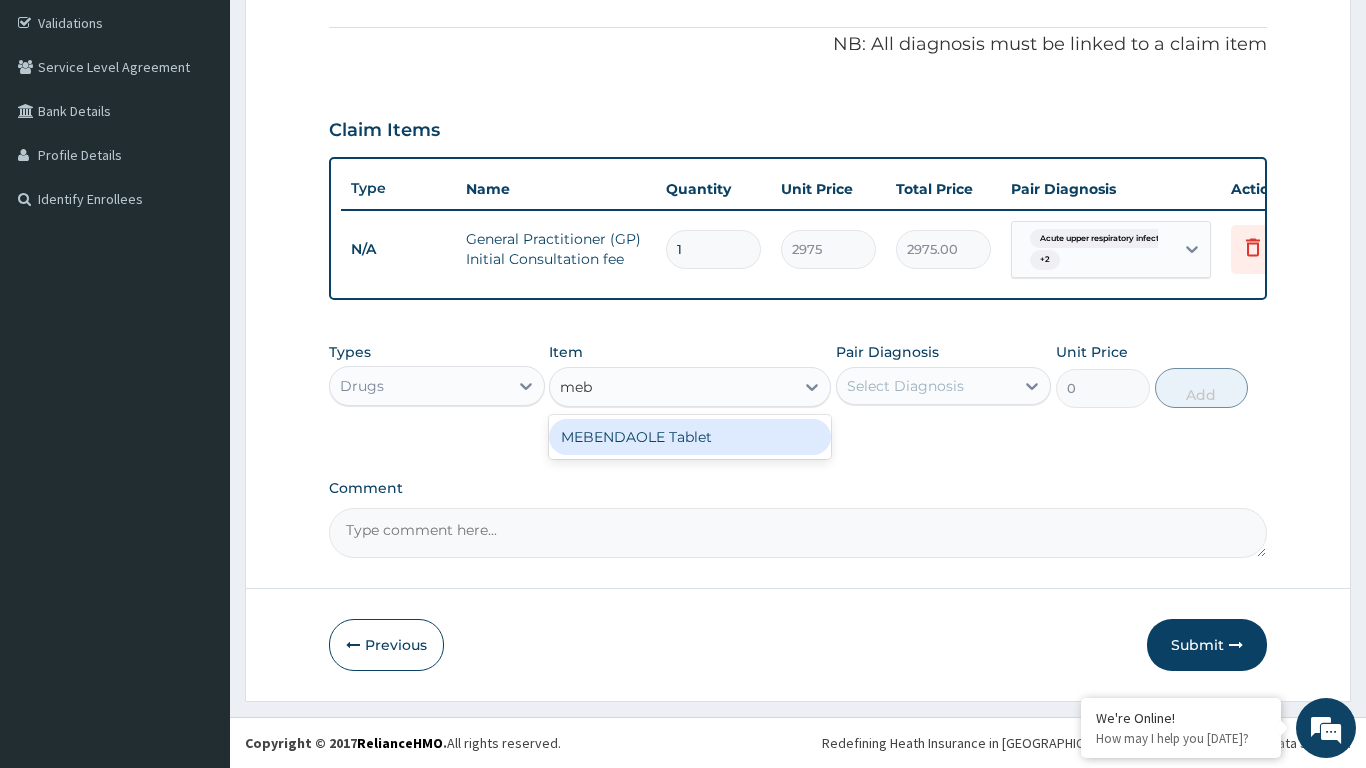 type on "mebe" 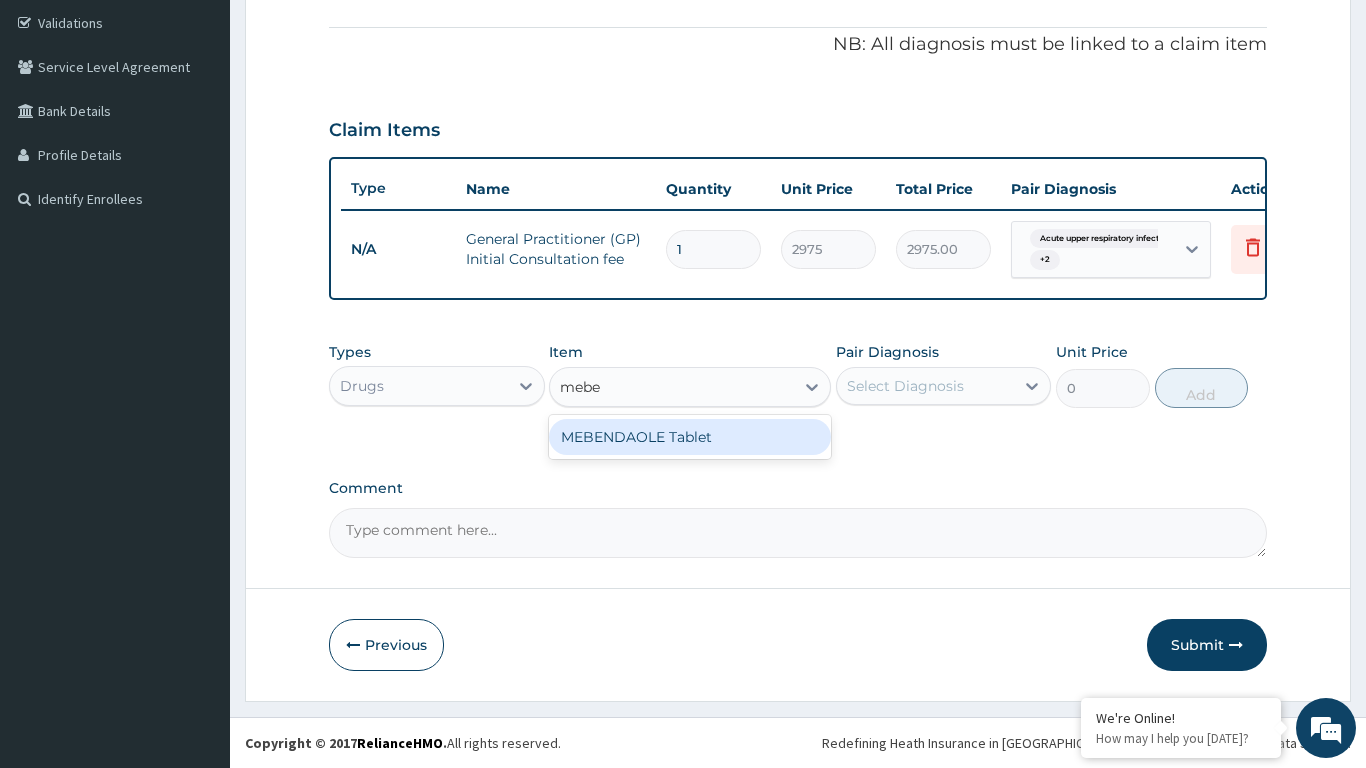 click on "MEBENDAOLE  Tablet" at bounding box center (690, 437) 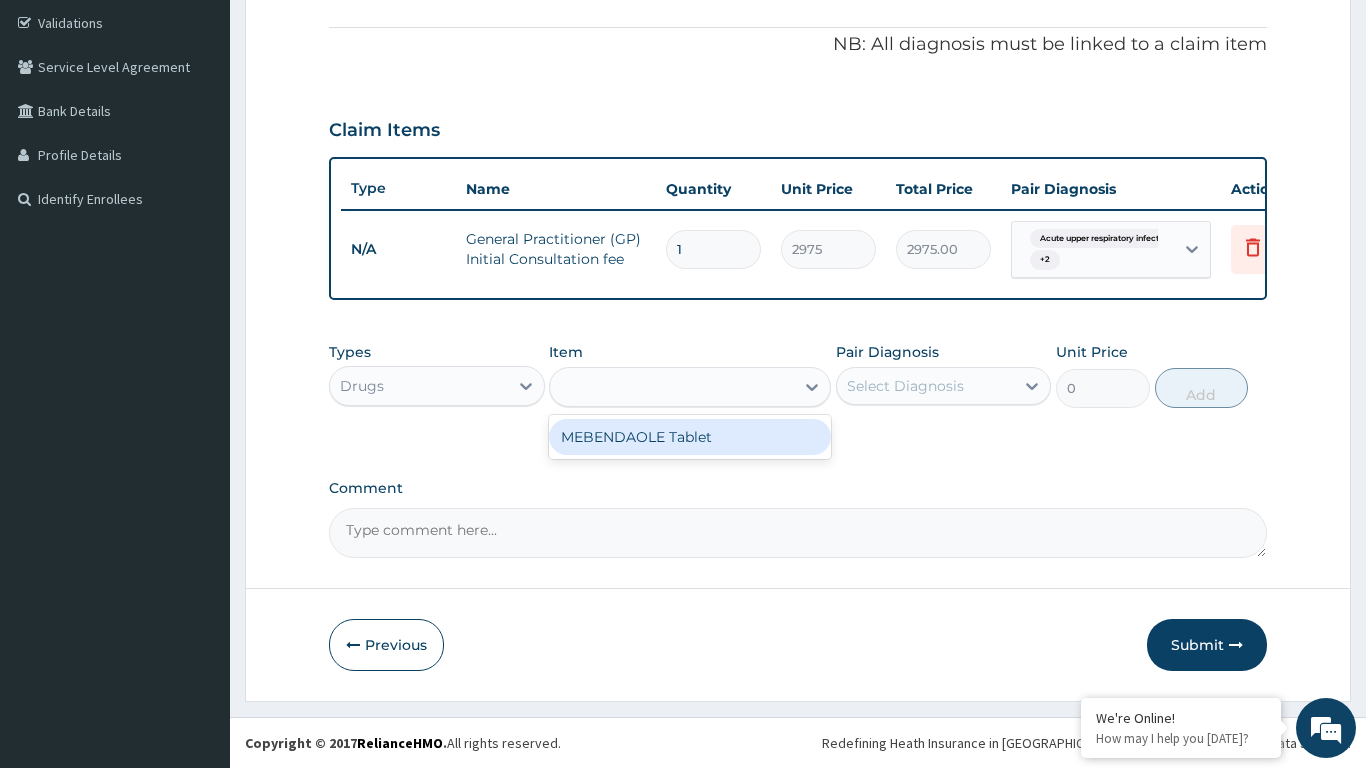 type on "180.63" 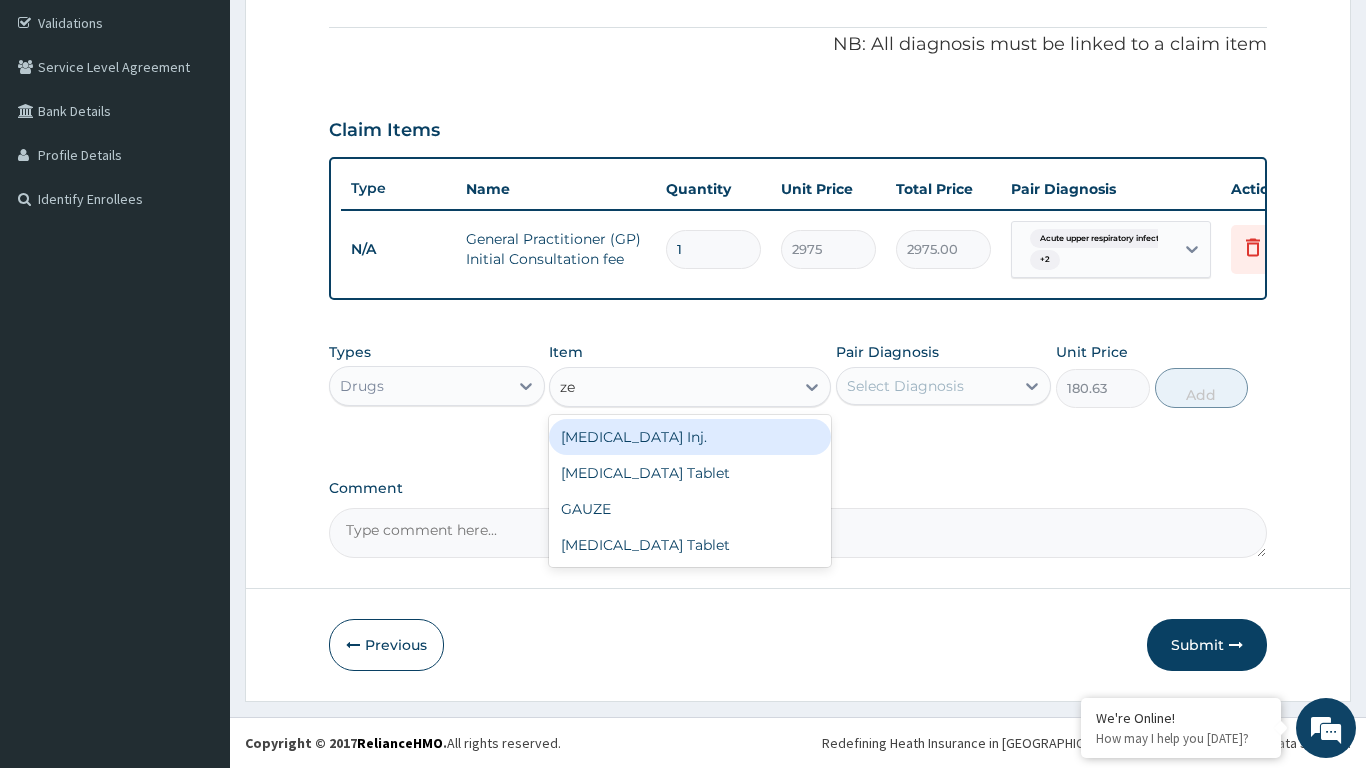 scroll, scrollTop: 0, scrollLeft: 0, axis: both 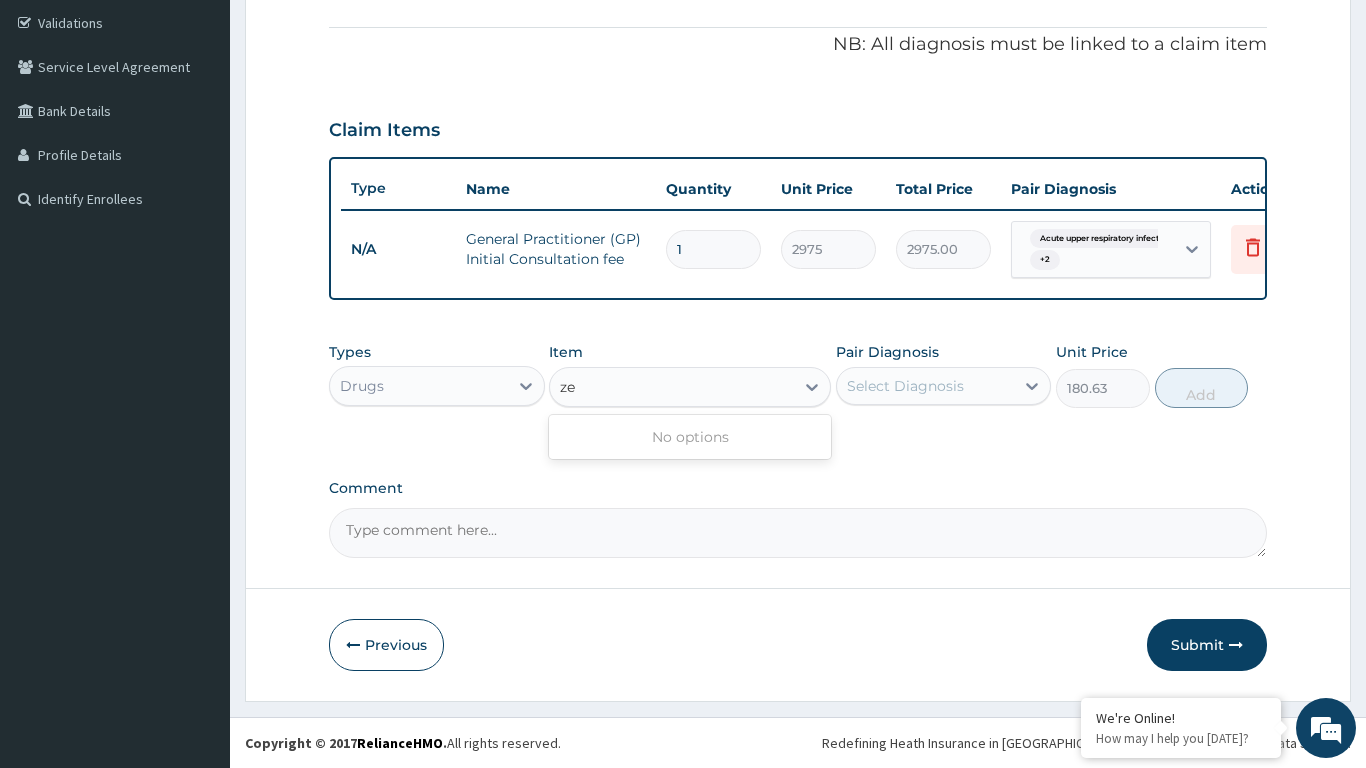 type on "z" 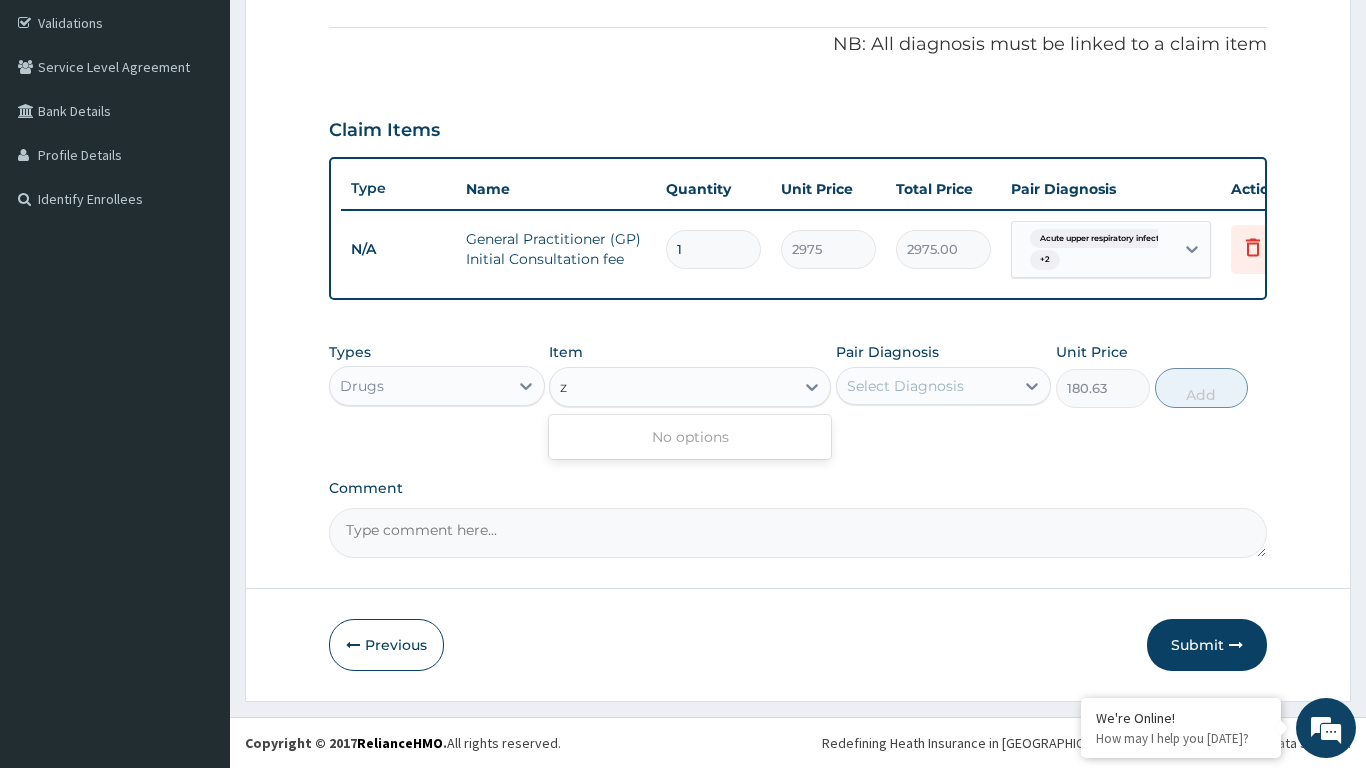 type 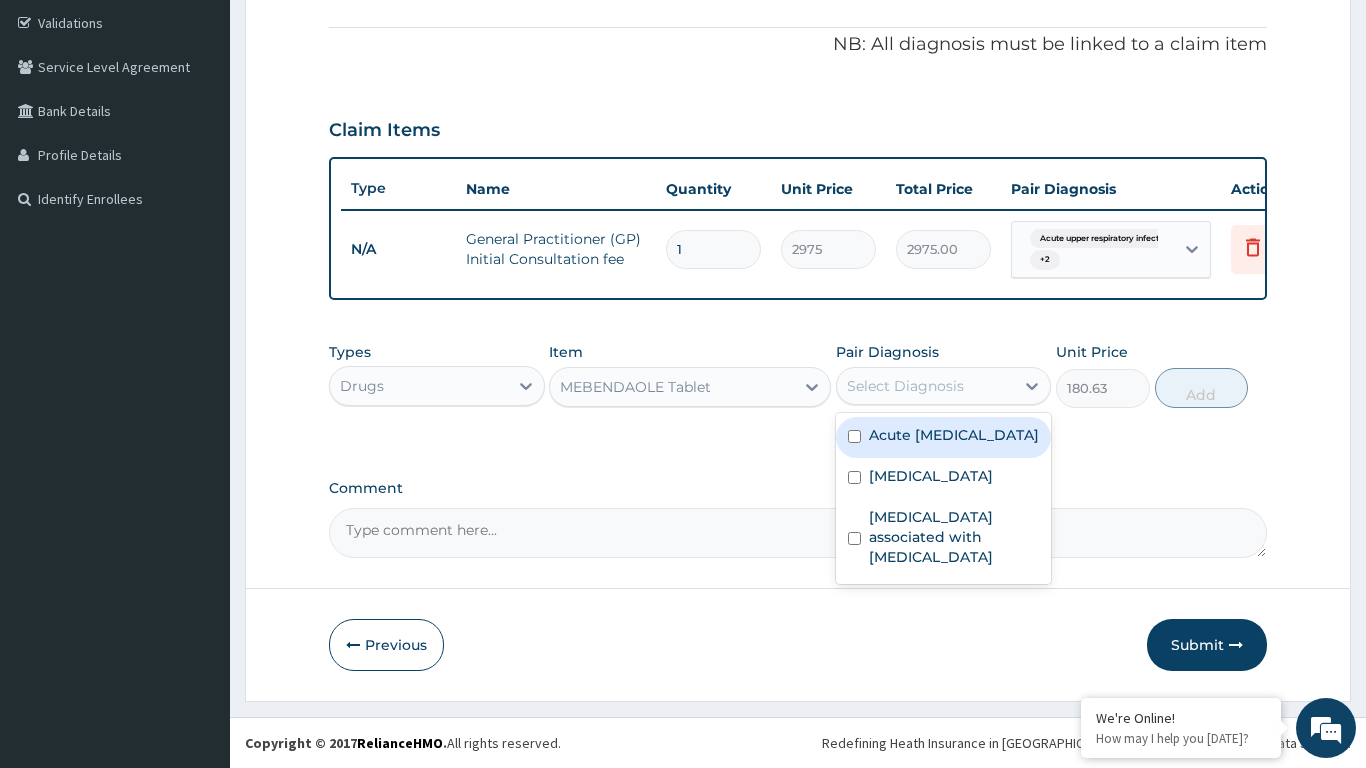 click at bounding box center [854, 538] 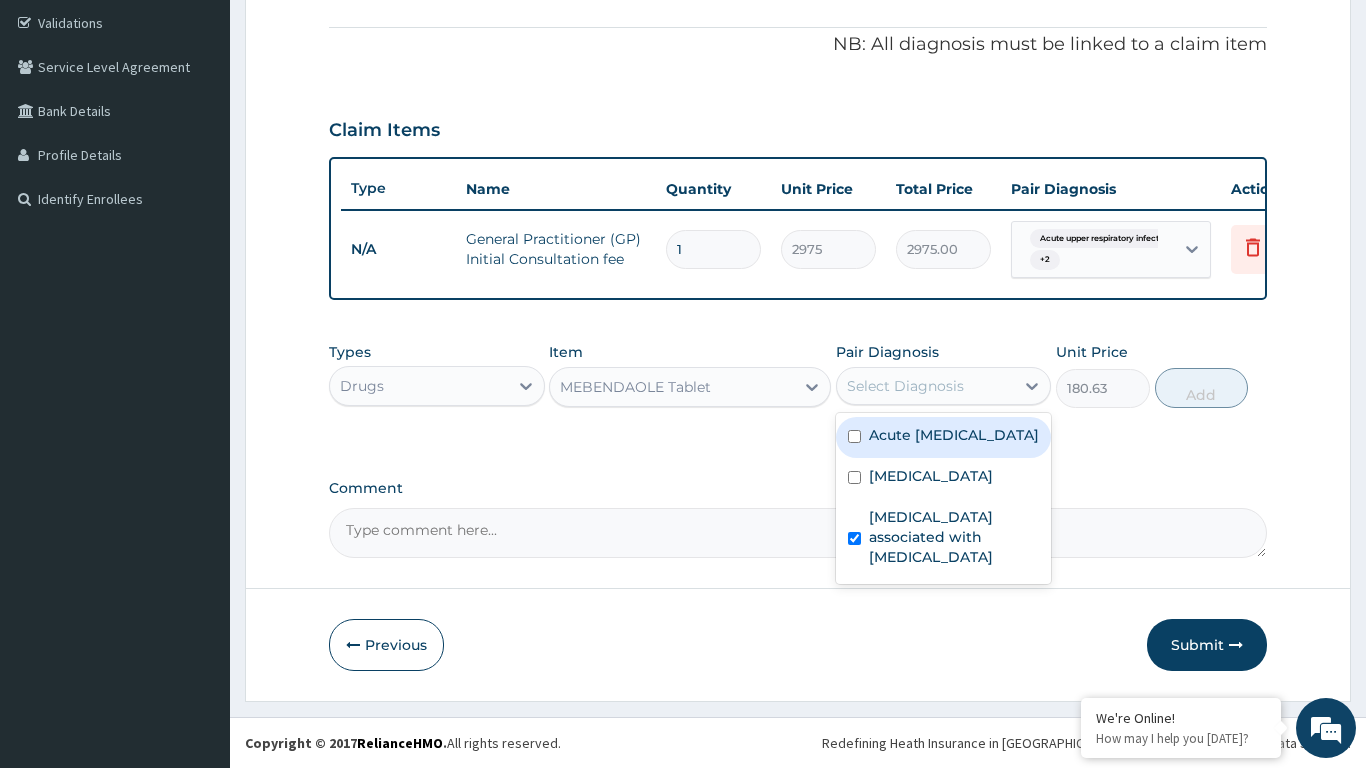 checkbox on "true" 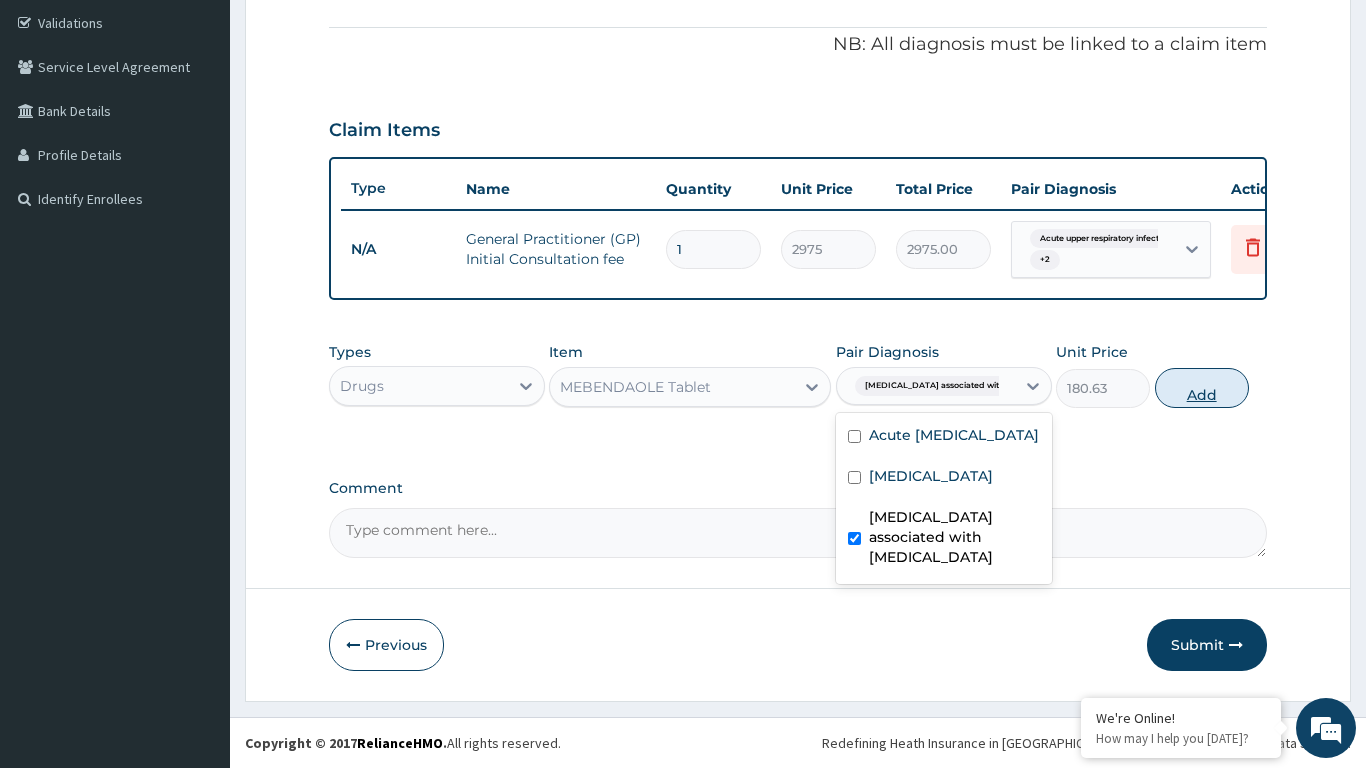click on "Add" at bounding box center [1202, 388] 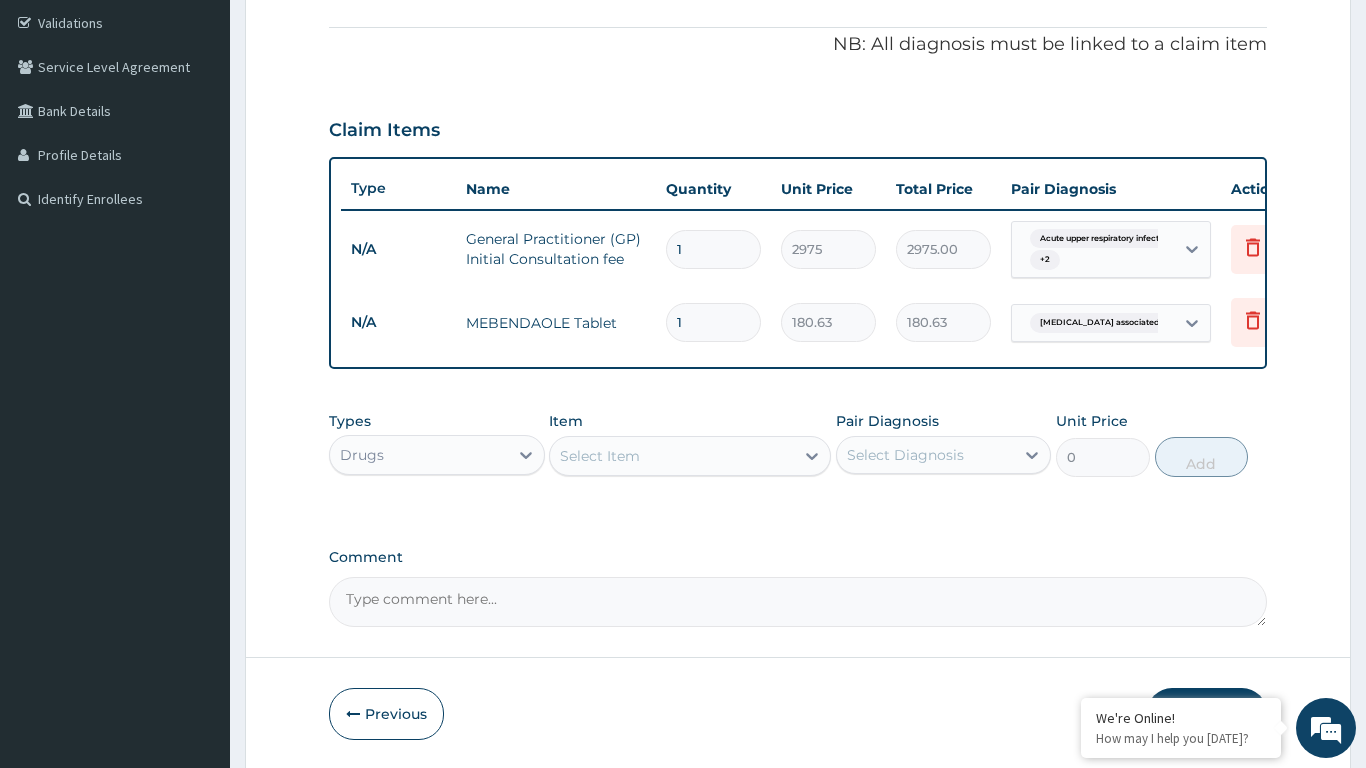 click on "Select Item" at bounding box center (672, 456) 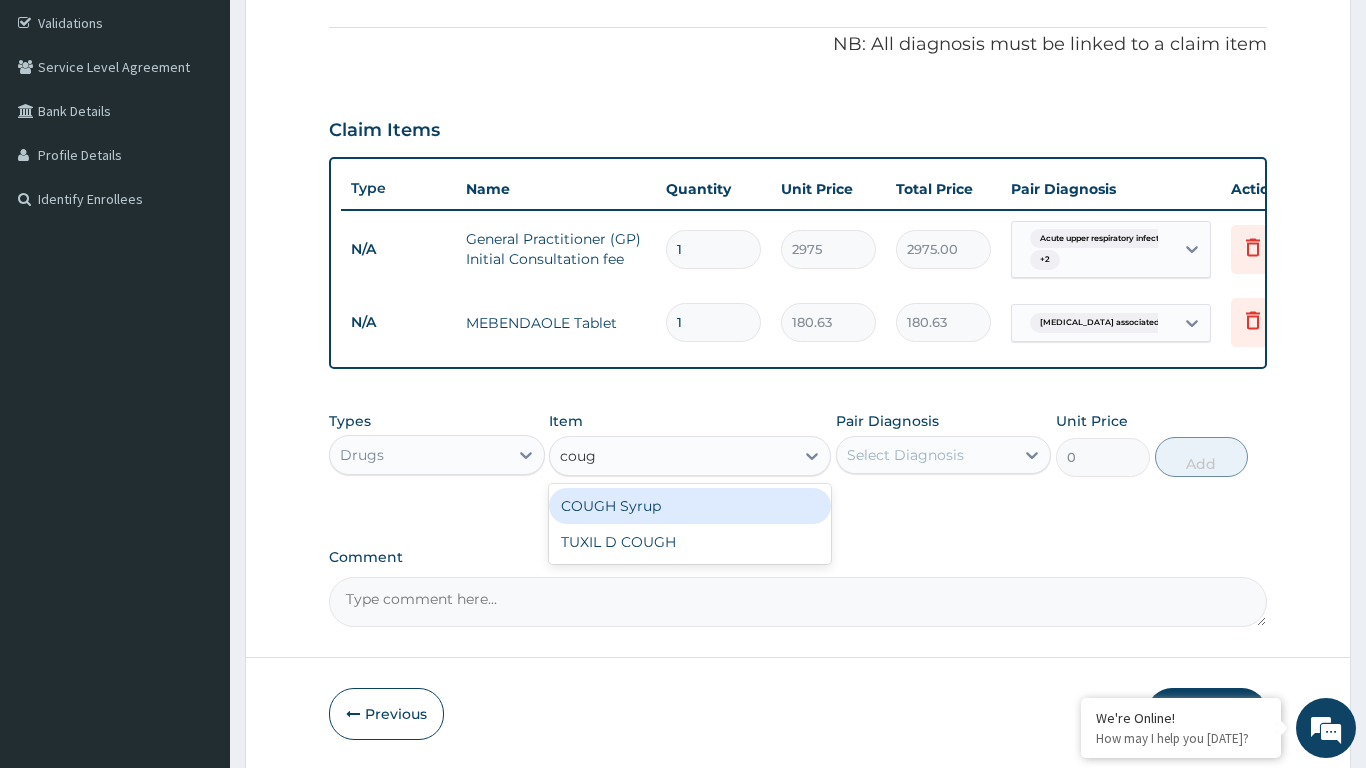 type on "cough" 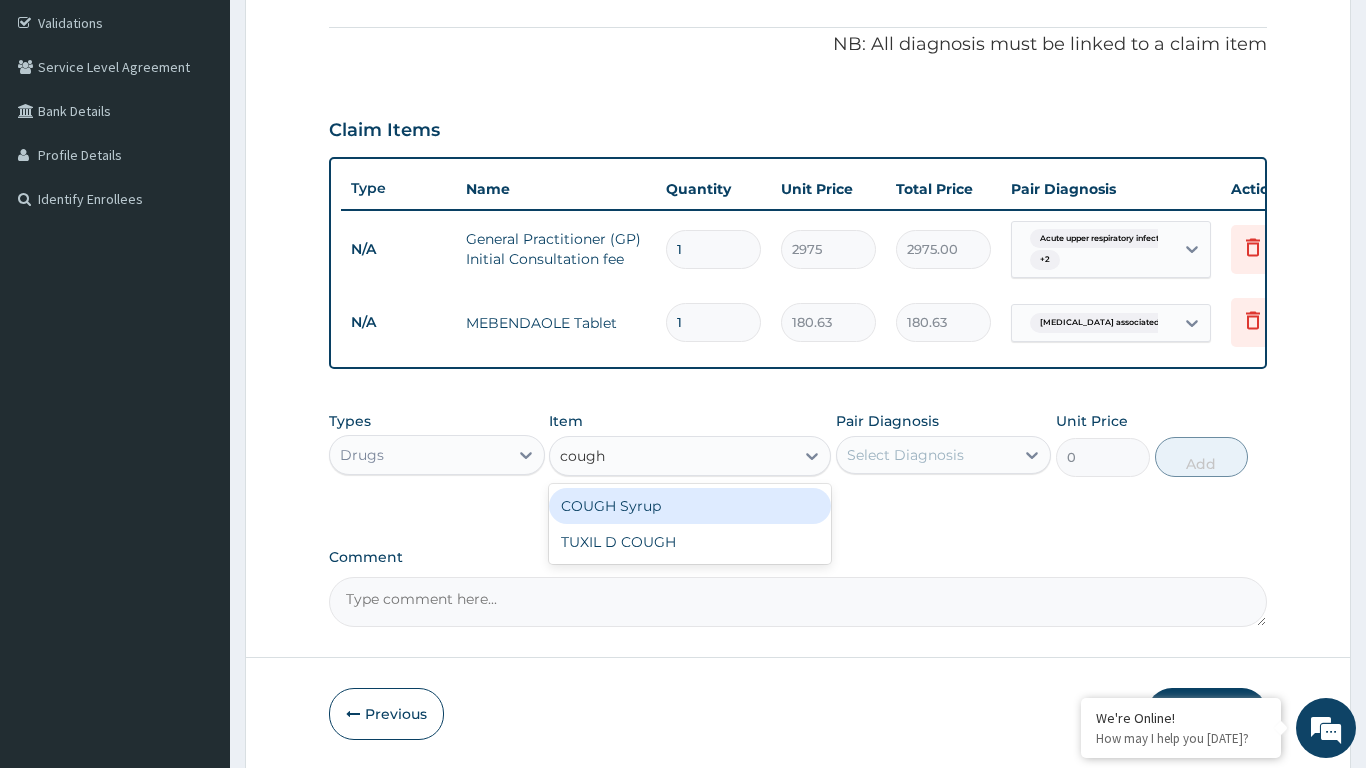click on "COUGH Syrup" at bounding box center [690, 506] 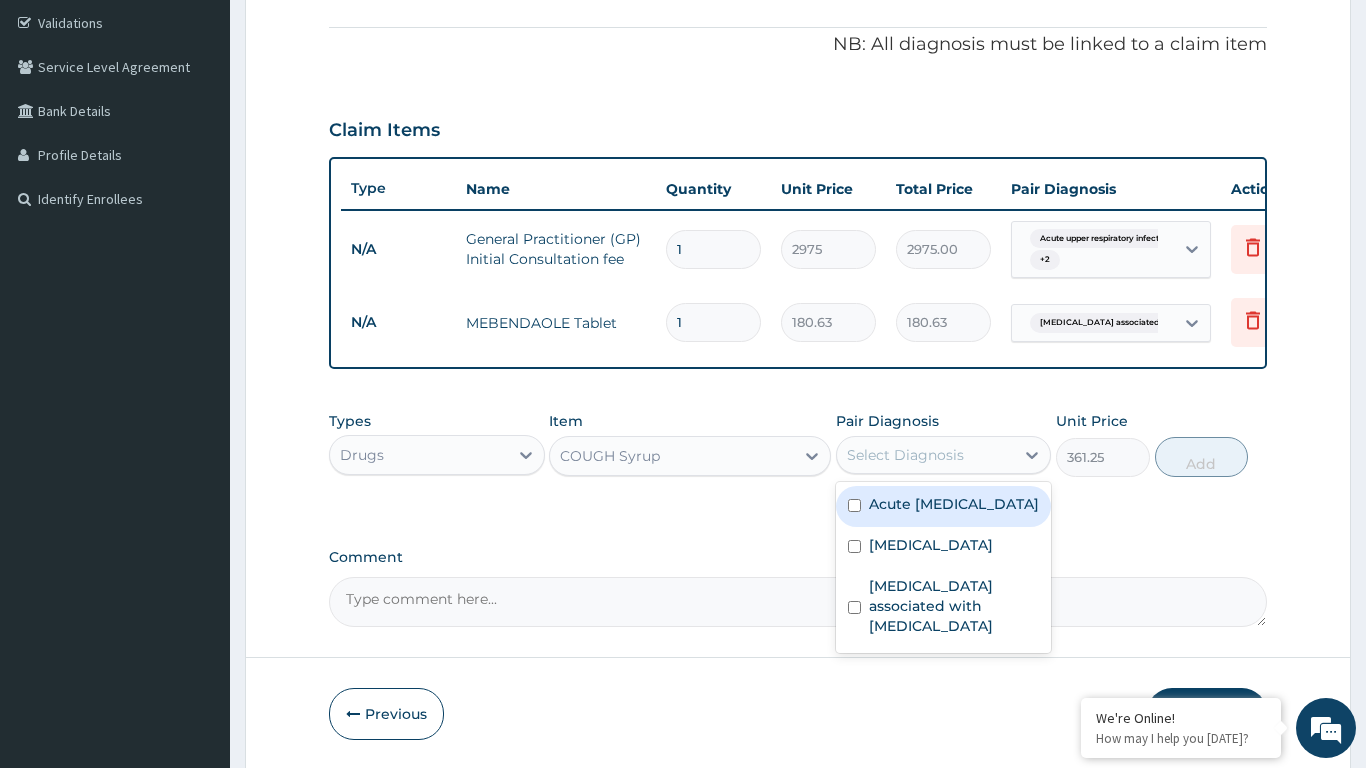 click on "Acute [MEDICAL_DATA]" at bounding box center [954, 504] 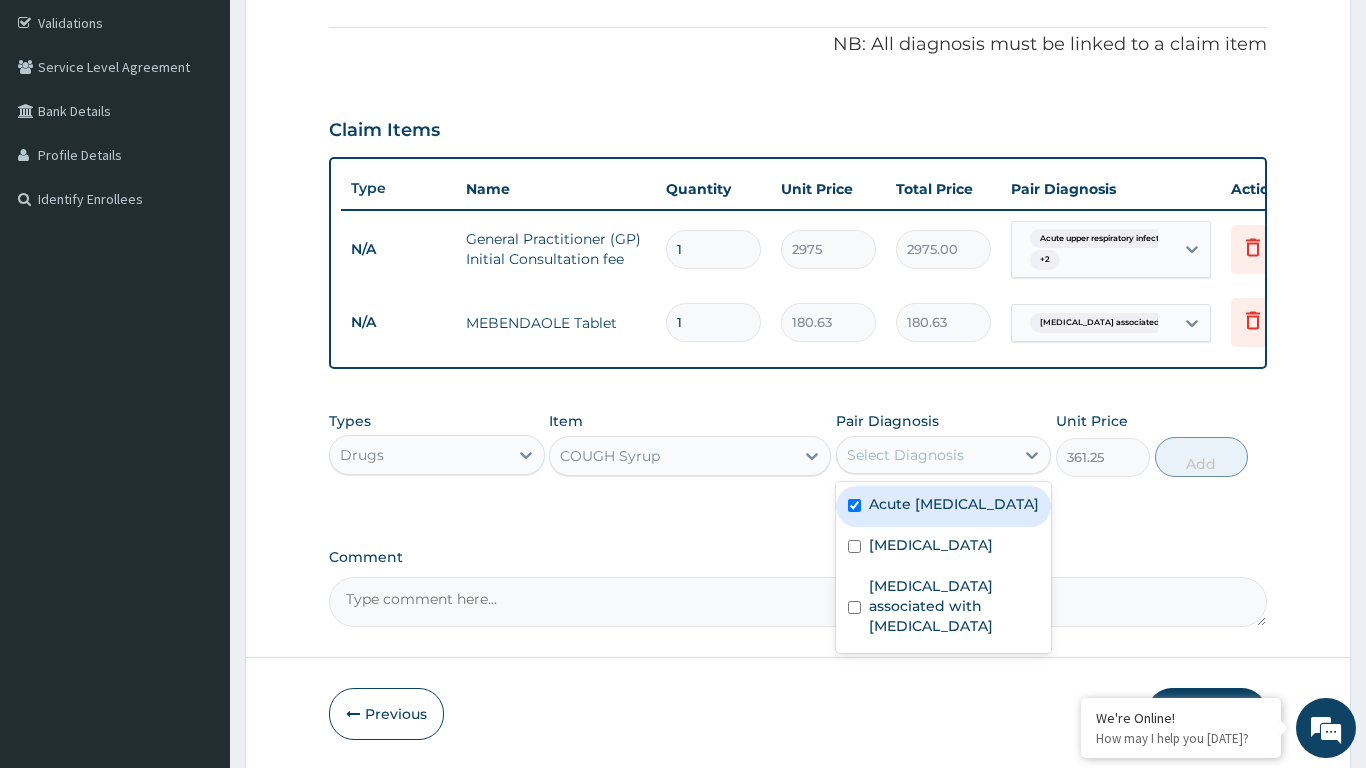 checkbox on "true" 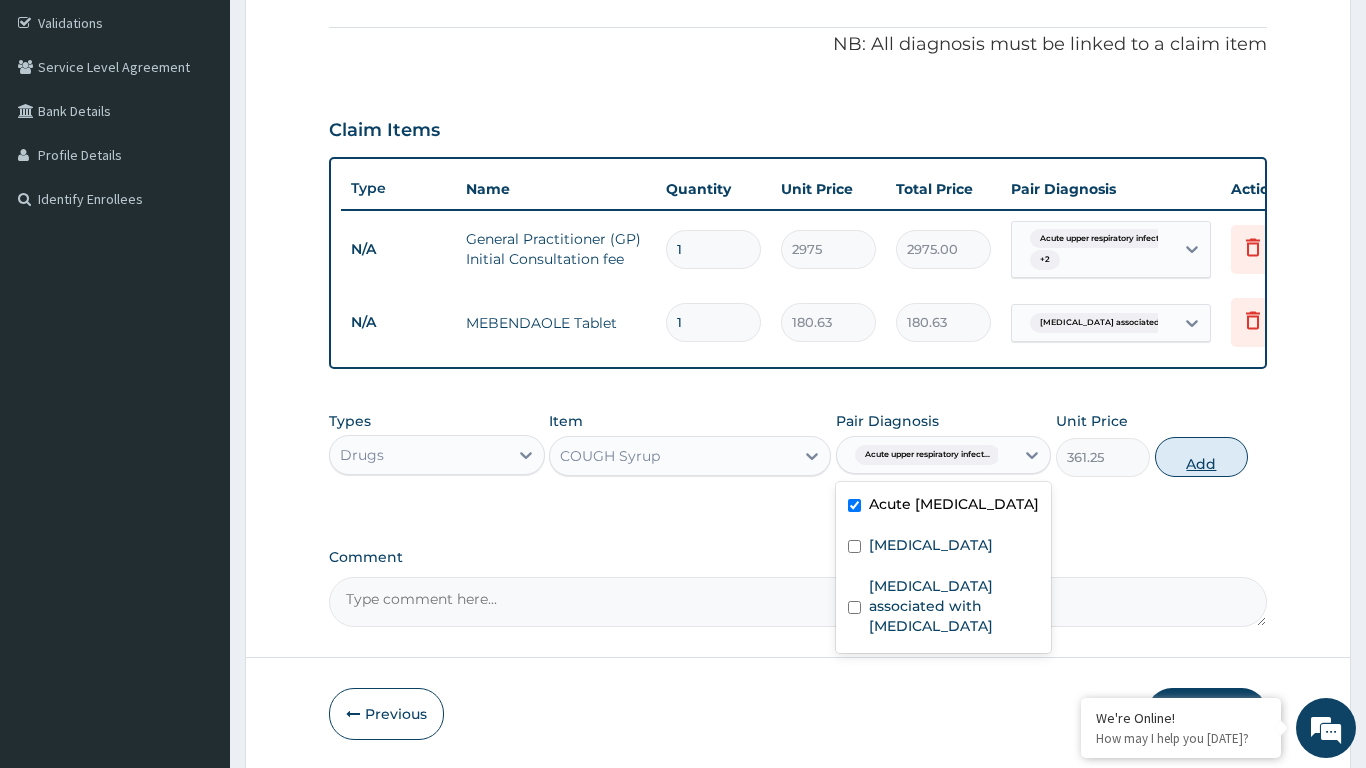 click on "Add" at bounding box center (1202, 457) 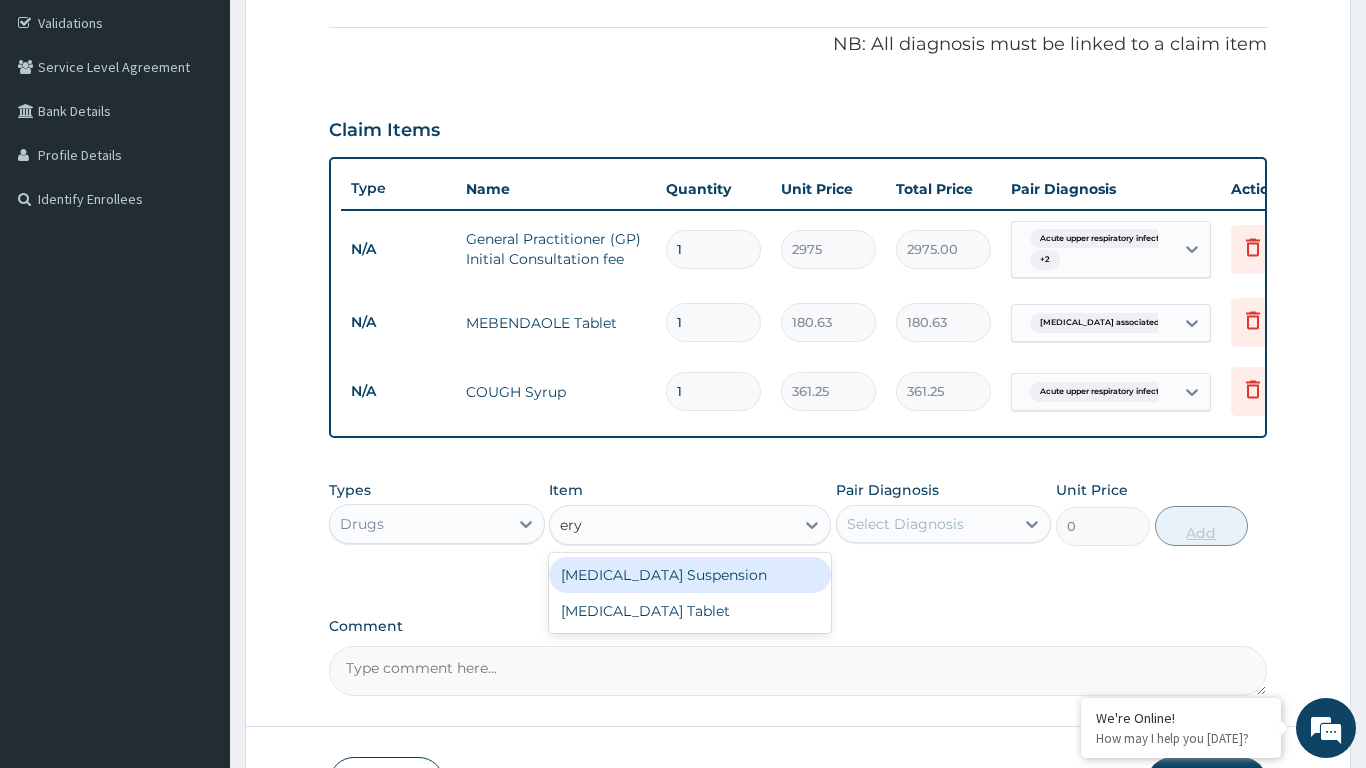 type on "eryt" 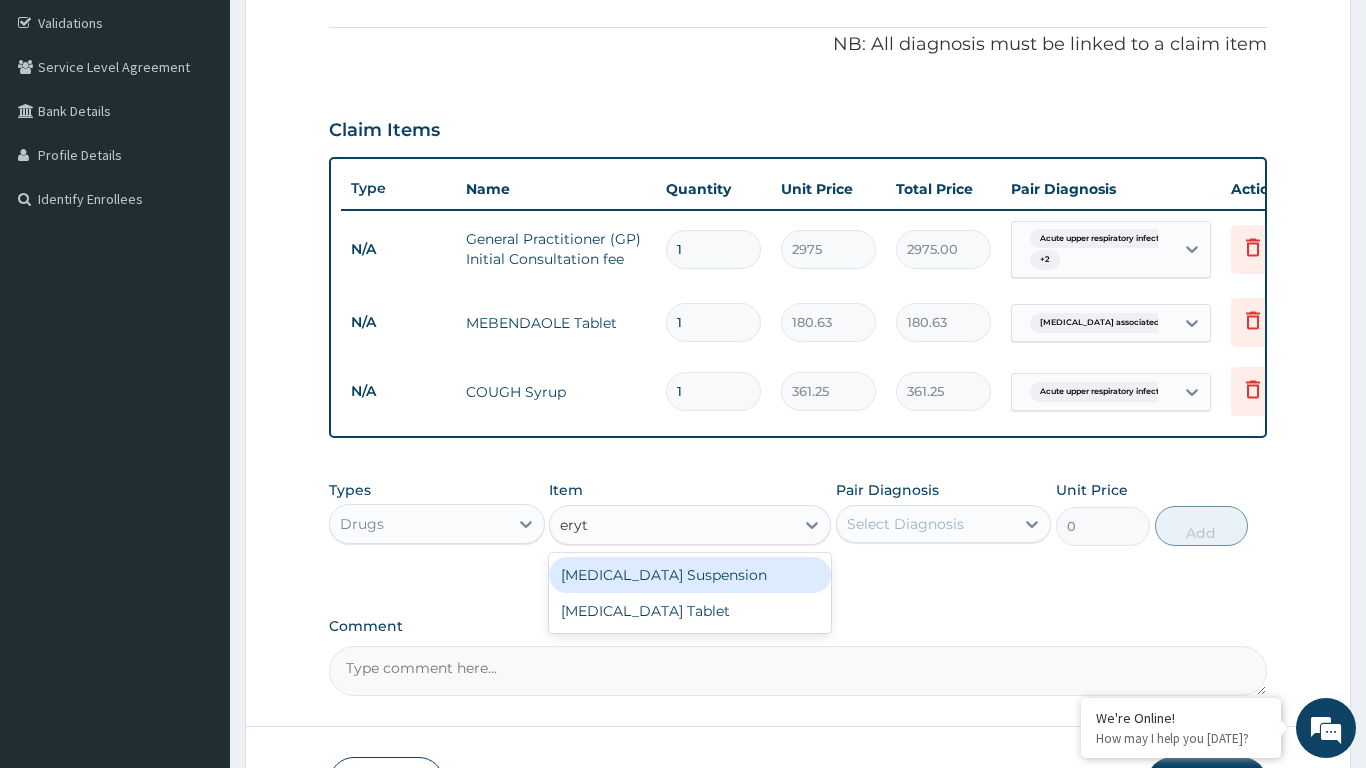 click on "[MEDICAL_DATA]   Suspension" at bounding box center [690, 575] 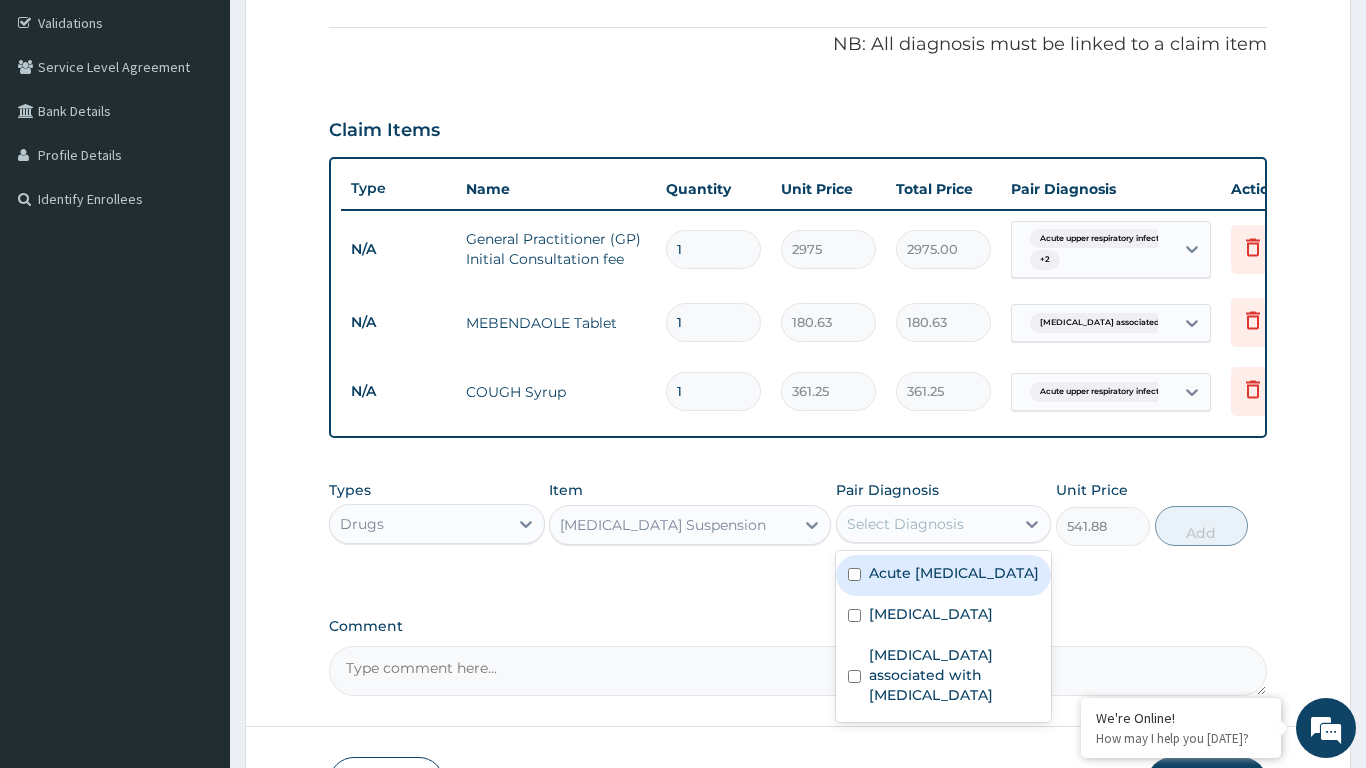 click on "Acute [MEDICAL_DATA]" at bounding box center [954, 573] 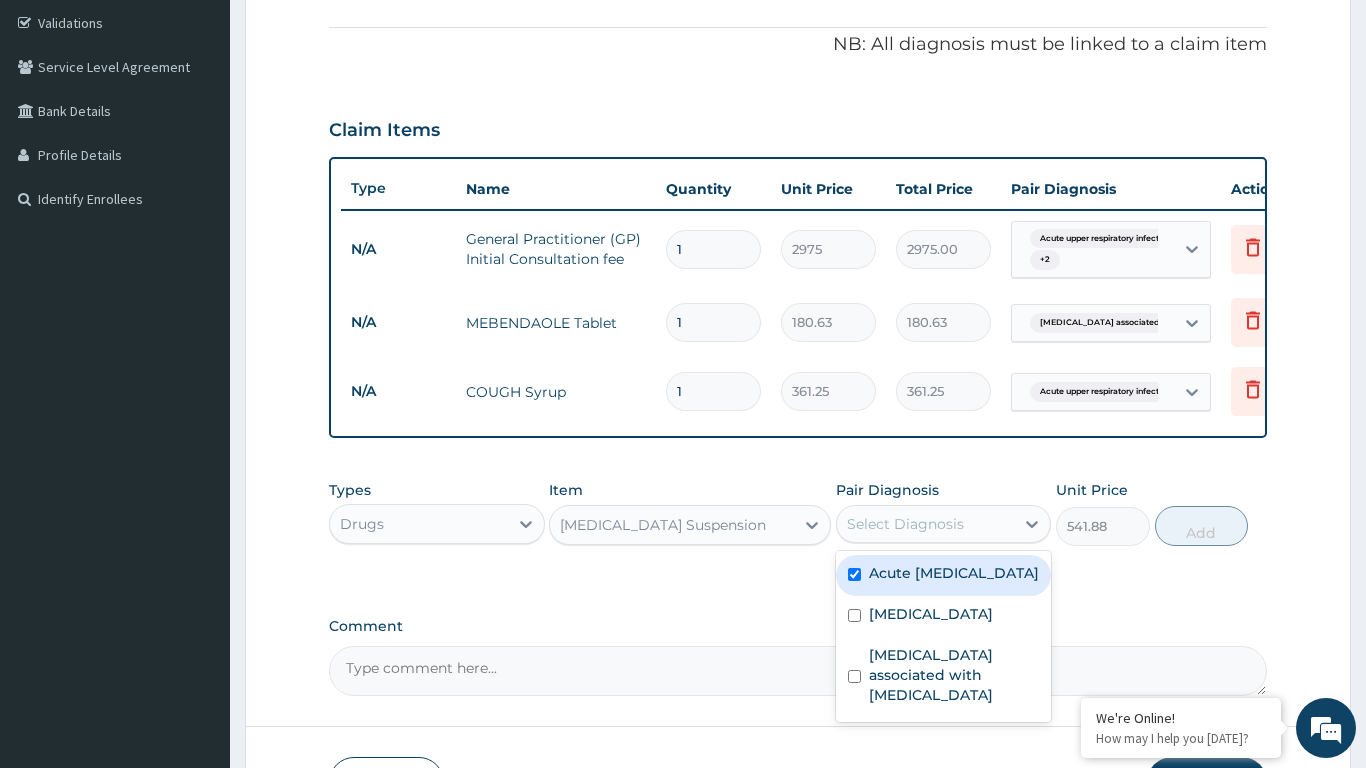 checkbox on "true" 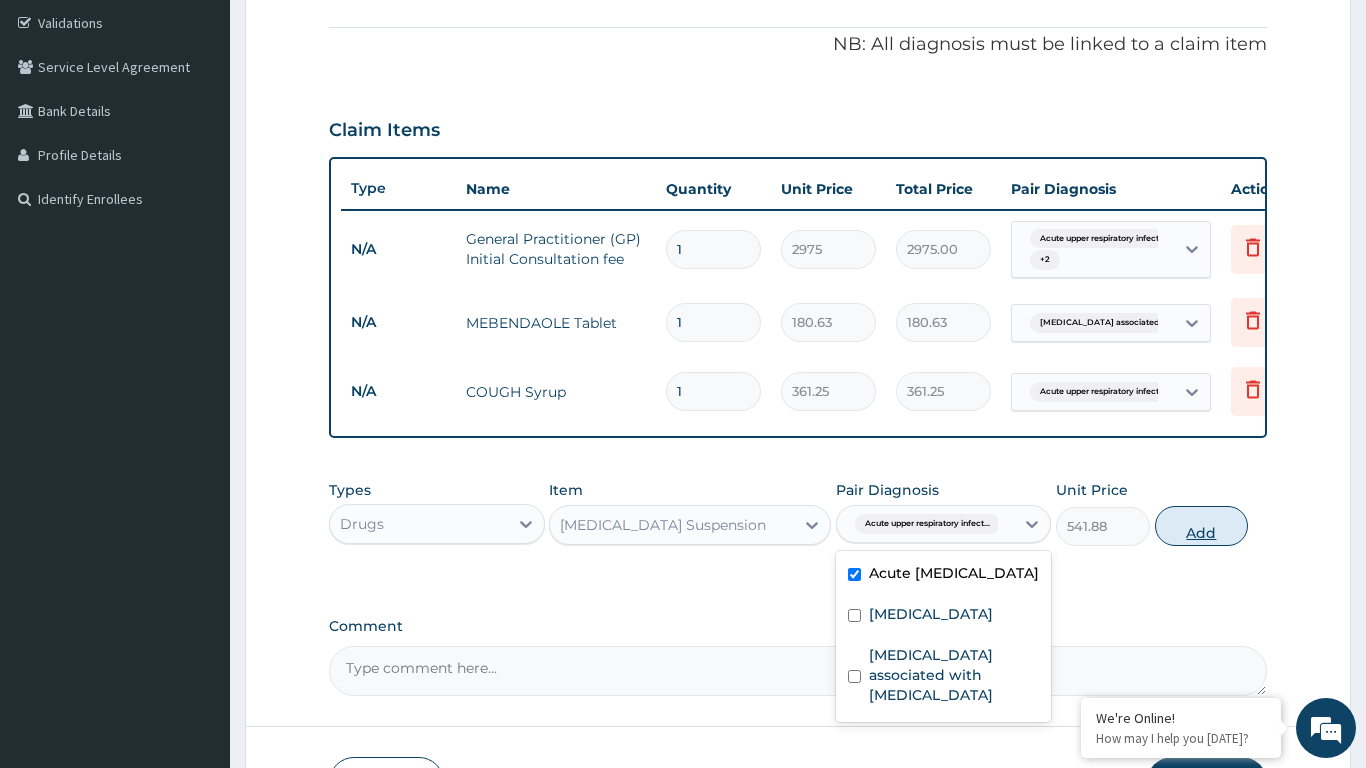click on "Add" at bounding box center (1202, 526) 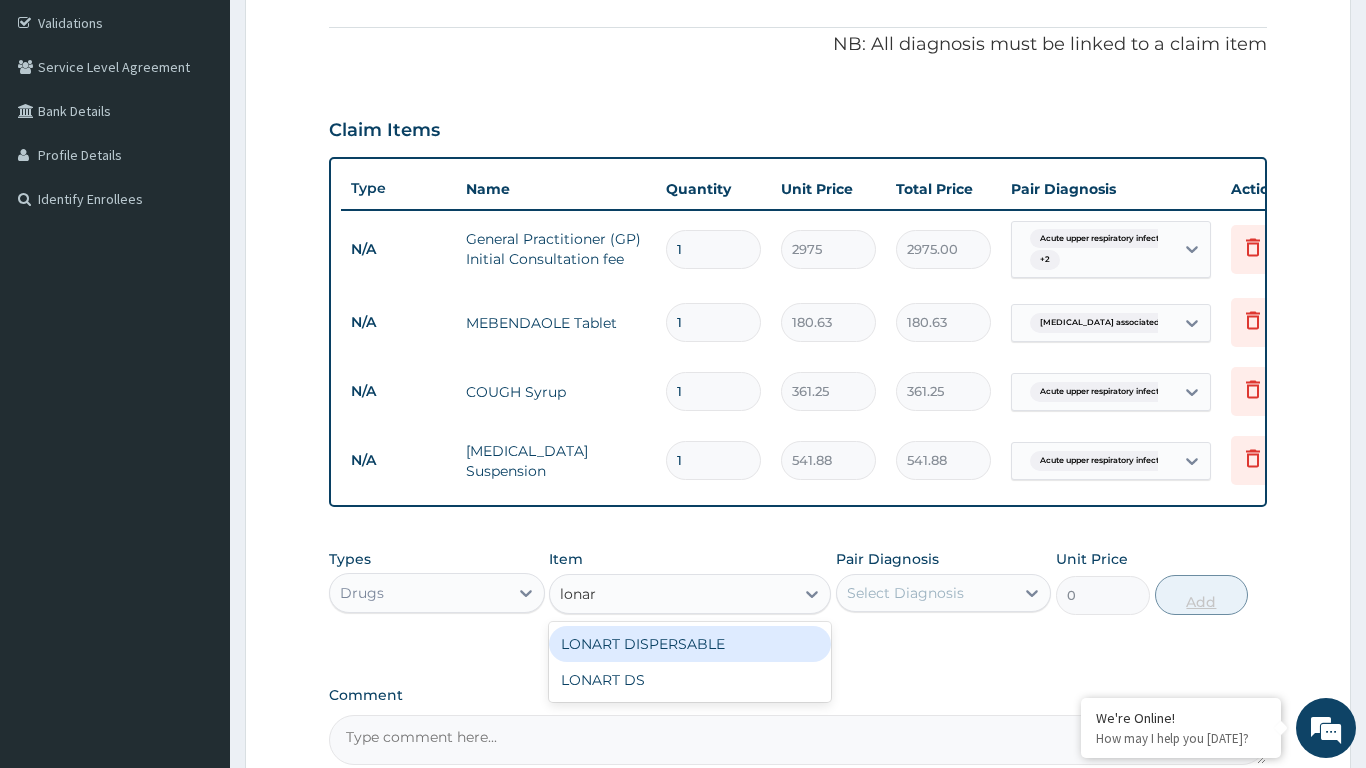type on "lonart" 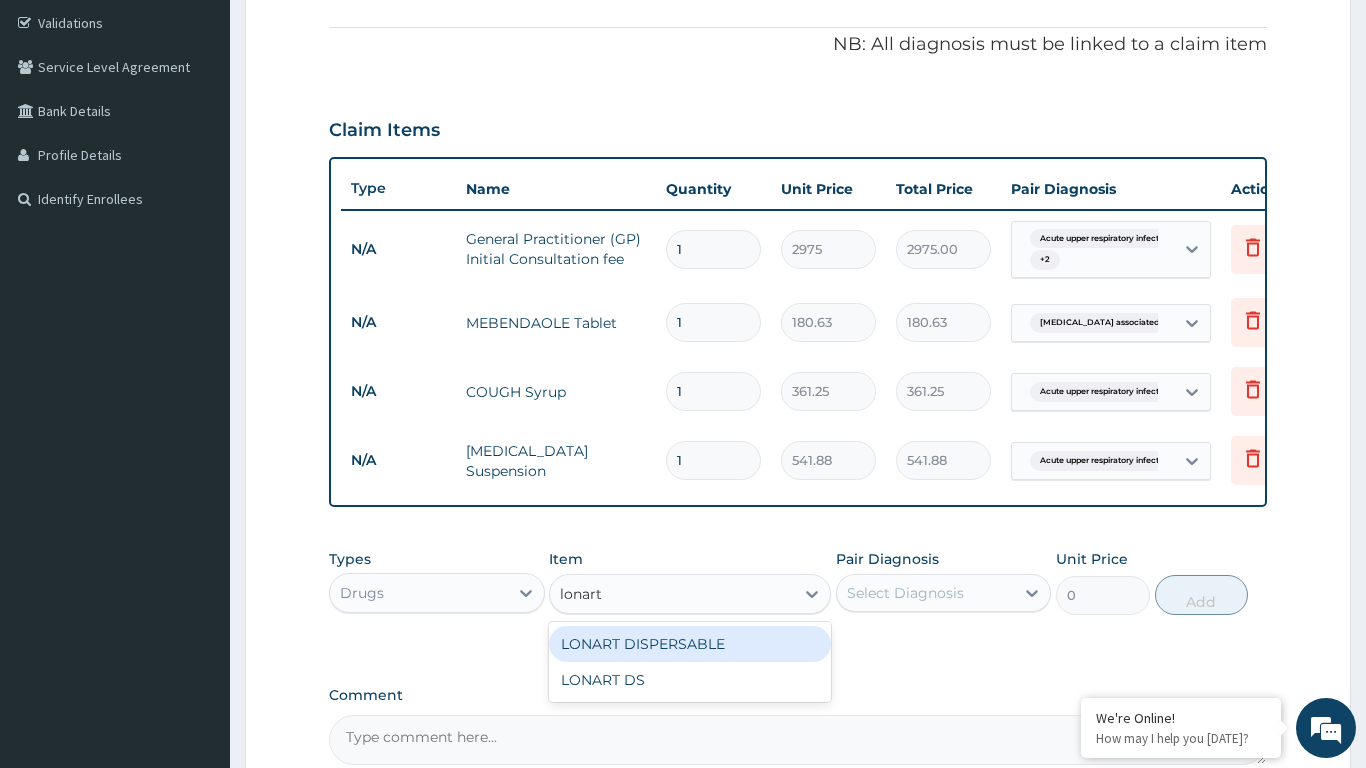 click on "LONART DS" at bounding box center (690, 680) 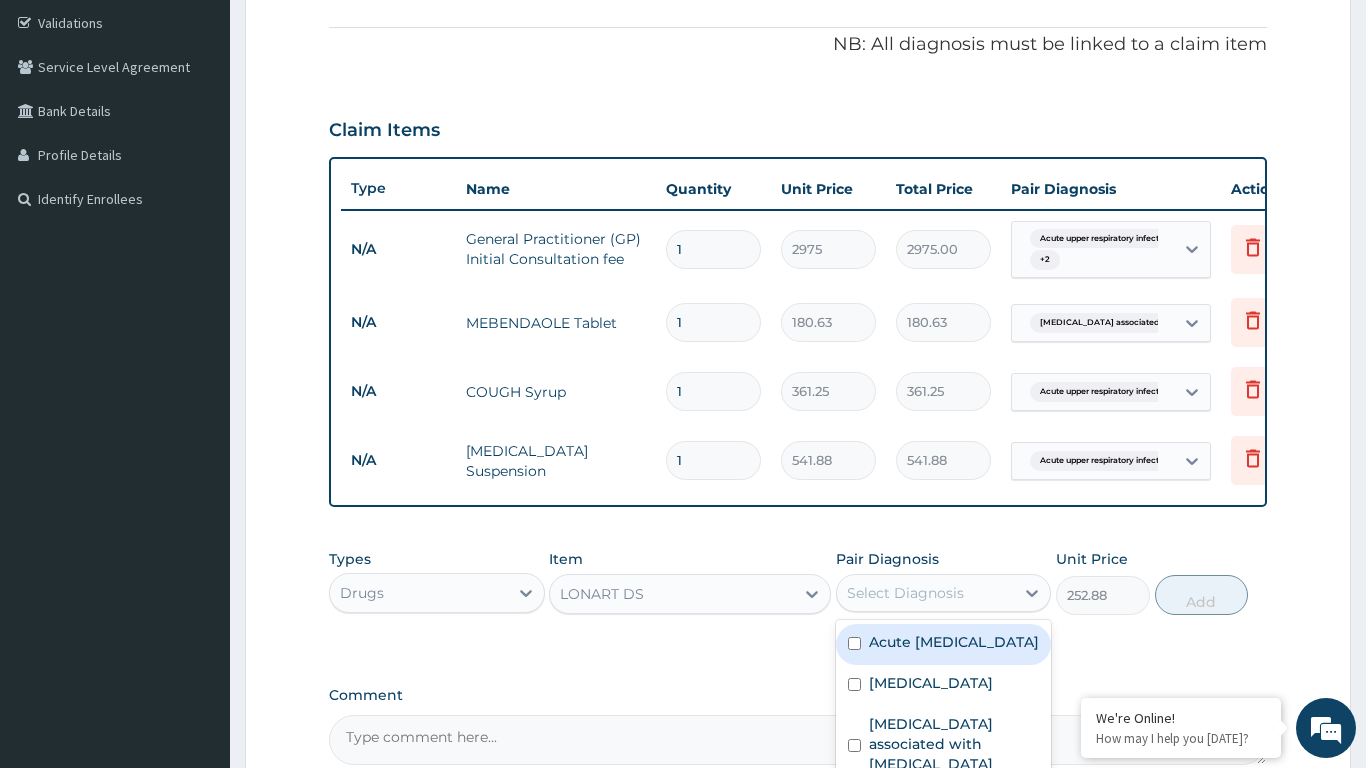 click on "[MEDICAL_DATA]" at bounding box center [931, 683] 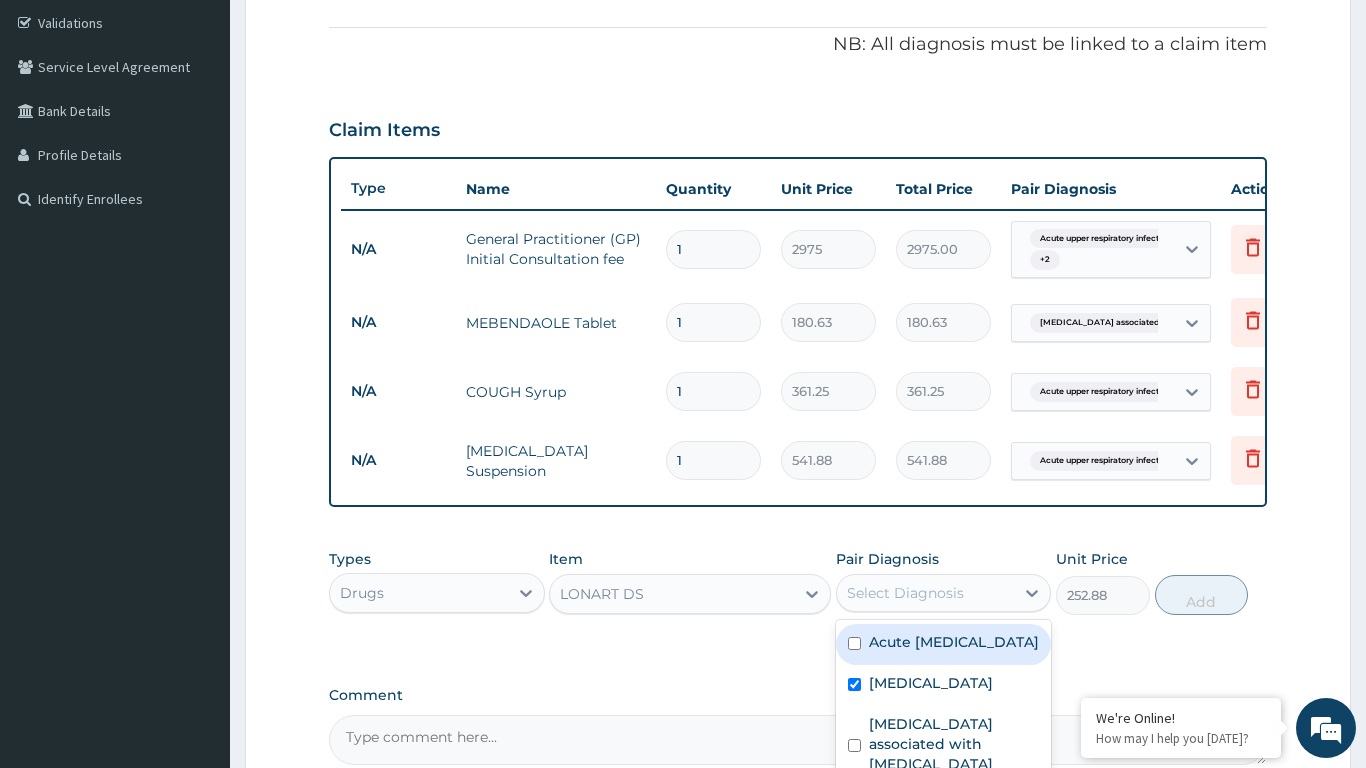 checkbox on "true" 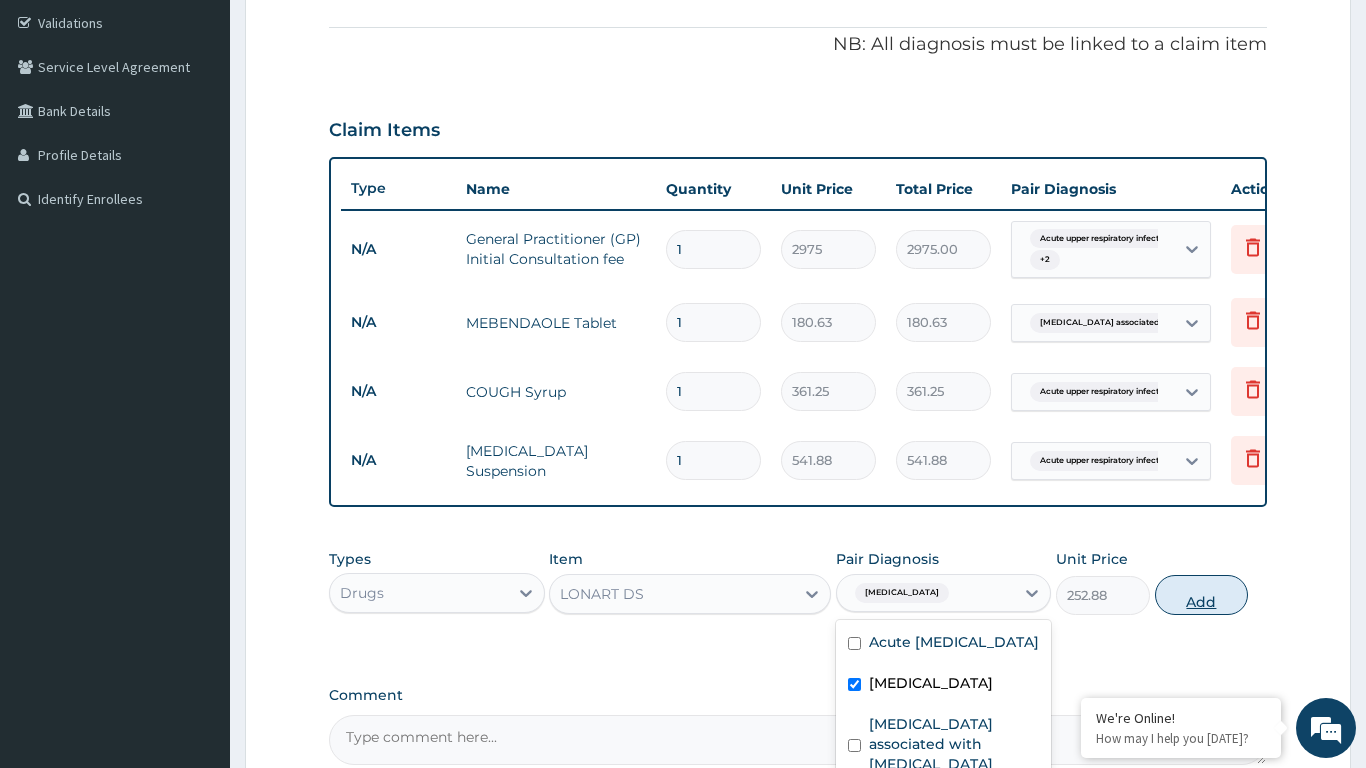 click on "Add" at bounding box center [1202, 595] 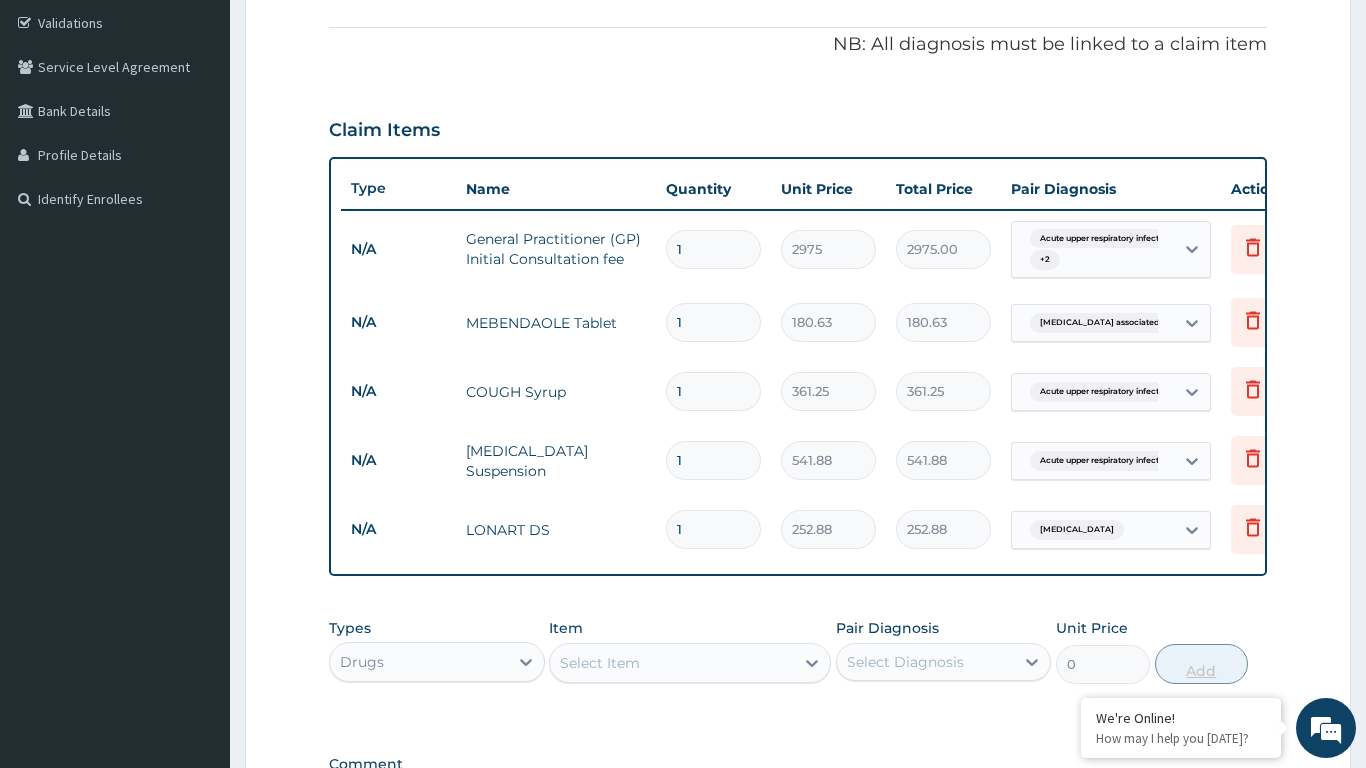 type 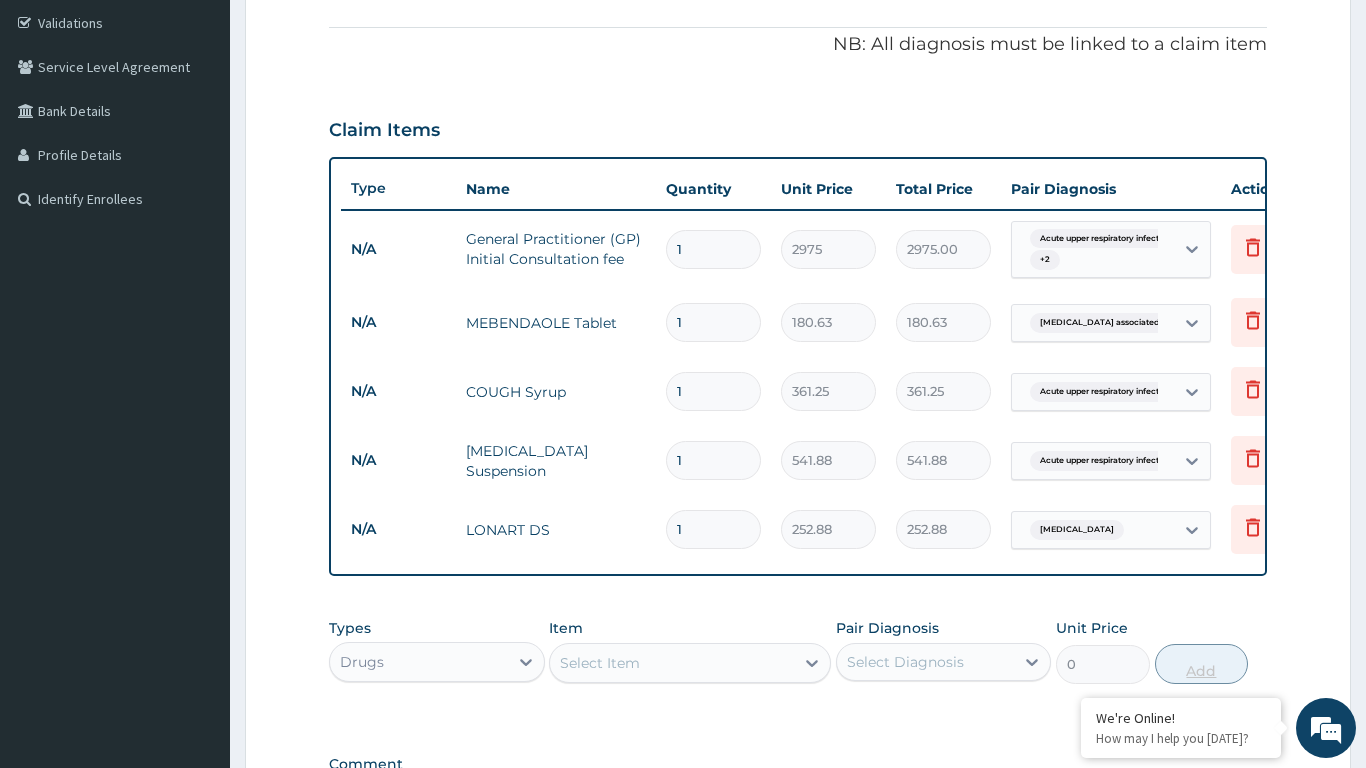 type on "0.00" 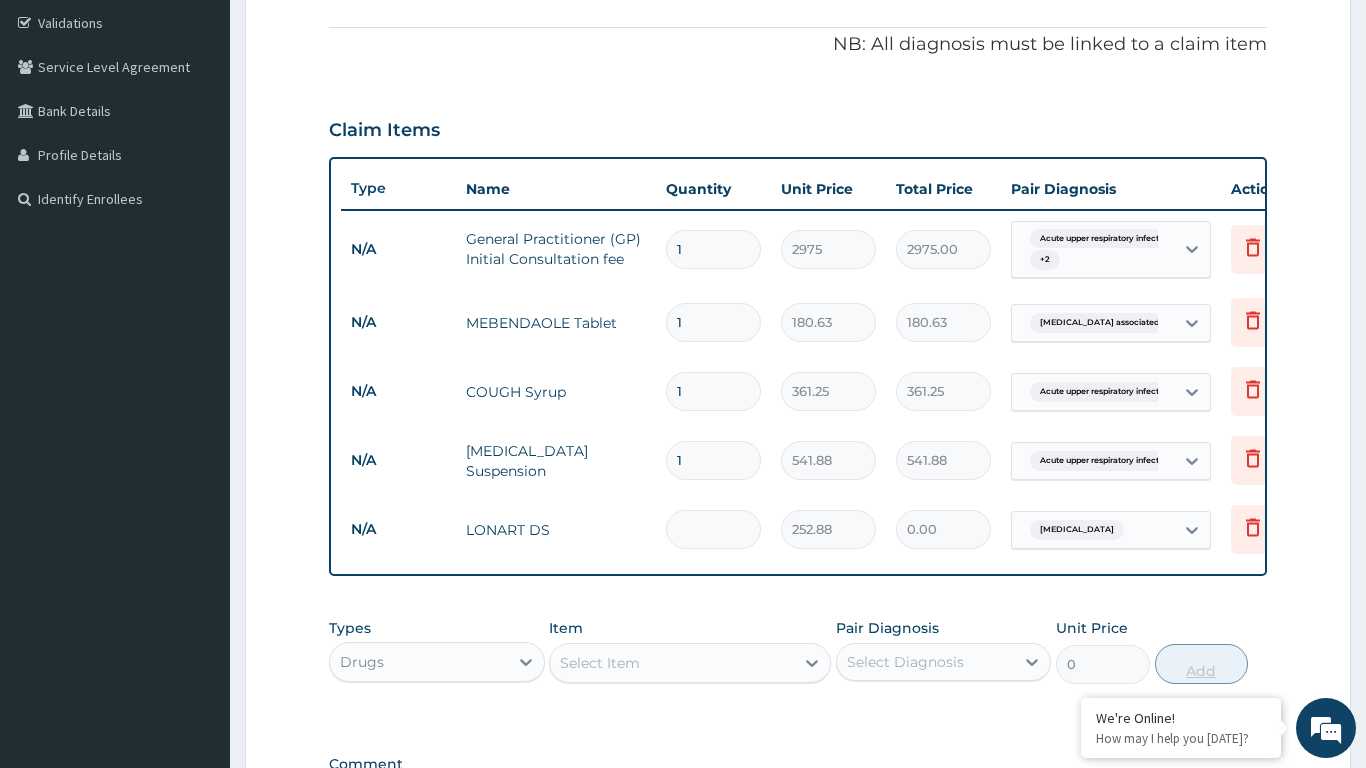 type on "6" 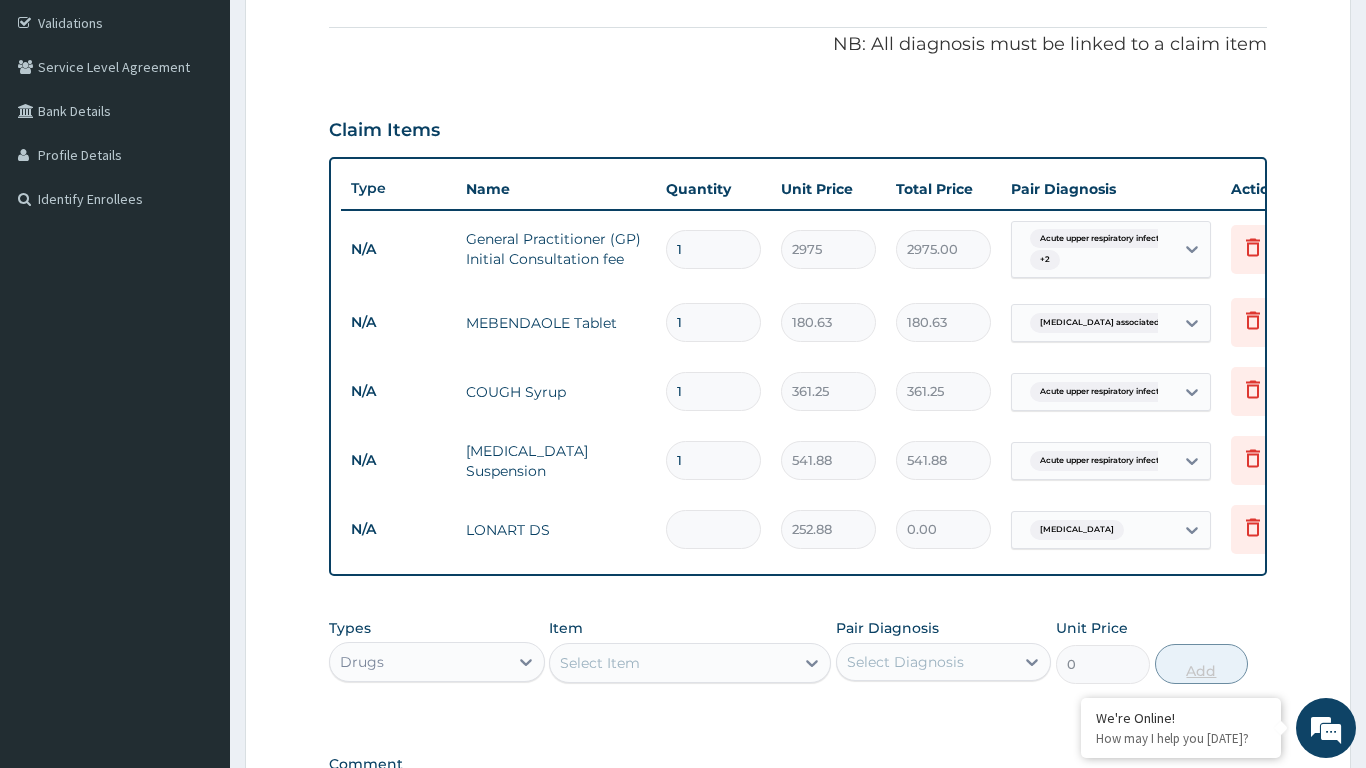 type on "1517.28" 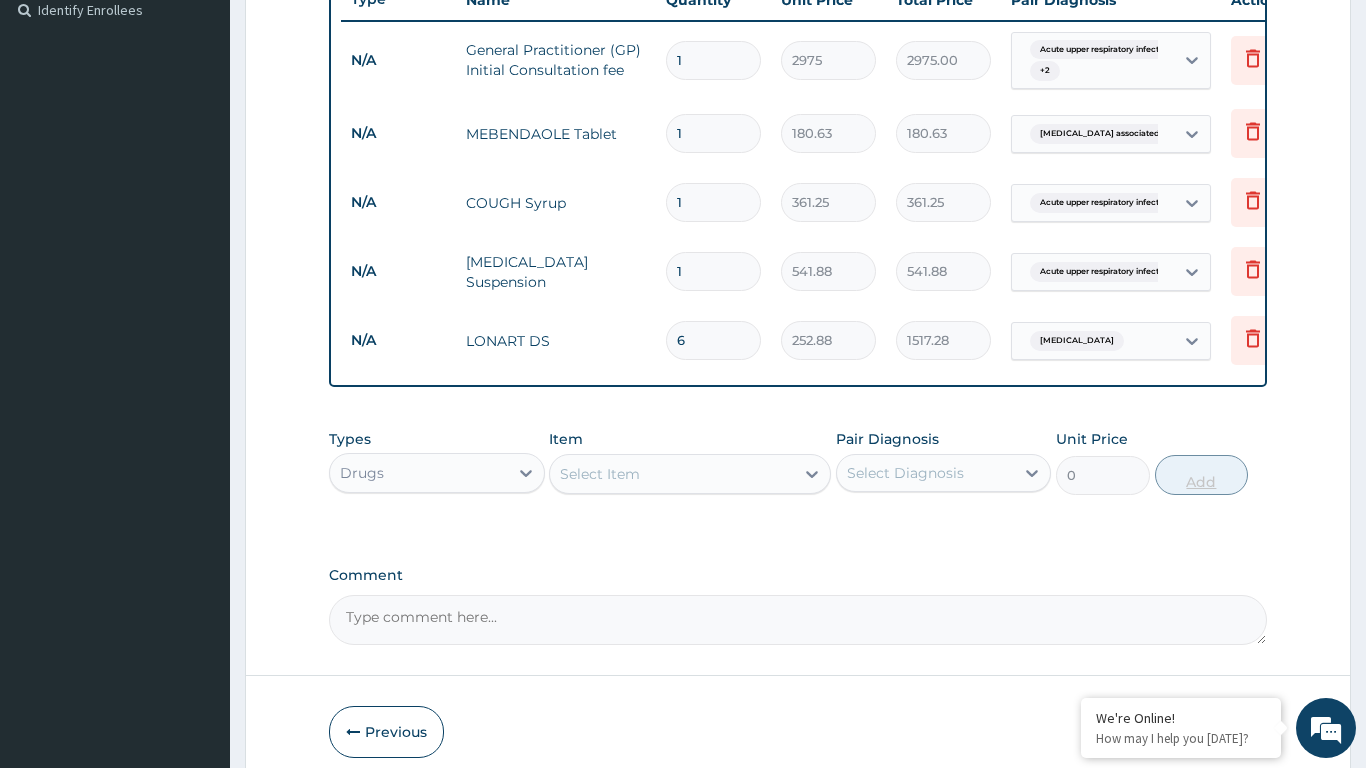 scroll, scrollTop: 647, scrollLeft: 0, axis: vertical 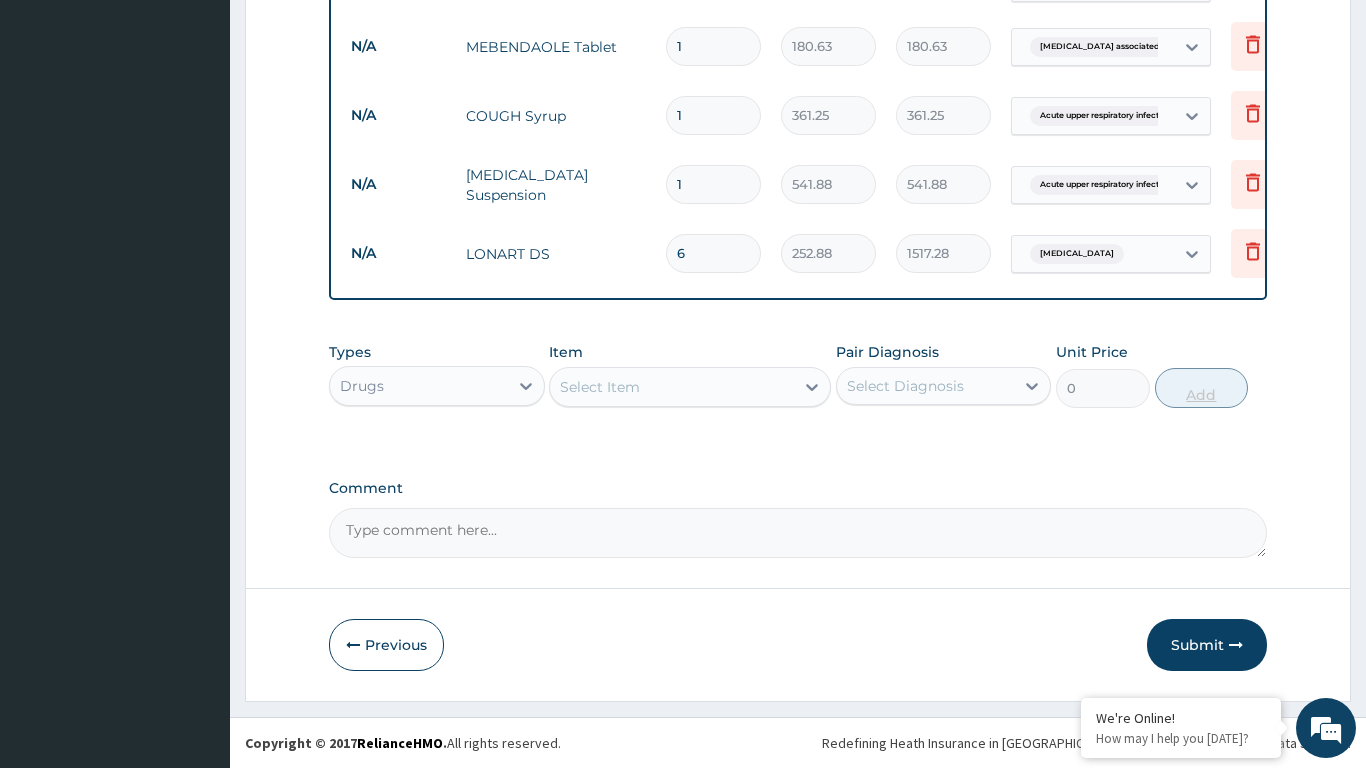 type on "6" 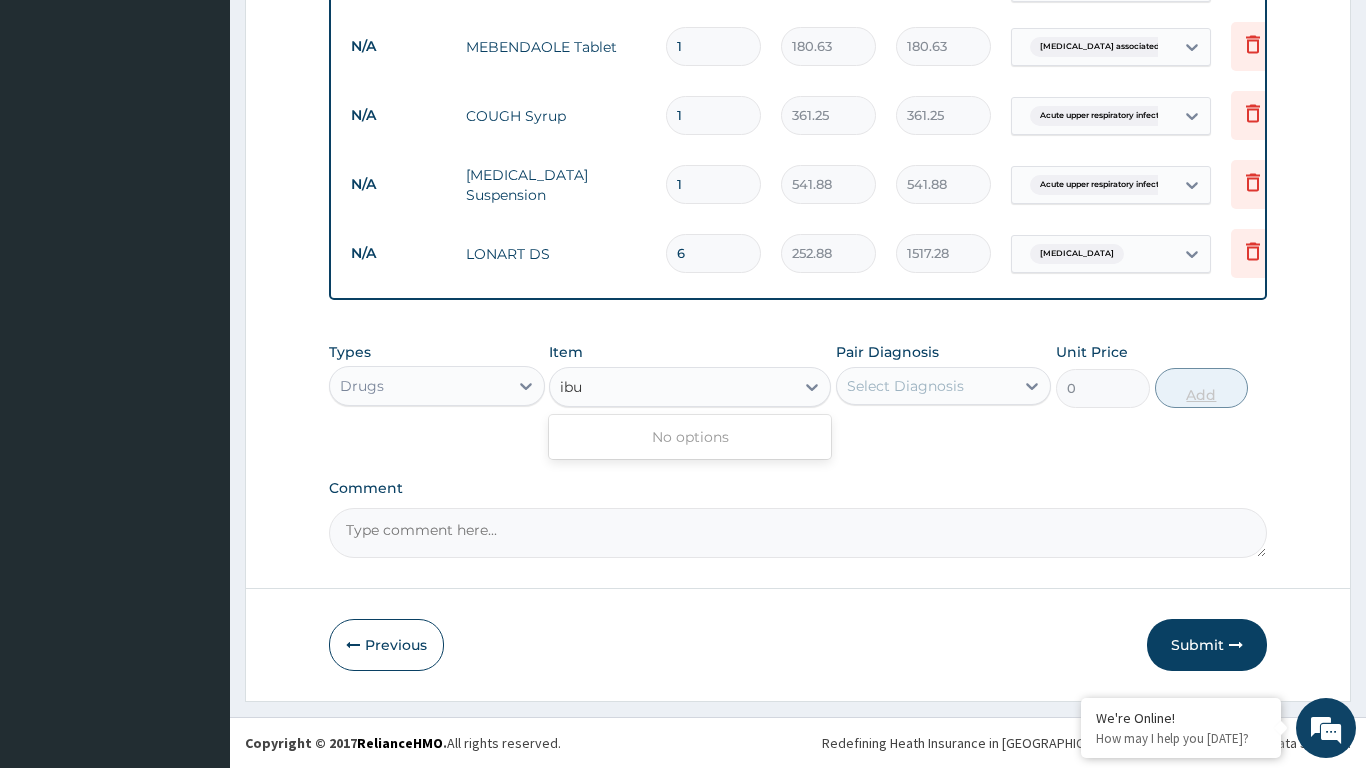 type on "ib" 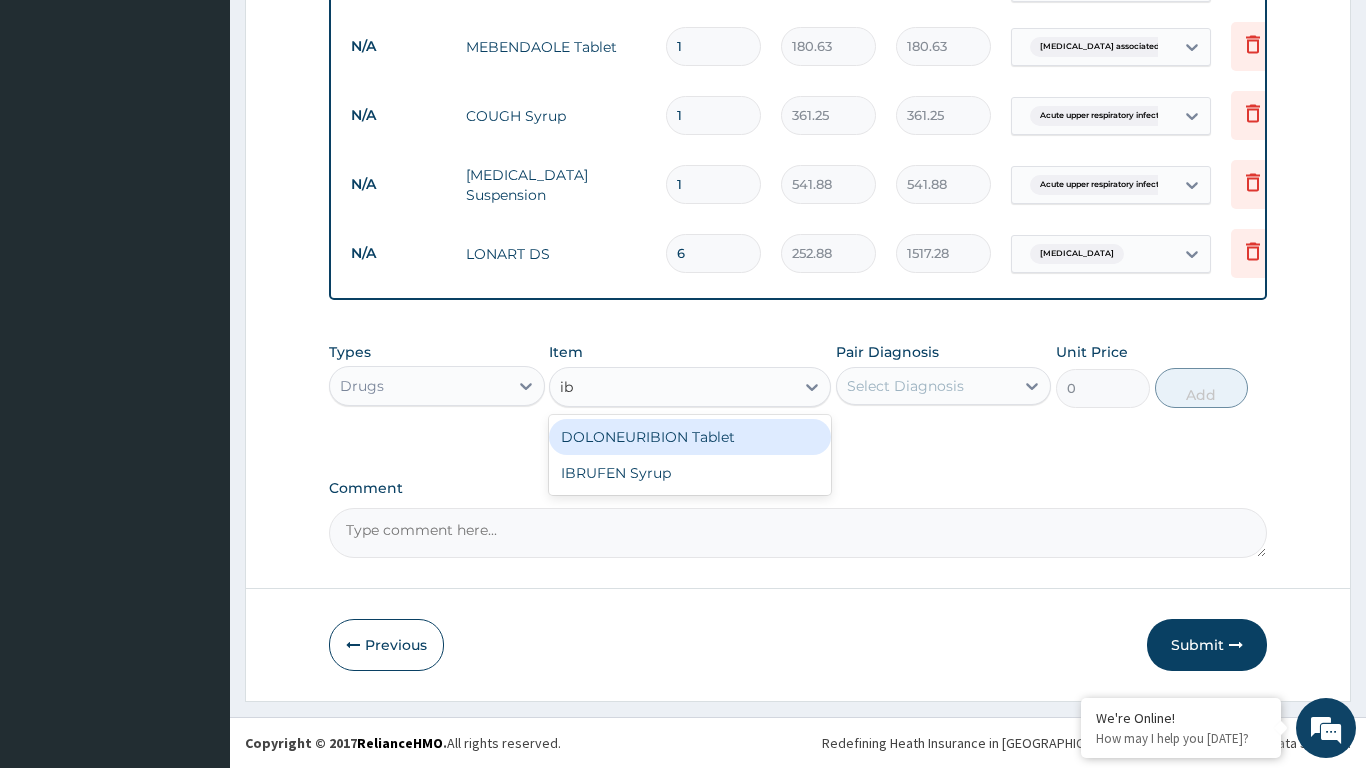 click on "IBRUFEN   Syrup" at bounding box center (690, 473) 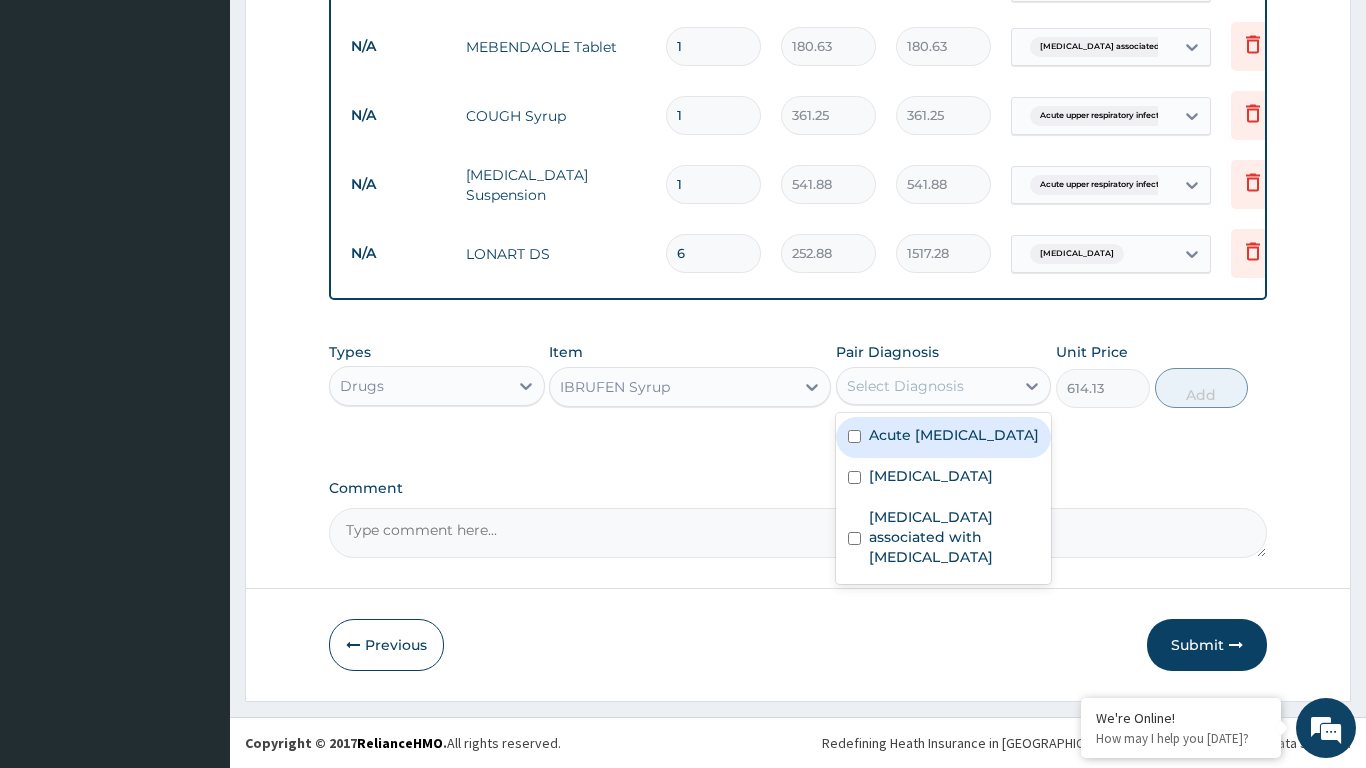 click on "[MEDICAL_DATA]" at bounding box center [931, 476] 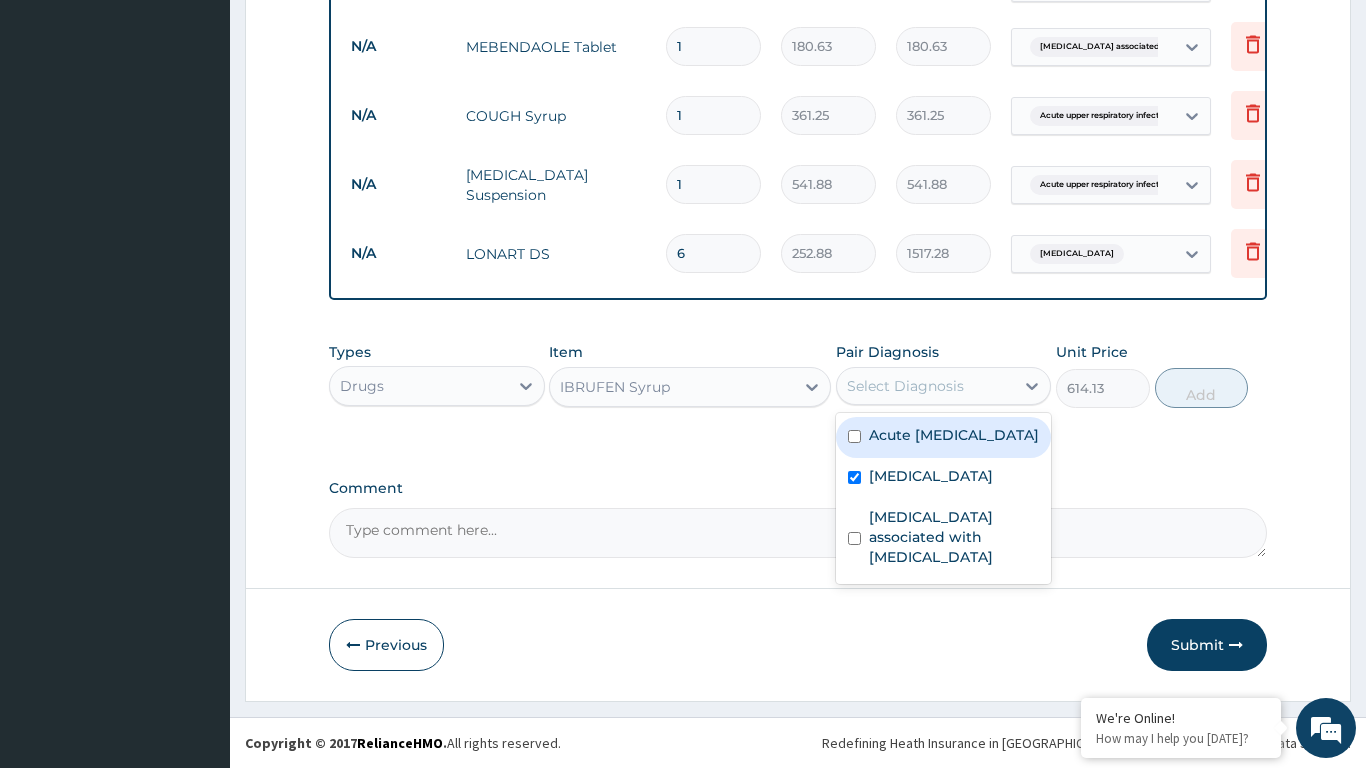 checkbox on "true" 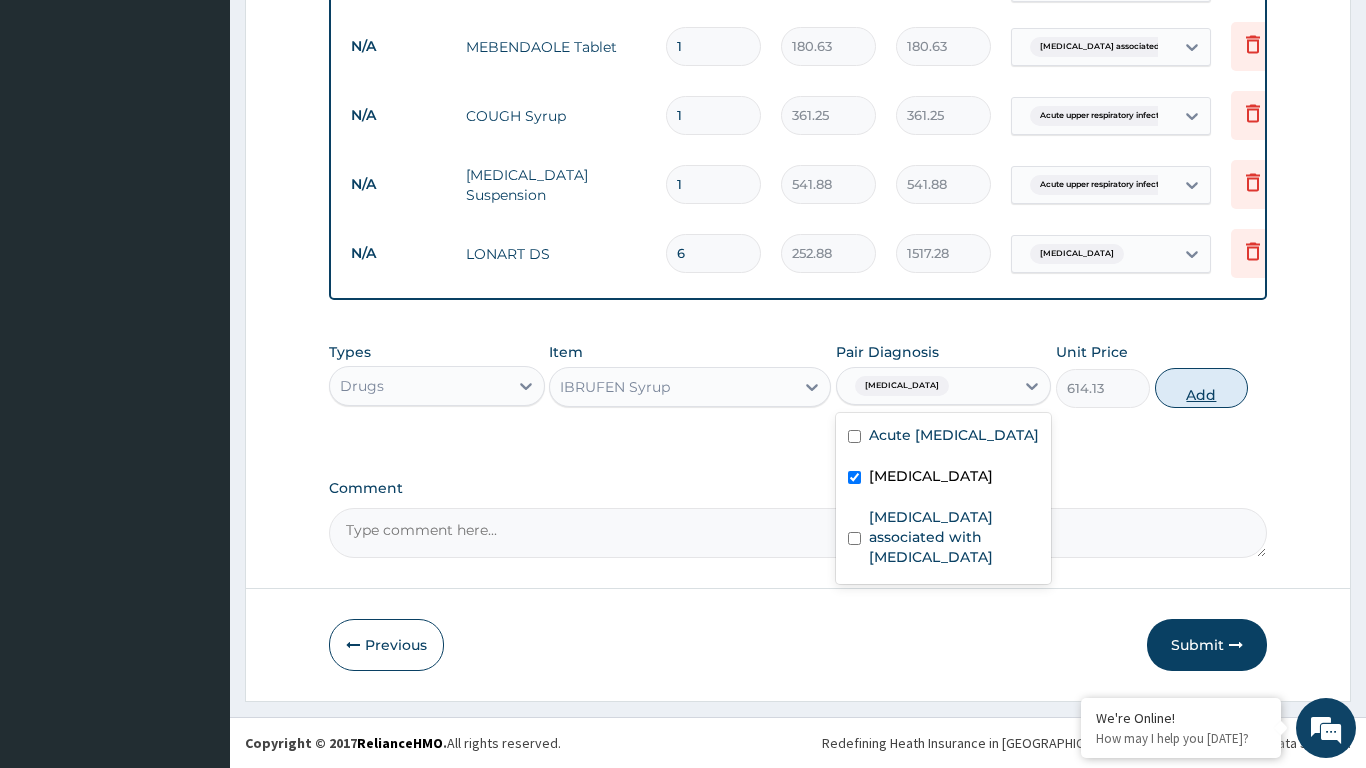 click on "Add" at bounding box center (1202, 388) 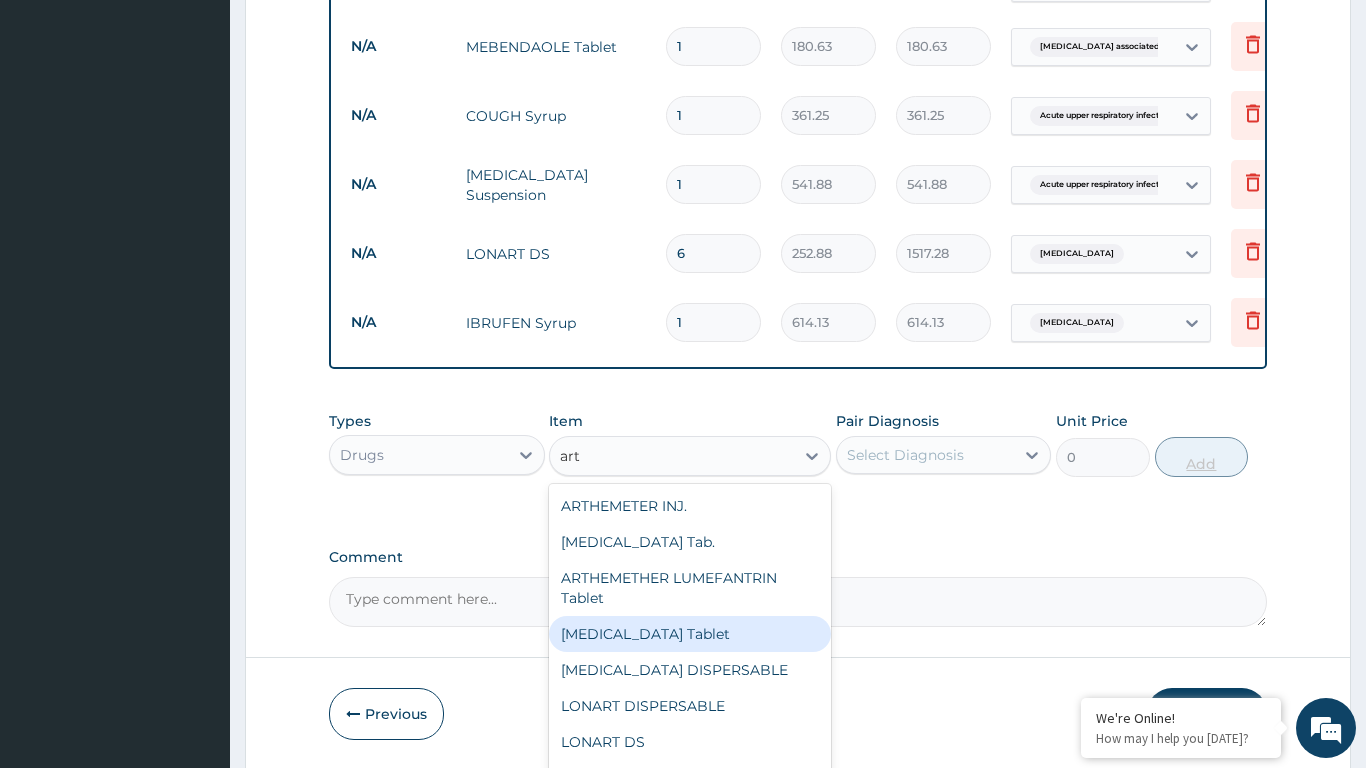 type on "ar" 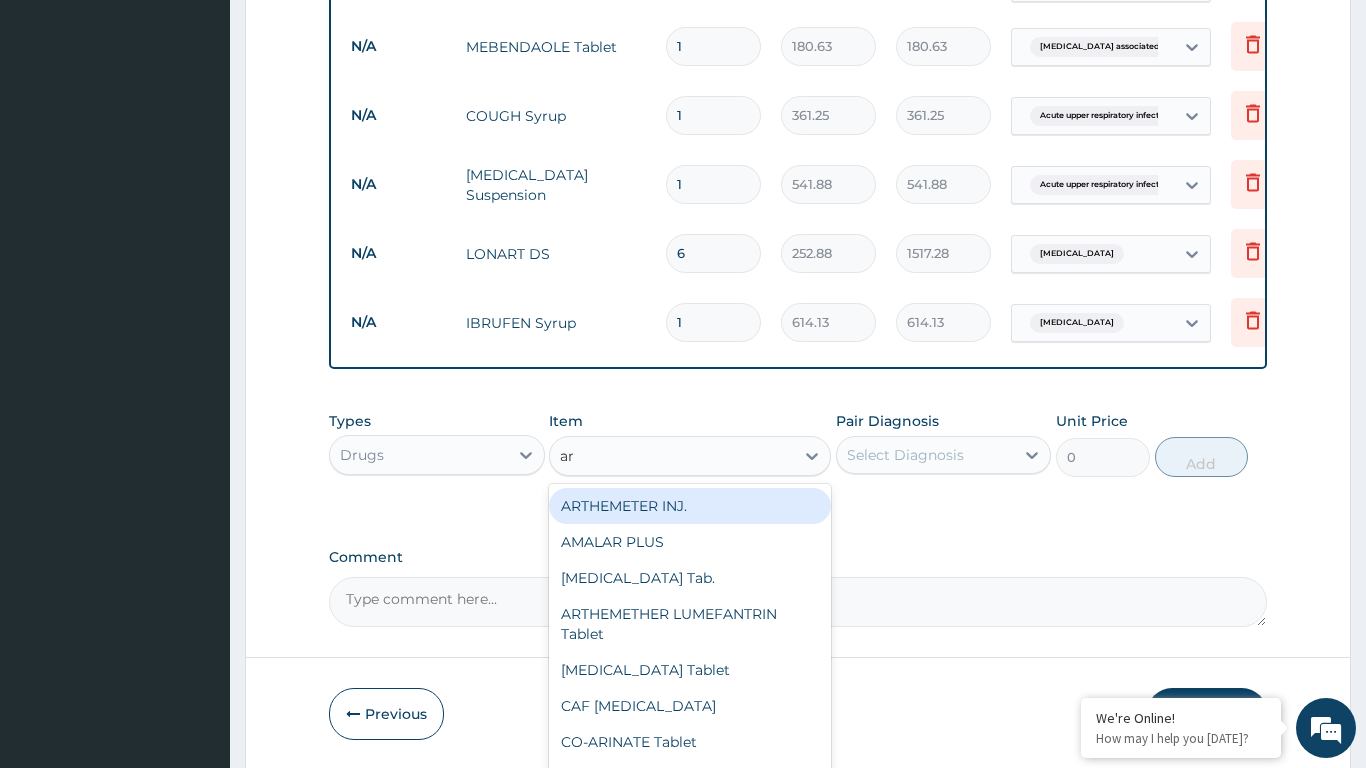 click on "ARTHEMETER INJ." at bounding box center (690, 506) 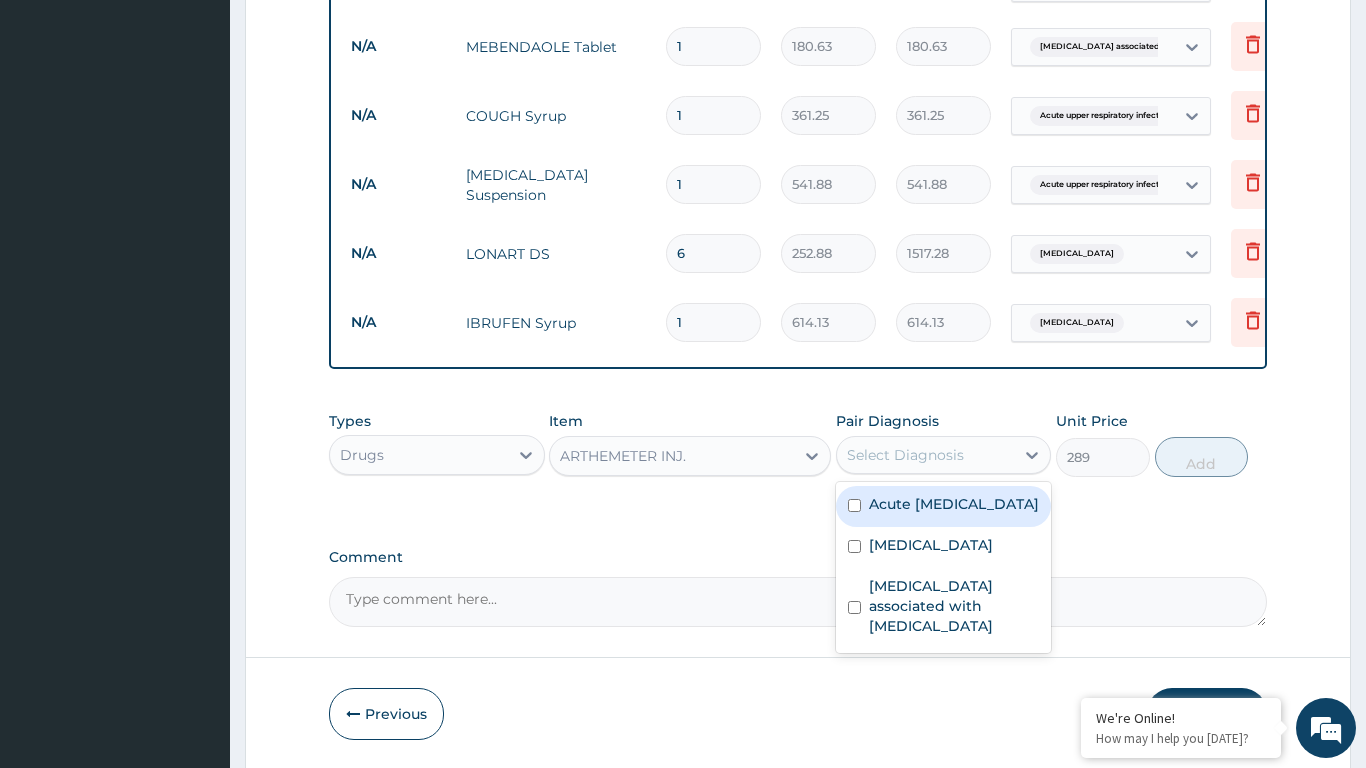 click on "[MEDICAL_DATA]" at bounding box center (931, 545) 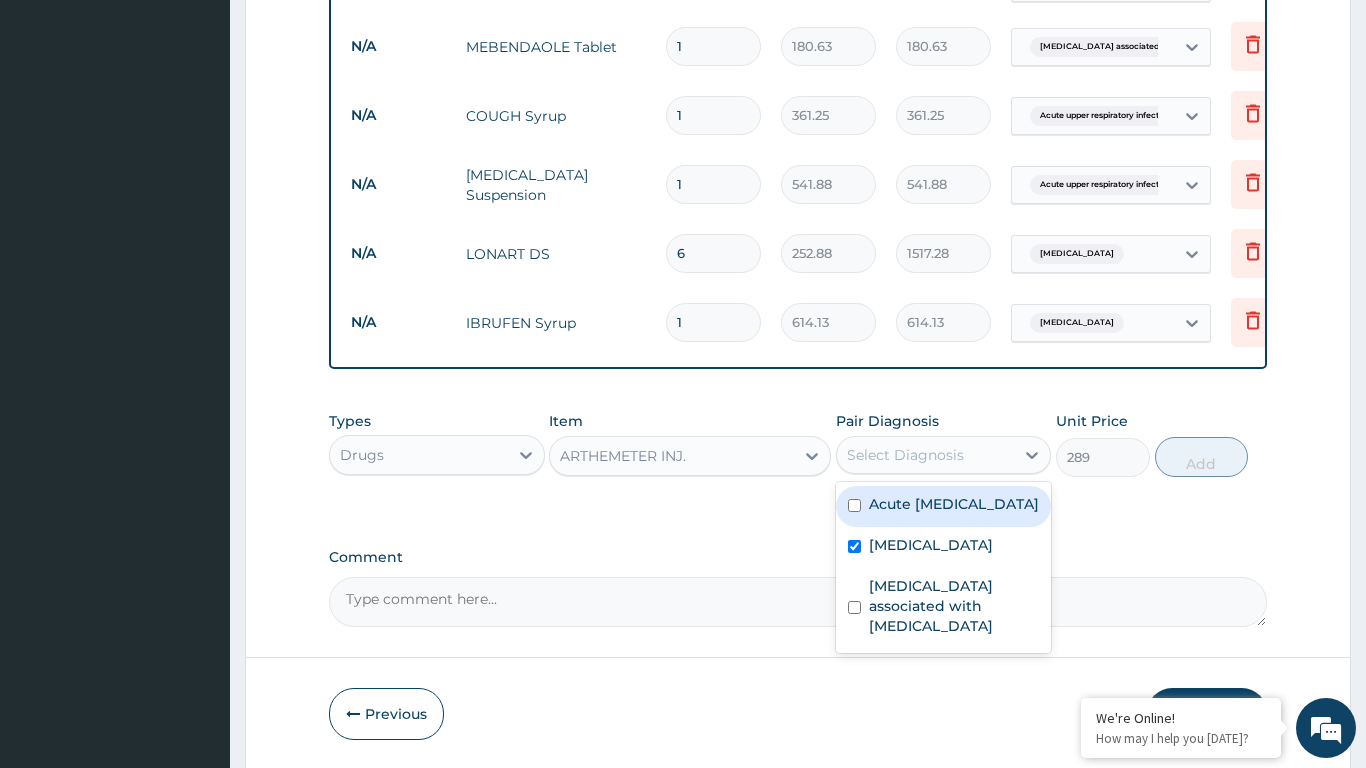checkbox on "true" 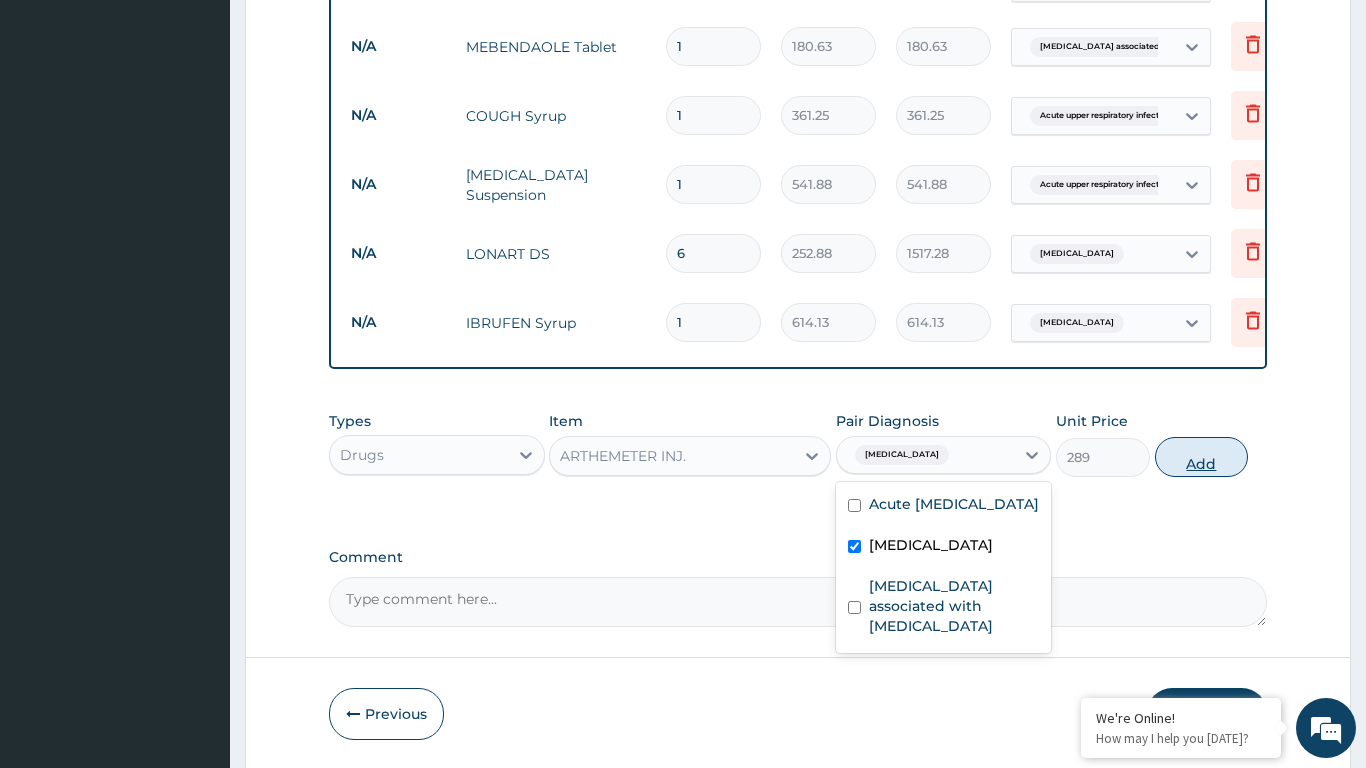 click on "Add" at bounding box center (1202, 457) 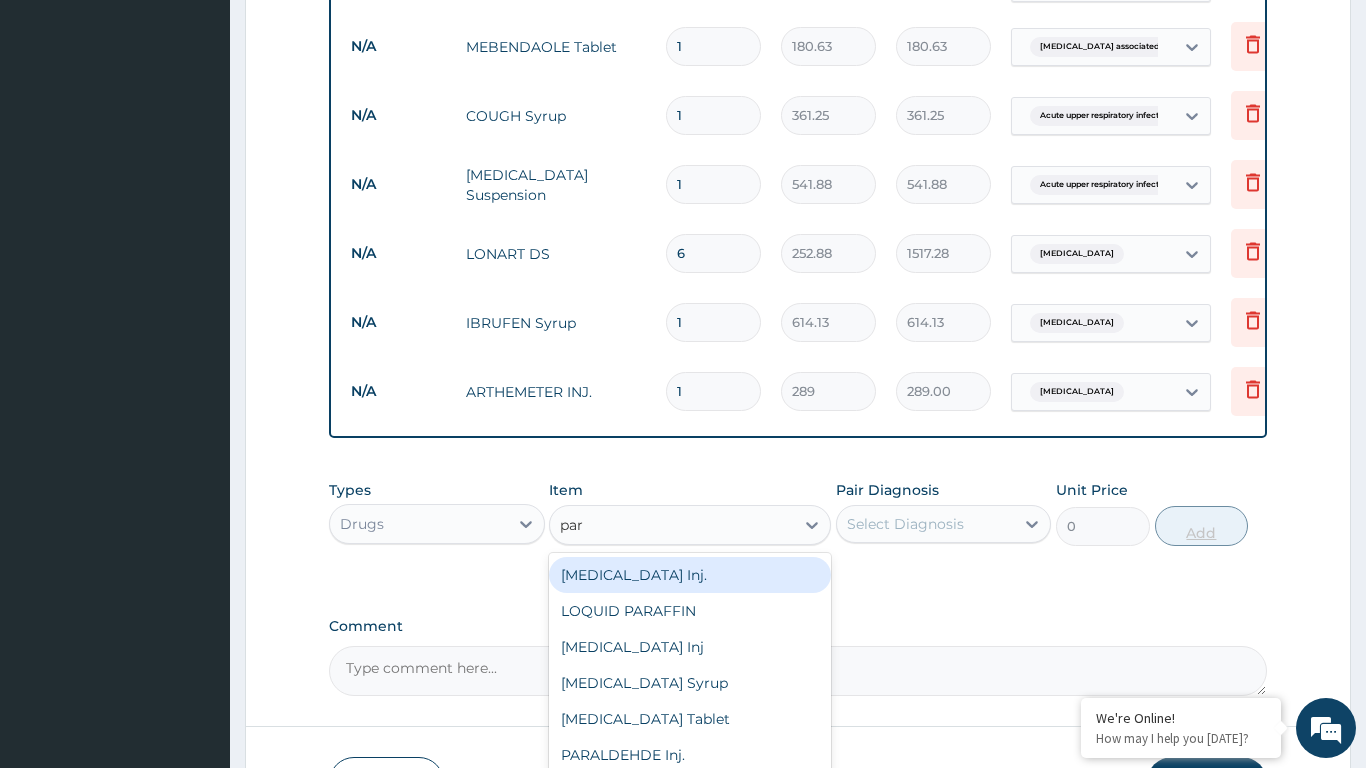 type on "para" 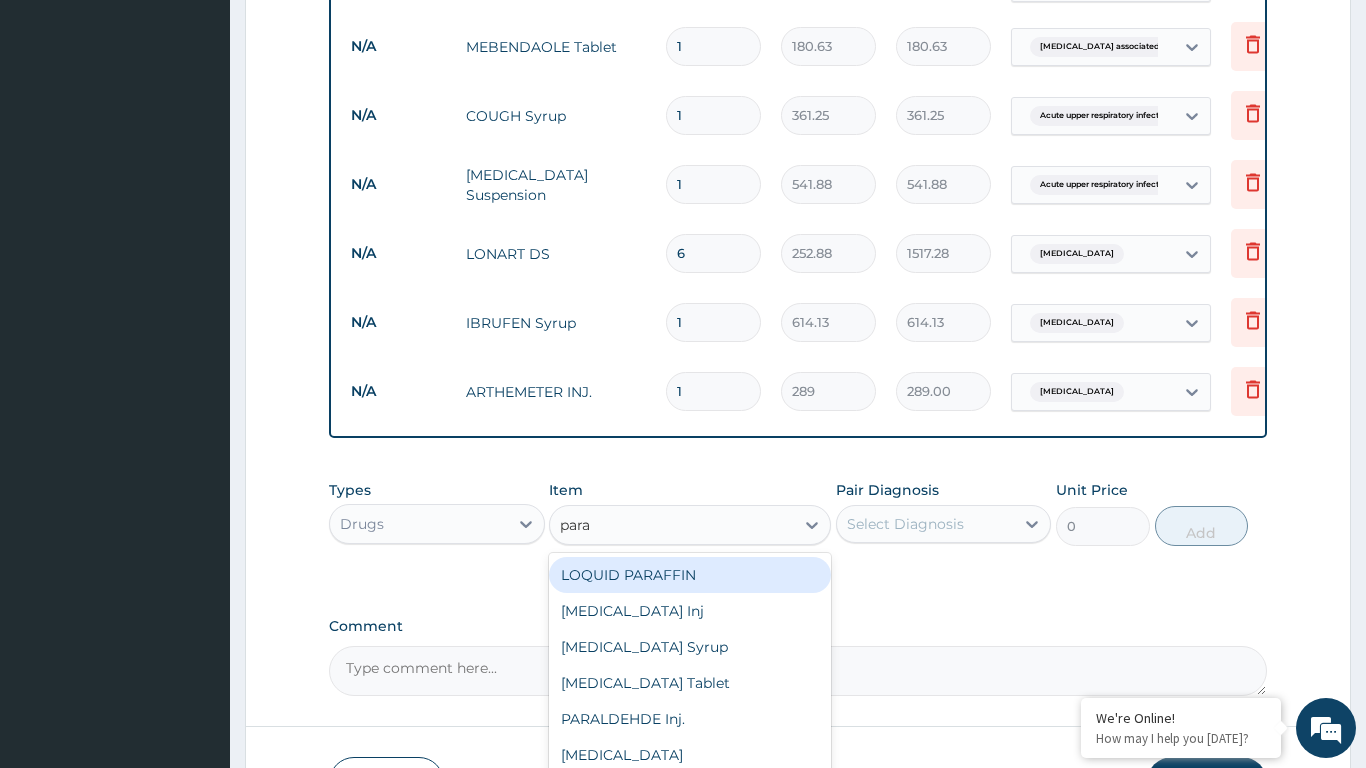 click on "[MEDICAL_DATA] Inj" at bounding box center [690, 611] 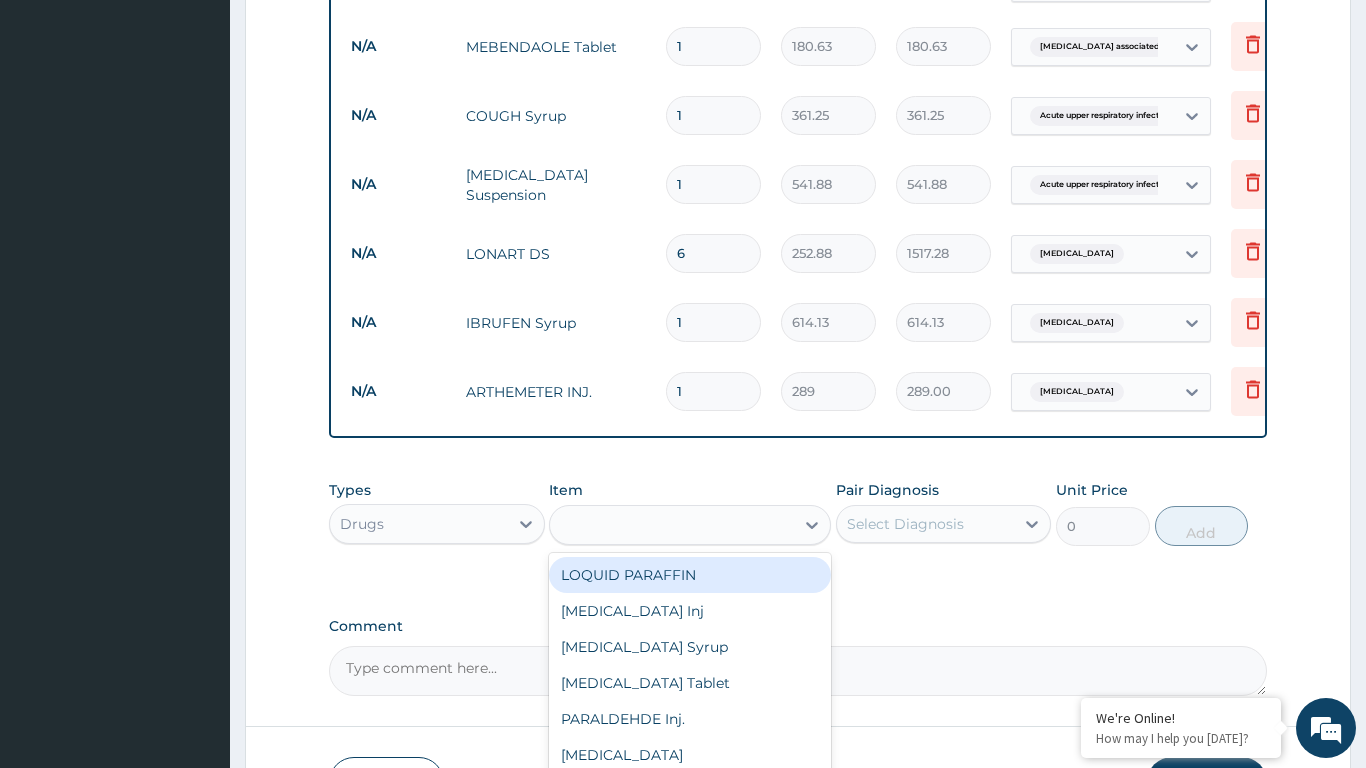 type on "180.63" 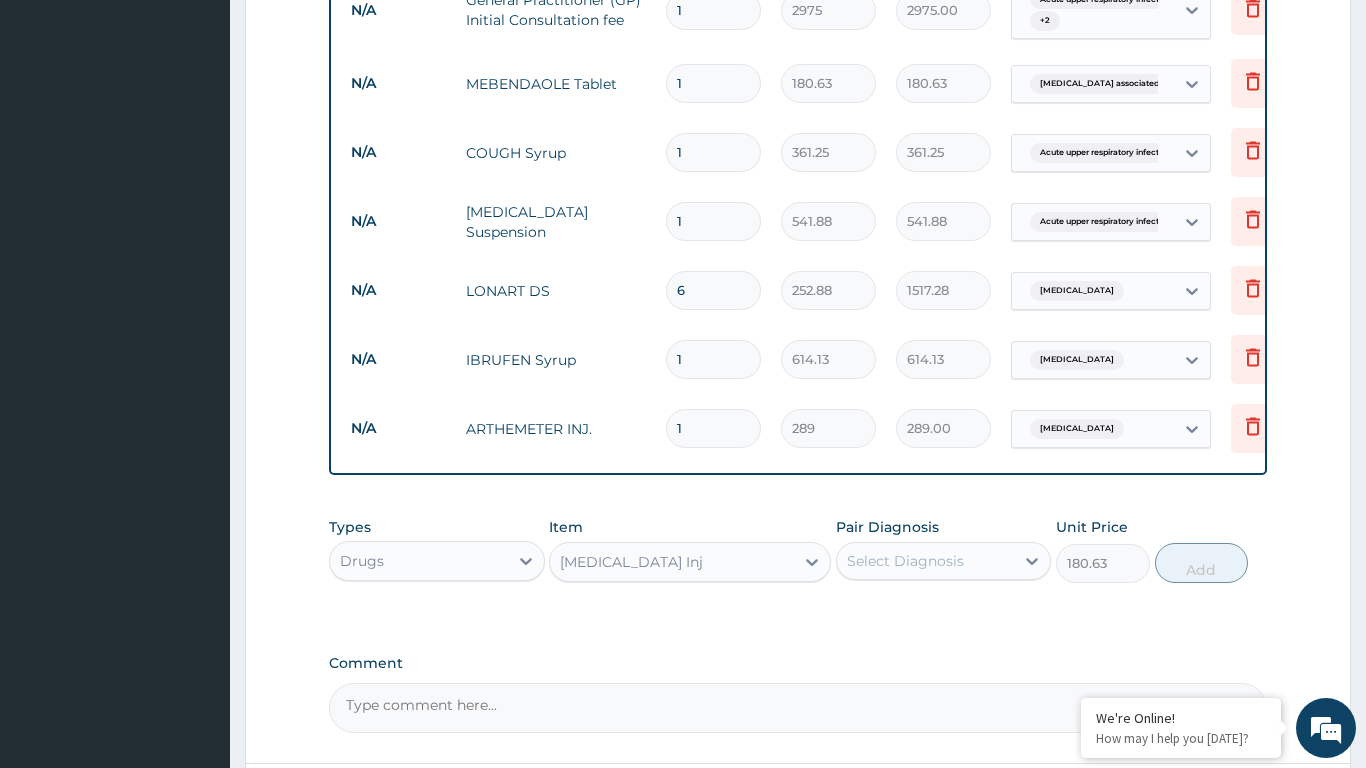 scroll, scrollTop: 609, scrollLeft: 0, axis: vertical 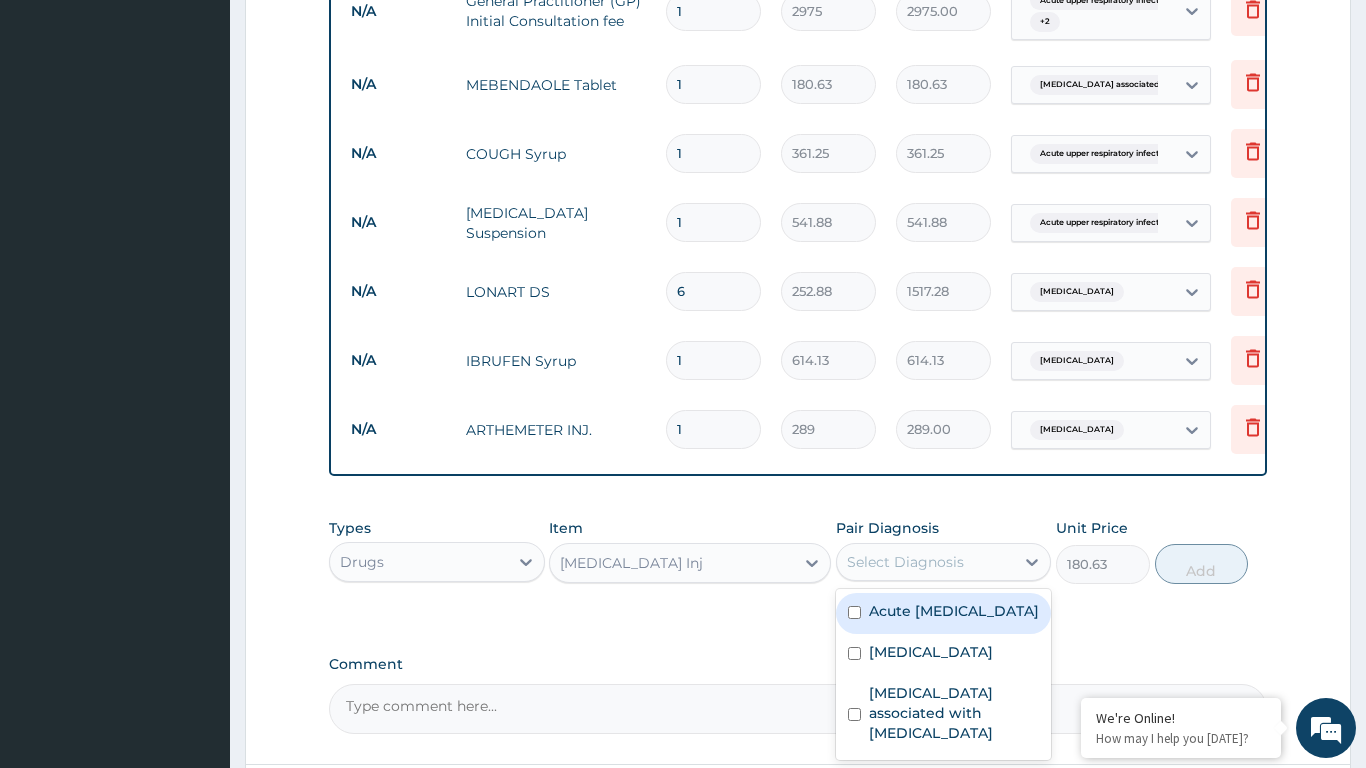 click on "[MEDICAL_DATA]" at bounding box center [931, 652] 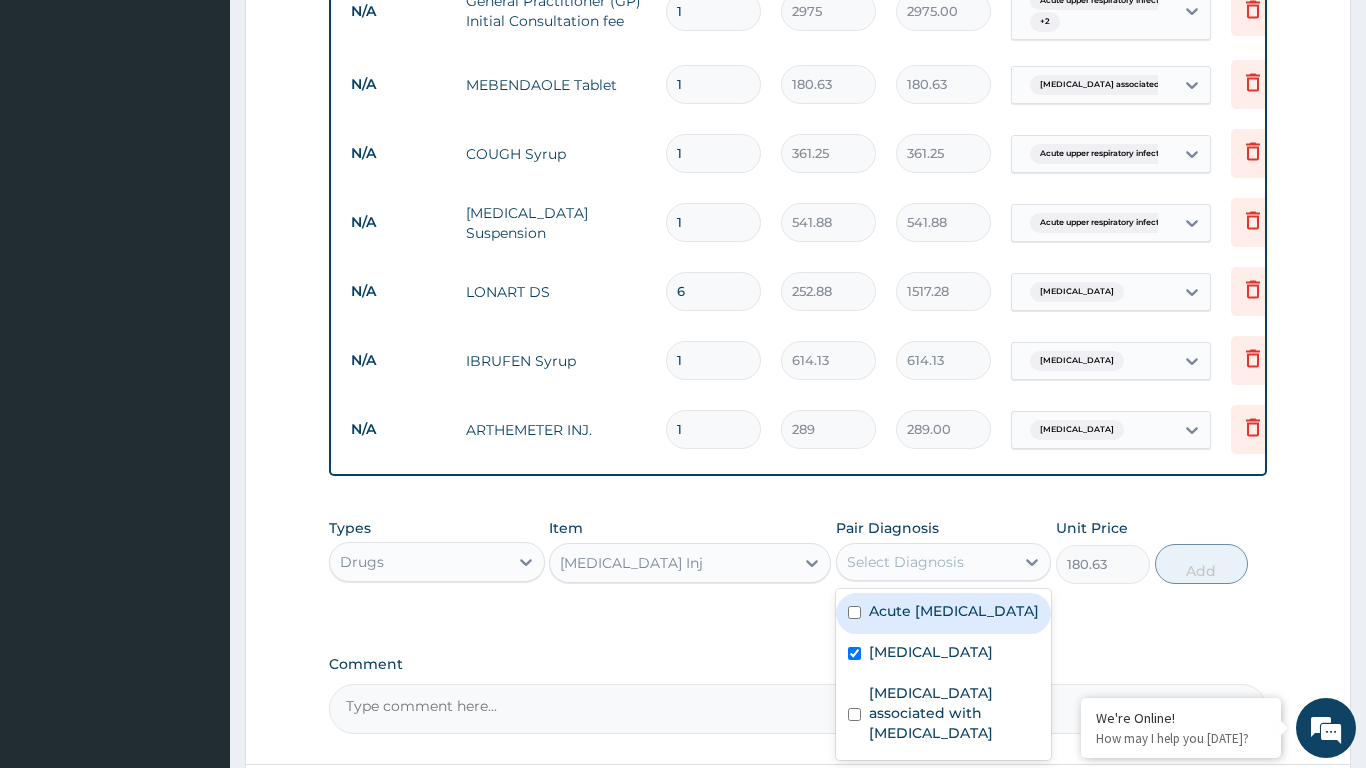 checkbox on "true" 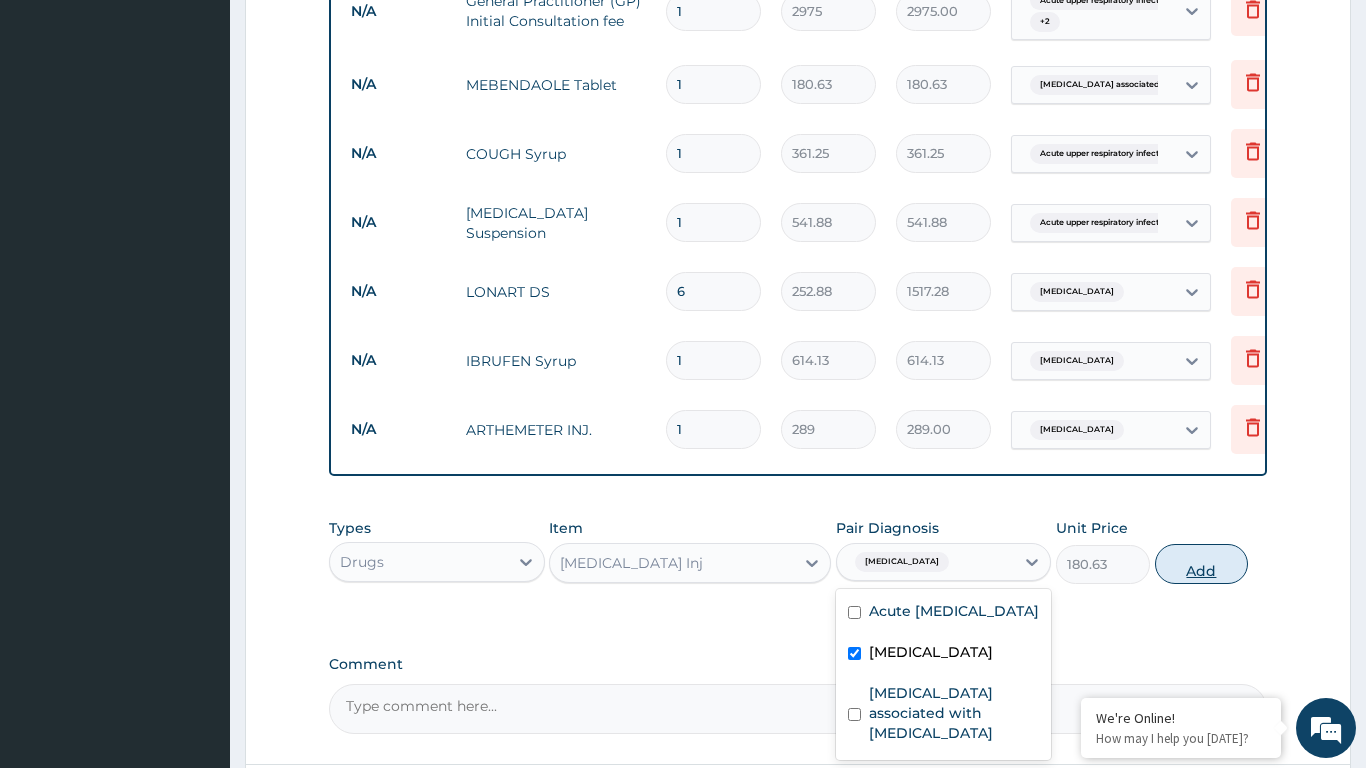 click on "Add" at bounding box center [1202, 564] 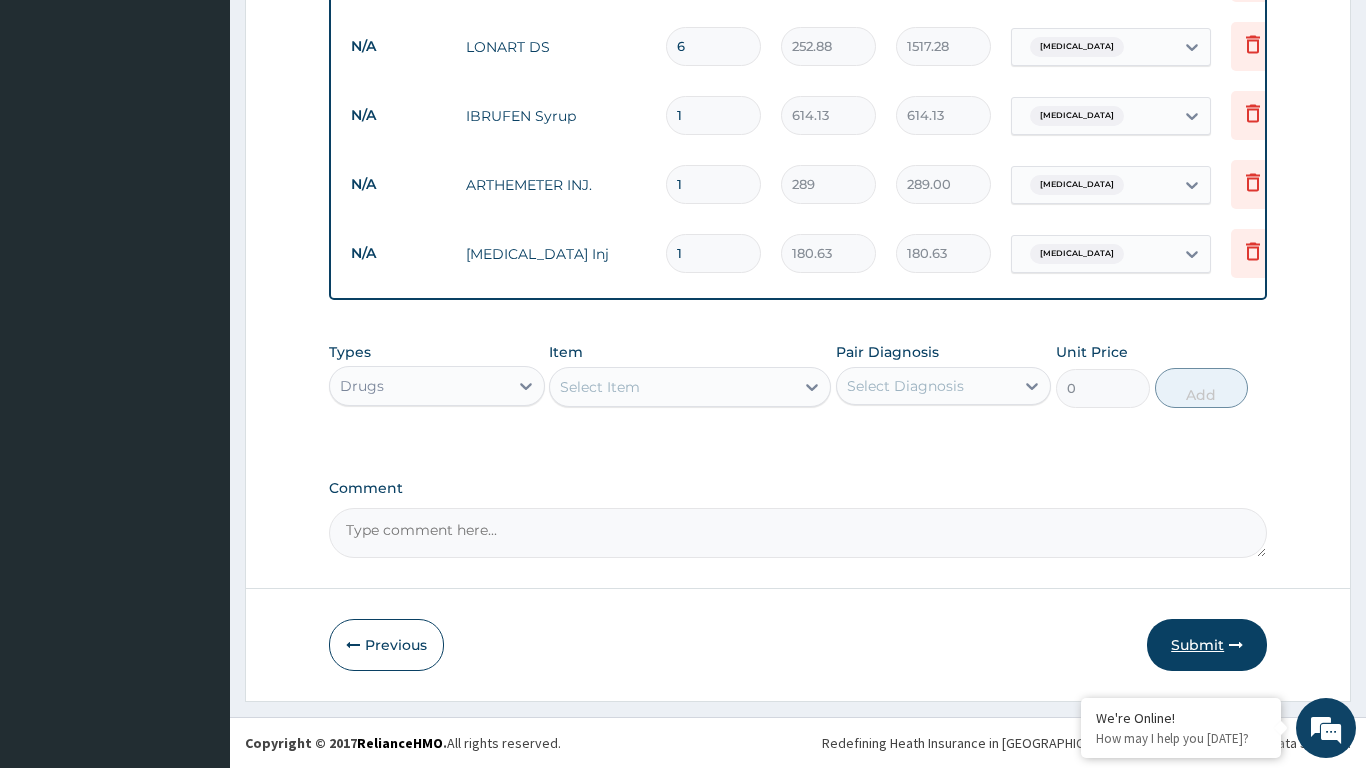 click on "Submit" at bounding box center [1207, 645] 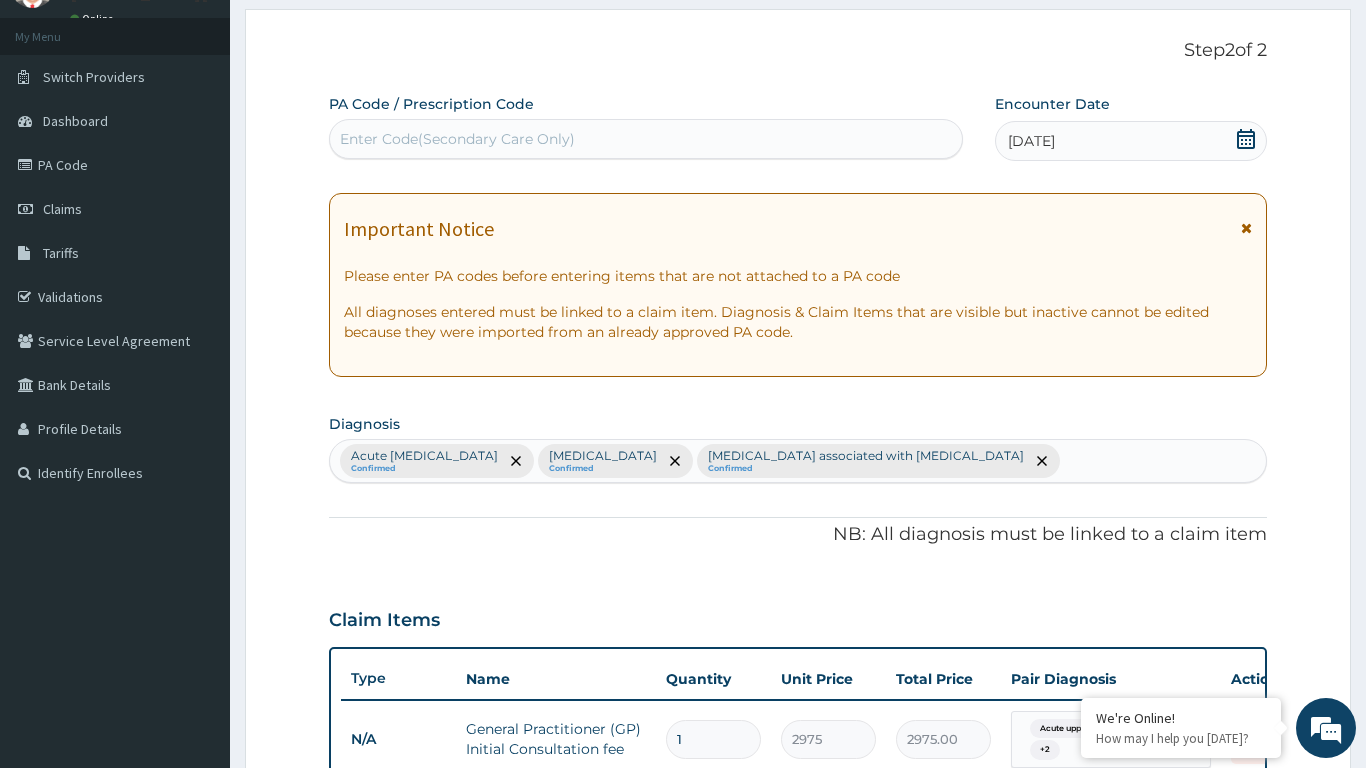 scroll, scrollTop: 0, scrollLeft: 0, axis: both 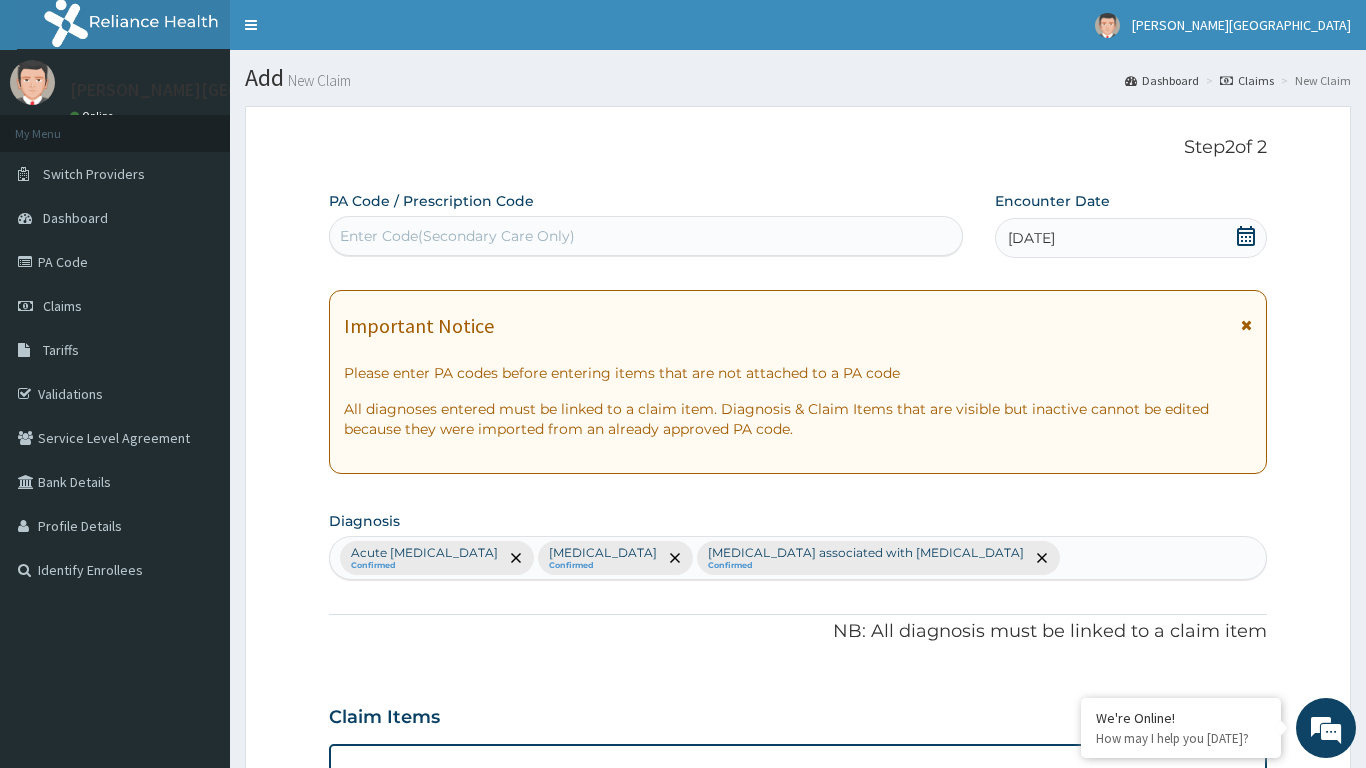 click at bounding box center (1246, 325) 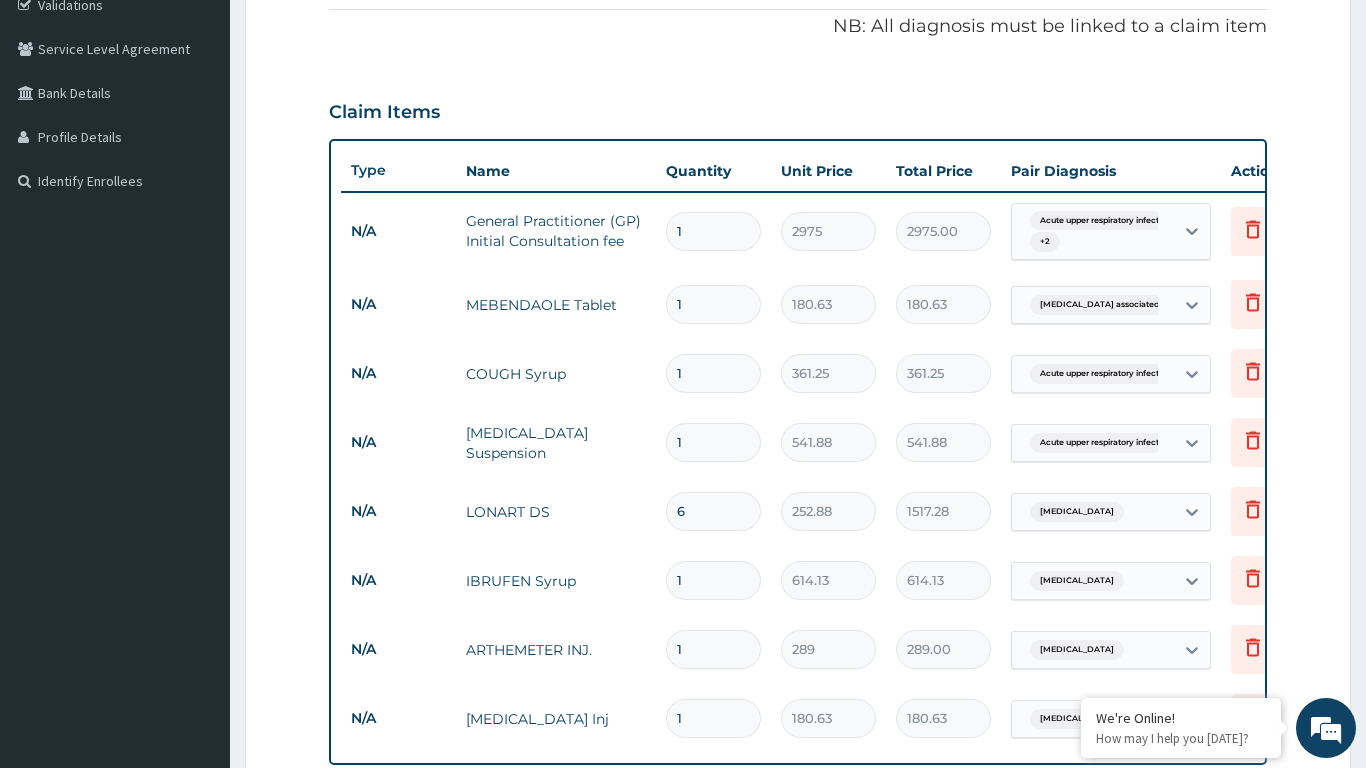 scroll, scrollTop: 854, scrollLeft: 0, axis: vertical 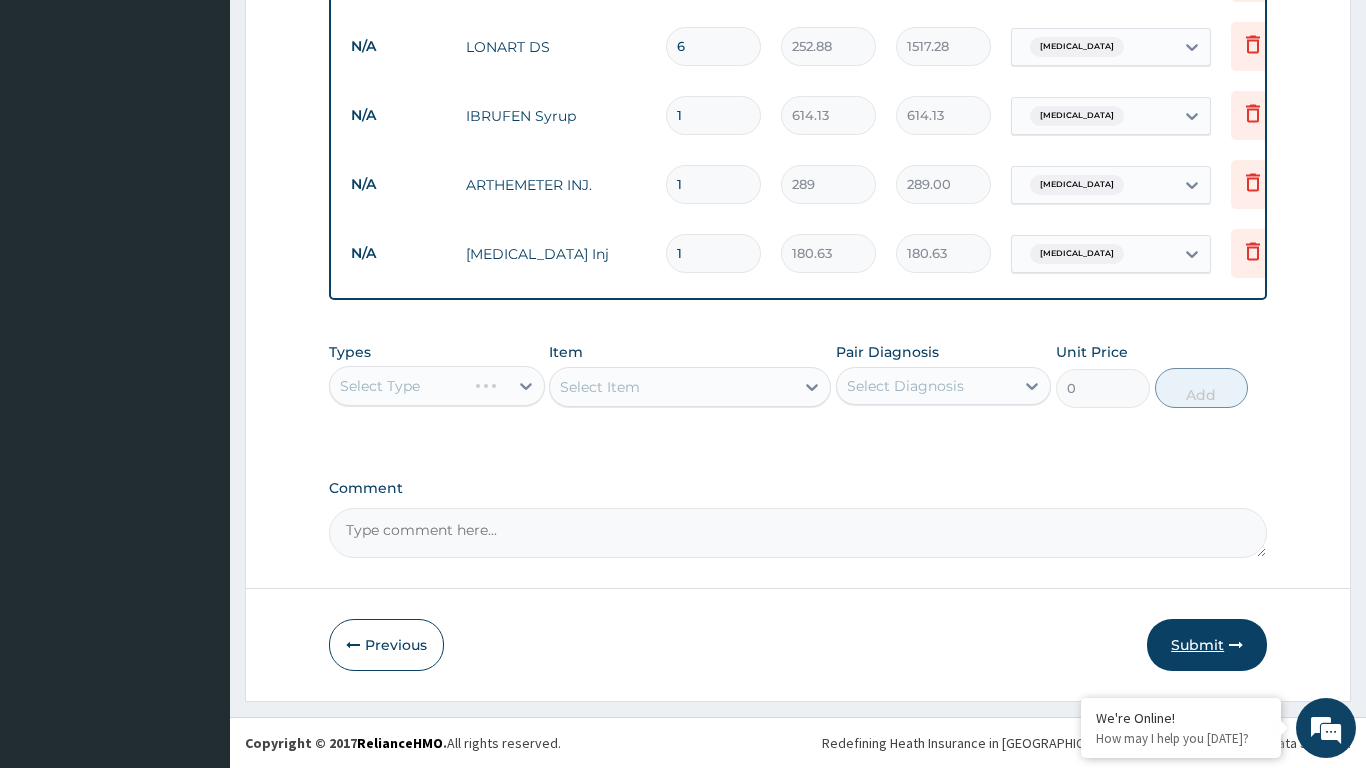 click at bounding box center (1236, 645) 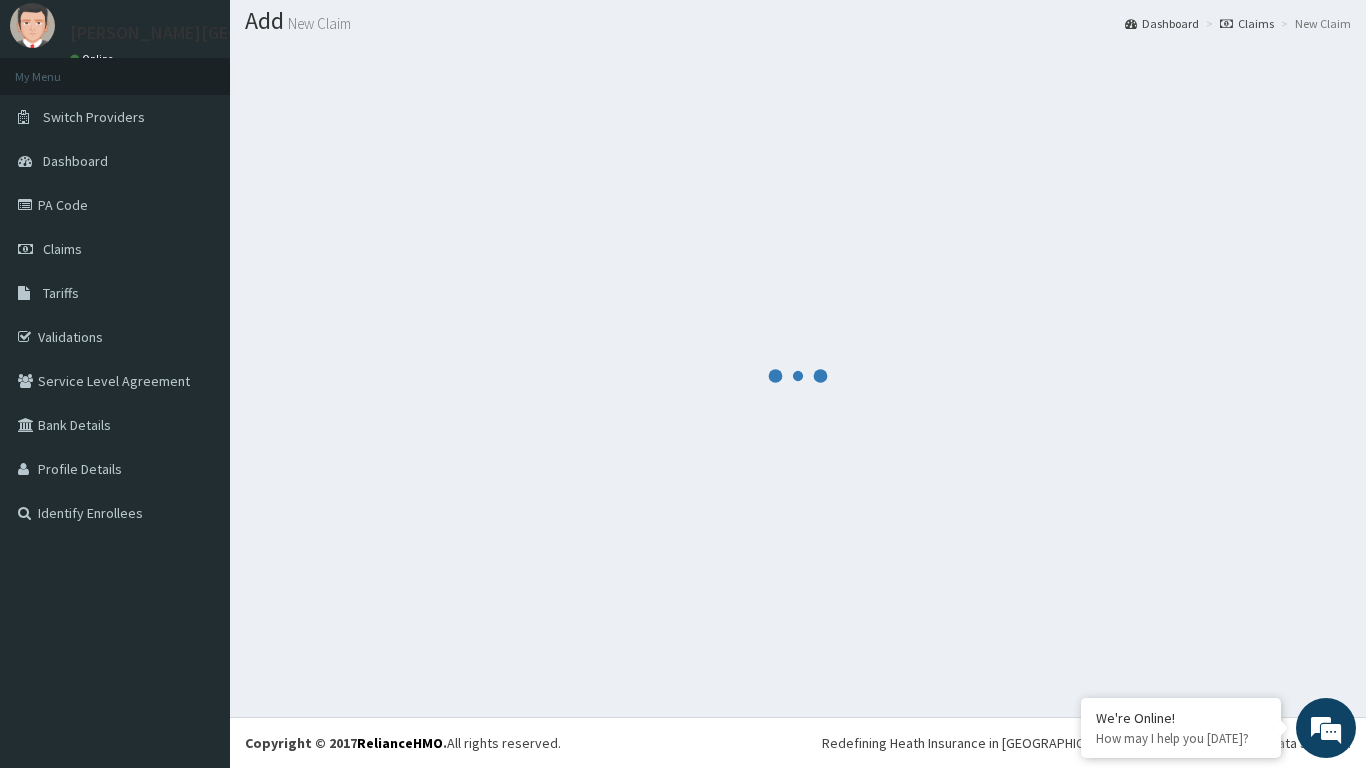 scroll, scrollTop: 57, scrollLeft: 0, axis: vertical 